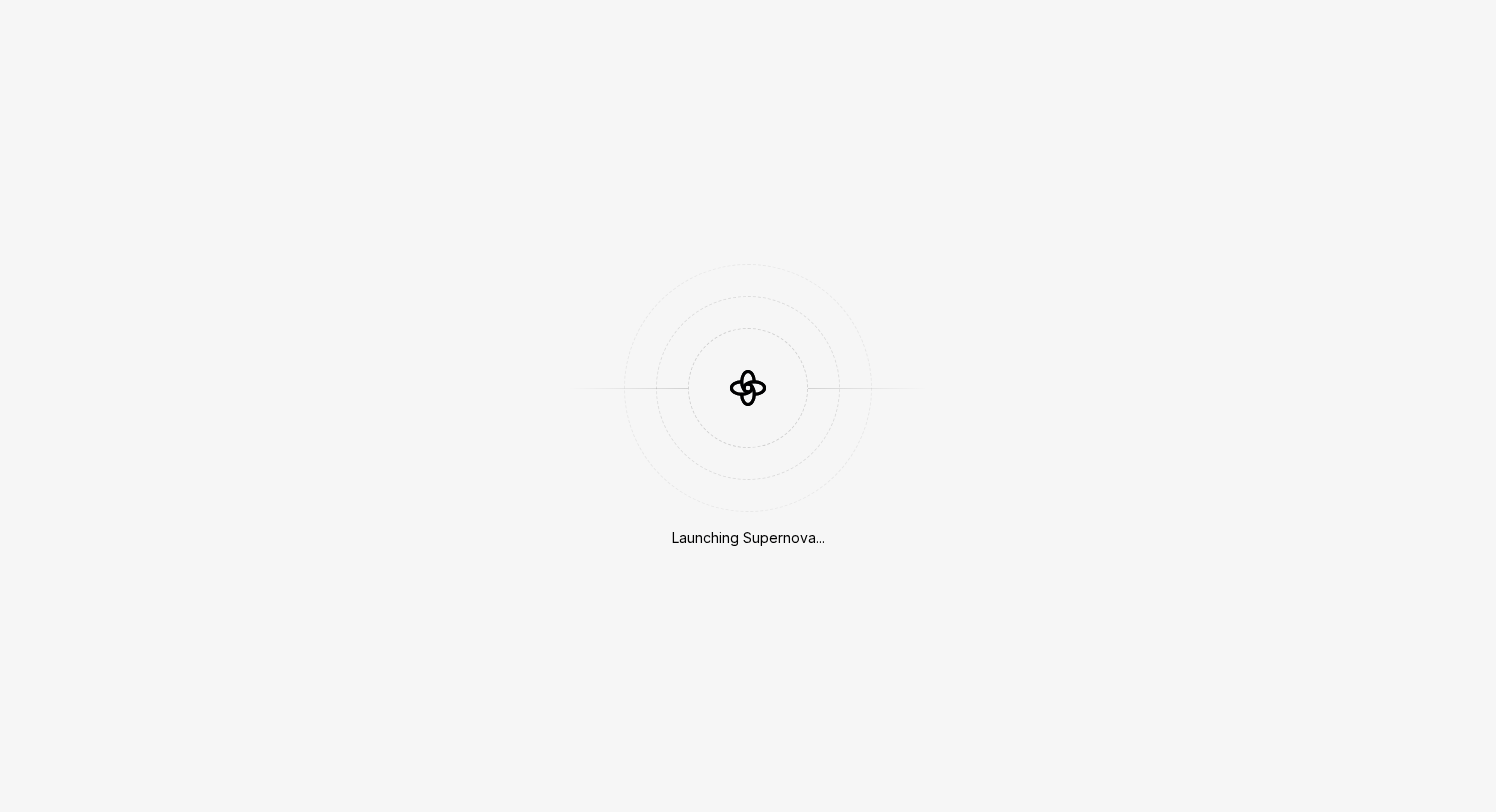 scroll, scrollTop: 0, scrollLeft: 0, axis: both 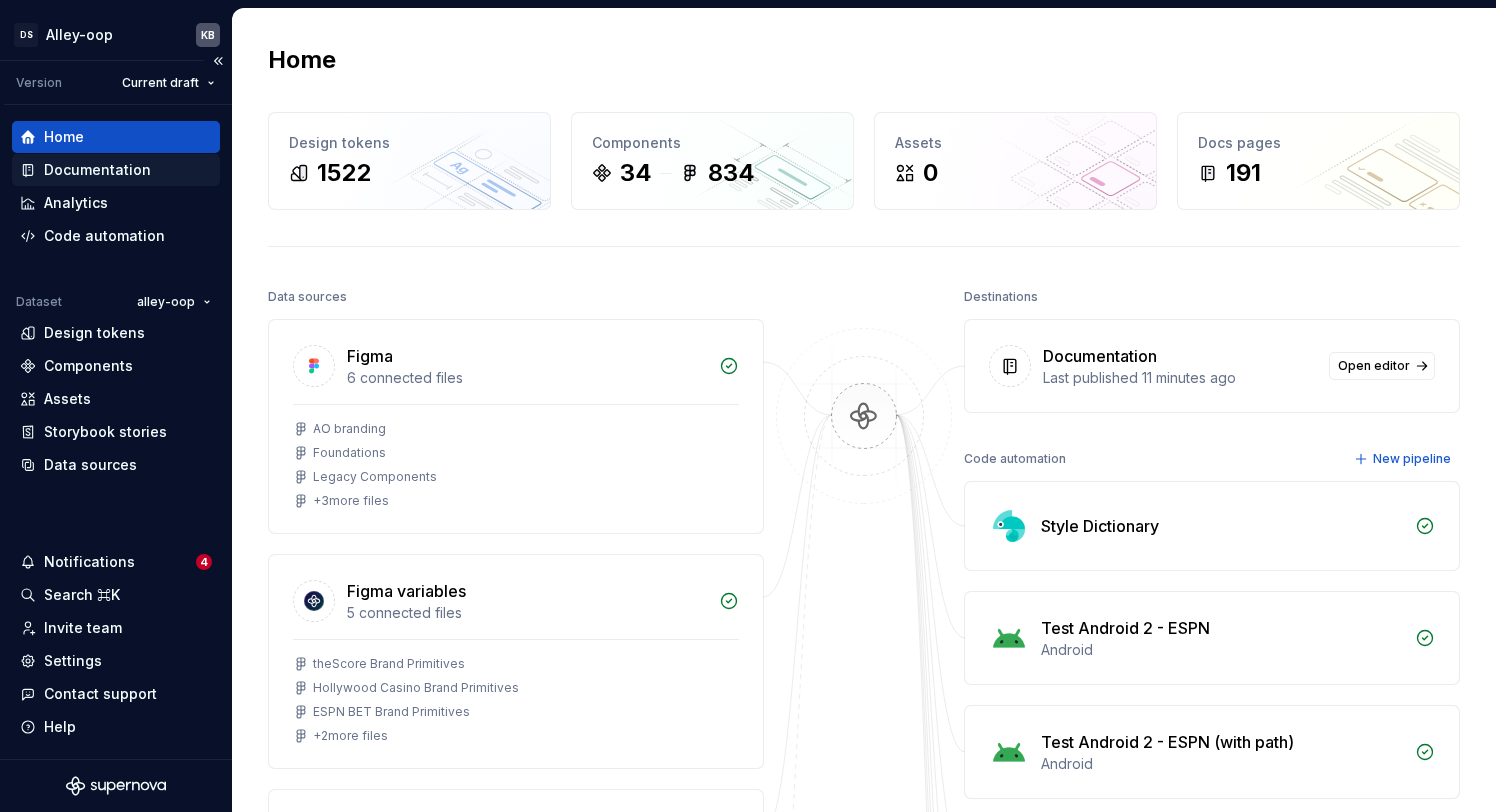 click on "Documentation" at bounding box center (97, 170) 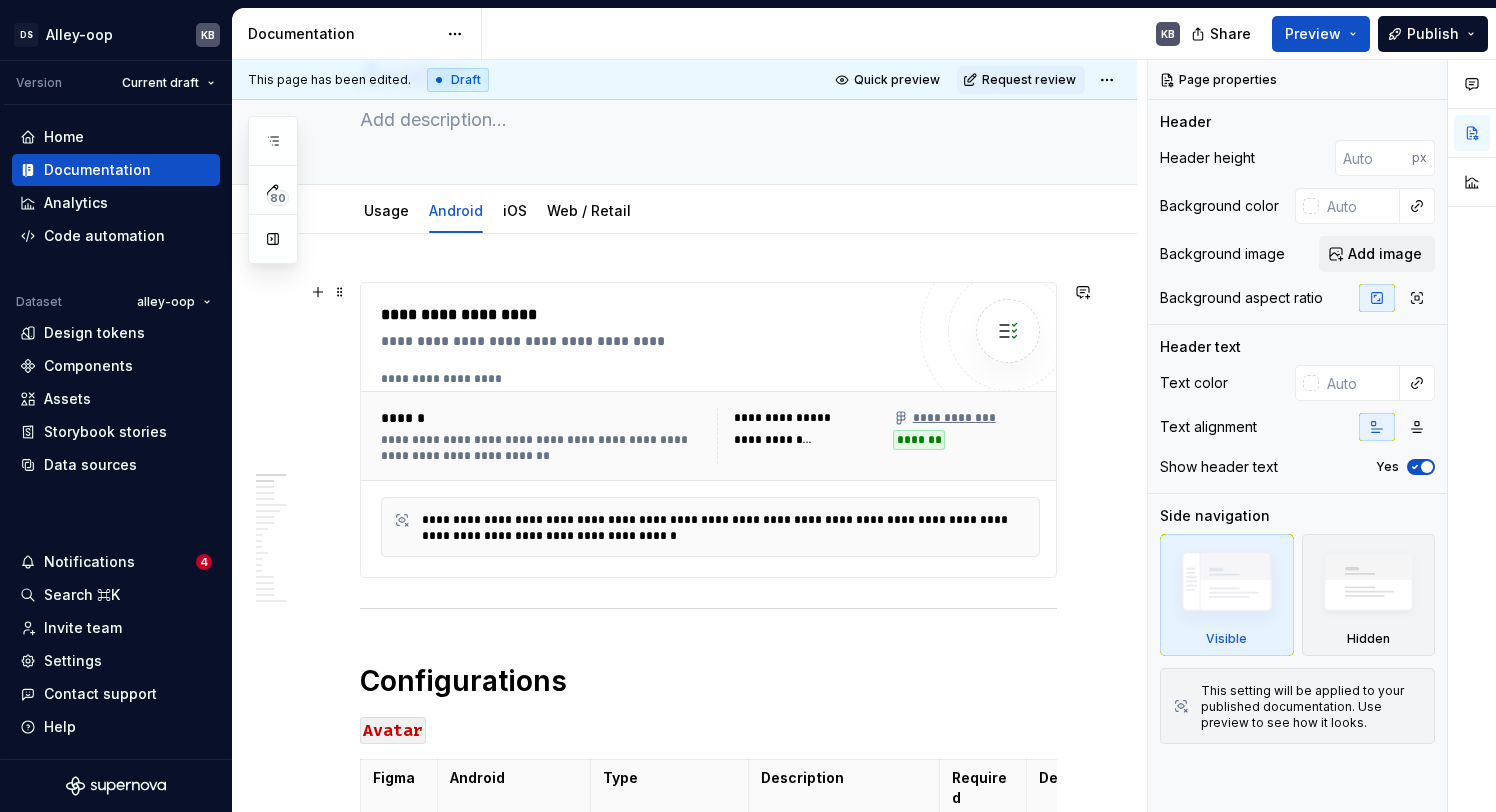 scroll, scrollTop: 64, scrollLeft: 0, axis: vertical 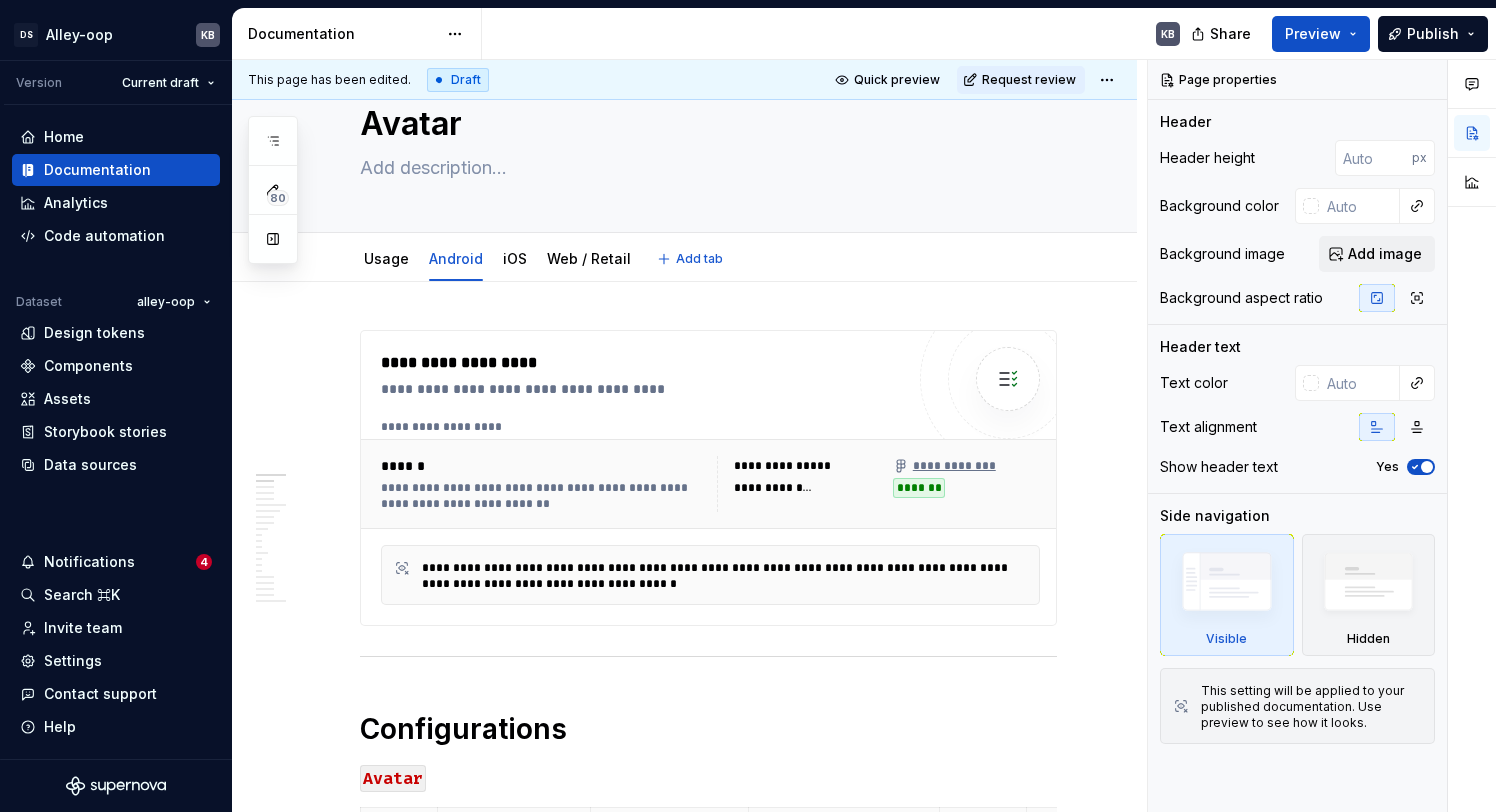 type on "*" 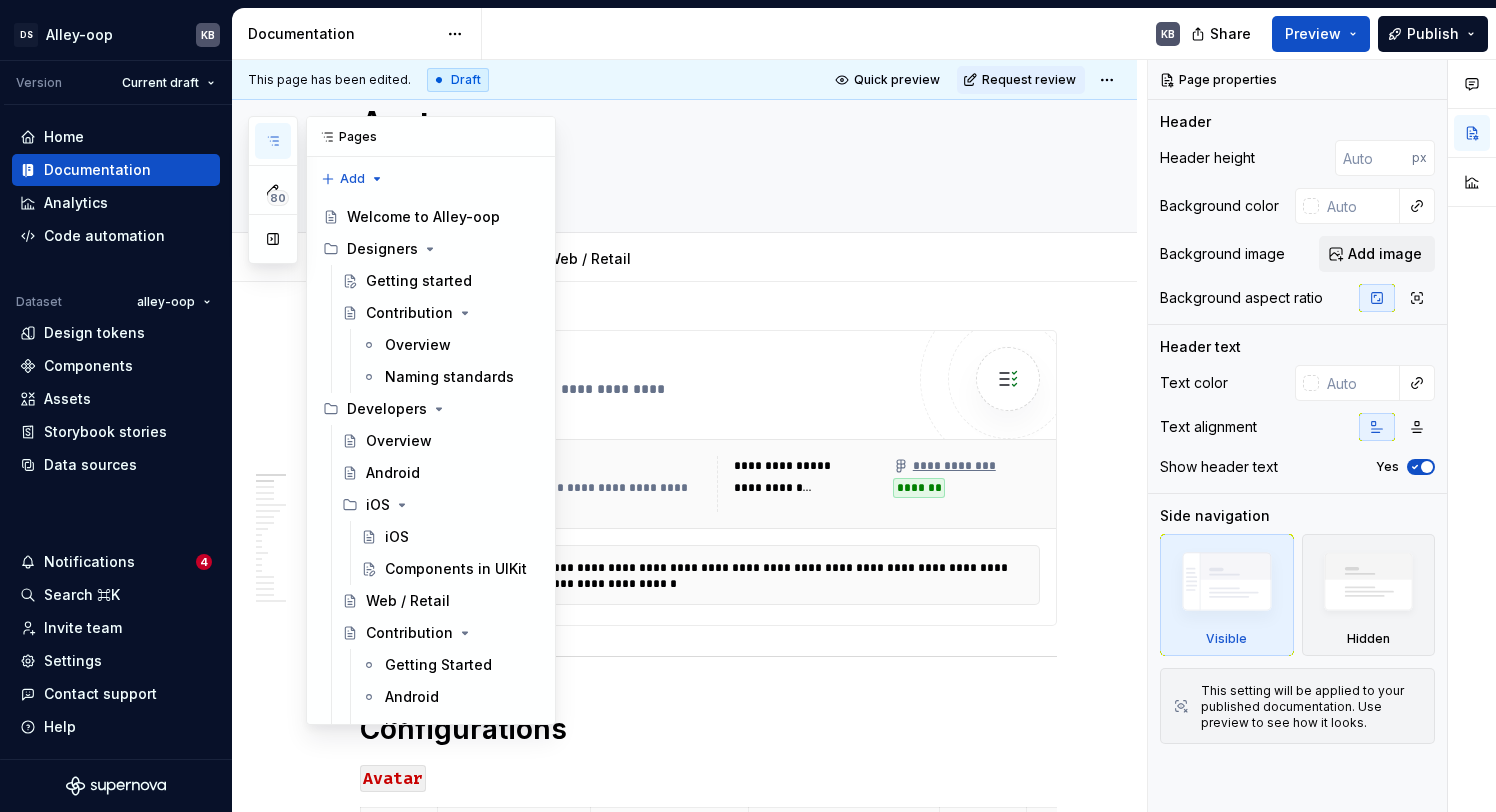 click 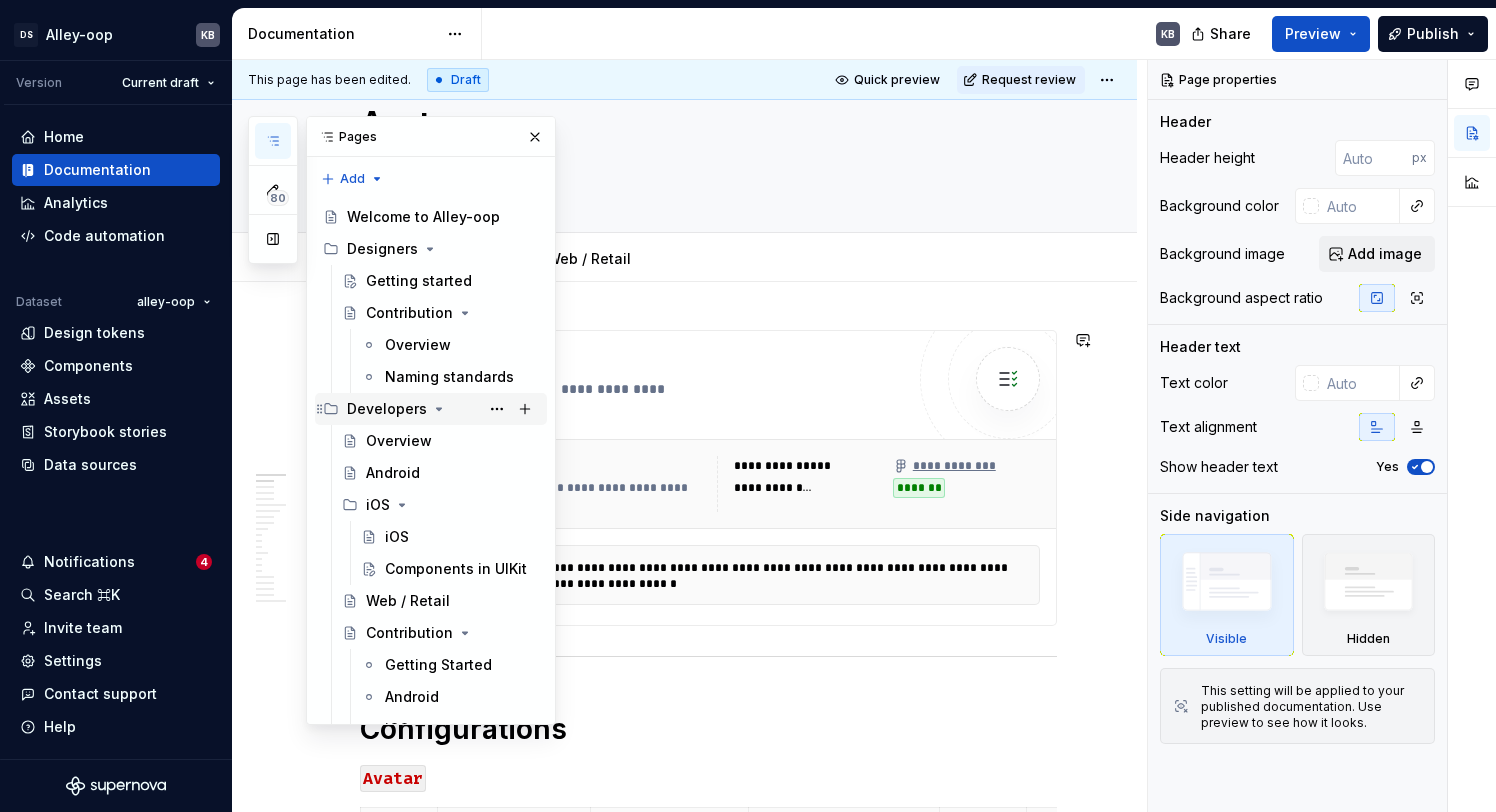 type 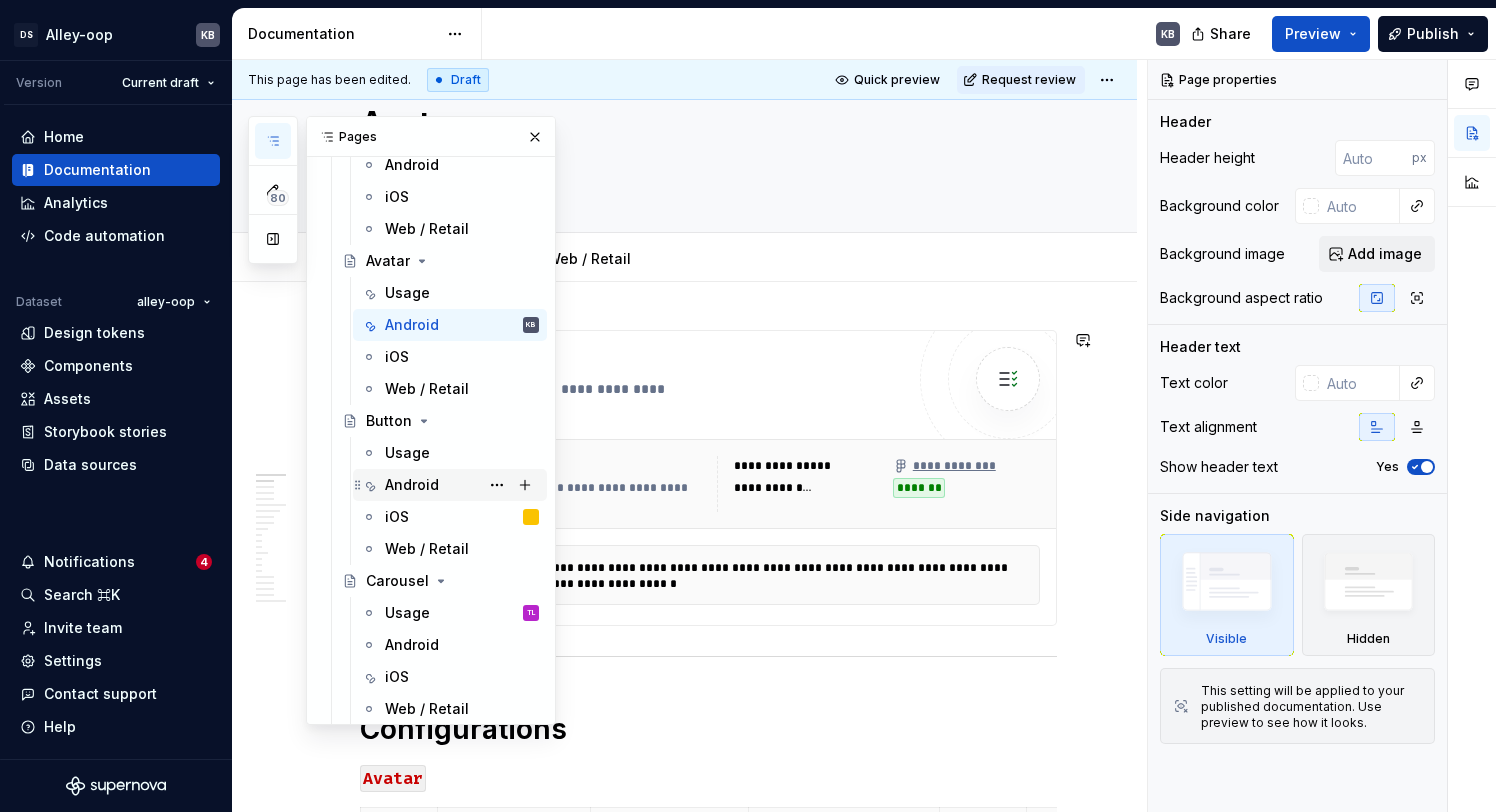 click on "Android" at bounding box center [412, 485] 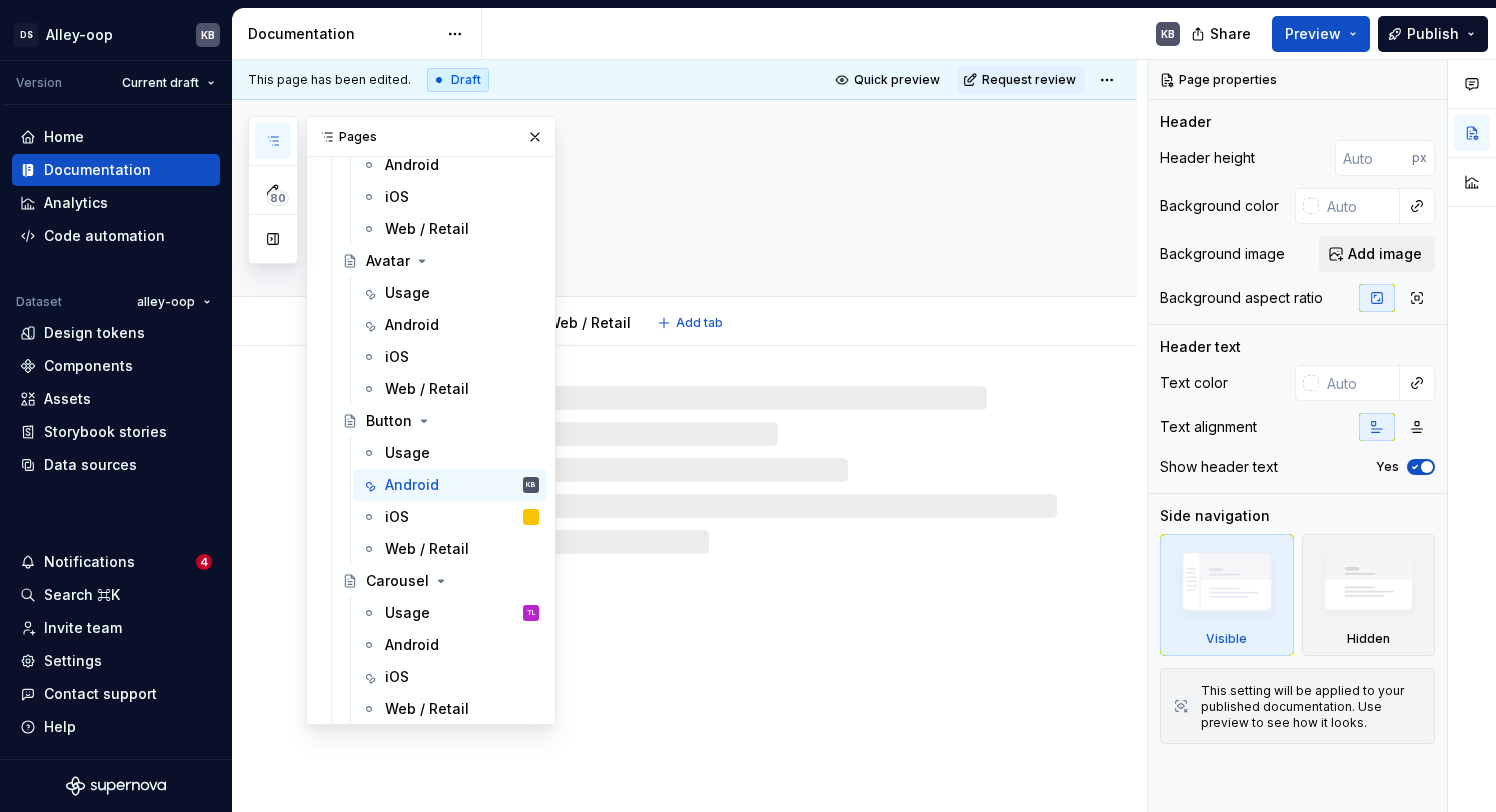 click on "Usage Android iOS Web / Retail Add tab" at bounding box center (708, 323) 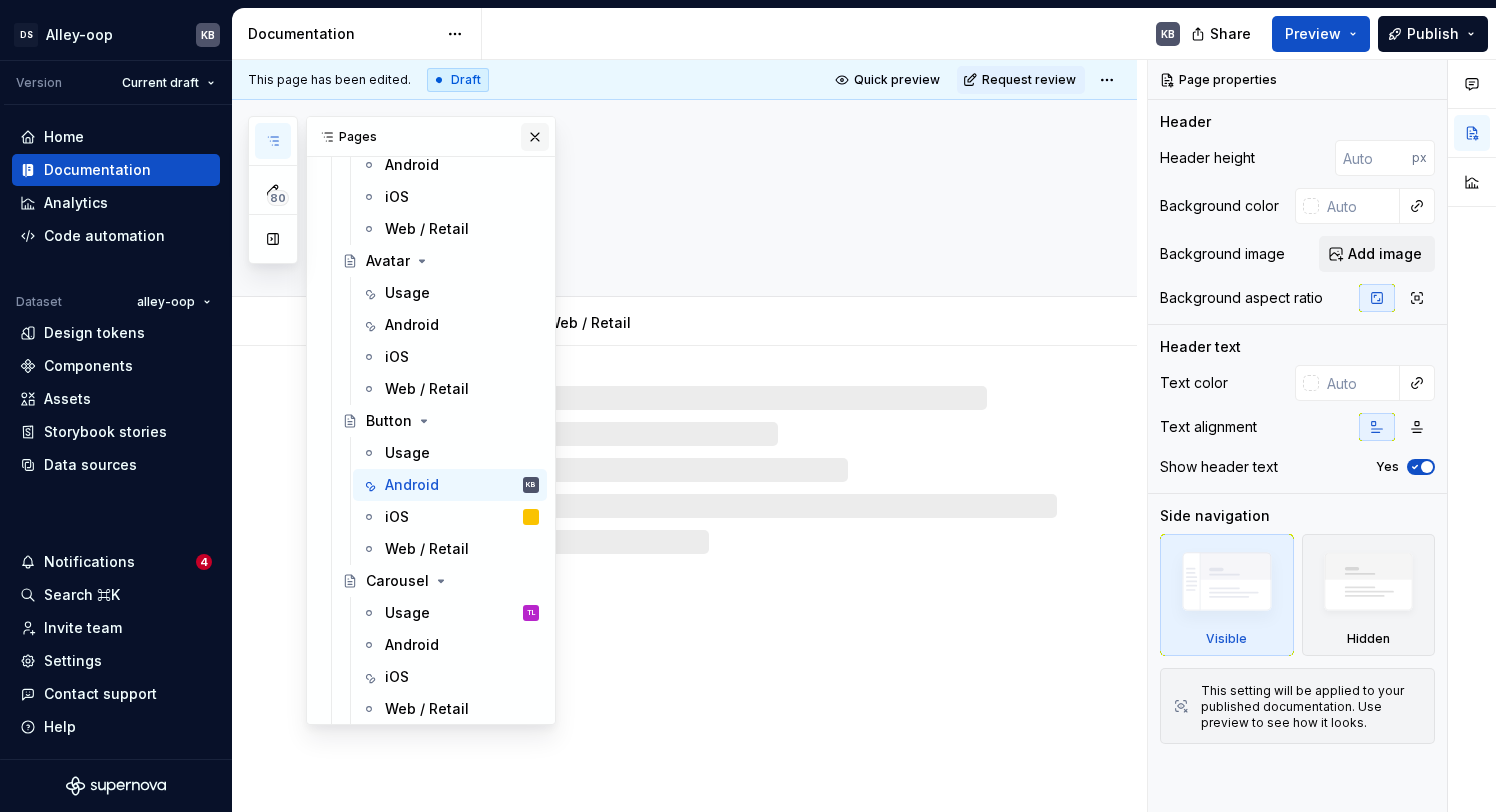 click at bounding box center (535, 137) 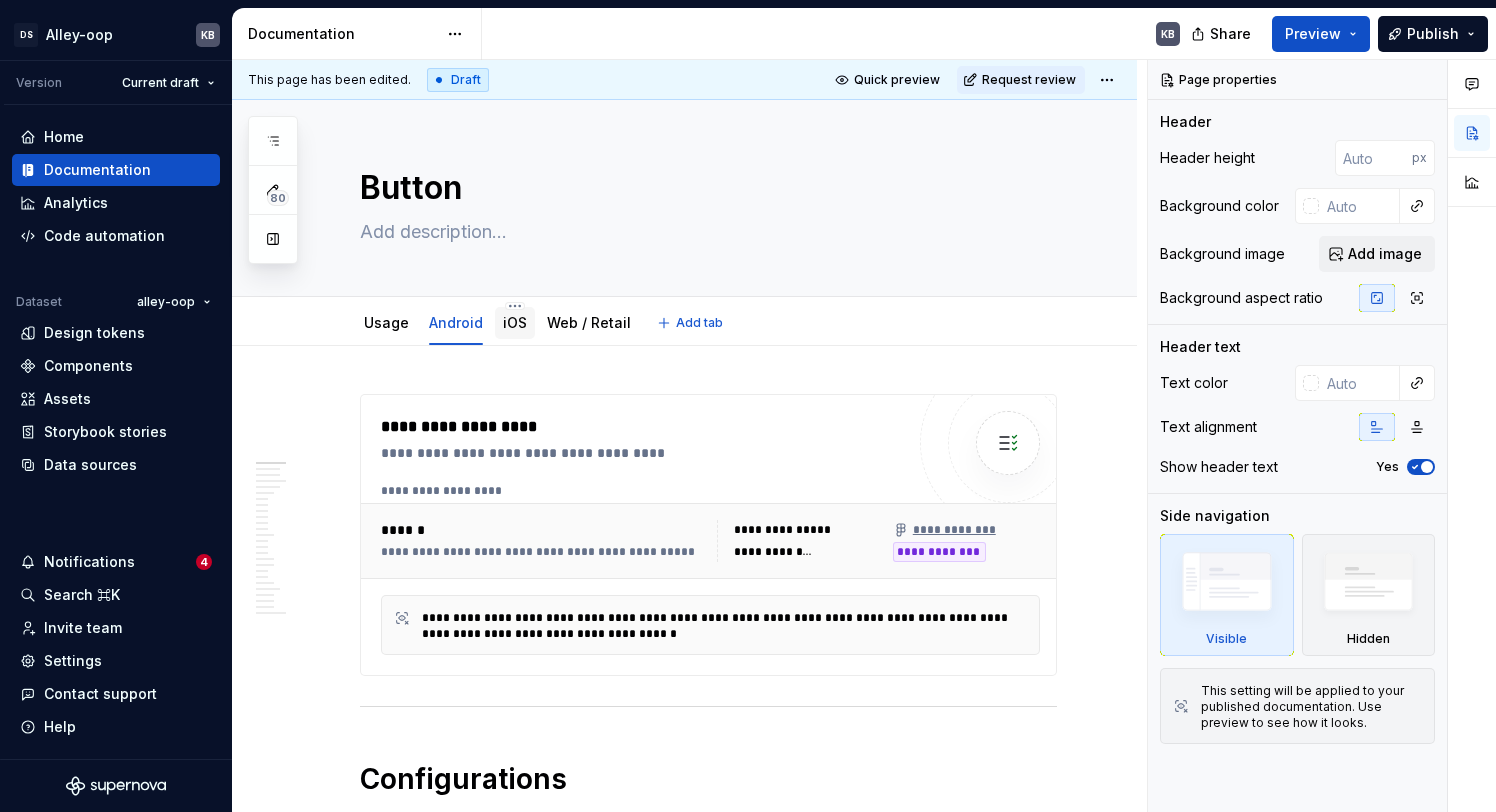 click on "iOS" at bounding box center [515, 323] 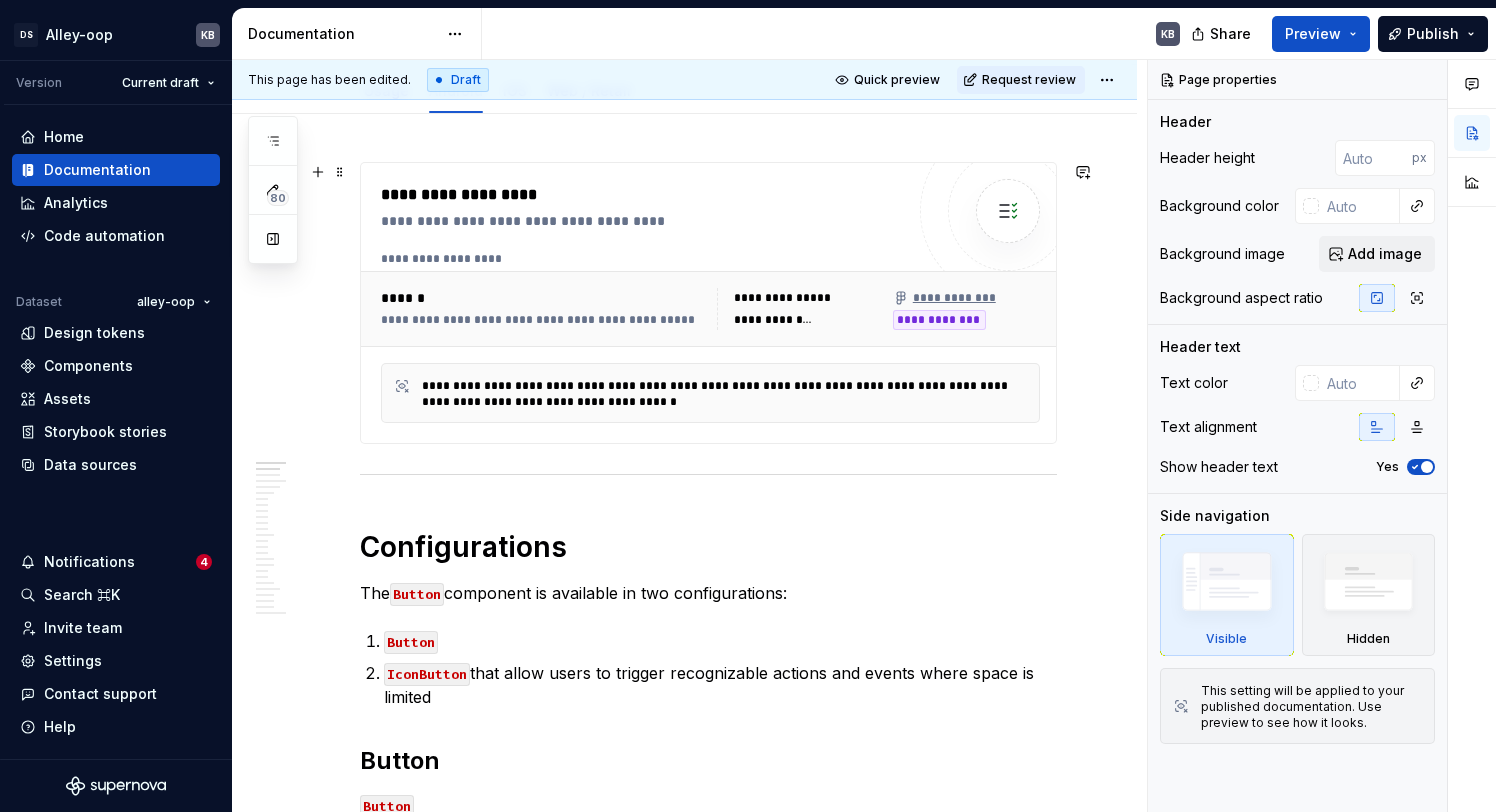 scroll, scrollTop: 23, scrollLeft: 0, axis: vertical 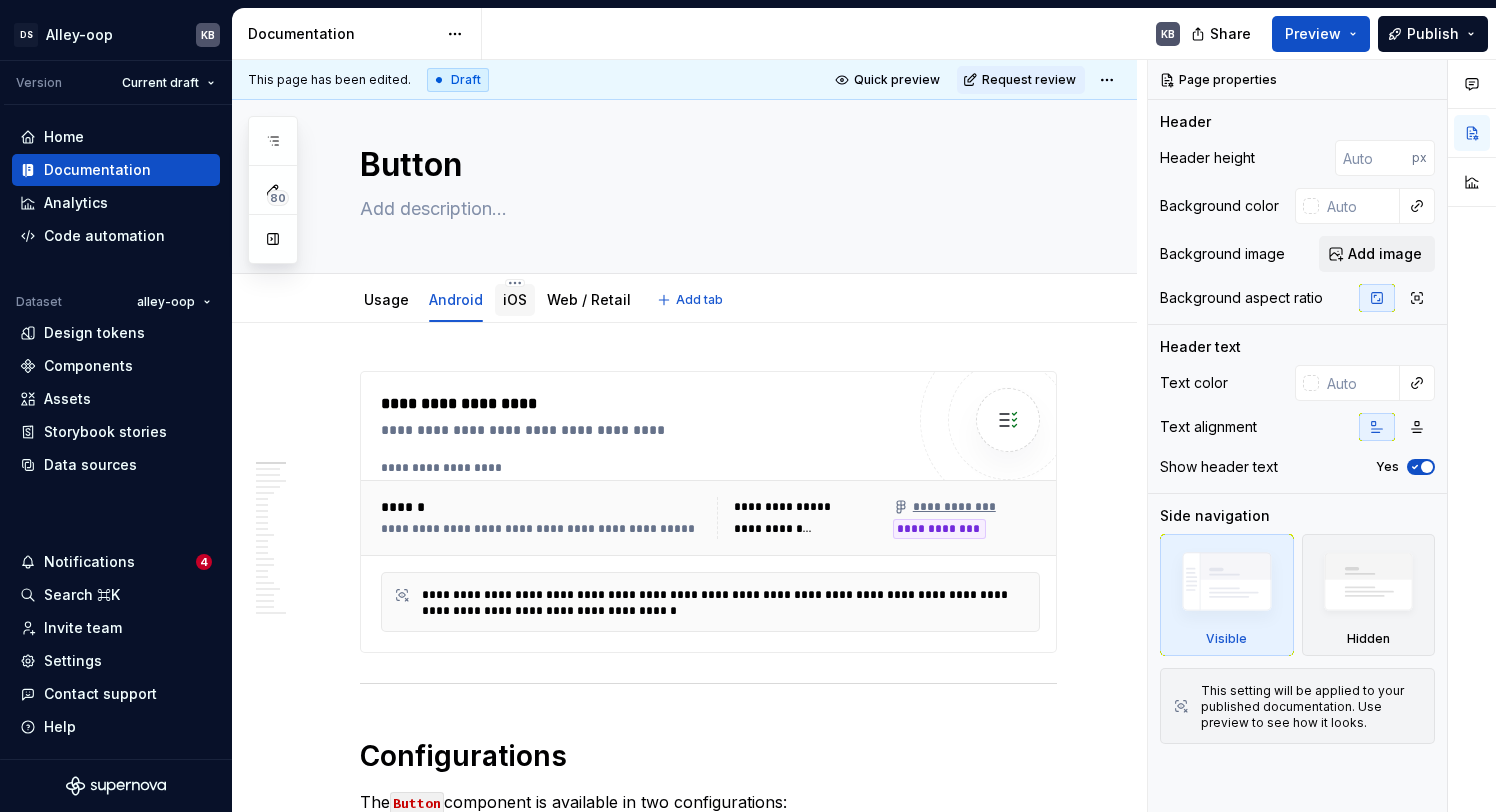 click on "iOS" at bounding box center (515, 299) 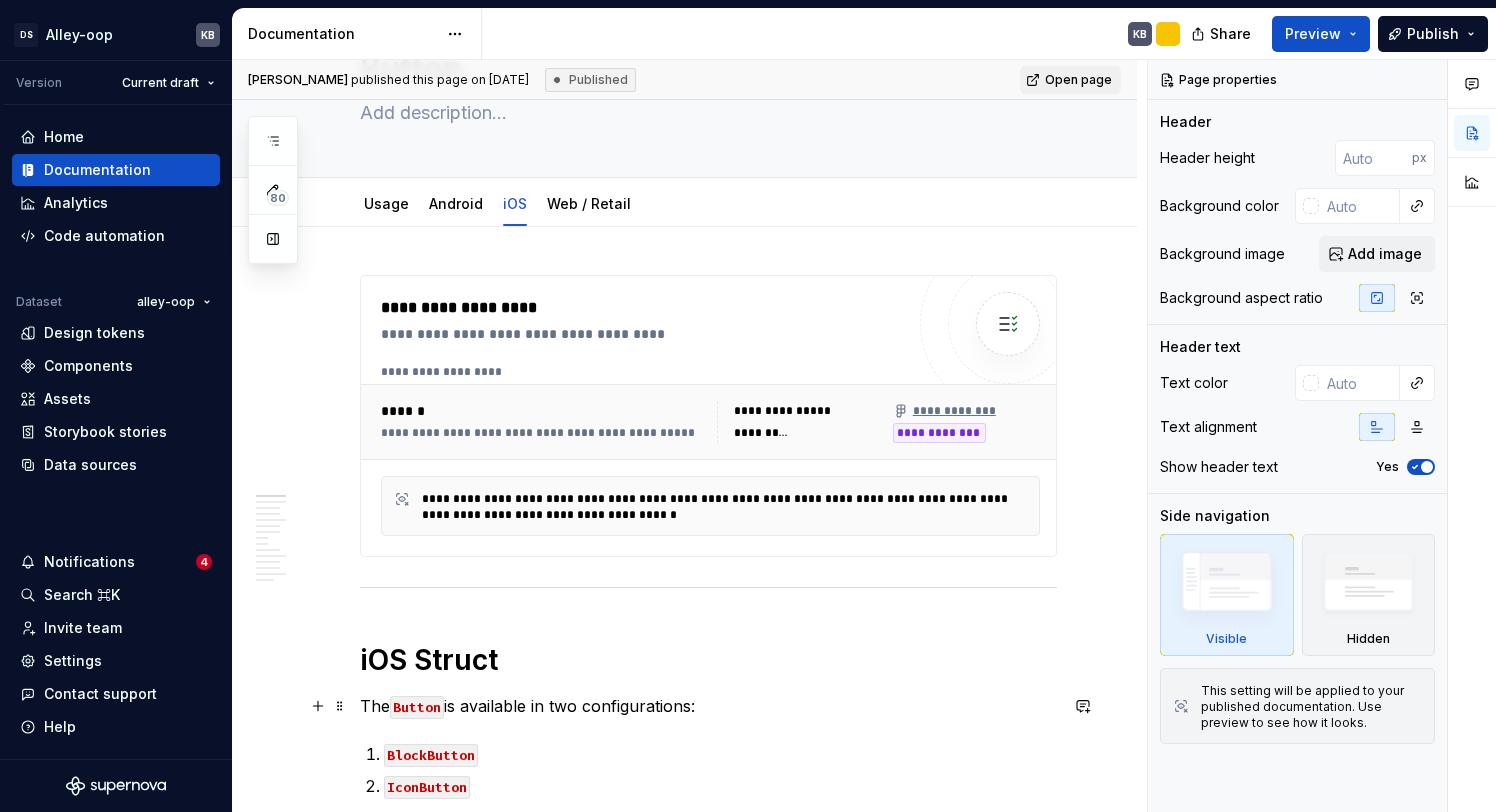 scroll, scrollTop: 0, scrollLeft: 0, axis: both 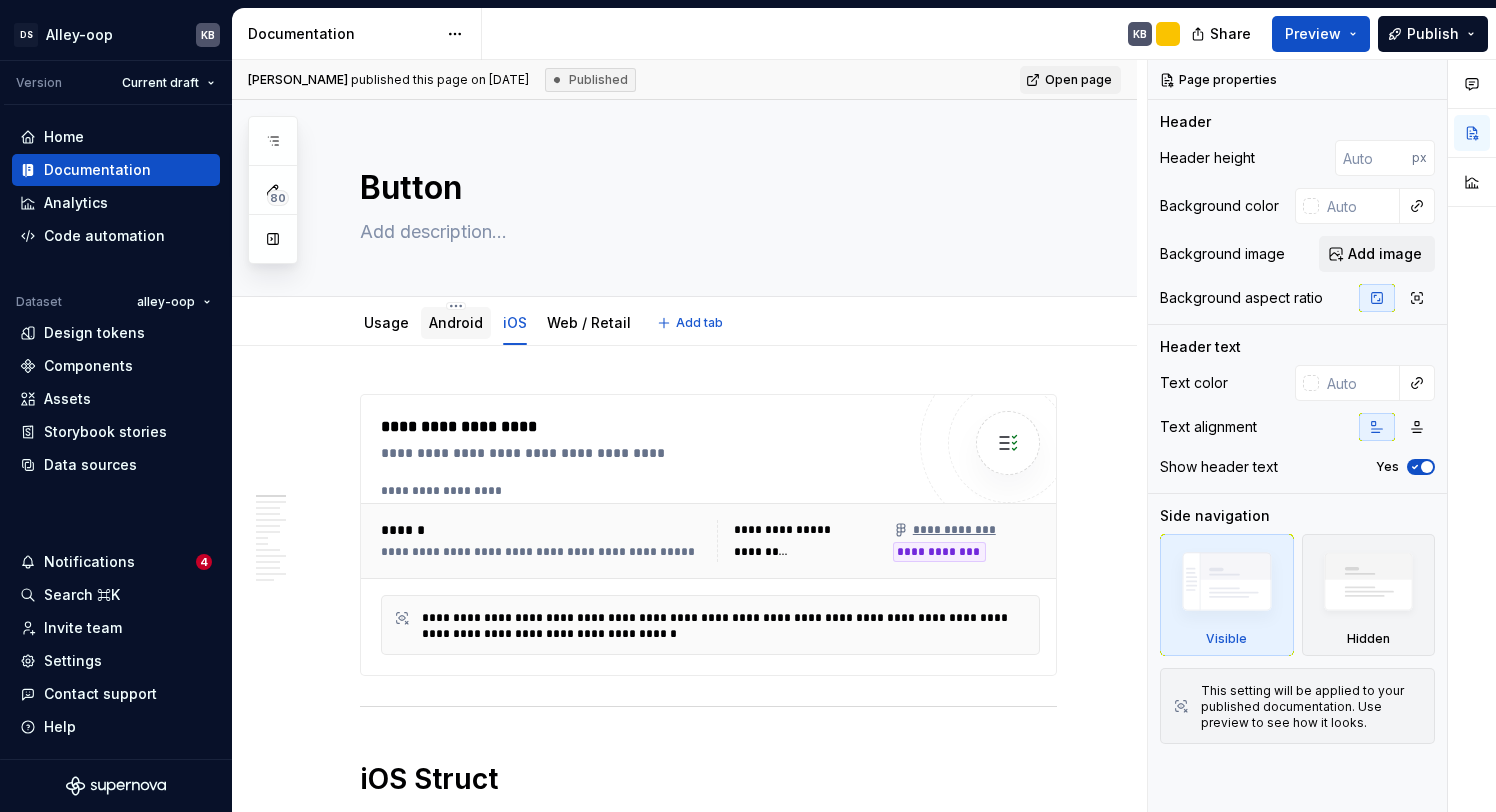 click on "Android" at bounding box center (456, 323) 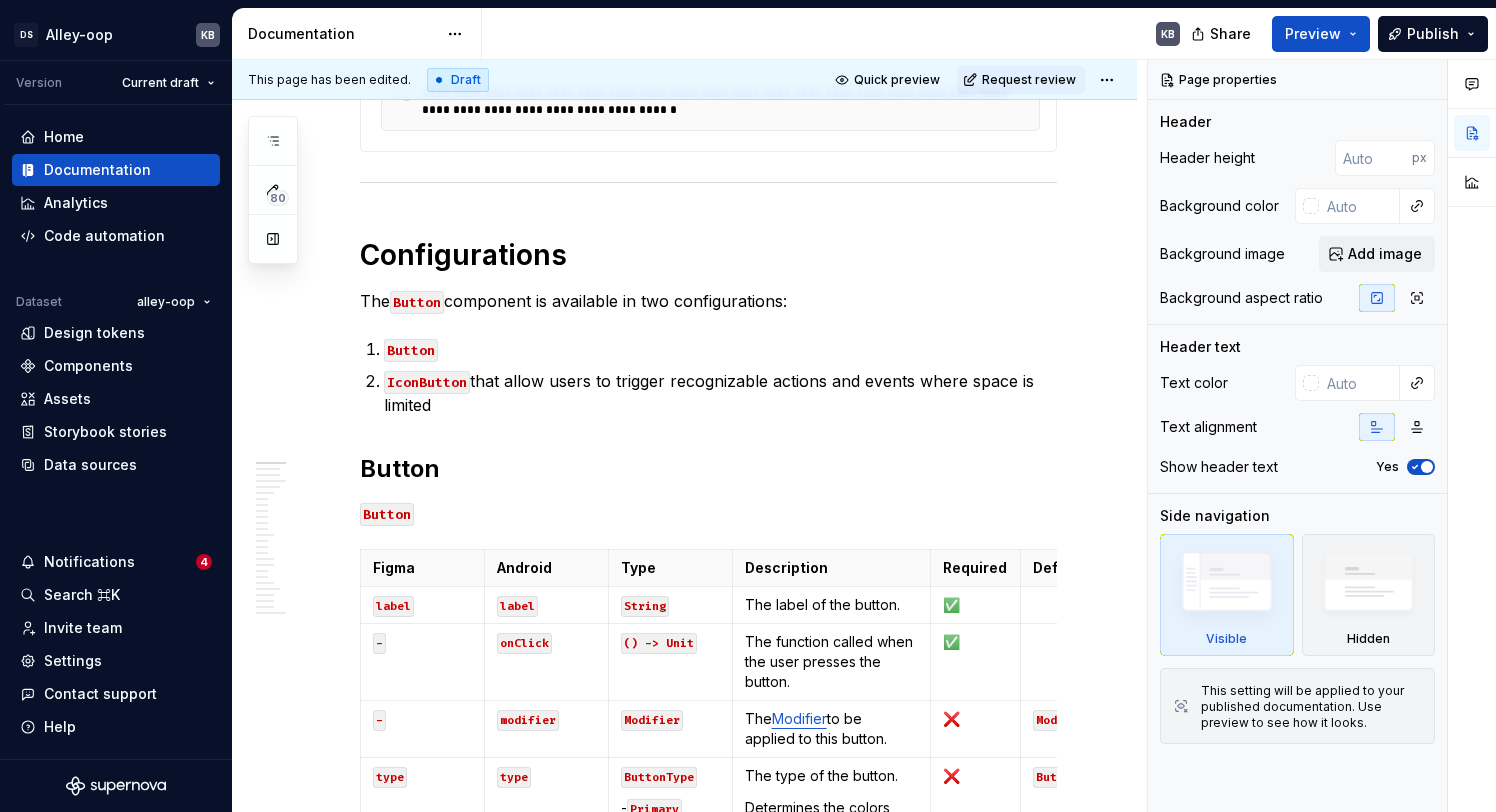 scroll, scrollTop: 647, scrollLeft: 0, axis: vertical 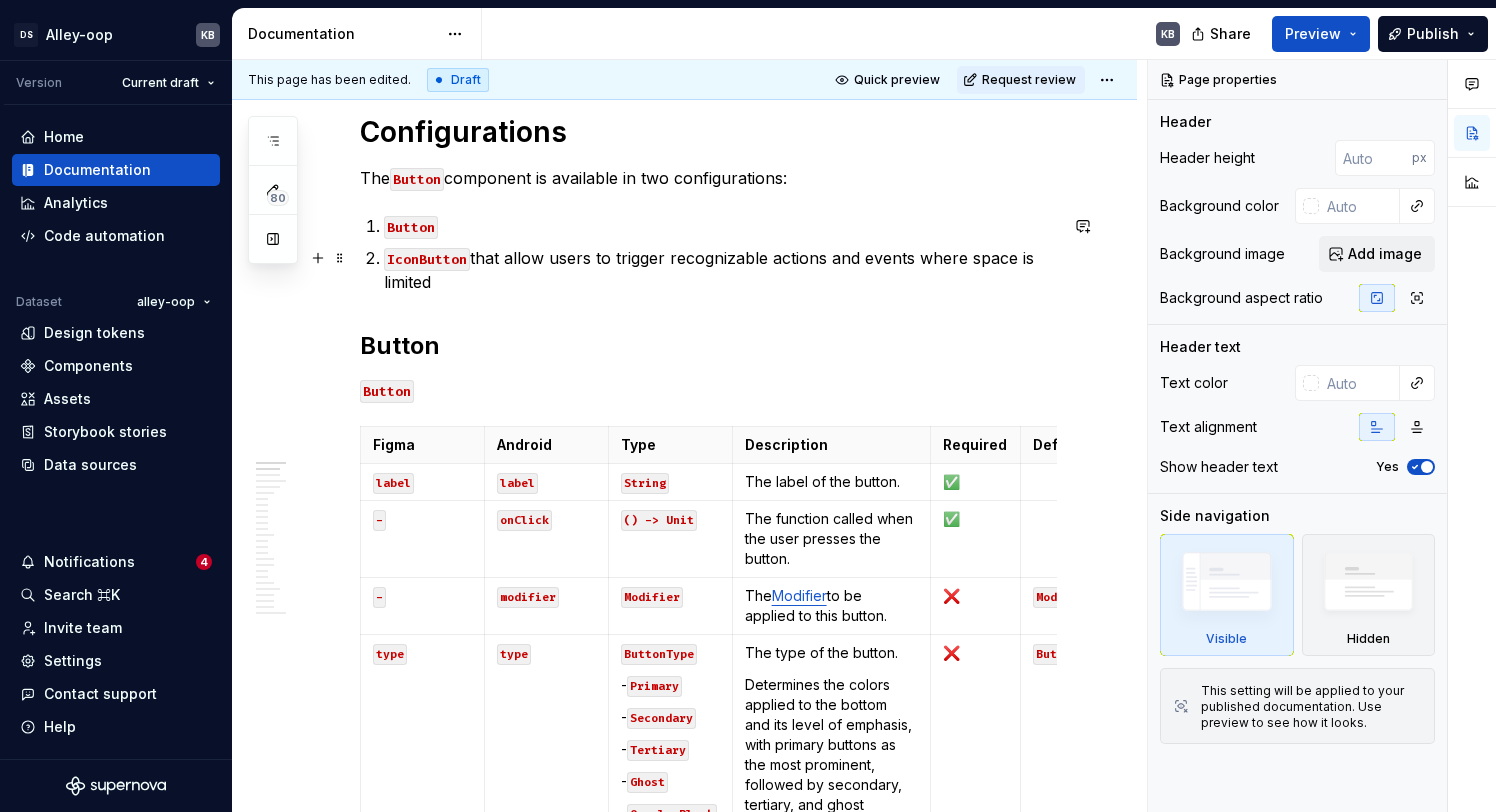 type on "*" 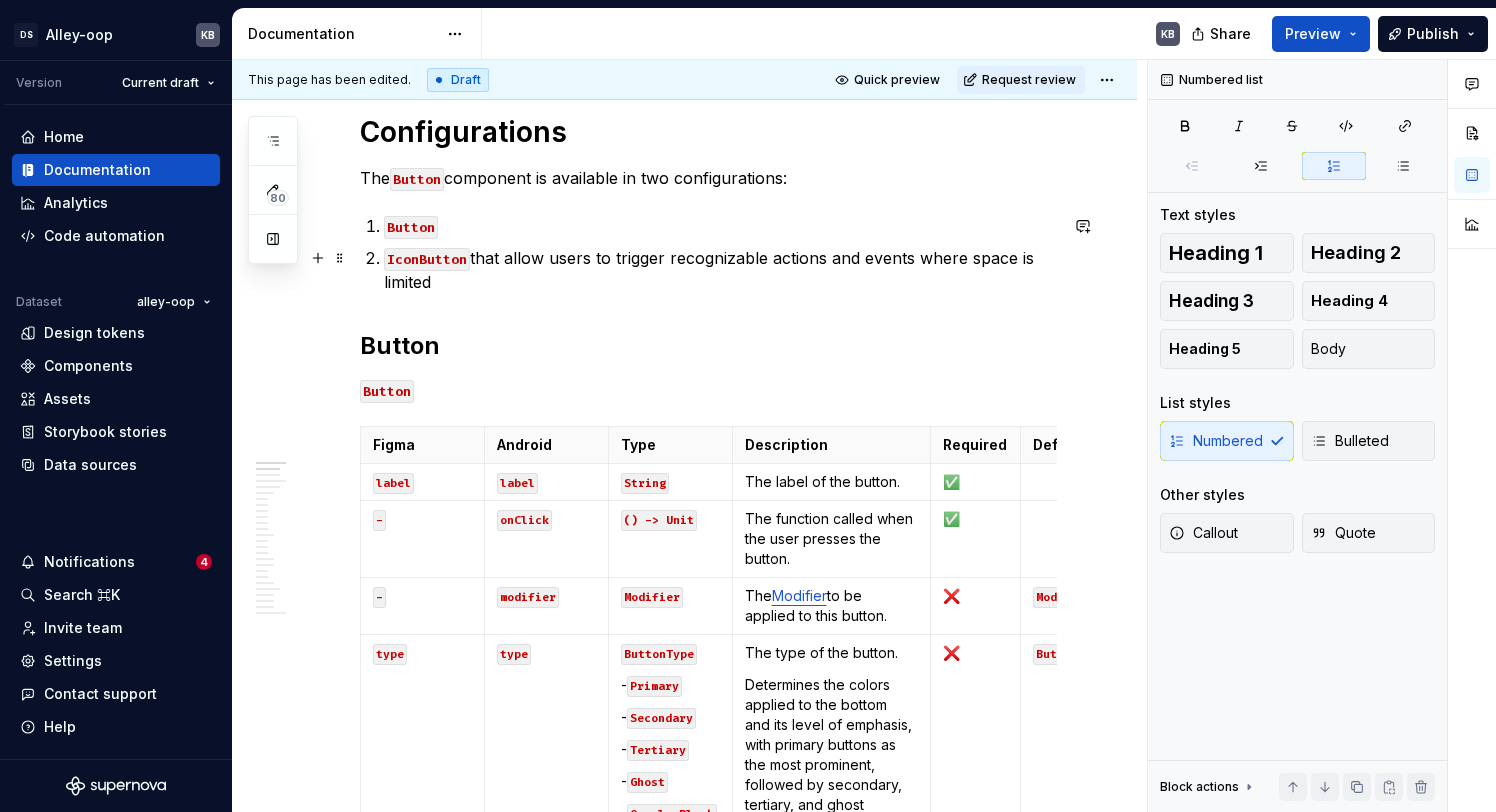 type 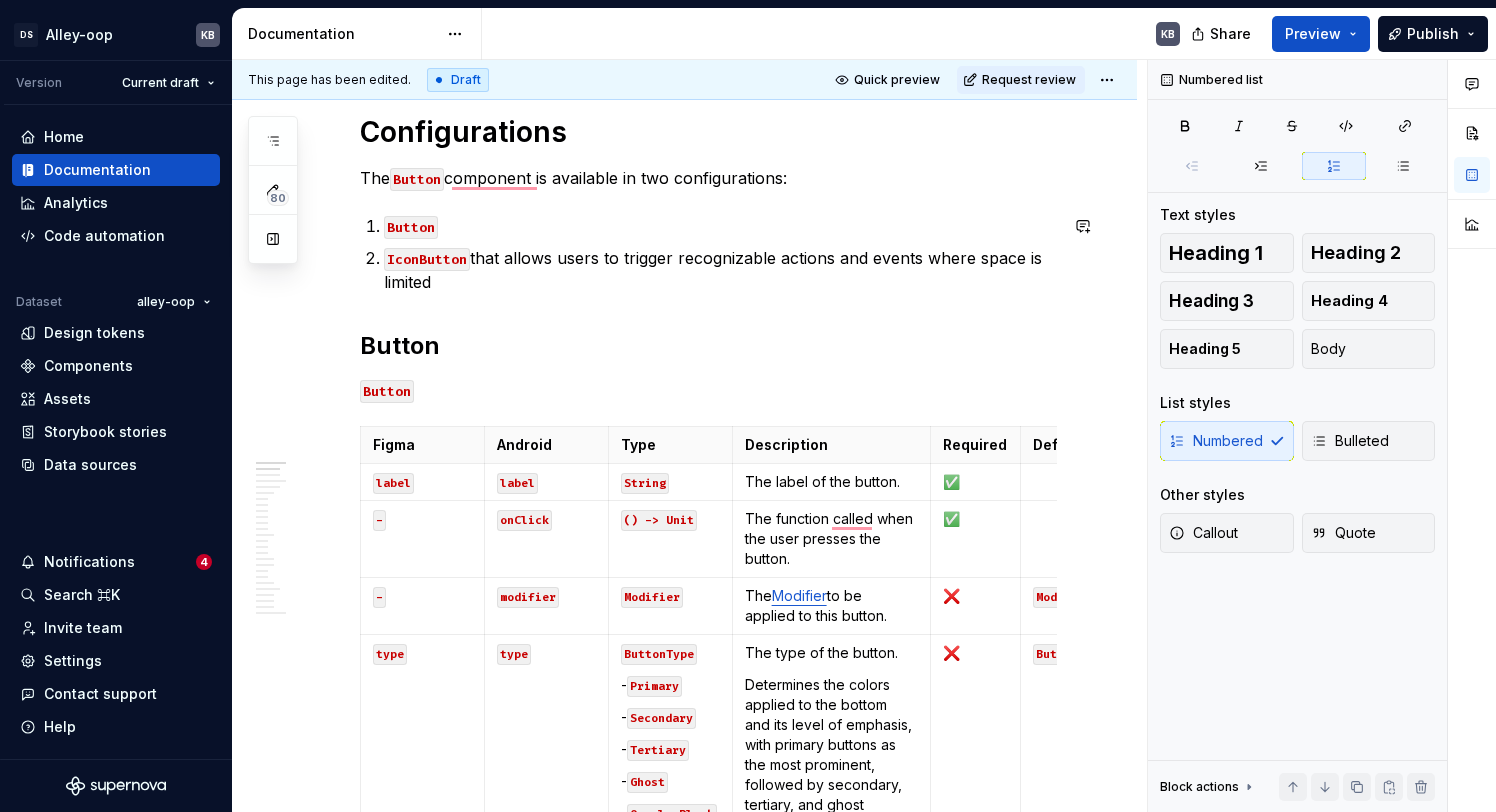 scroll, scrollTop: 647, scrollLeft: 0, axis: vertical 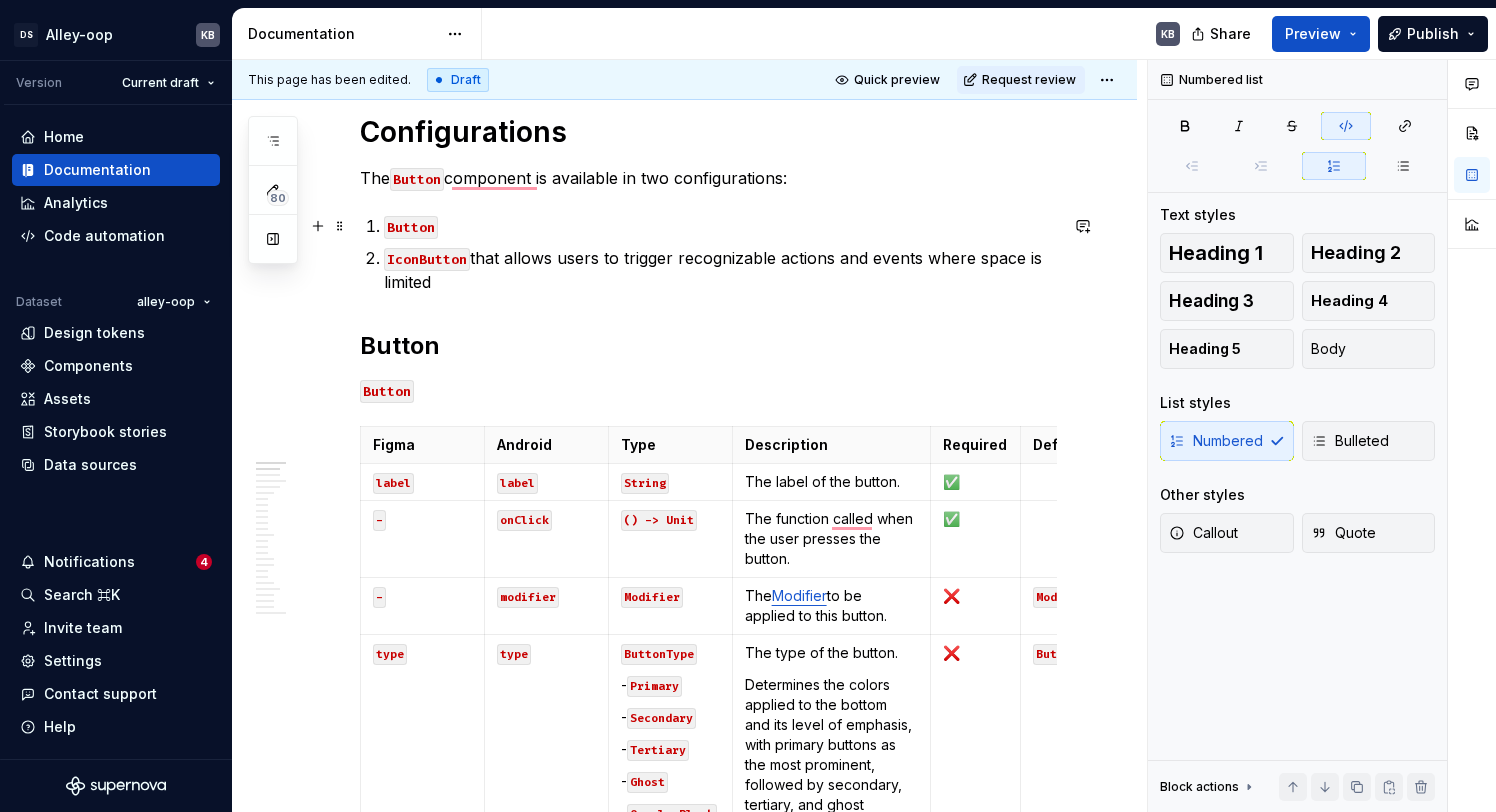 click on "Button" at bounding box center (720, 226) 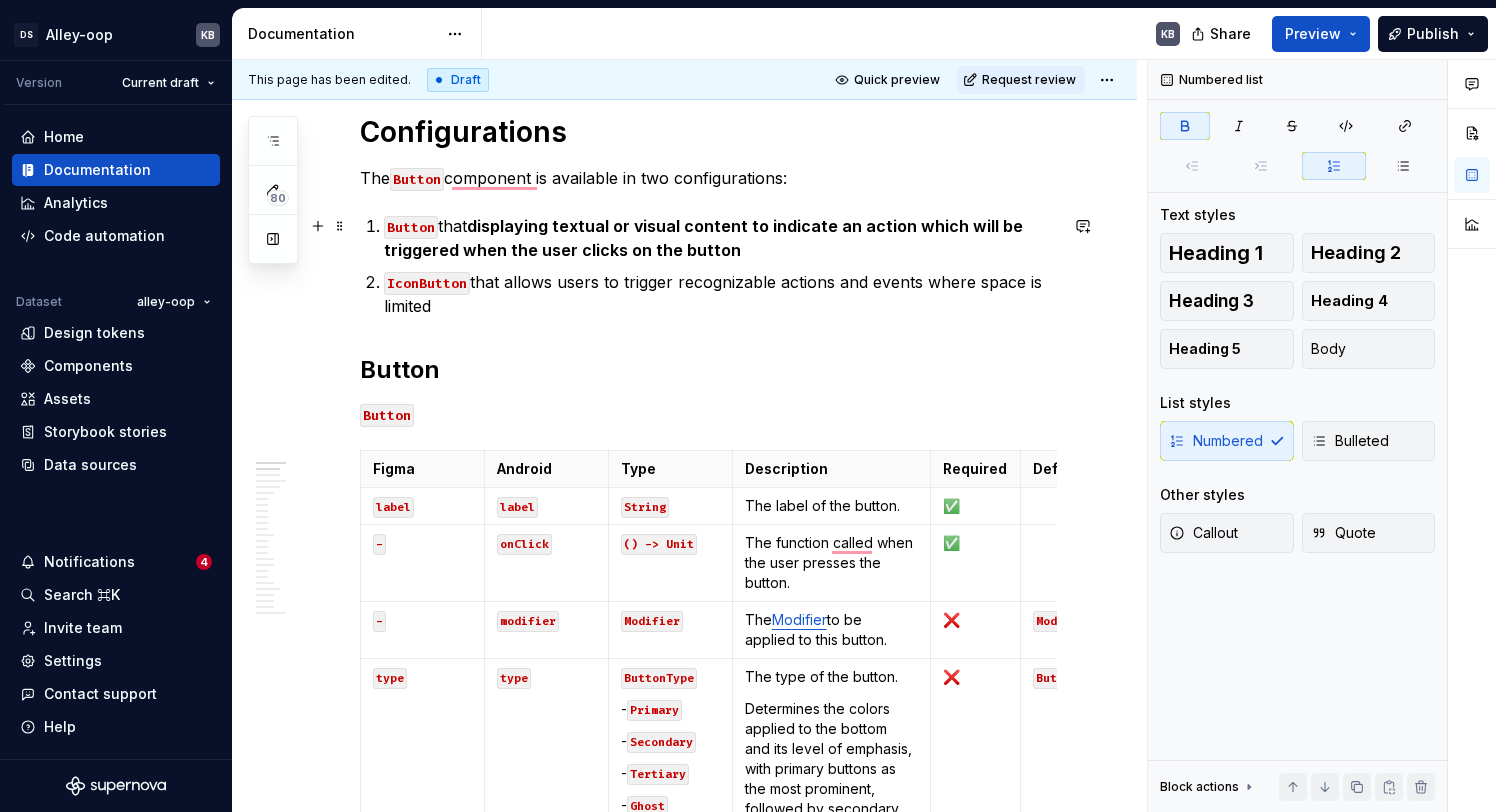 click on "displaying textual or visual content to indicate an action which will be triggered when the user clicks on the button" at bounding box center (705, 238) 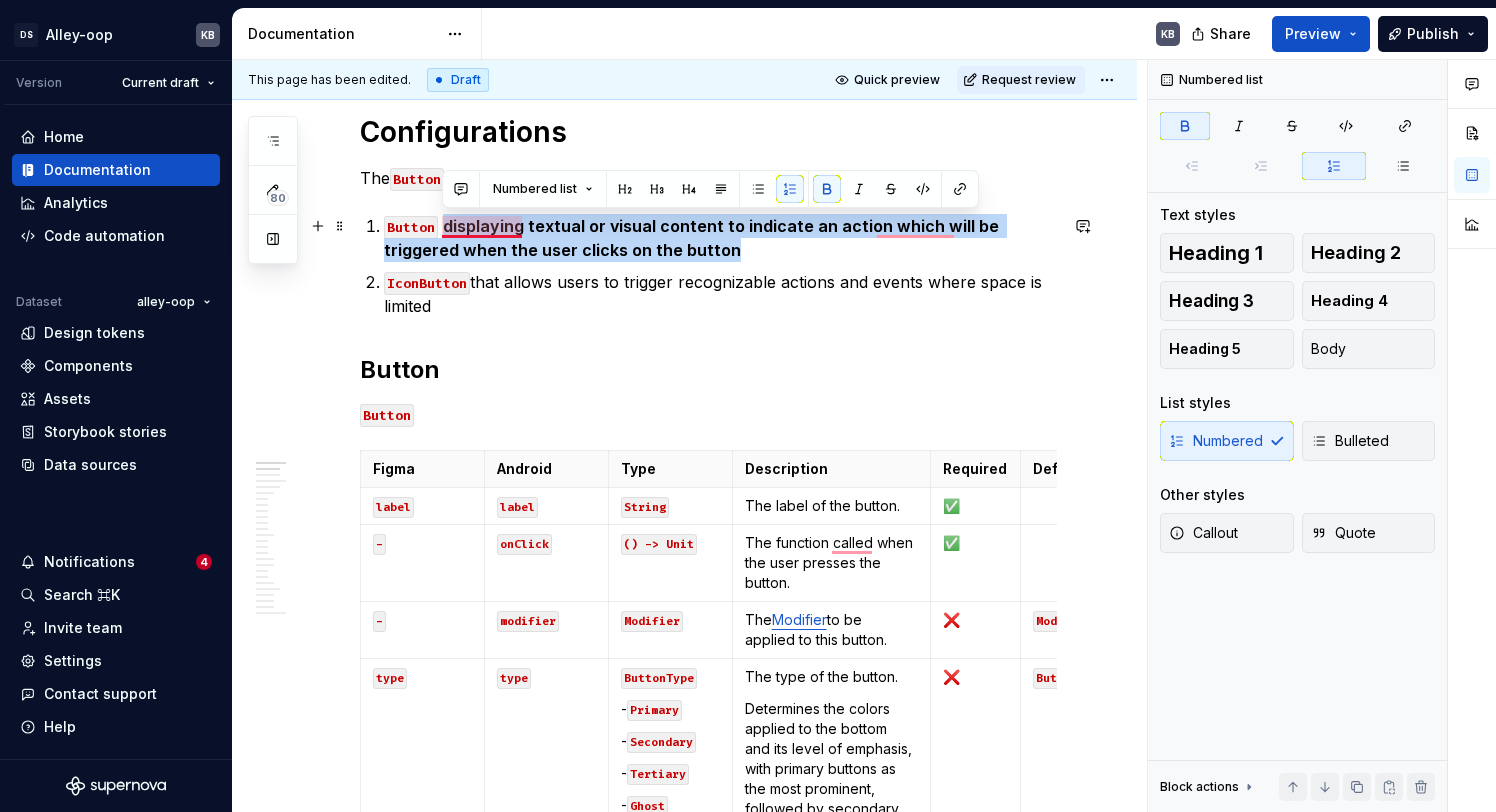 drag, startPoint x: 681, startPoint y: 243, endPoint x: 444, endPoint y: 222, distance: 237.92856 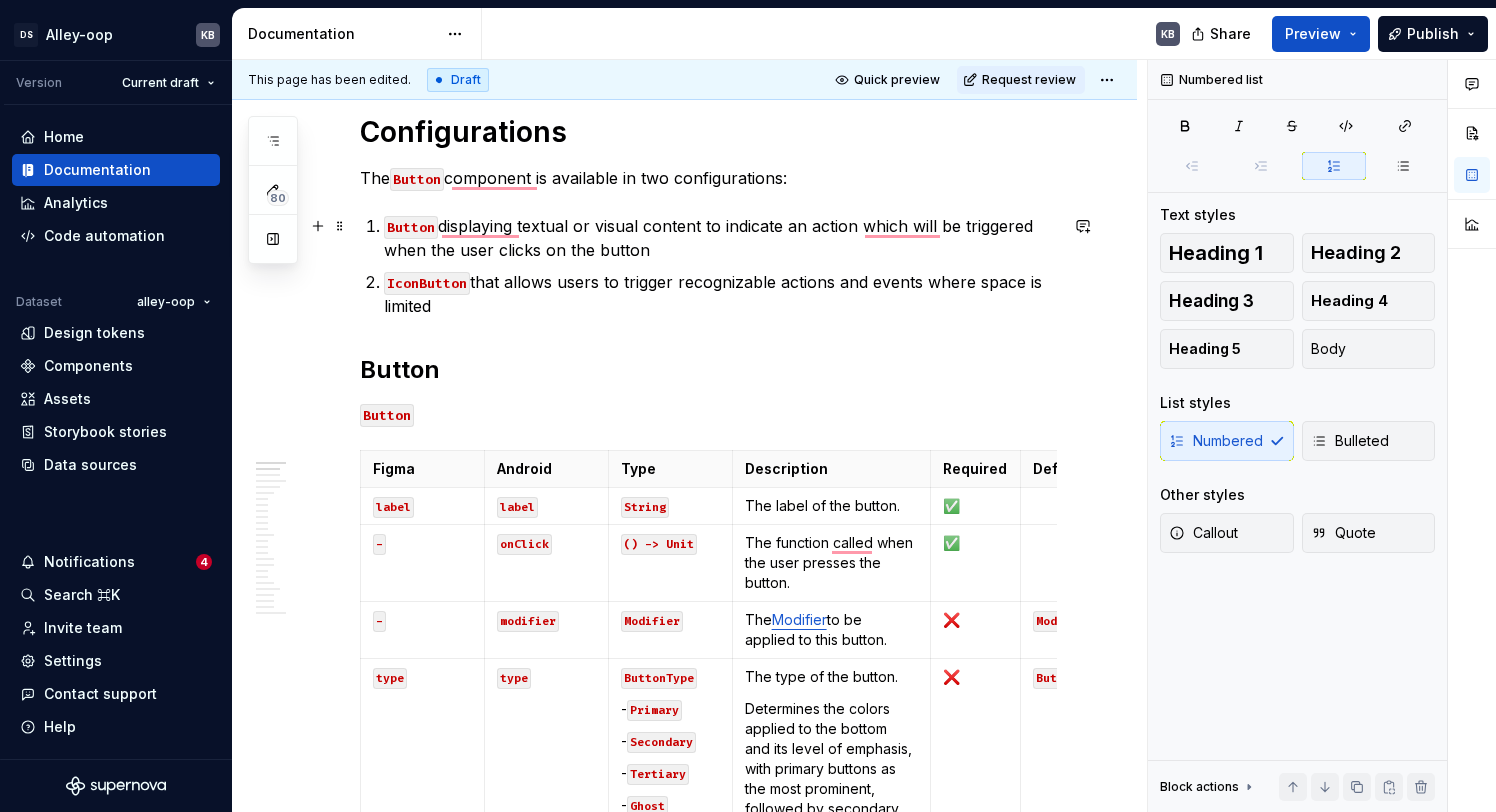 click on "Button  displaying textual or visual content to indicate an action which will be triggered when the user clicks on the button" at bounding box center (720, 238) 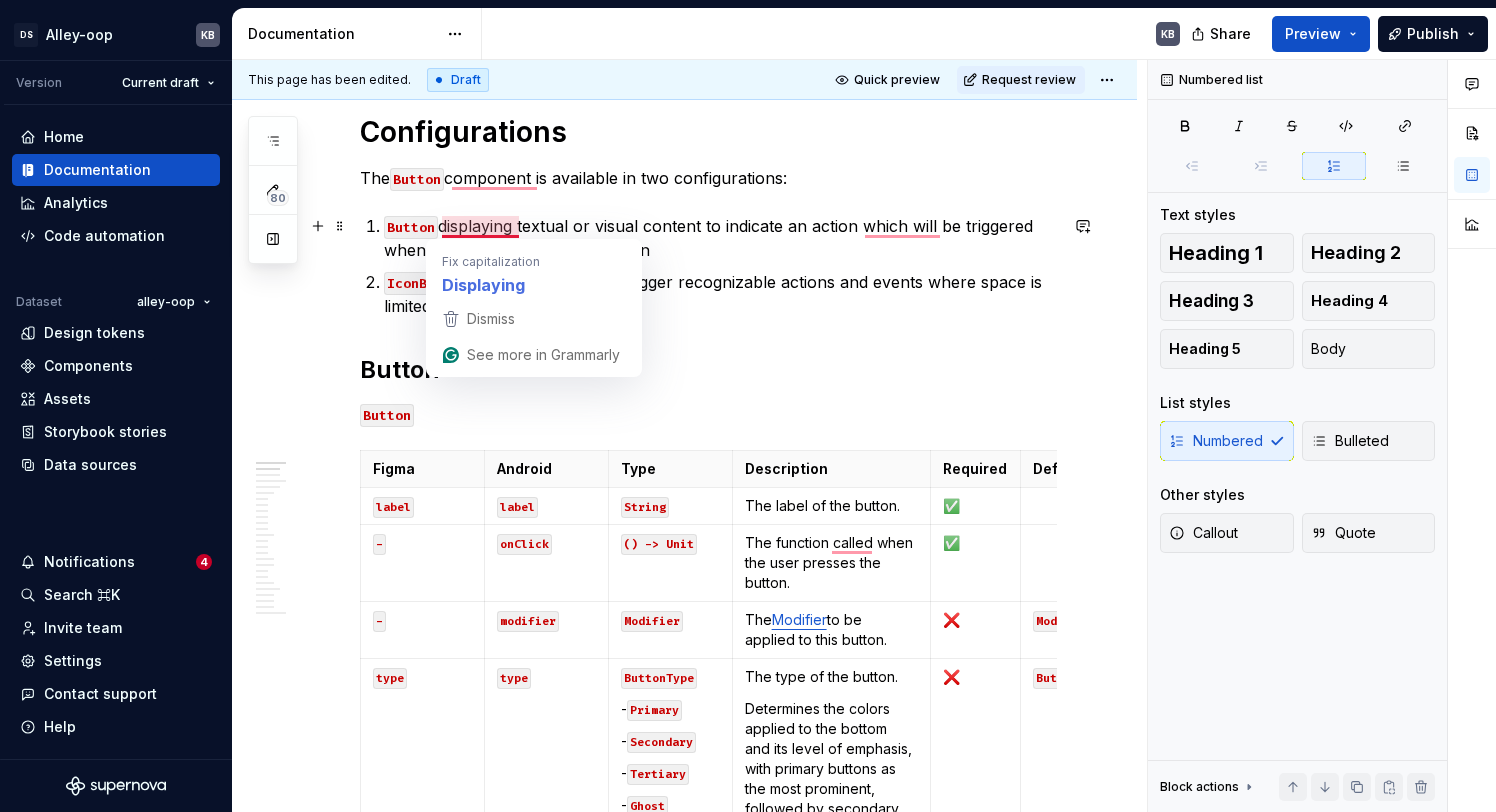 click on "Button  displaying textual or visual content to indicate an action which will be triggered when the user clicks on the button" at bounding box center [720, 238] 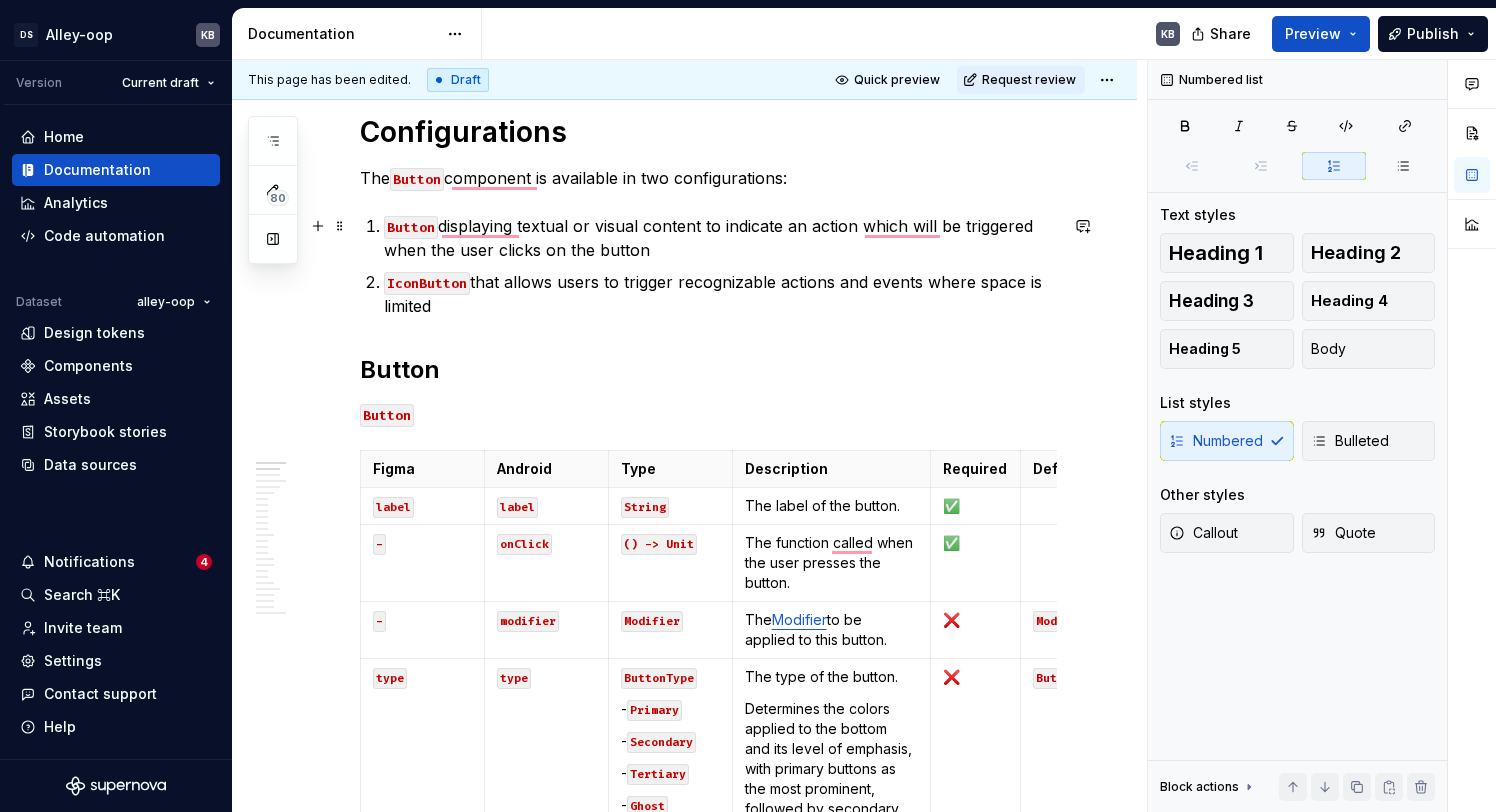 click on "Button  displaying textual or visual content to indicate an action which will be triggered when the user clicks on the button" at bounding box center [720, 238] 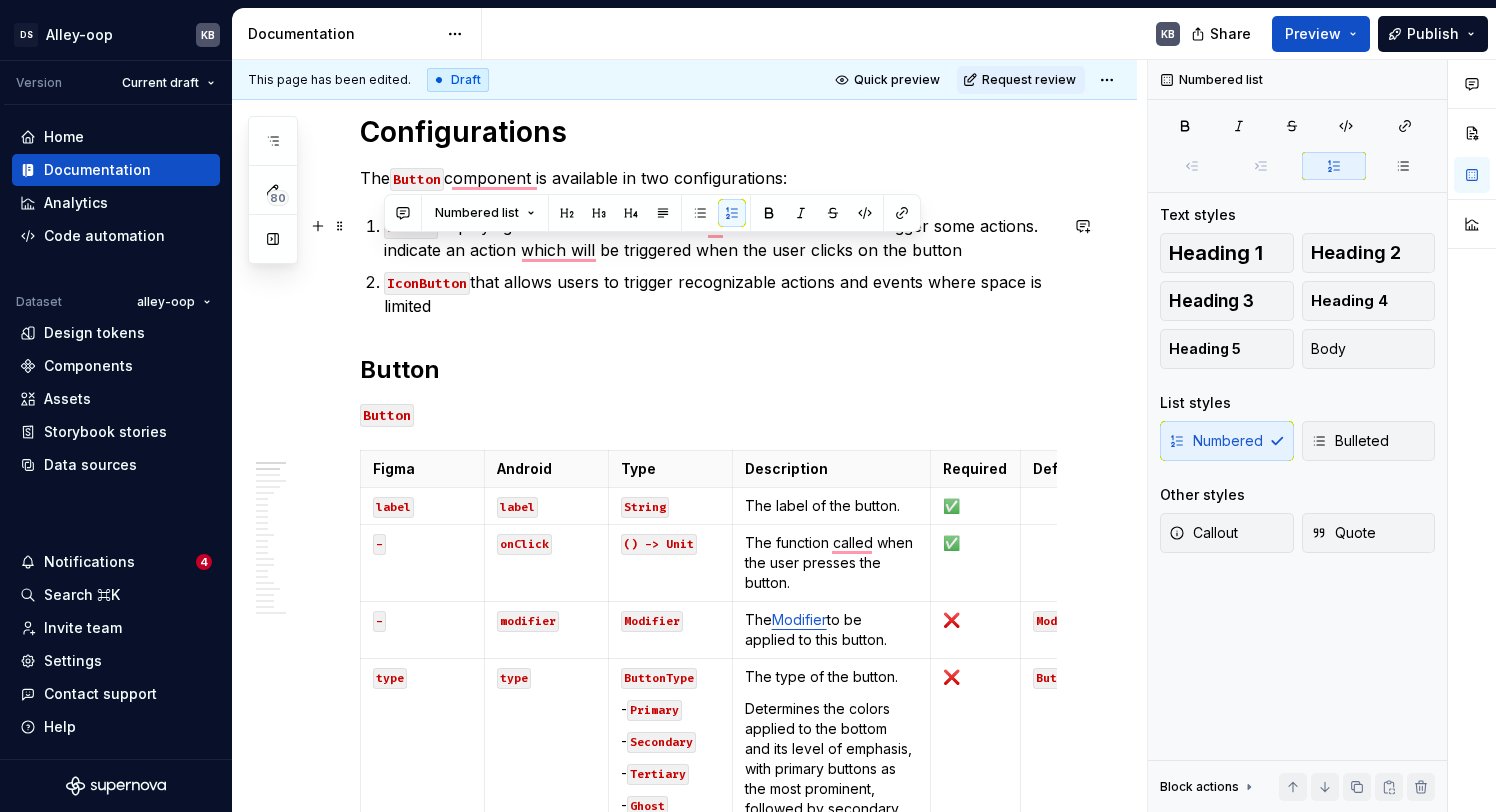 drag, startPoint x: 989, startPoint y: 252, endPoint x: 383, endPoint y: 259, distance: 606.0404 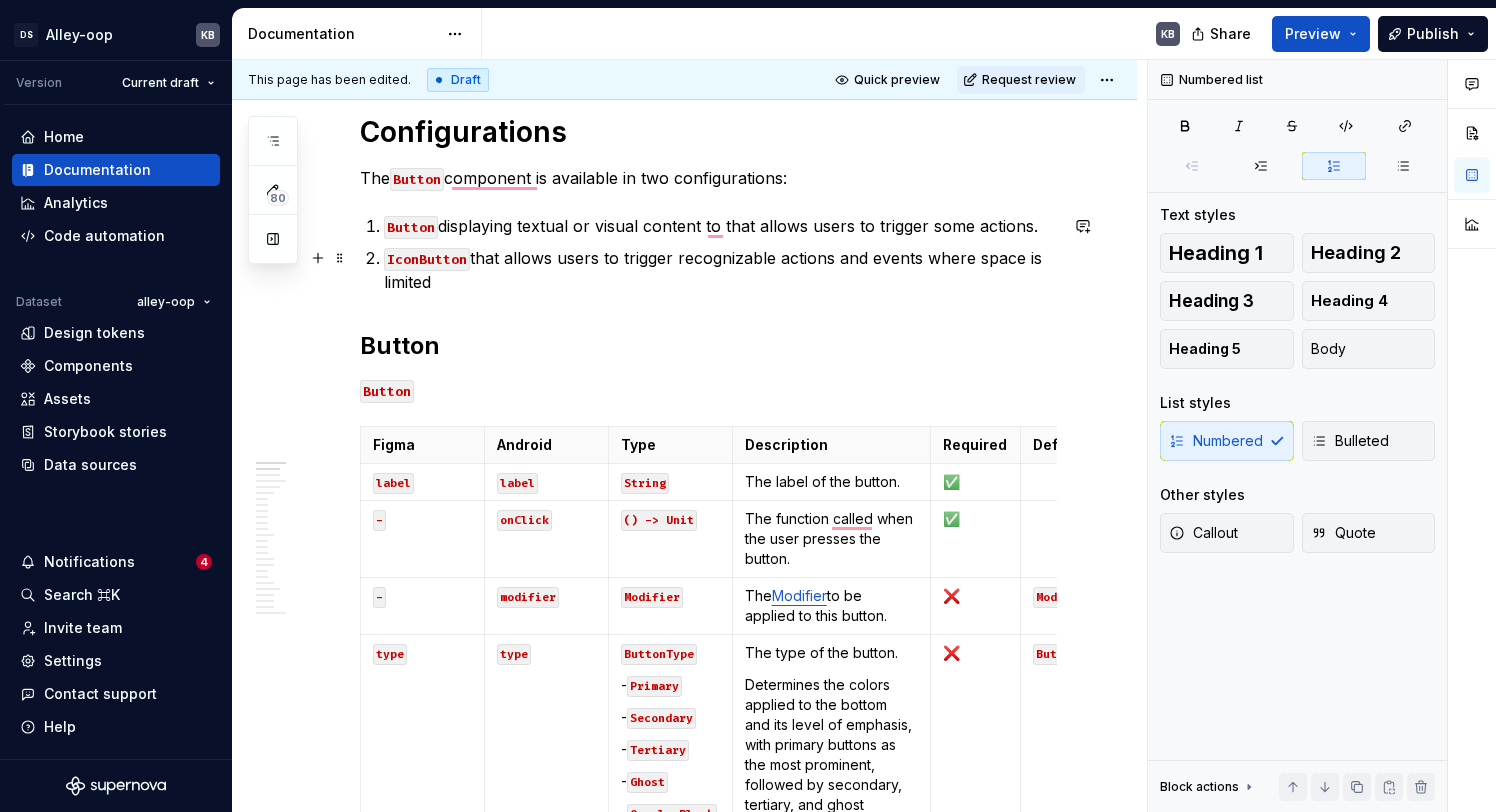 click on "IconButton  that allows users to trigger recognizable actions and events where space is limited" at bounding box center [720, 270] 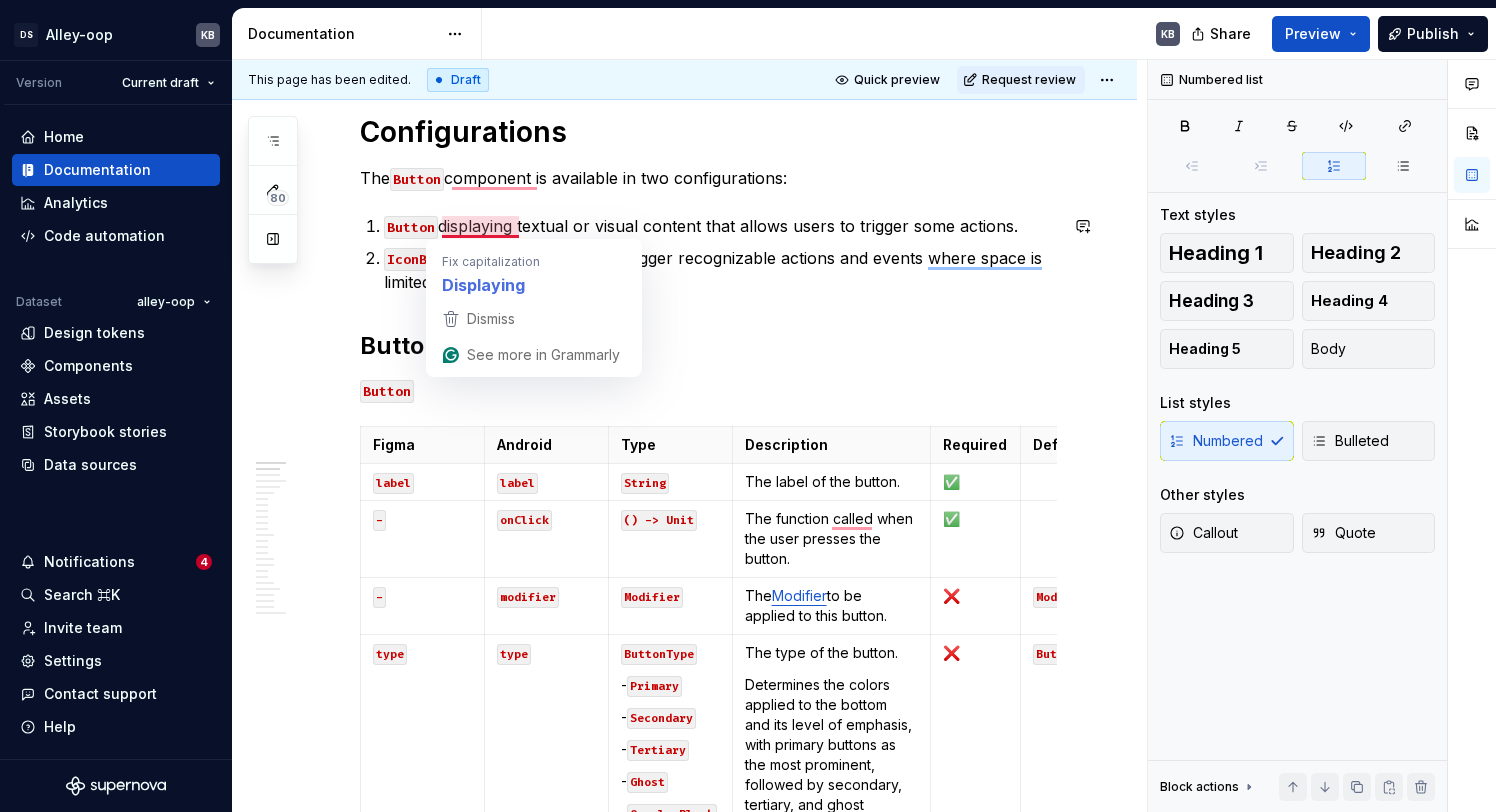 click on "**********" at bounding box center [708, 7984] 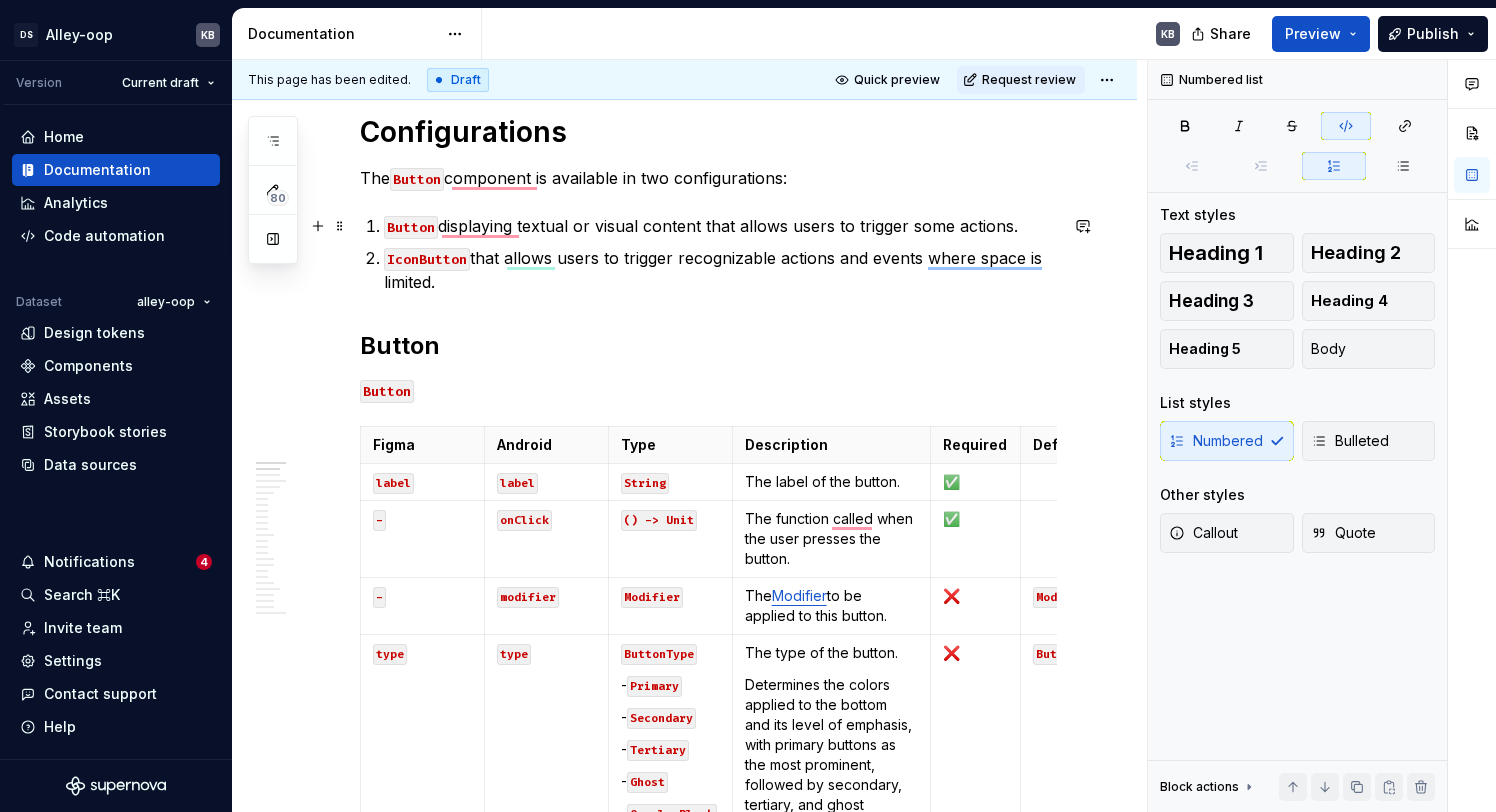 scroll, scrollTop: 622, scrollLeft: 0, axis: vertical 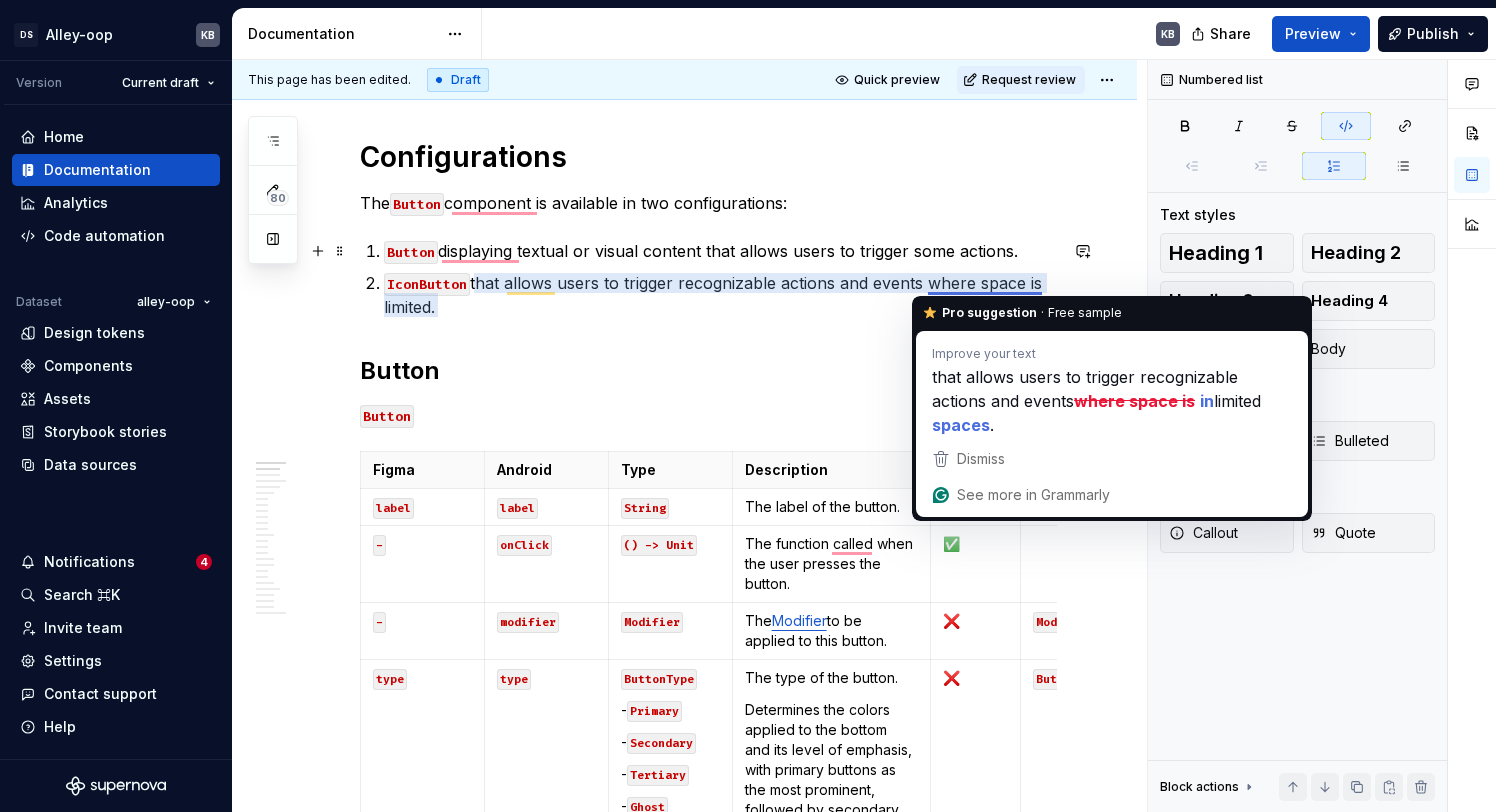 click on "Button  displaying textual or visual content that allows users to trigger some actions." at bounding box center [720, 251] 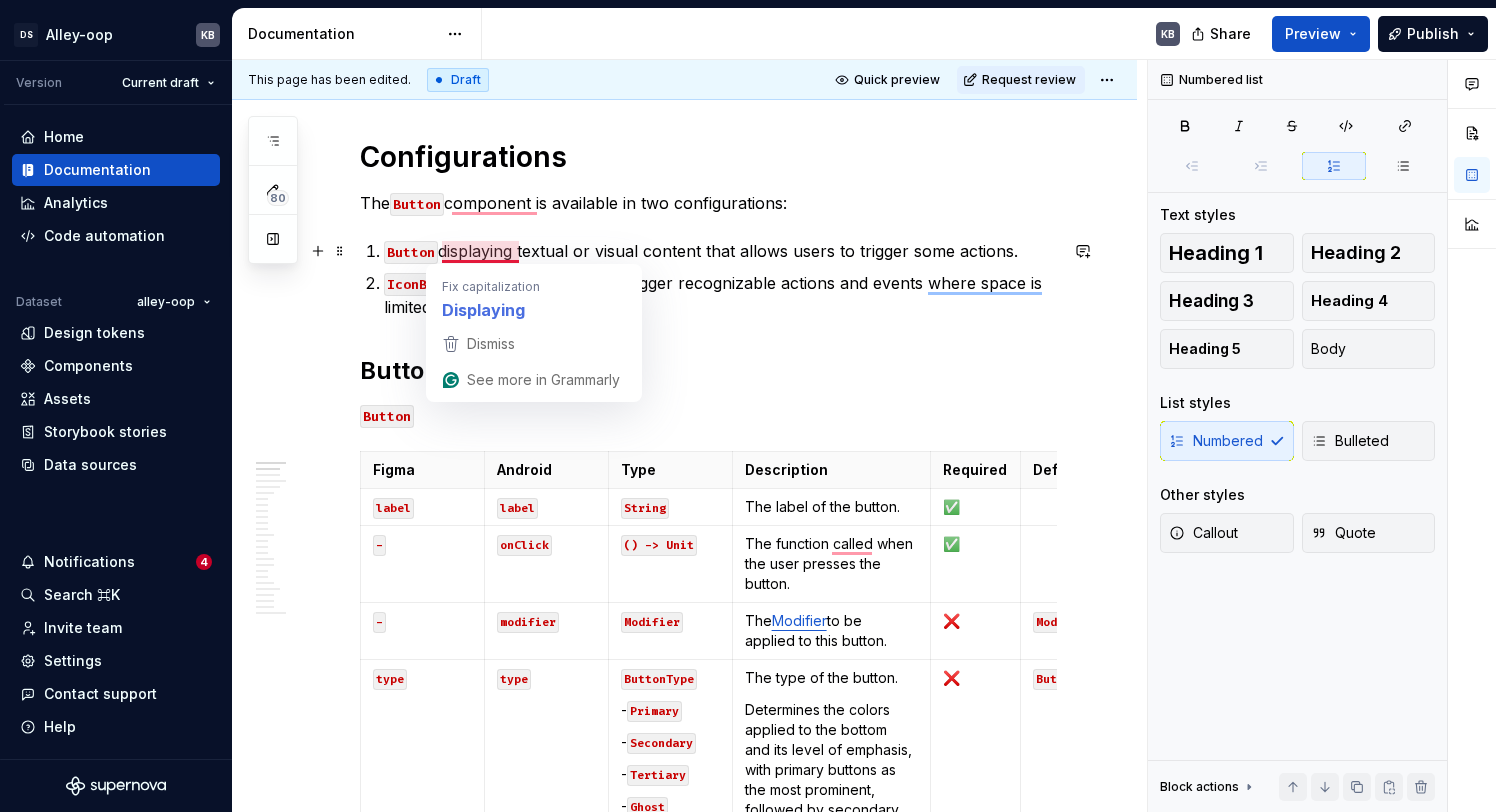 click on "Button  displaying textual or visual content that allows users to trigger some actions." at bounding box center (720, 251) 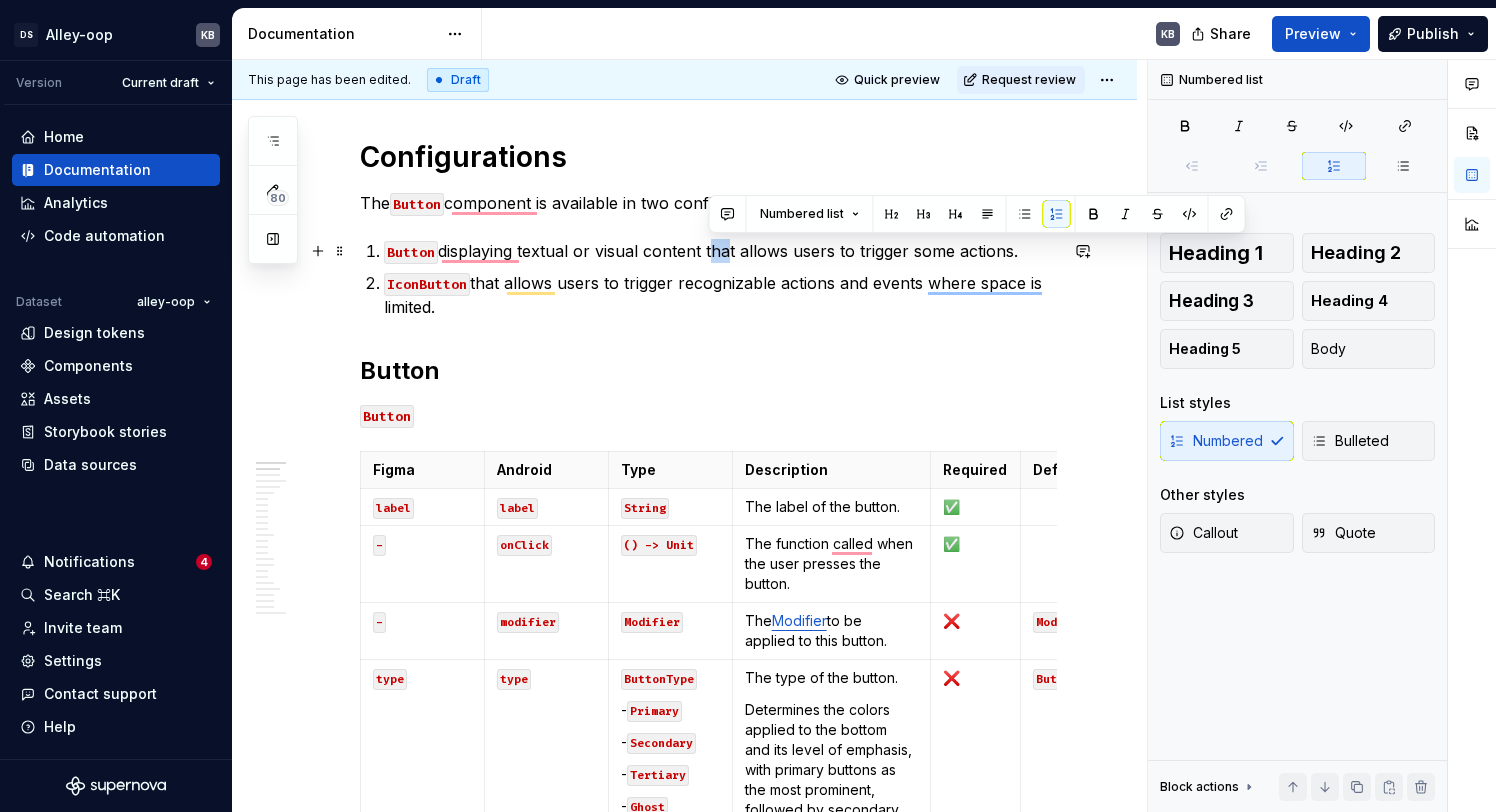 drag, startPoint x: 708, startPoint y: 252, endPoint x: 722, endPoint y: 253, distance: 14.035668 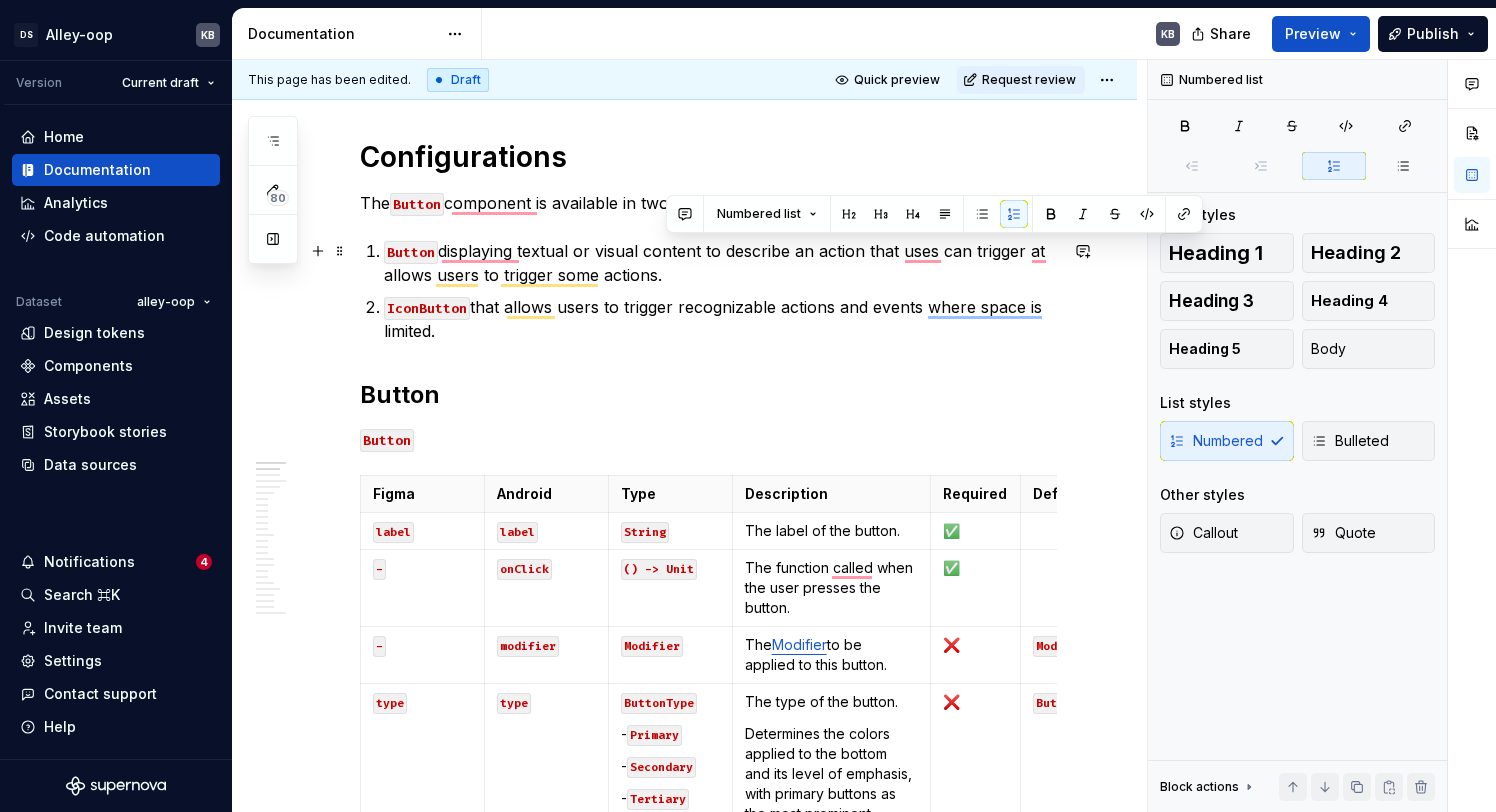 drag, startPoint x: 1030, startPoint y: 252, endPoint x: 1030, endPoint y: 267, distance: 15 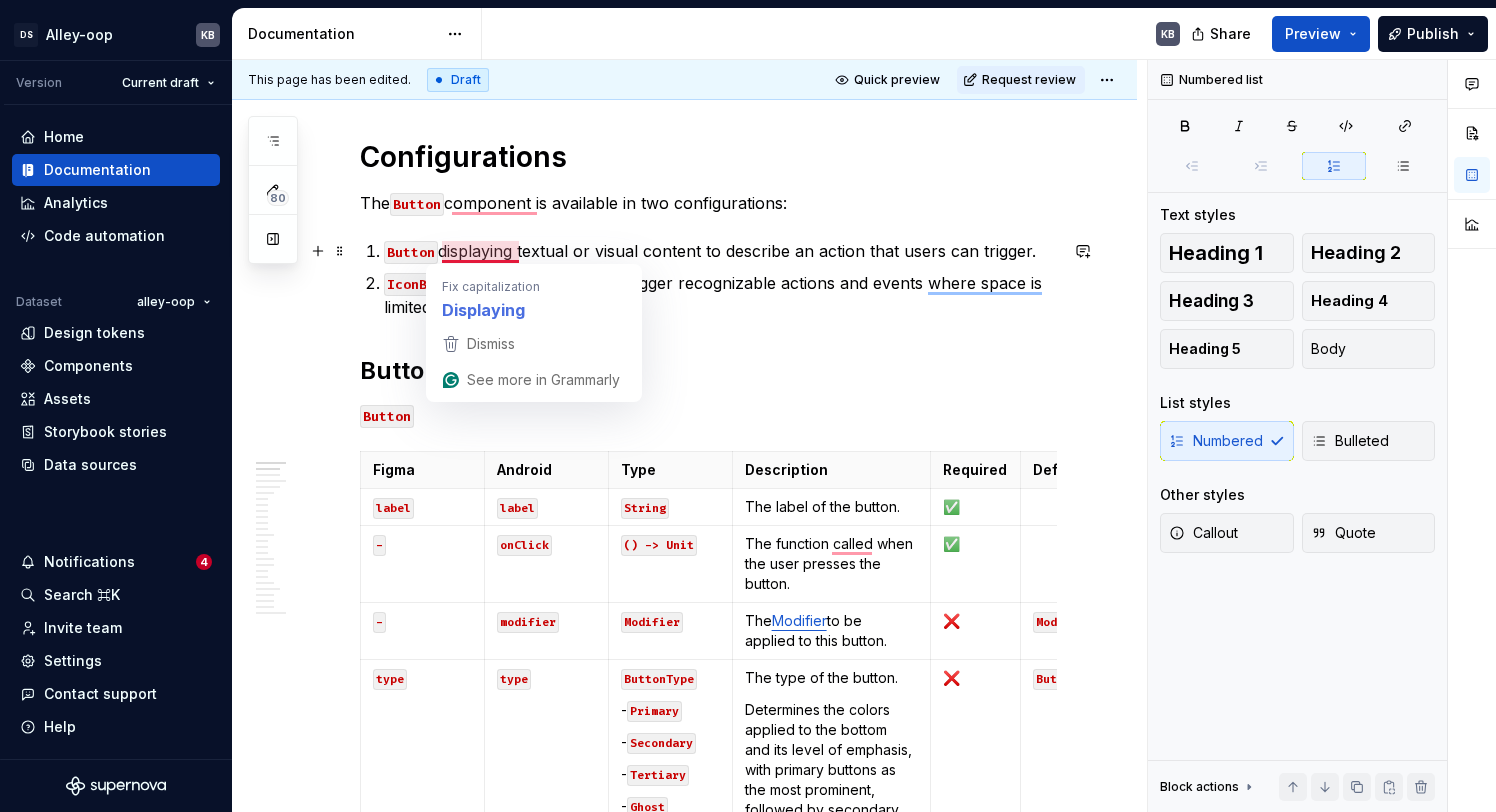 click on "Button  displaying textual or visual content to describe an action that users can trigger." at bounding box center [720, 251] 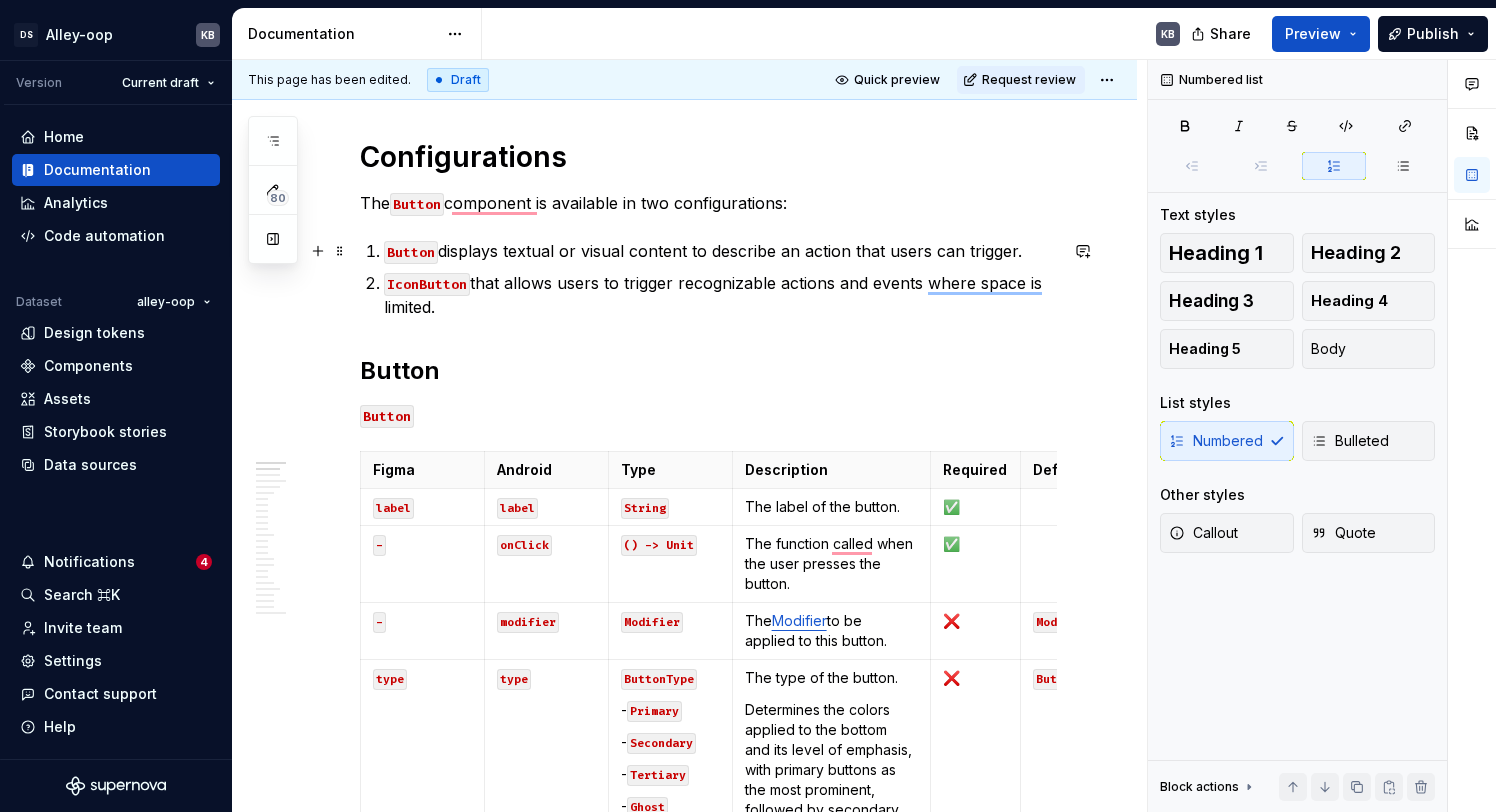 click on "Button  displays textual or visual content to describe an action that users can trigger." at bounding box center [720, 251] 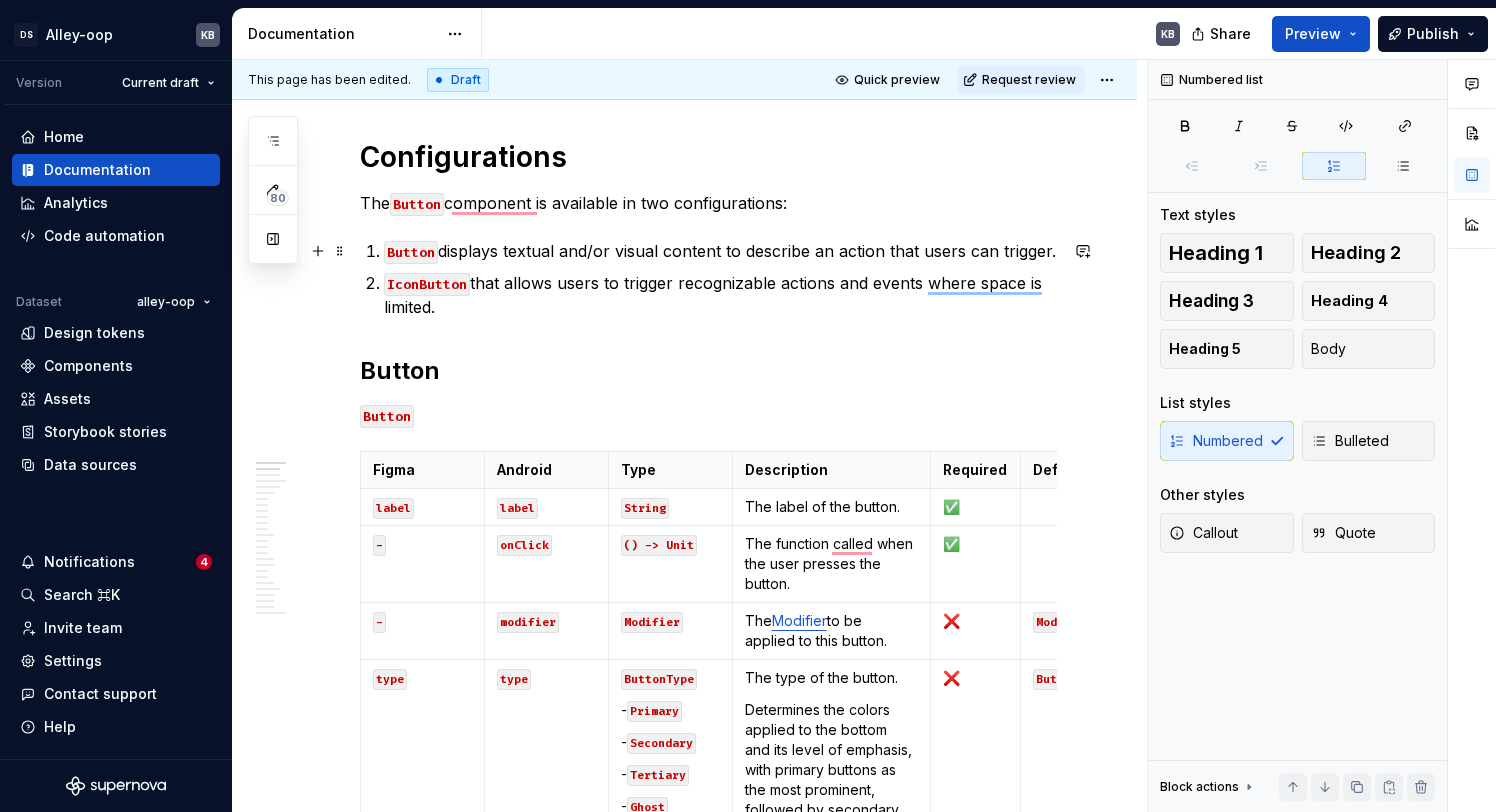 click on "Button  displays textual and/or visual content to describe an action that users can trigger." at bounding box center (720, 251) 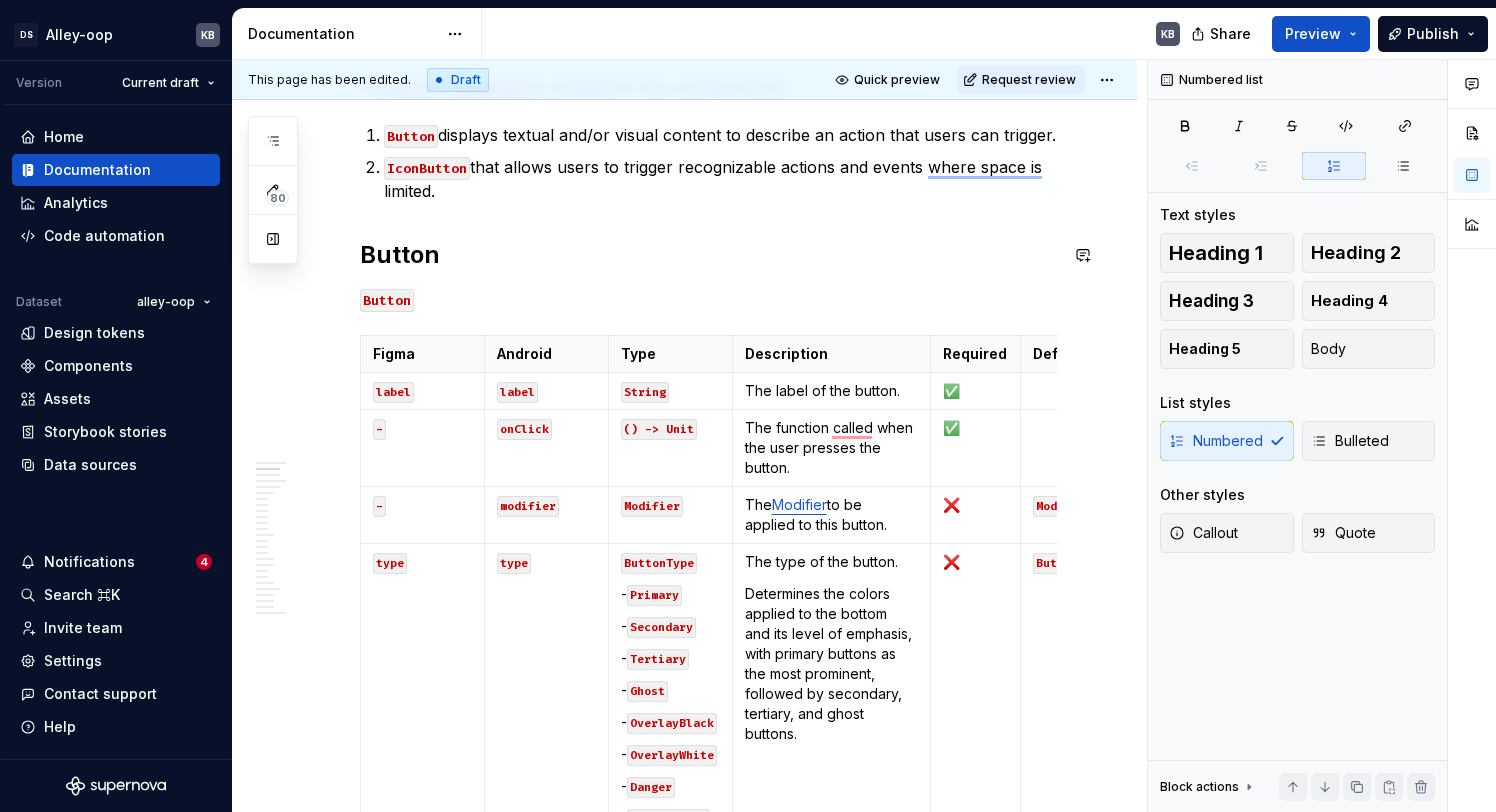 scroll, scrollTop: 811, scrollLeft: 0, axis: vertical 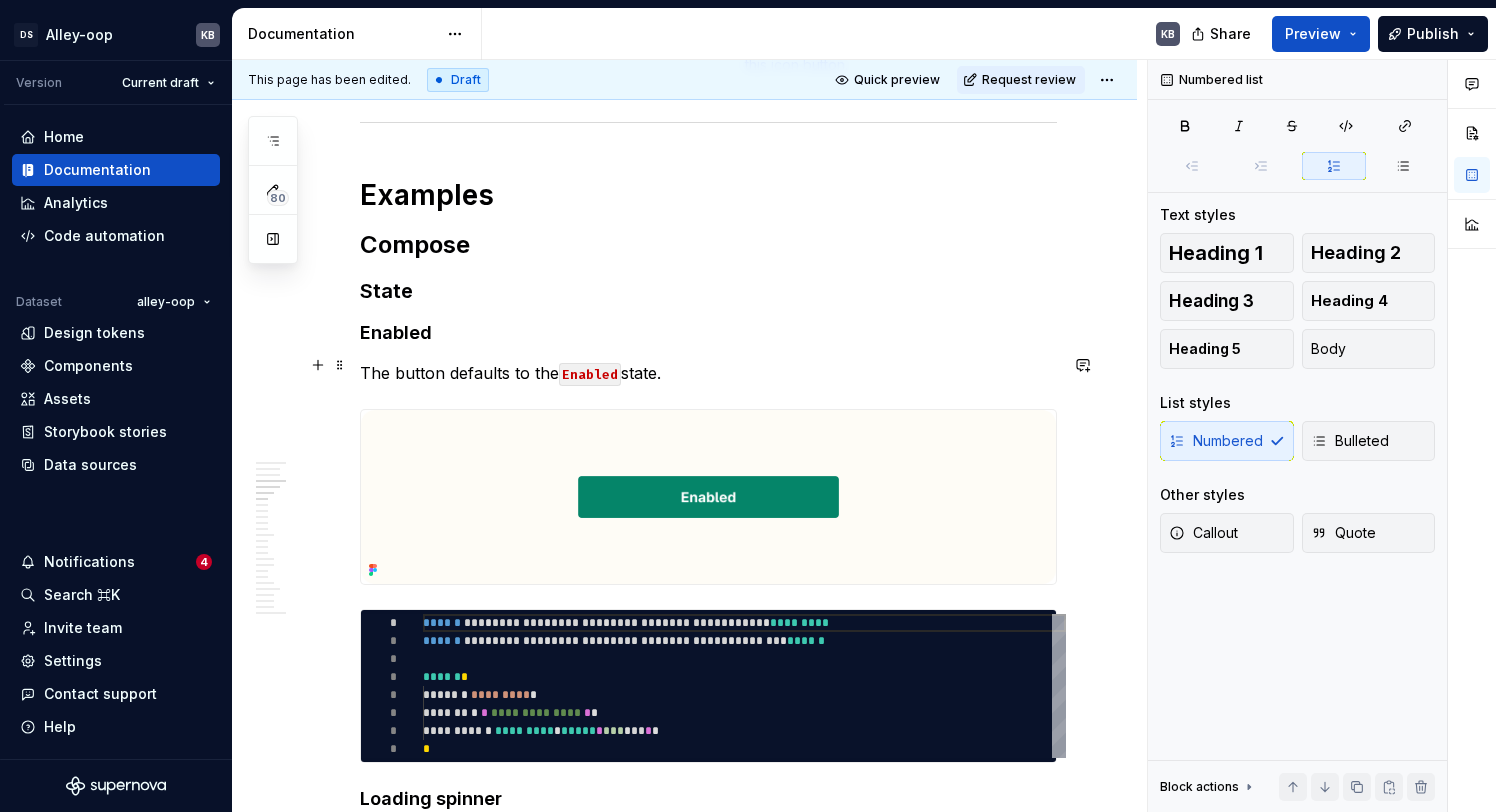 click on "Compose" at bounding box center [708, 245] 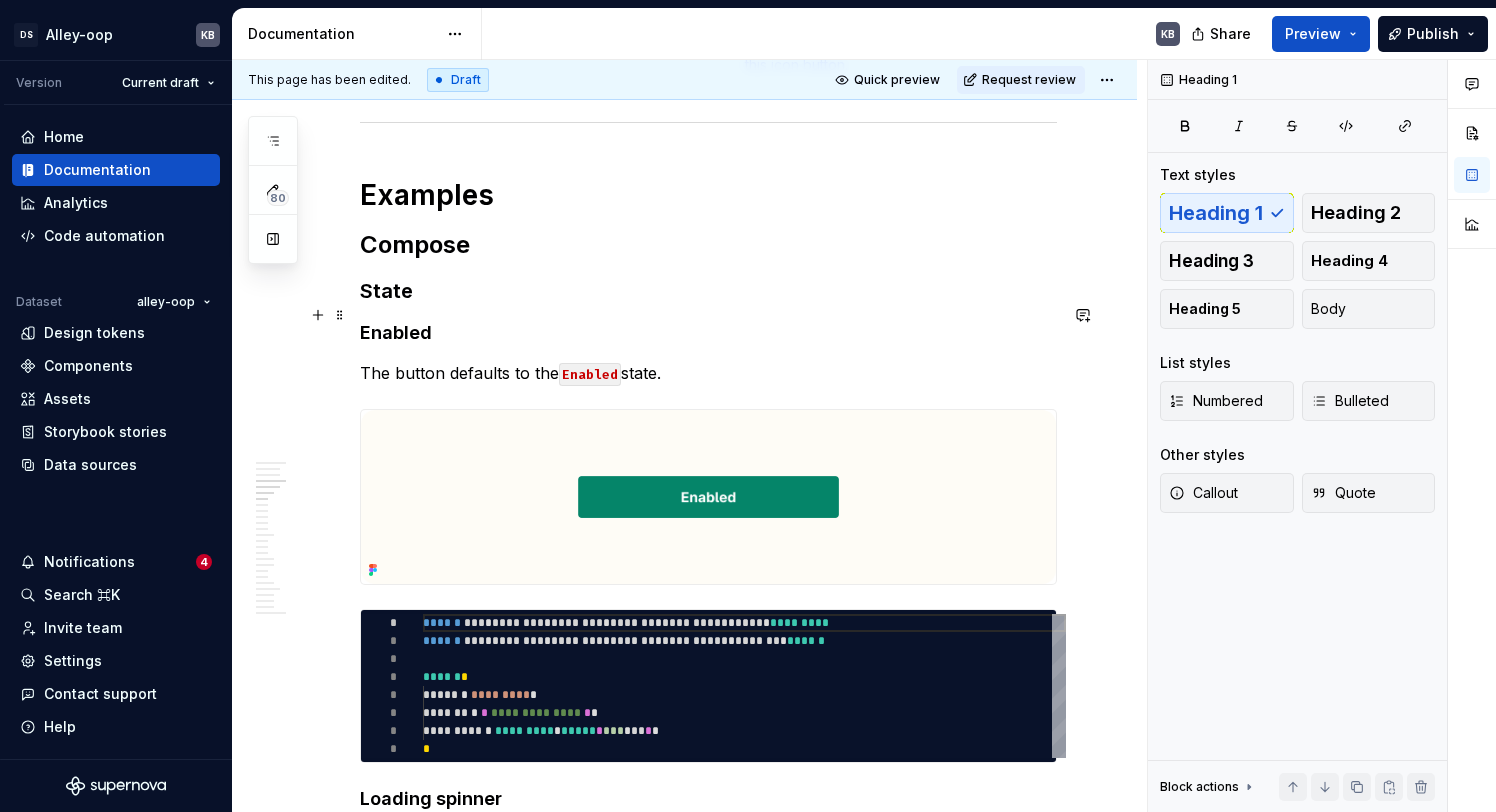 click on "Examples" at bounding box center (708, 195) 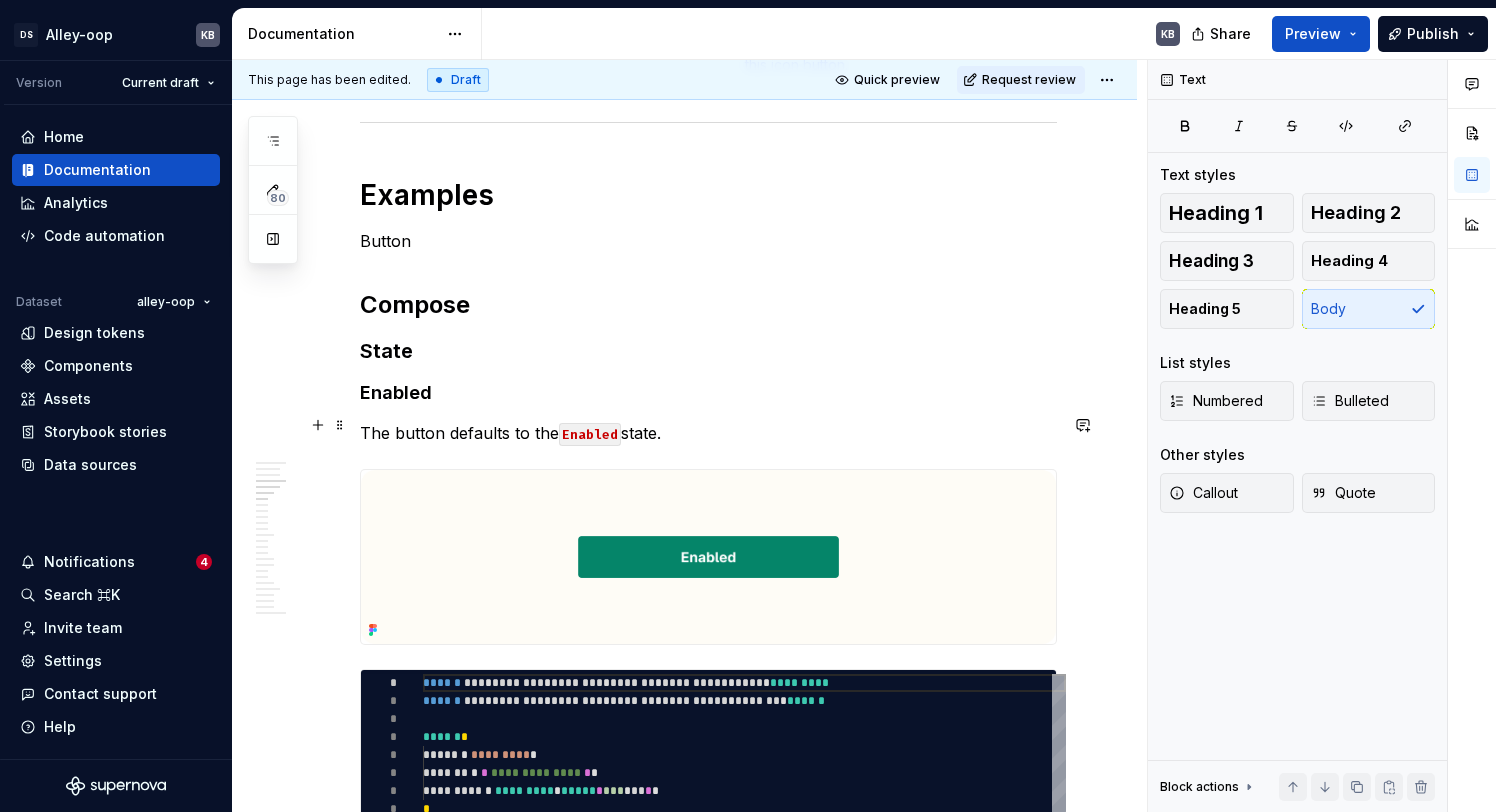 click on "Compose" at bounding box center (708, 305) 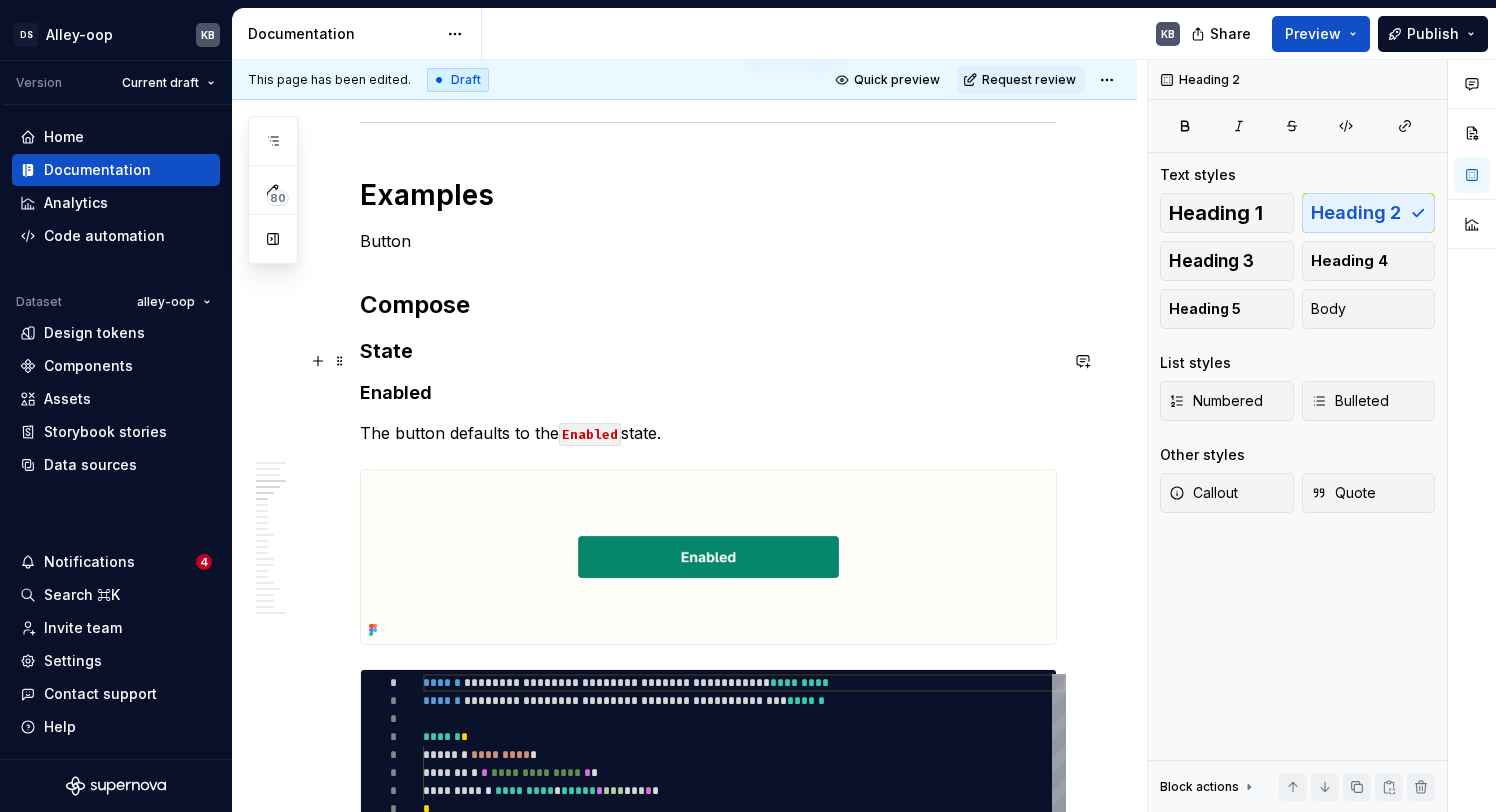 click on "Button" at bounding box center [708, 241] 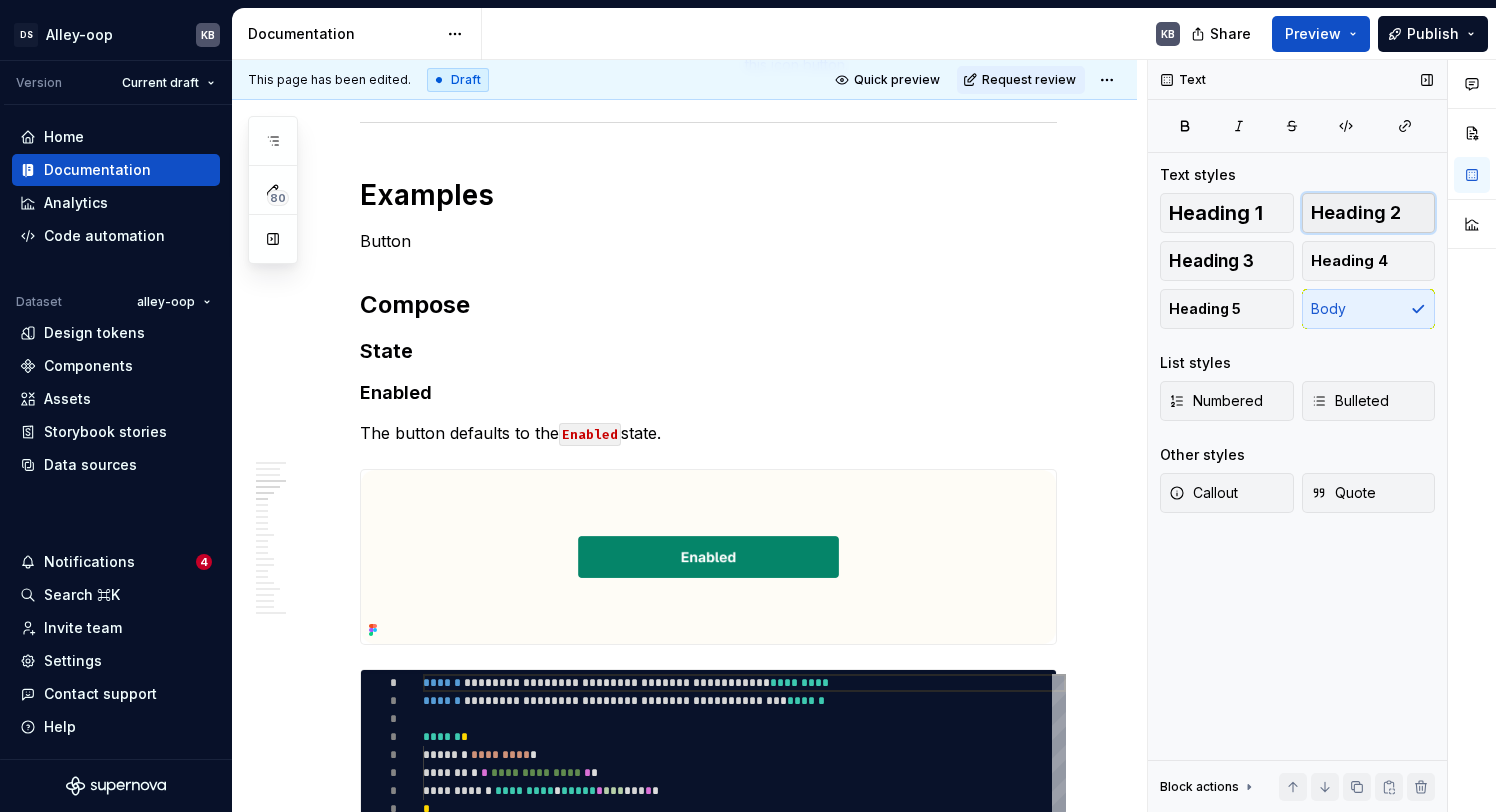 click on "Heading 2" at bounding box center [1369, 213] 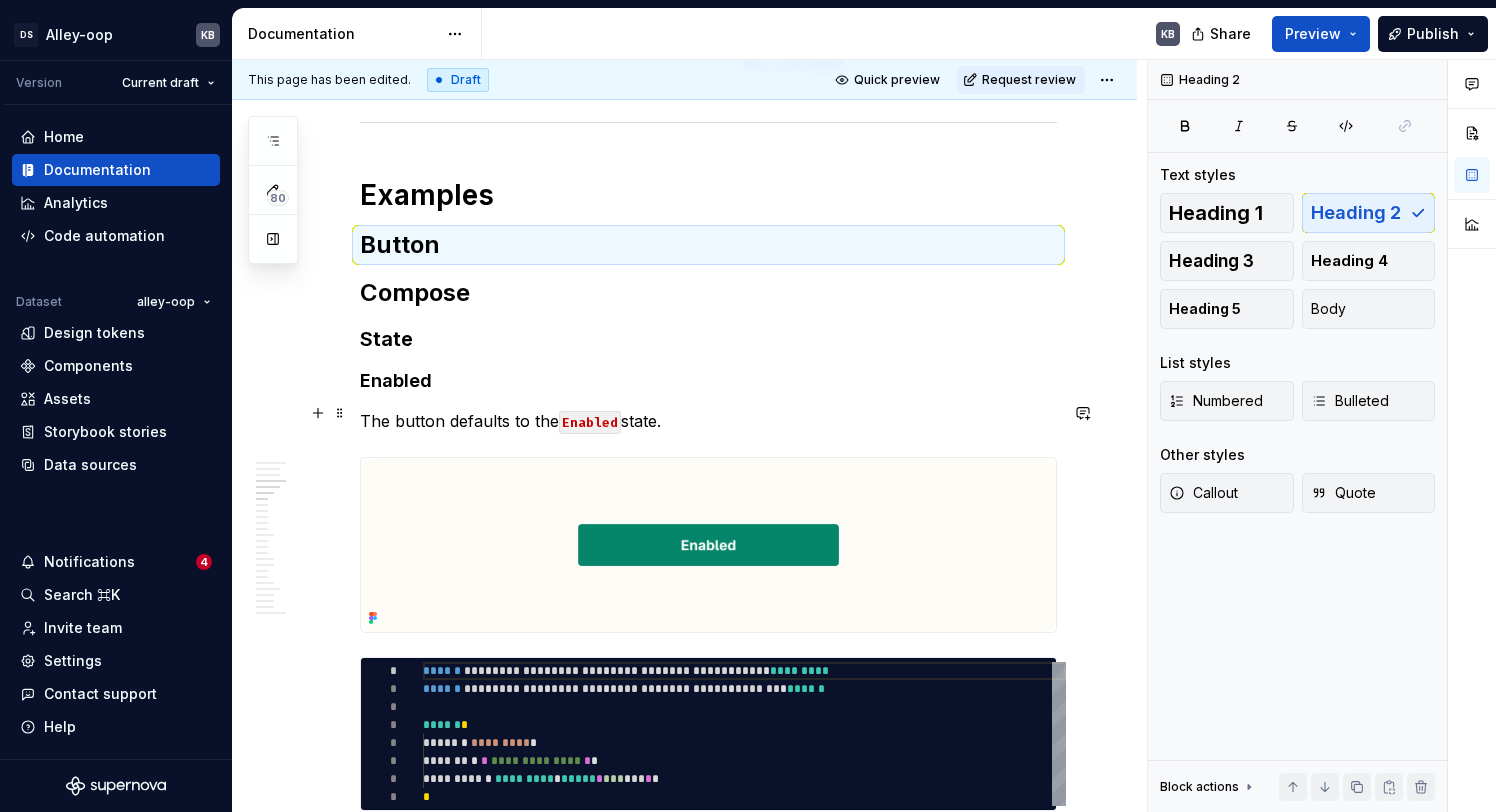 click on "Compose" at bounding box center [708, 293] 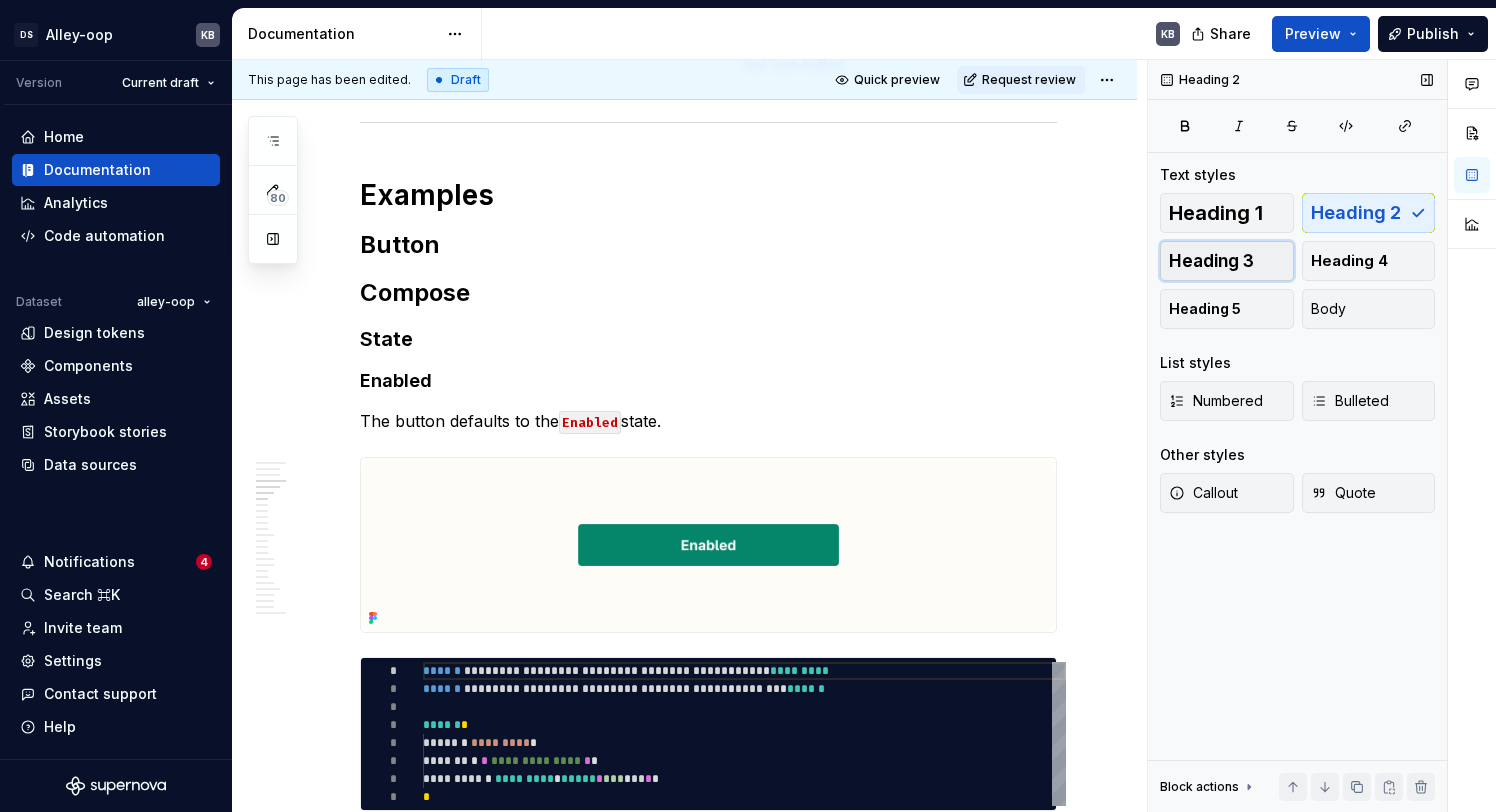 click on "Heading 3" at bounding box center [1227, 261] 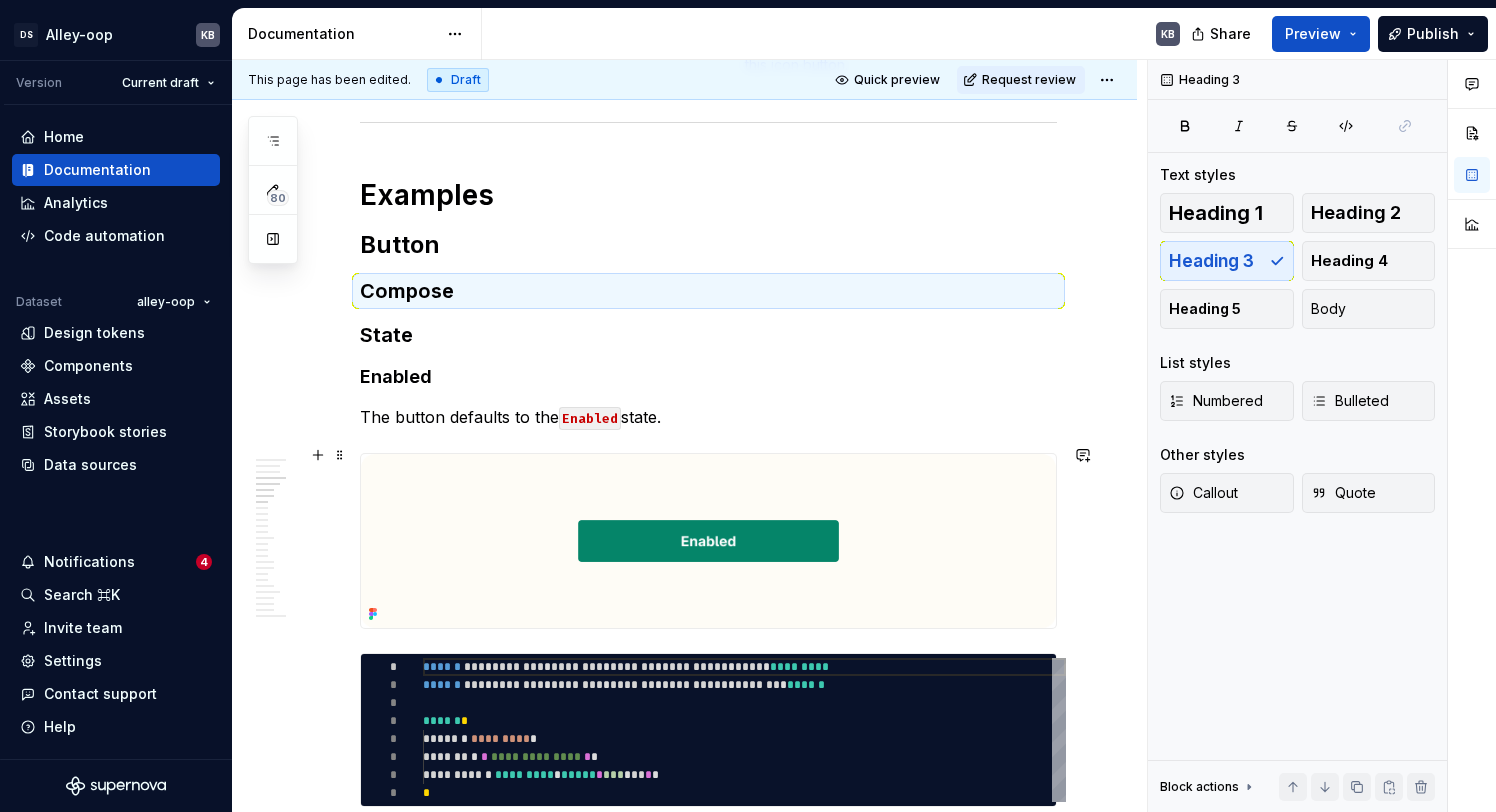 click on "State" at bounding box center (708, 335) 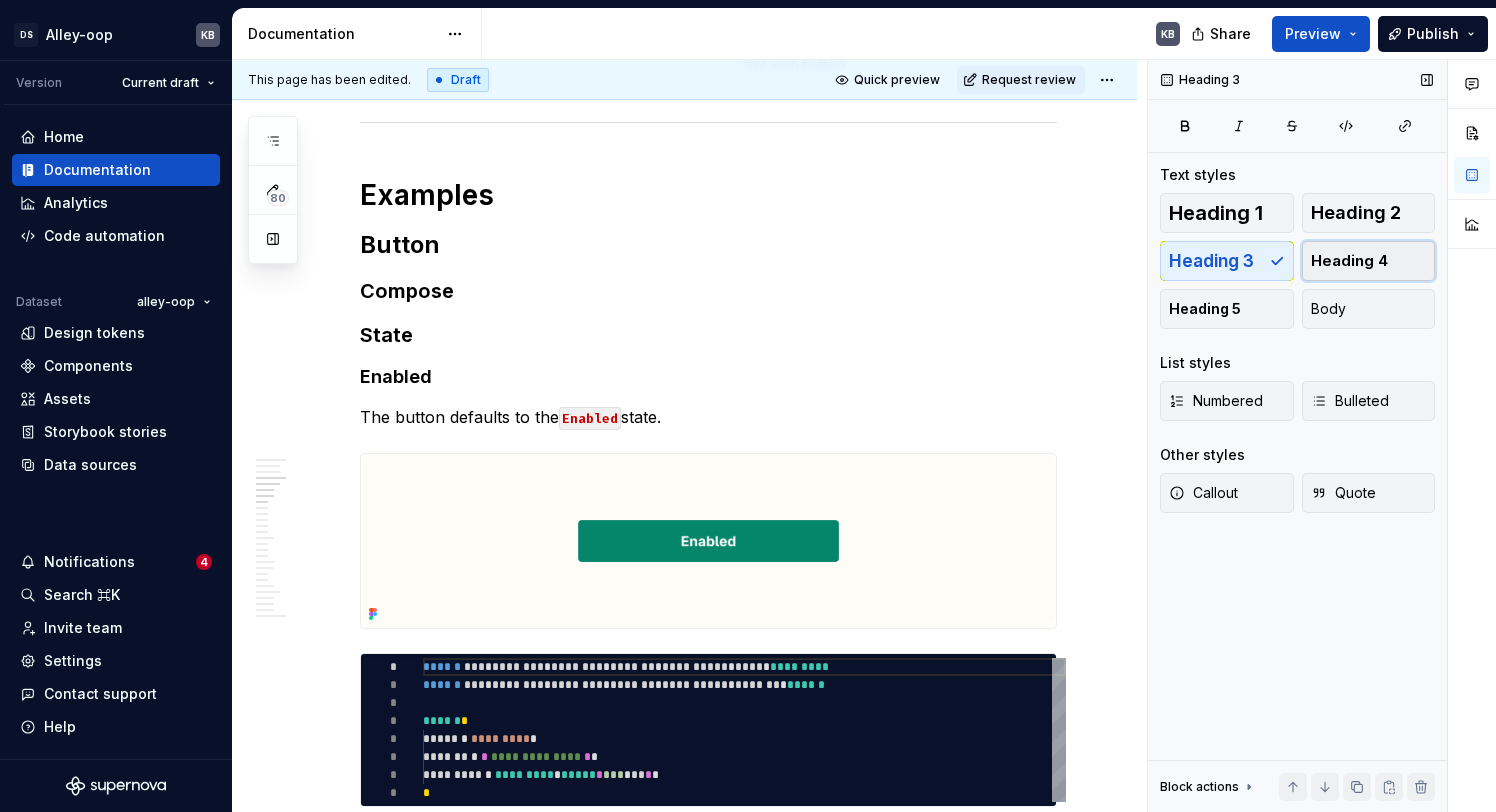 click on "Heading 4" at bounding box center [1349, 261] 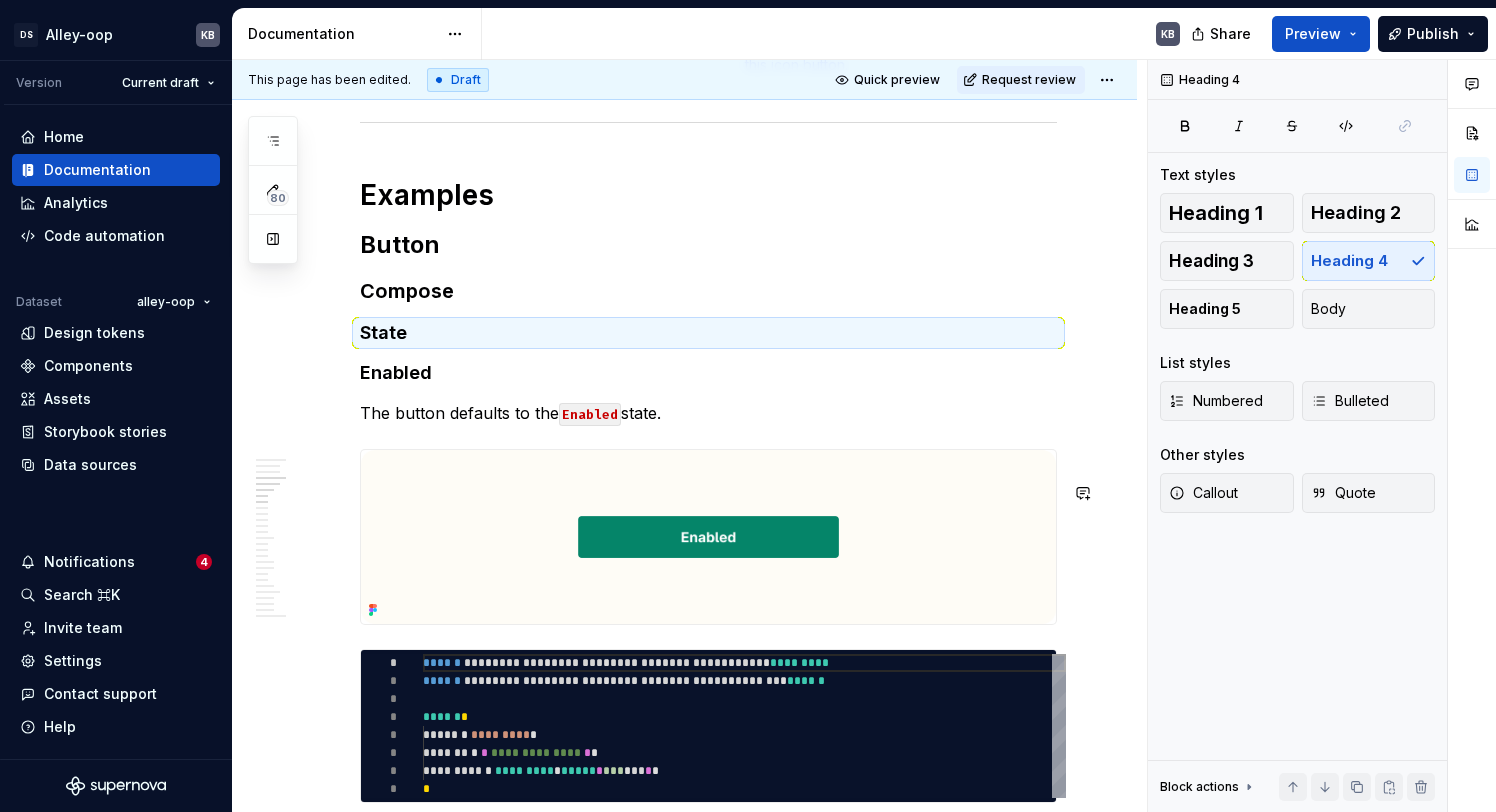 click on "**********" at bounding box center [708, 3604] 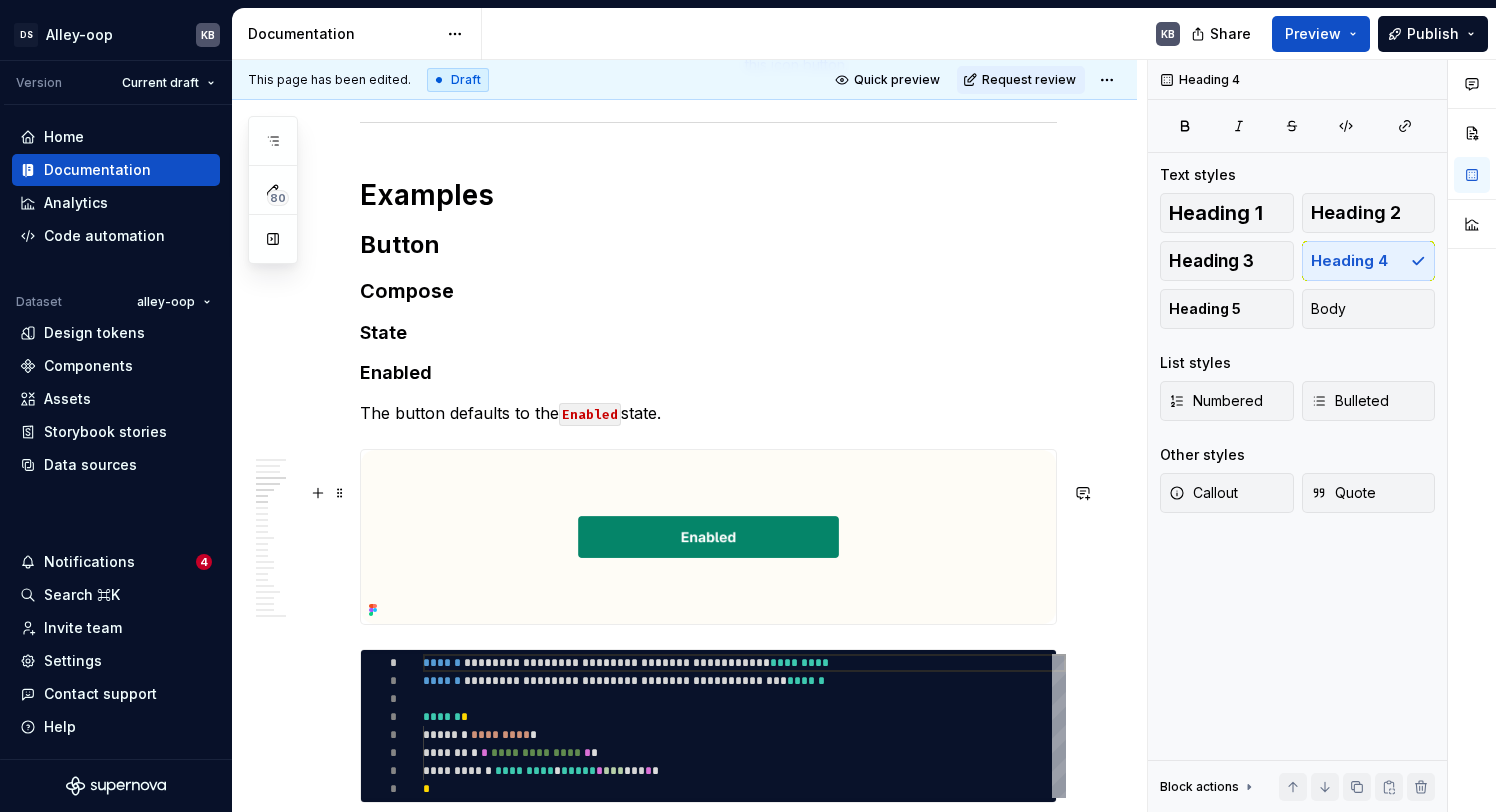 click on "Enabled" at bounding box center (708, 373) 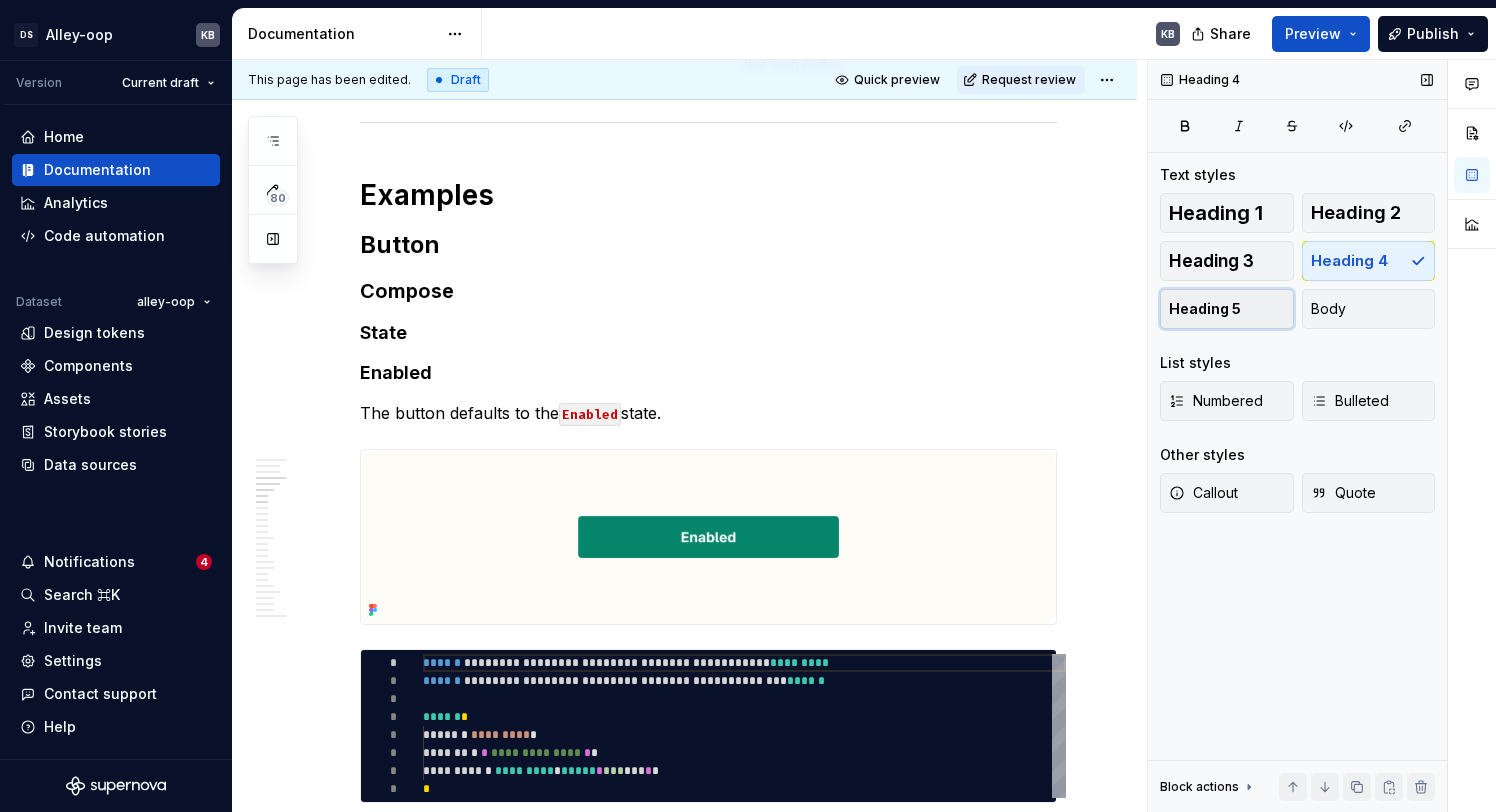 click on "Heading 5" at bounding box center (1205, 309) 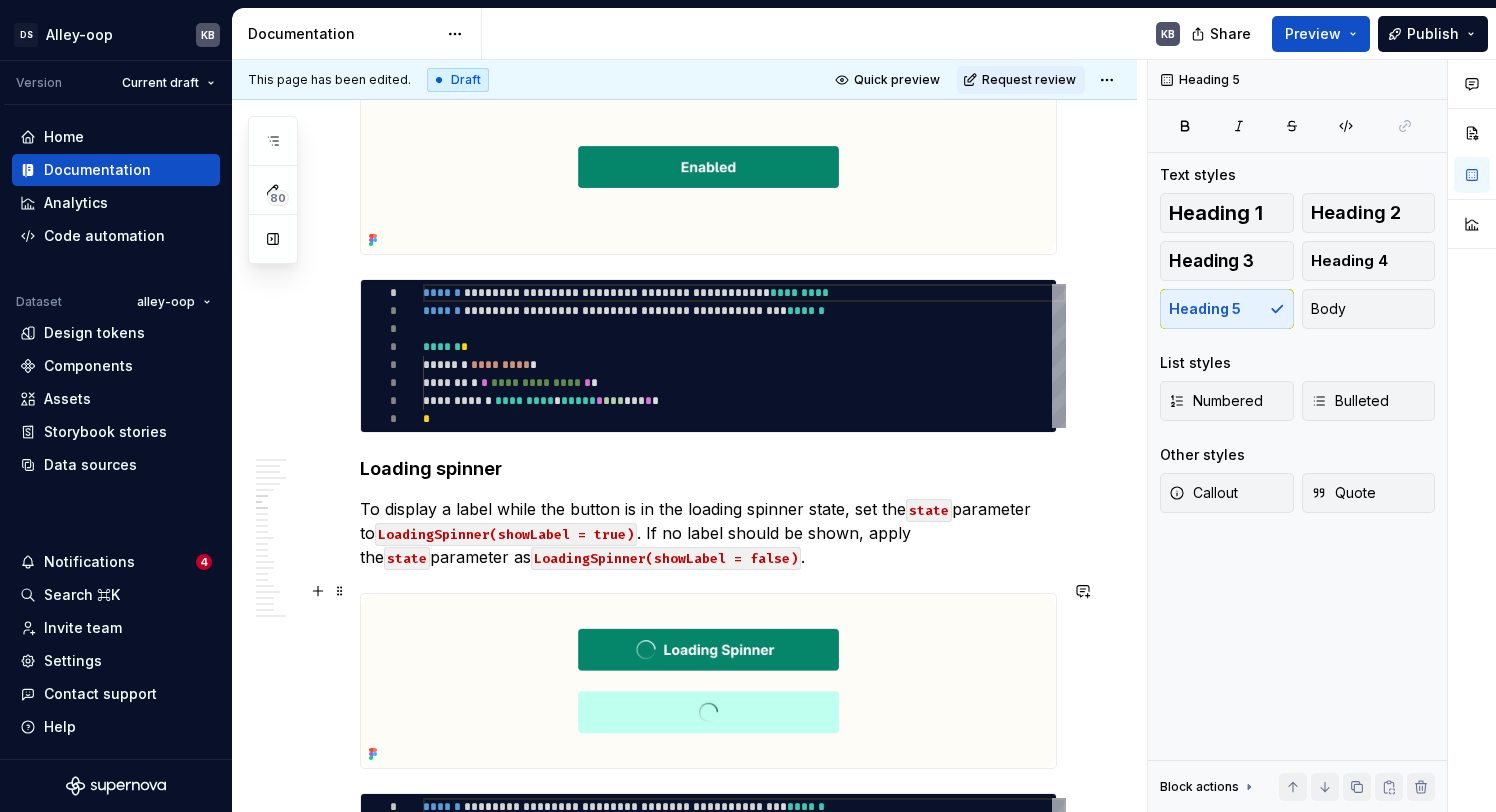 click on "Loading spinner" at bounding box center (708, 469) 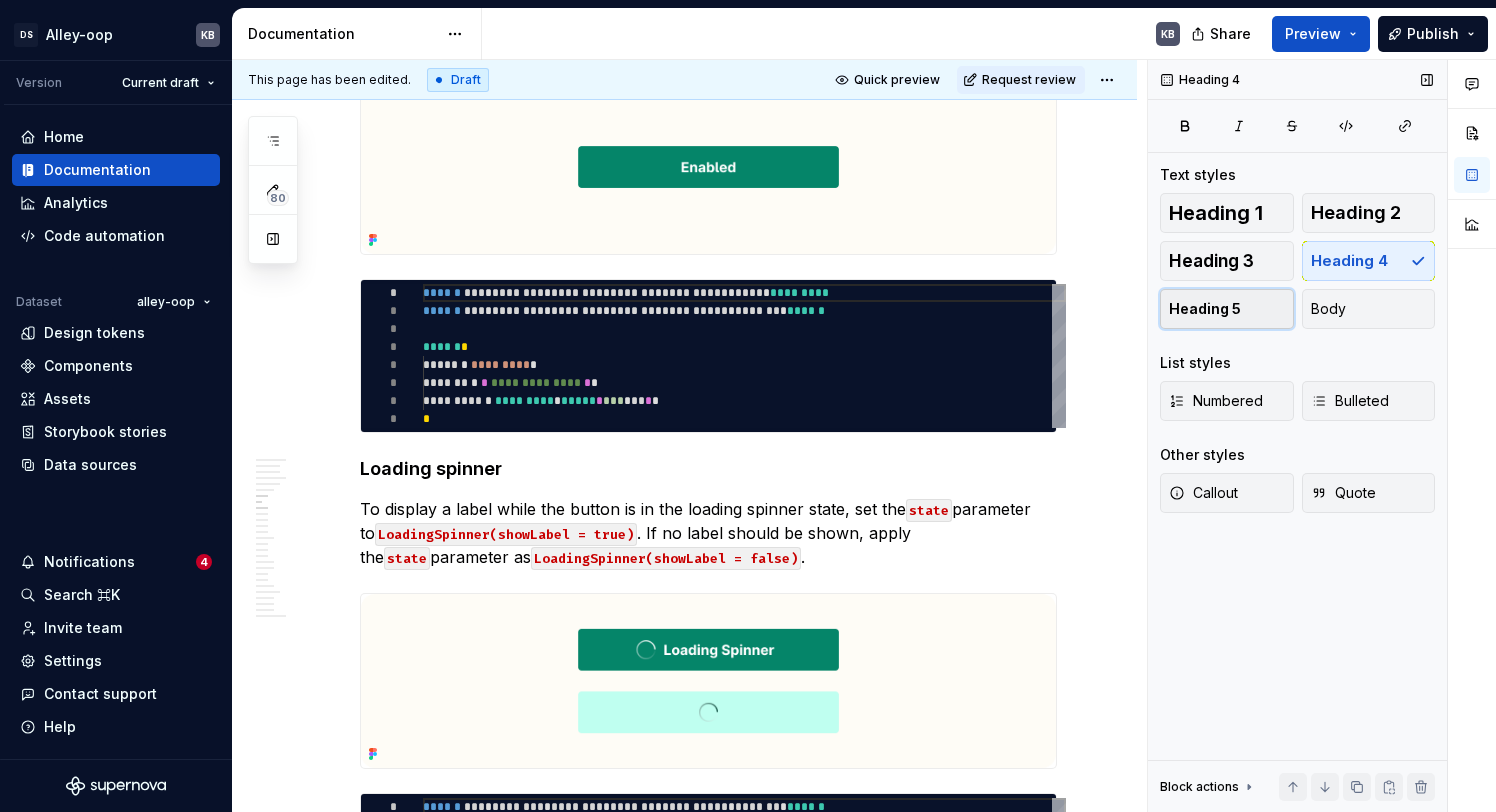 click on "Heading 5" at bounding box center (1227, 309) 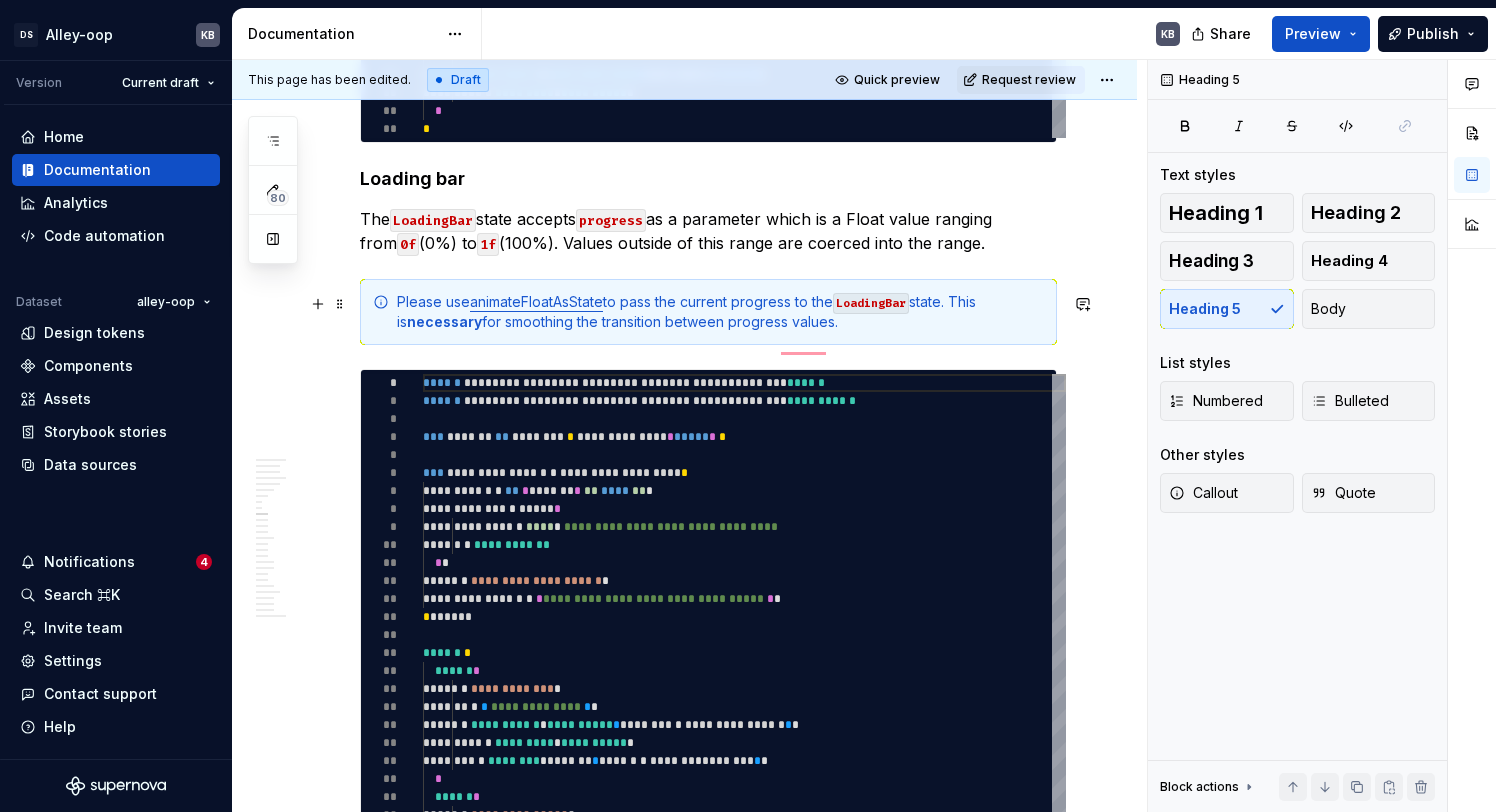 click on "Loading bar" at bounding box center [708, 179] 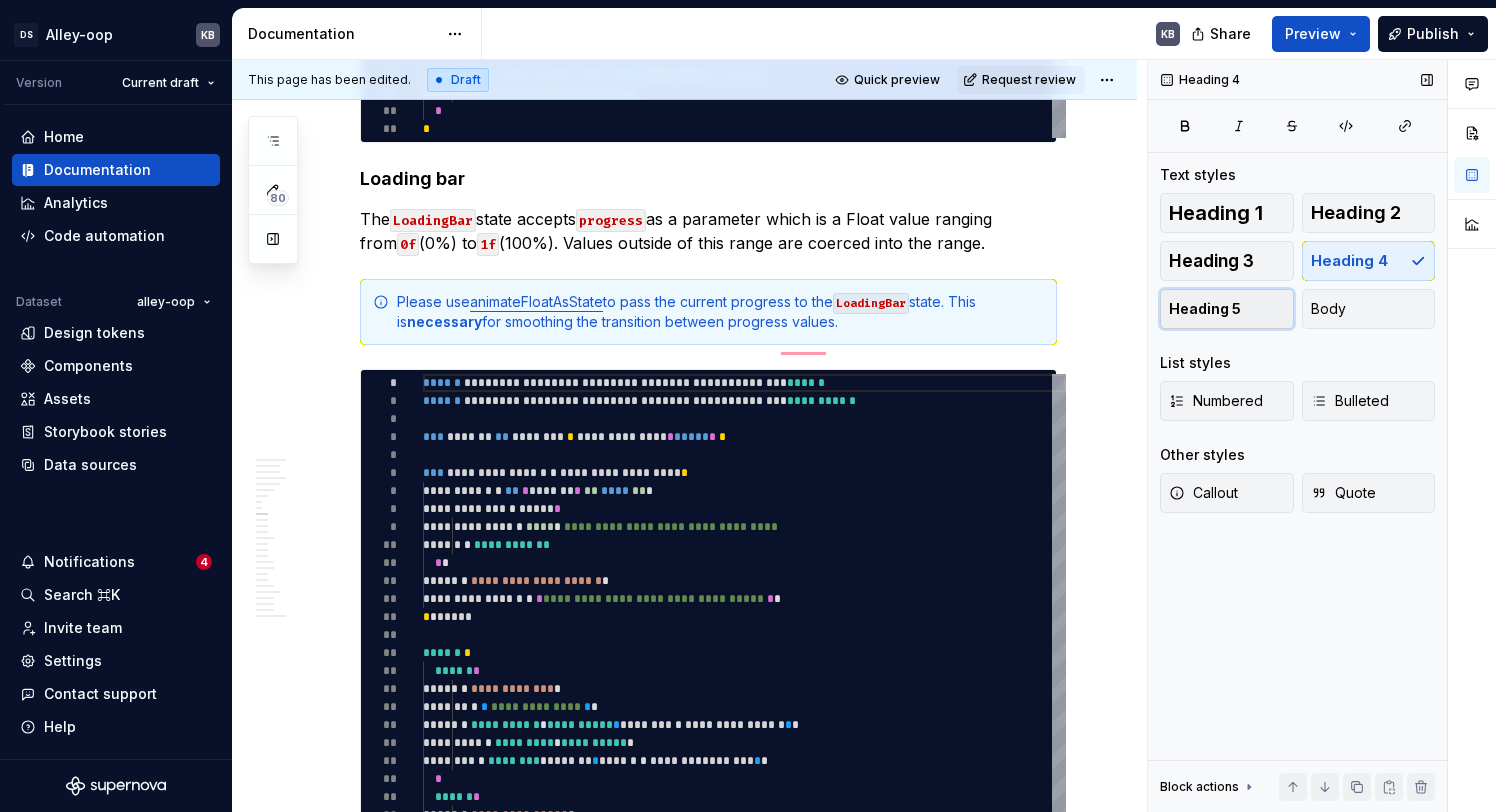 click on "Heading 5" at bounding box center (1227, 309) 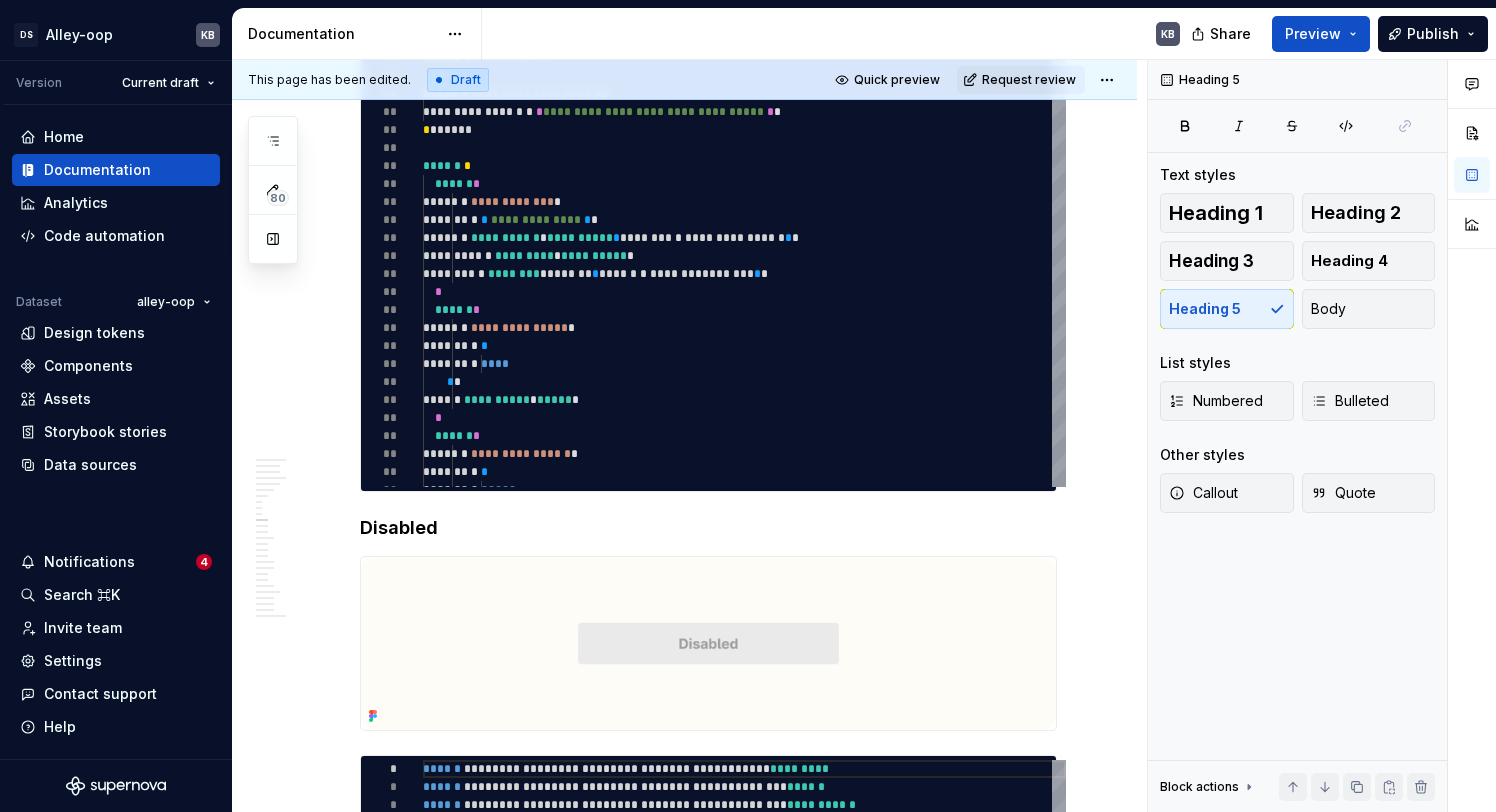 click on "**********" at bounding box center (708, 1769) 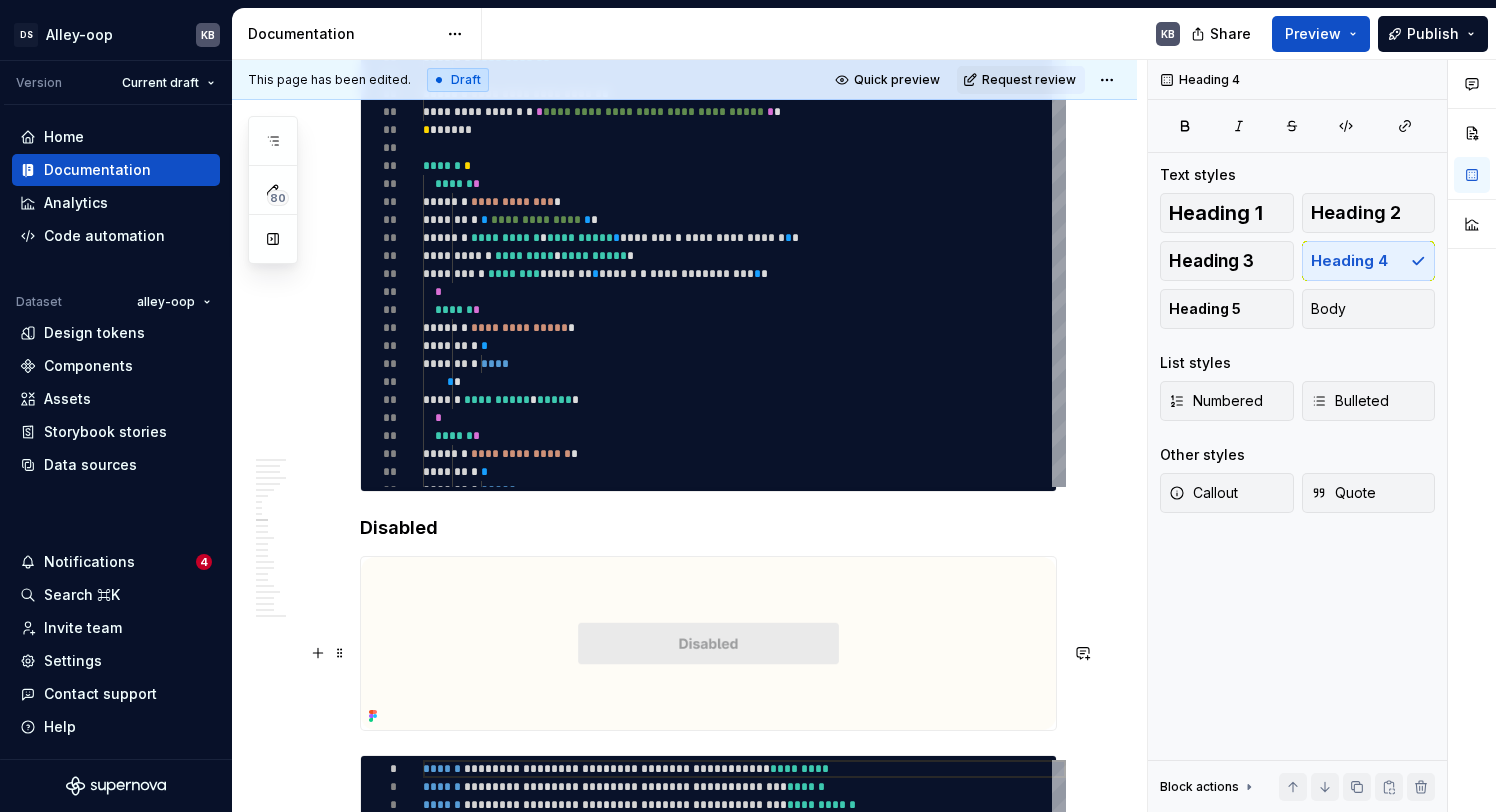 click on "Disabled" at bounding box center (708, 528) 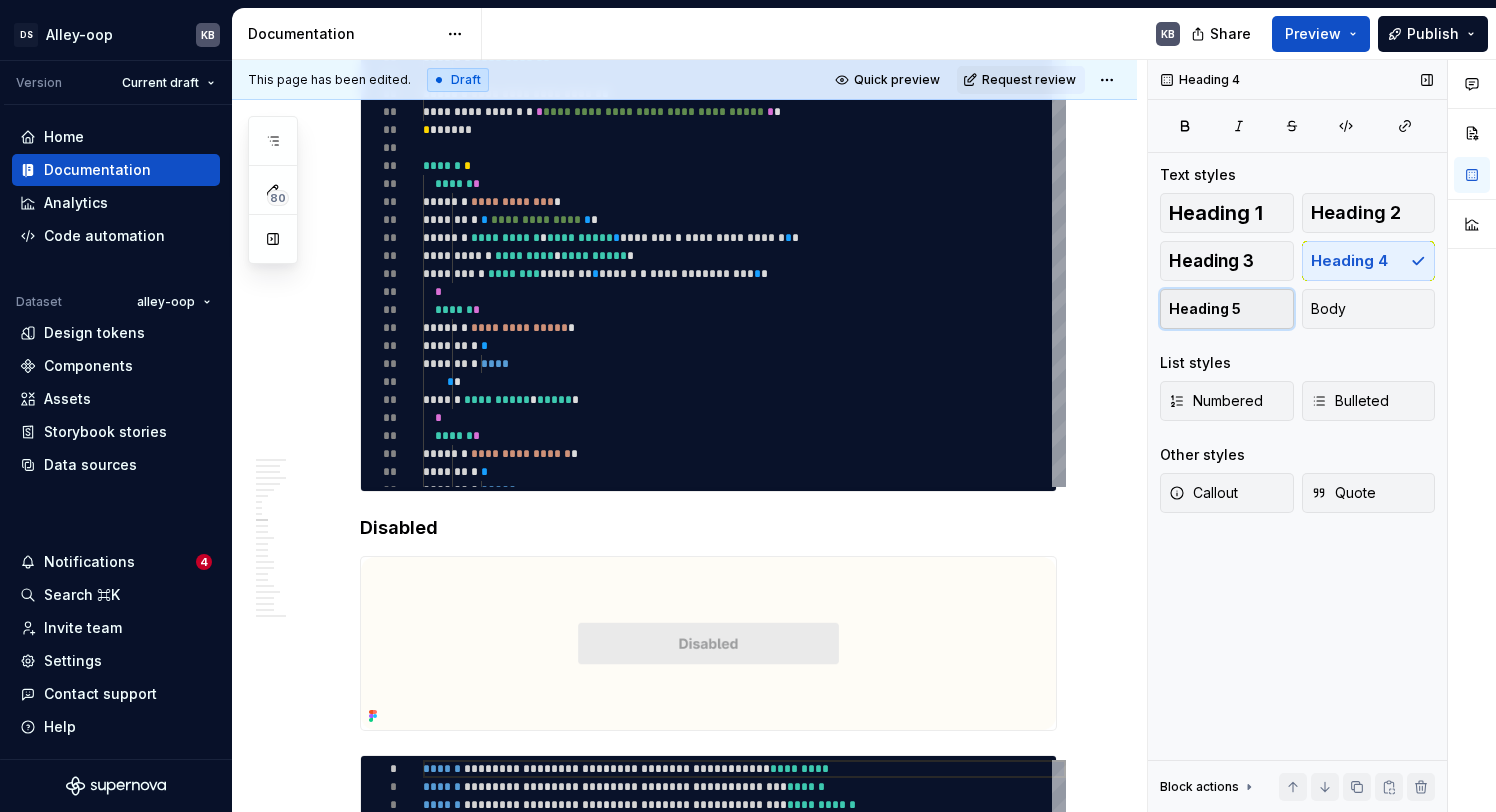 click on "Heading 5" at bounding box center (1227, 309) 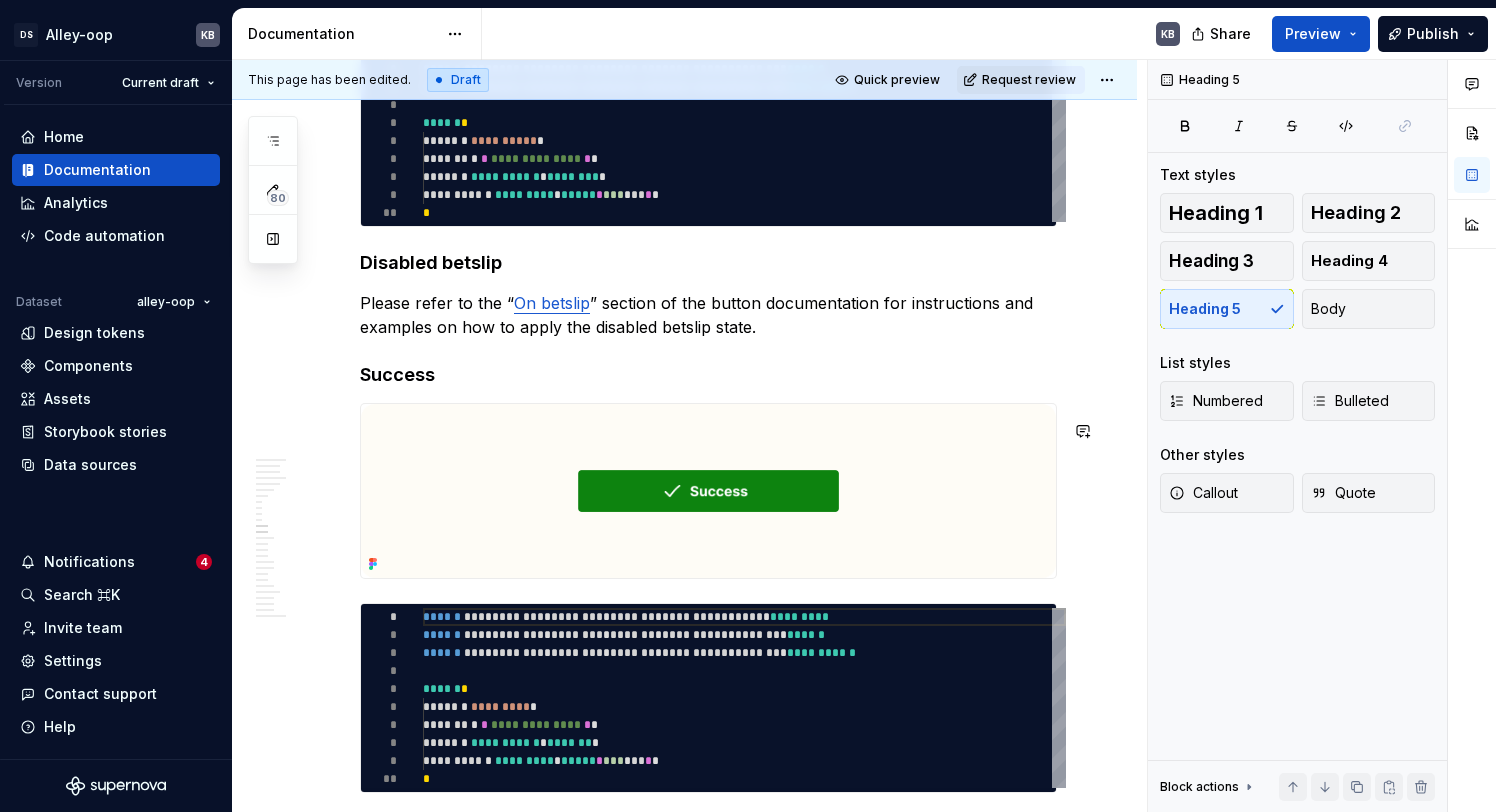 click on "**********" at bounding box center (708, 1053) 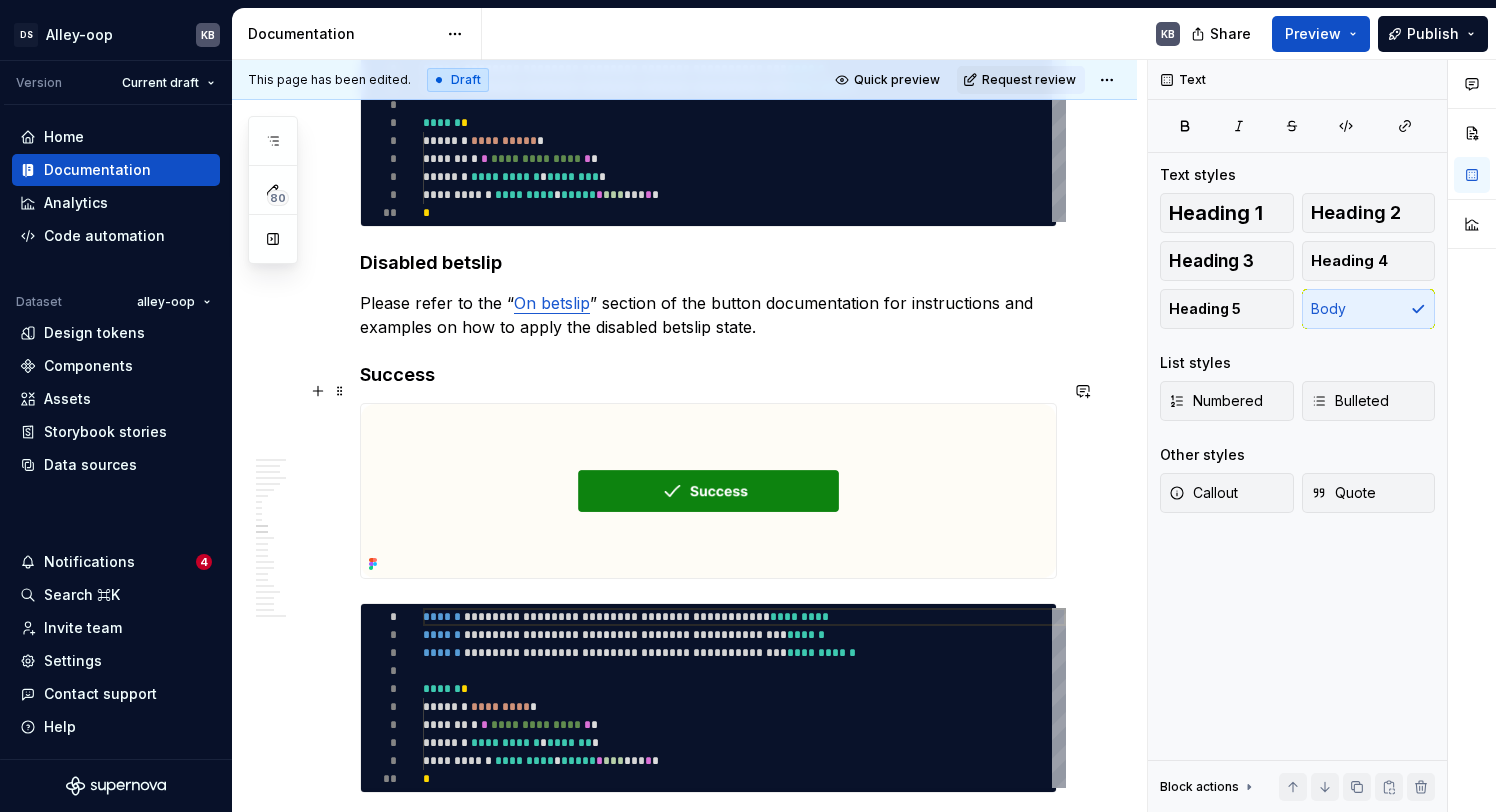 click on "Disabled betslip" at bounding box center [708, 263] 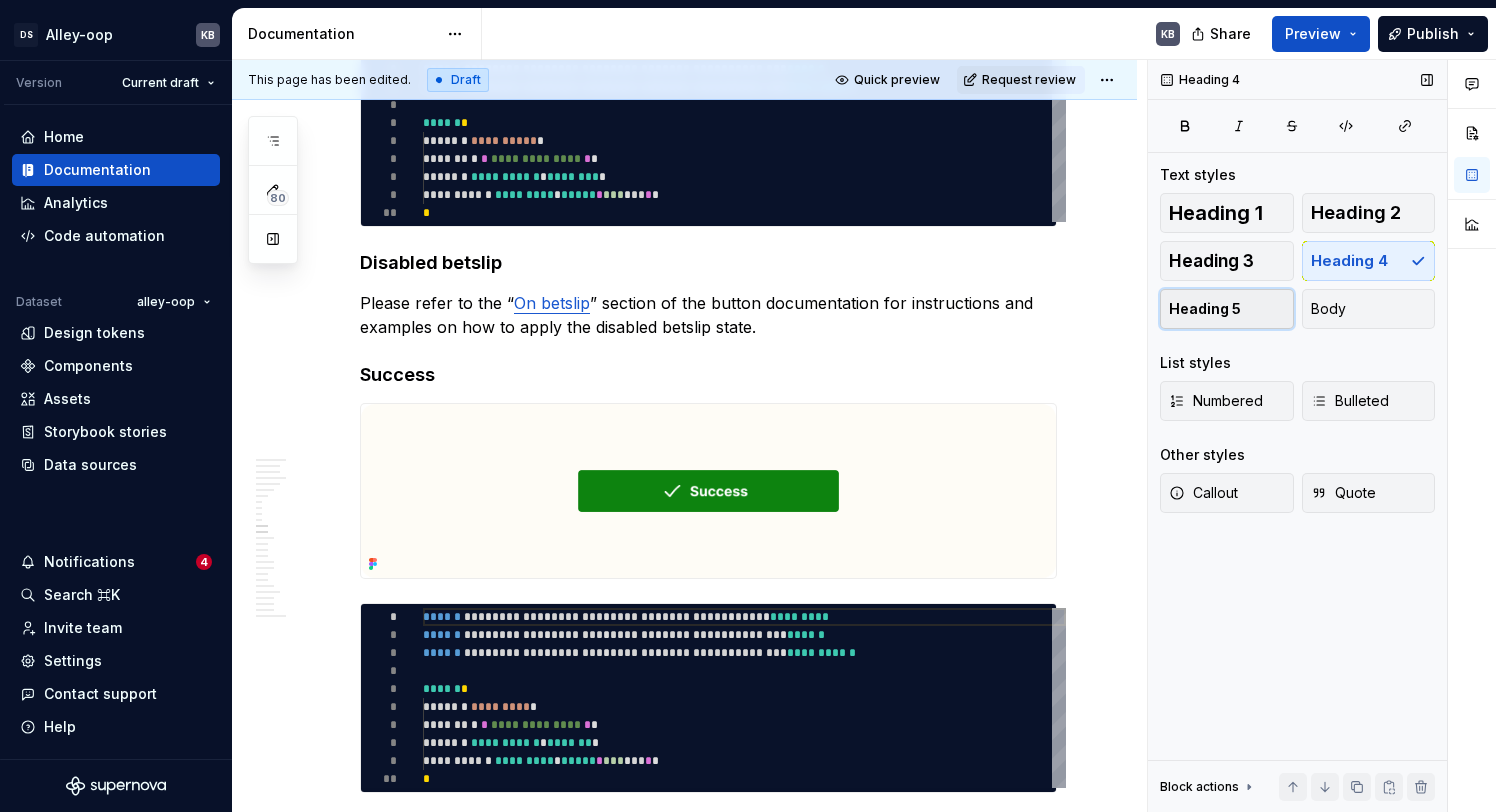 click on "Heading 5" at bounding box center (1205, 309) 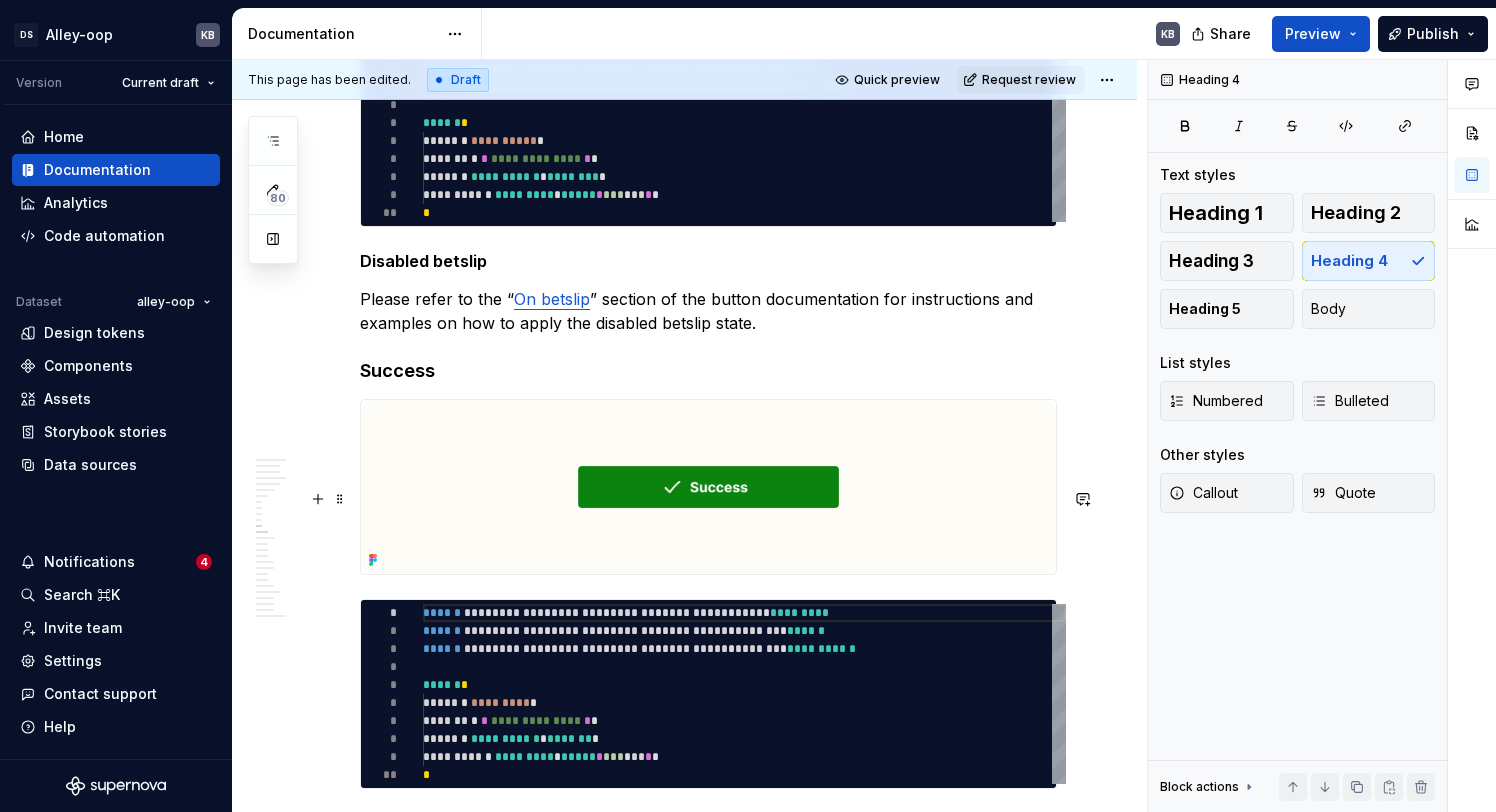 click on "Success" at bounding box center (708, 371) 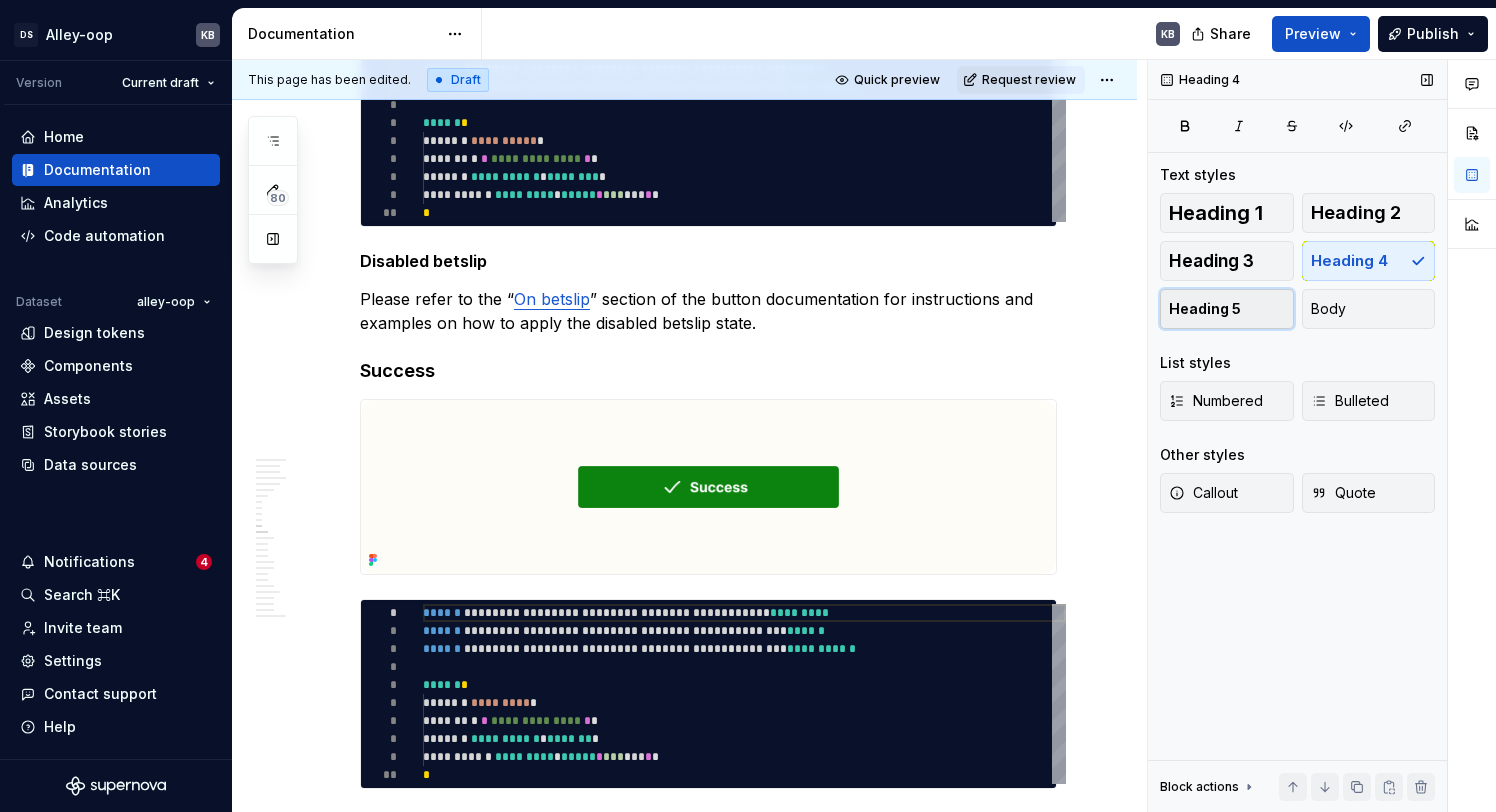 click on "Heading 5" at bounding box center [1205, 309] 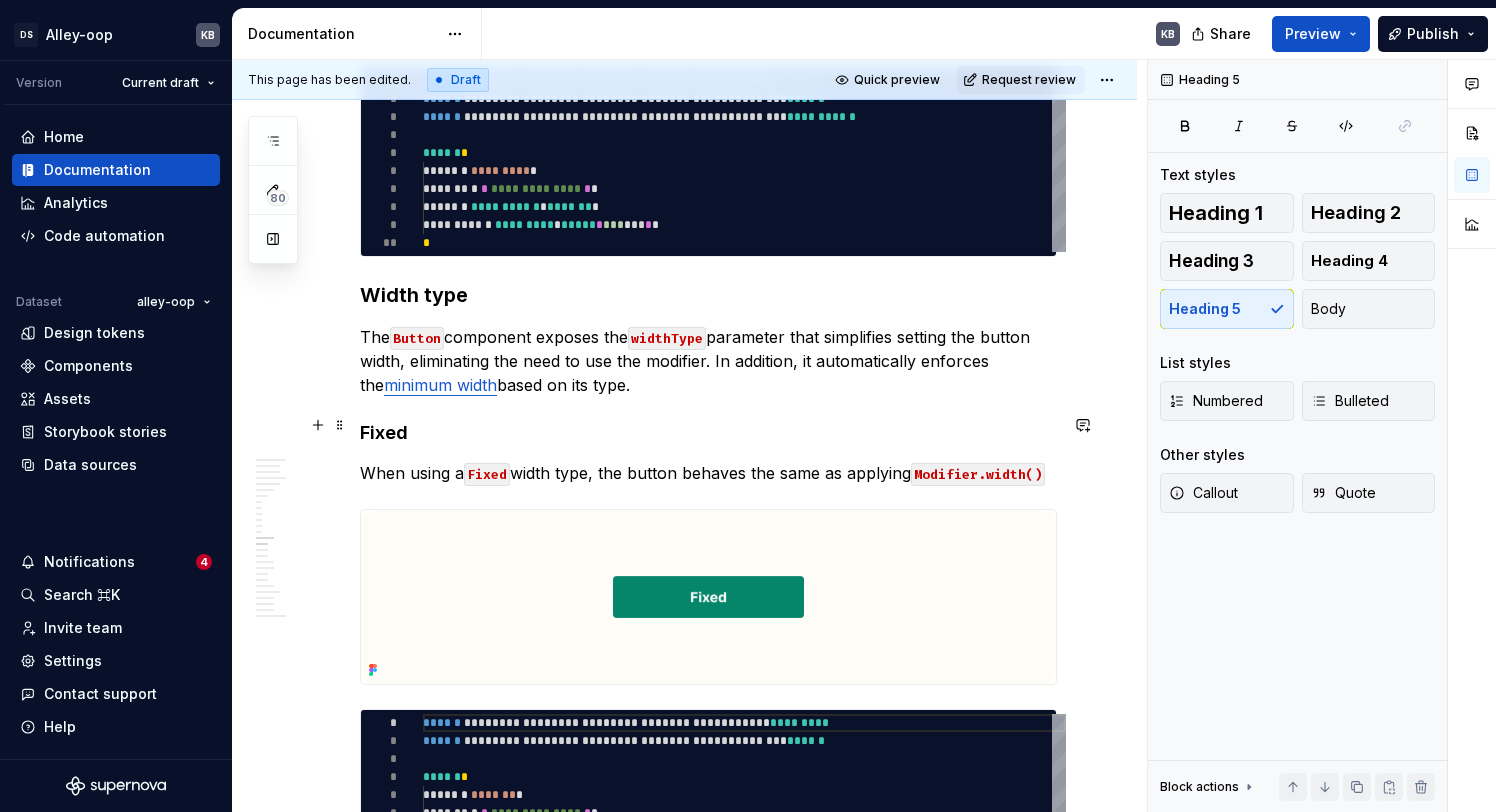 click on "Width type" at bounding box center [708, 295] 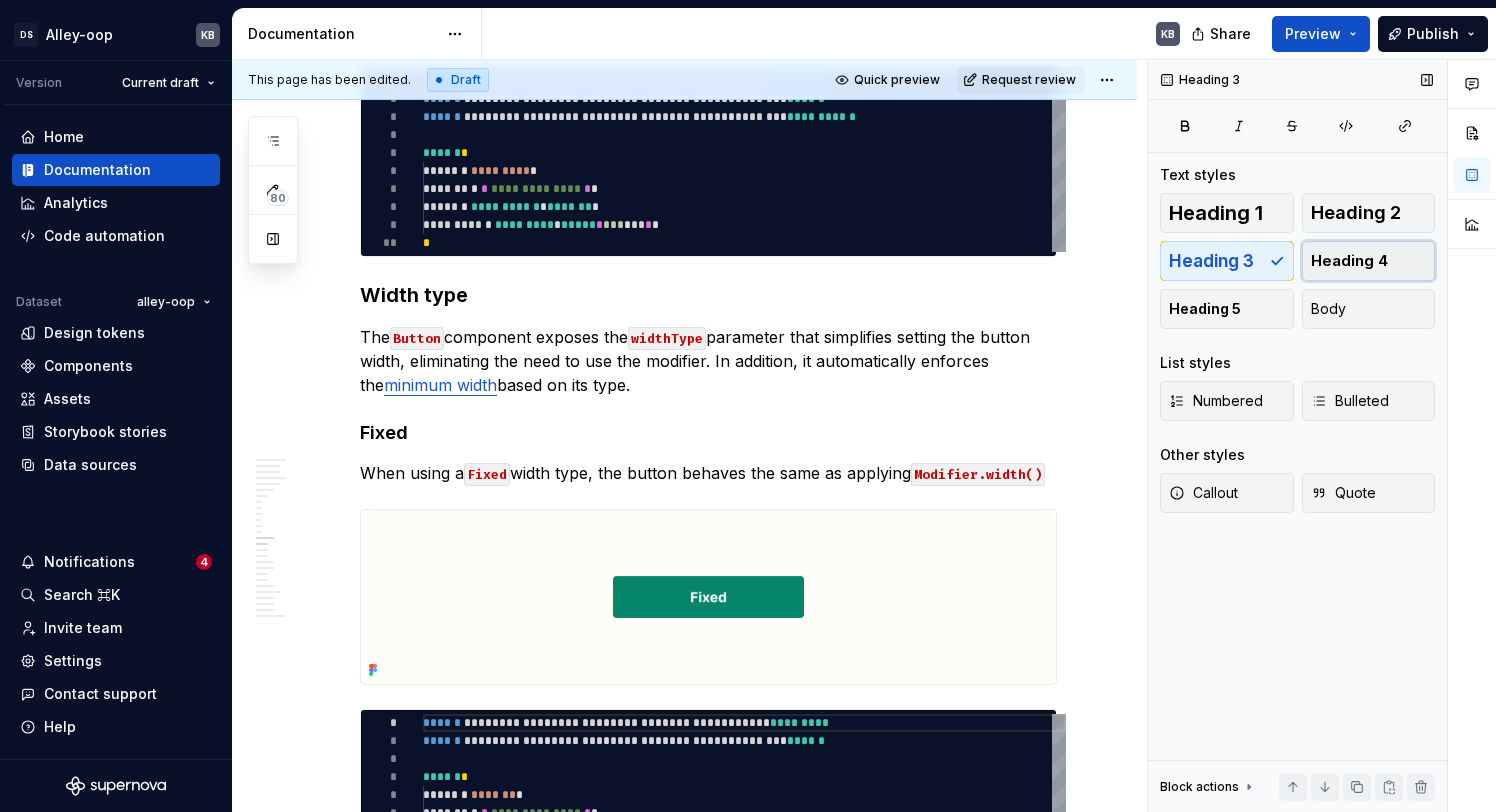 click on "Heading 4" at bounding box center (1369, 261) 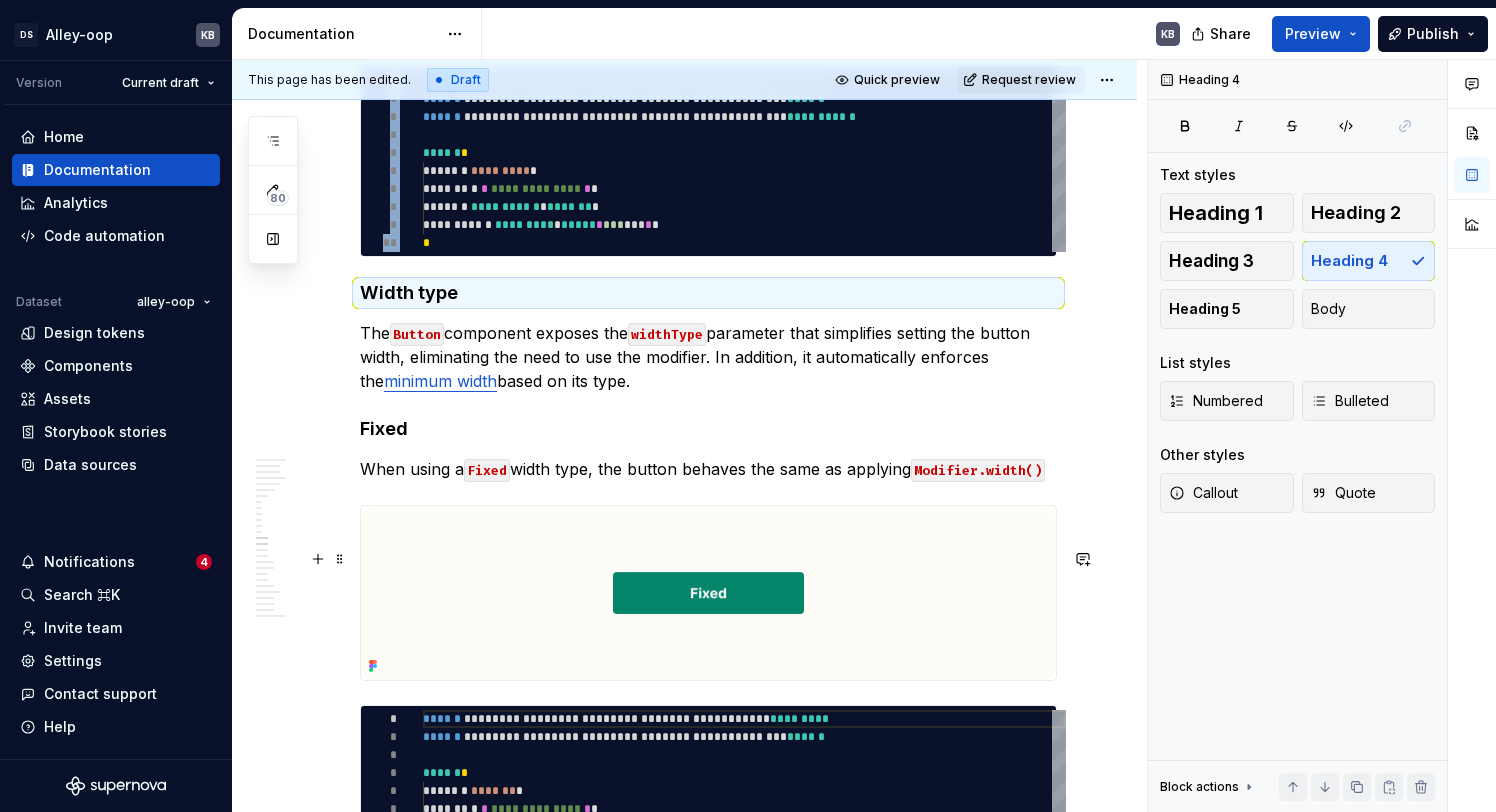 click on "Fixed" at bounding box center [708, 429] 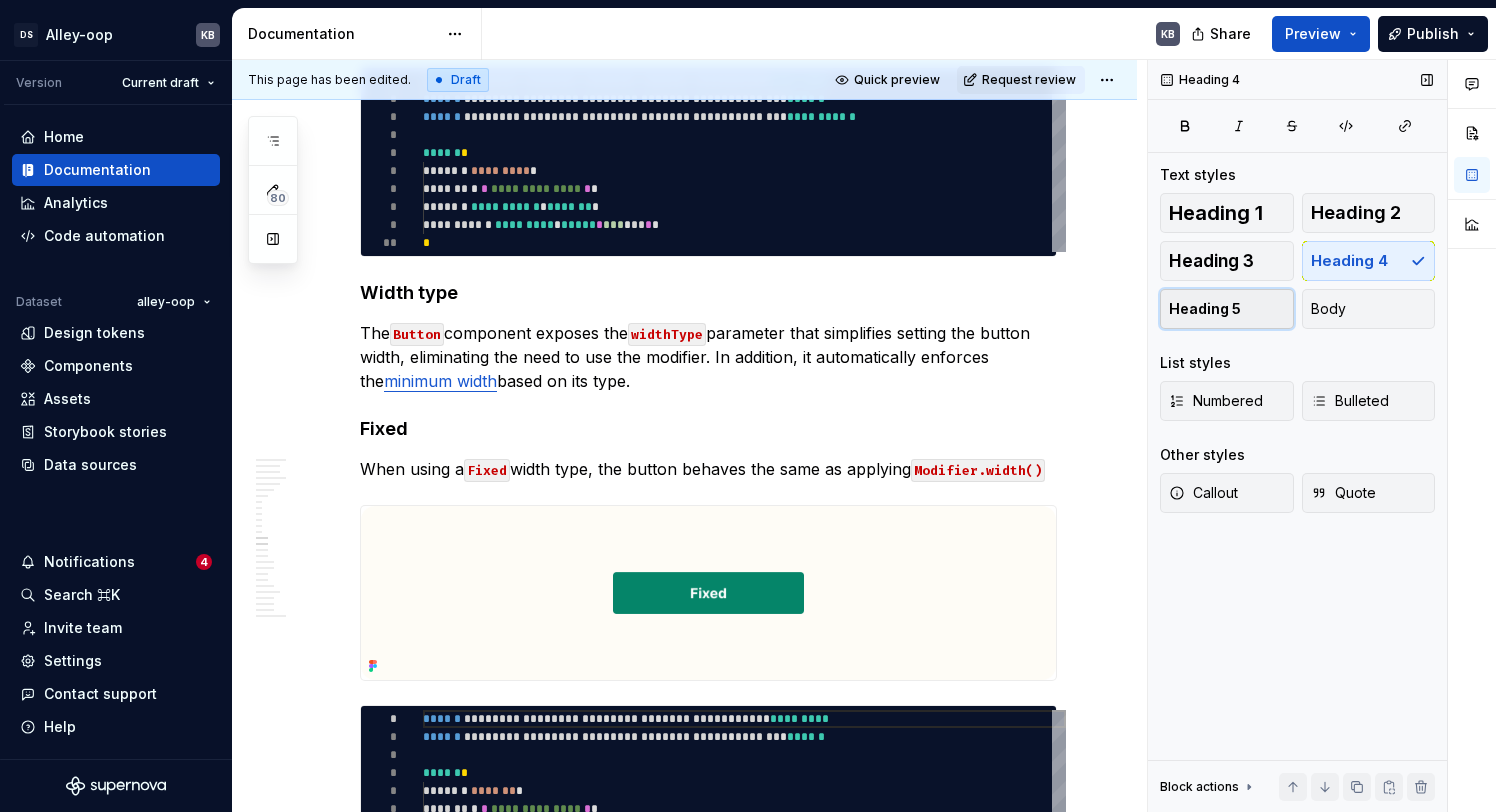 click on "Heading 5" at bounding box center [1205, 309] 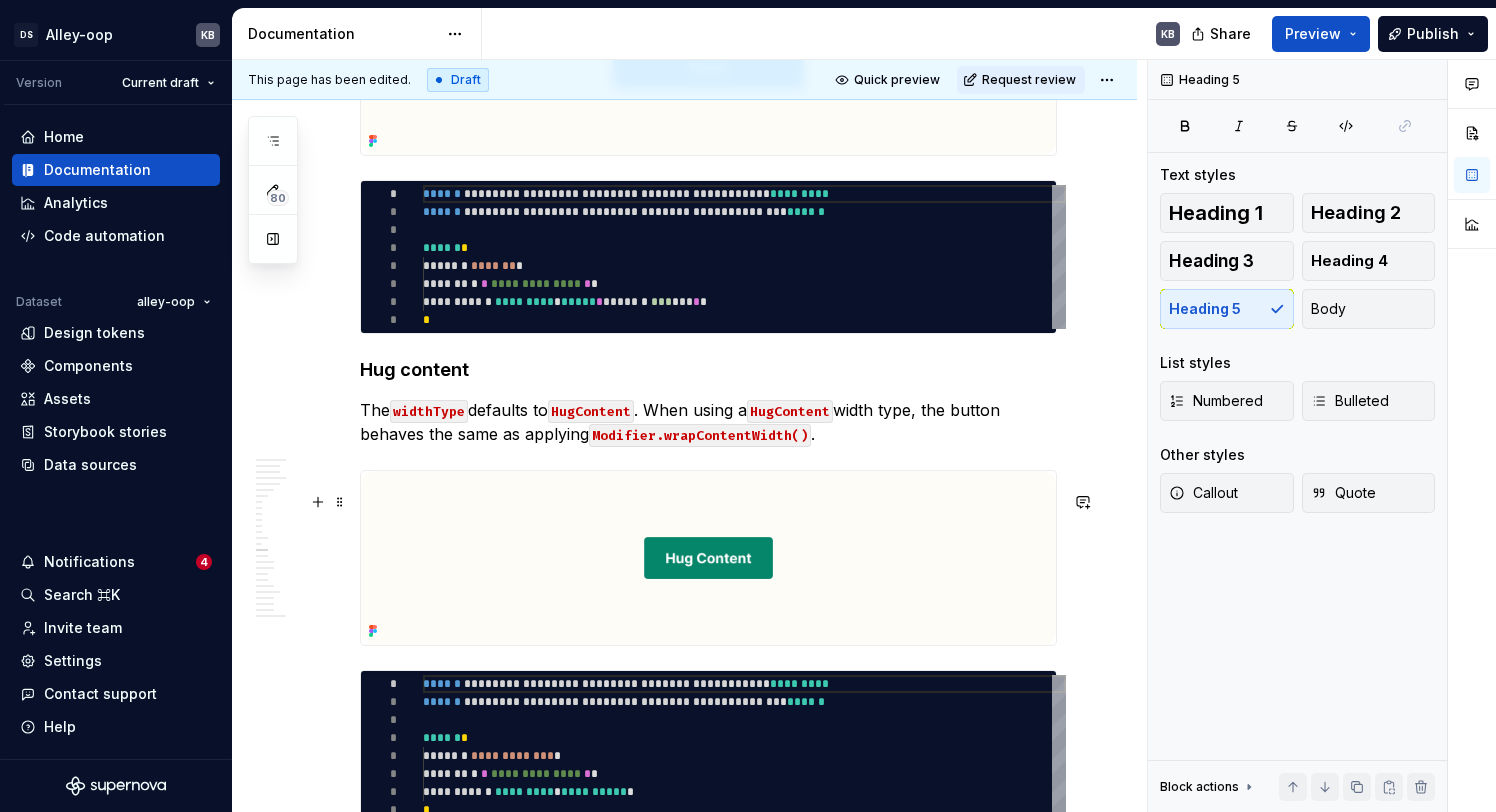 click on "Hug content" at bounding box center [708, 370] 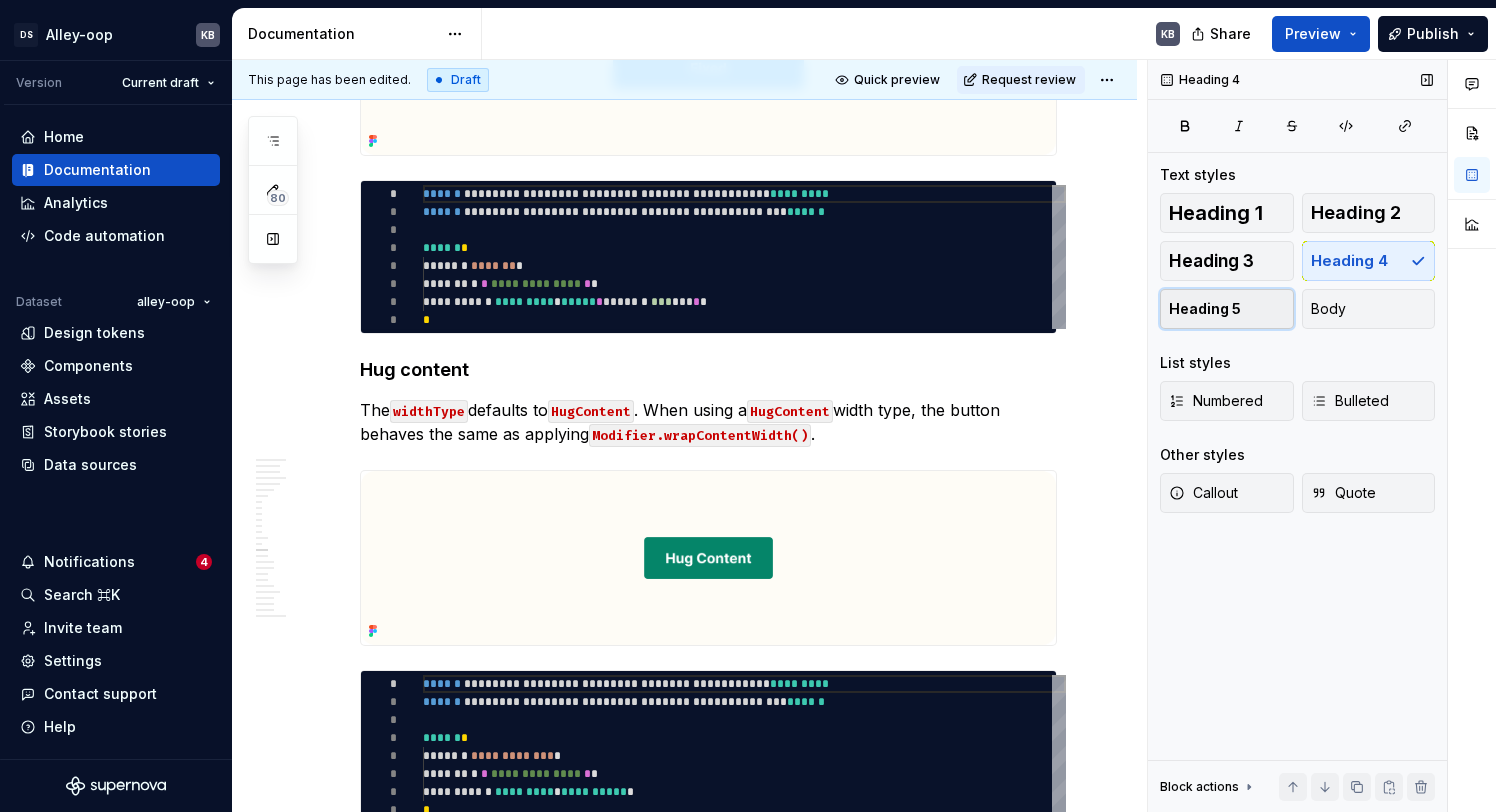 click on "Heading 5" at bounding box center (1205, 309) 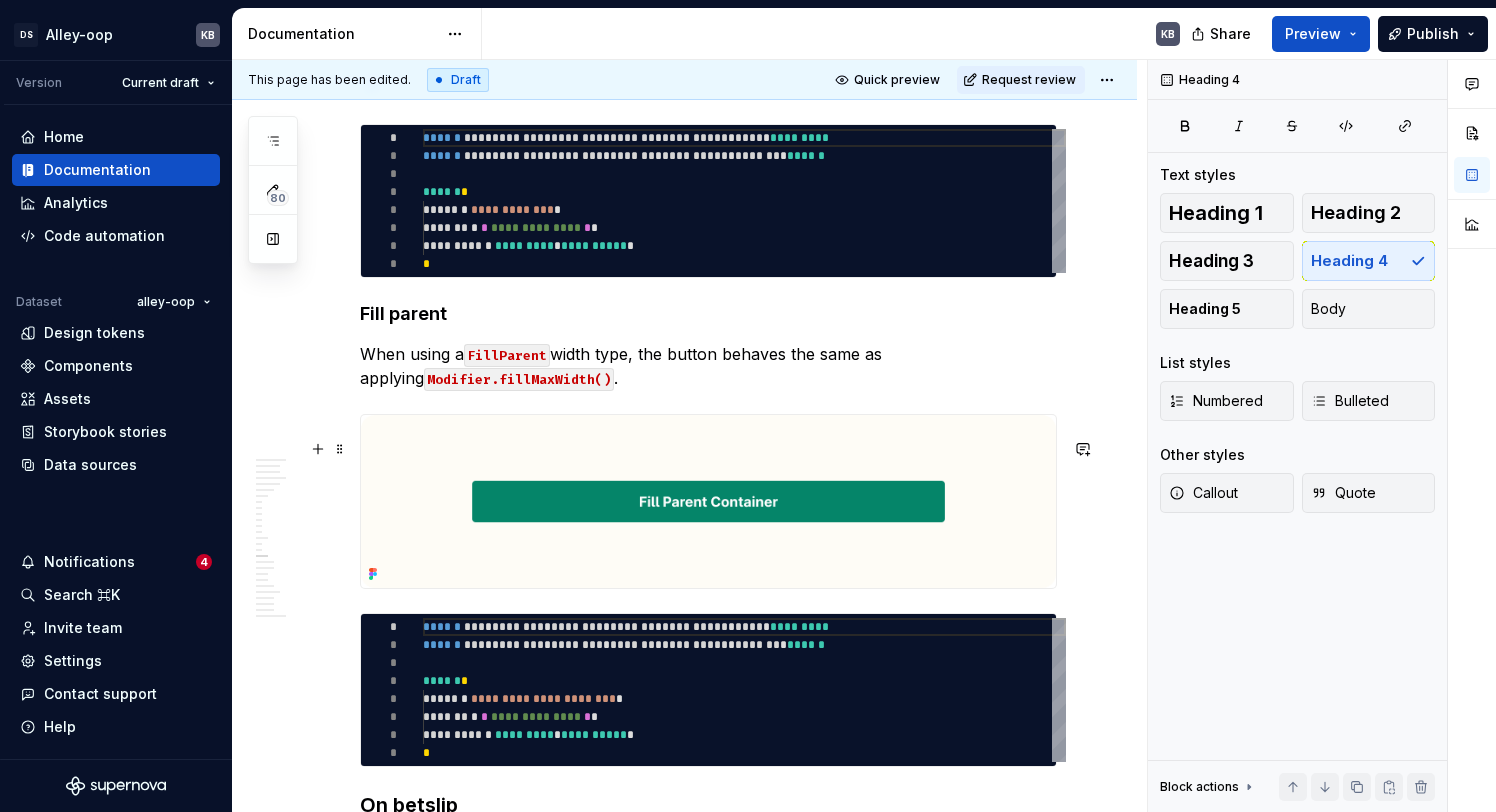 click on "Fill parent" at bounding box center (708, 314) 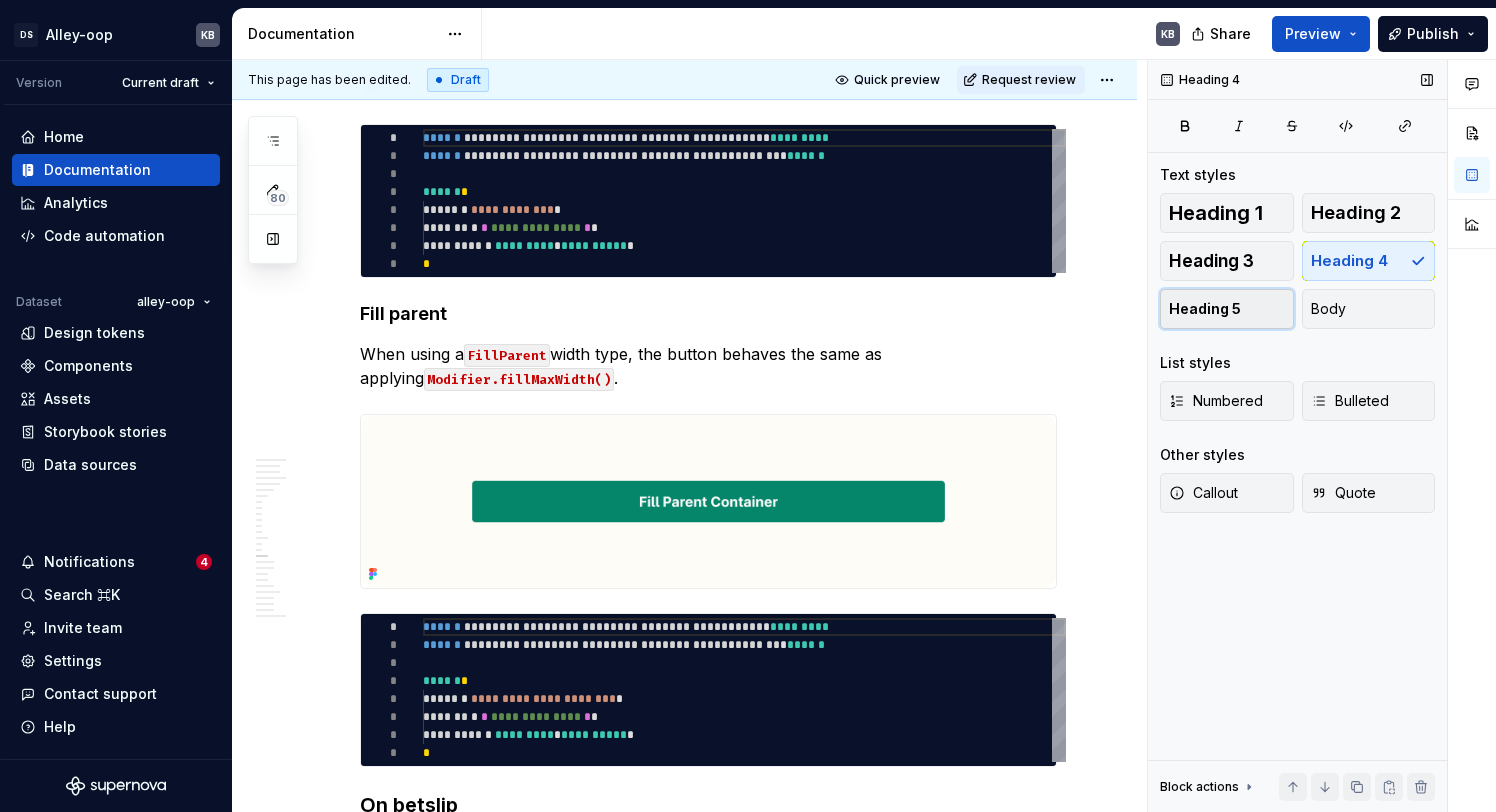 click on "Heading 5" at bounding box center [1205, 309] 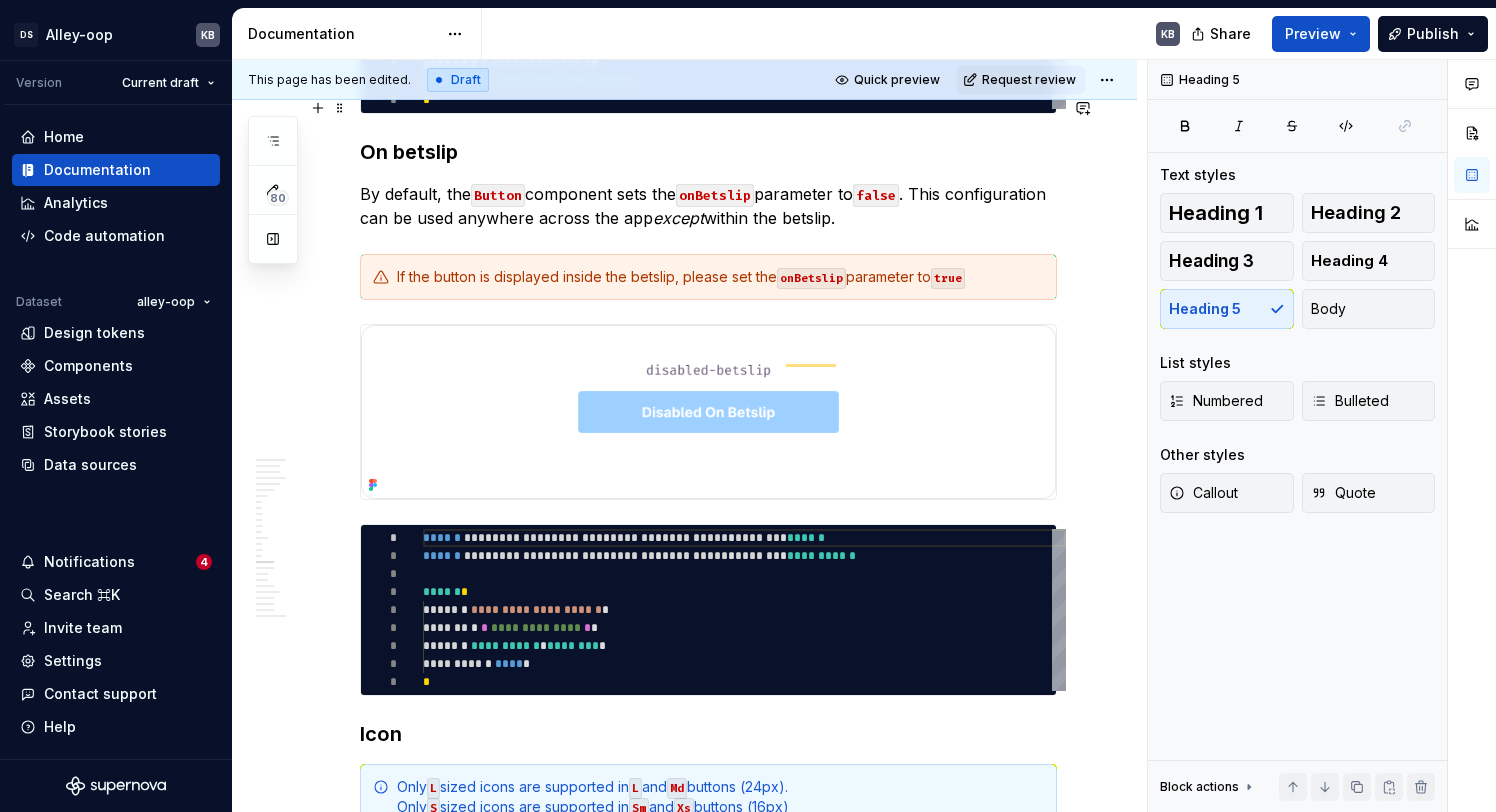 click on "**********" at bounding box center (708, -1199) 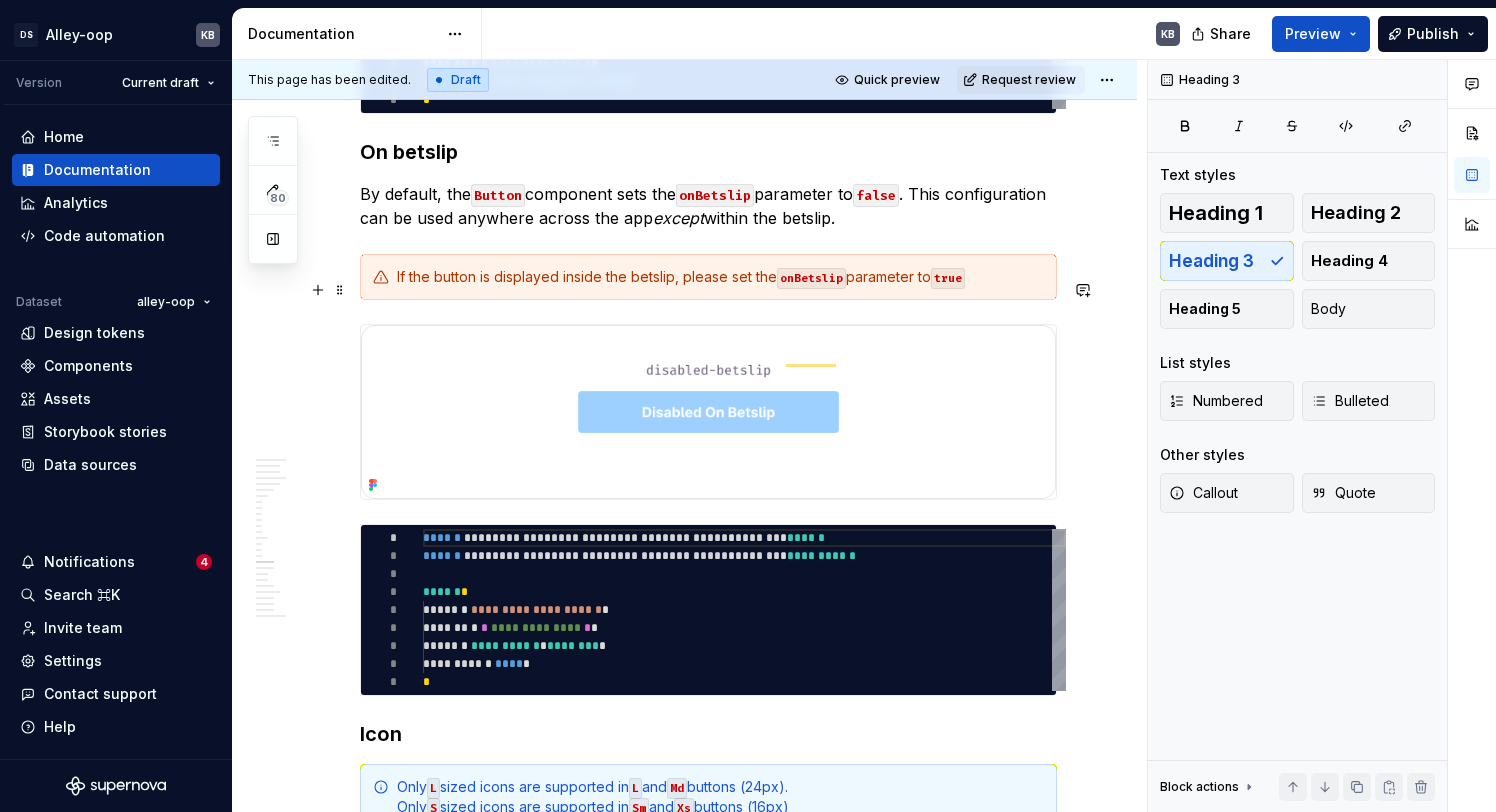 click on "On betslip" at bounding box center [708, 152] 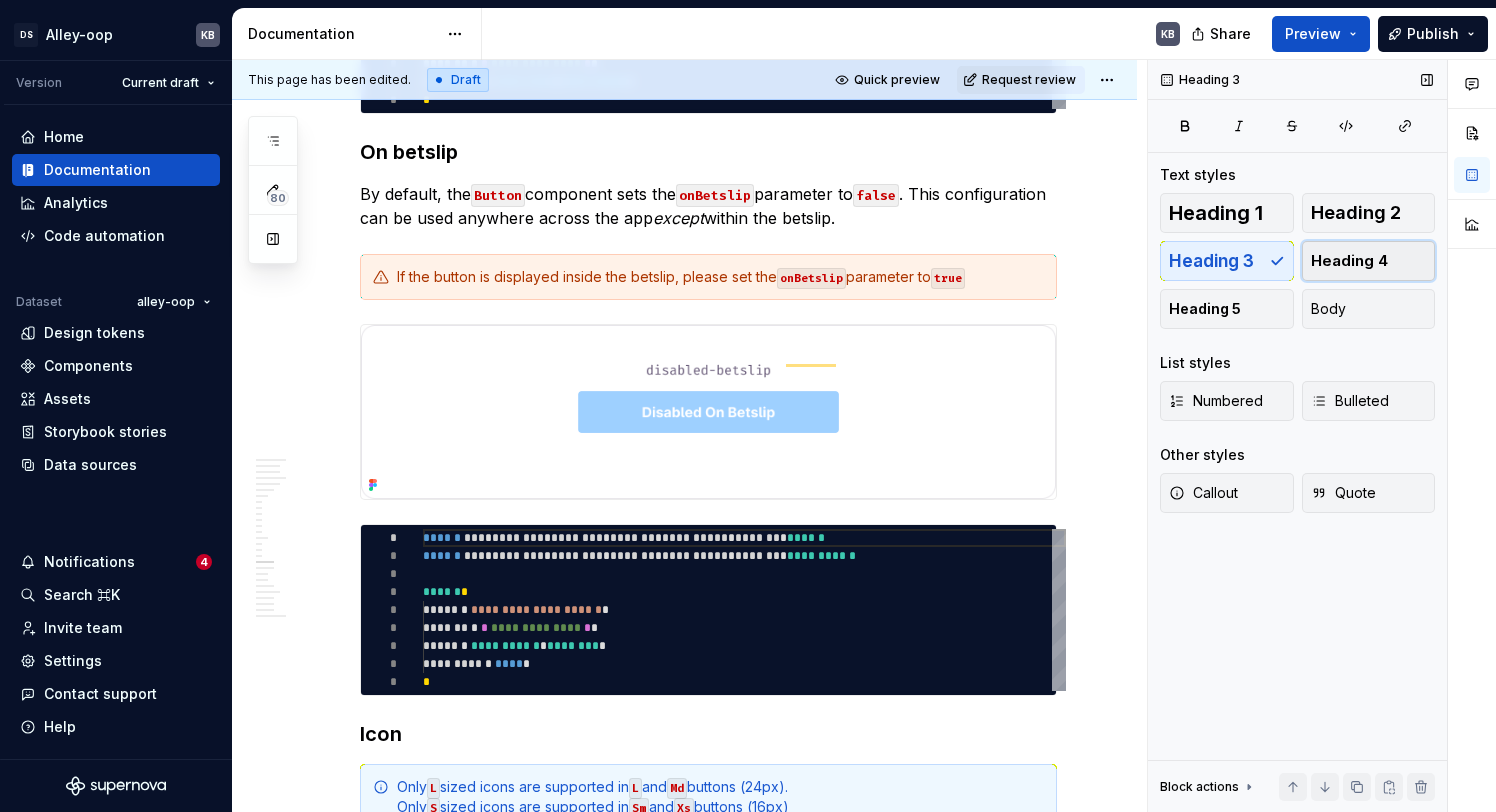click on "Heading 4" at bounding box center [1349, 261] 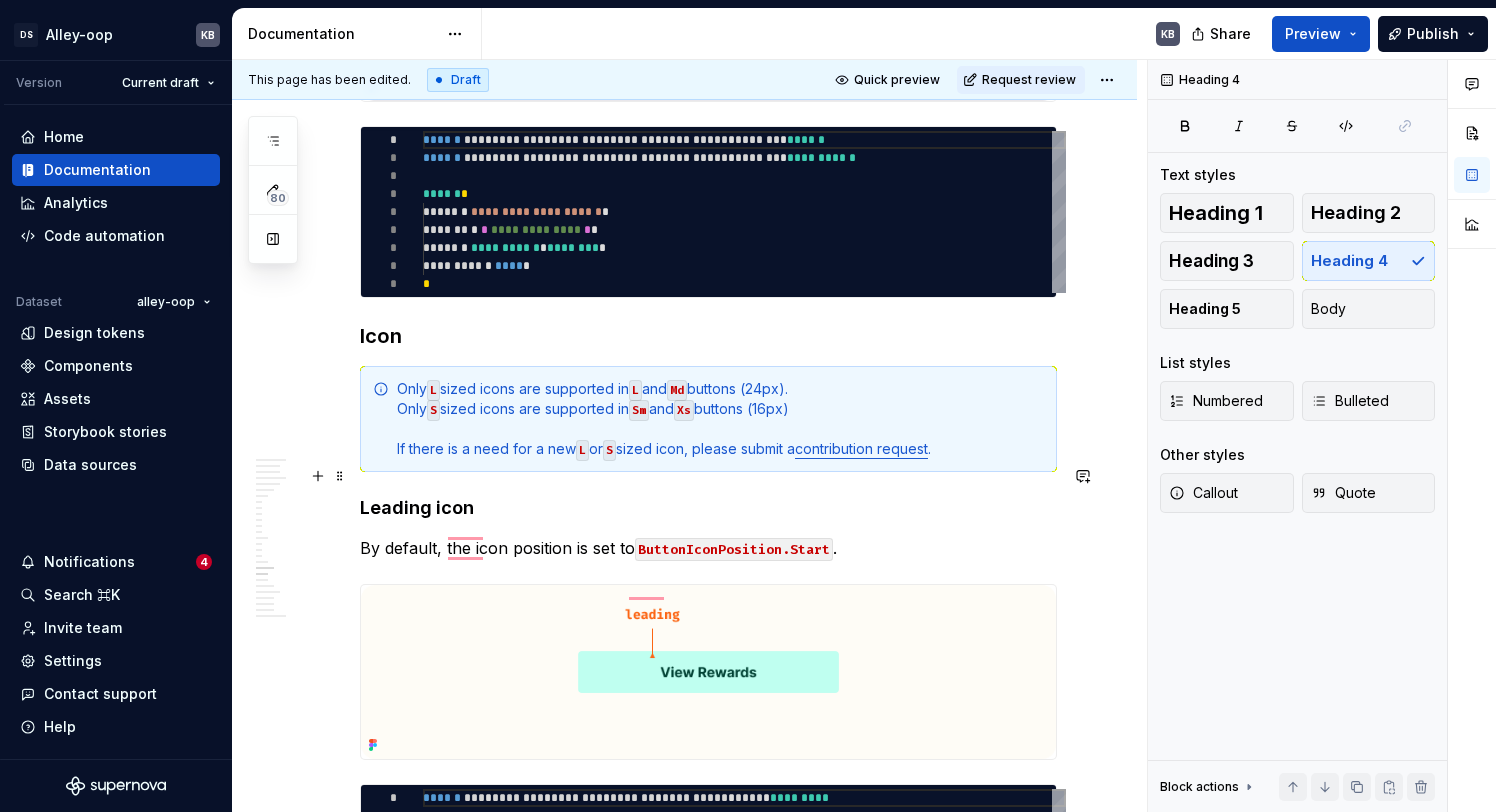 click on "Icon" at bounding box center (708, 336) 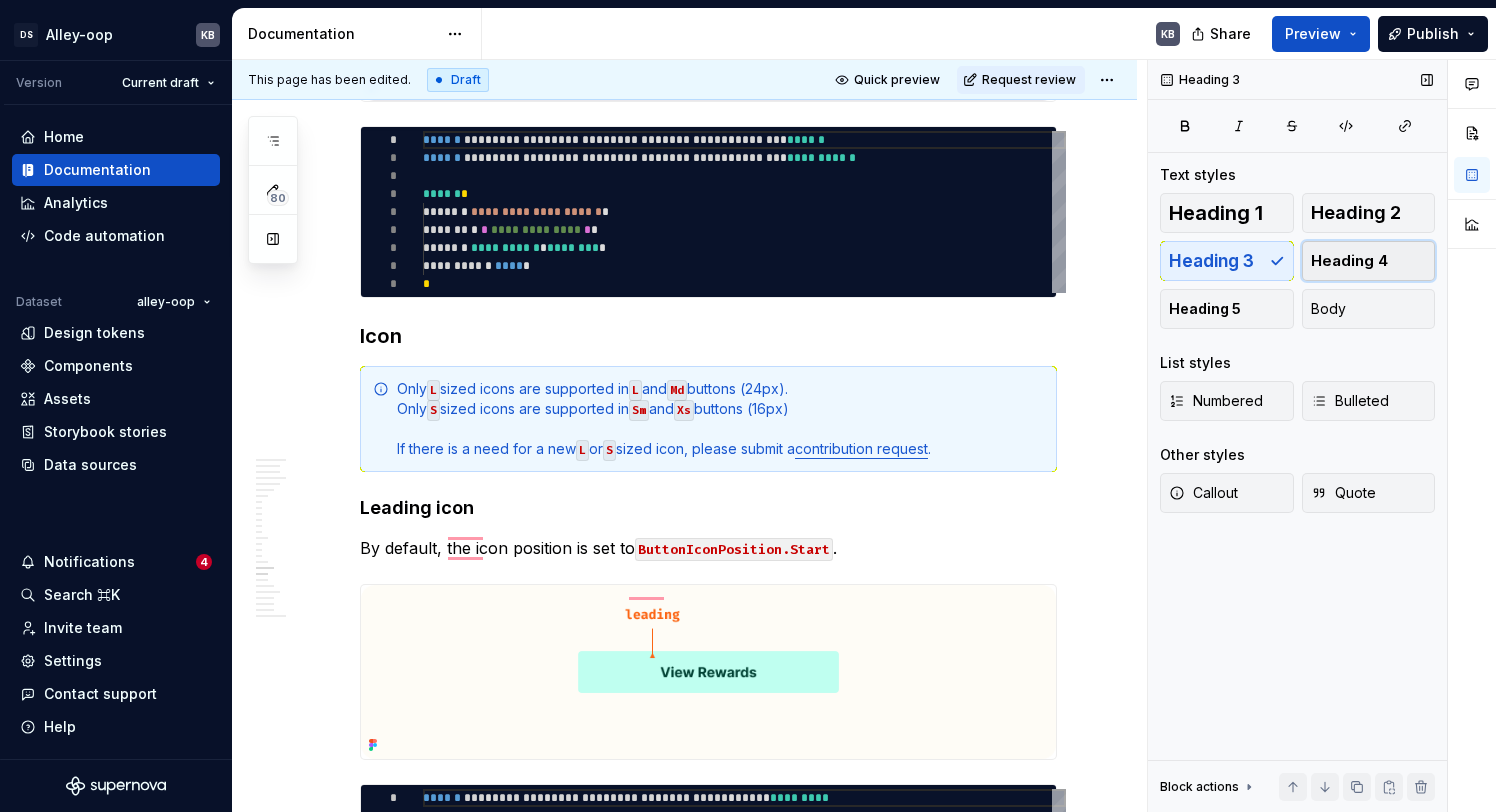 click on "Heading 4" at bounding box center (1369, 261) 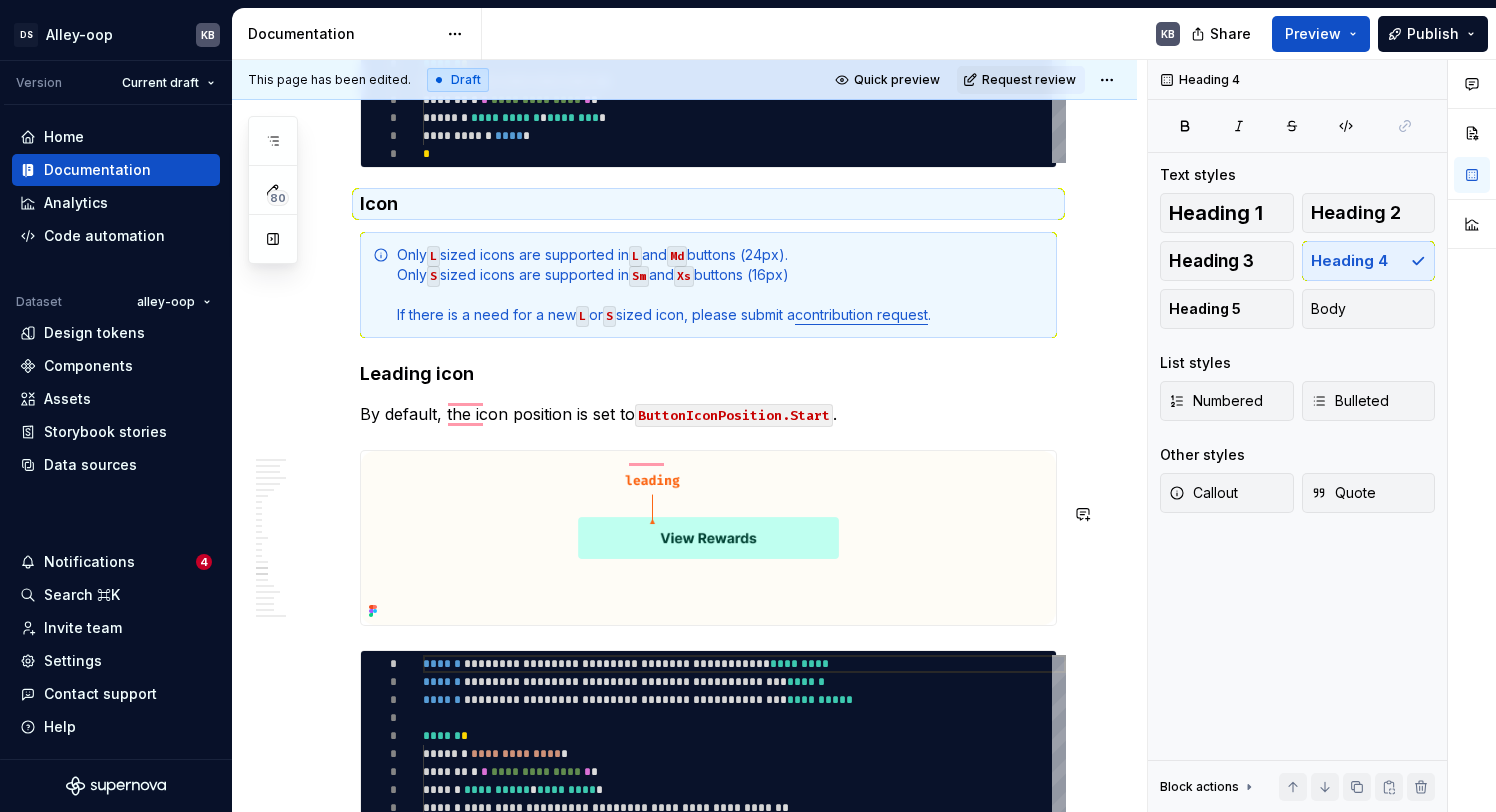 click on "Leading icon" at bounding box center [708, 374] 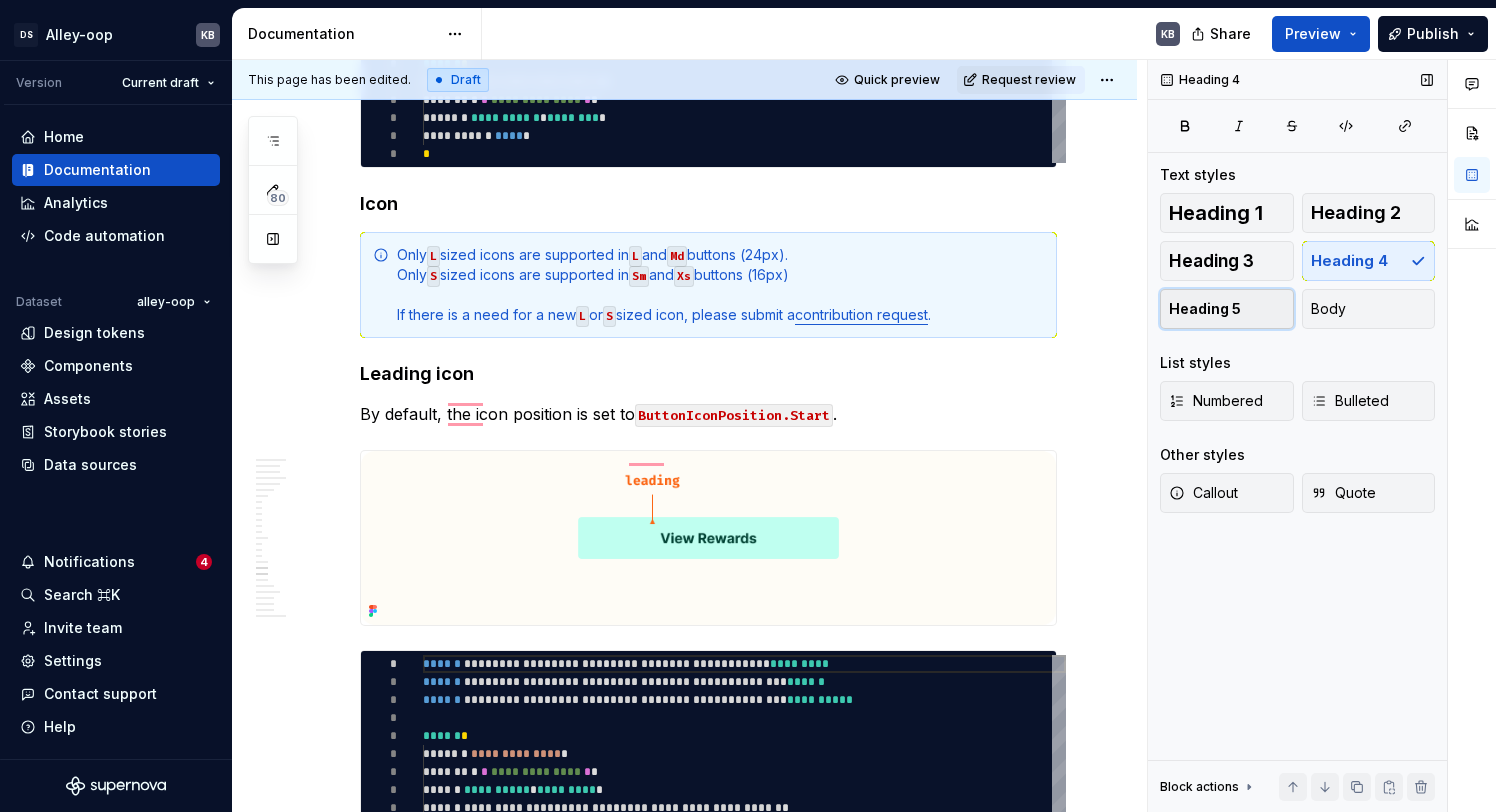 click on "Heading 5" at bounding box center (1205, 309) 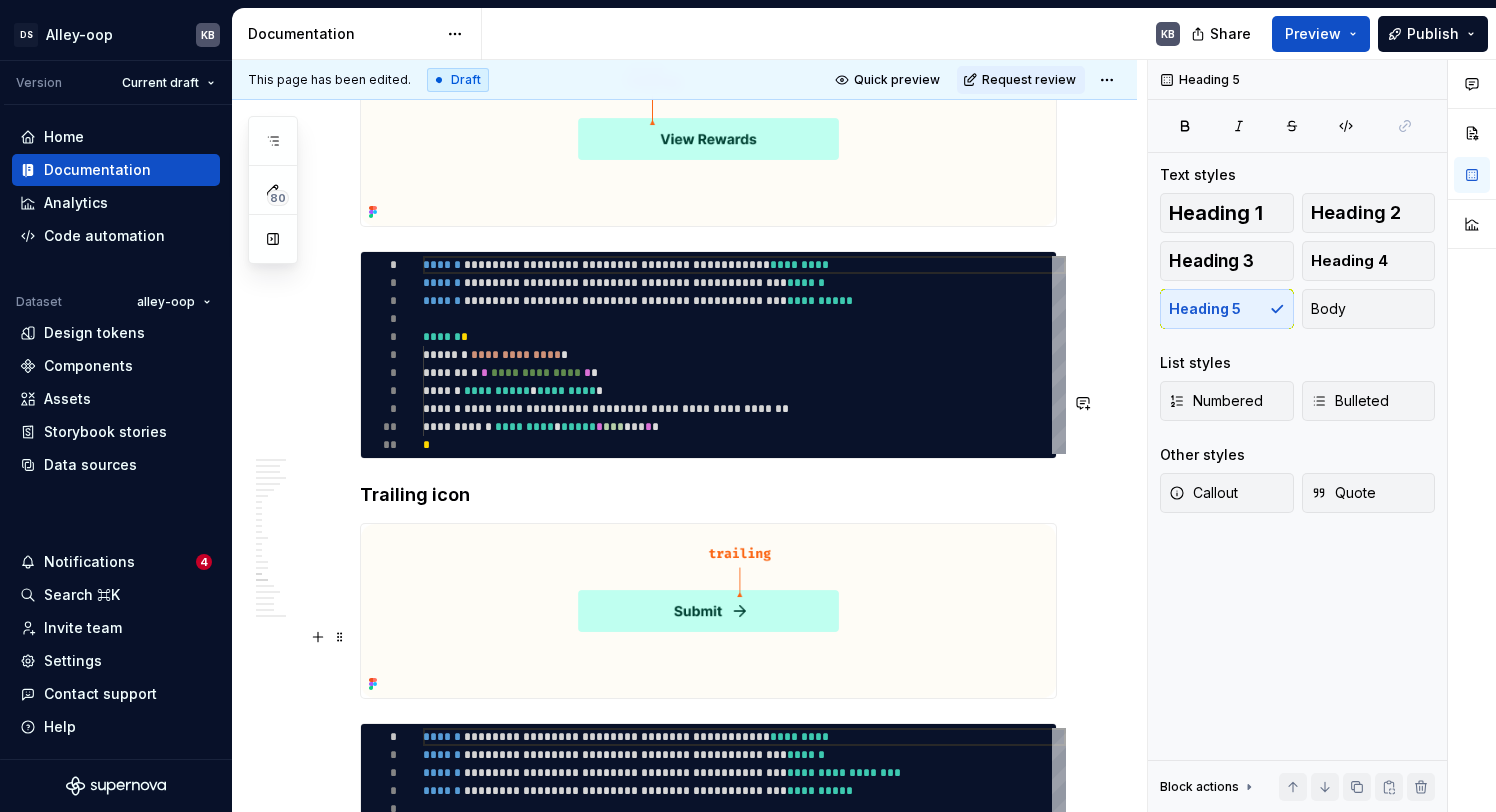 click on "Trailing icon" at bounding box center [708, 495] 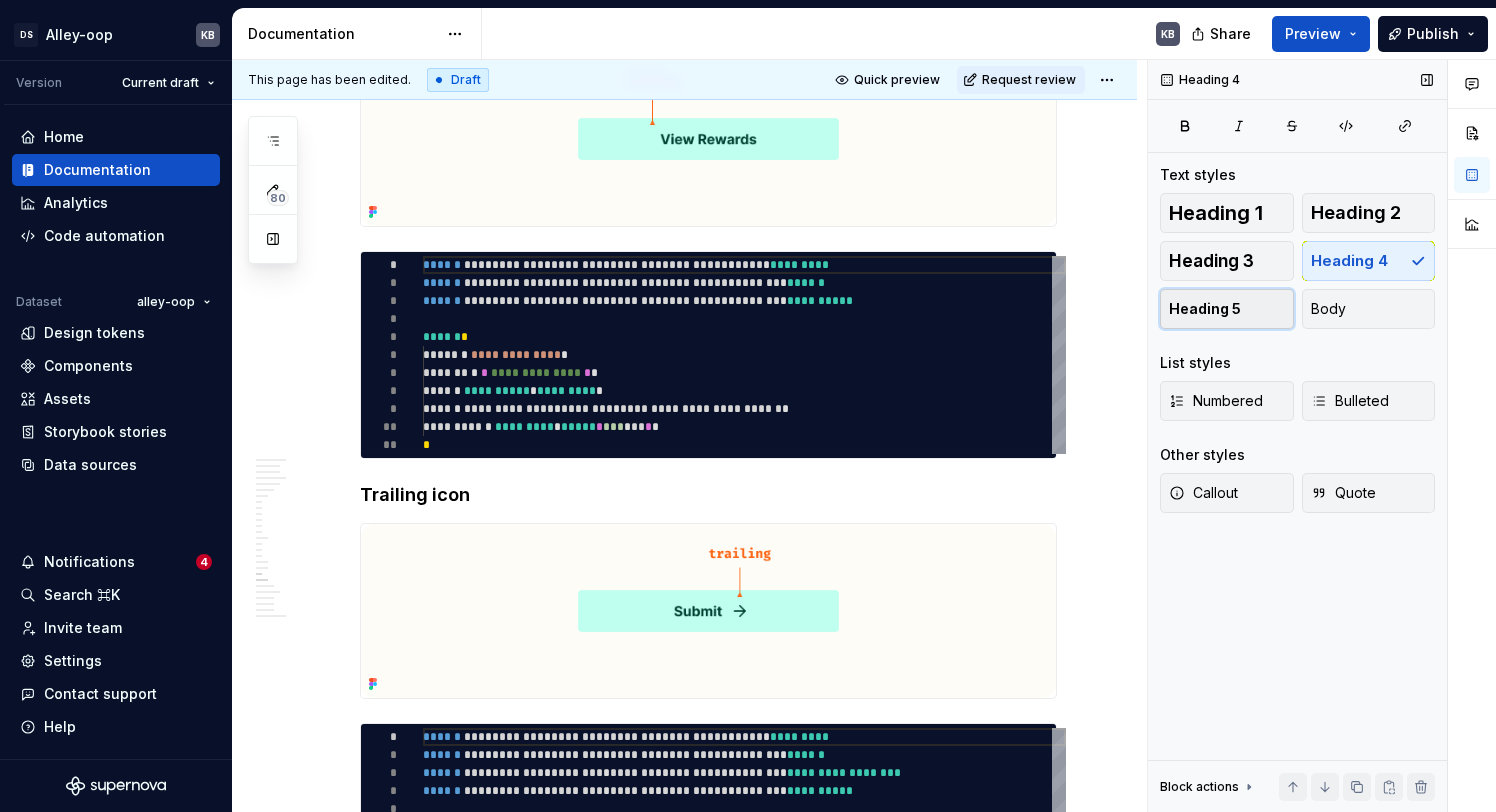 click on "Heading 5" at bounding box center (1205, 309) 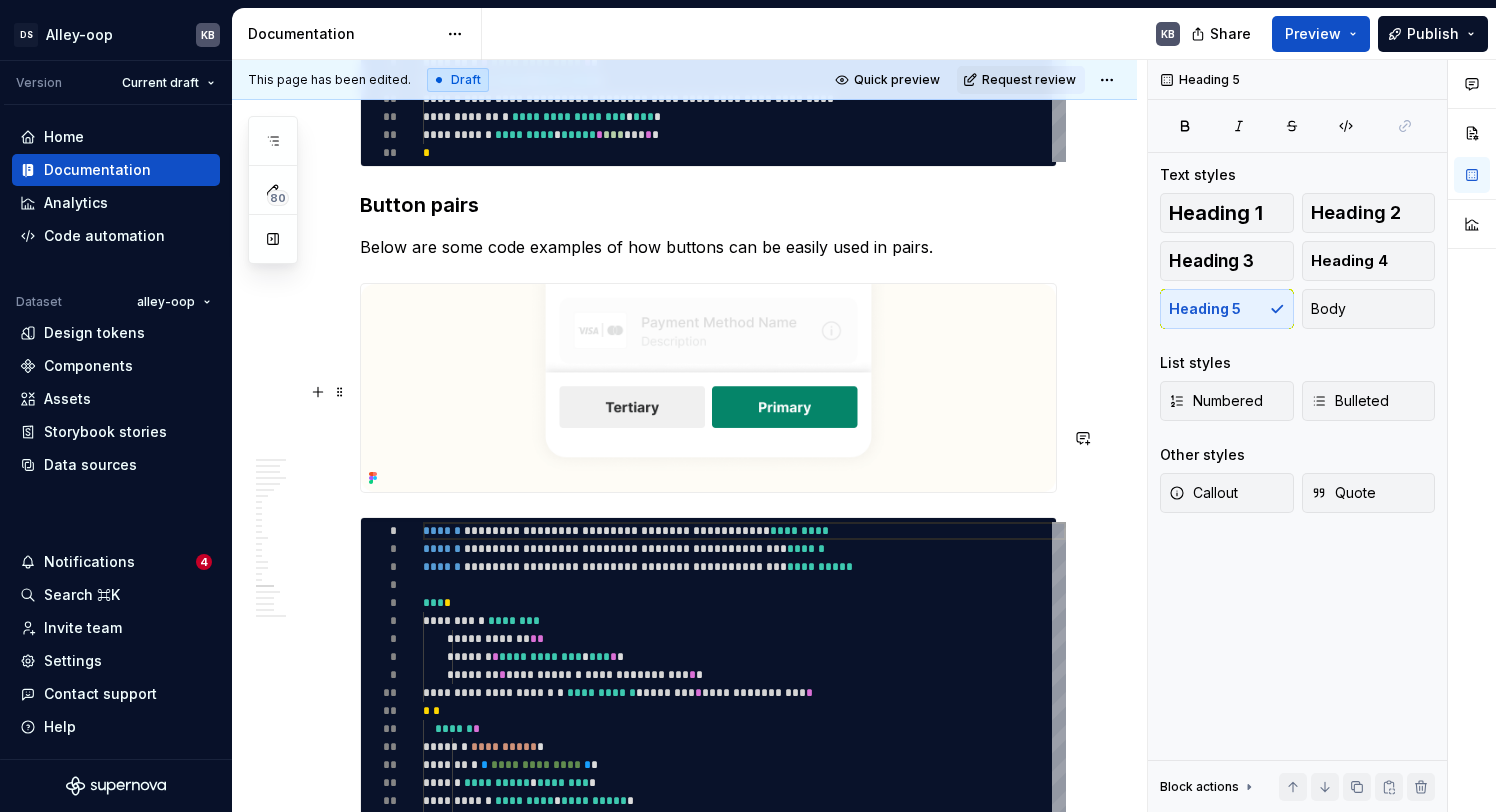 click on "Button pairs" at bounding box center (708, 205) 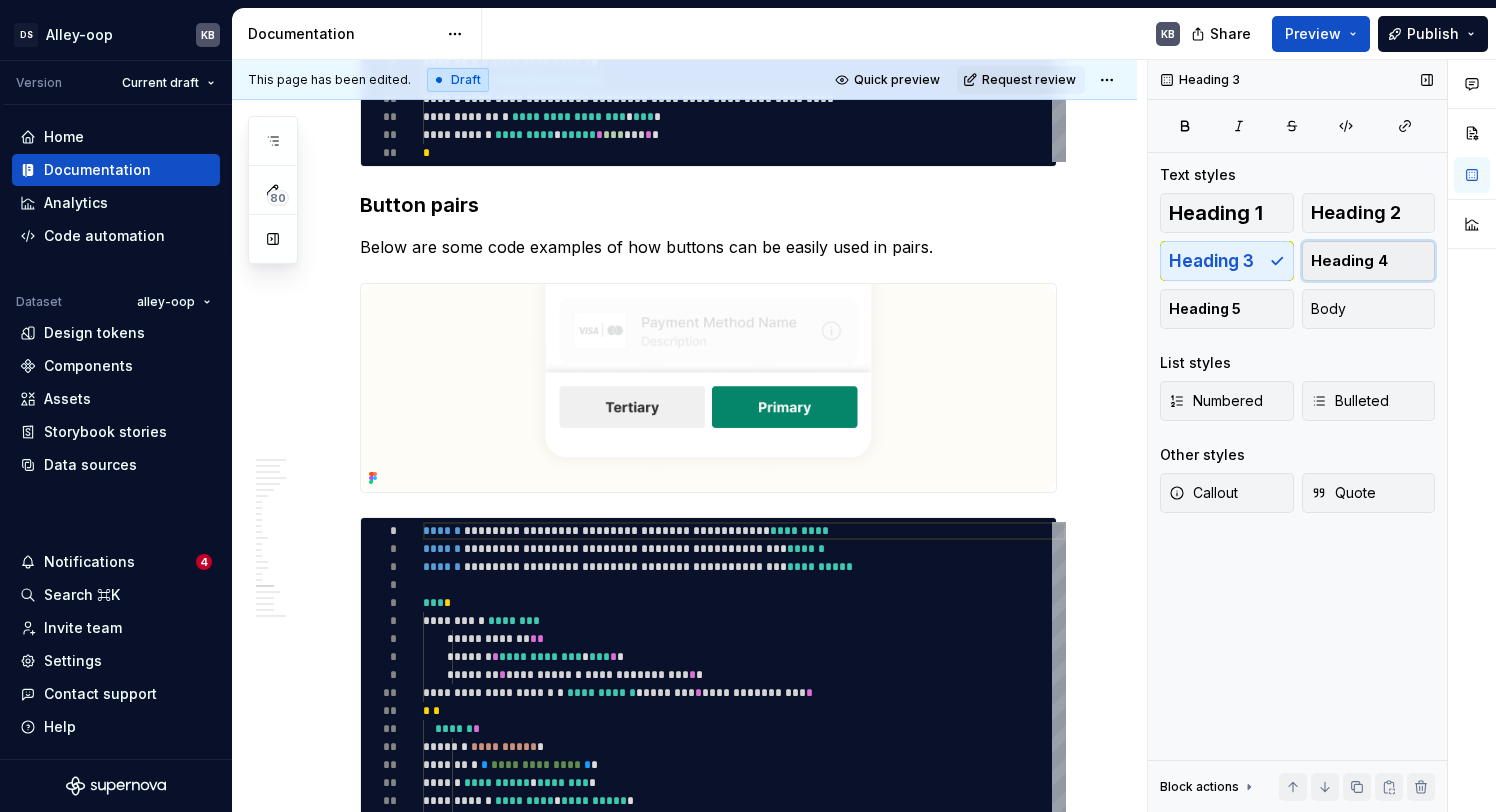 click on "Heading 4" at bounding box center (1349, 261) 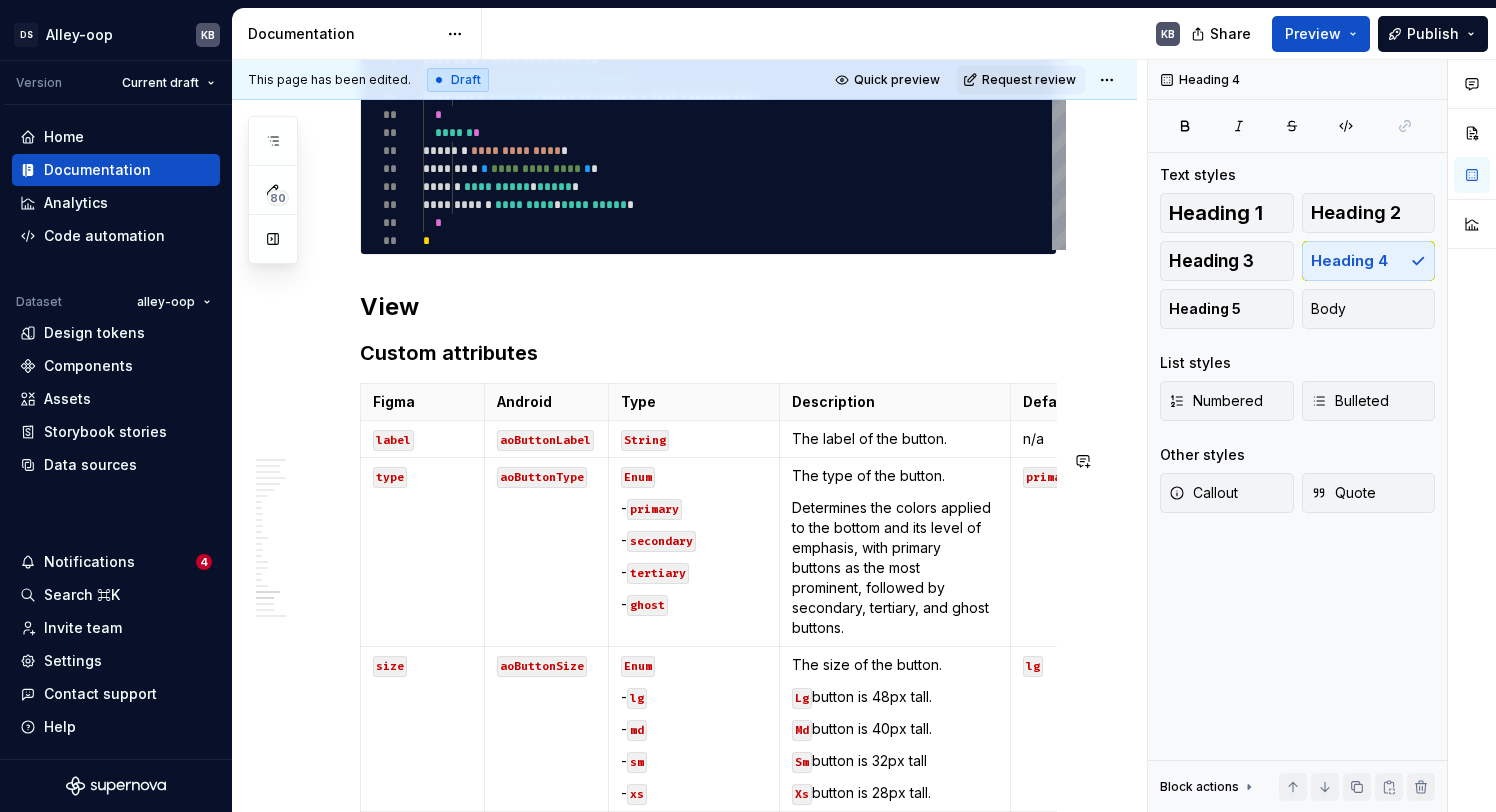 click on "**********" at bounding box center (708, -4479) 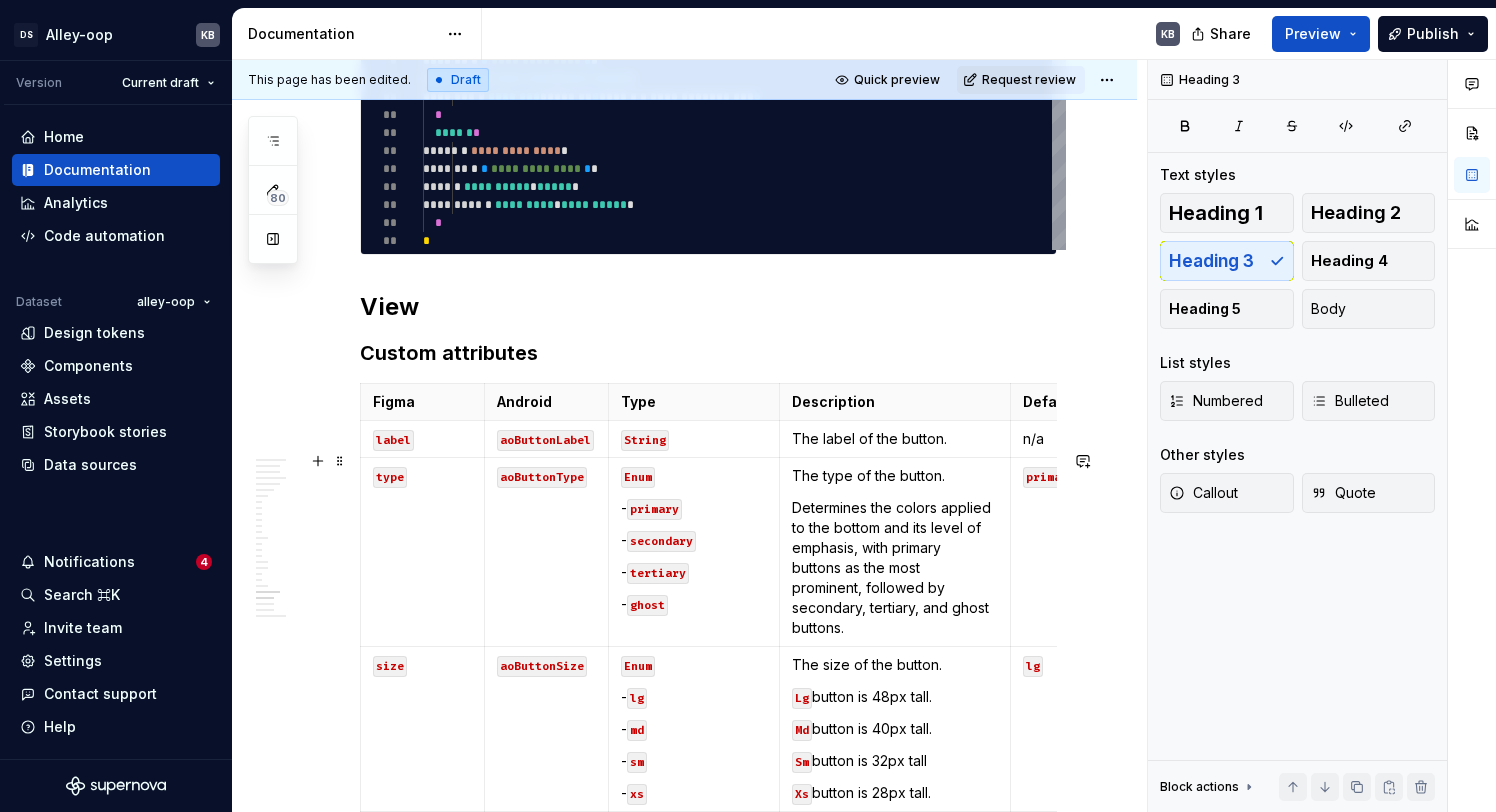 click on "View" at bounding box center [708, 307] 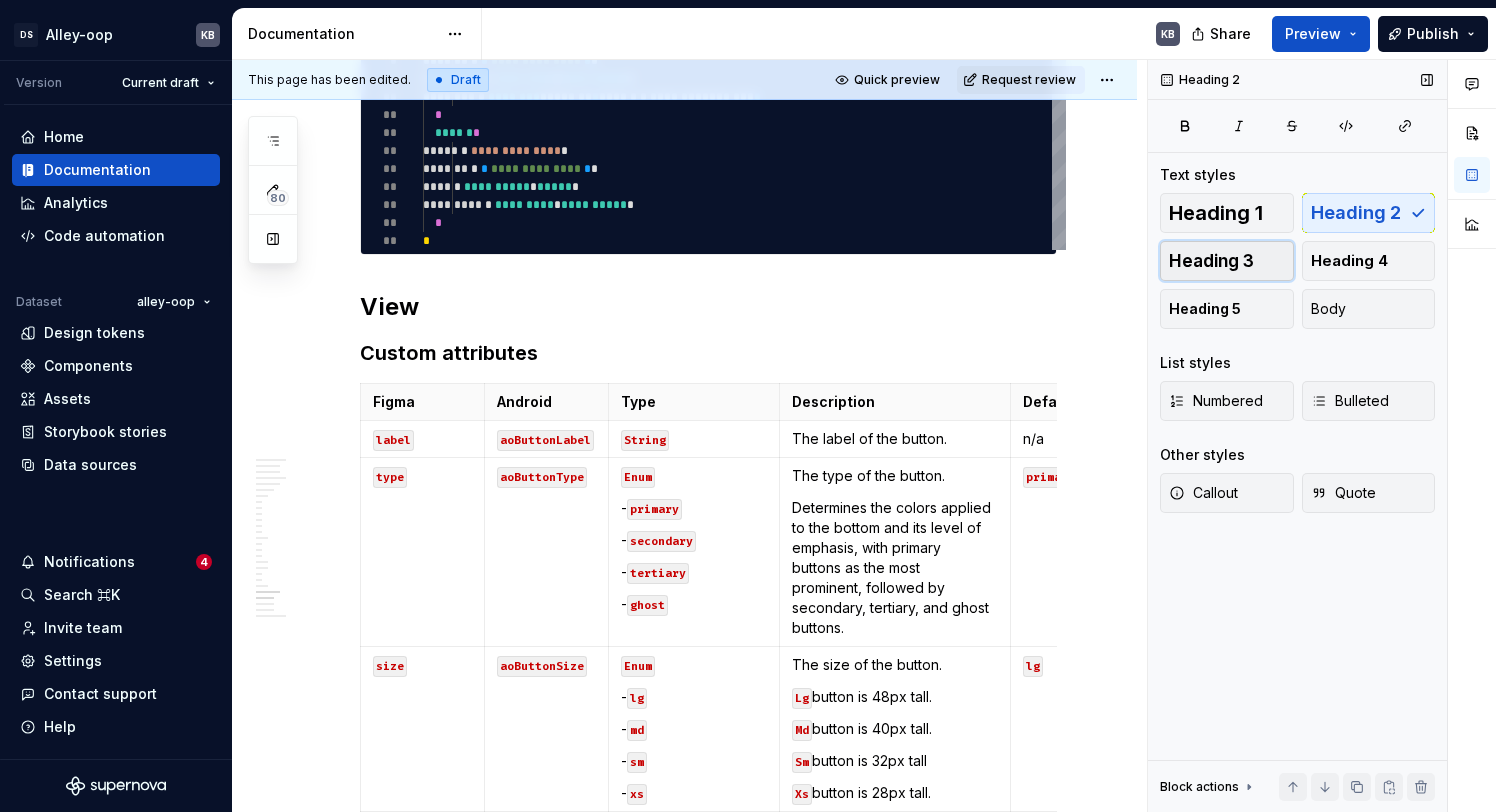 click on "Heading 3" at bounding box center (1211, 261) 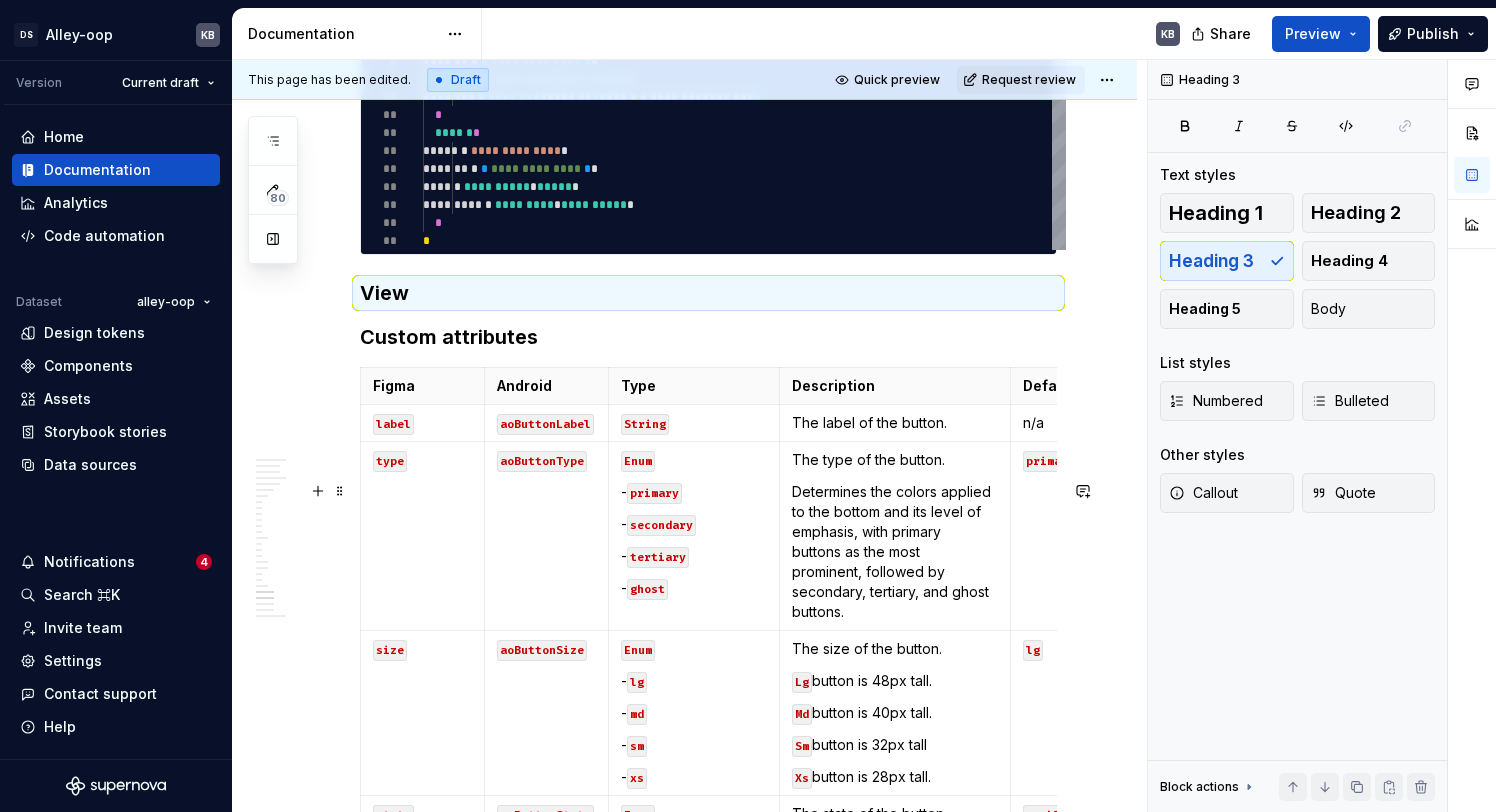 click on "Custom attributes" at bounding box center (708, 337) 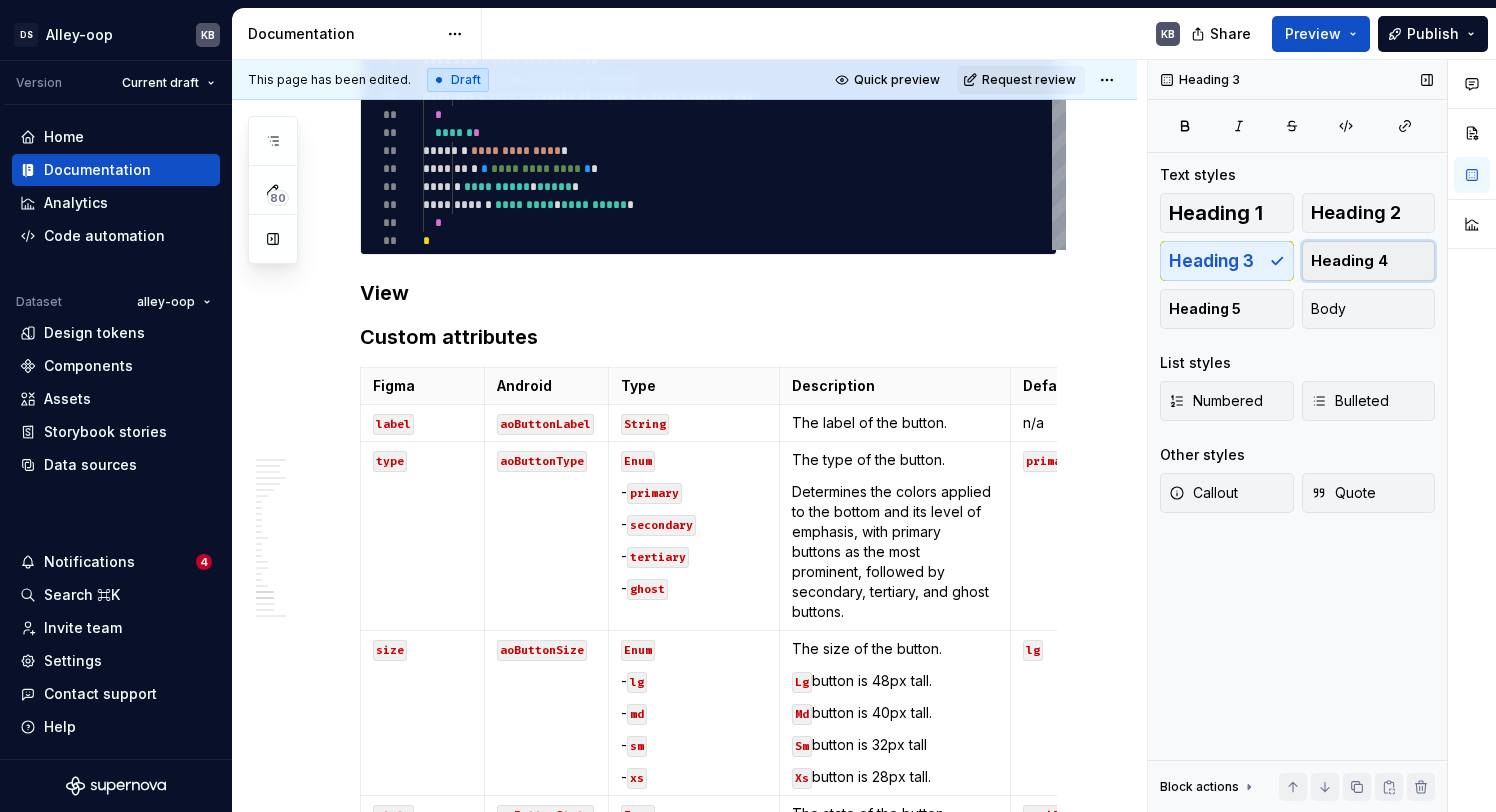 click on "Heading 4" at bounding box center (1349, 261) 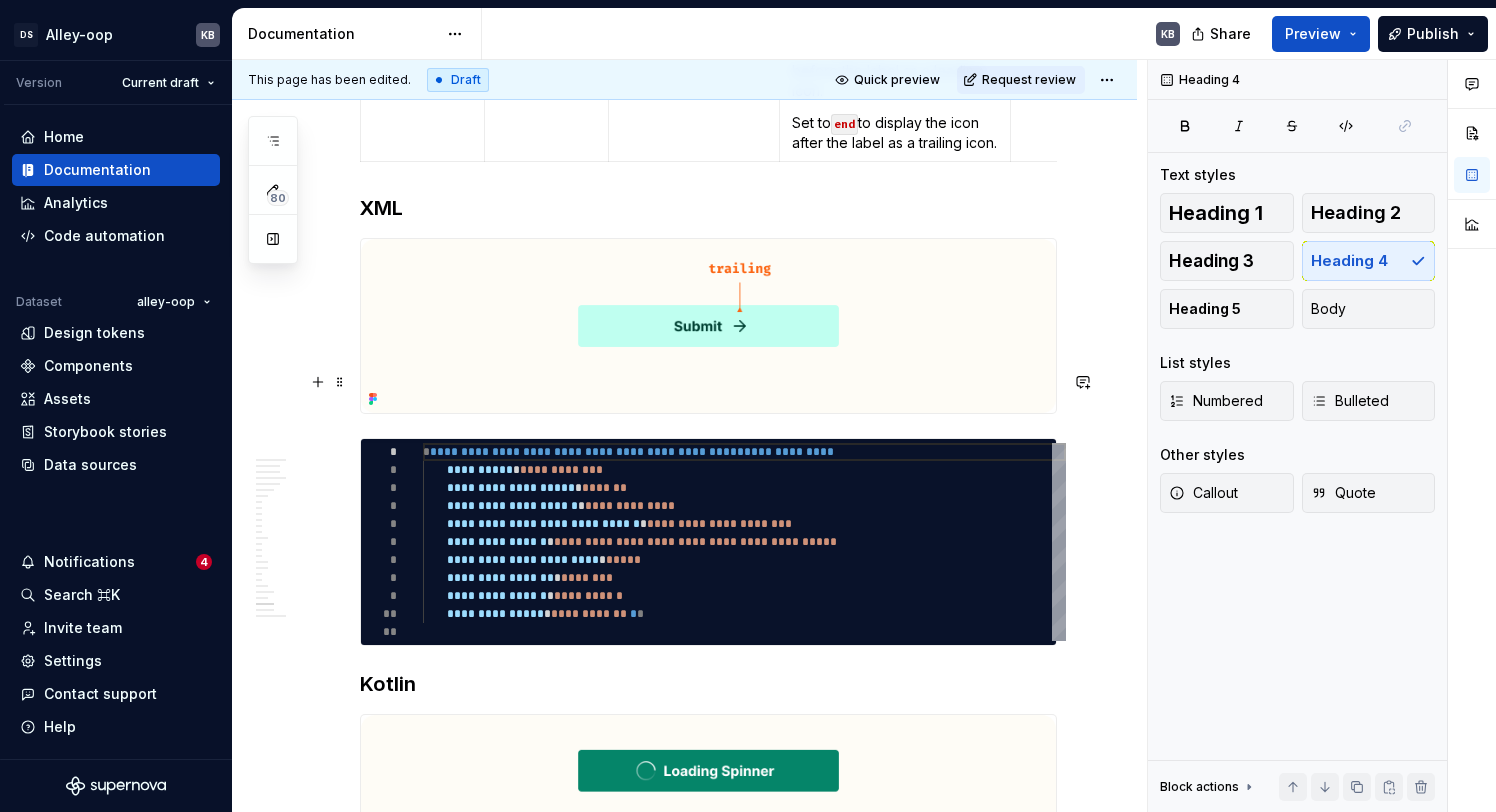 click on "**********" at bounding box center (708, -6386) 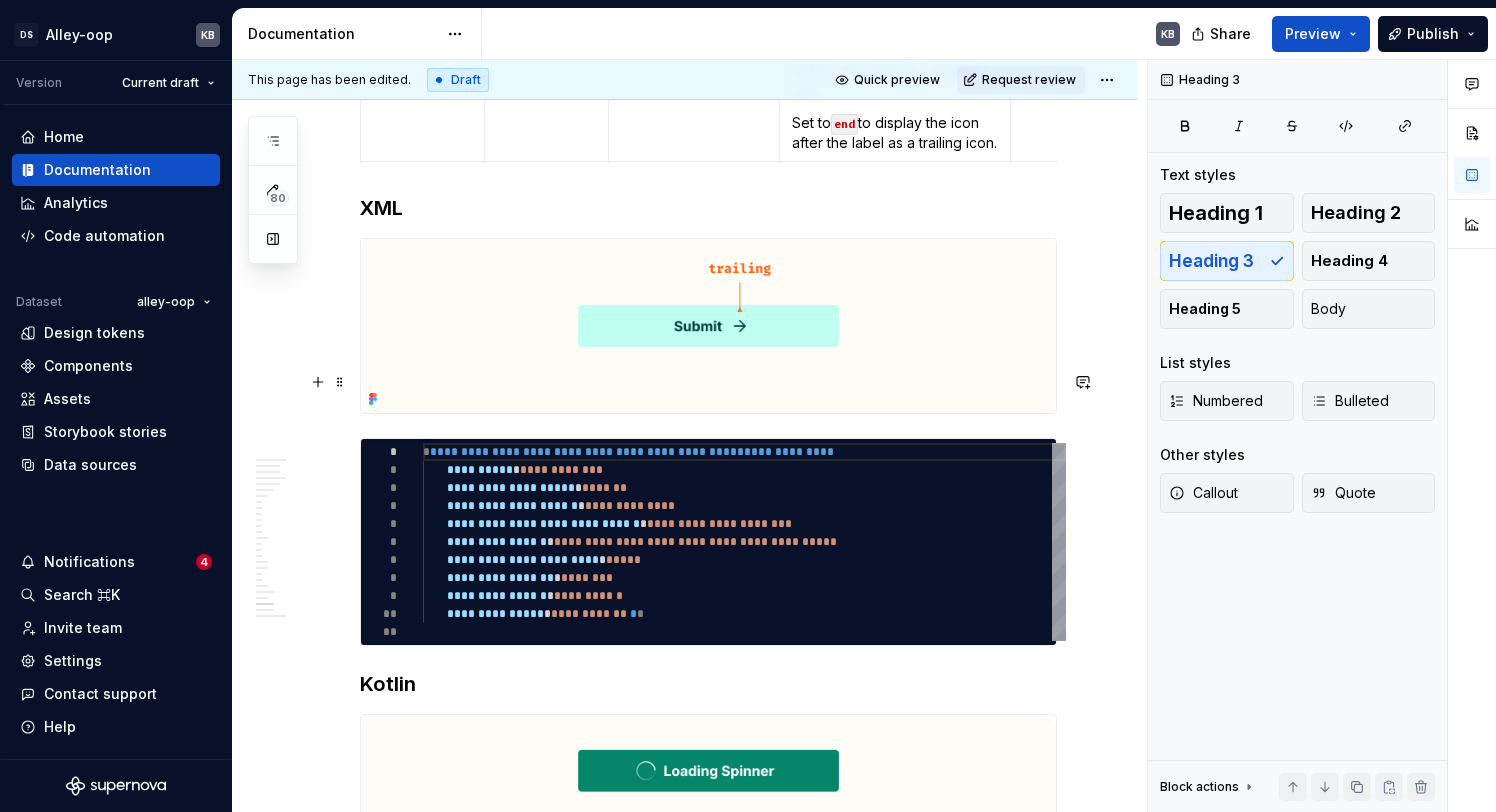 click on "XML" at bounding box center [708, 208] 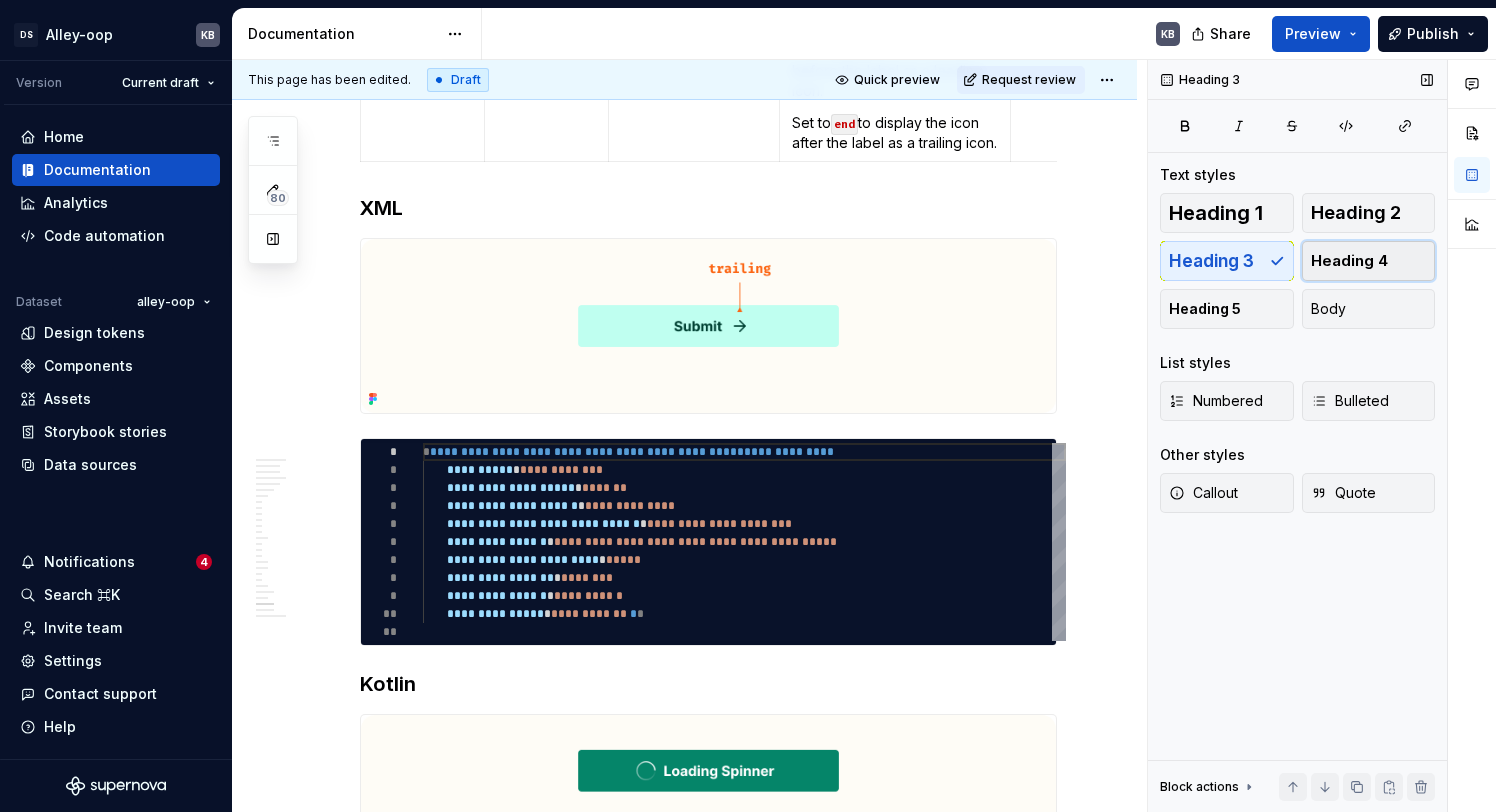 click on "Heading 4" at bounding box center (1369, 261) 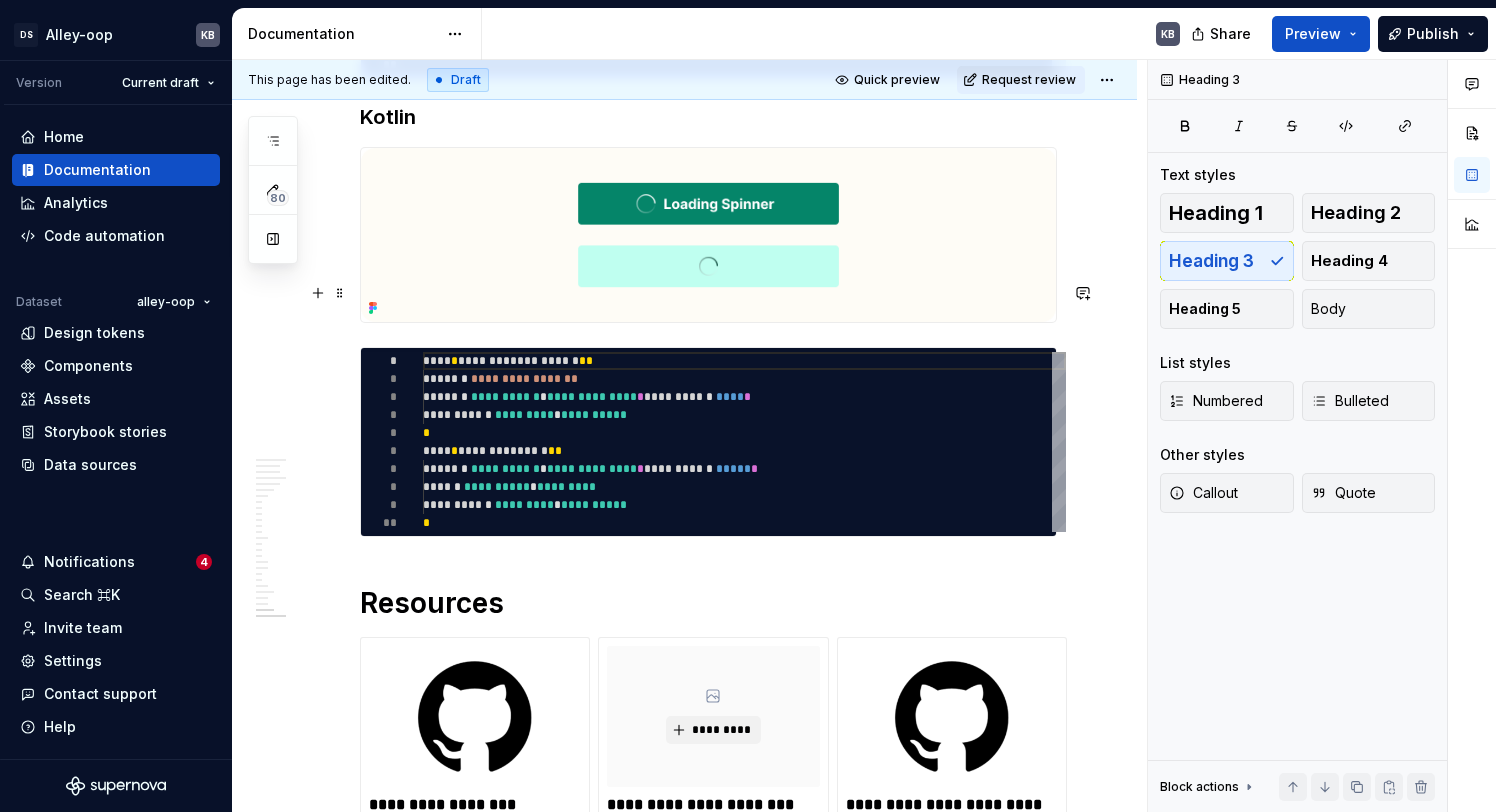 click on "Kotlin" at bounding box center (708, 117) 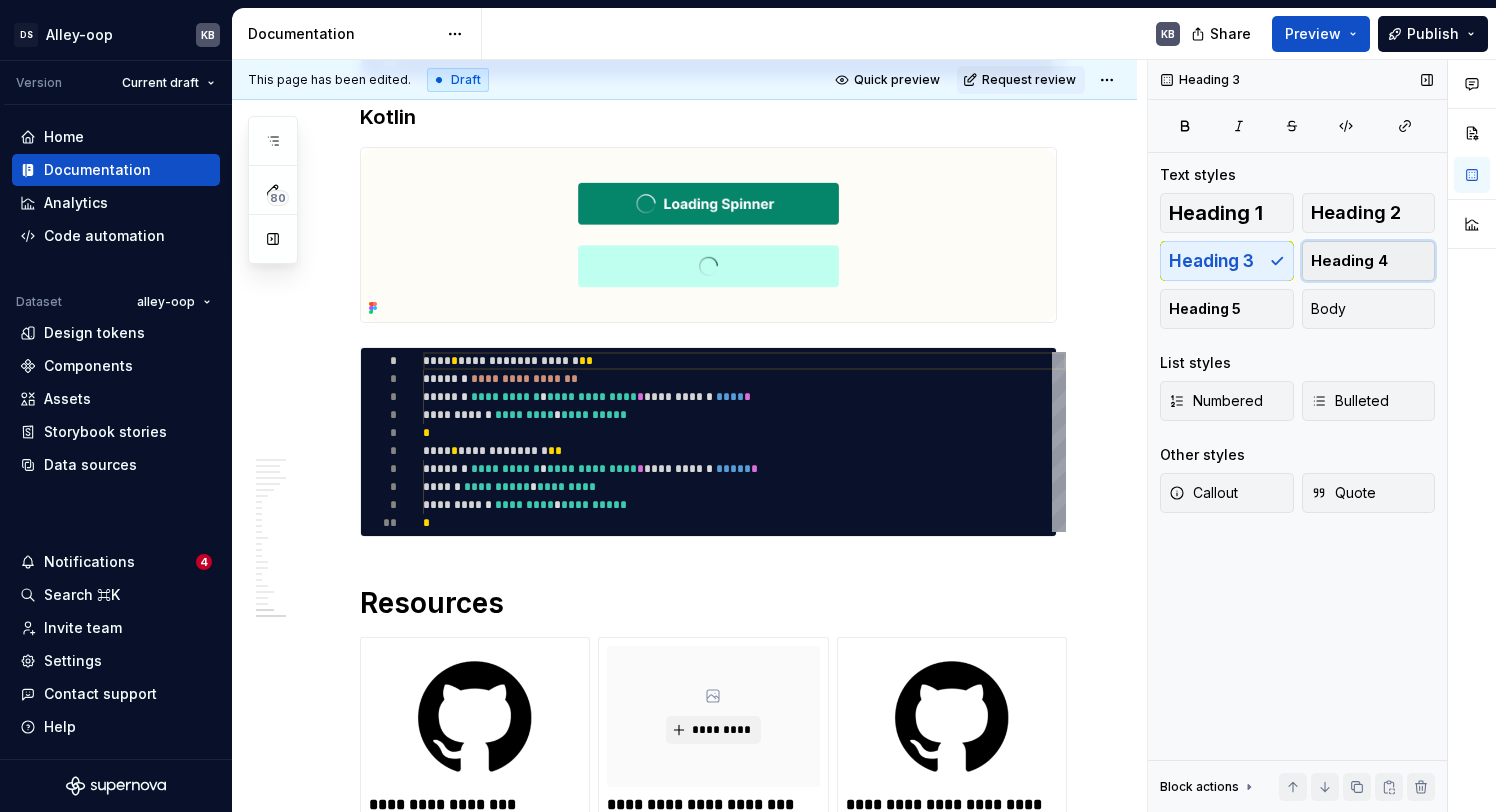 click on "Heading 4" at bounding box center (1369, 261) 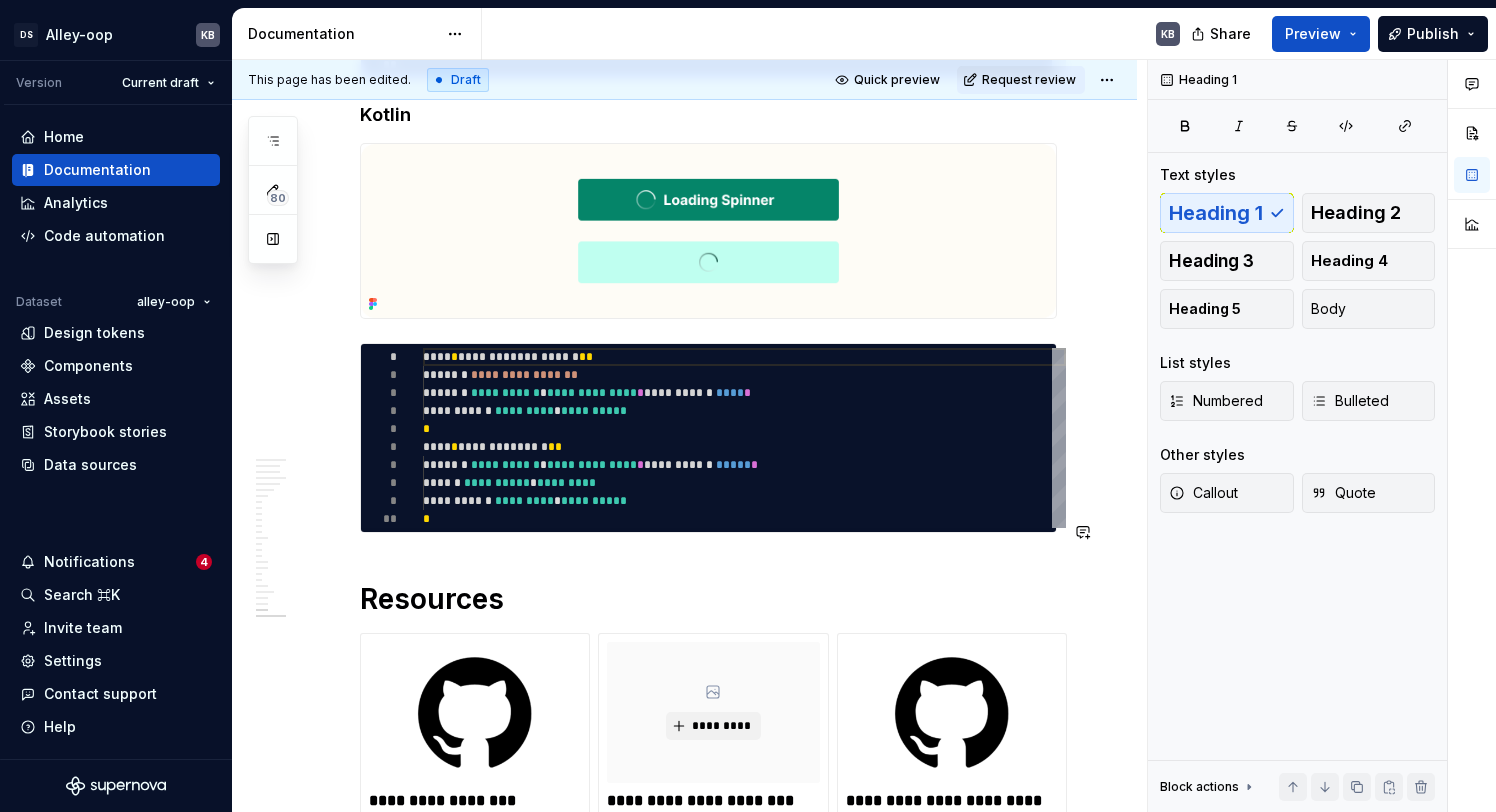click on "**********" at bounding box center (708, -6953) 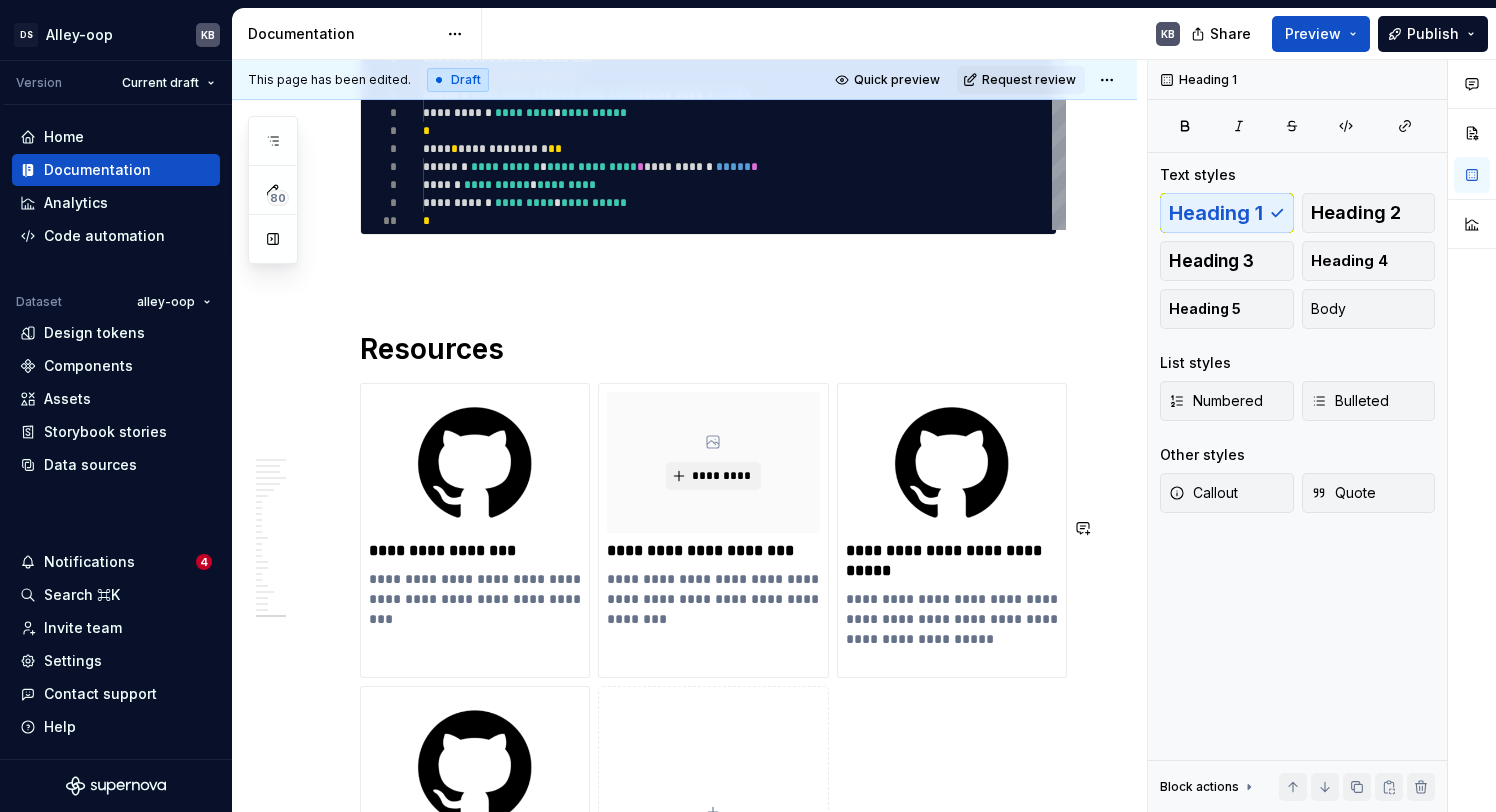 click on "**********" at bounding box center (708, -7227) 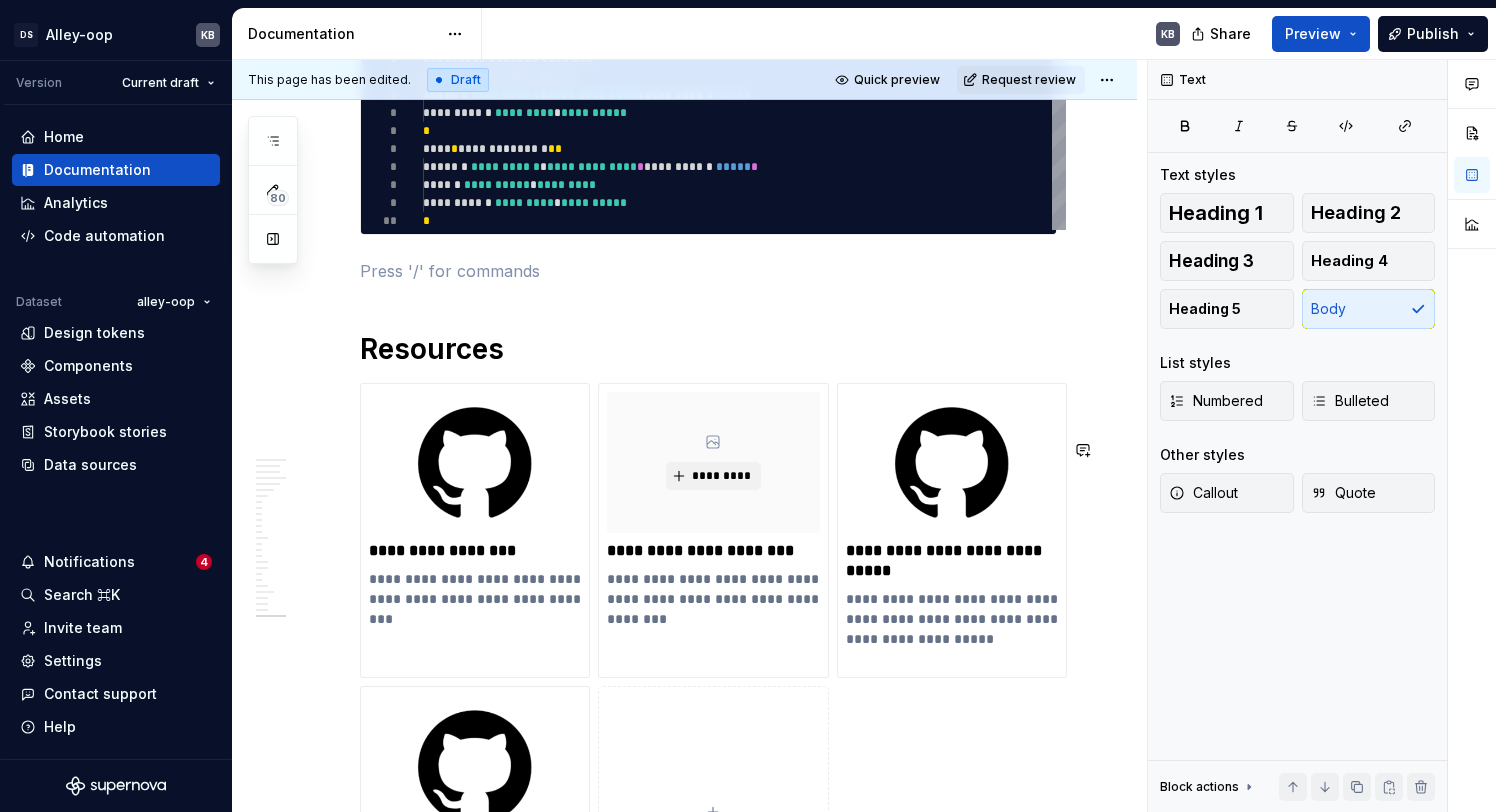 click on "**********" at bounding box center [708, -7227] 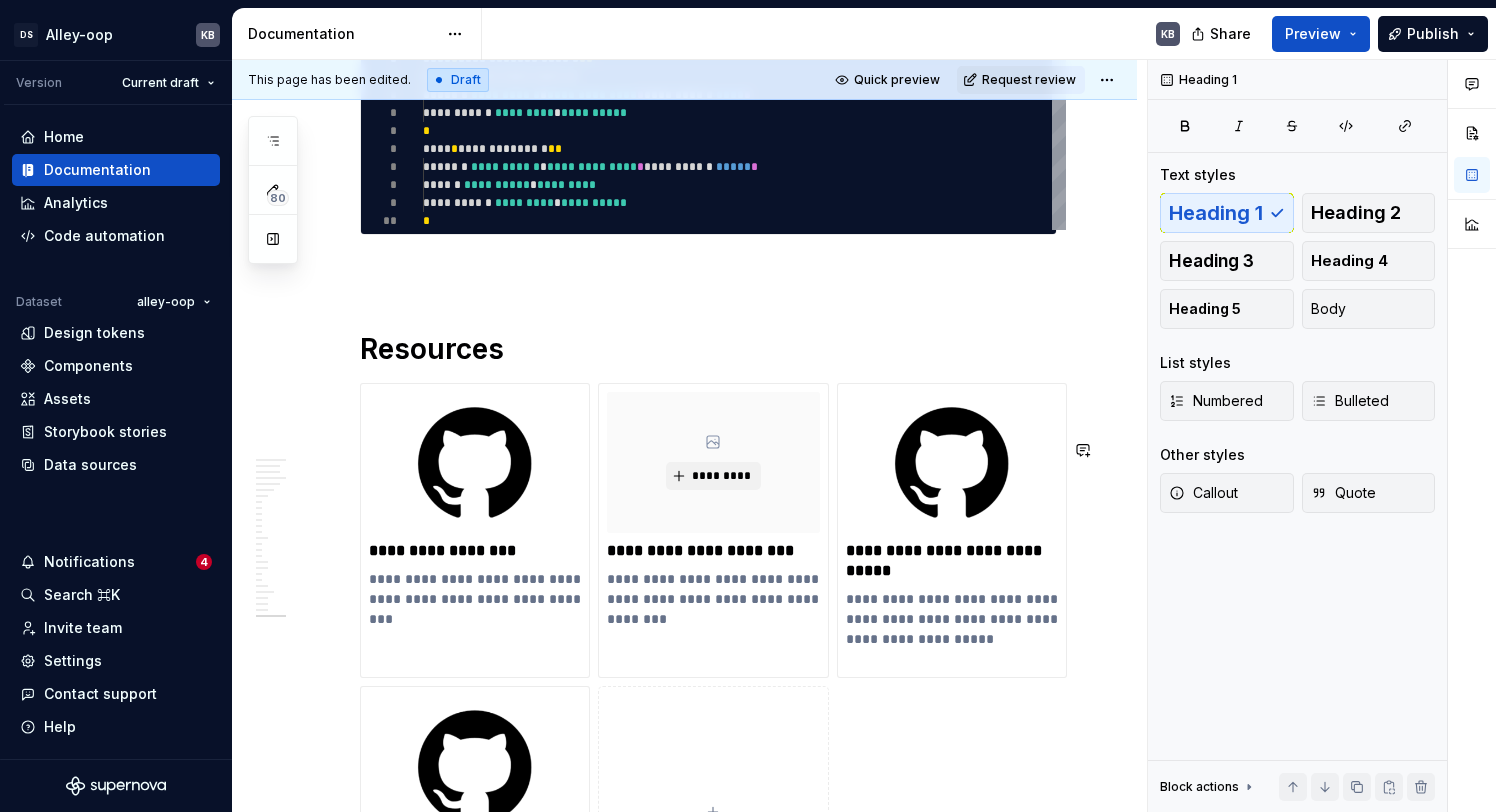 click on "**********" at bounding box center (708, -7227) 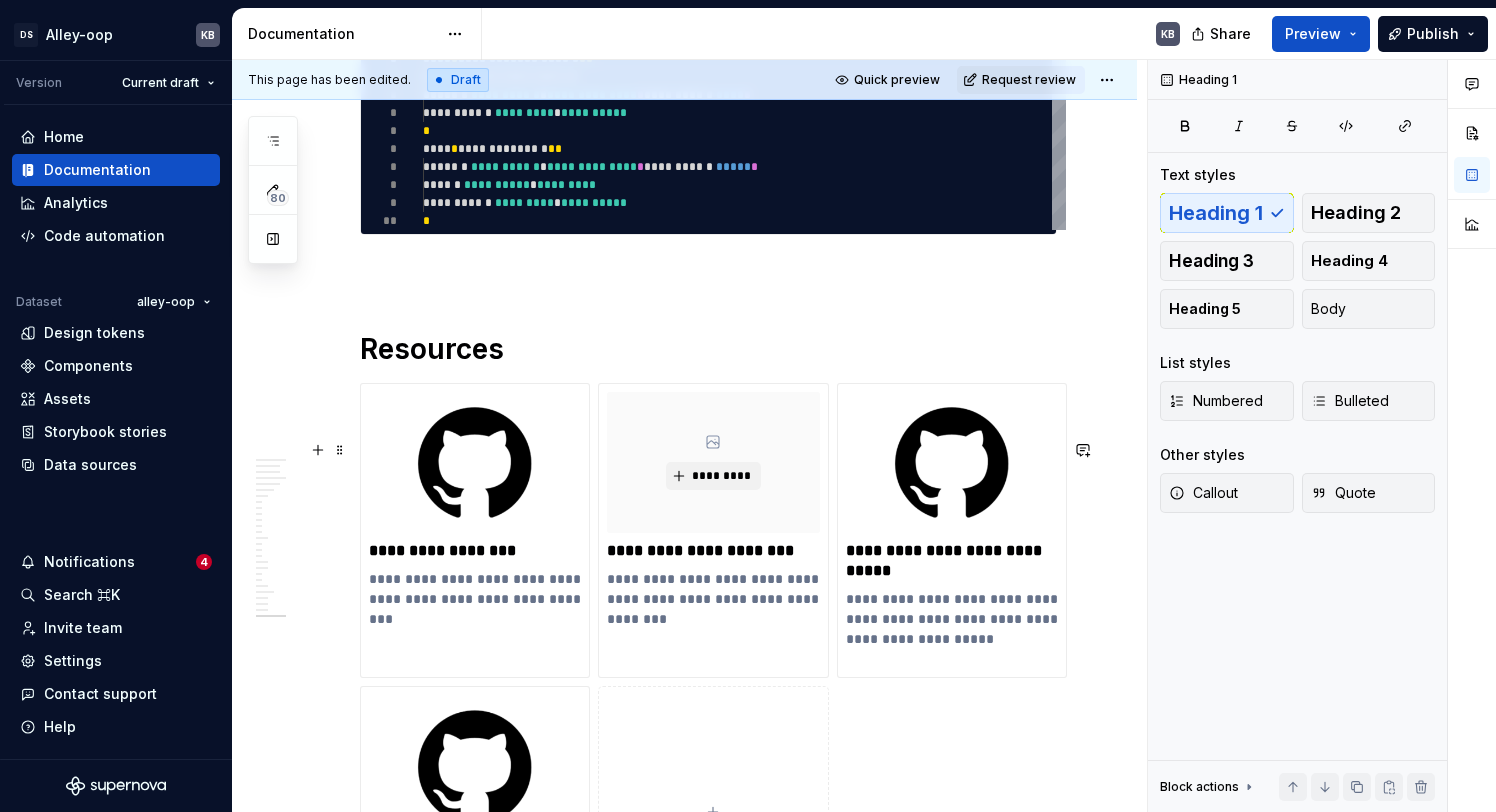 click on "**********" at bounding box center (684, -7118) 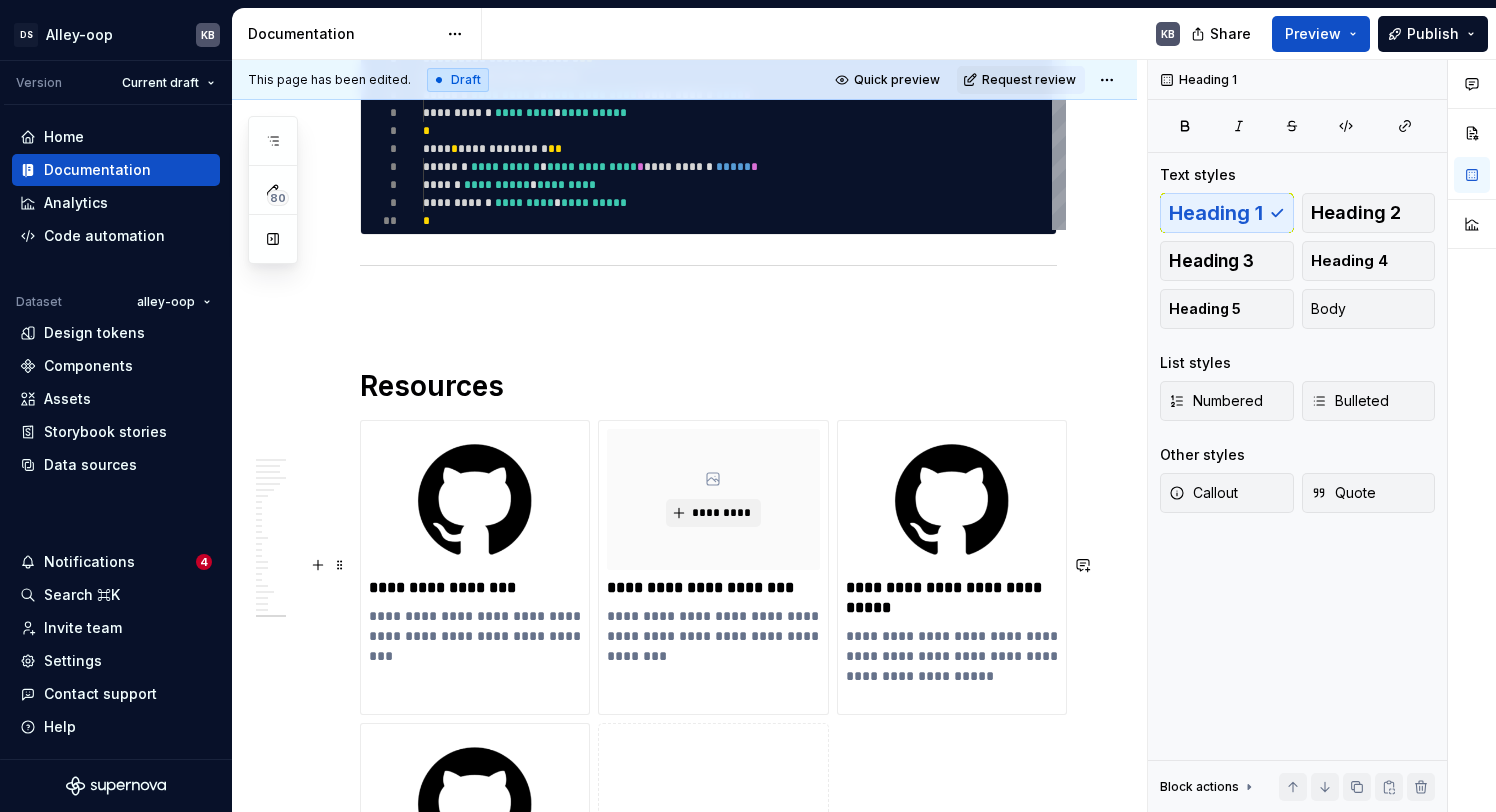 click on "Resources" at bounding box center [708, 386] 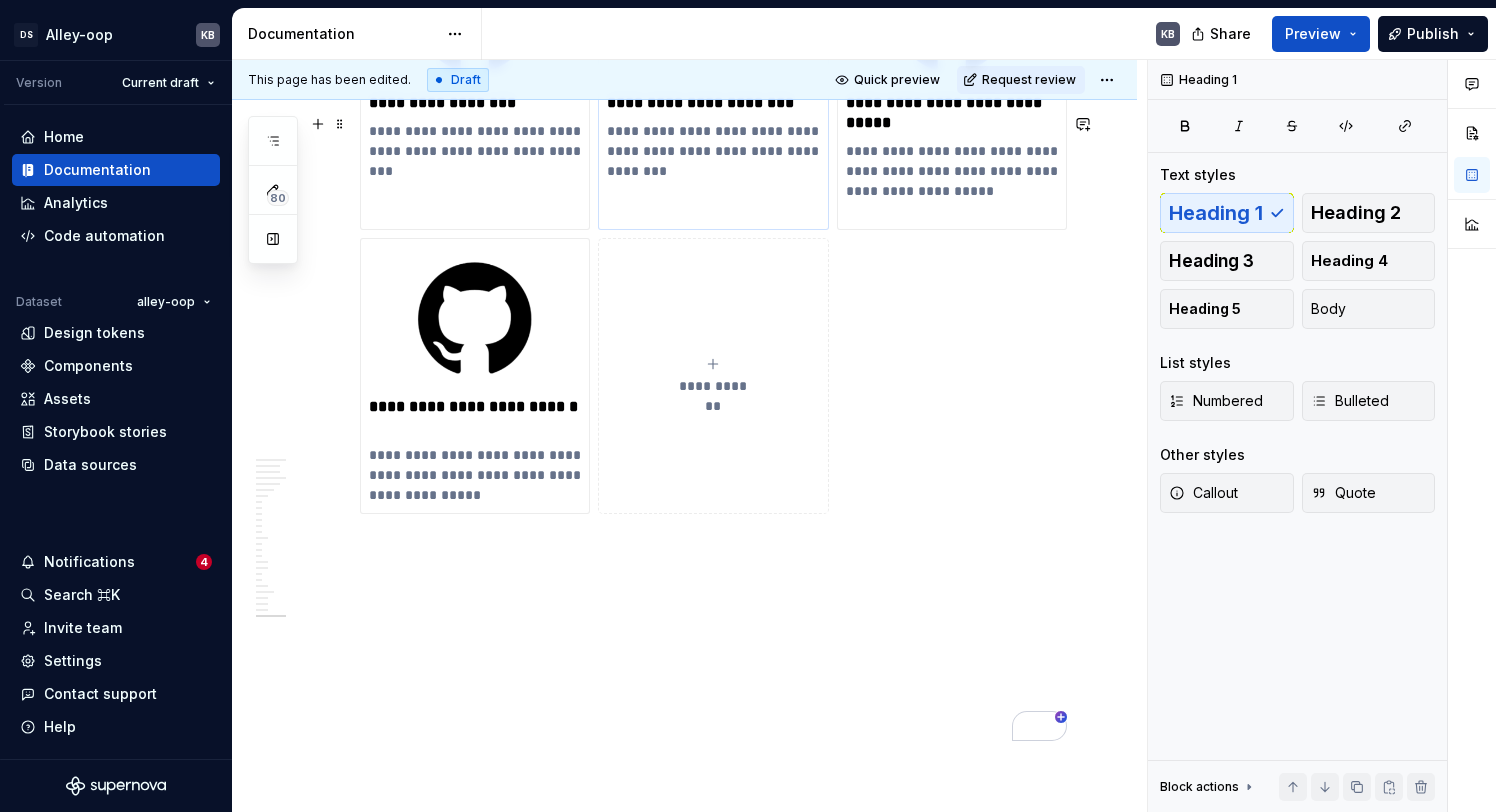 click on "**********" at bounding box center [713, 63] 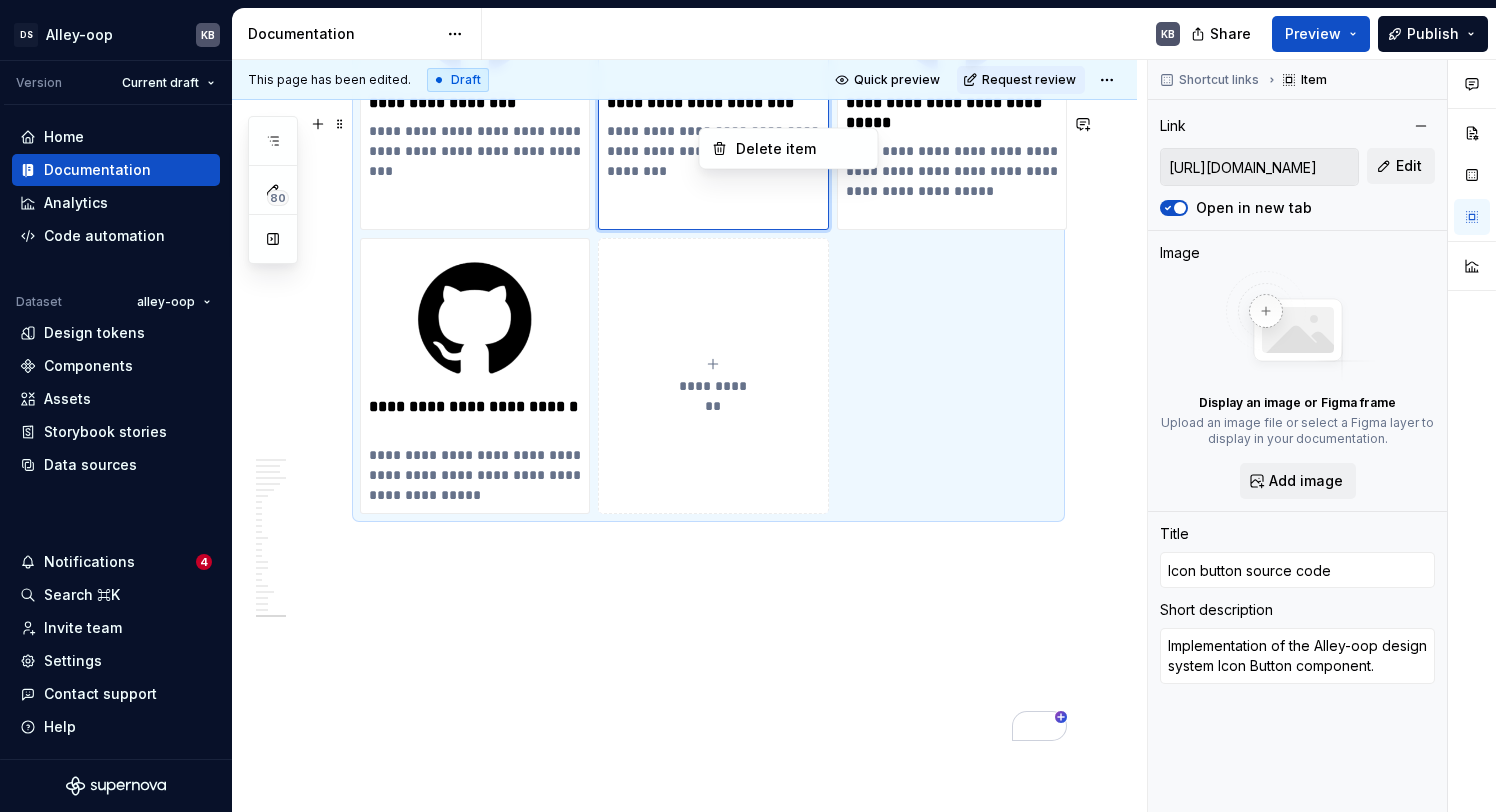 click on "DS Alley-oop KB Version Current draft Home Documentation Analytics Code automation Dataset alley-oop Design tokens Components Assets Storybook stories Data sources Notifications 4 Search ⌘K Invite team Settings Contact support Help Documentation KB Share Preview Publish 80 Pages Add
Accessibility guide for tree Page tree.
Navigate the tree with the arrow keys. Common tree hotkeys apply. Further keybindings are available:
enter to execute primary action on focused item
f2 to start renaming the focused item
escape to abort renaming an item
control+d to start dragging selected items
Welcome to Alley-oop Designers Getting started Contribution Overview Naming standards Developers Overview Android iOS iOS Components in UIKit Web / Retail Contribution Getting Started Android iOS Web / Retail HIDDEN Getting started HIDDEN CONTRIBUTION HIDDEN iOS - Token usage backup Versioning Foundations Accessibility Borders Overview Usage Tokens Android iOS" at bounding box center (748, 406) 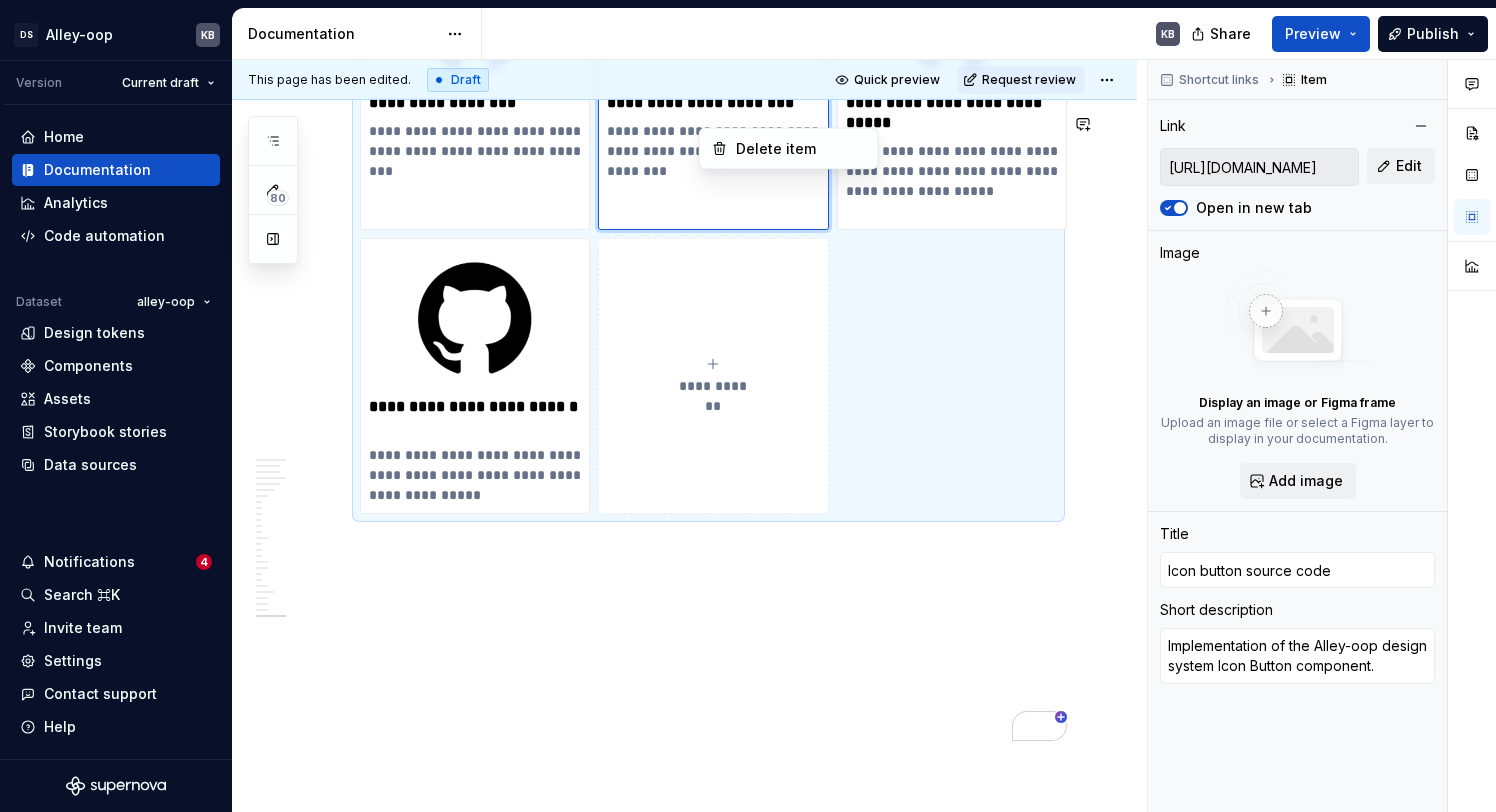 click on "DS Alley-oop KB Version Current draft Home Documentation Analytics Code automation Dataset alley-oop Design tokens Components Assets Storybook stories Data sources Notifications 4 Search ⌘K Invite team Settings Contact support Help Documentation KB Share Preview Publish 80 Pages Add
Accessibility guide for tree Page tree.
Navigate the tree with the arrow keys. Common tree hotkeys apply. Further keybindings are available:
enter to execute primary action on focused item
f2 to start renaming the focused item
escape to abort renaming an item
control+d to start dragging selected items
Welcome to Alley-oop Designers Getting started Contribution Overview Naming standards Developers Overview Android iOS iOS Components in UIKit Web / Retail Contribution Getting Started Android iOS Web / Retail HIDDEN Getting started HIDDEN CONTRIBUTION HIDDEN iOS - Token usage backup Versioning Foundations Accessibility Borders Overview Usage Tokens Android iOS" at bounding box center [748, 406] 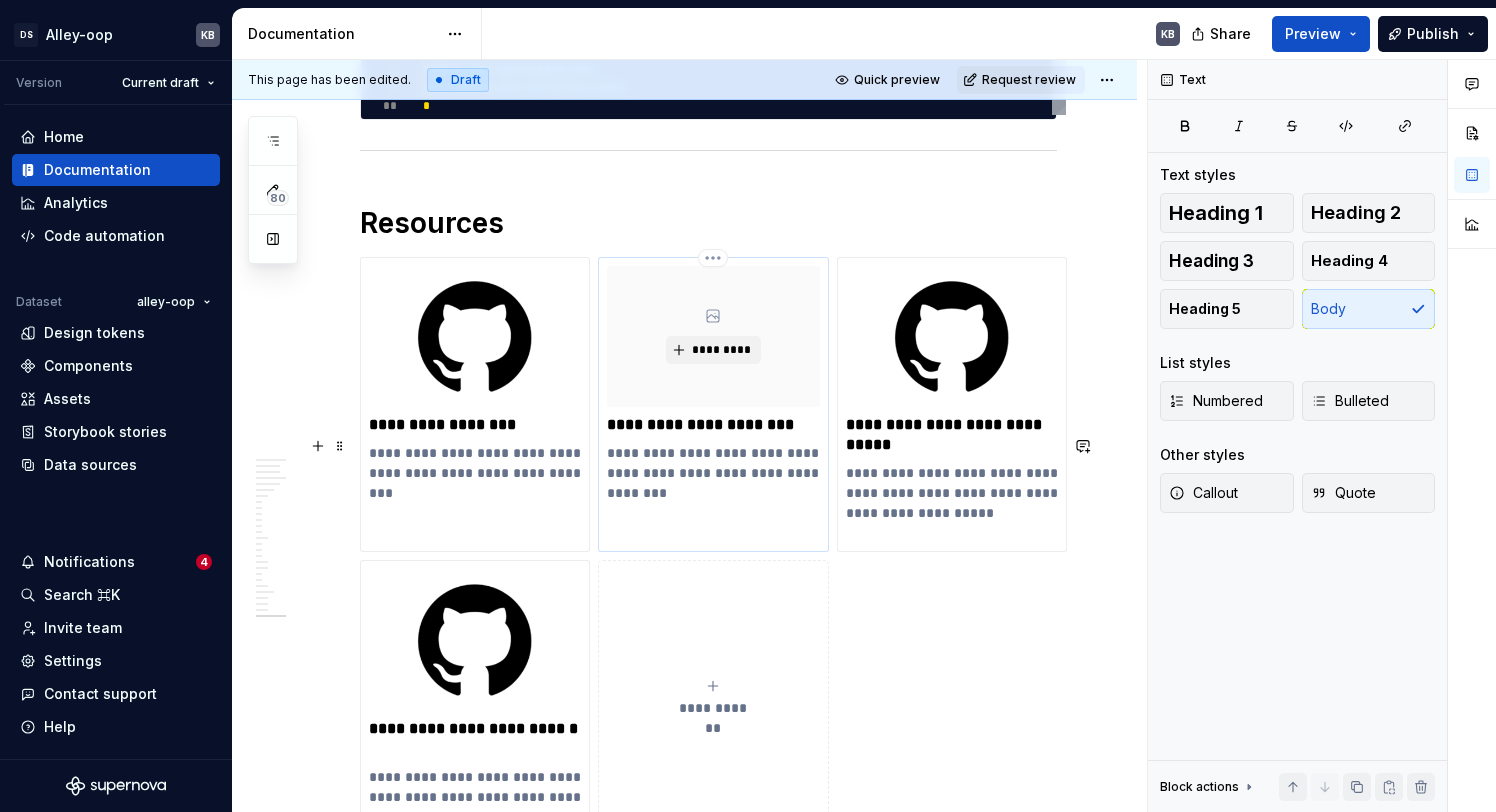click 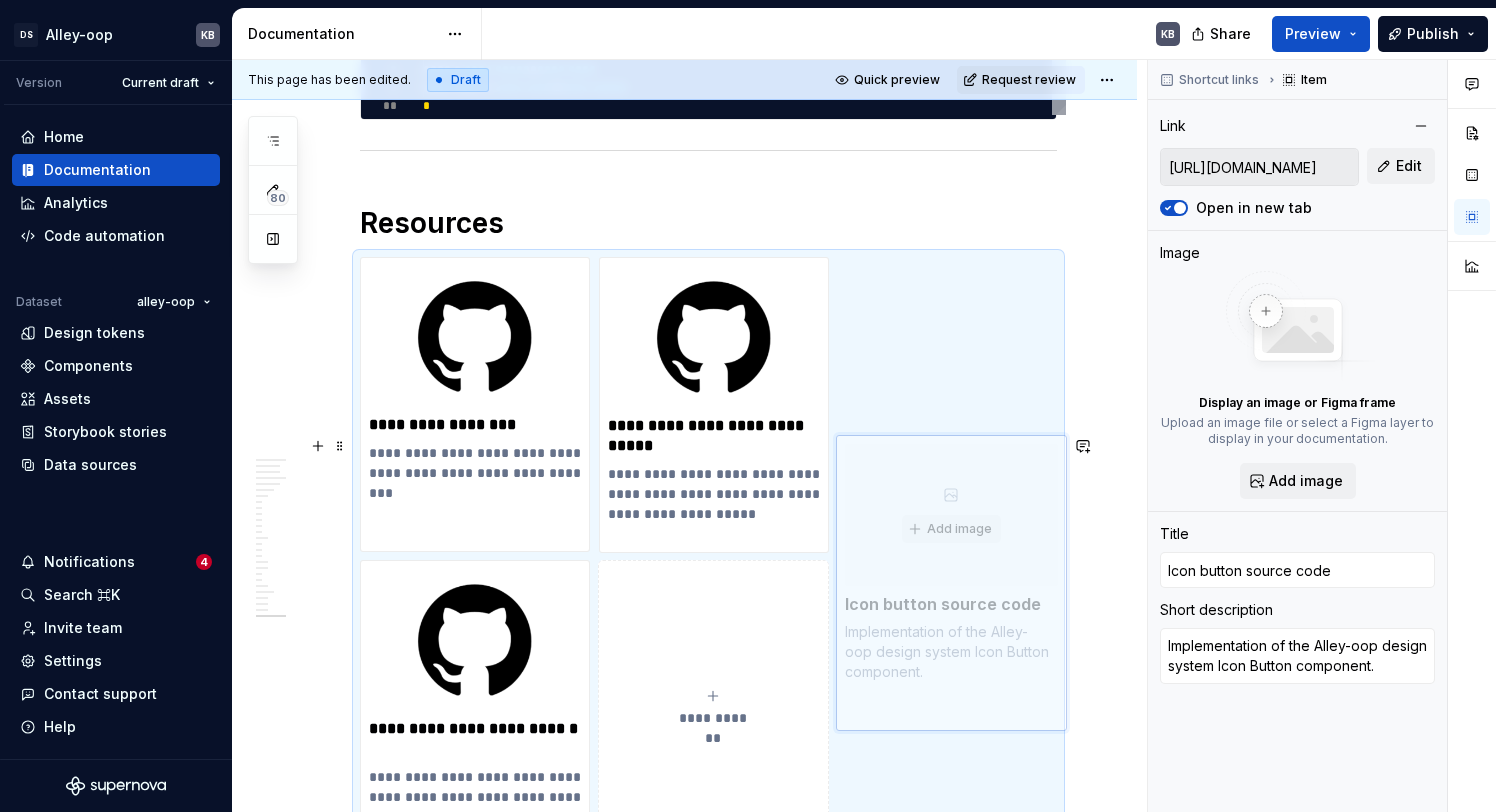 drag, startPoint x: 730, startPoint y: 485, endPoint x: 945, endPoint y: 483, distance: 215.00931 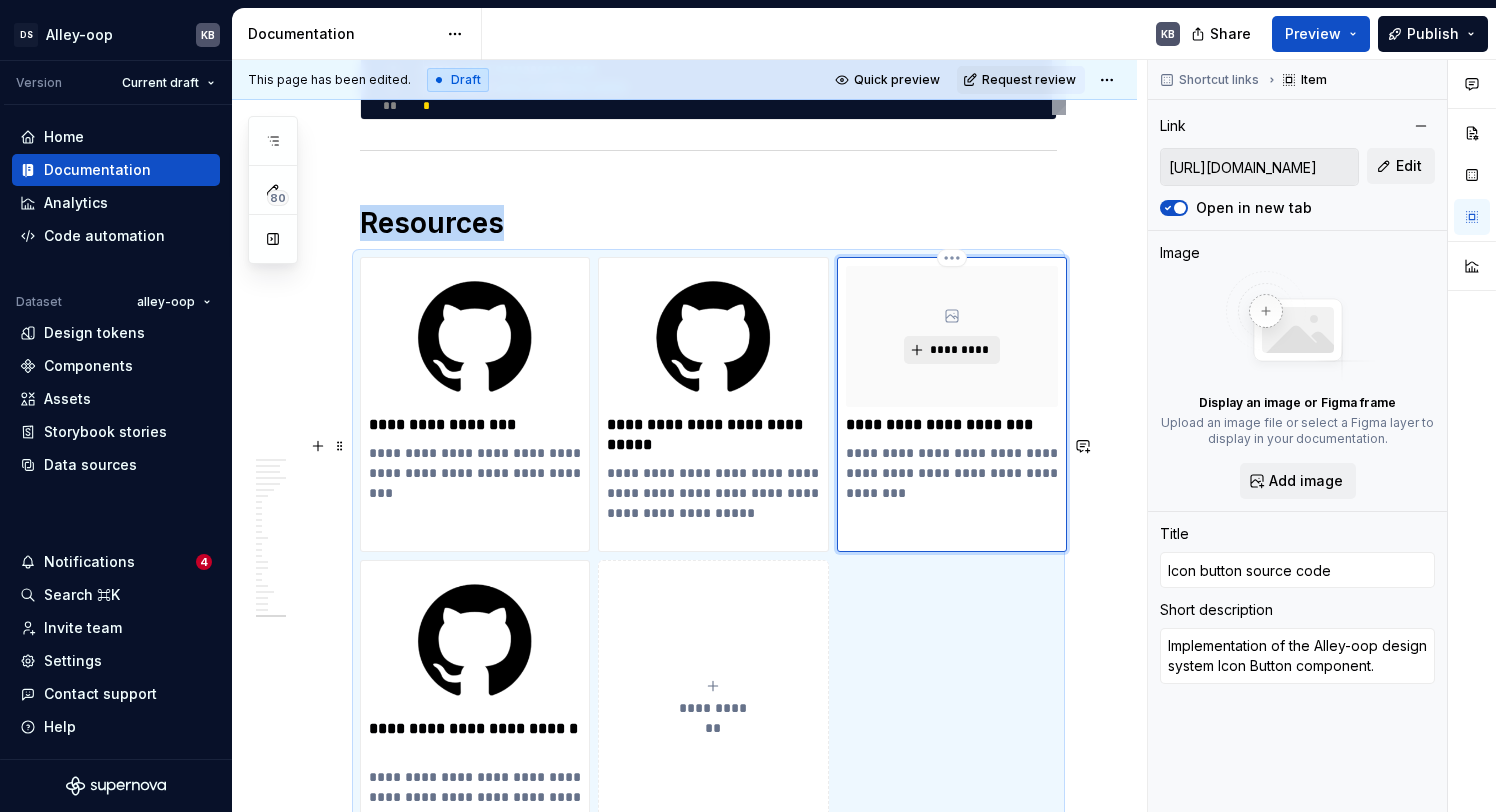 click on "*********" at bounding box center [959, 350] 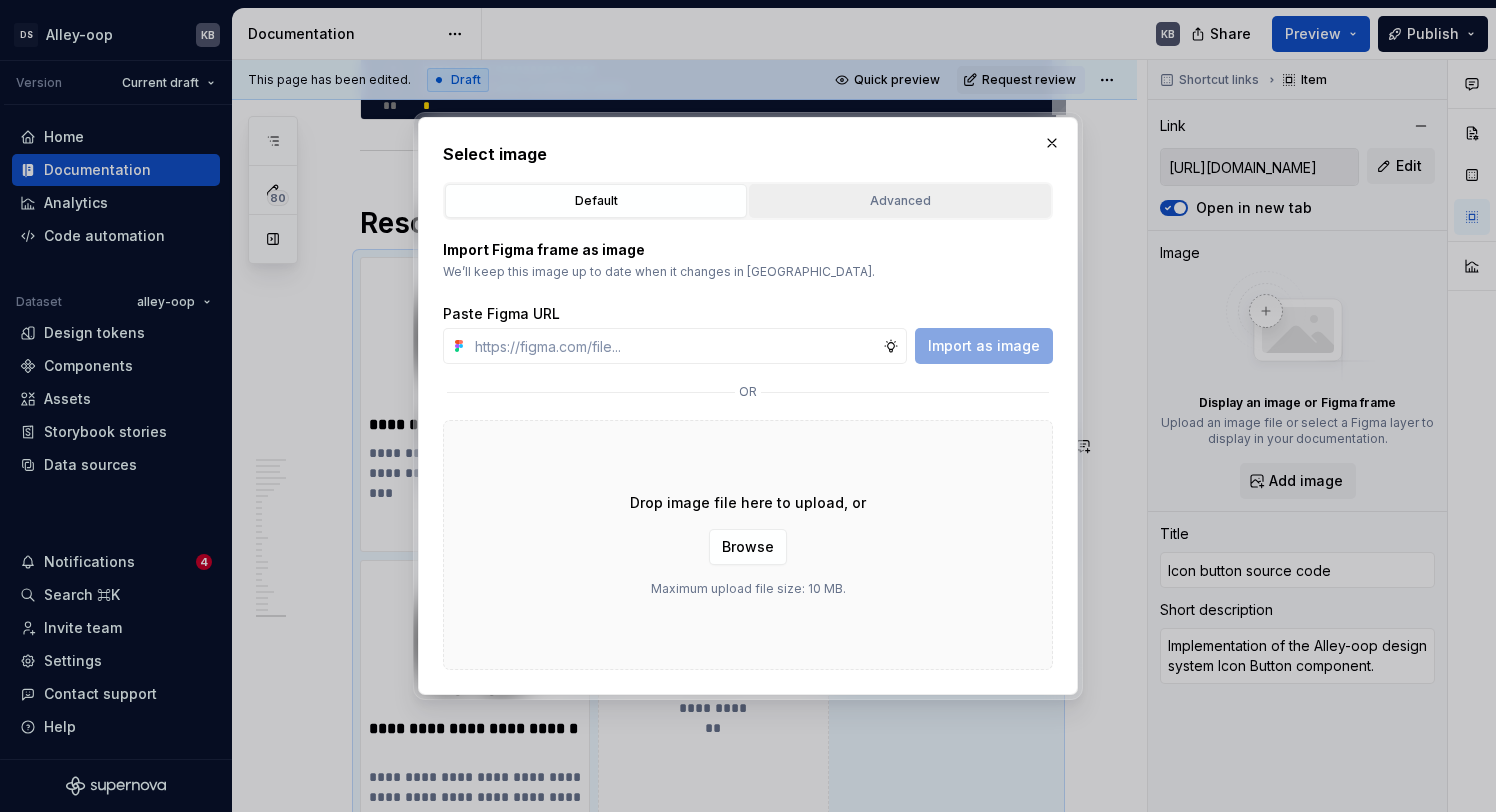 click on "Advanced" at bounding box center [900, 201] 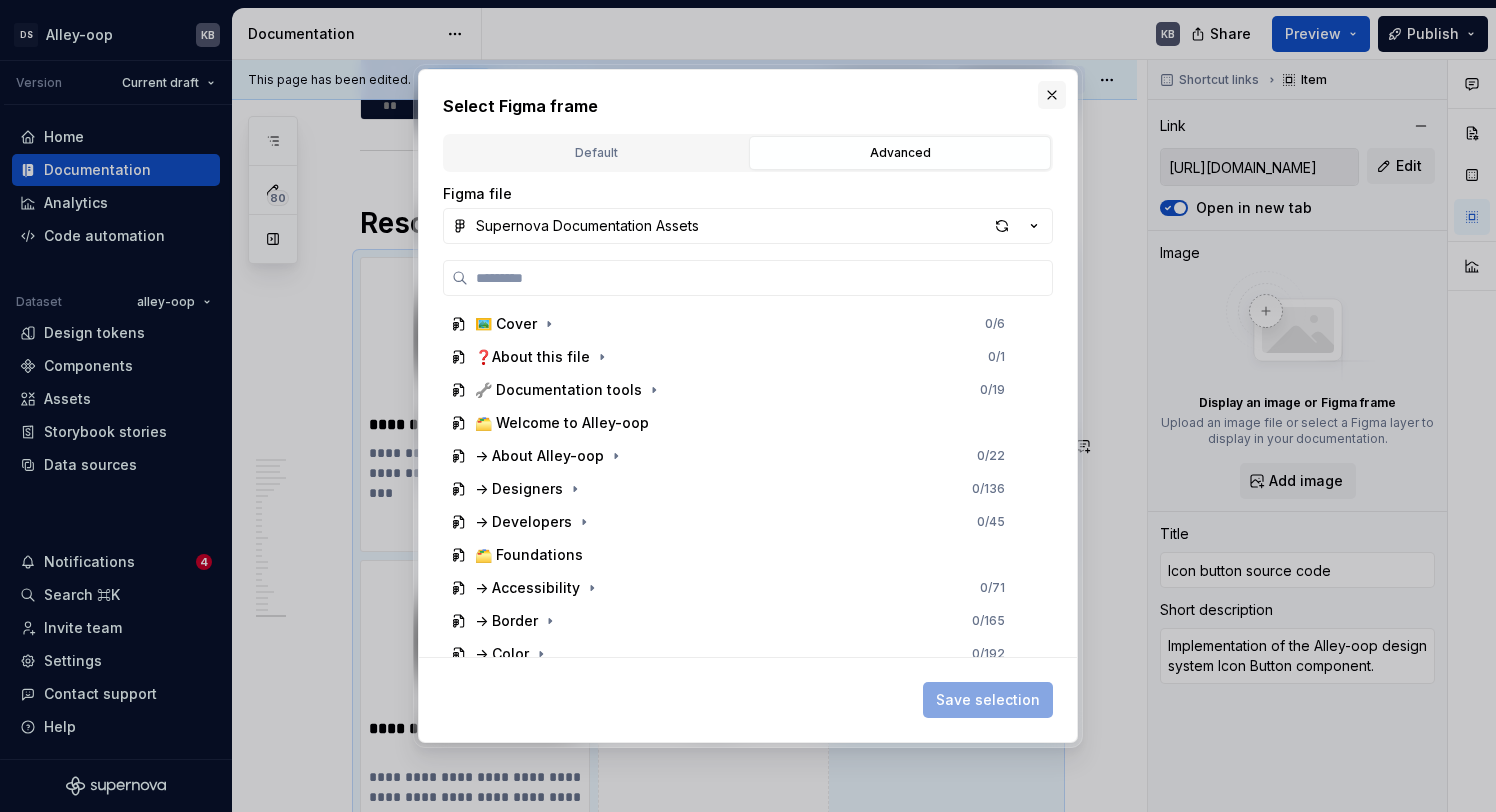 click at bounding box center [1052, 95] 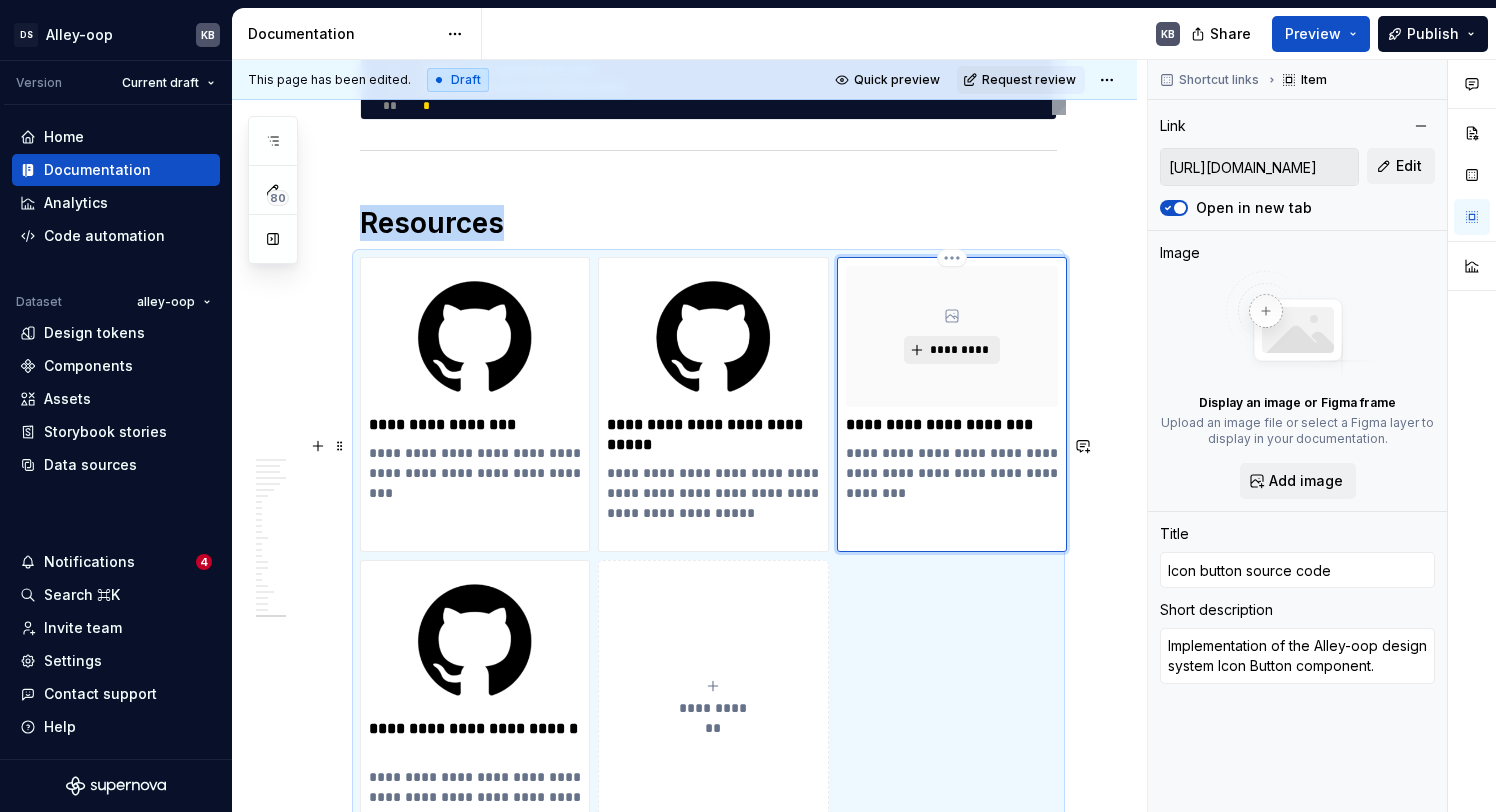click on "*********" at bounding box center [959, 350] 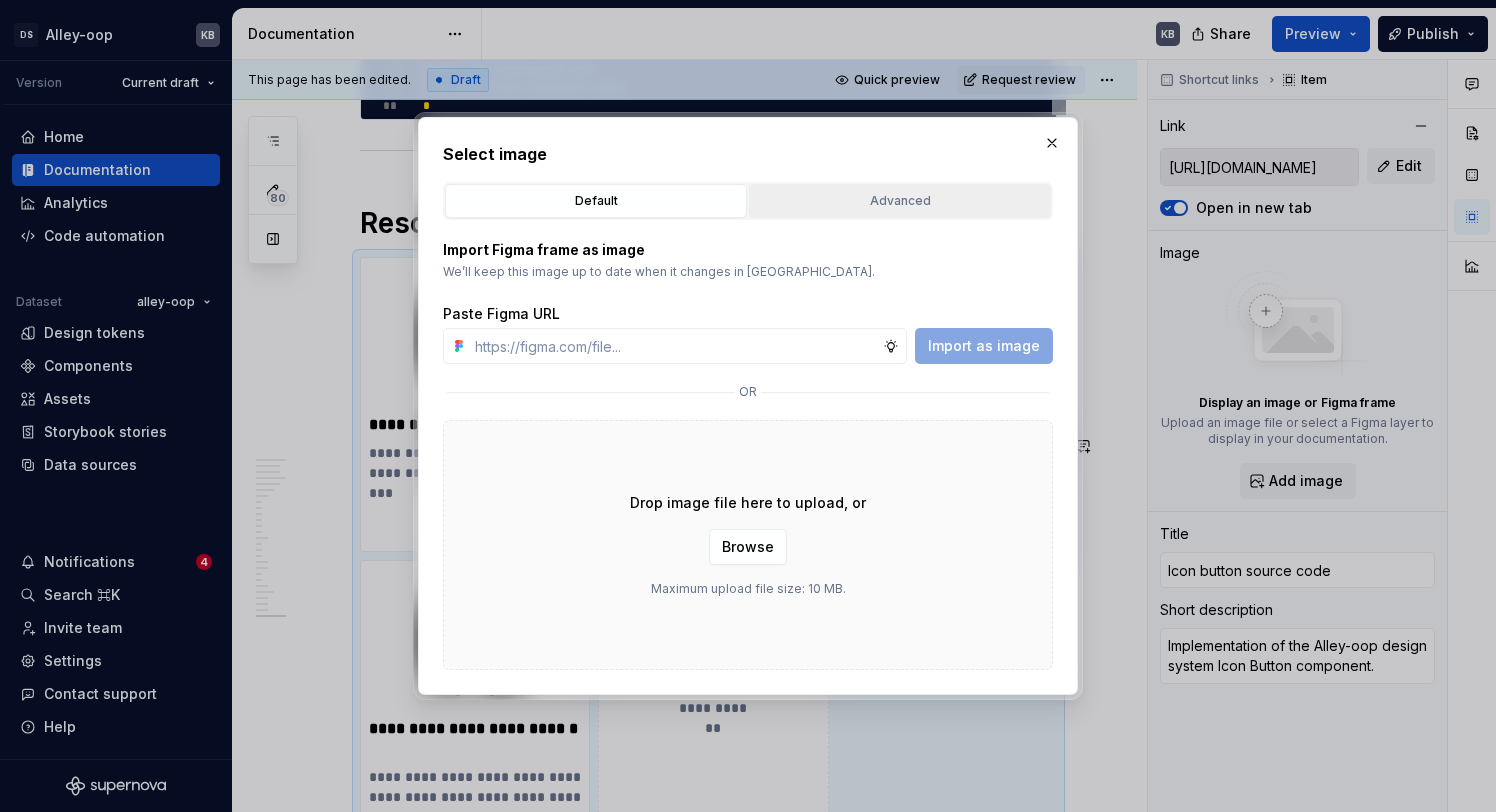 click on "Advanced" at bounding box center (900, 201) 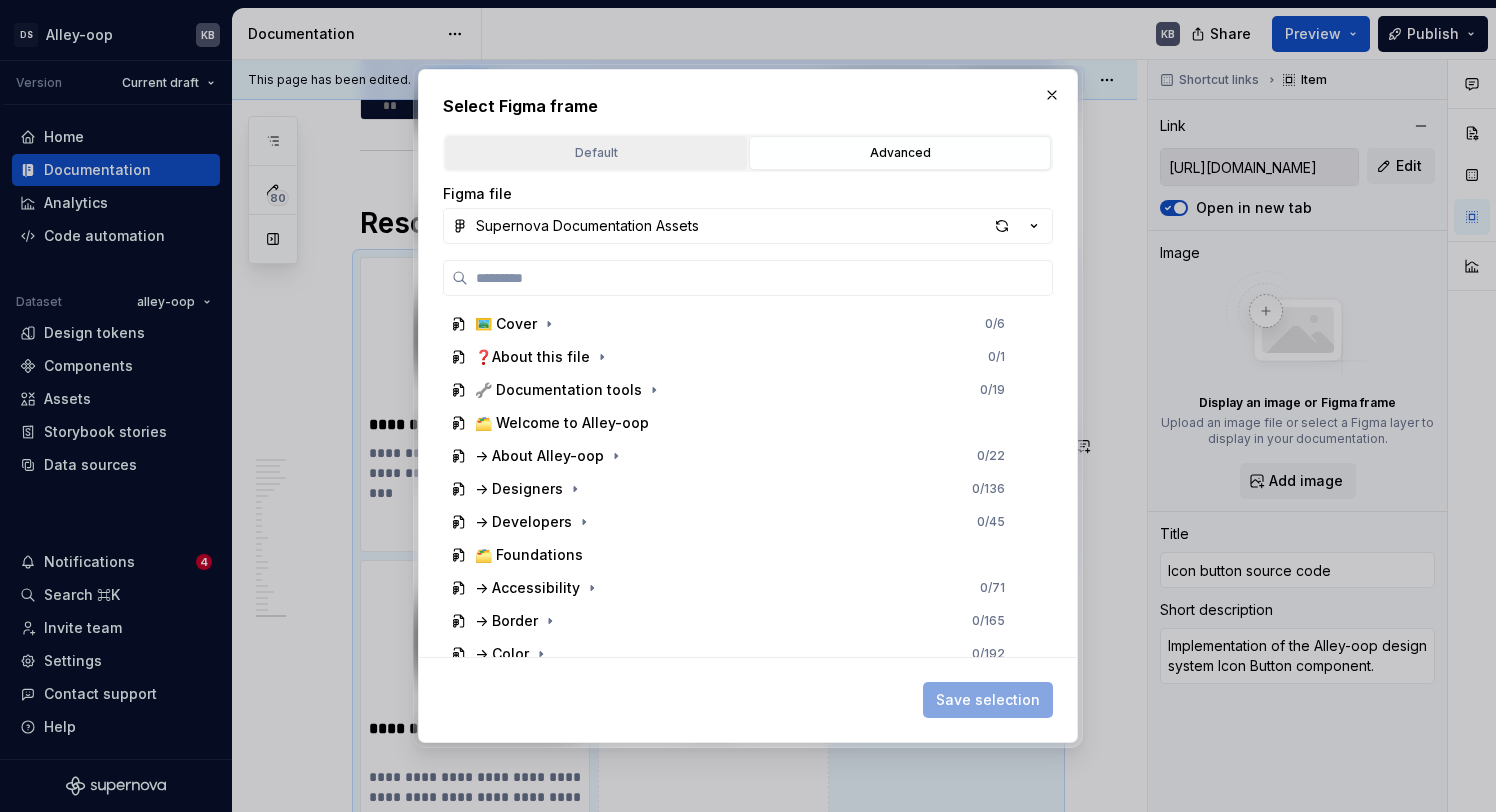 click on "Default" at bounding box center [596, 153] 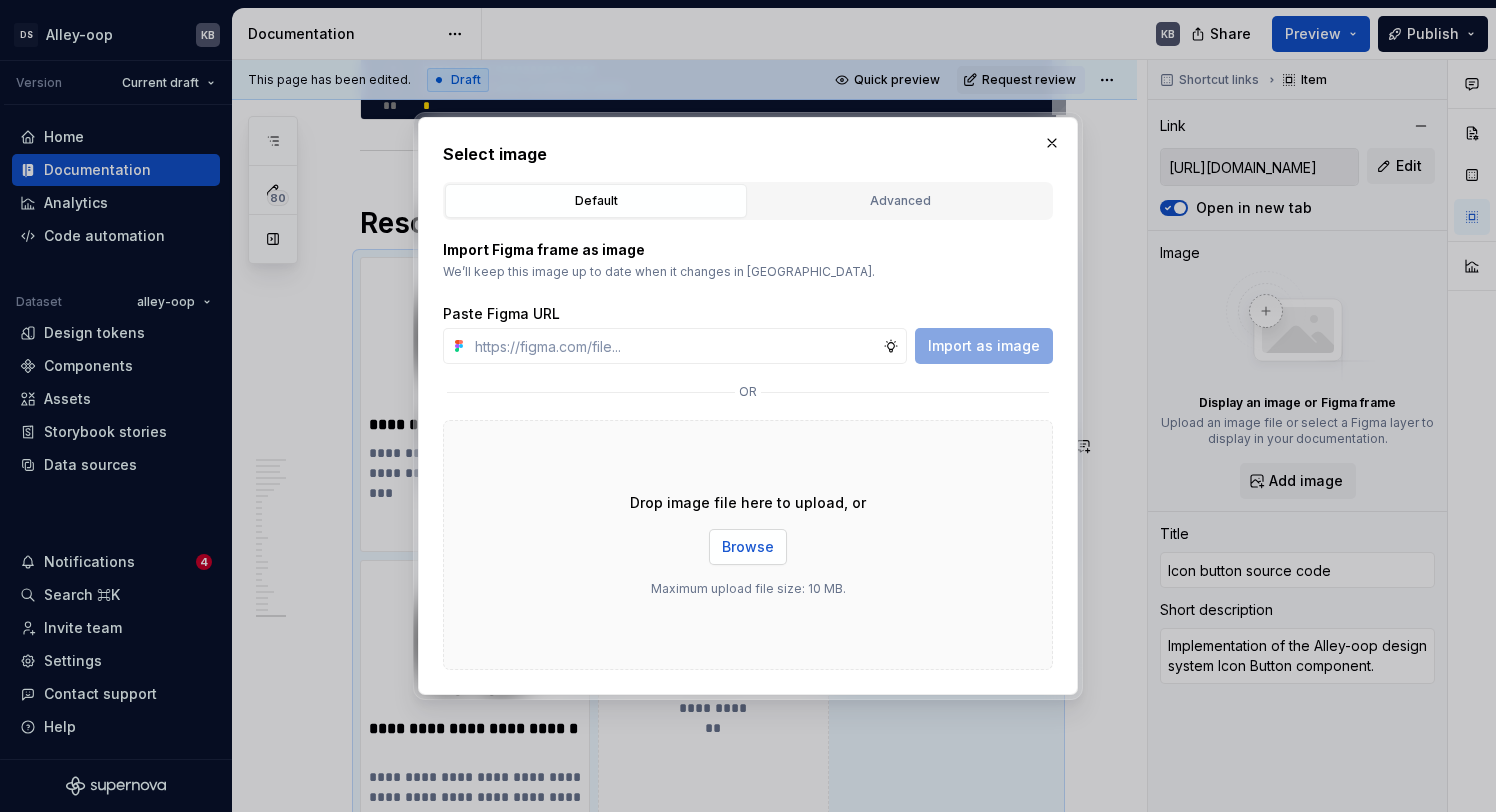 click on "Browse" at bounding box center [748, 547] 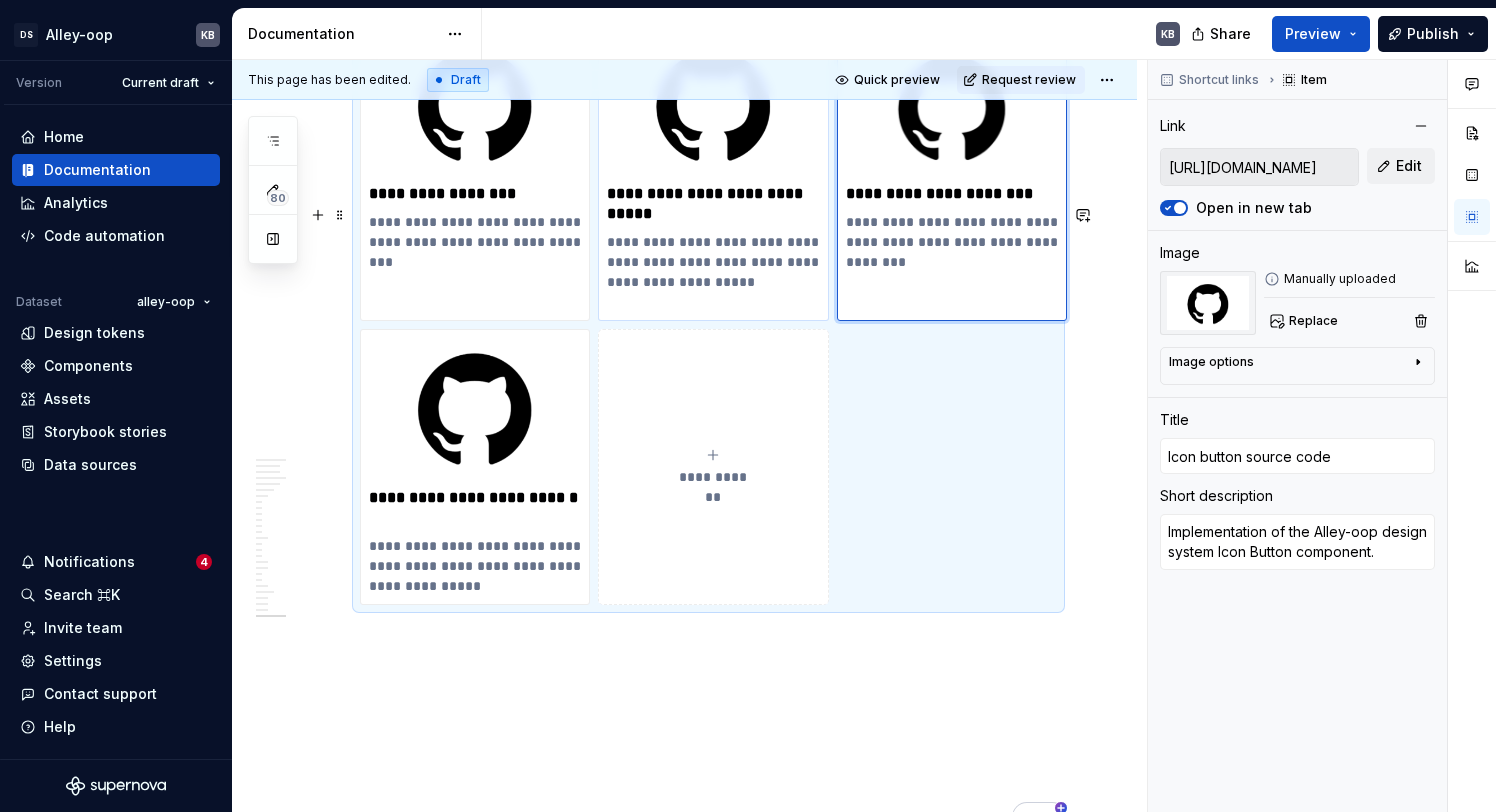 type on "*" 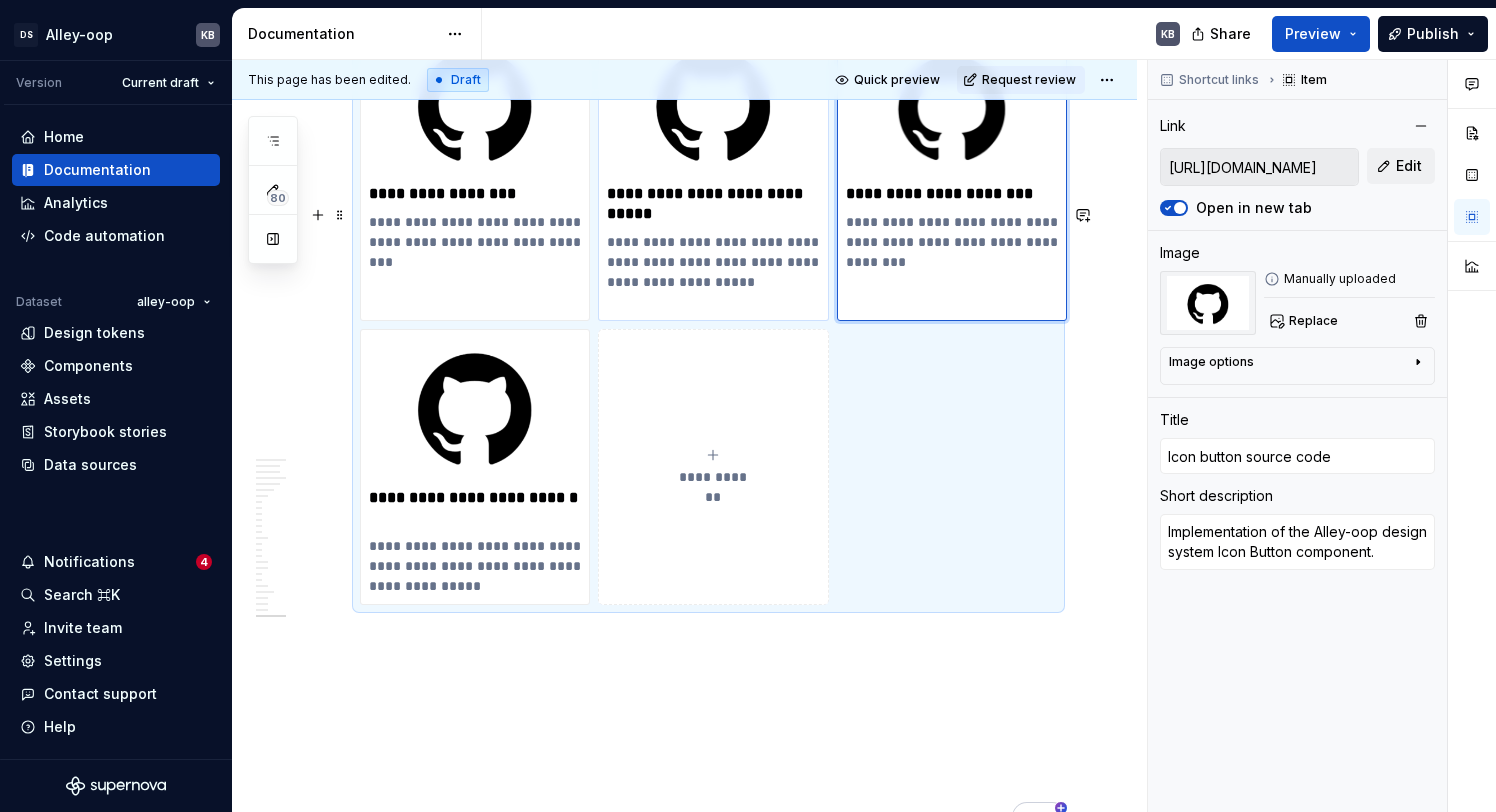 type on "https://github.com/scoremedia/alley-oop-clients/blob/main/alley-oop-android/components/src/main/kotlin/bet/thescore/alleyoop/compose/components/buttons/wrappers/Button.kt" 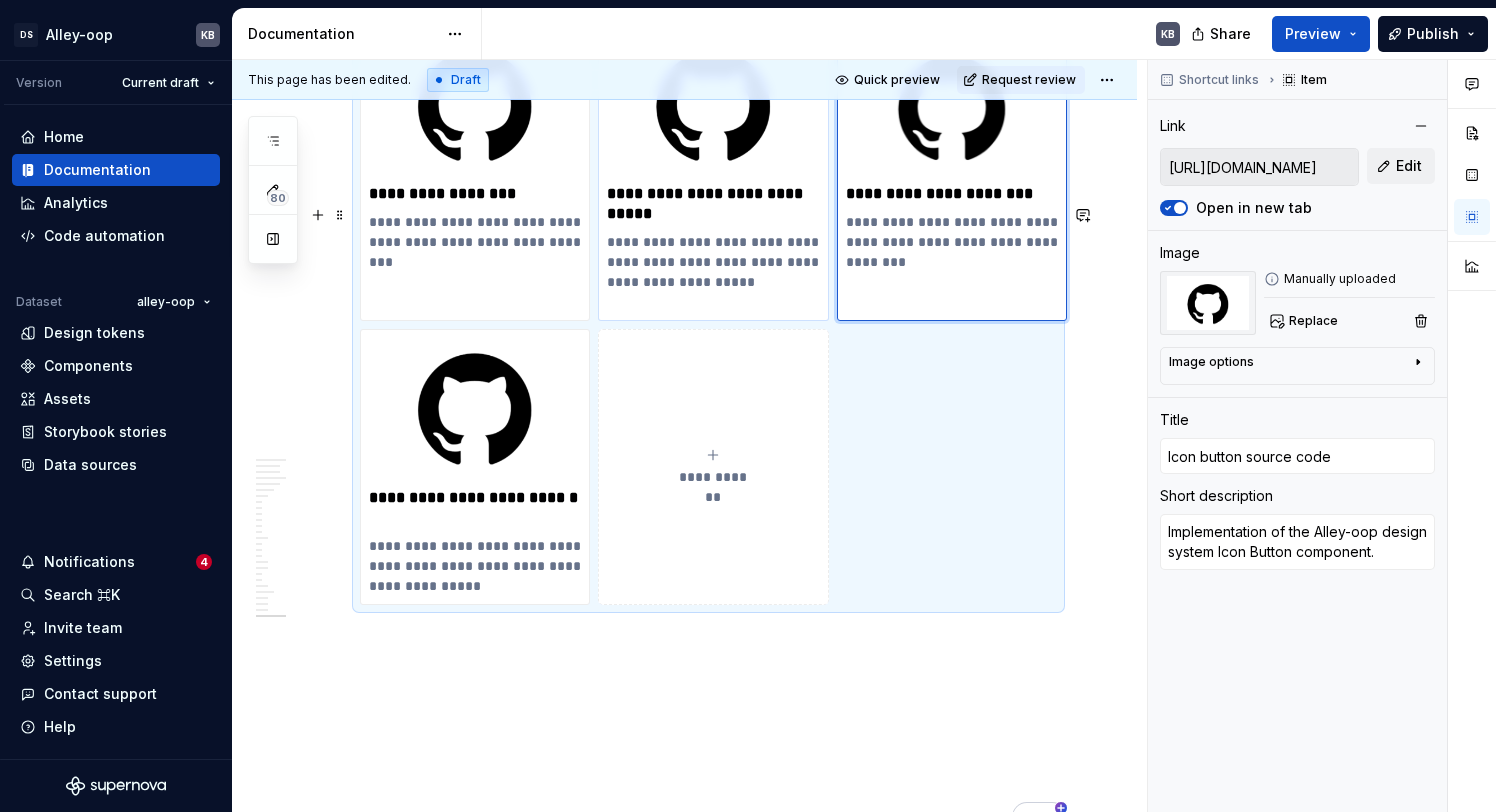 type on "Button XML wrapper source code" 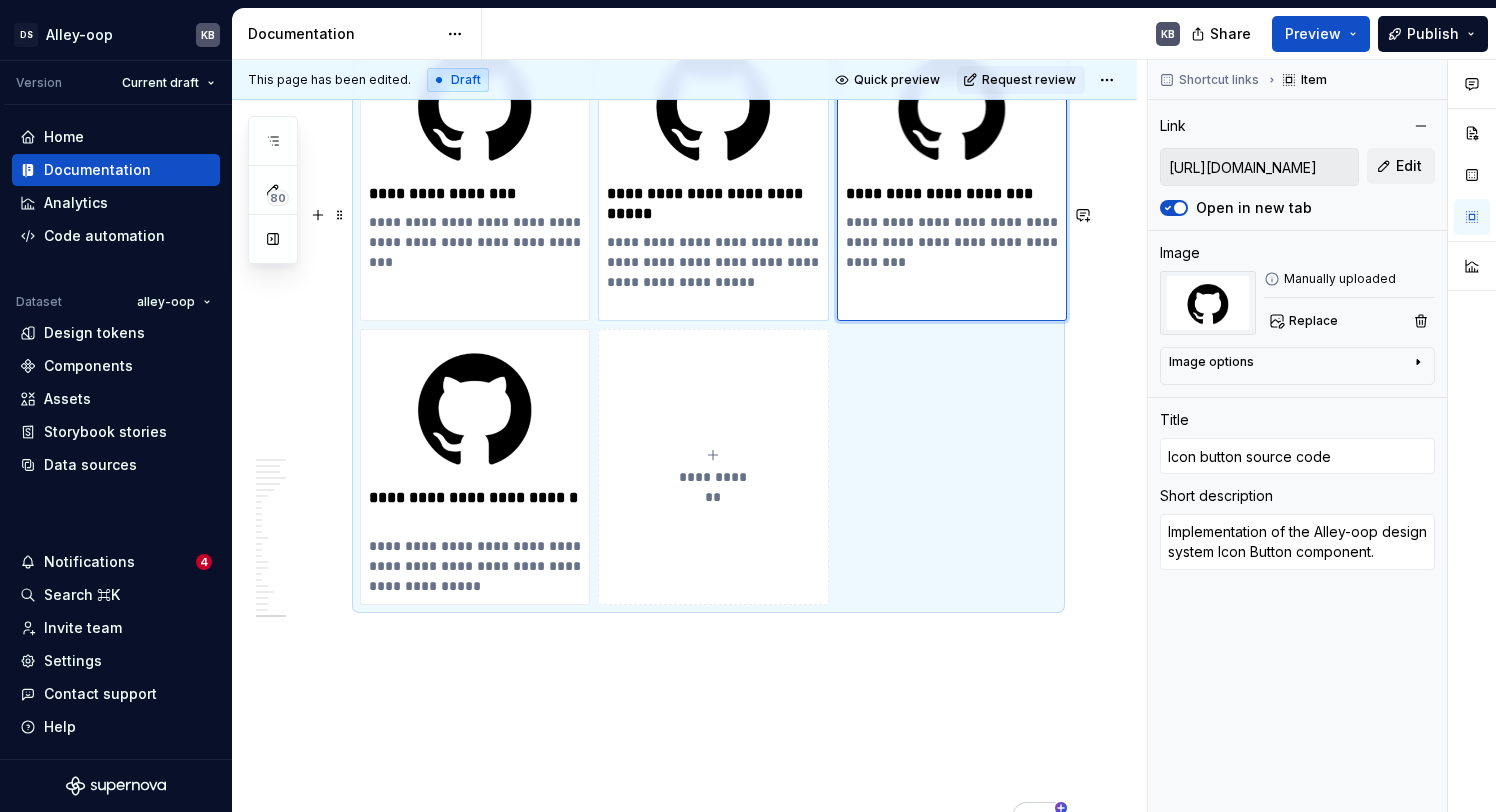 type on "Implementation of XML wrapper for the  Alley-oop desing system Button component." 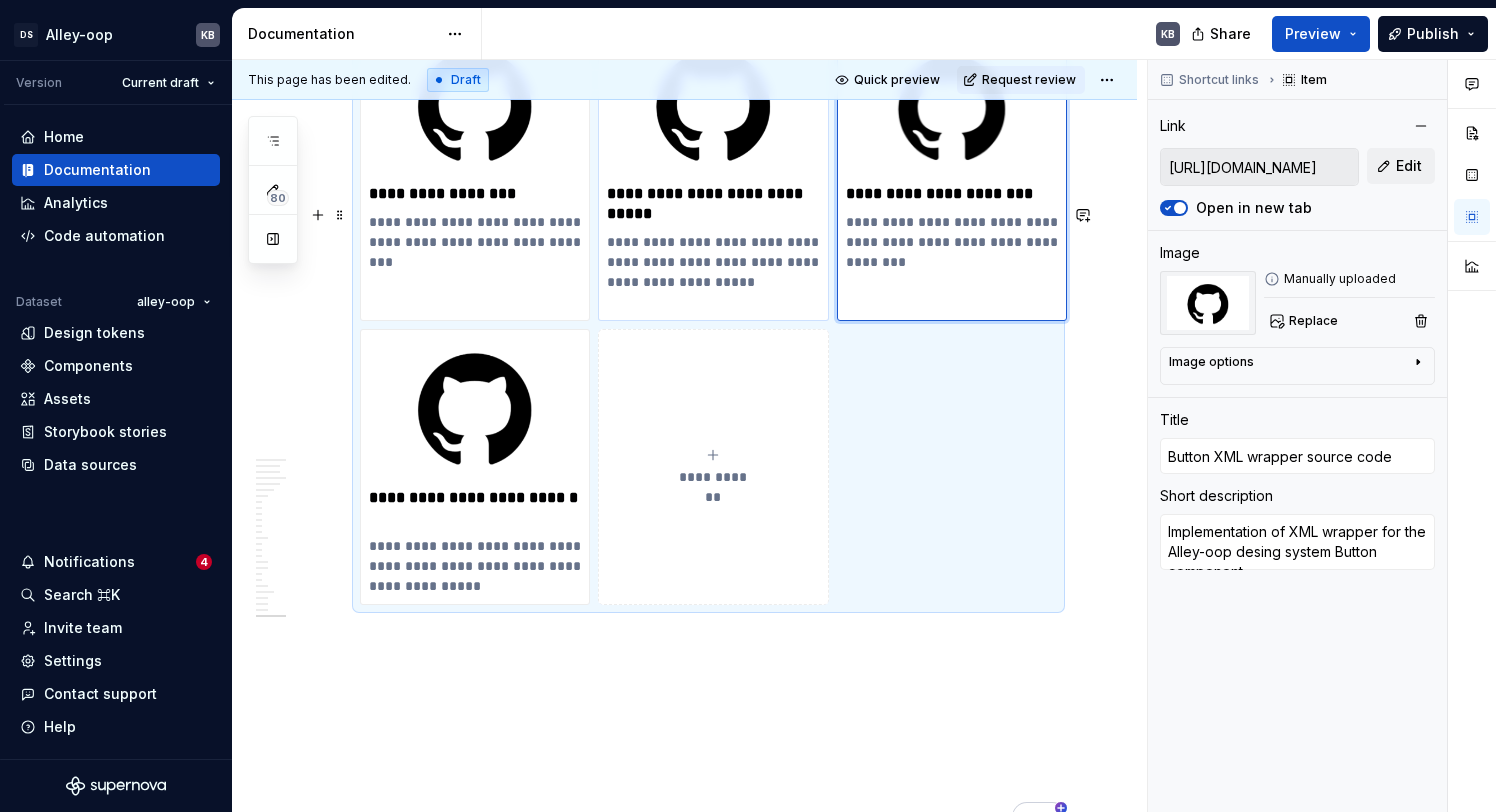 click on "**********" at bounding box center [713, 174] 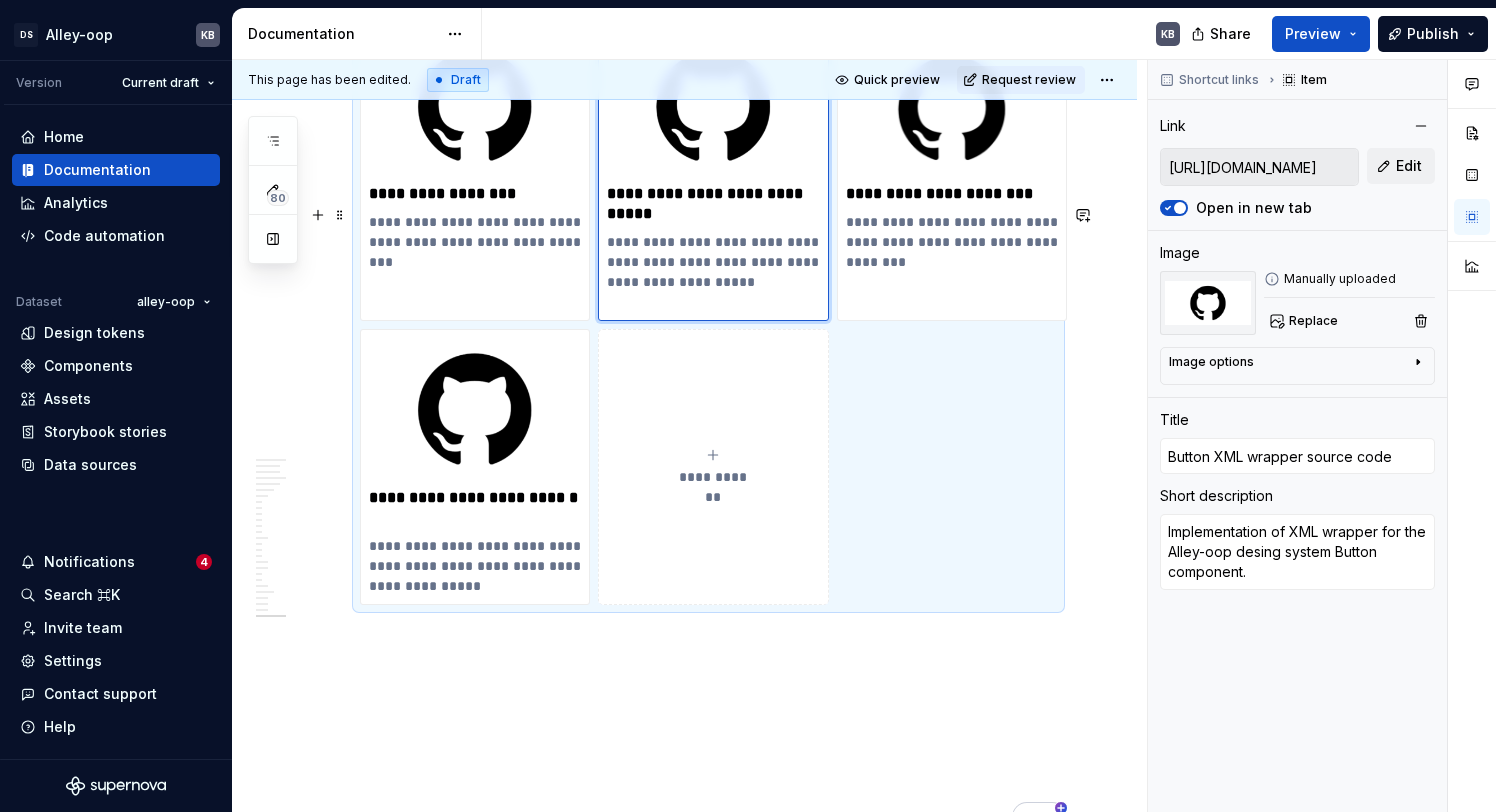 click on "**********" at bounding box center (708, 315) 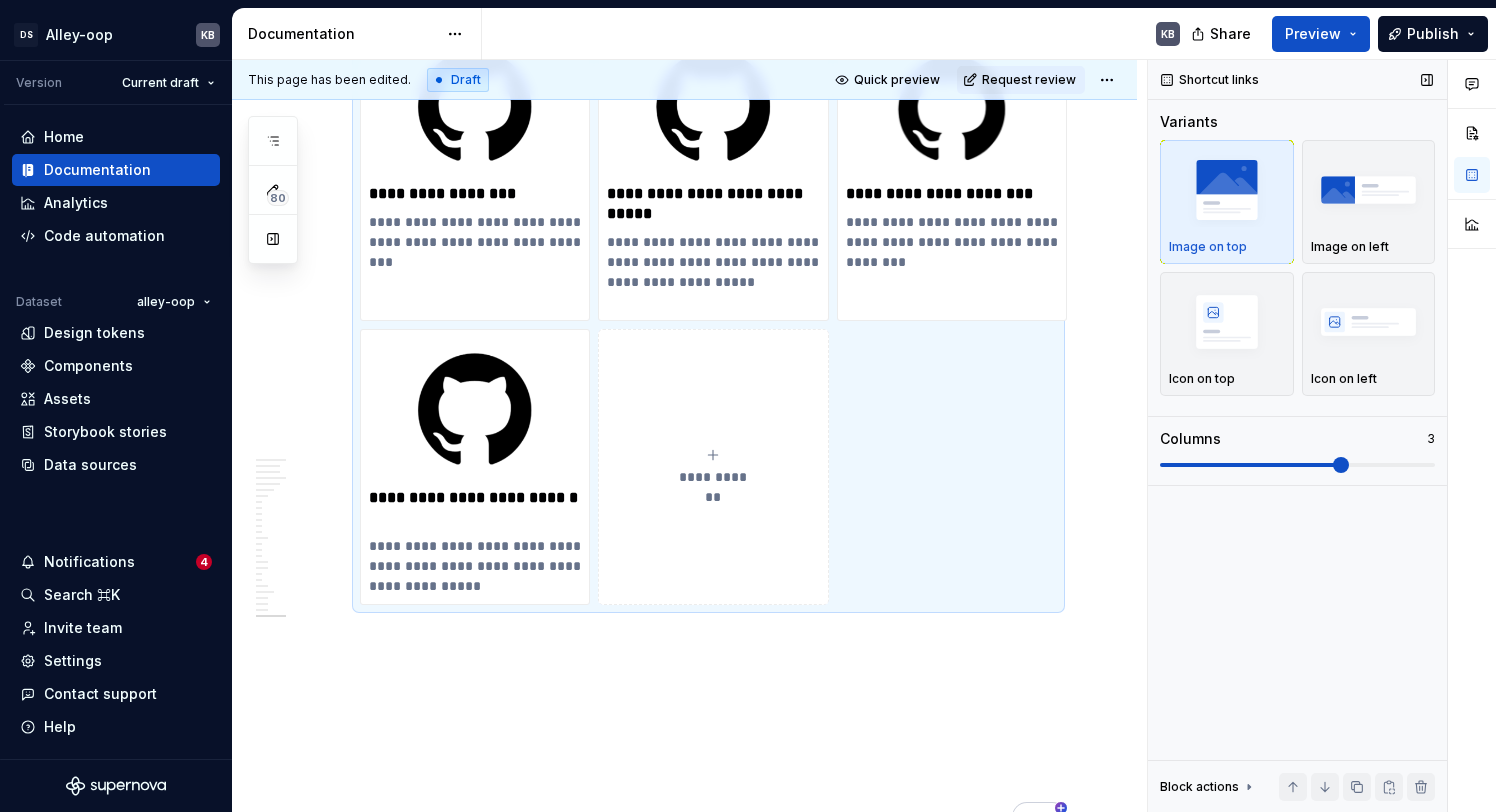 click at bounding box center [1297, 465] 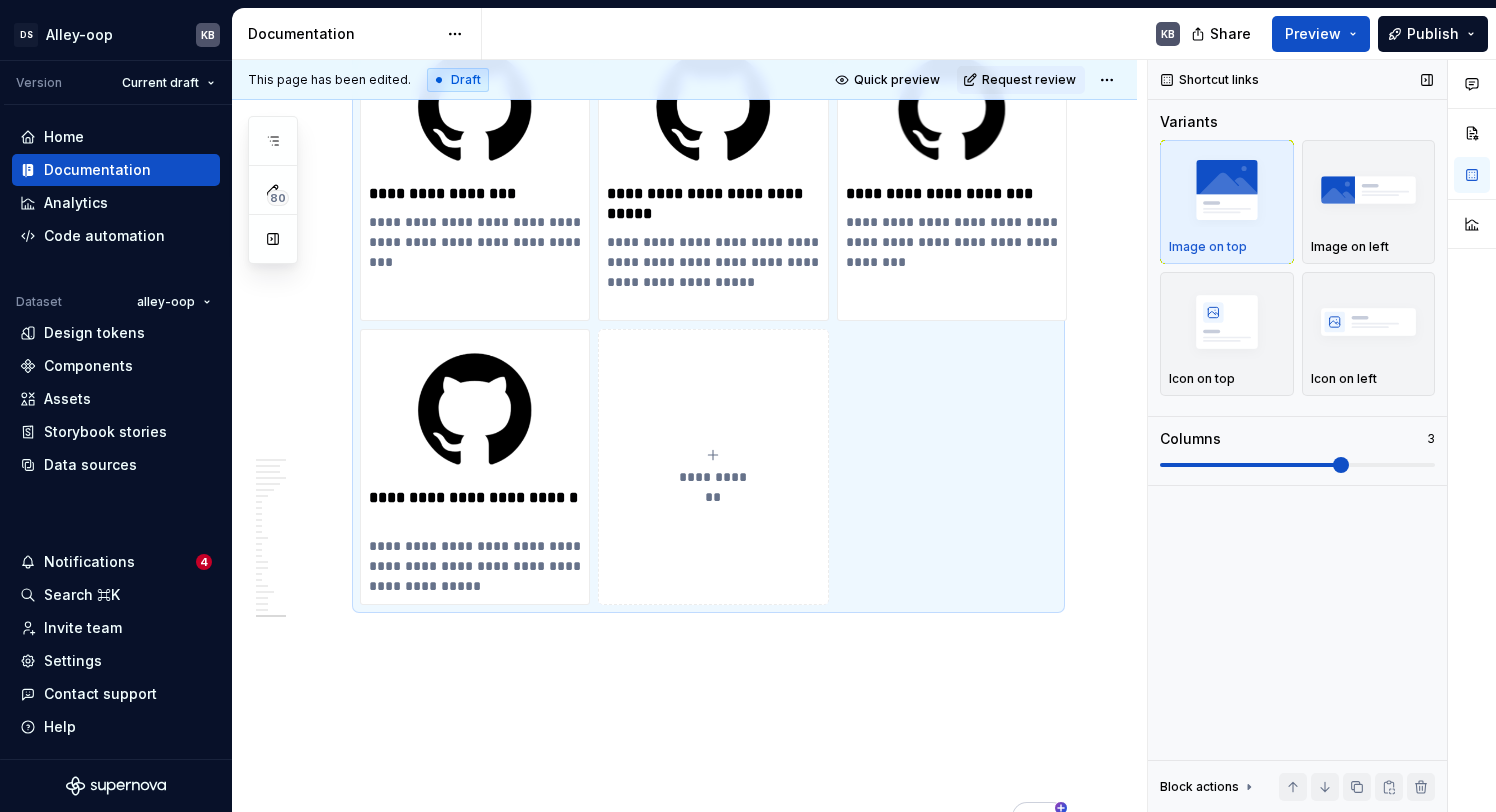 click at bounding box center [1341, 465] 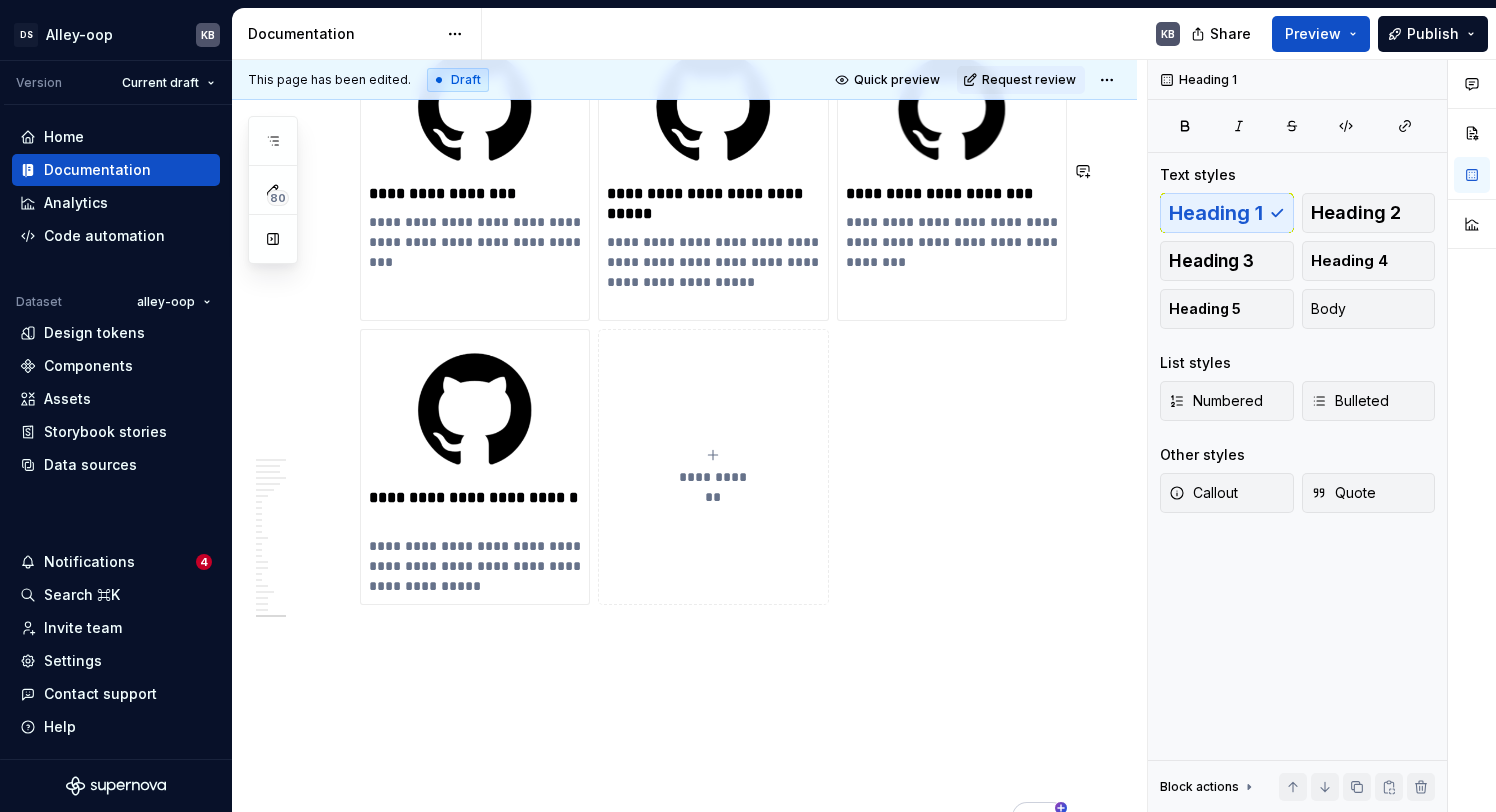 click on "**********" at bounding box center (708, -7579) 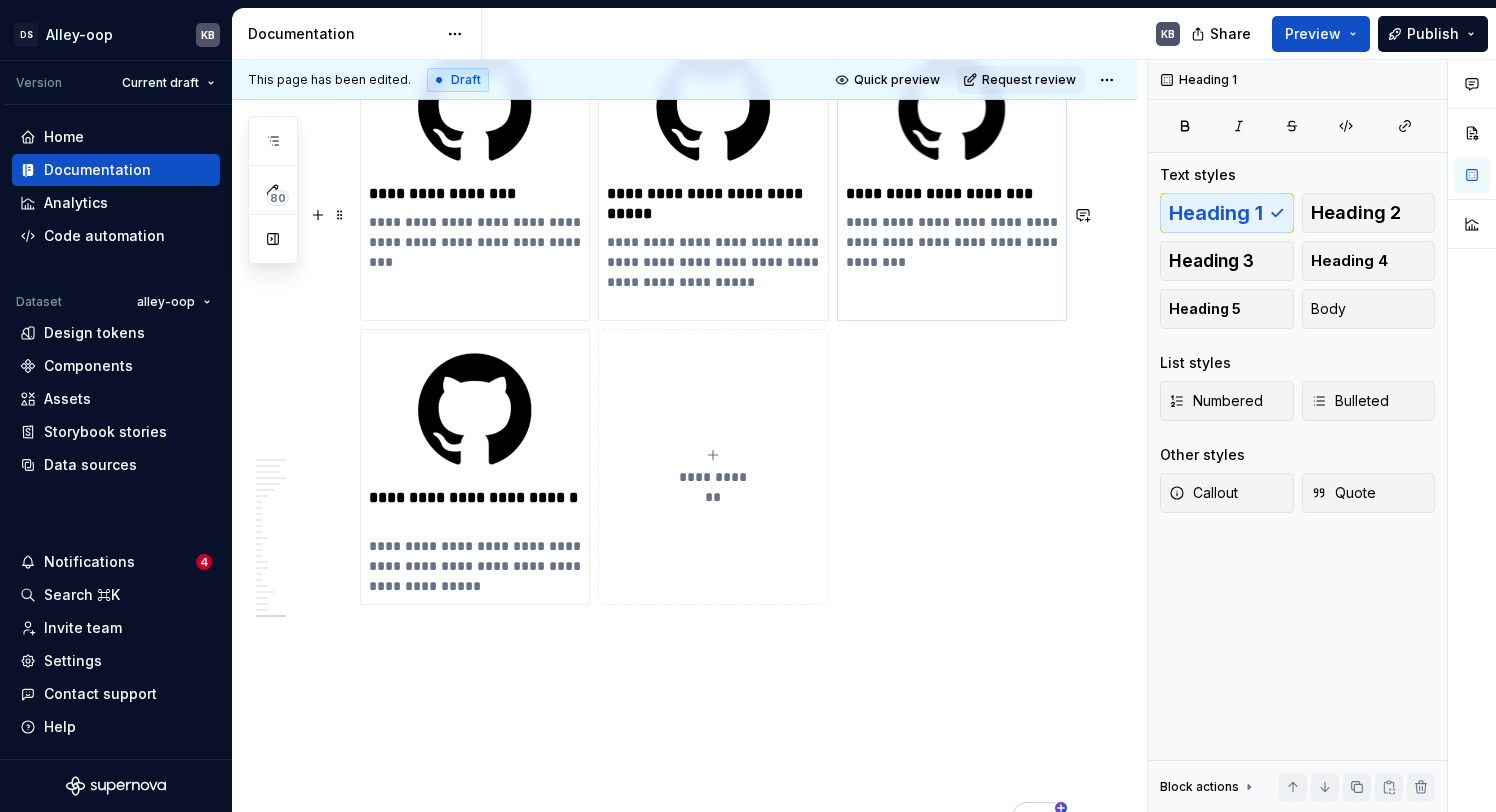 click on "DS Alley-oop KB Version Current draft Home Documentation Analytics Code automation Dataset alley-oop Design tokens Components Assets Storybook stories Data sources Notifications 4 Search ⌘K Invite team Settings Contact support Help Documentation KB Share Preview Publish 80 Pages Add
Accessibility guide for tree Page tree.
Navigate the tree with the arrow keys. Common tree hotkeys apply. Further keybindings are available:
enter to execute primary action on focused item
f2 to start renaming the focused item
escape to abort renaming an item
control+d to start dragging selected items
Welcome to Alley-oop Designers Getting started Contribution Overview Naming standards Developers Overview Android iOS iOS Components in UIKit Web / Retail Contribution Getting Started Android iOS Web / Retail HIDDEN Getting started HIDDEN CONTRIBUTION HIDDEN iOS - Token usage backup Versioning Foundations Accessibility Borders Overview Usage Tokens Android iOS" at bounding box center (748, 406) 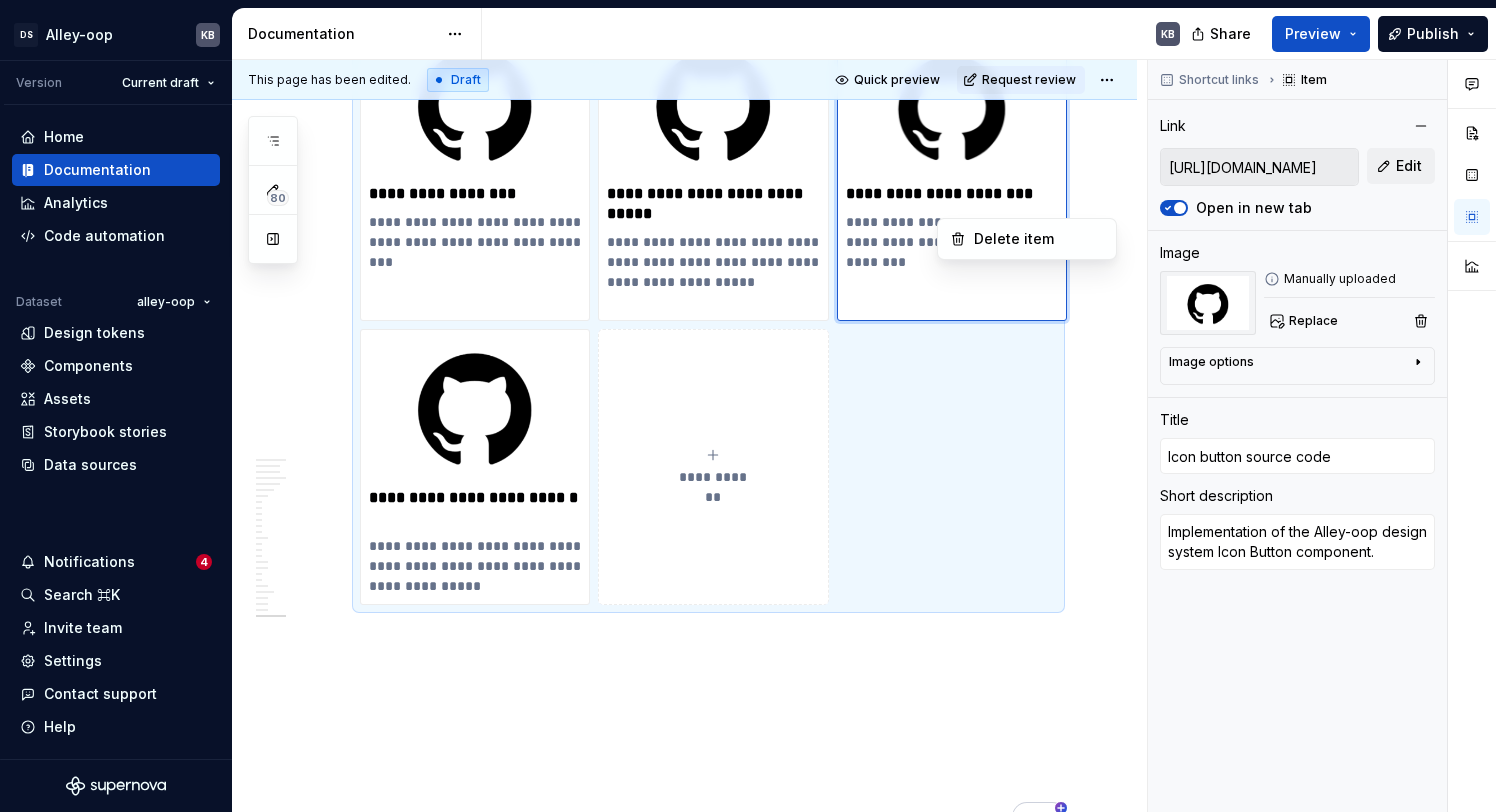 click on "DS Alley-oop KB Version Current draft Home Documentation Analytics Code automation Dataset alley-oop Design tokens Components Assets Storybook stories Data sources Notifications 4 Search ⌘K Invite team Settings Contact support Help Documentation KB Share Preview Publish 80 Pages Add
Accessibility guide for tree Page tree.
Navigate the tree with the arrow keys. Common tree hotkeys apply. Further keybindings are available:
enter to execute primary action on focused item
f2 to start renaming the focused item
escape to abort renaming an item
control+d to start dragging selected items
Welcome to Alley-oop Designers Getting started Contribution Overview Naming standards Developers Overview Android iOS iOS Components in UIKit Web / Retail Contribution Getting Started Android iOS Web / Retail HIDDEN Getting started HIDDEN CONTRIBUTION HIDDEN iOS - Token usage backup Versioning Foundations Accessibility Borders Overview Usage Tokens Android iOS" at bounding box center [748, 406] 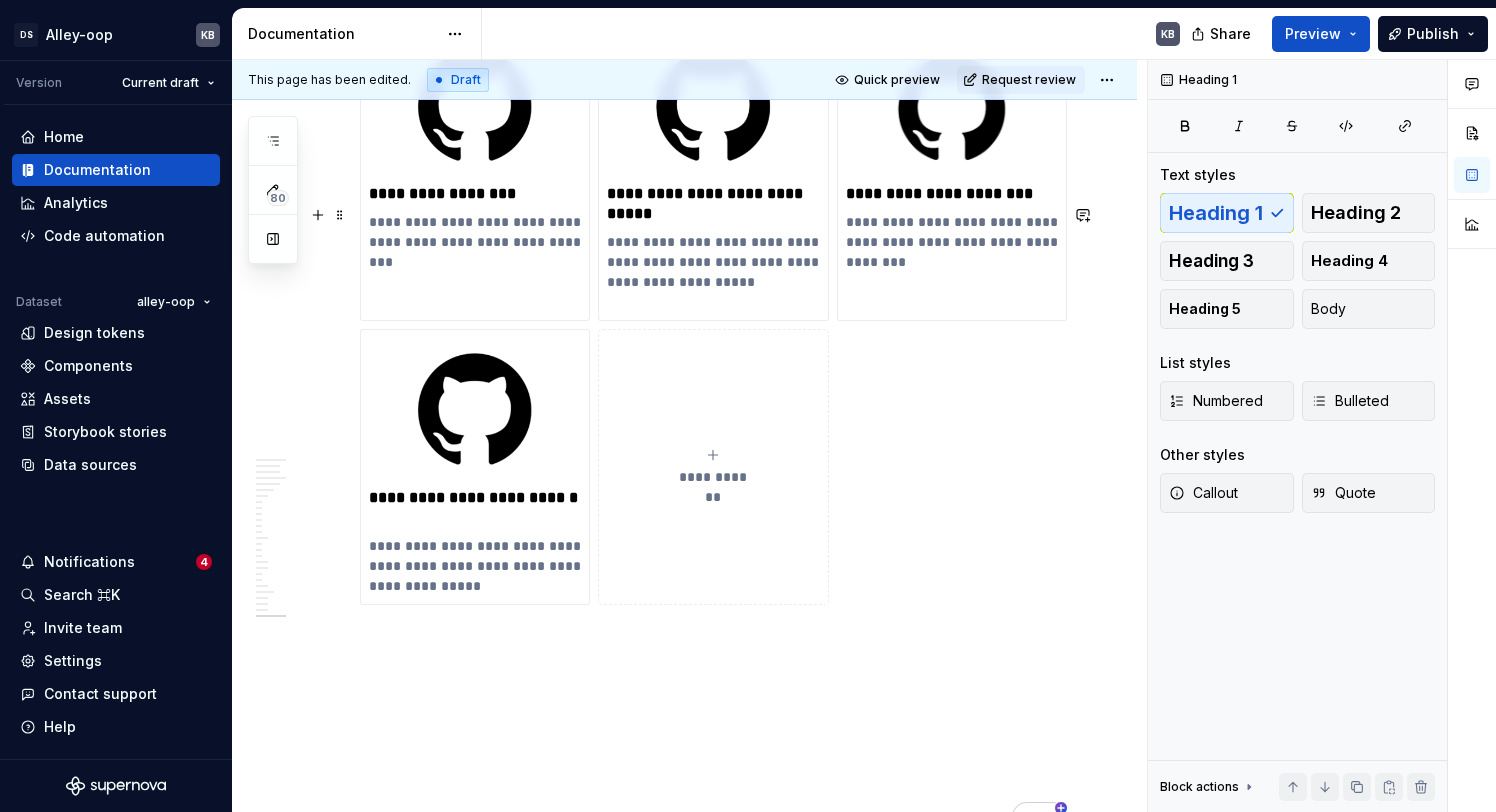 click on "**********" at bounding box center [708, 315] 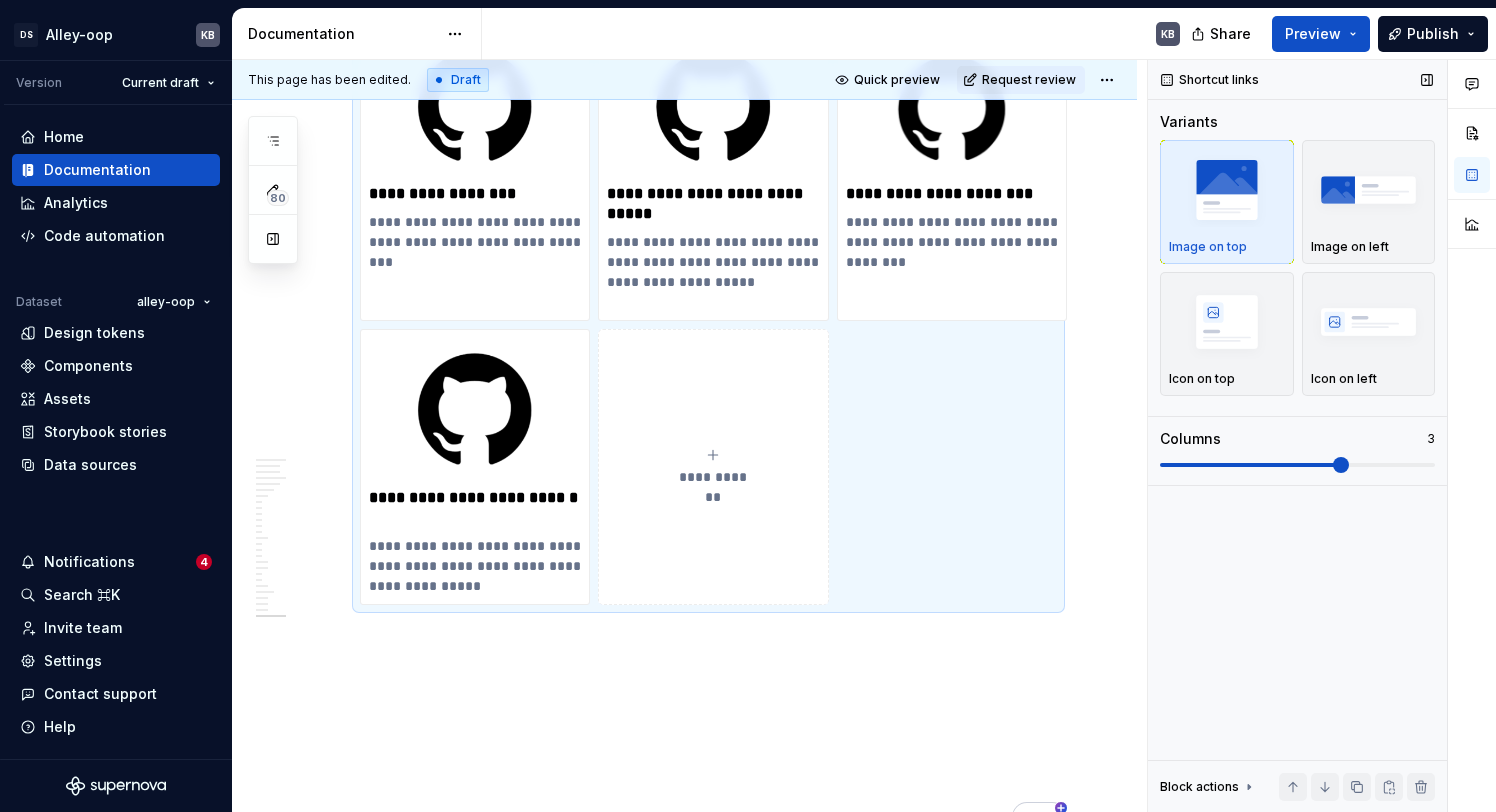 click at bounding box center (1297, 465) 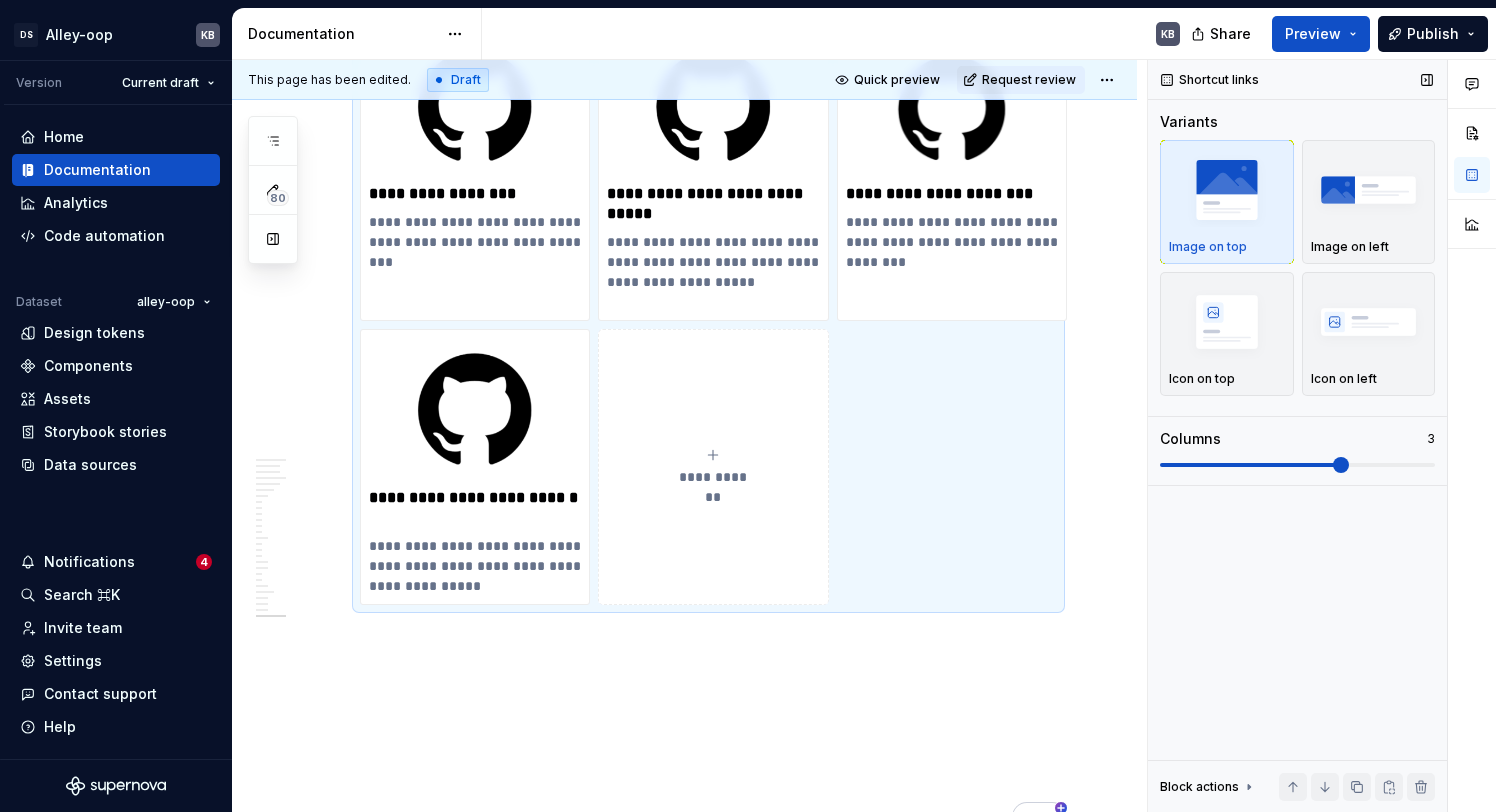 click at bounding box center (1297, 465) 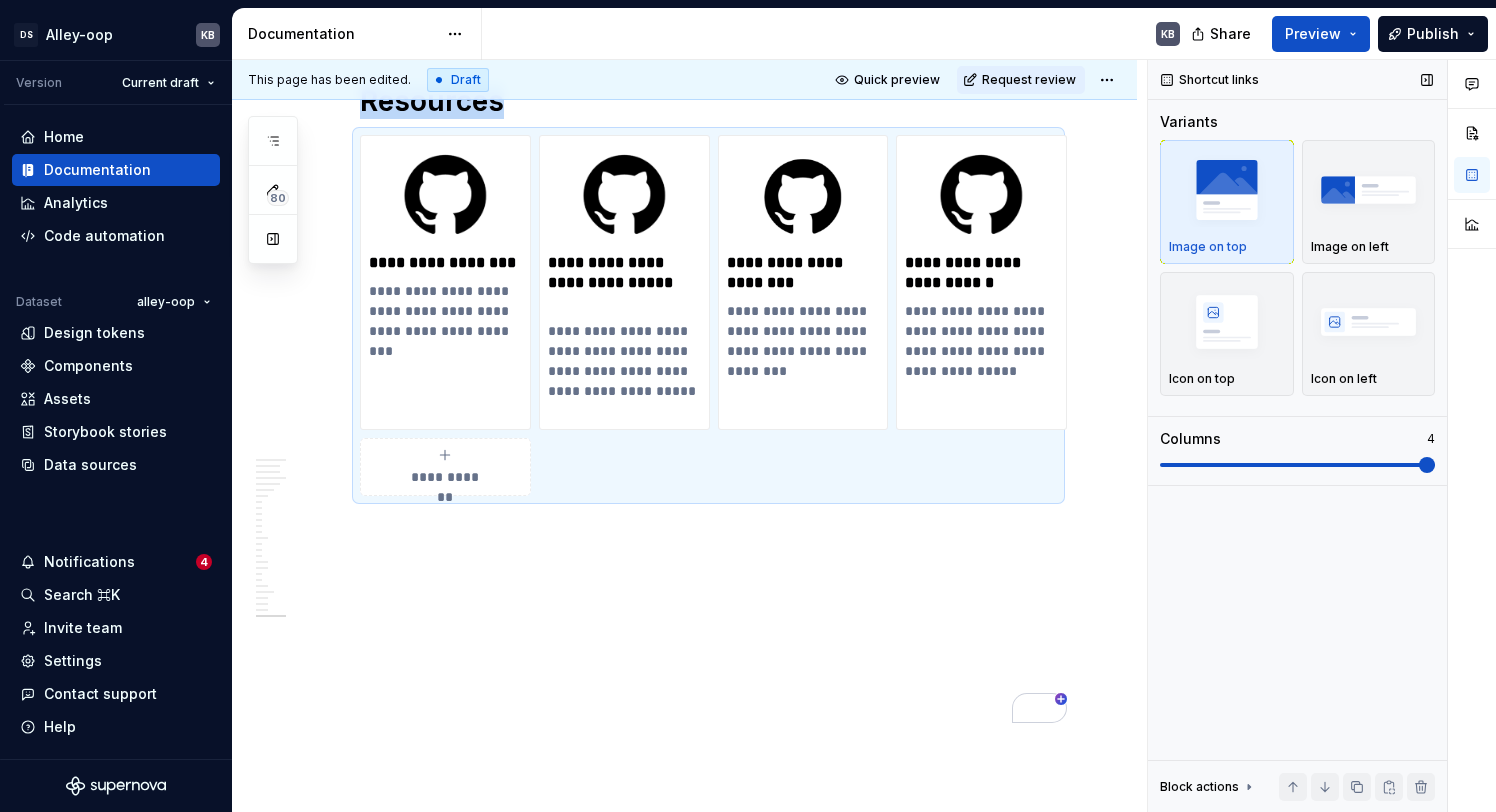 click at bounding box center (1427, 465) 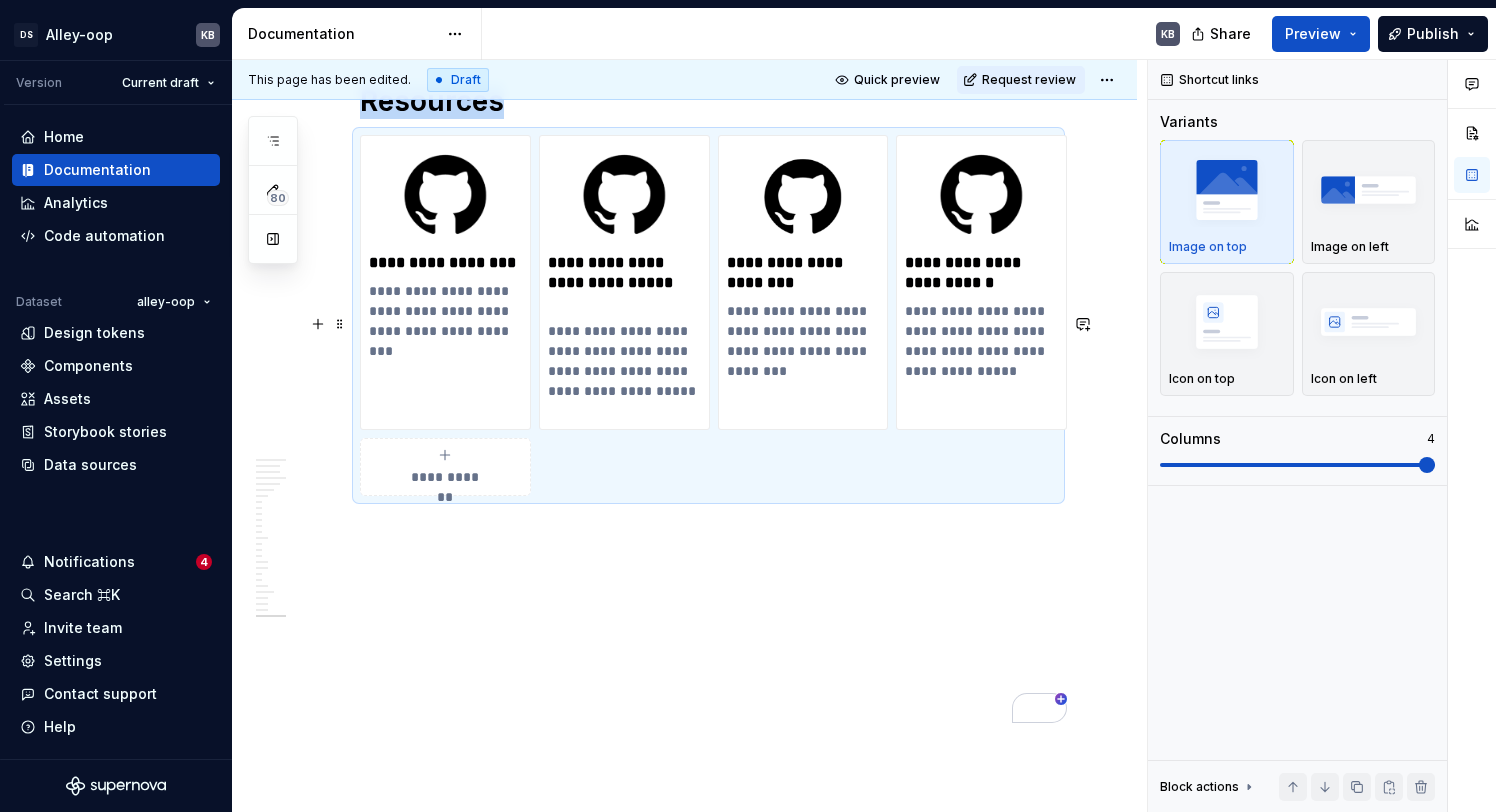 click on "**********" at bounding box center (684, -7469) 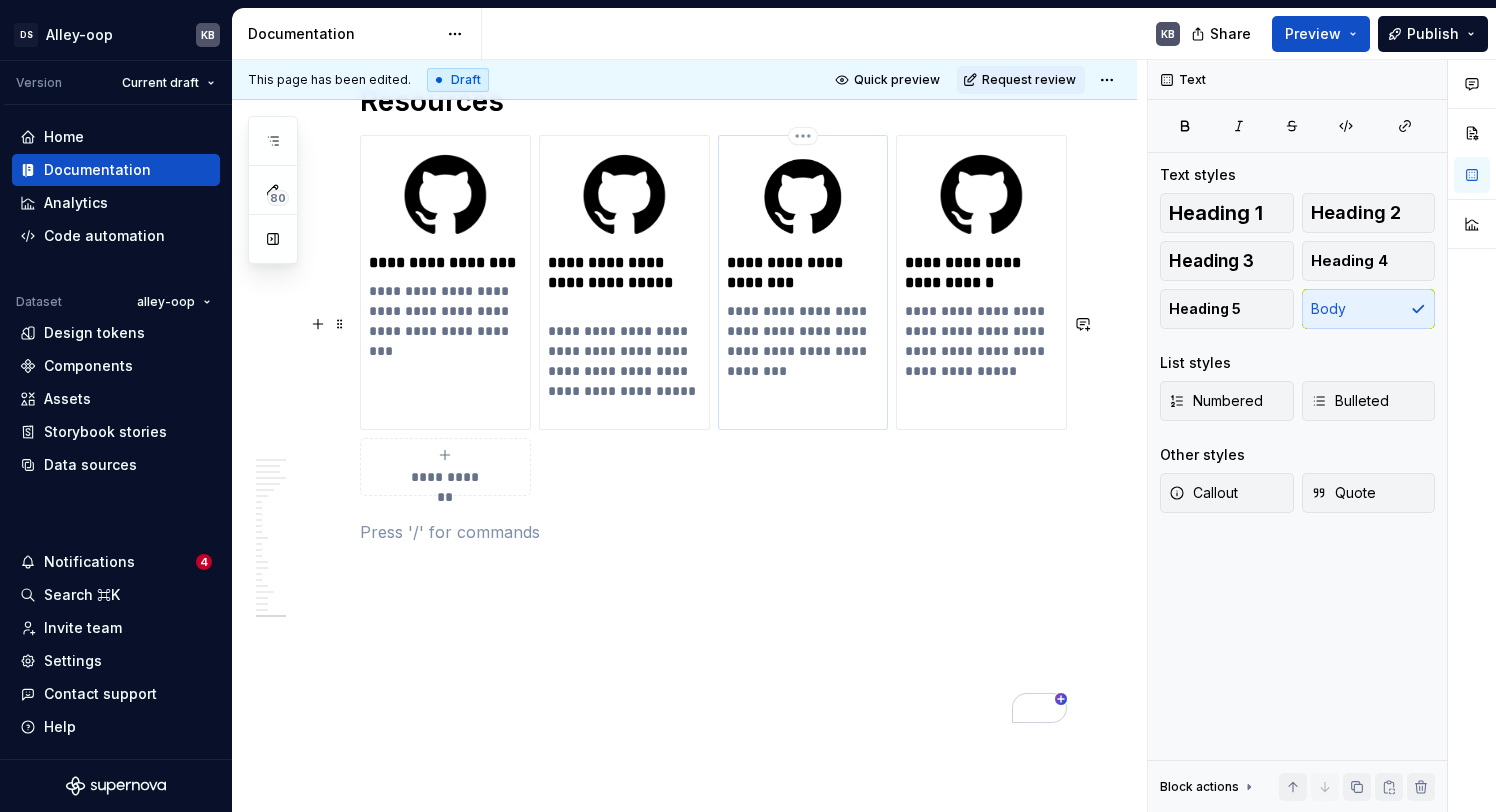 scroll, scrollTop: 16212, scrollLeft: 0, axis: vertical 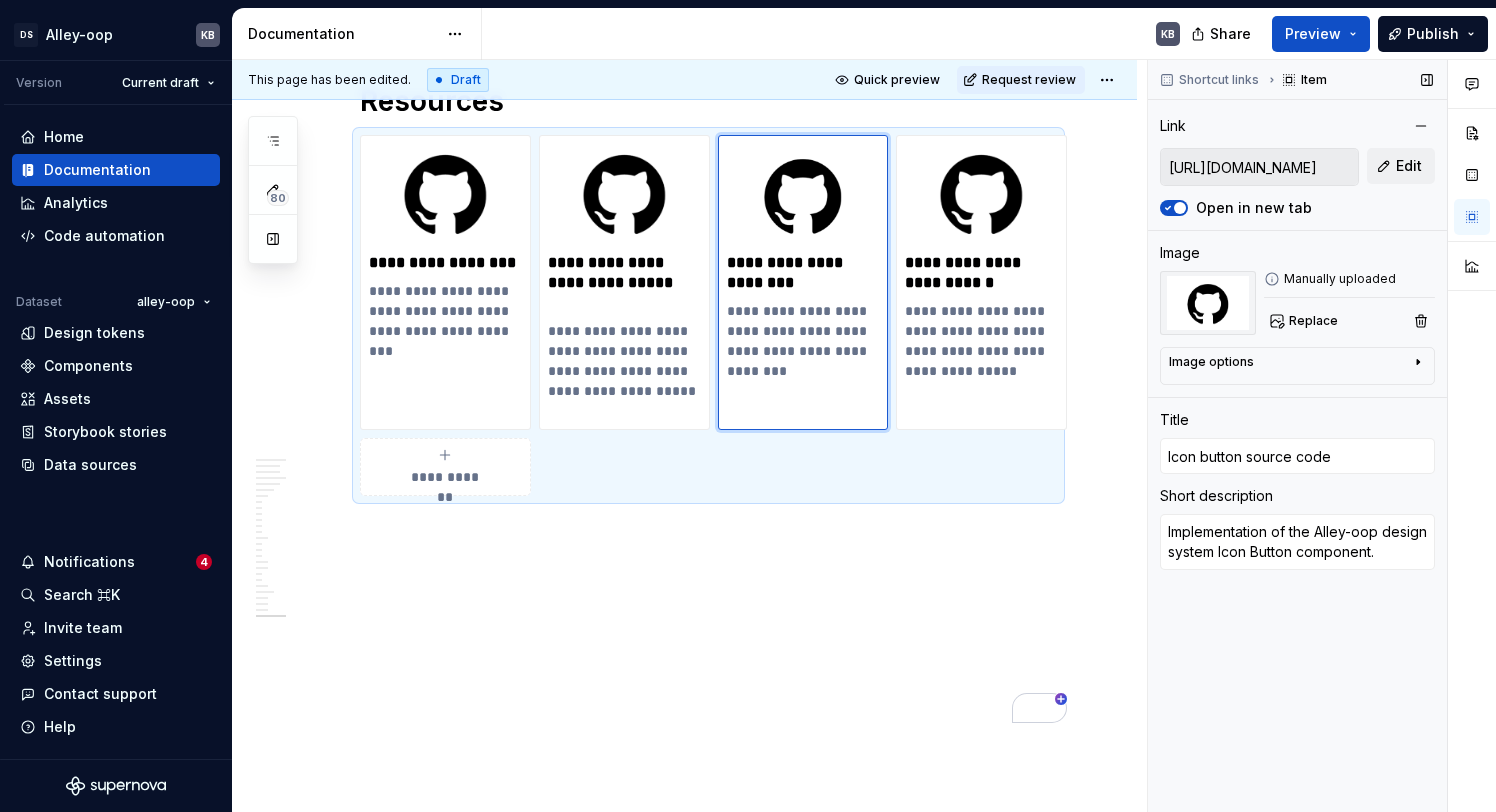 click on "https://github.com/scoremedia/alley-oop-clients/blob/main/alley-oop-android/components/src/main/kotlin/bet/thescore/alleyoop/compose/components/buttons/IconButton.kt" at bounding box center (1259, 167) 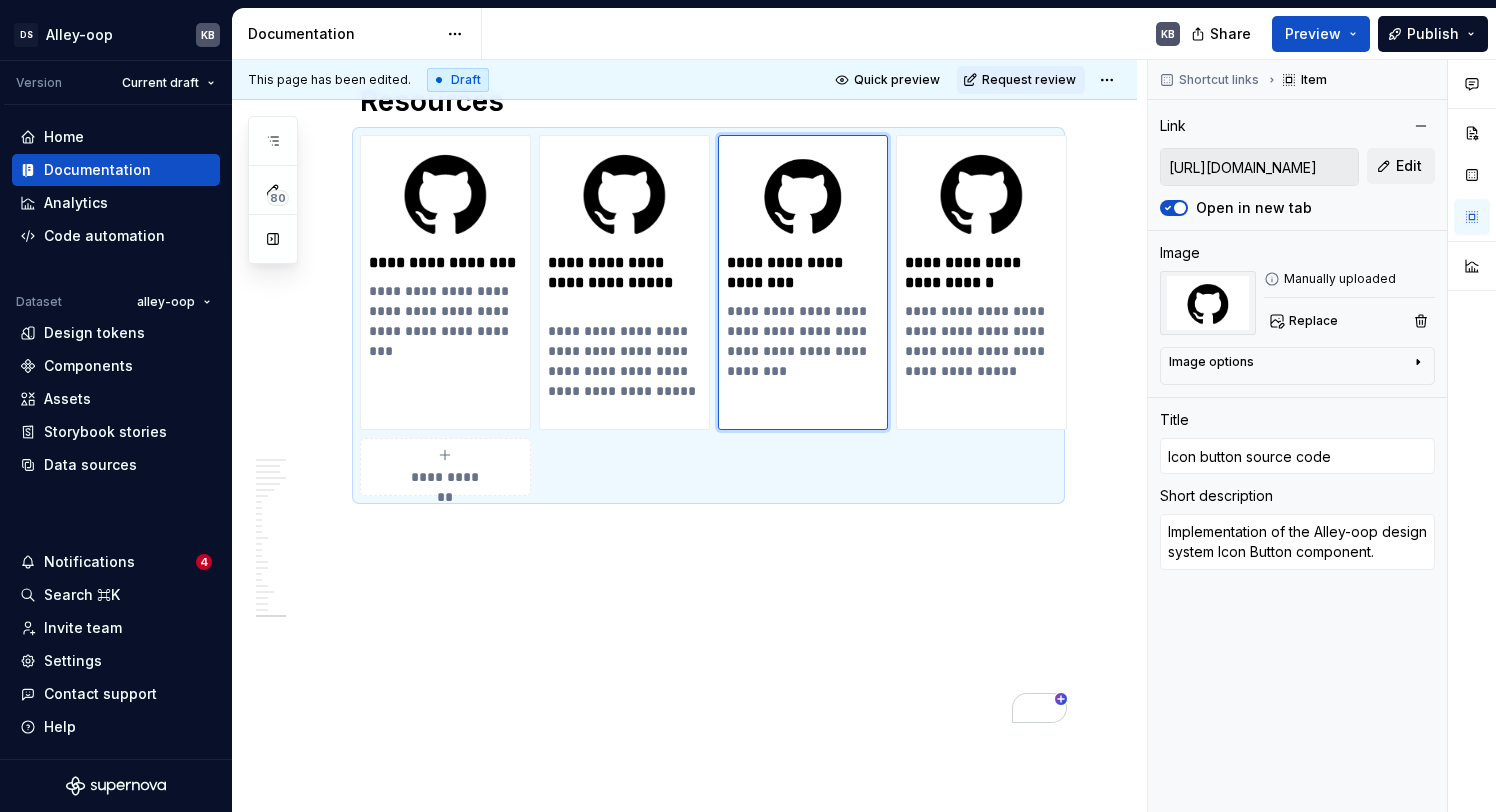 scroll, scrollTop: 15653, scrollLeft: 0, axis: vertical 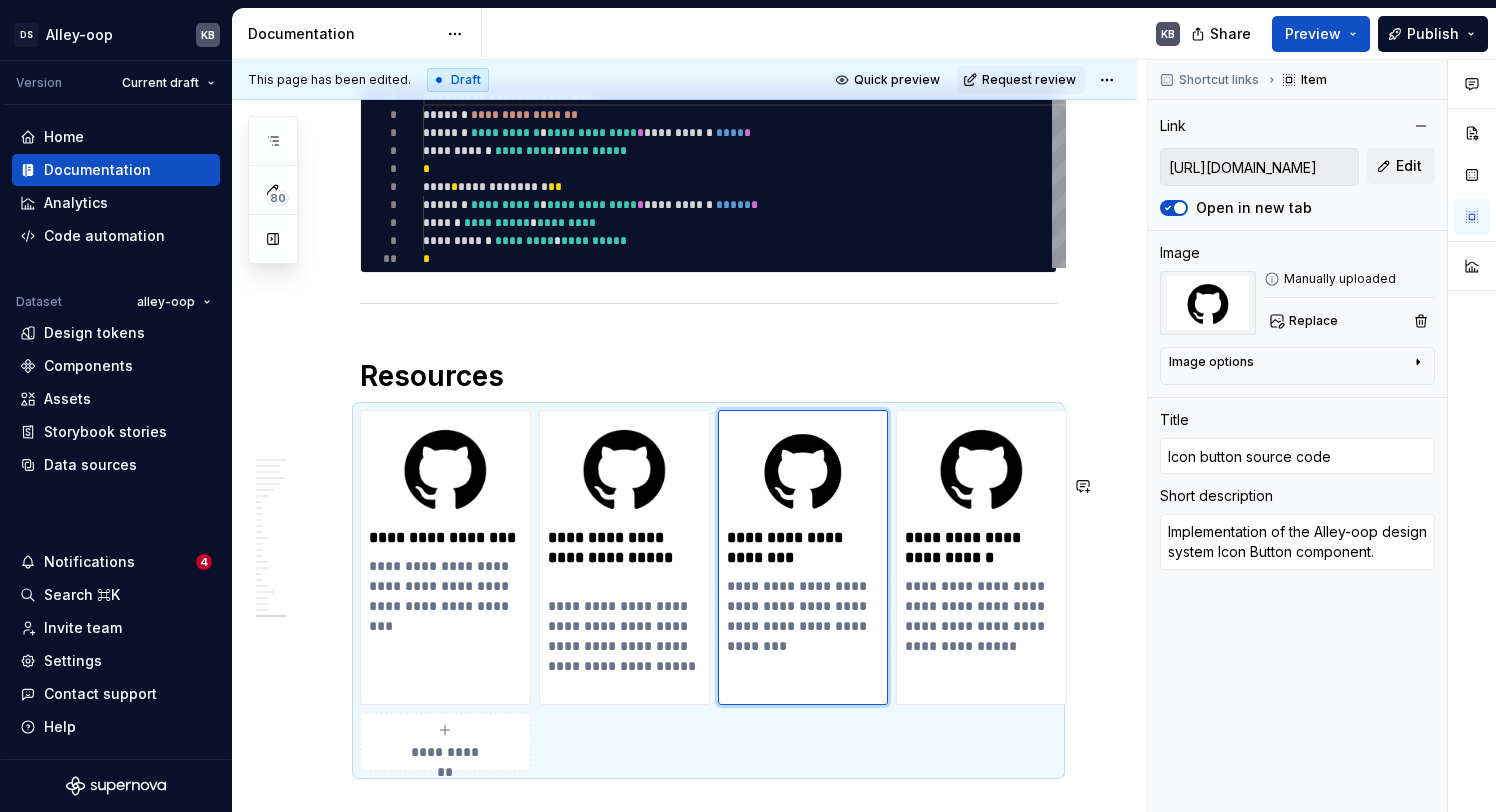 click on "**********" at bounding box center (708, -7304) 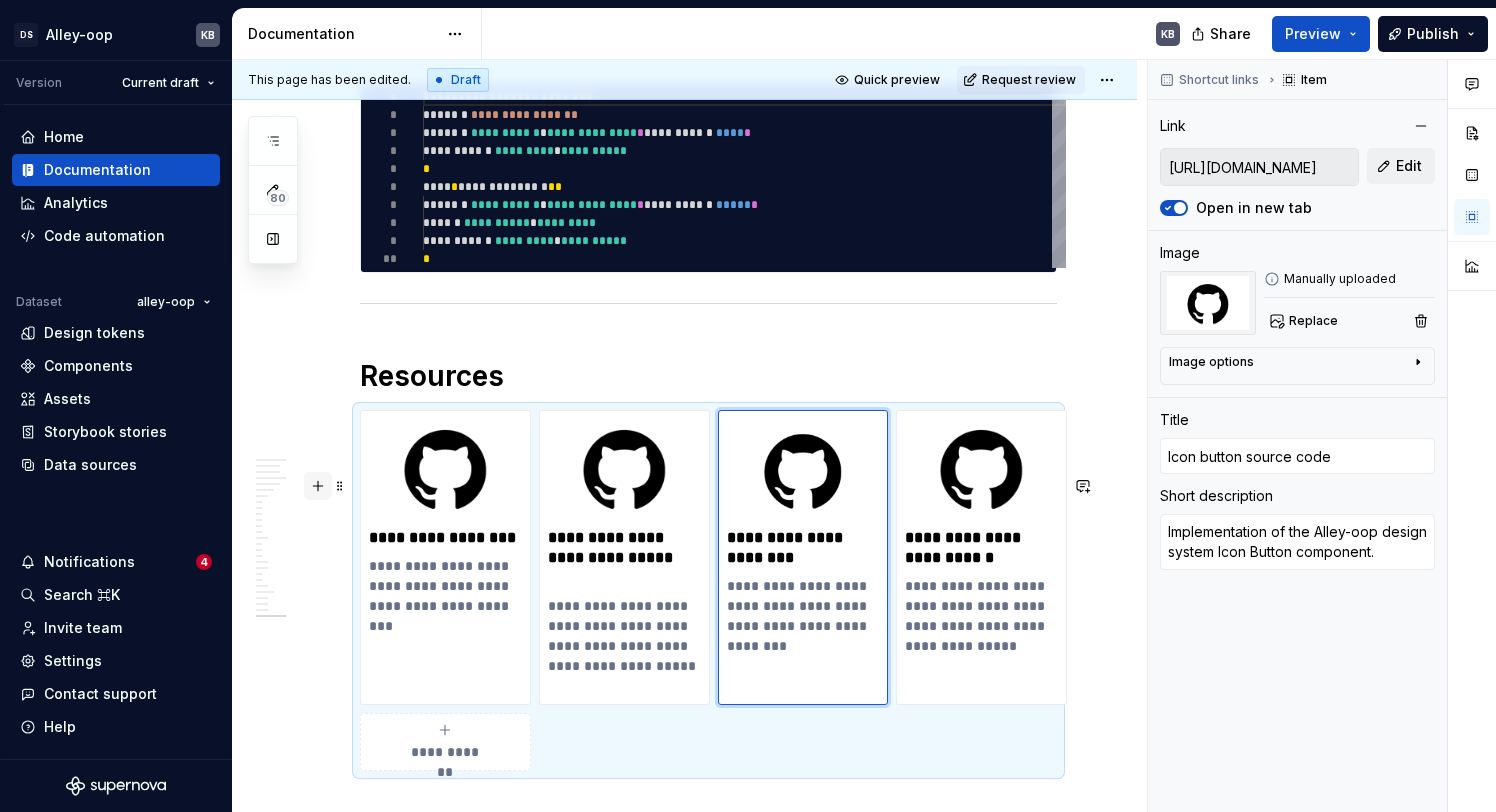 click at bounding box center [318, 486] 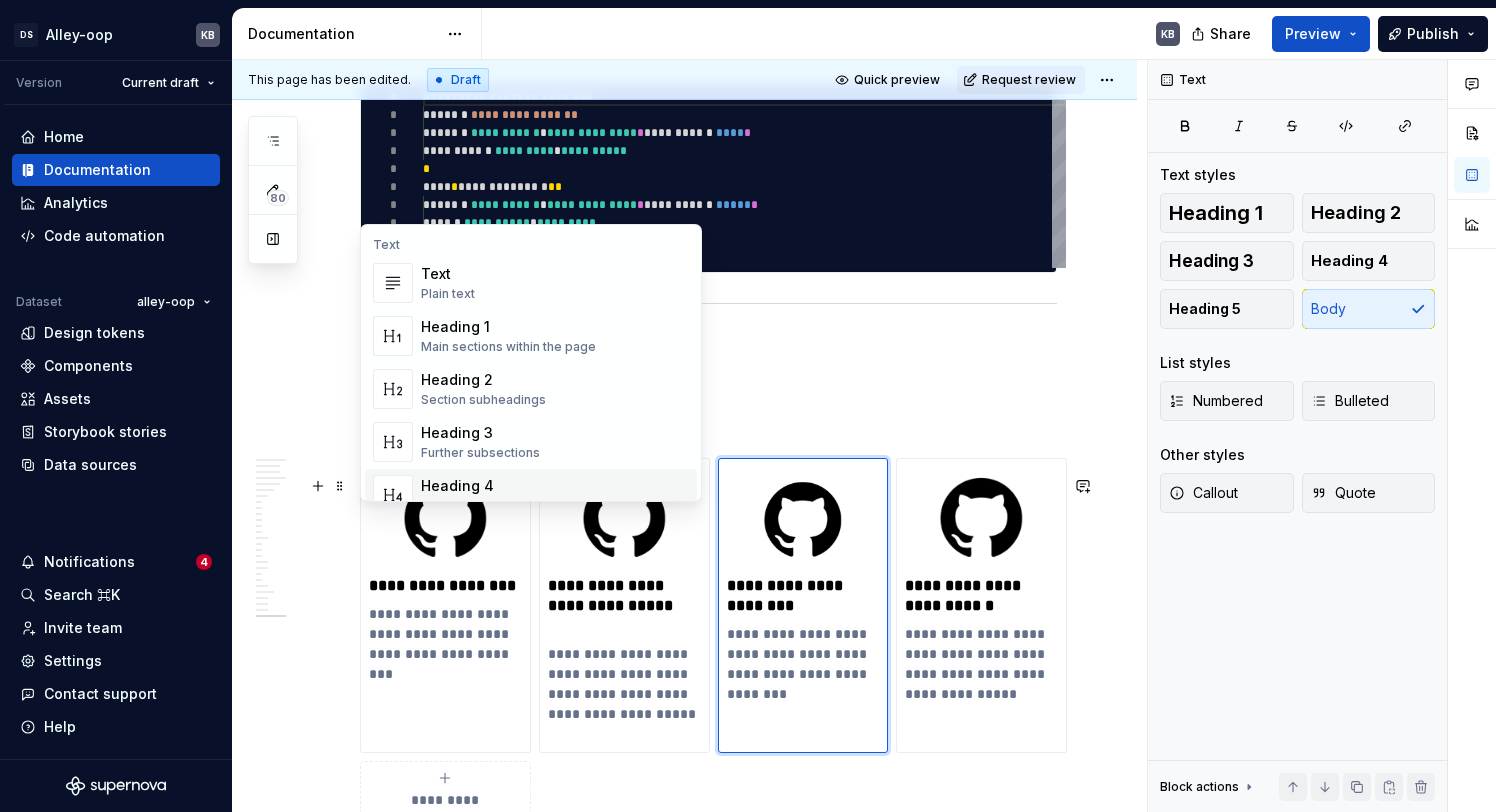 click at bounding box center [708, 346] 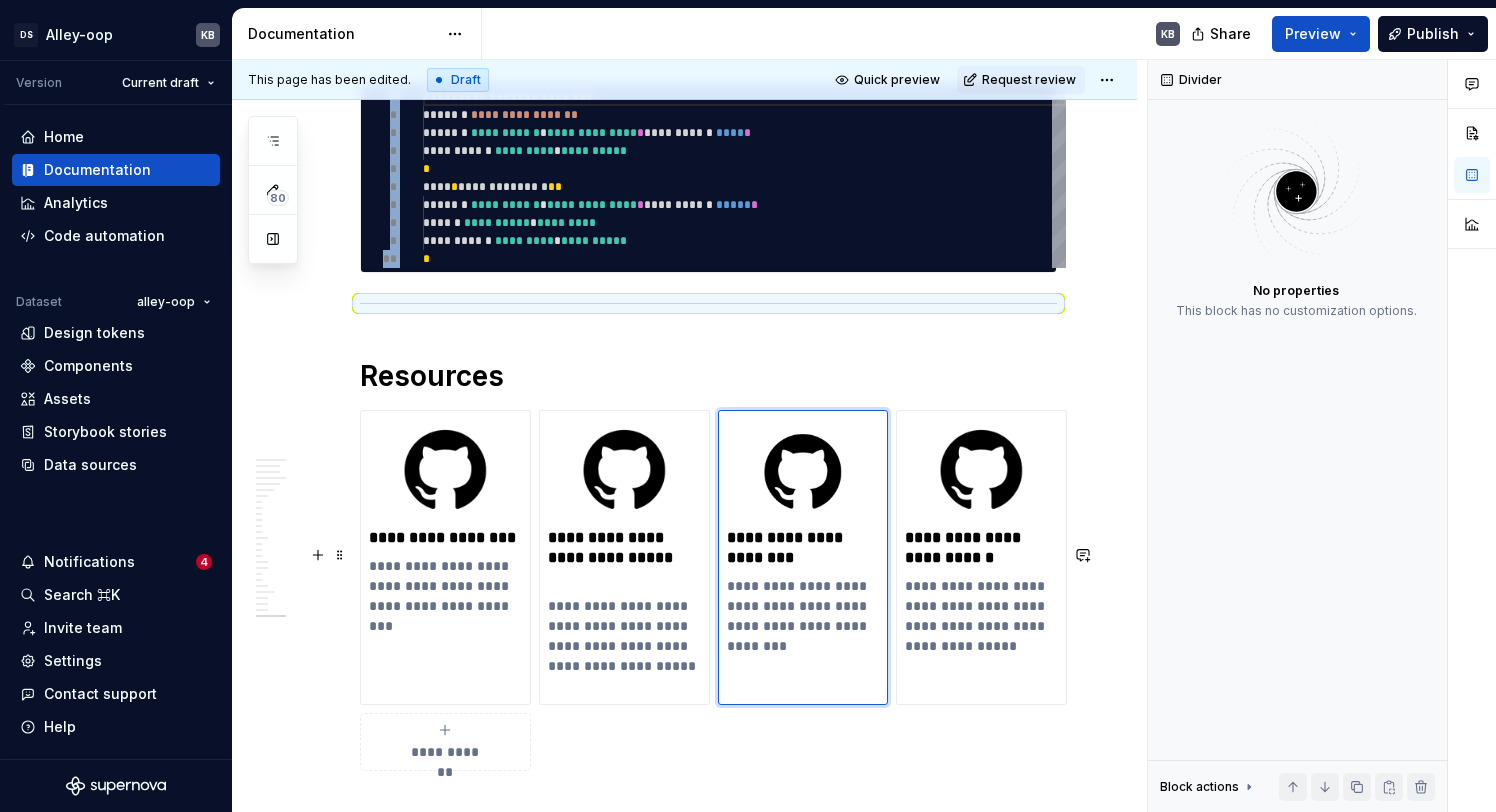 click on "Resources" at bounding box center [708, 376] 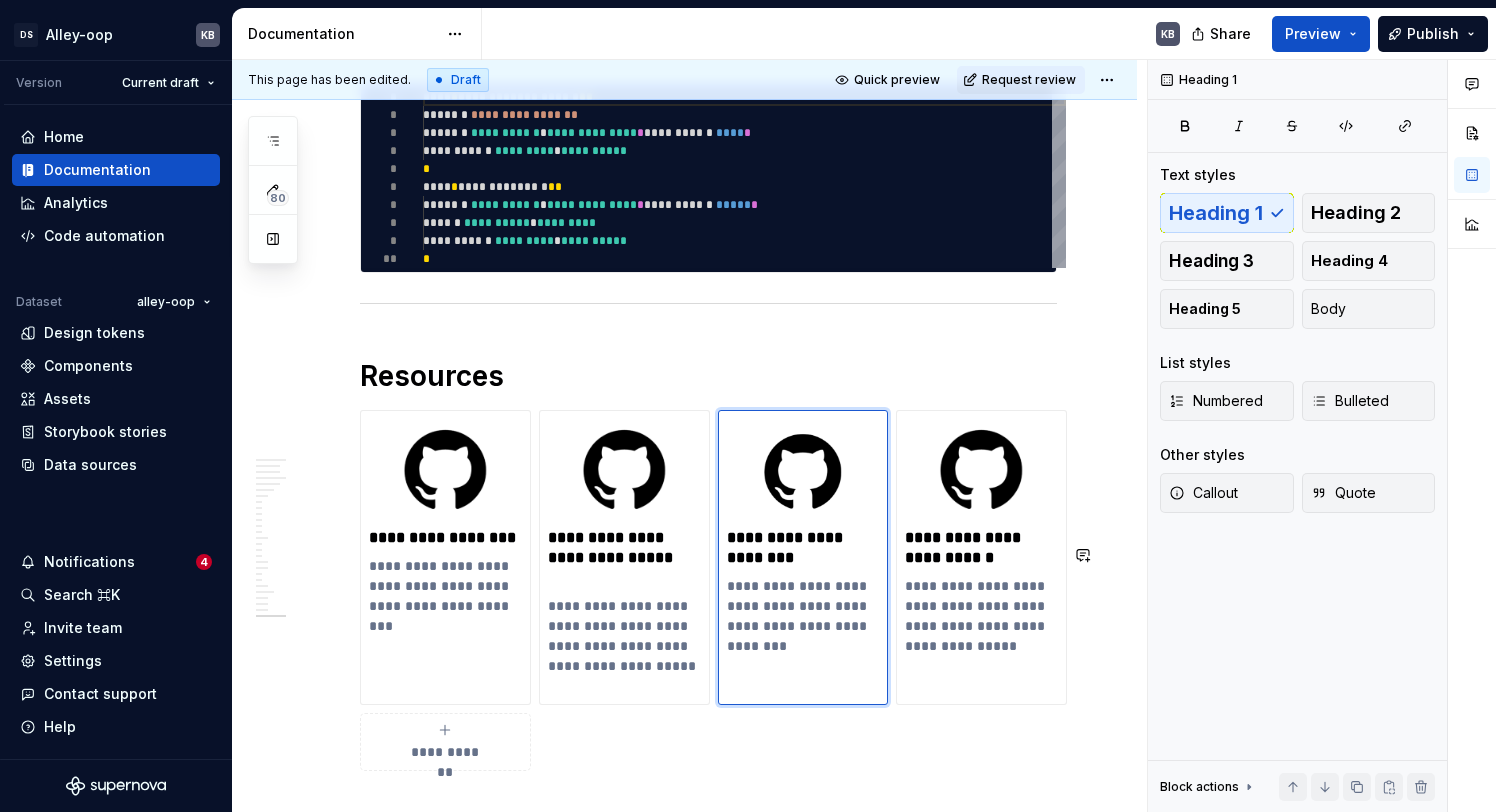 click on "**********" at bounding box center [708, -7304] 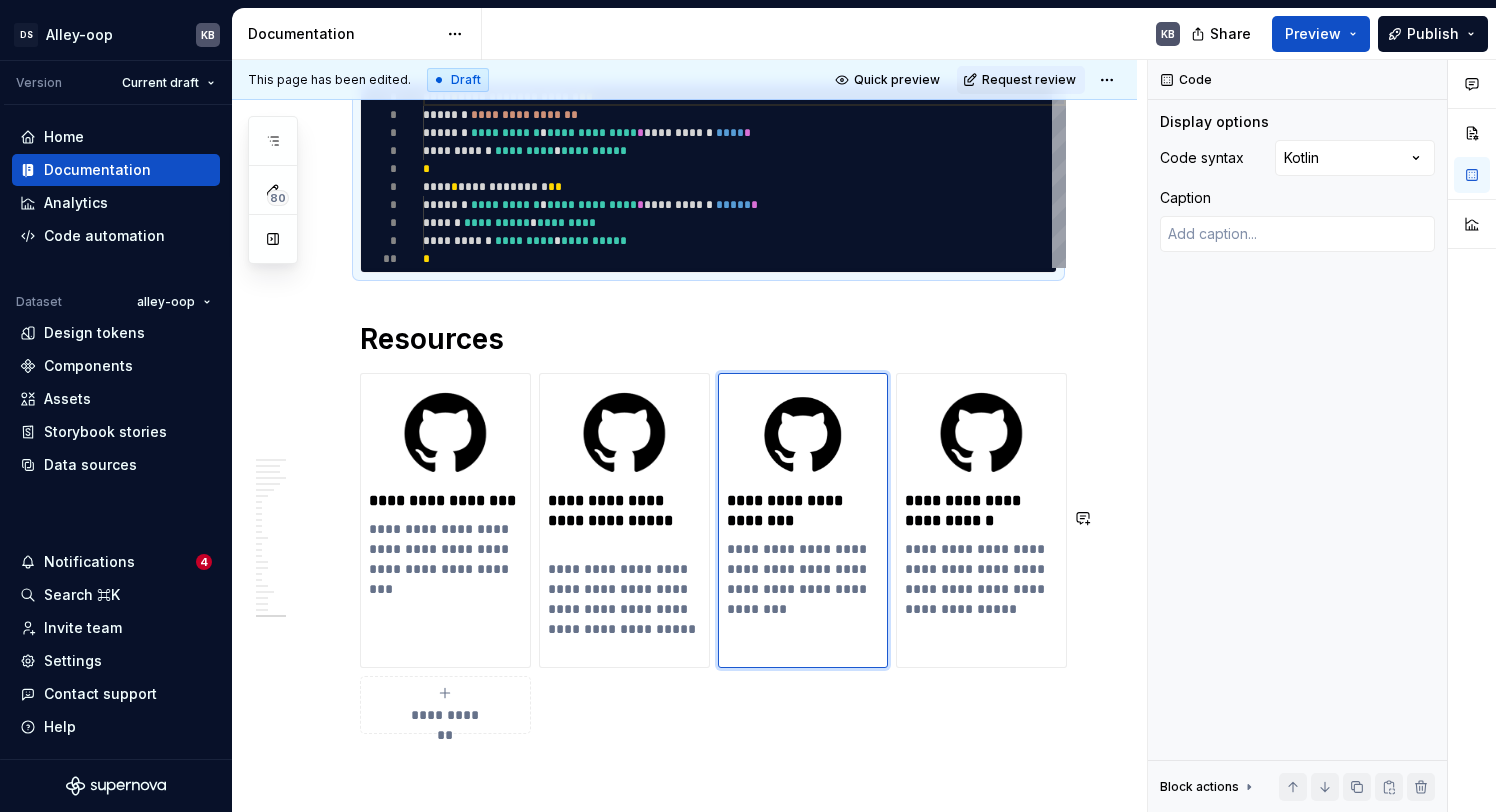 click on "**********" at bounding box center (708, -7322) 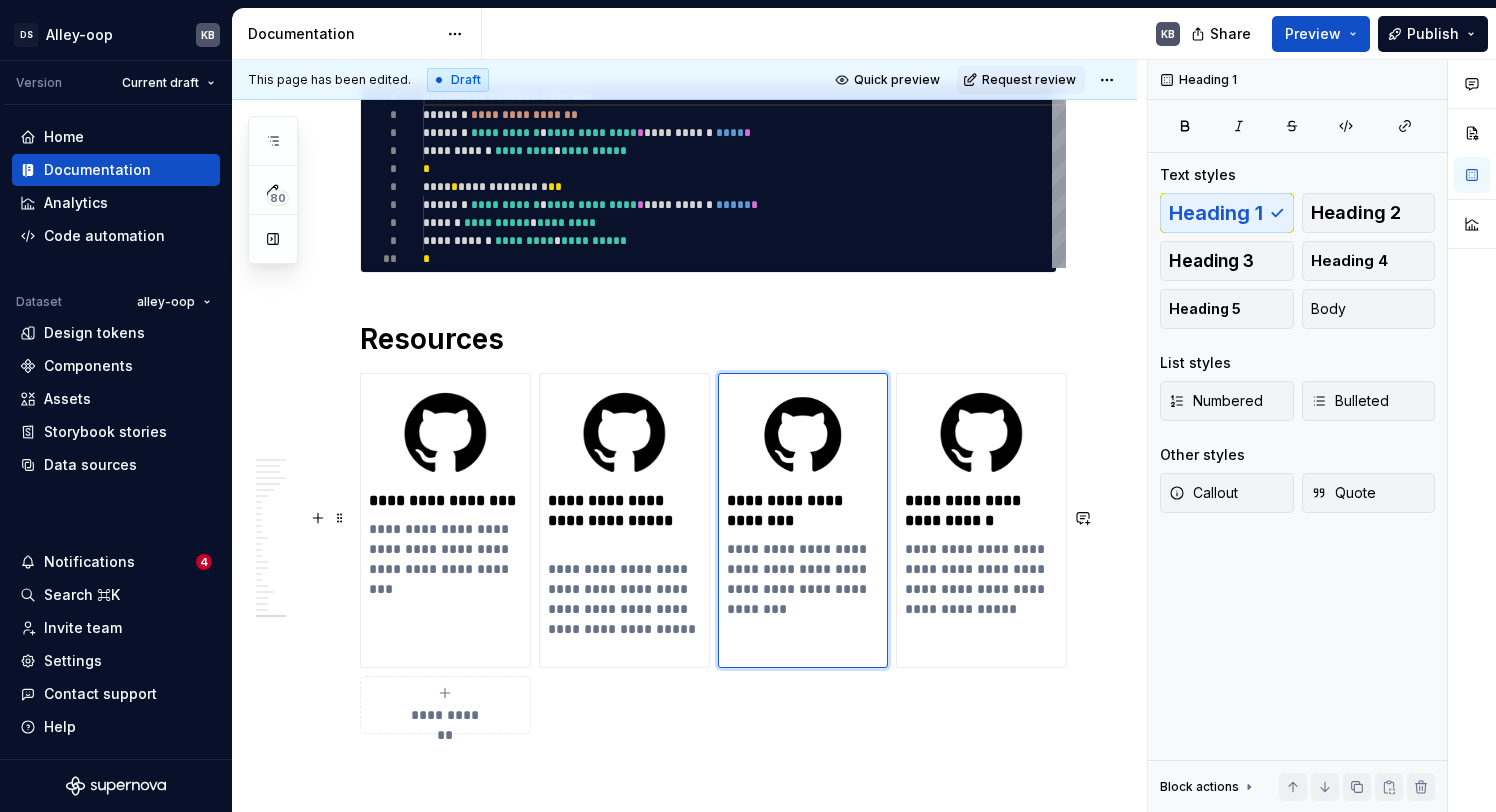 click on "Resources" at bounding box center (708, 339) 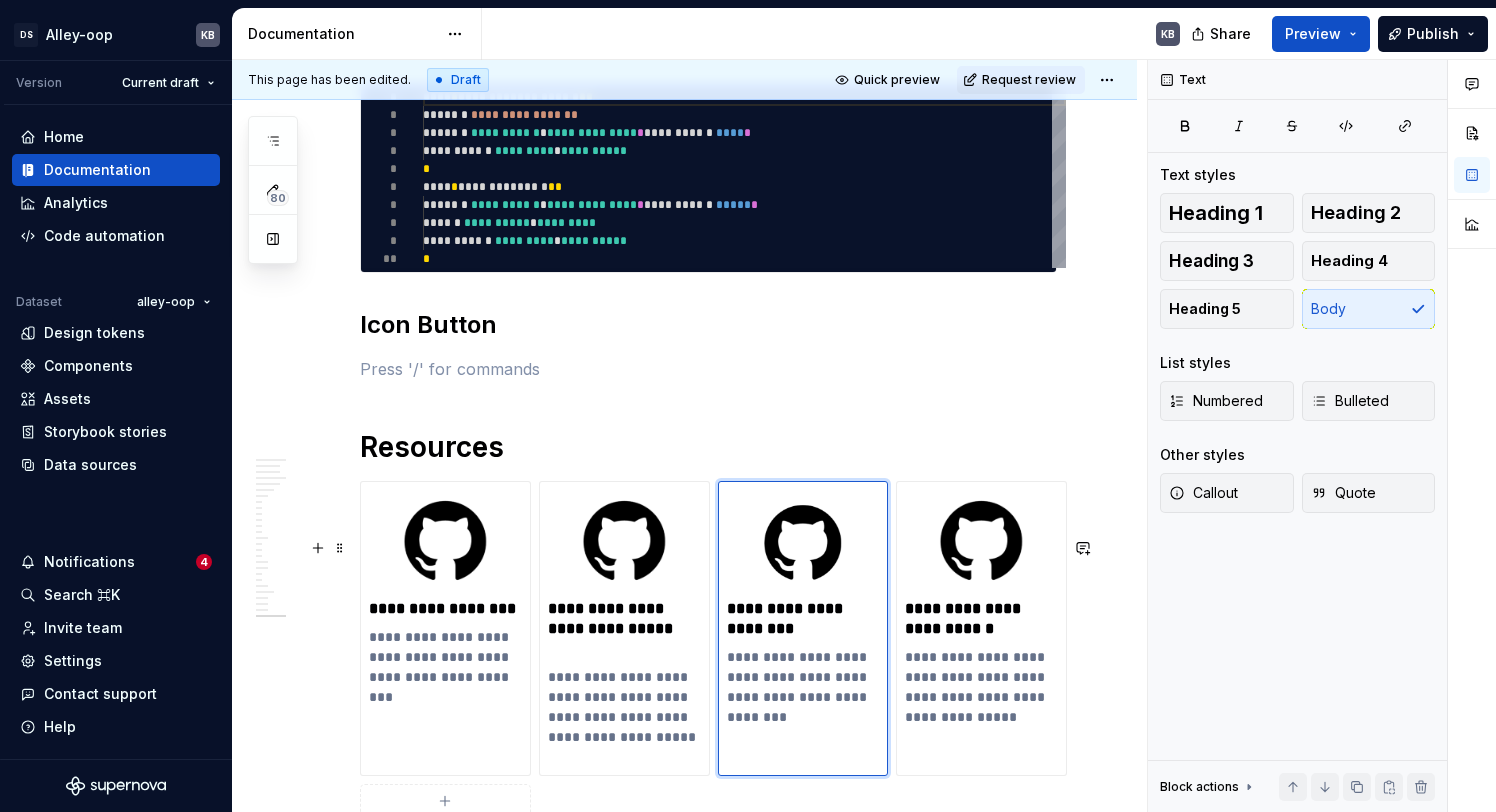 scroll, scrollTop: 15722, scrollLeft: 0, axis: vertical 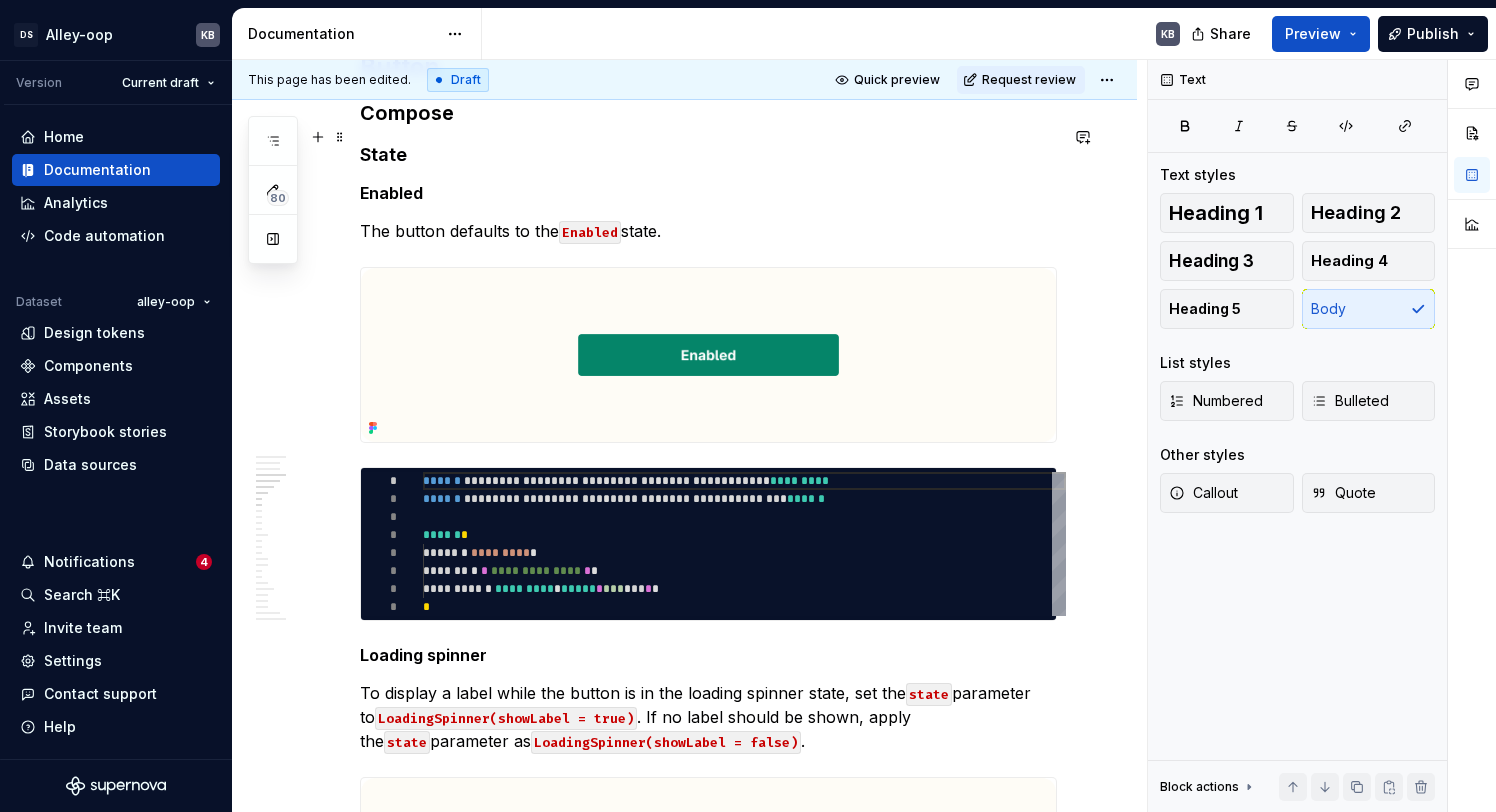 click on "**********" at bounding box center [684, 3437] 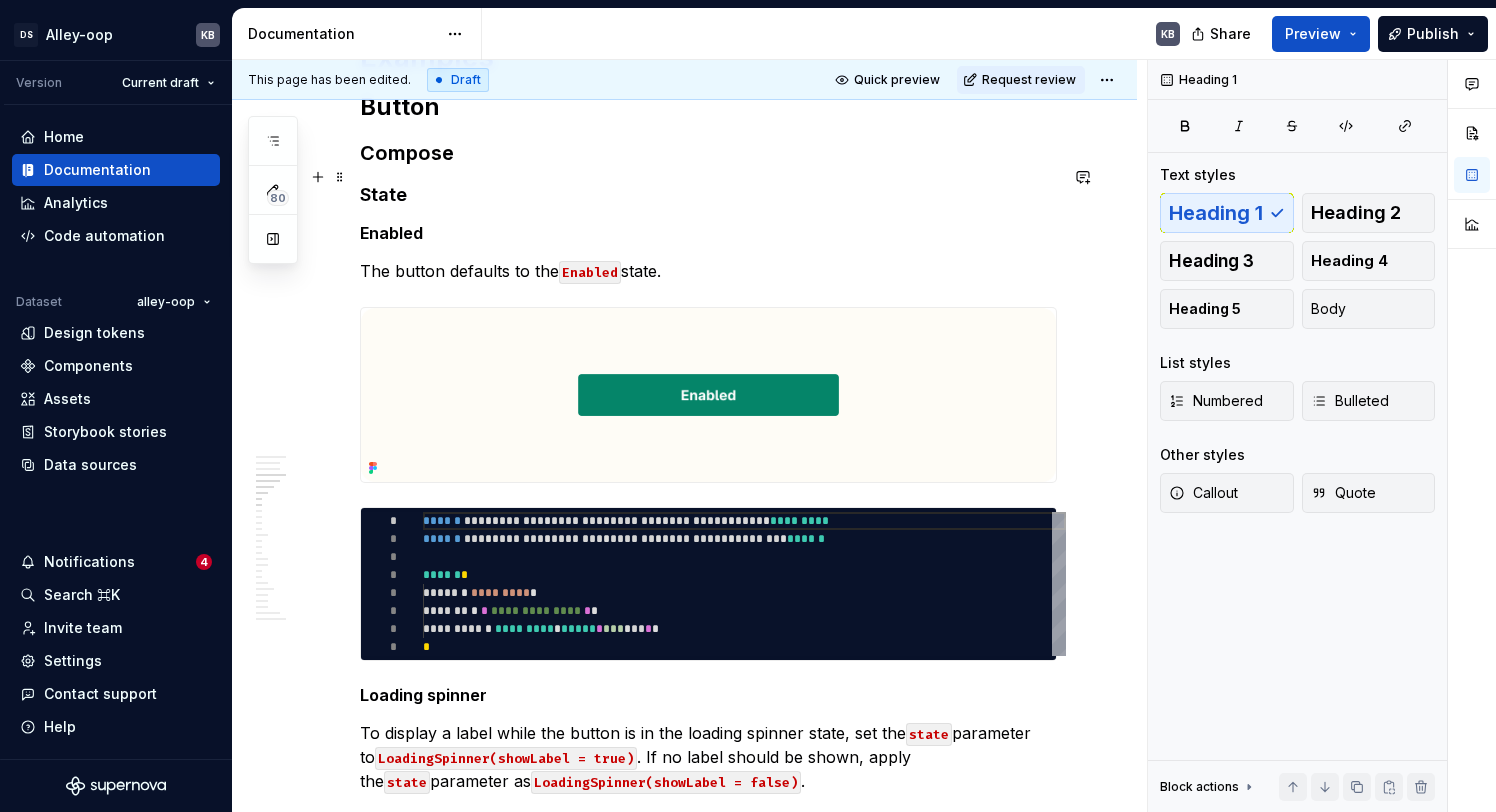 click on "Examples" at bounding box center [708, 57] 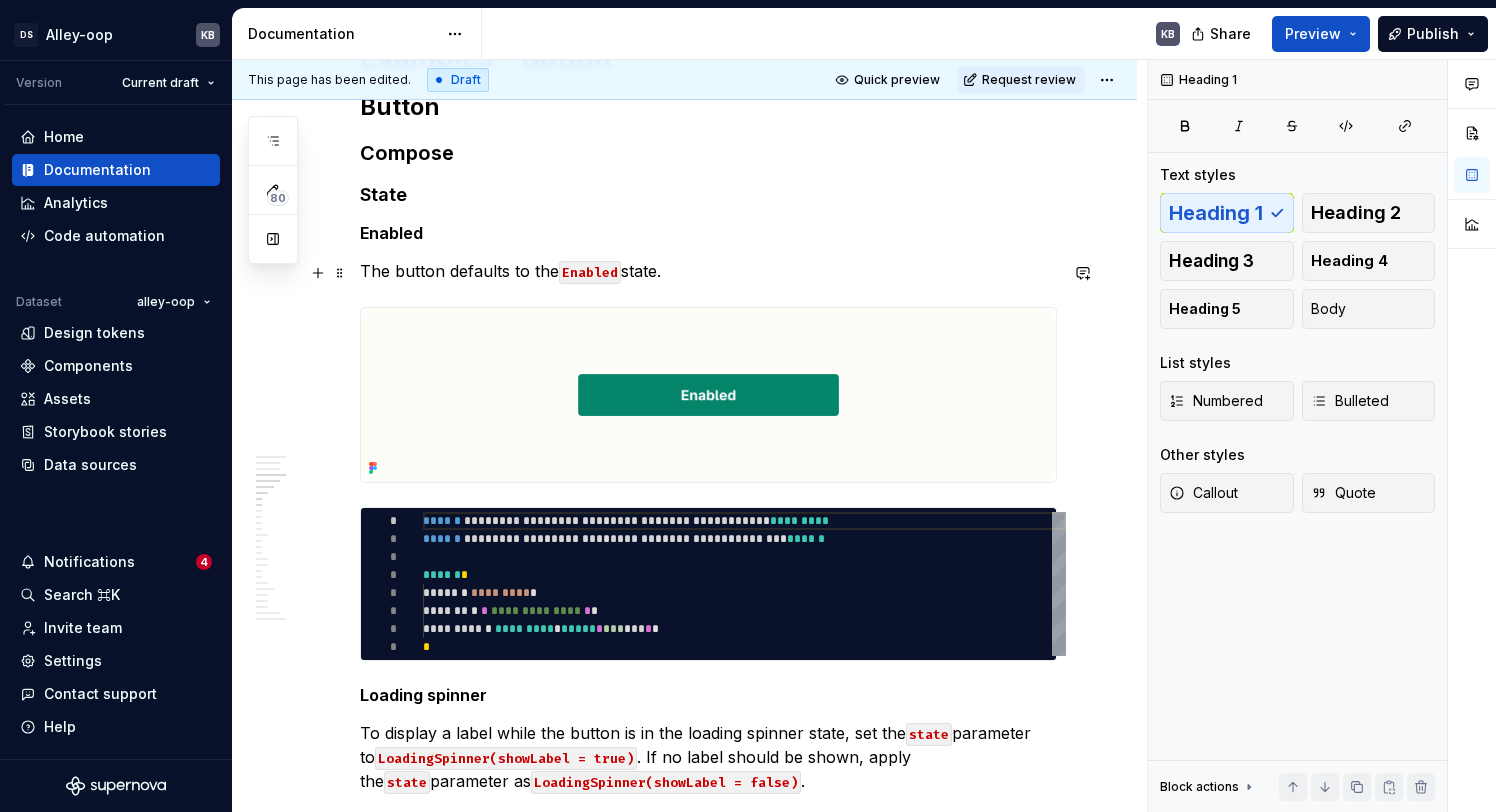 click on "Button" at bounding box center [708, 107] 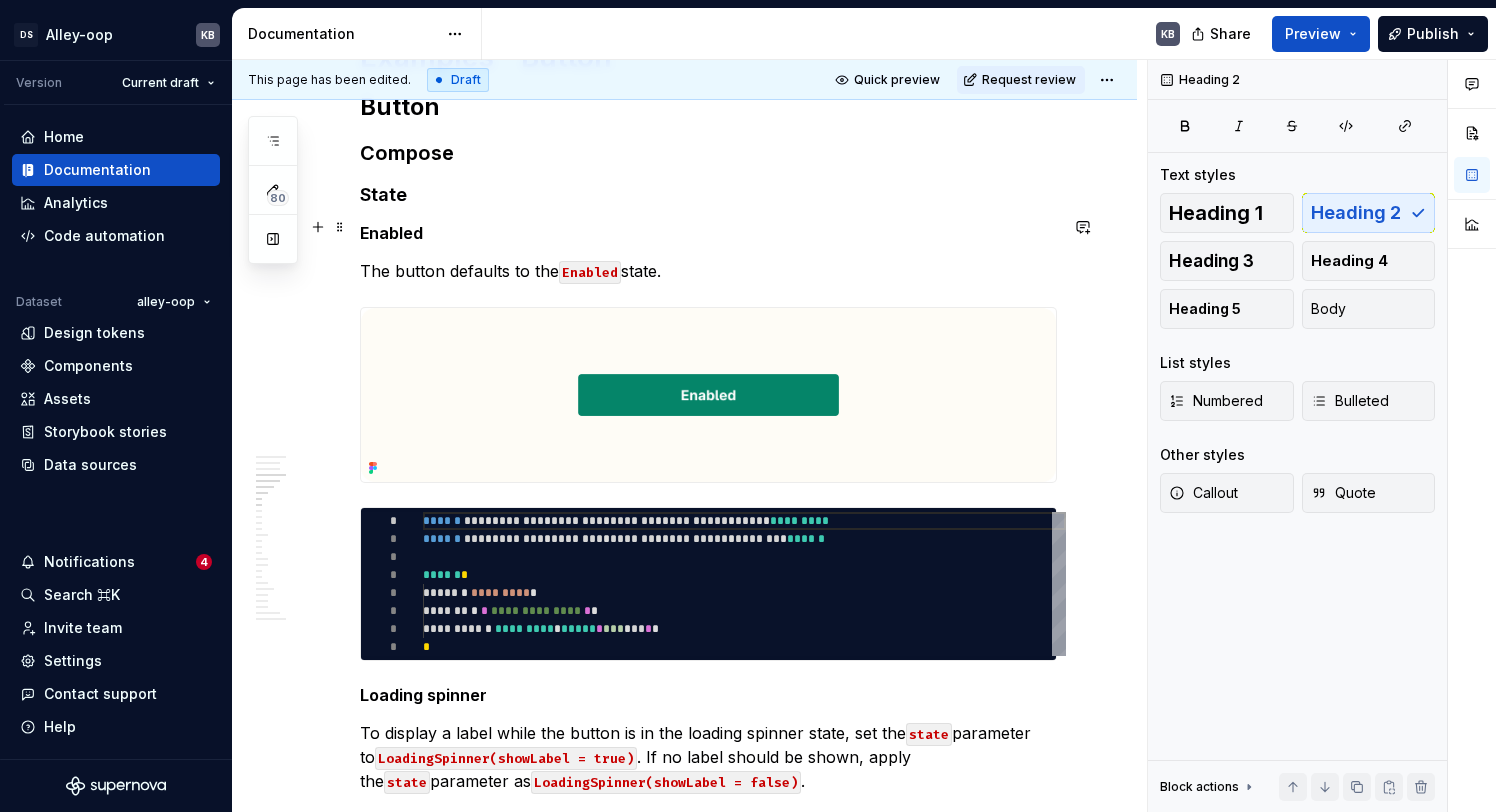 click on "Button" at bounding box center (708, 107) 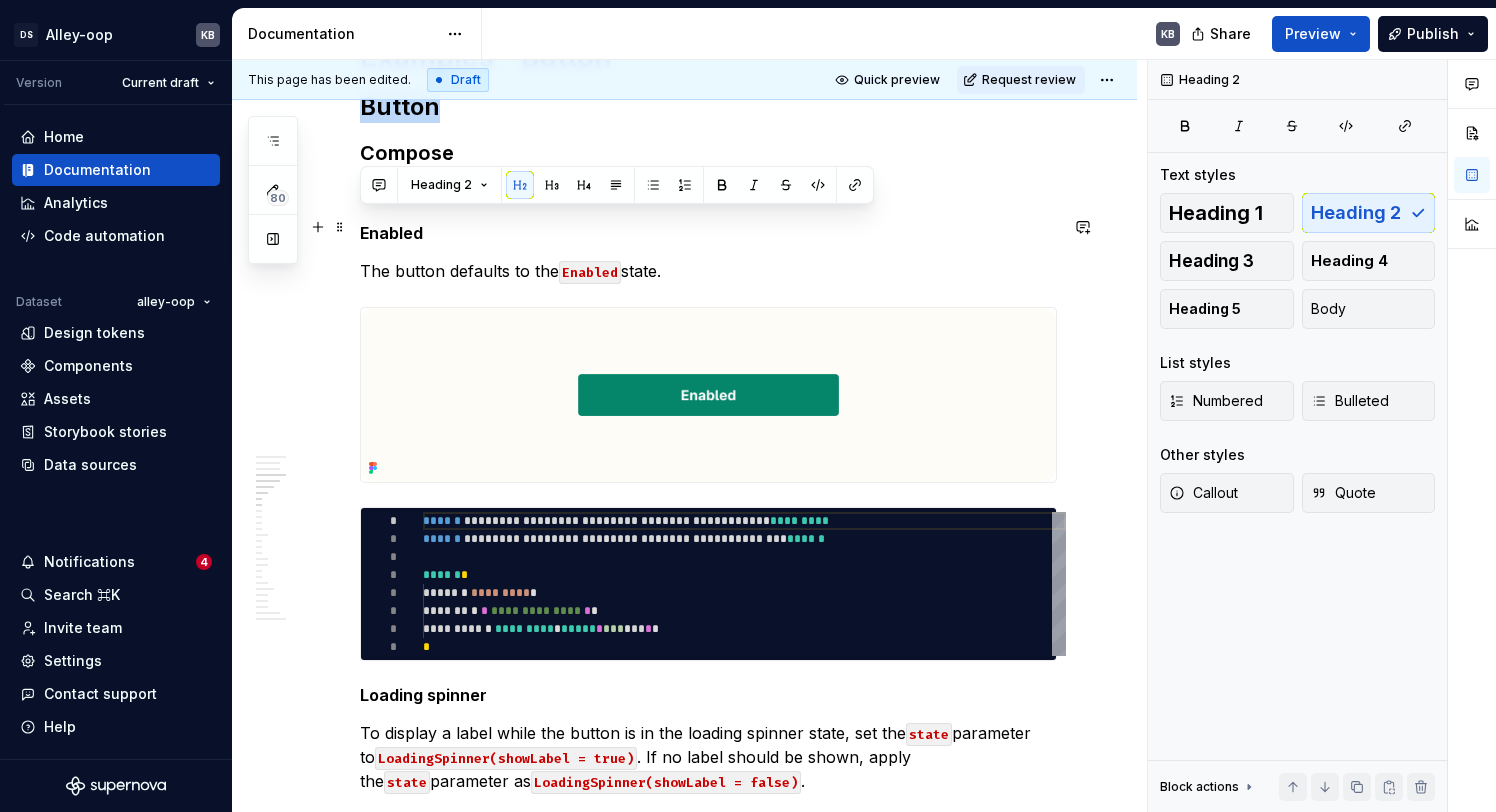 click on "Button" at bounding box center (708, 107) 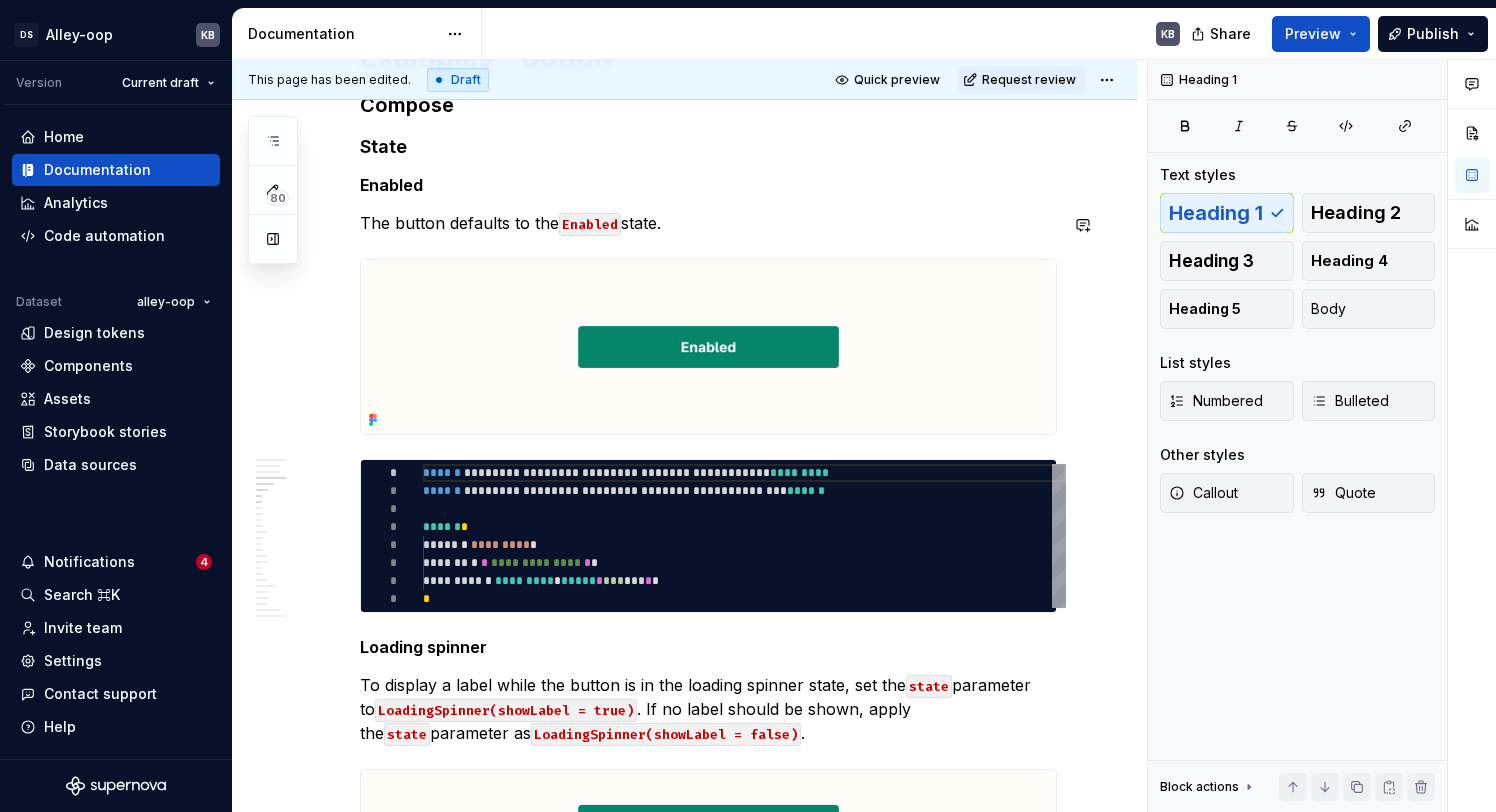 click on "**********" at bounding box center (708, 3343) 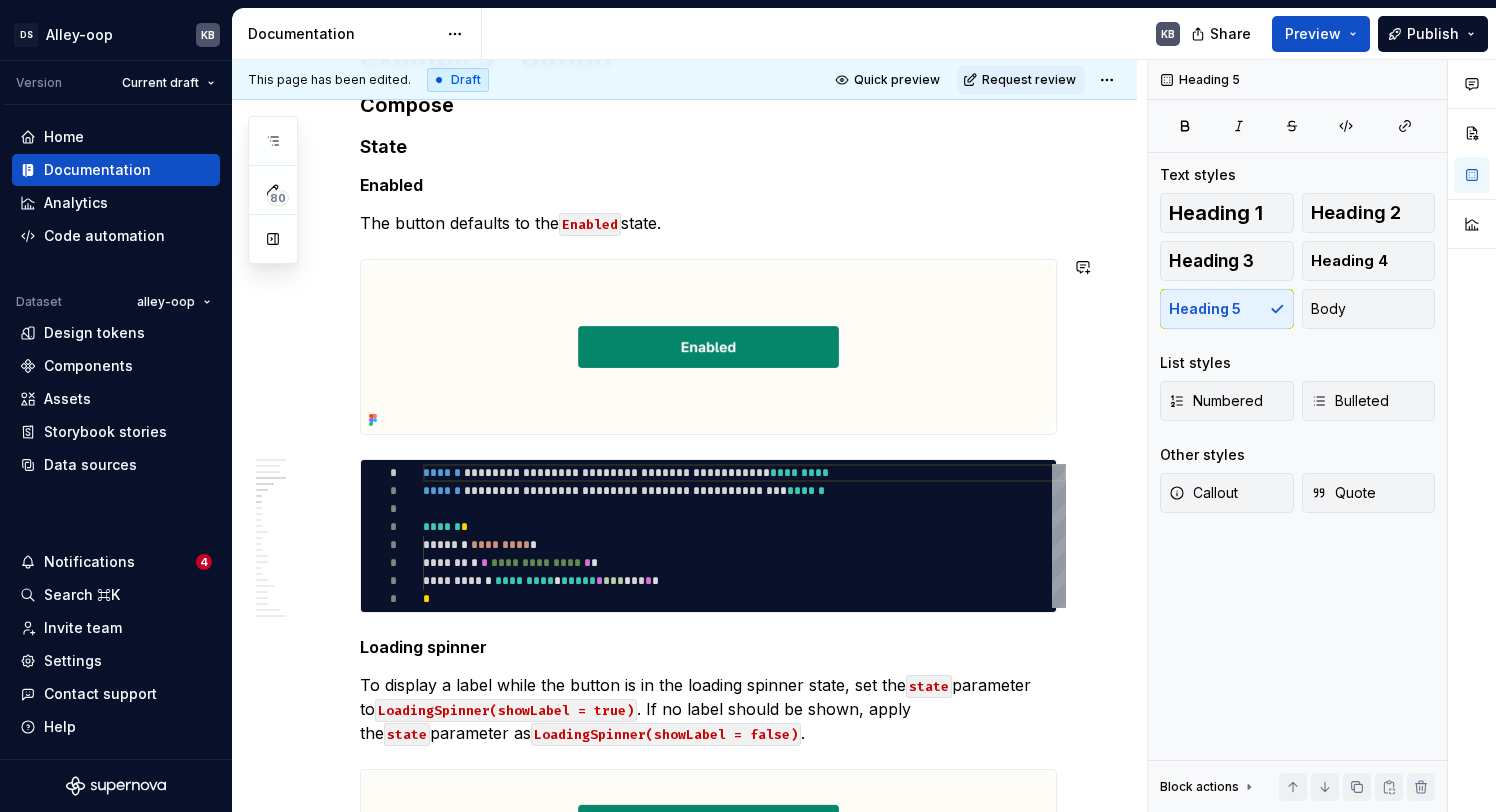 click on "**********" at bounding box center [708, 3343] 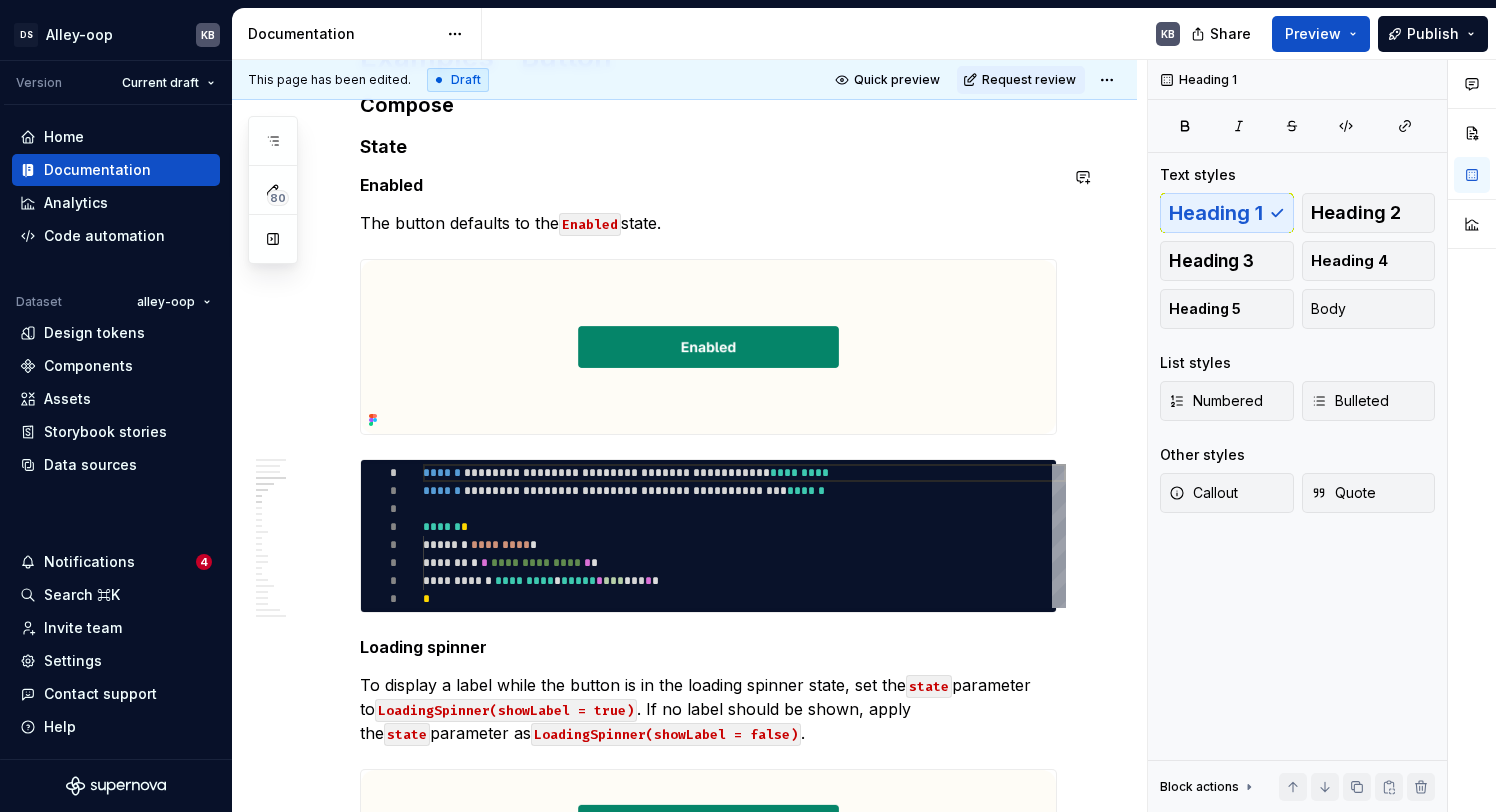 click on "**********" at bounding box center (708, 3343) 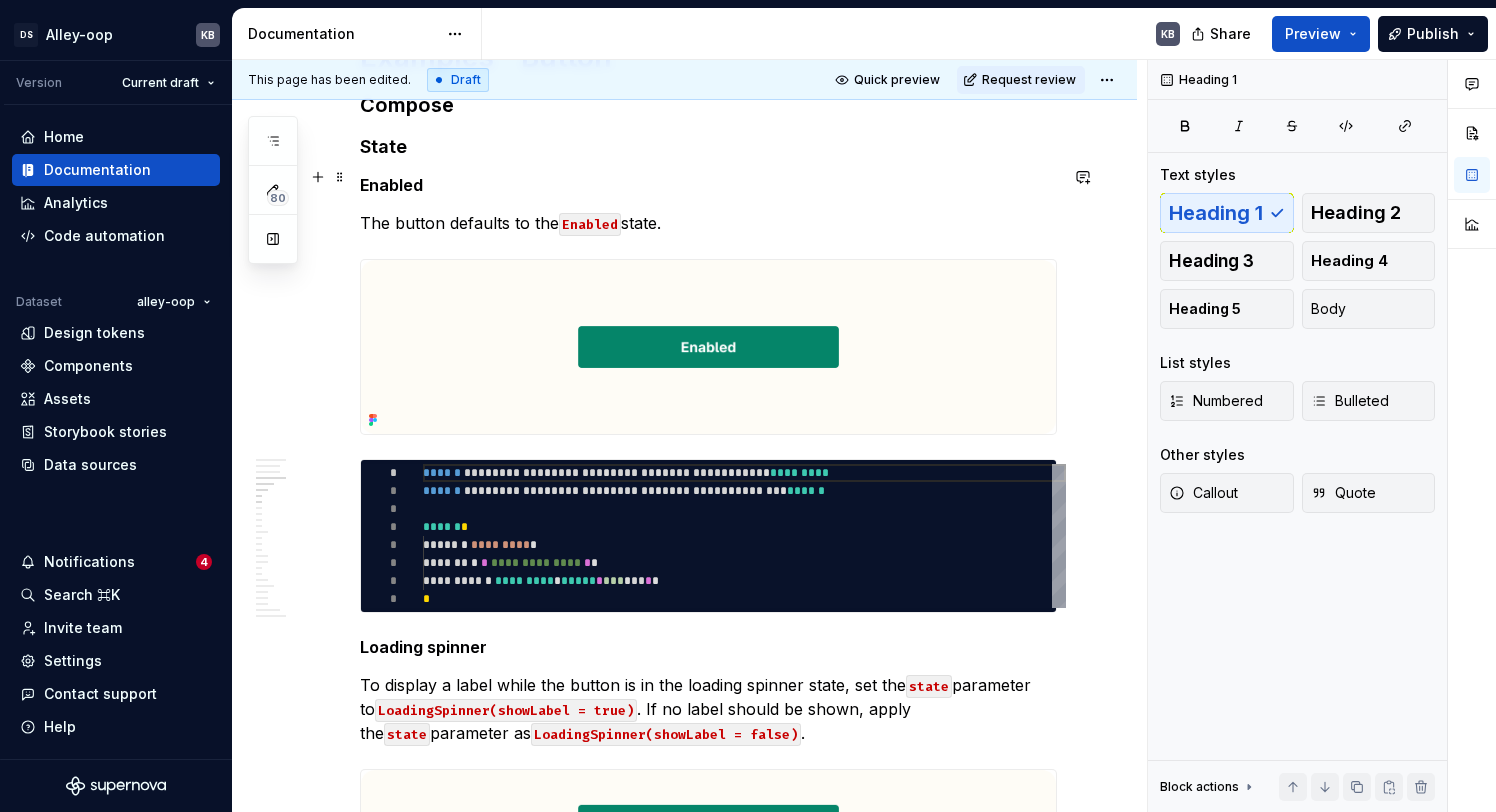 click on "Examples - Button" at bounding box center (708, 57) 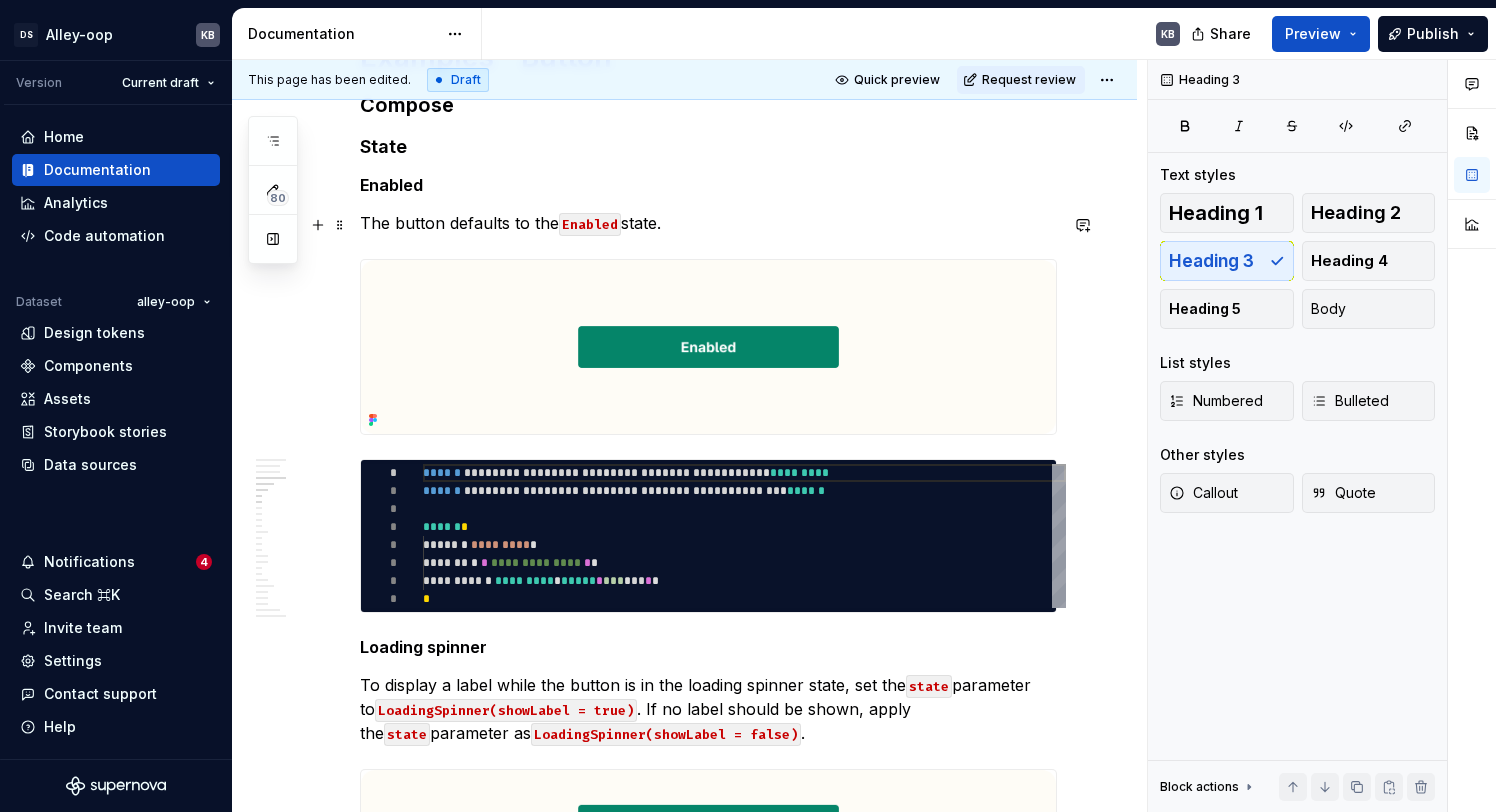 click on "Compose" at bounding box center [708, 105] 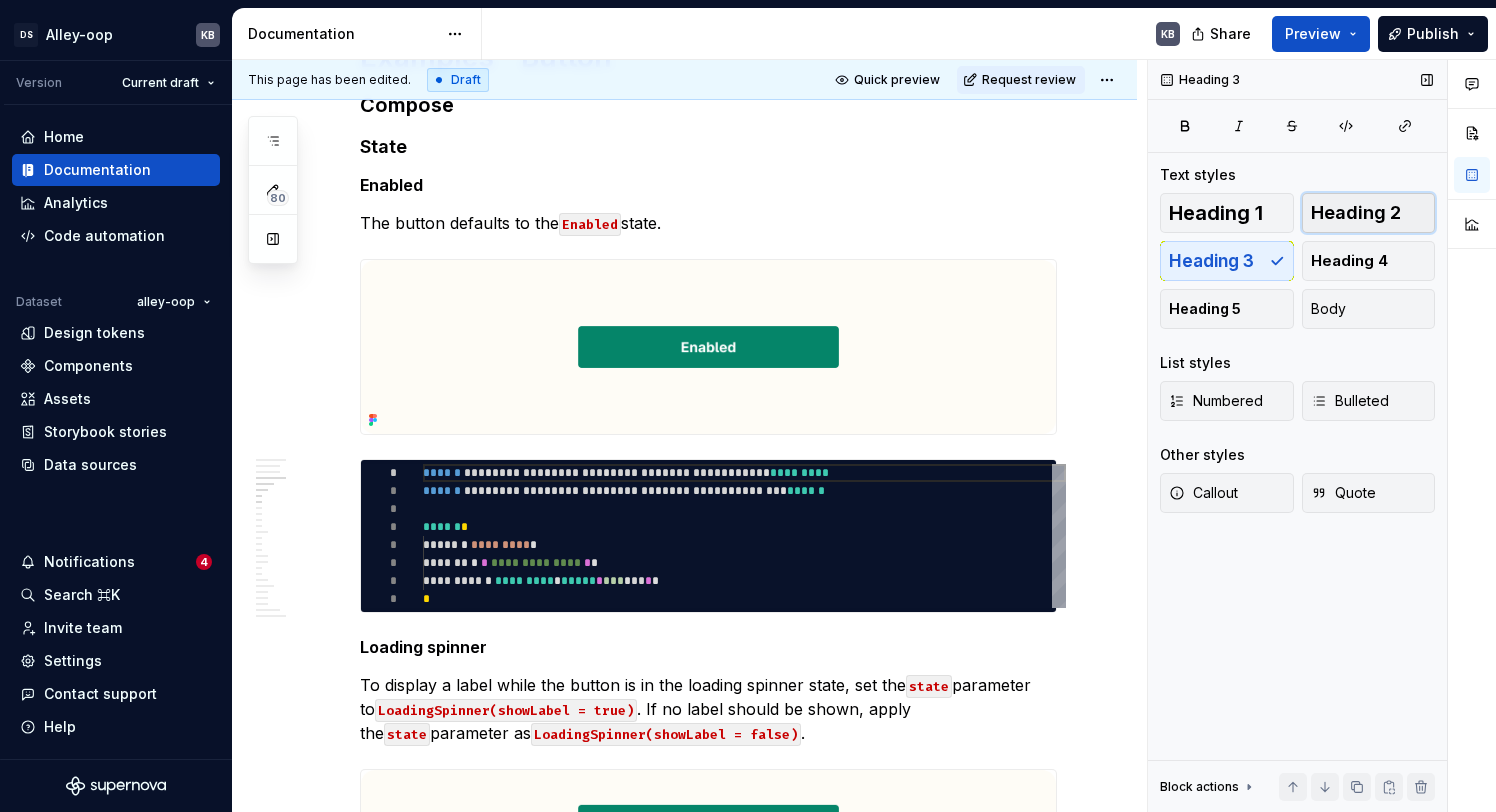 click on "Heading 2" at bounding box center (1356, 213) 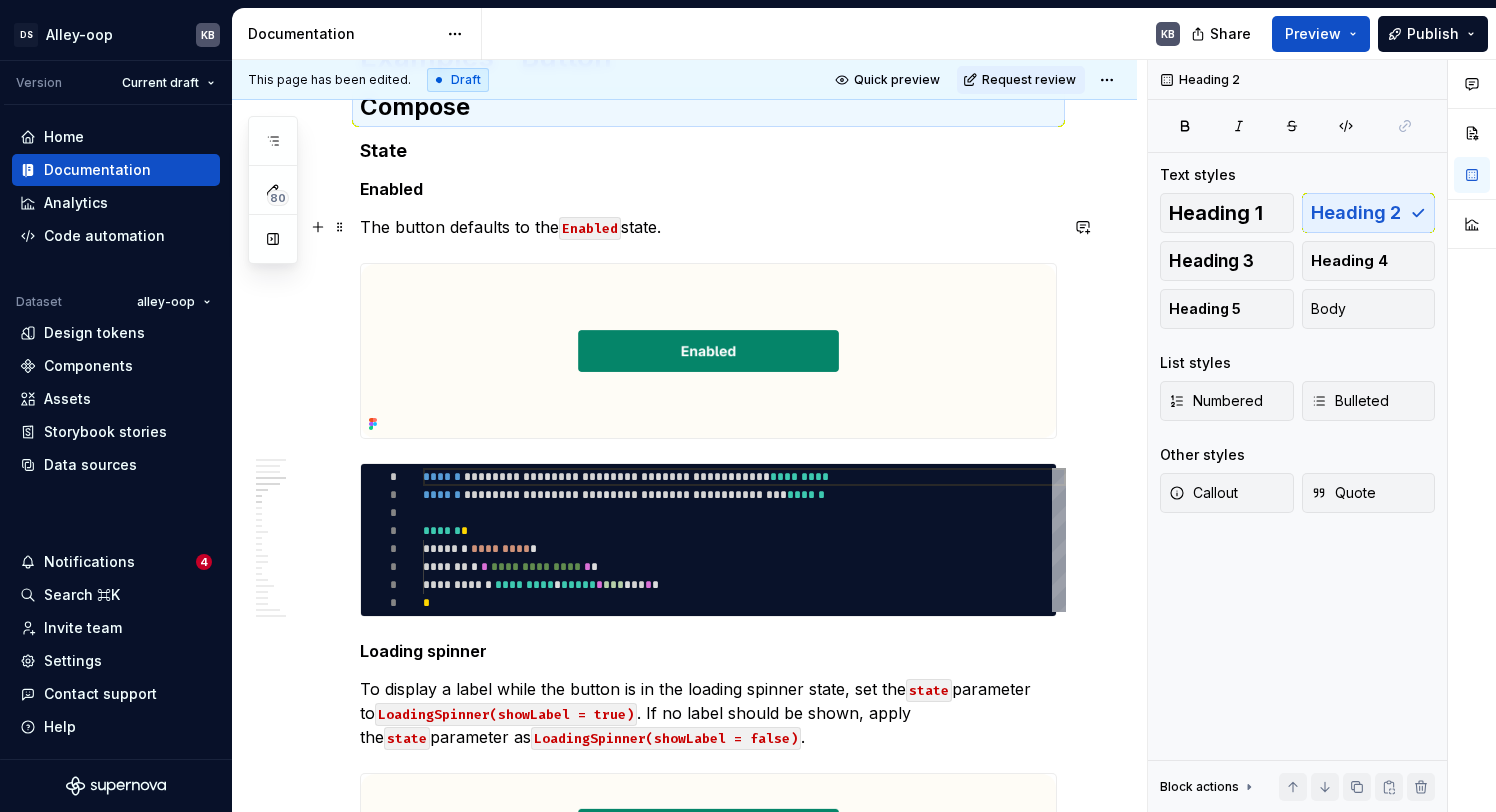 click on "State" at bounding box center (708, 151) 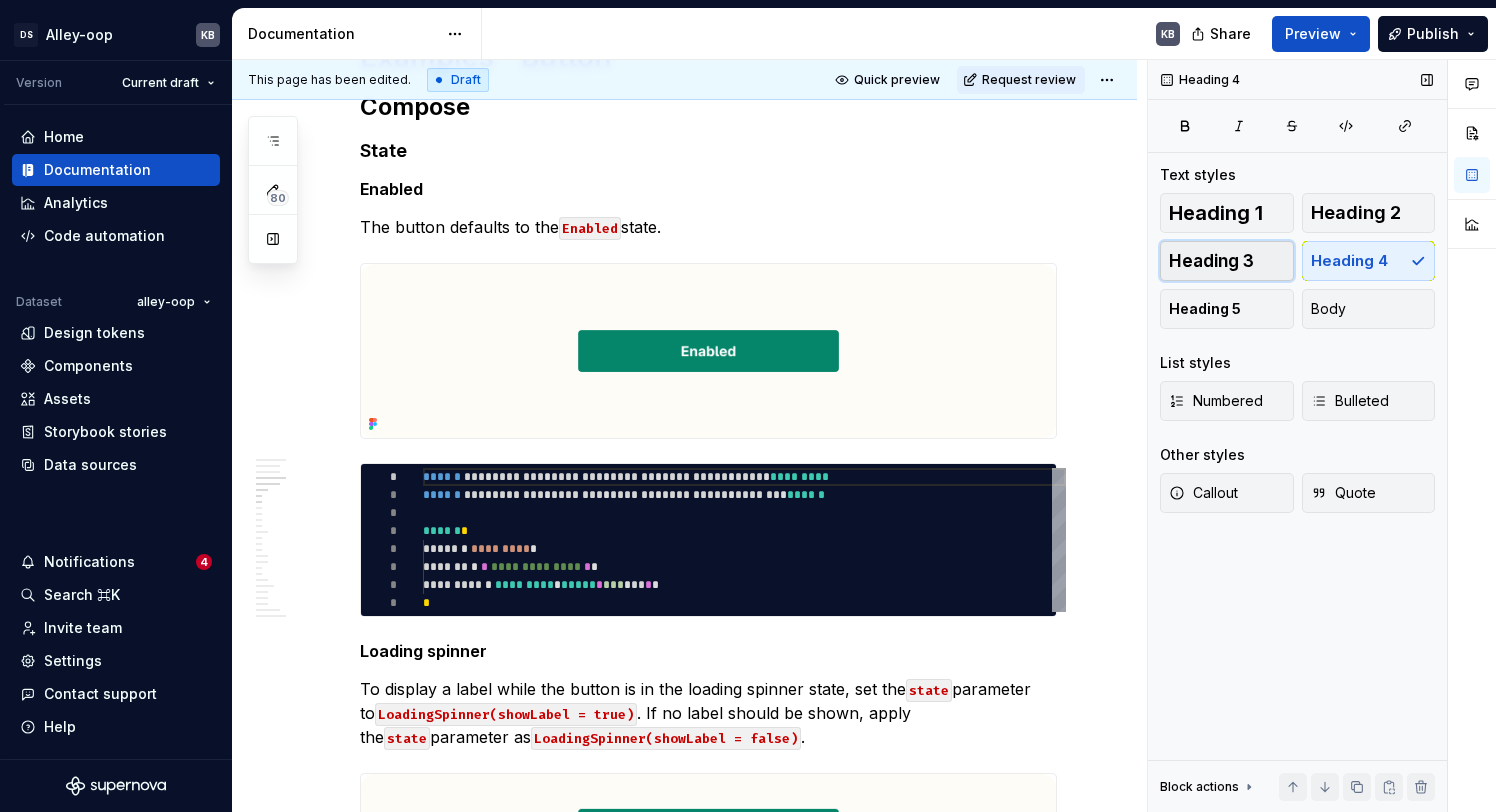 click on "Heading 3" at bounding box center (1227, 261) 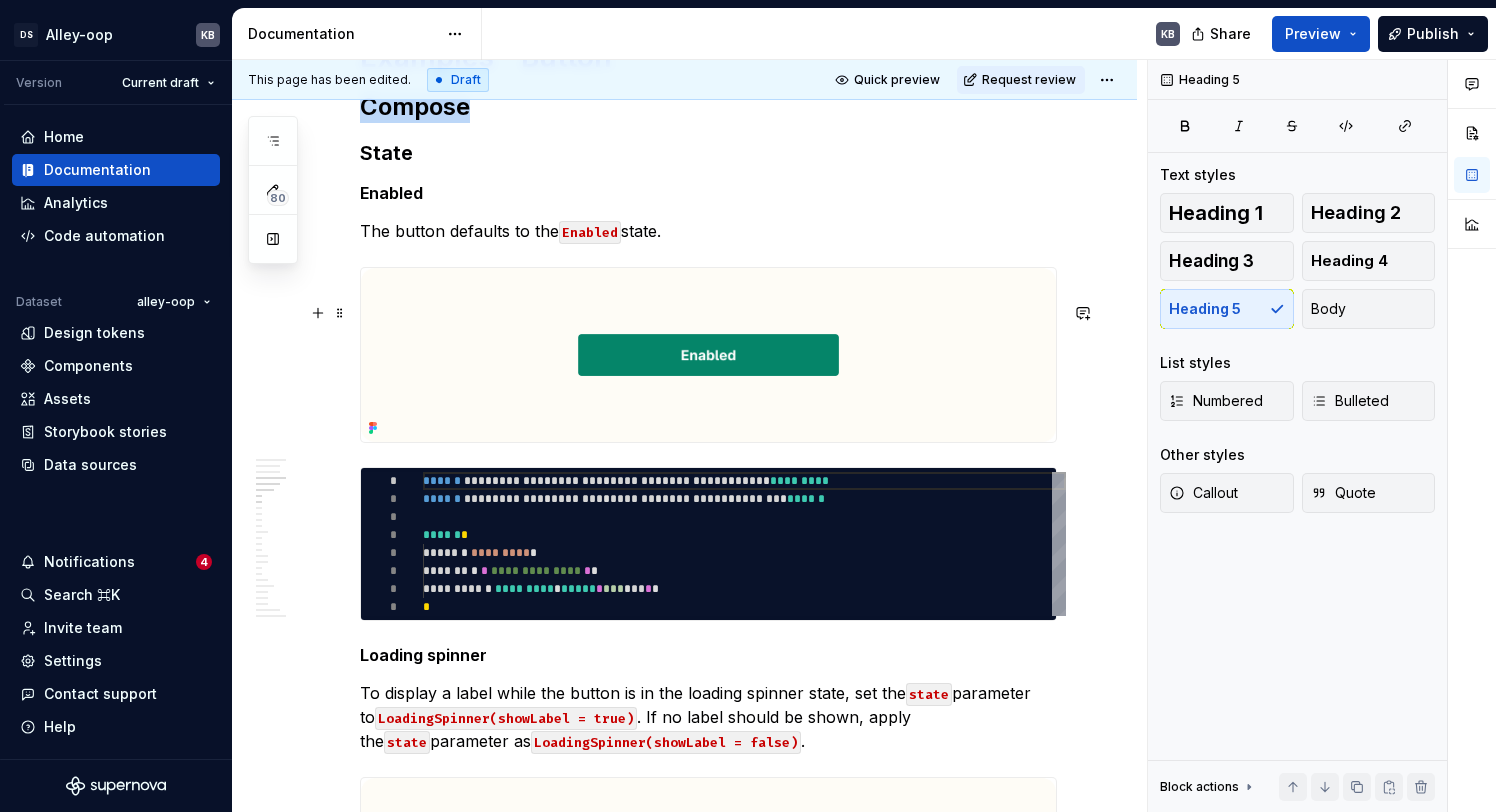 click on "Enabled" at bounding box center (708, 193) 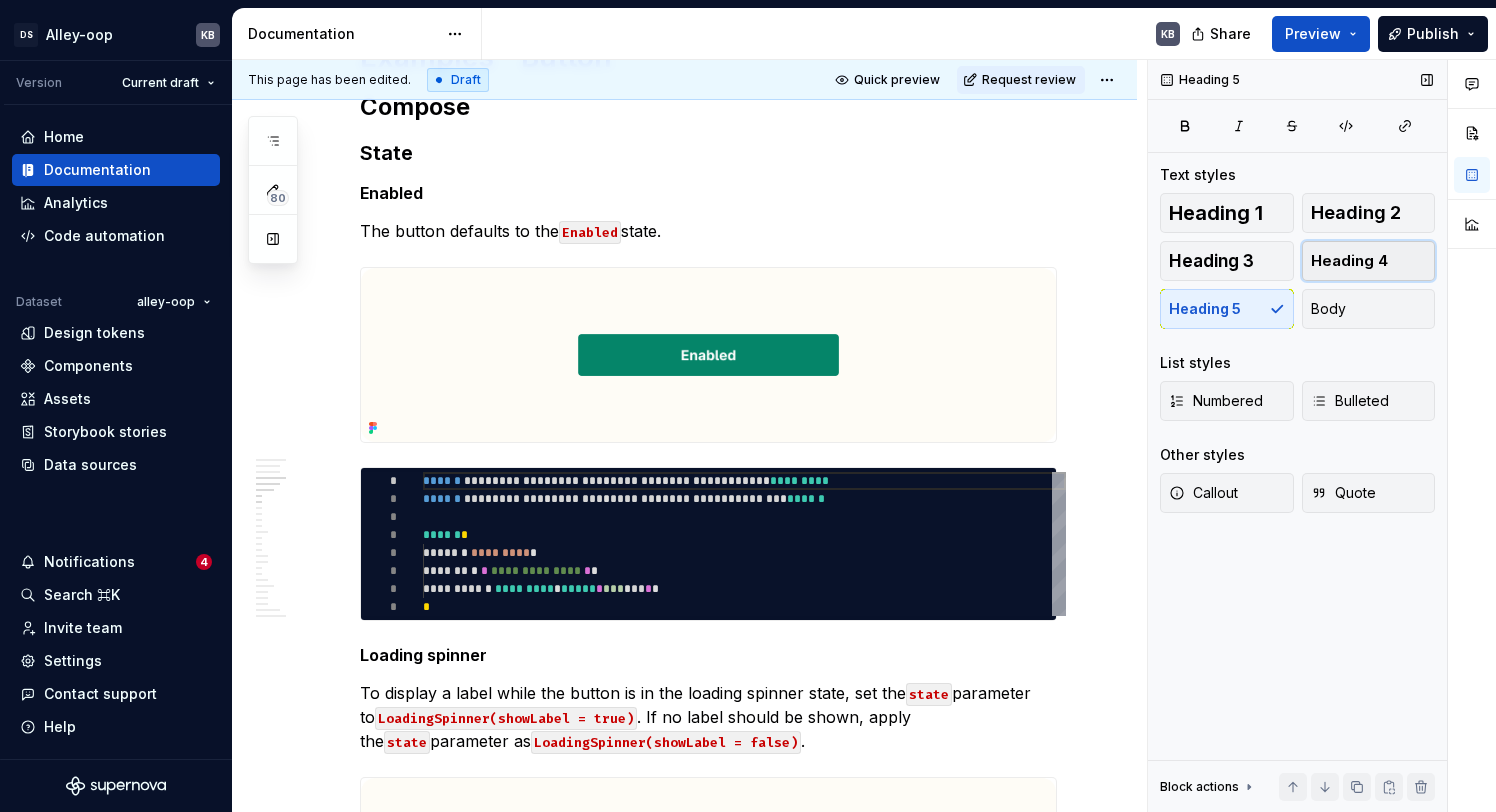 click on "Heading 4" at bounding box center (1369, 261) 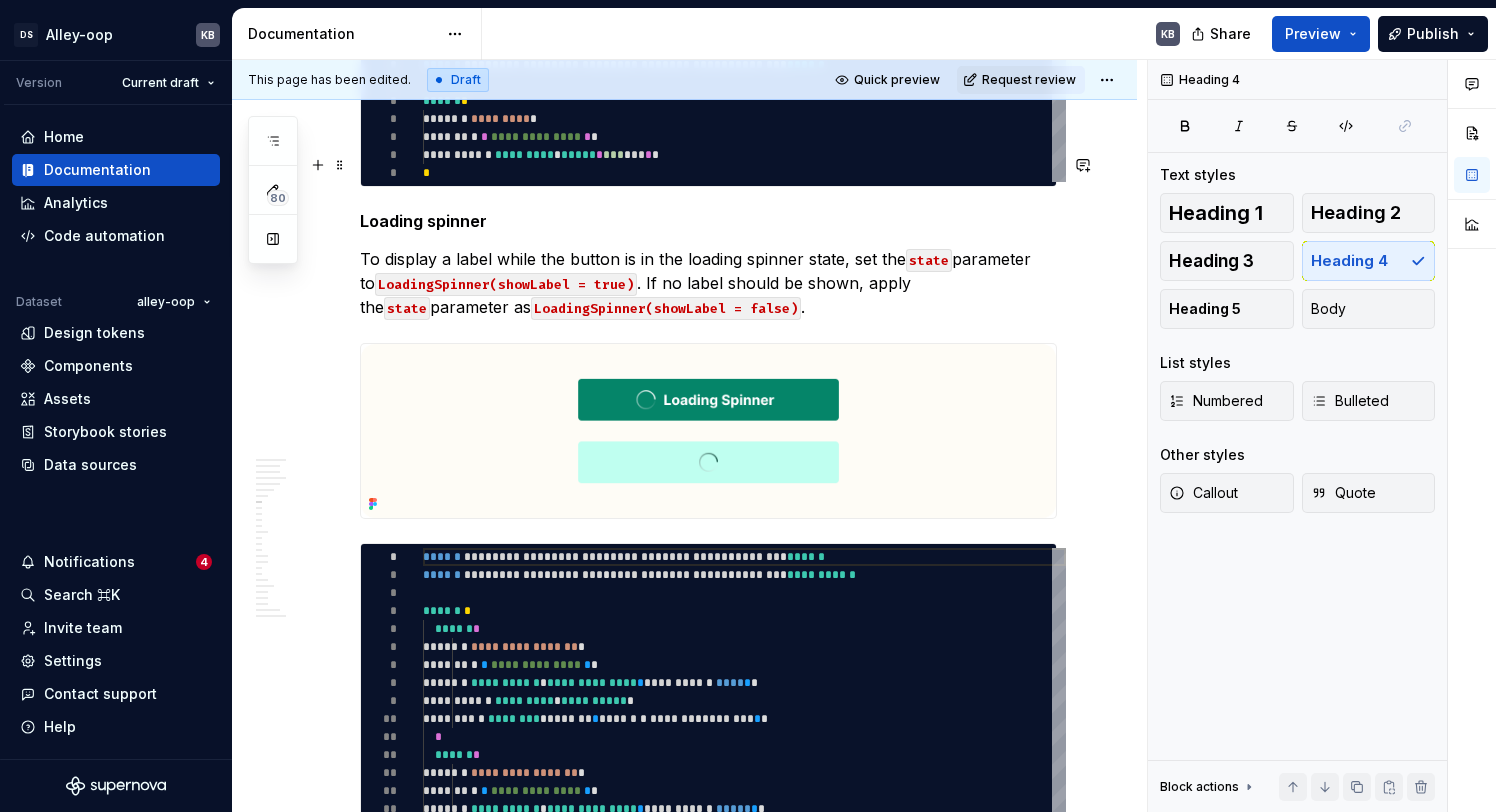 click on "**********" at bounding box center [708, 110] 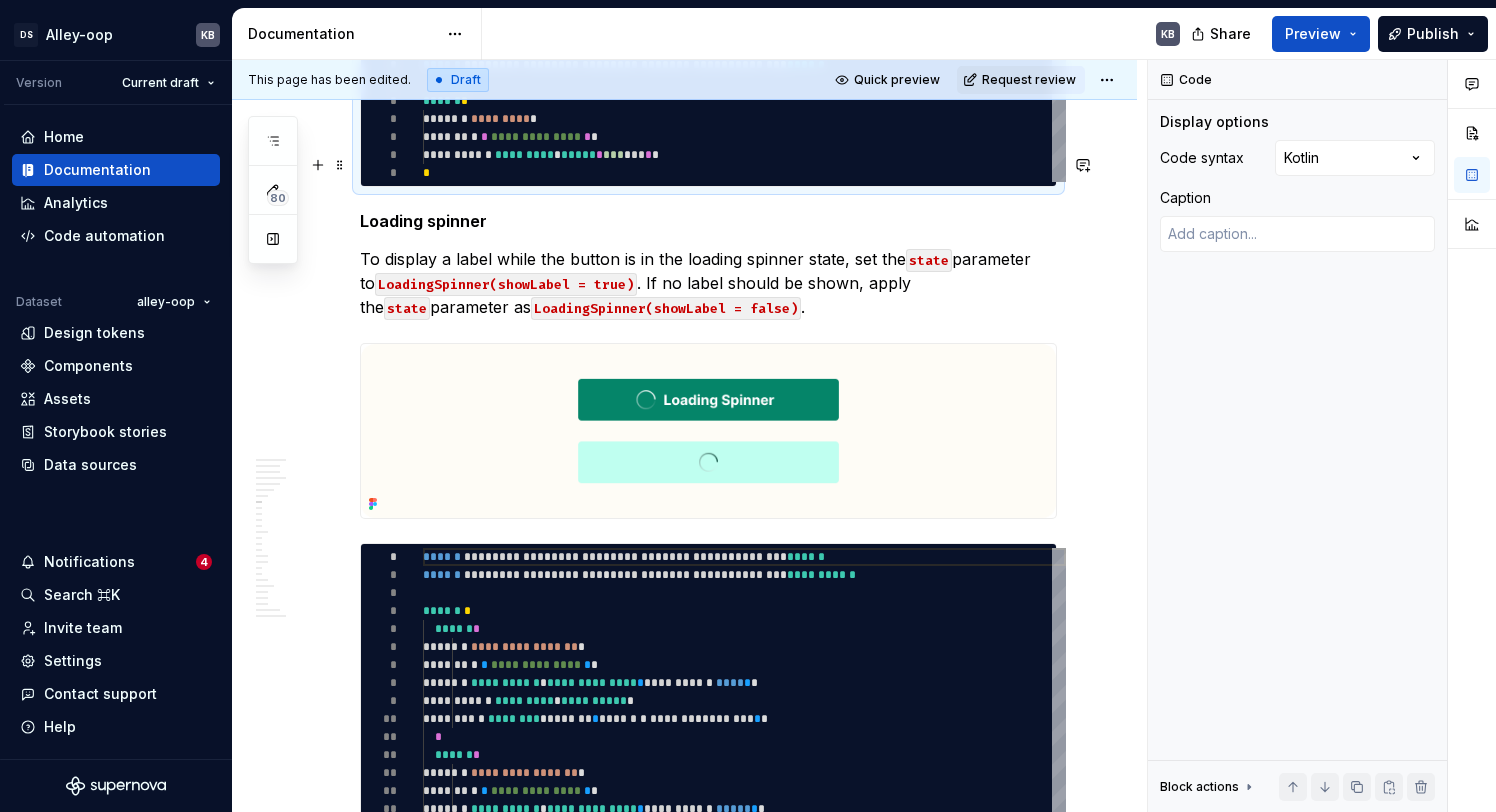 click on "**********" at bounding box center [708, 2911] 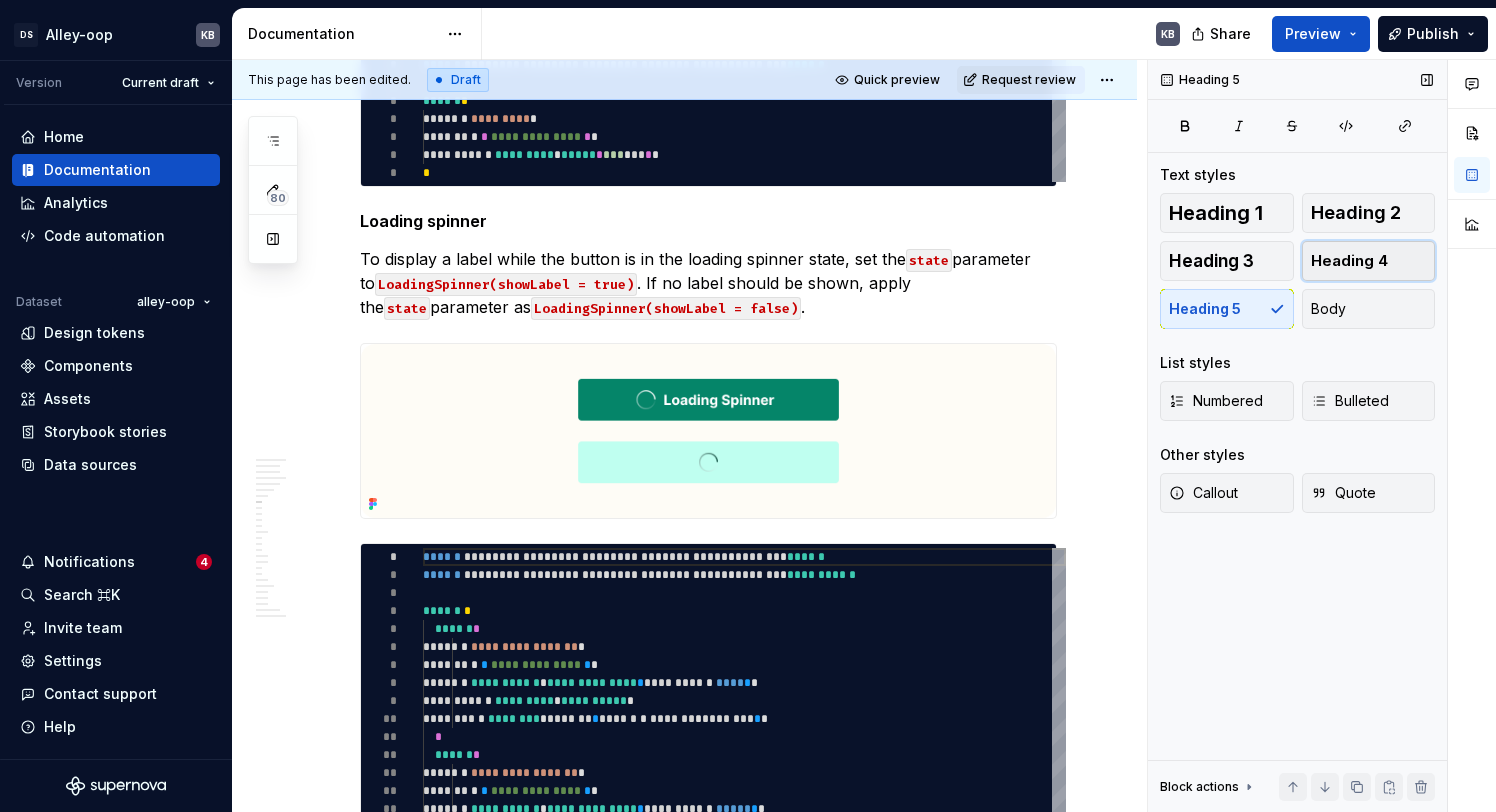 click on "Heading 4" at bounding box center (1369, 261) 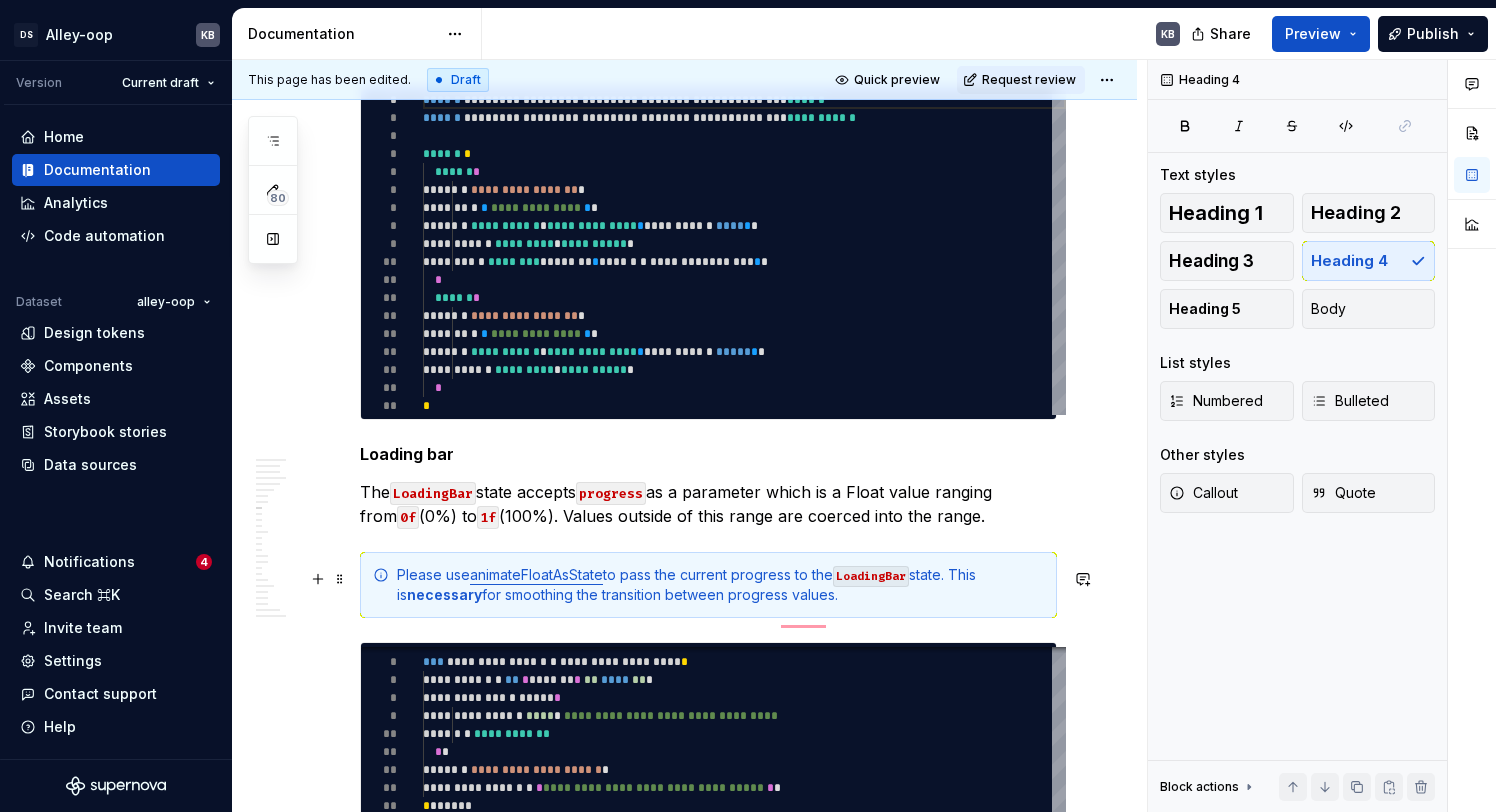 click on "Loading bar" at bounding box center (708, 454) 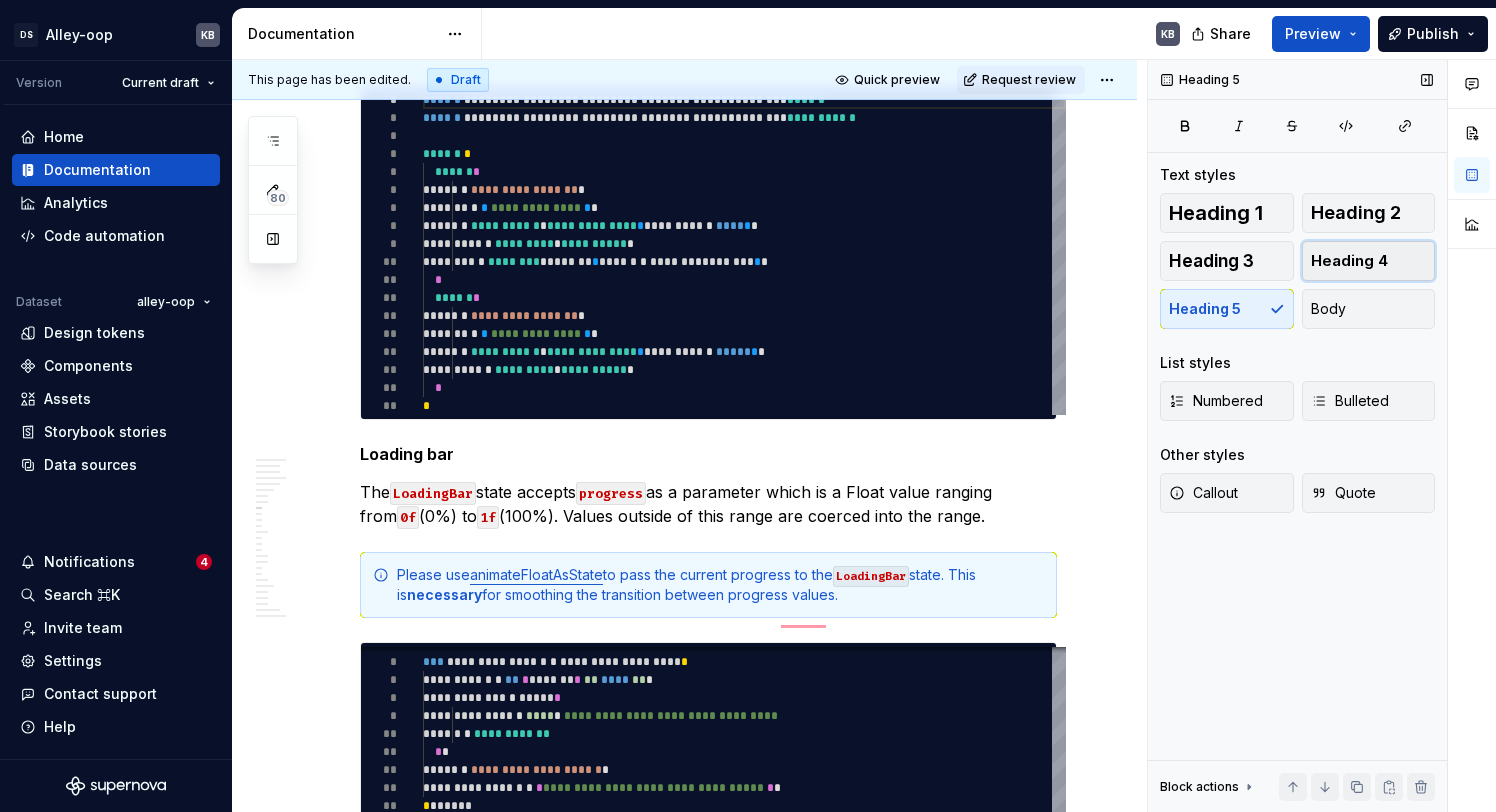 click on "Heading 4" at bounding box center (1369, 261) 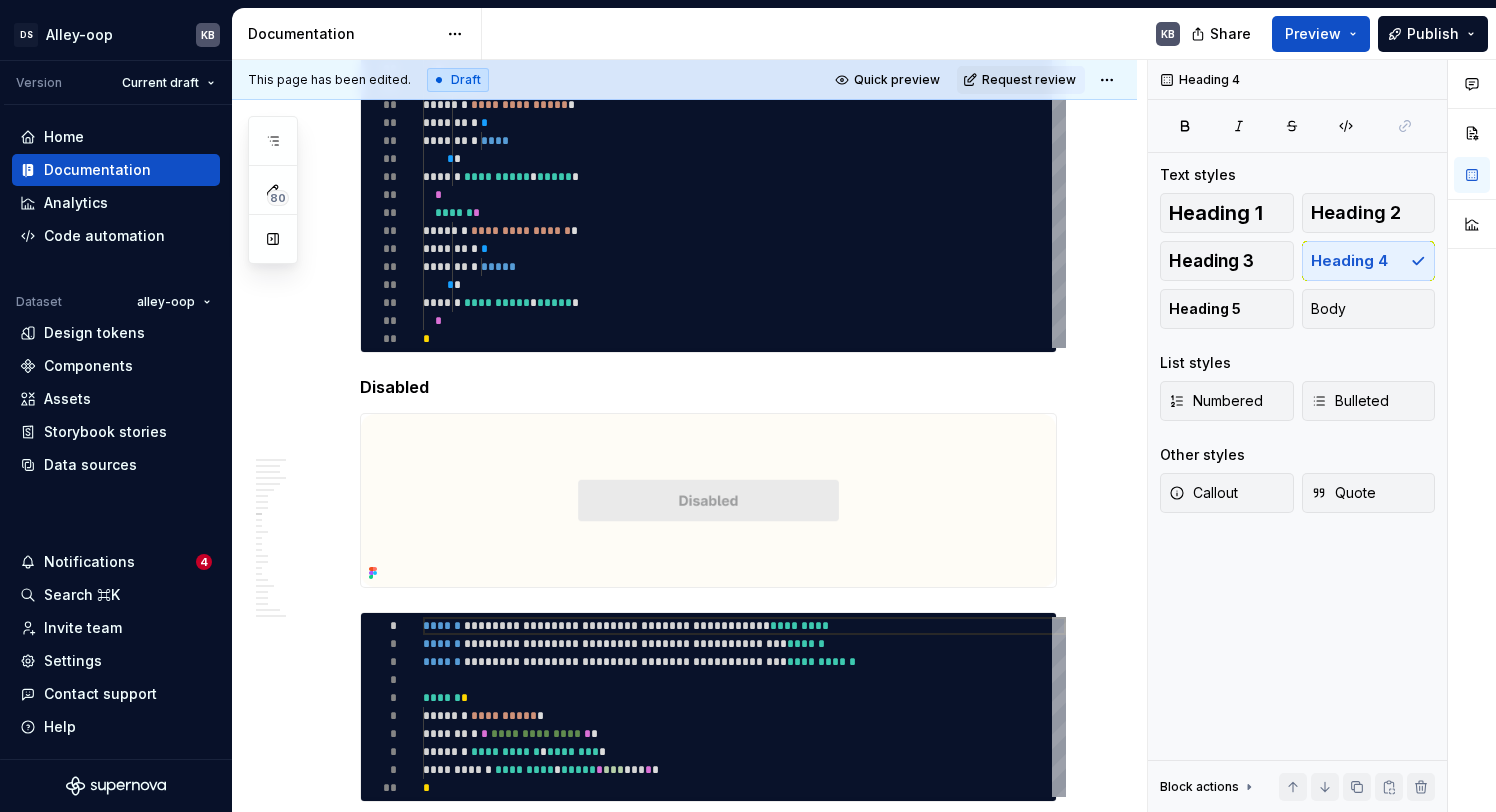 click on "Disabled" at bounding box center [708, 387] 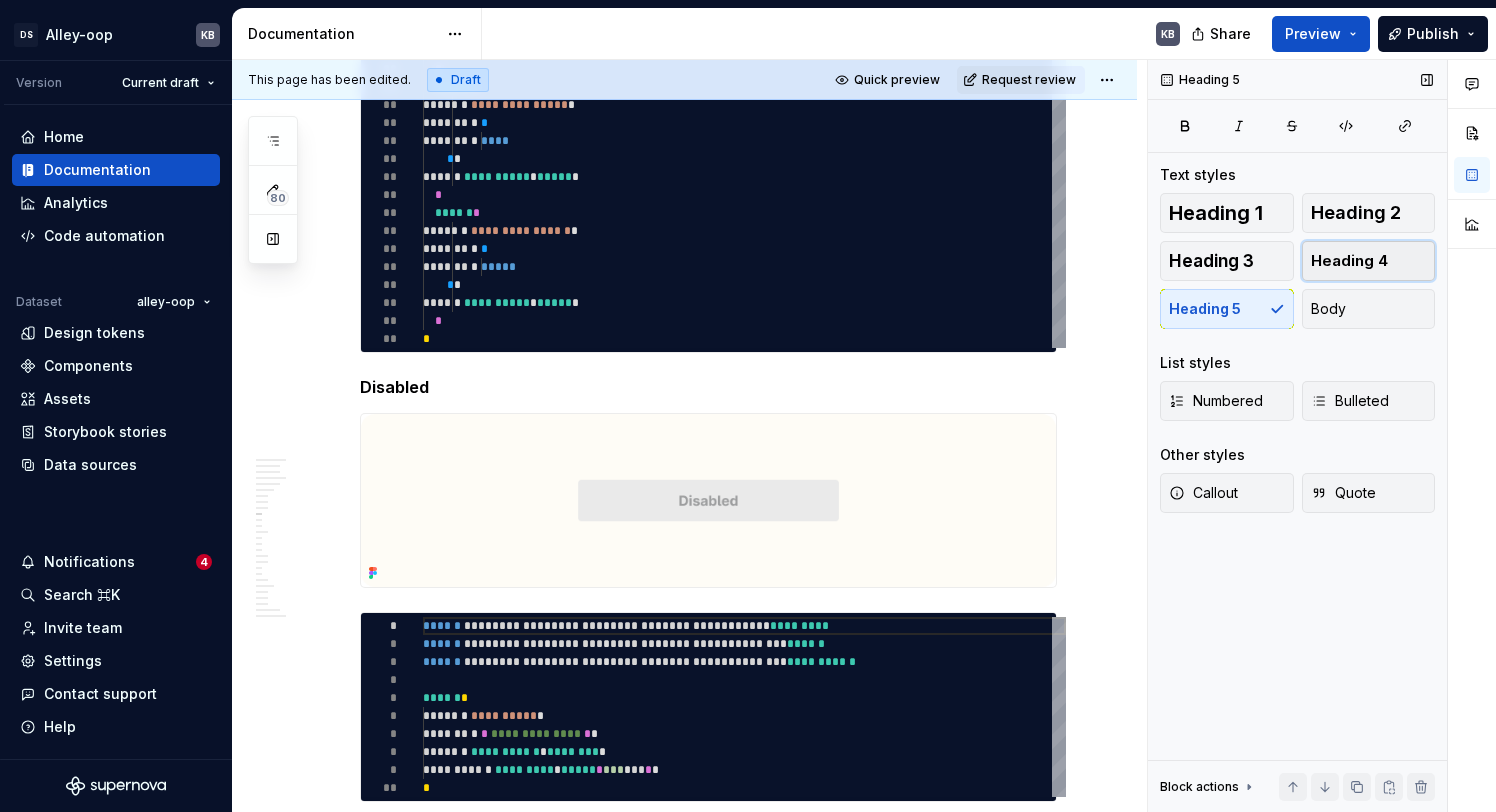 click on "Heading 4" at bounding box center (1369, 261) 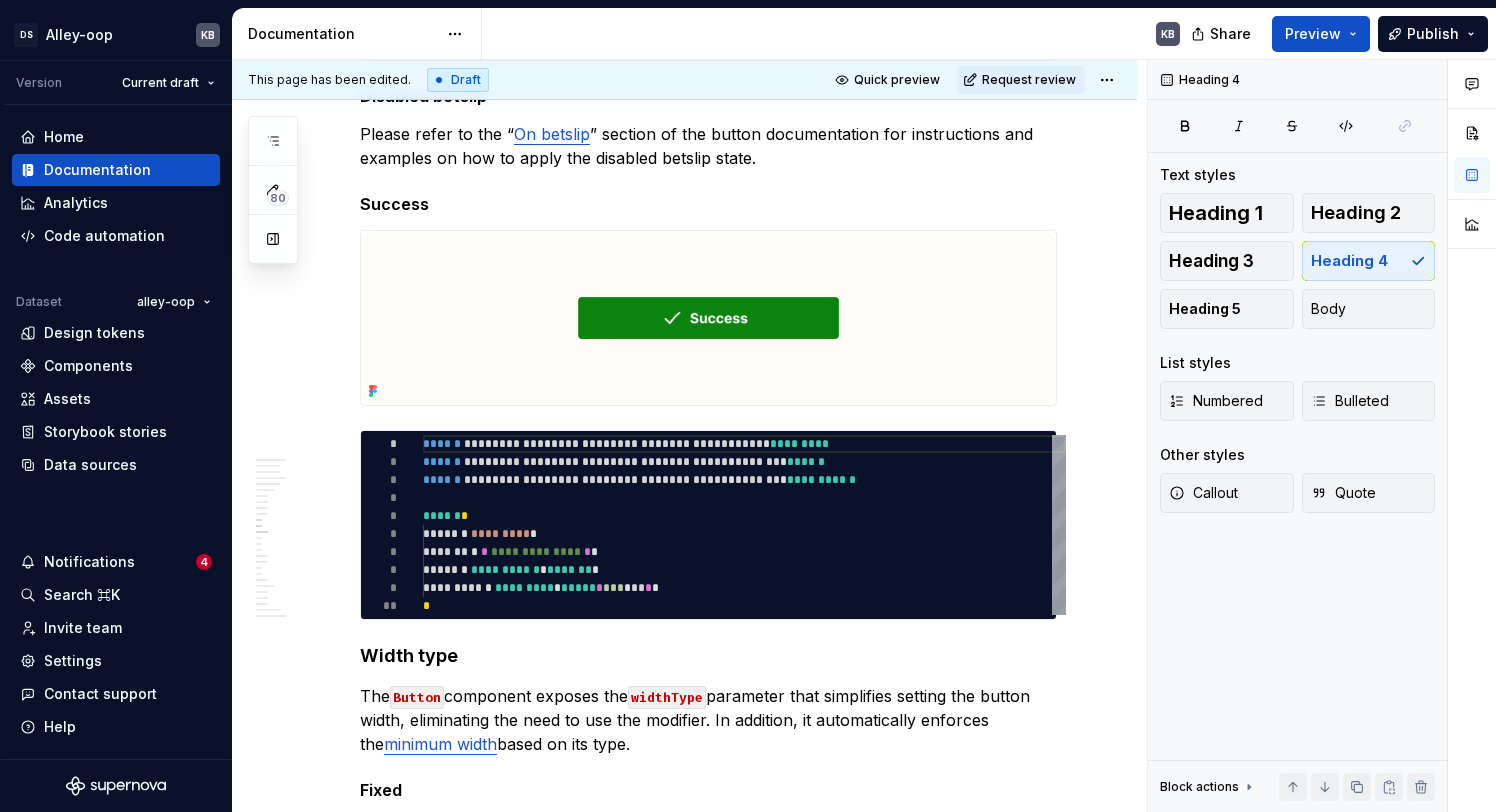 click on "Disabled betslip" at bounding box center [708, 96] 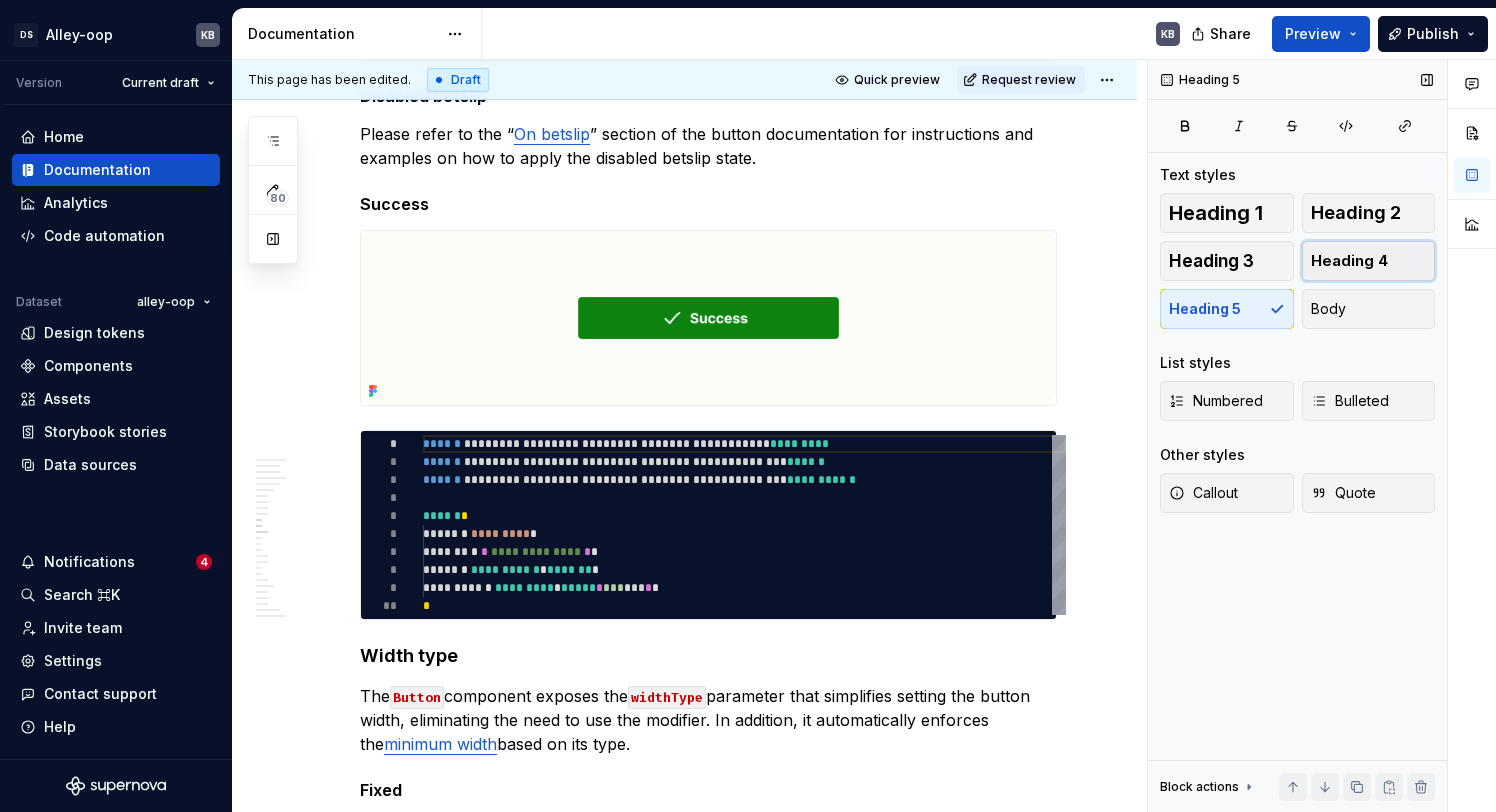 click on "Heading 4" at bounding box center (1369, 261) 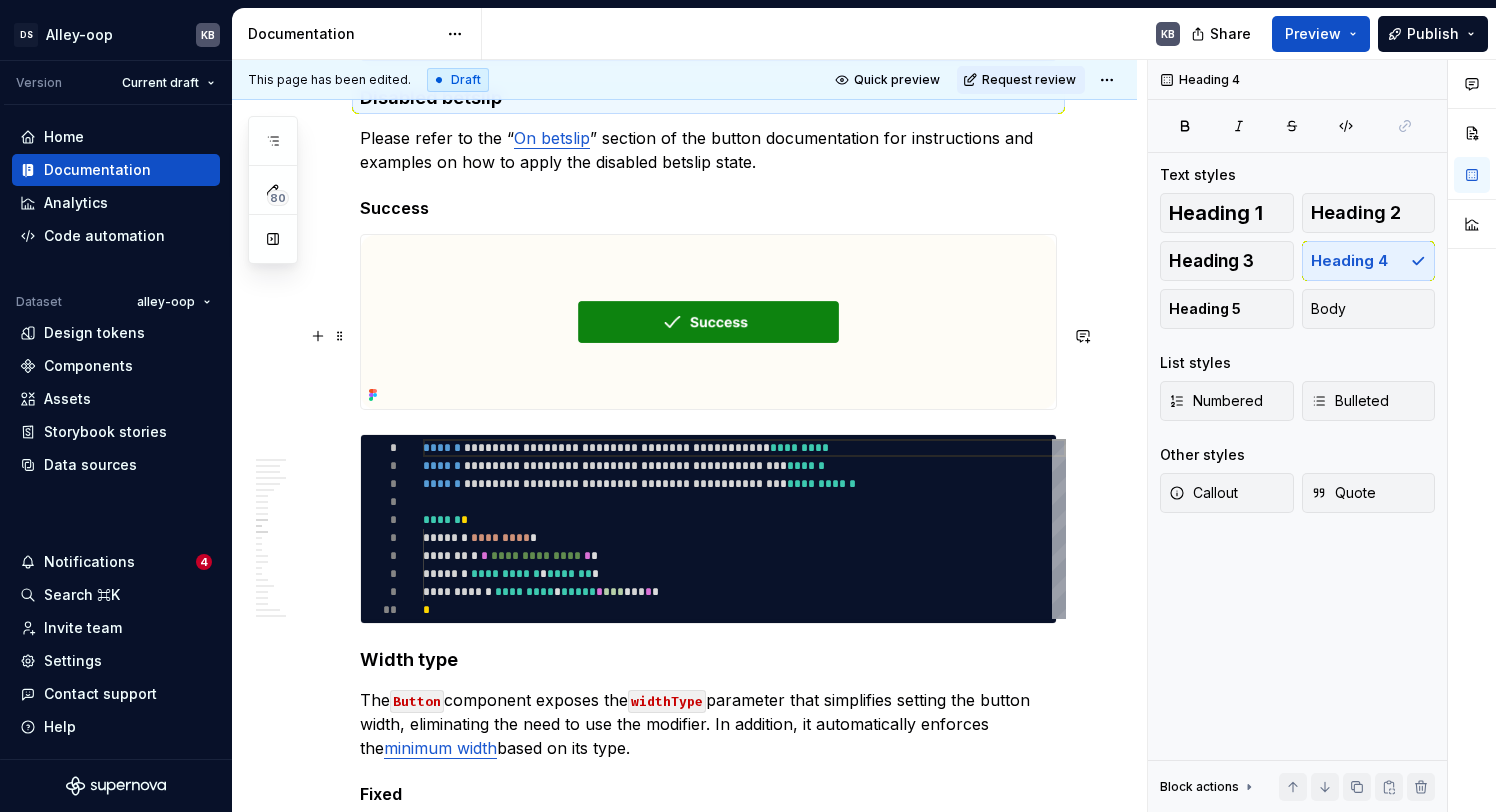 click on "Success" at bounding box center [708, 208] 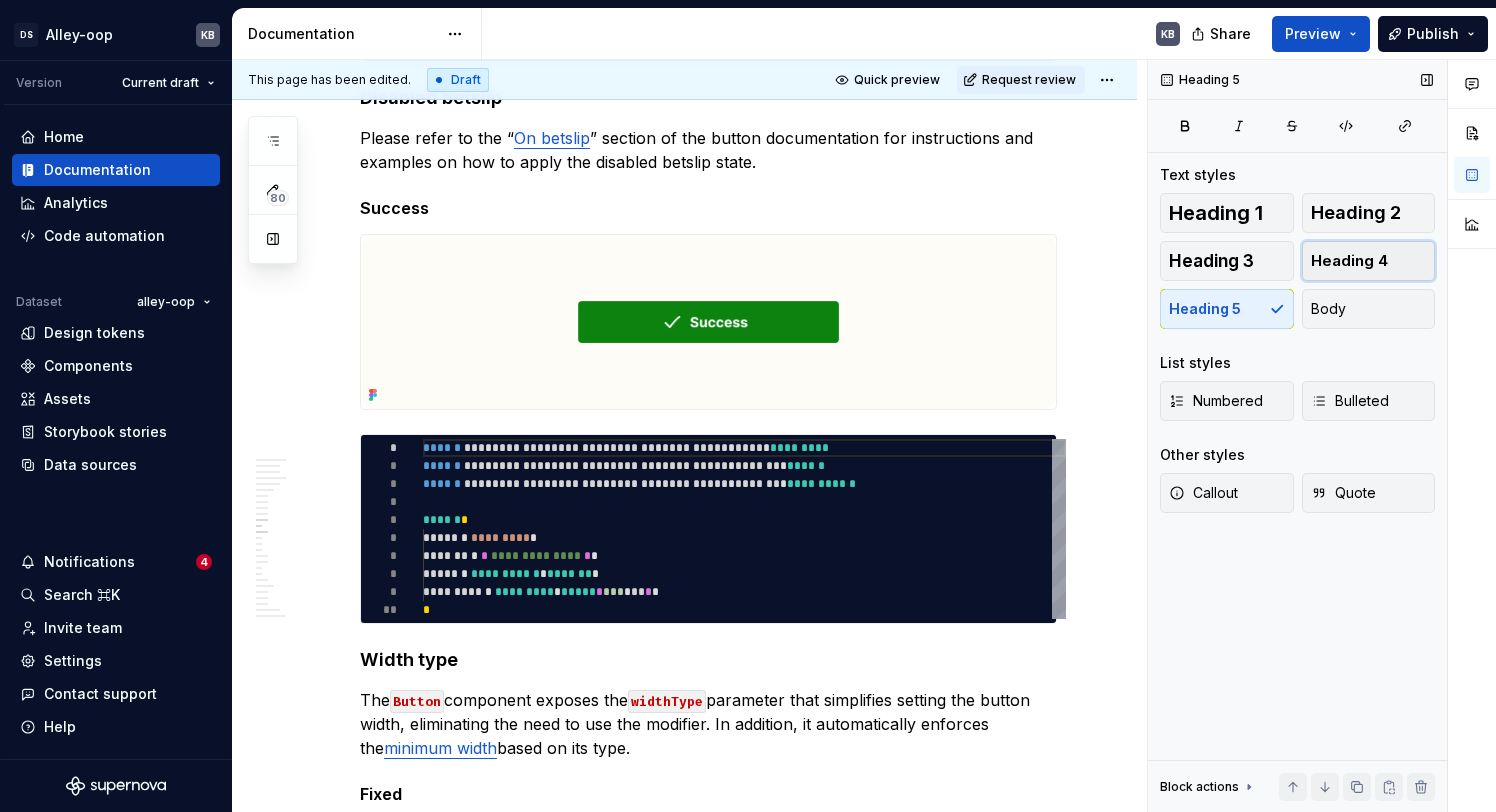 click on "Heading 4" at bounding box center [1369, 261] 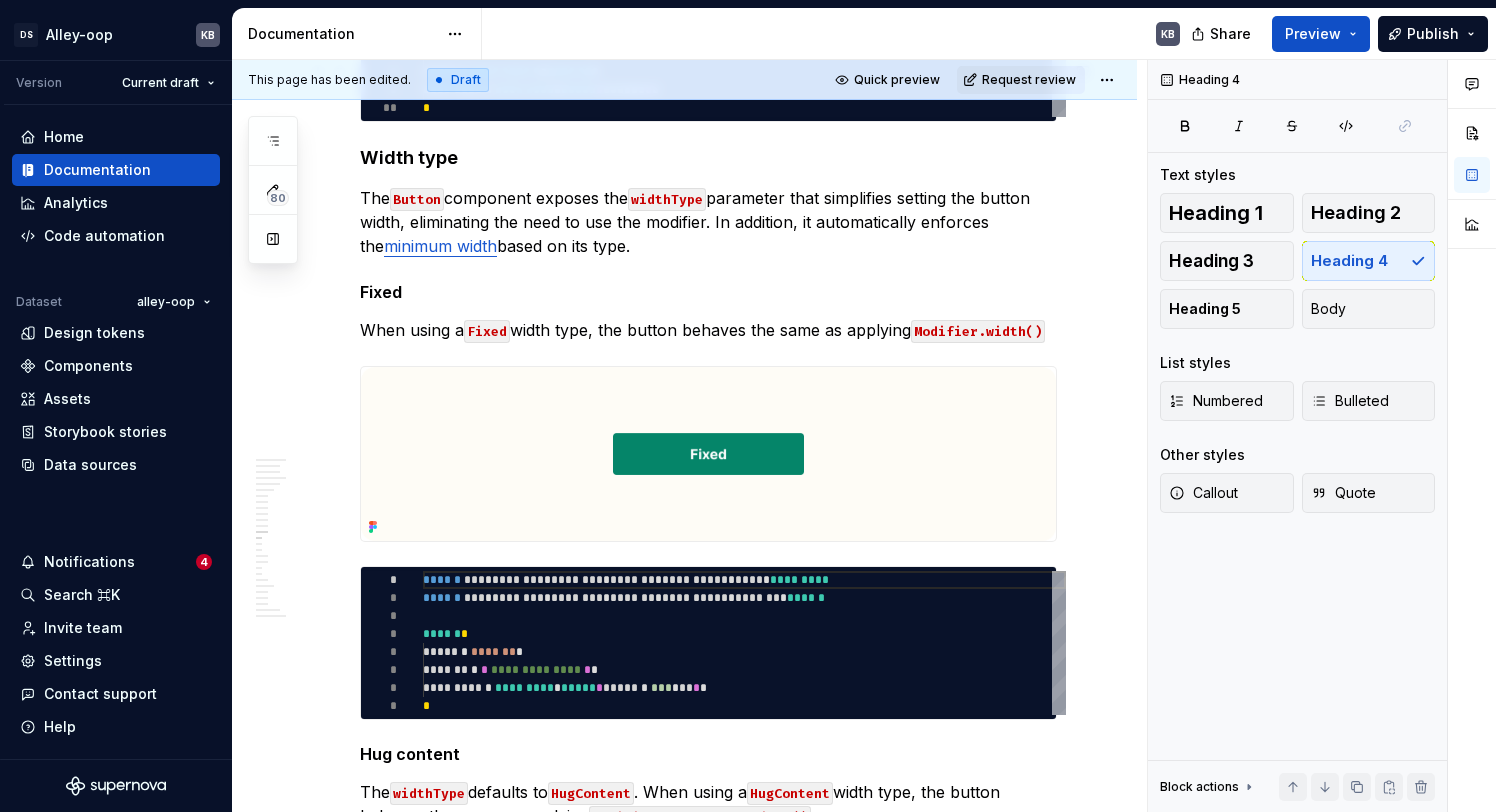 click on "Width type" at bounding box center [708, 158] 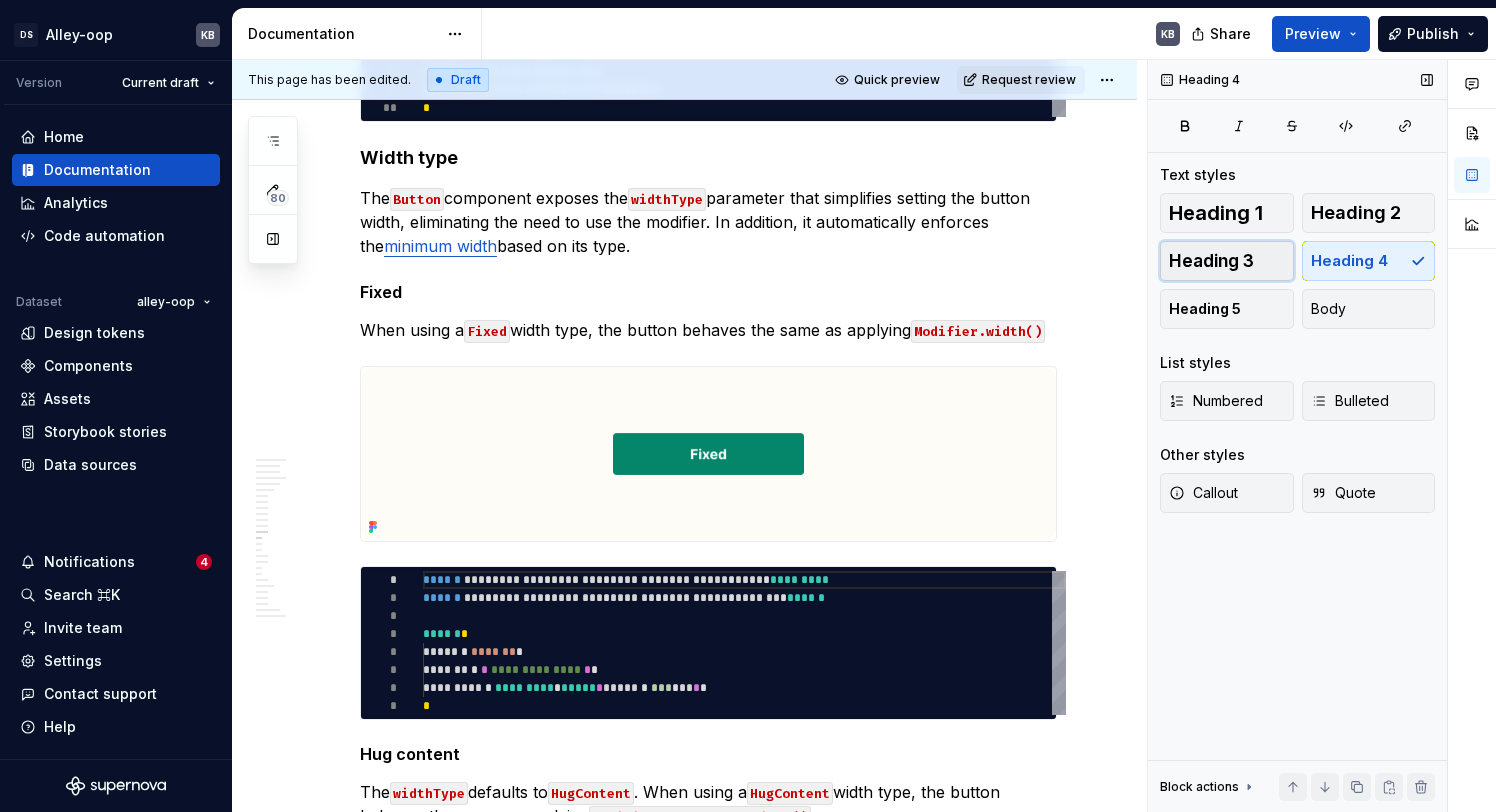 click on "Heading 3" at bounding box center [1227, 261] 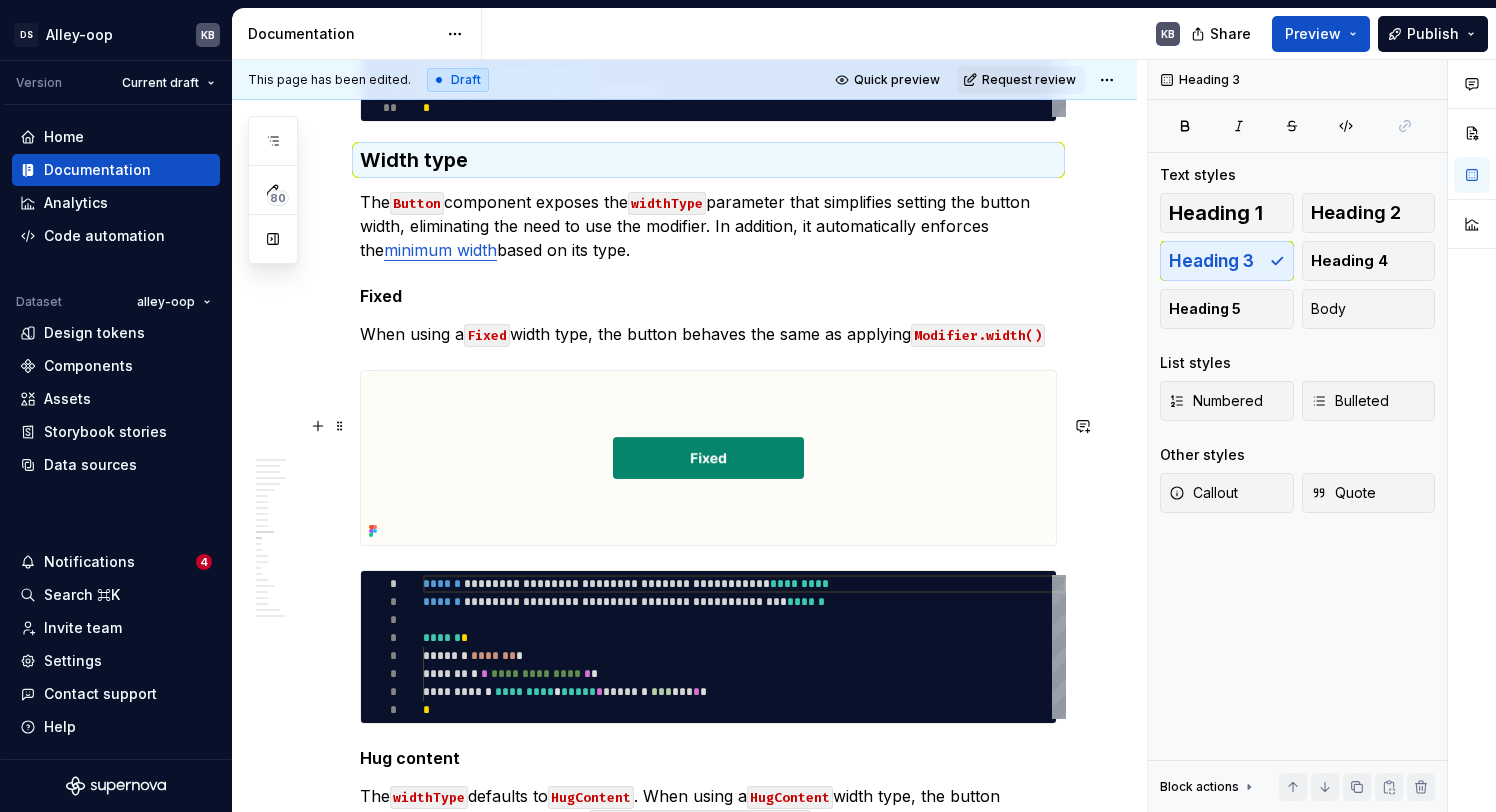 click on "Fixed" at bounding box center [708, 296] 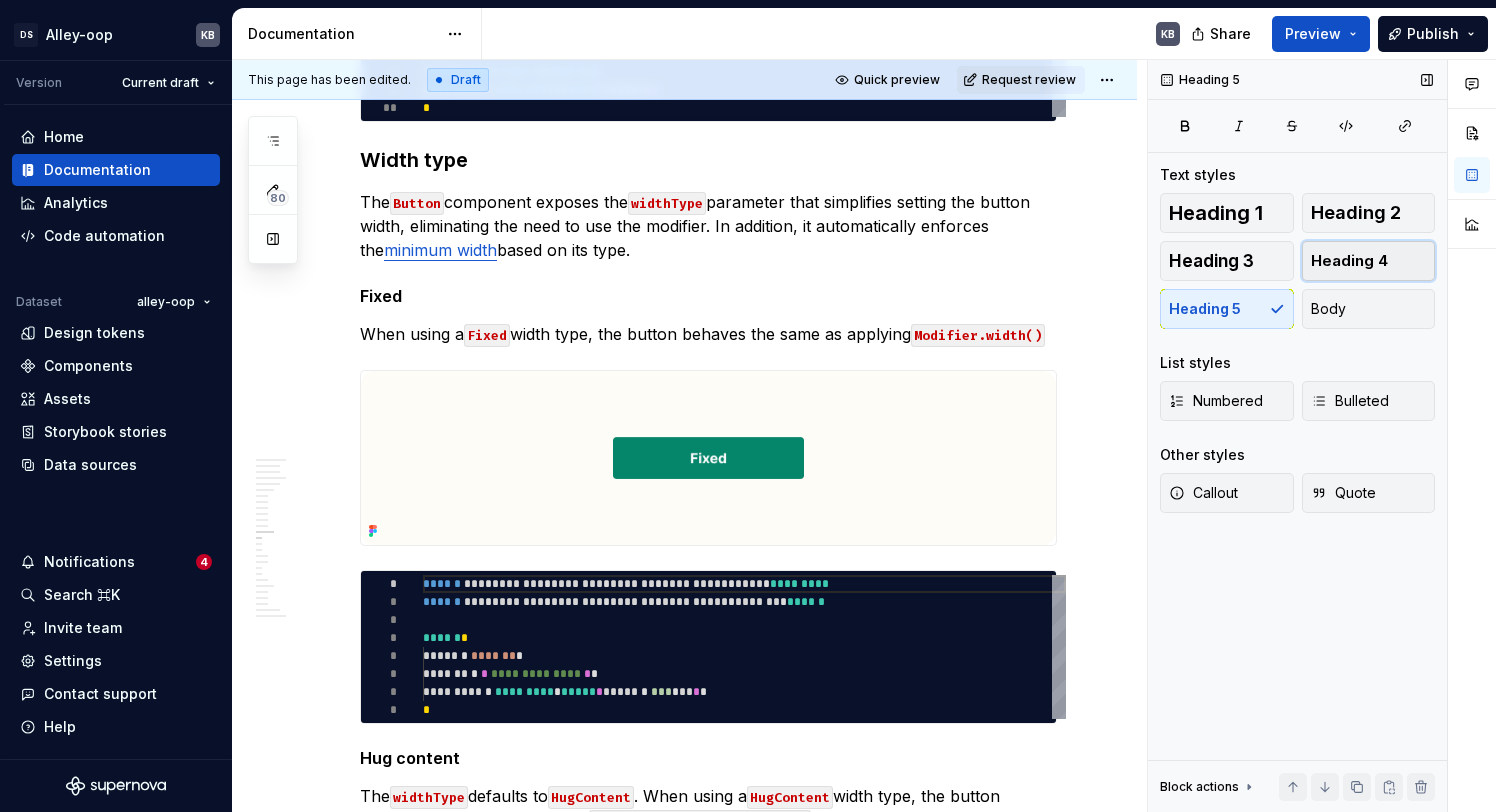 click on "Heading 4" at bounding box center [1369, 261] 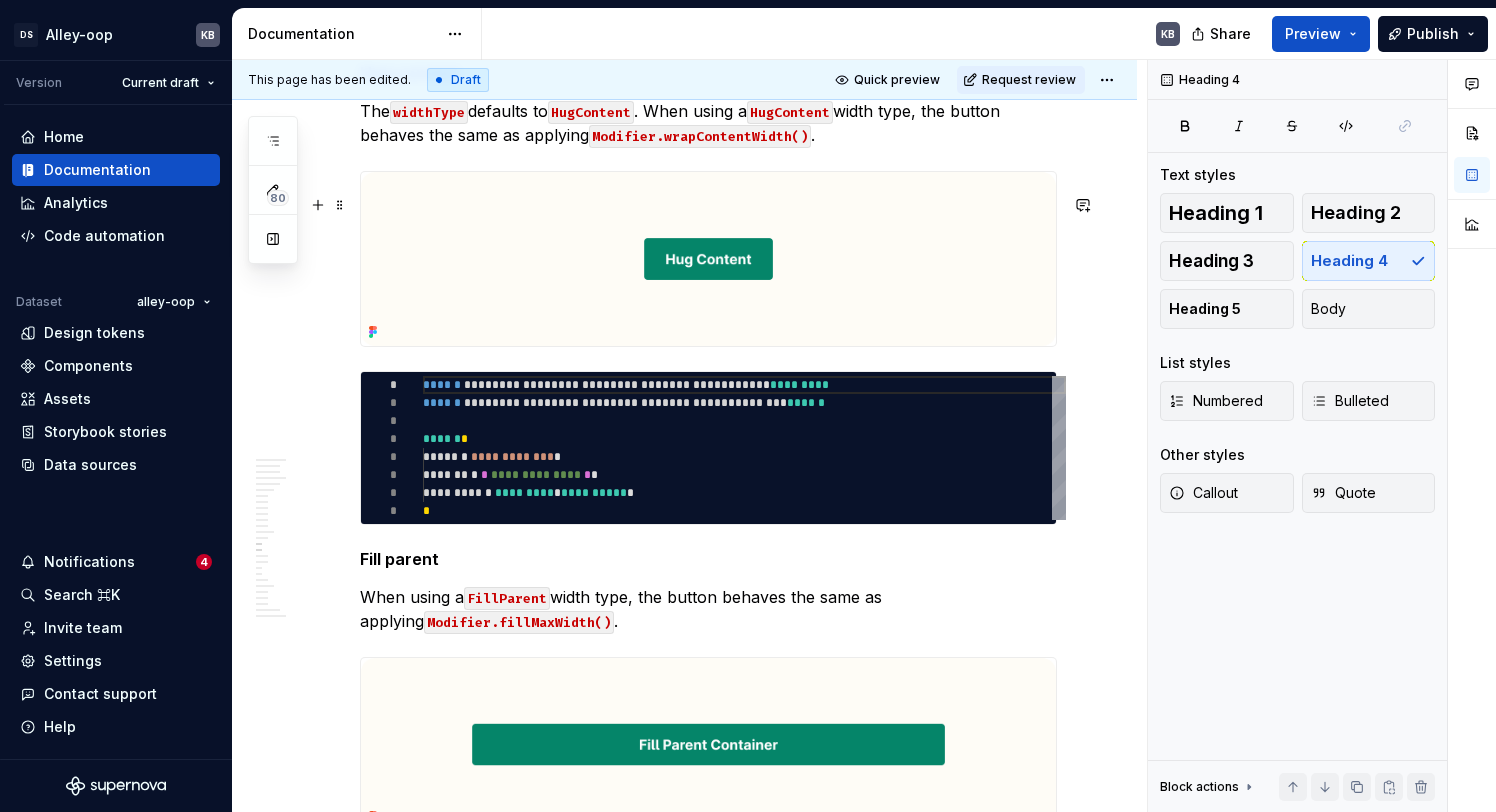 click on "Hug content" at bounding box center (708, 73) 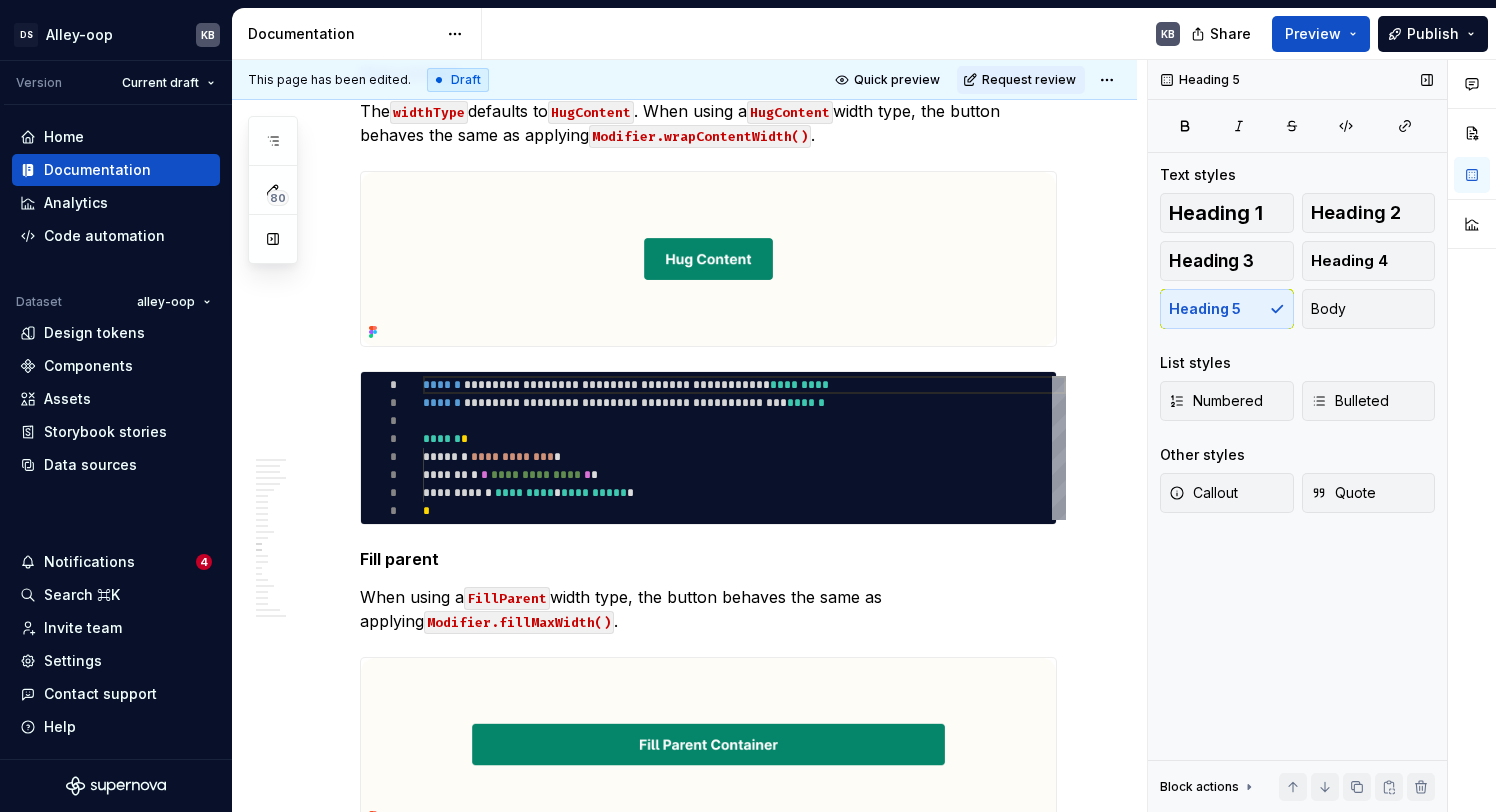 click on "Heading 1 Heading 2 Heading 3 Heading 4 Heading 5 Body" at bounding box center (1297, 261) 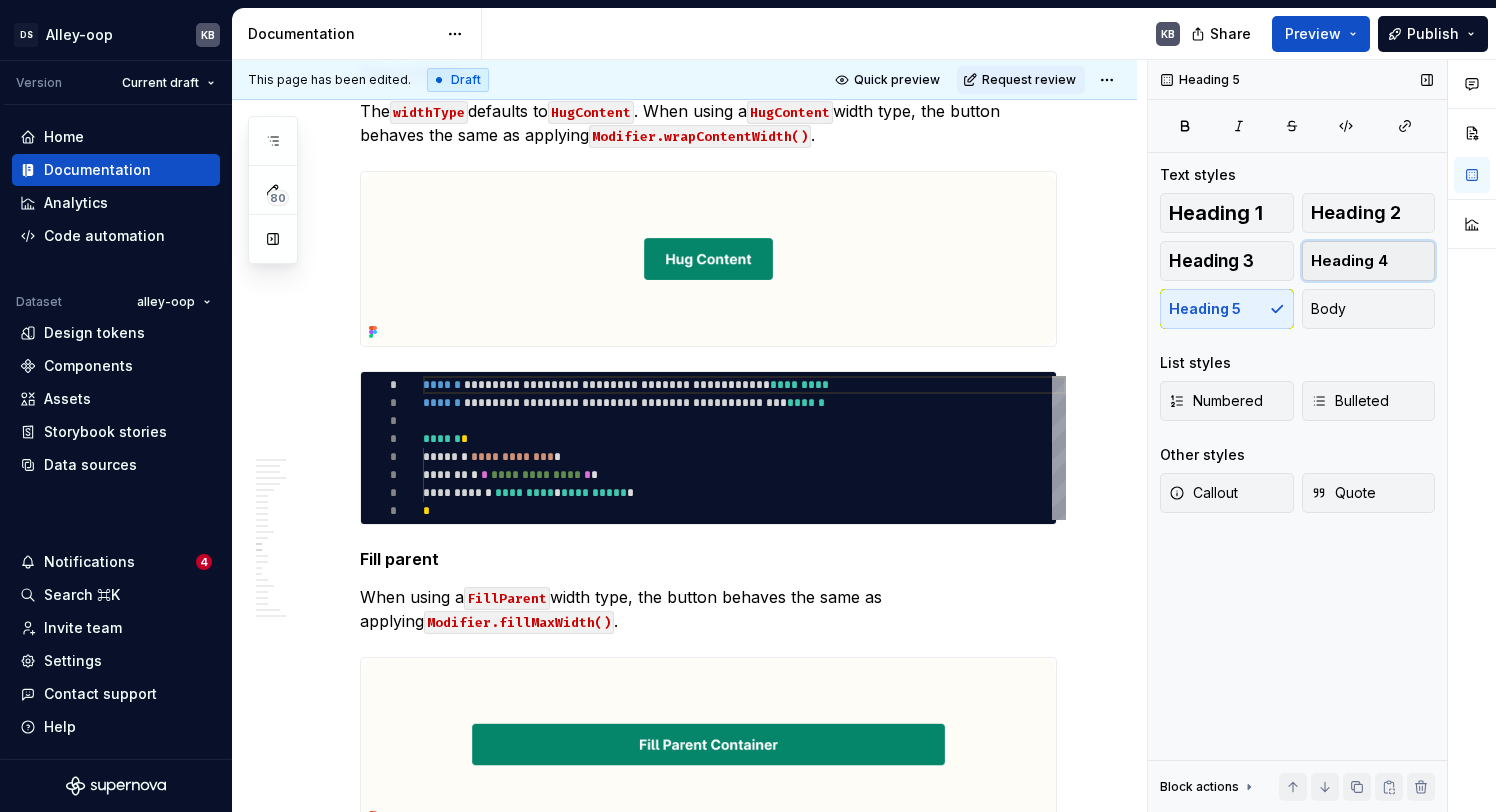 click on "Heading 4" at bounding box center [1349, 261] 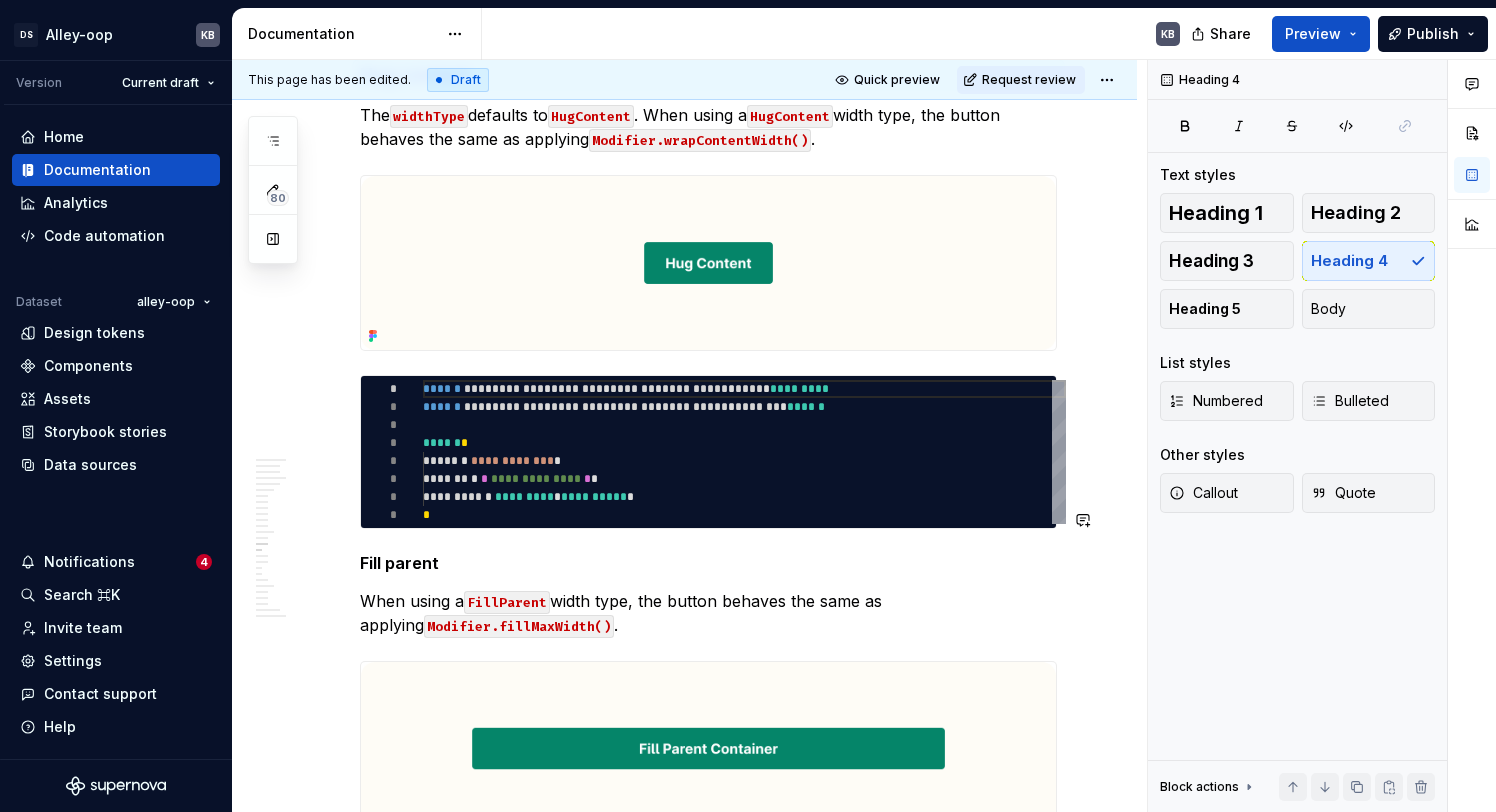 click on "**********" at bounding box center [708, -376] 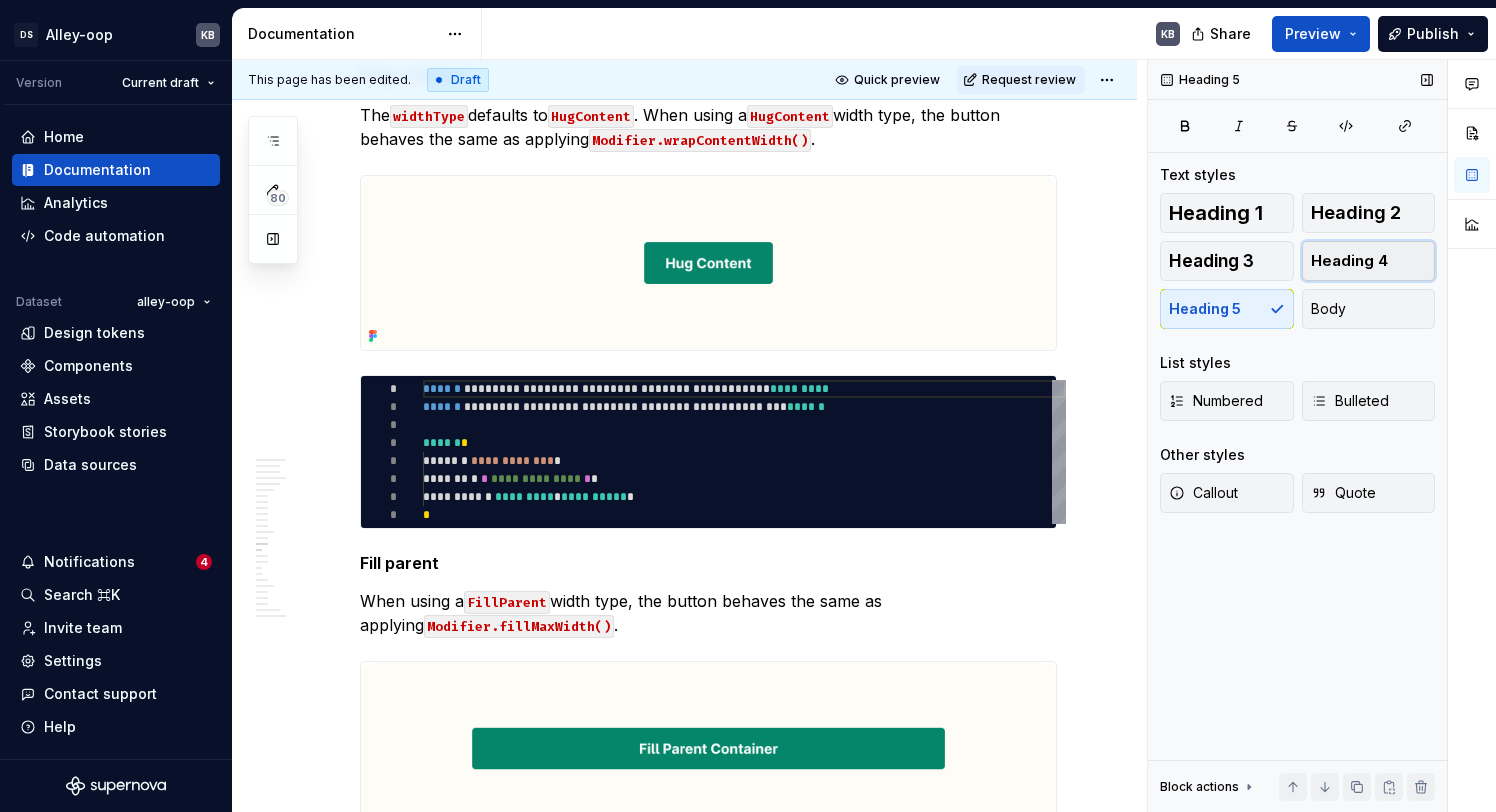 click on "Heading 4" at bounding box center [1349, 261] 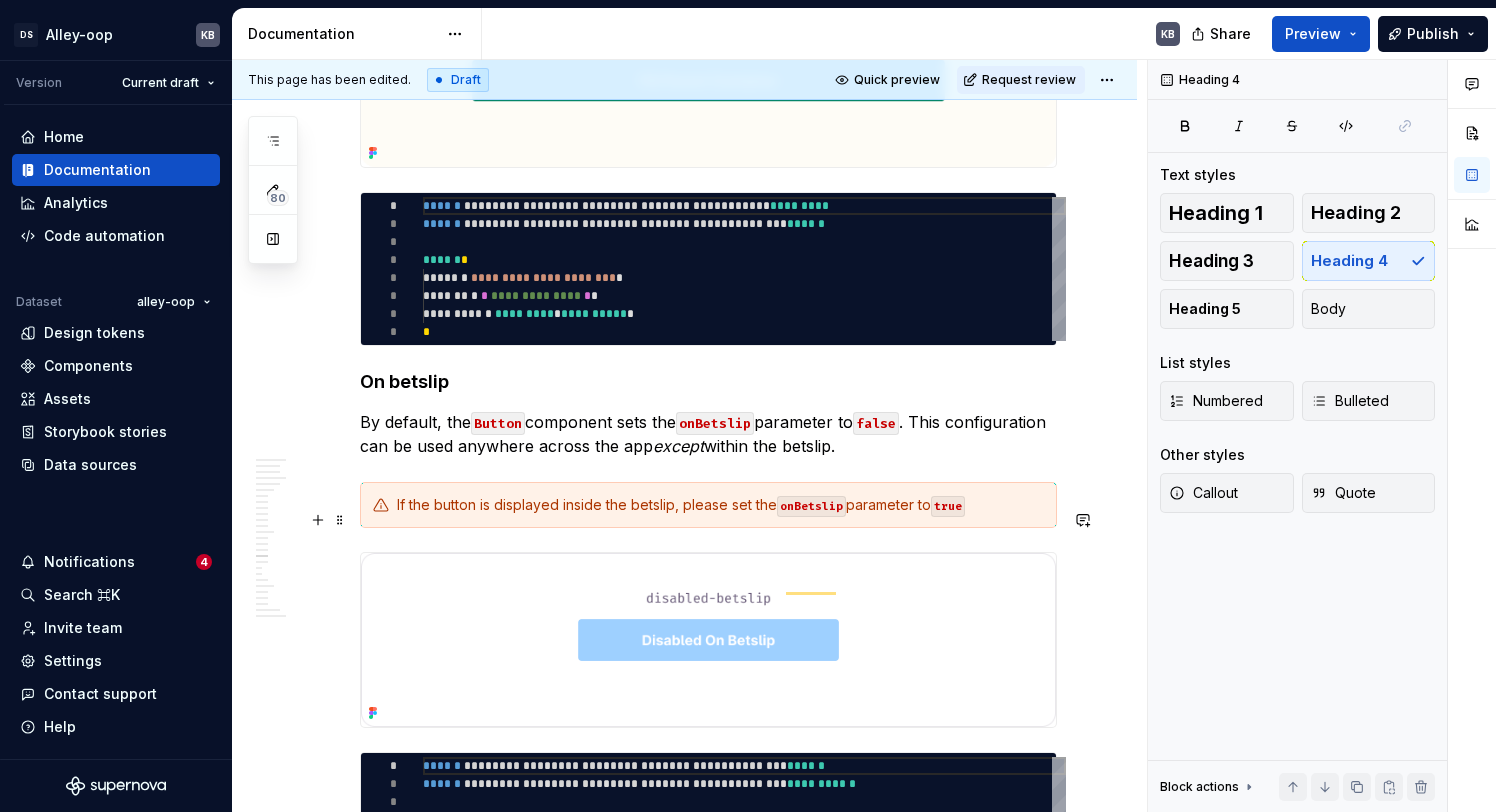 click on "On betslip" at bounding box center (708, 382) 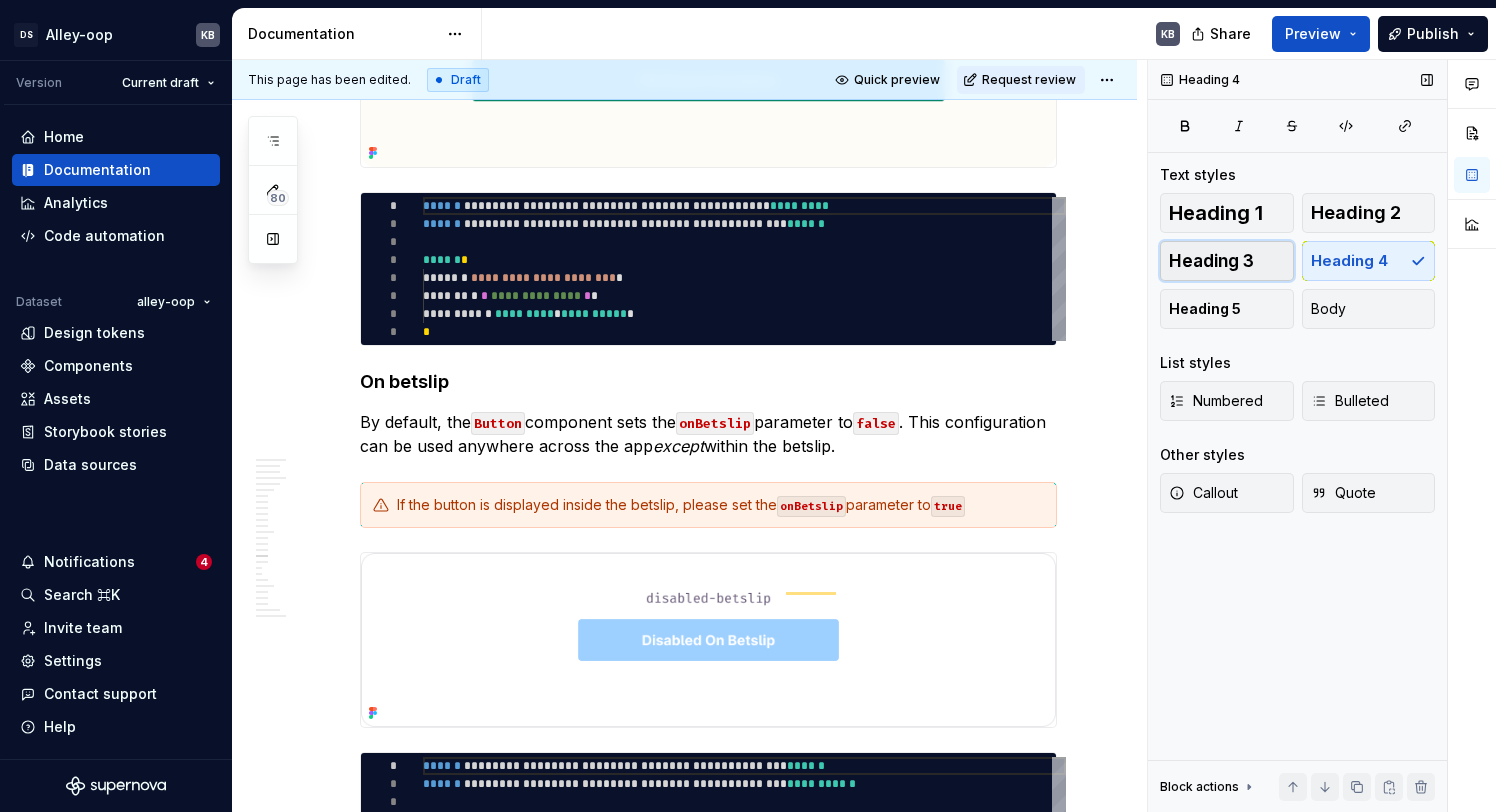 click on "Heading 3" at bounding box center [1211, 261] 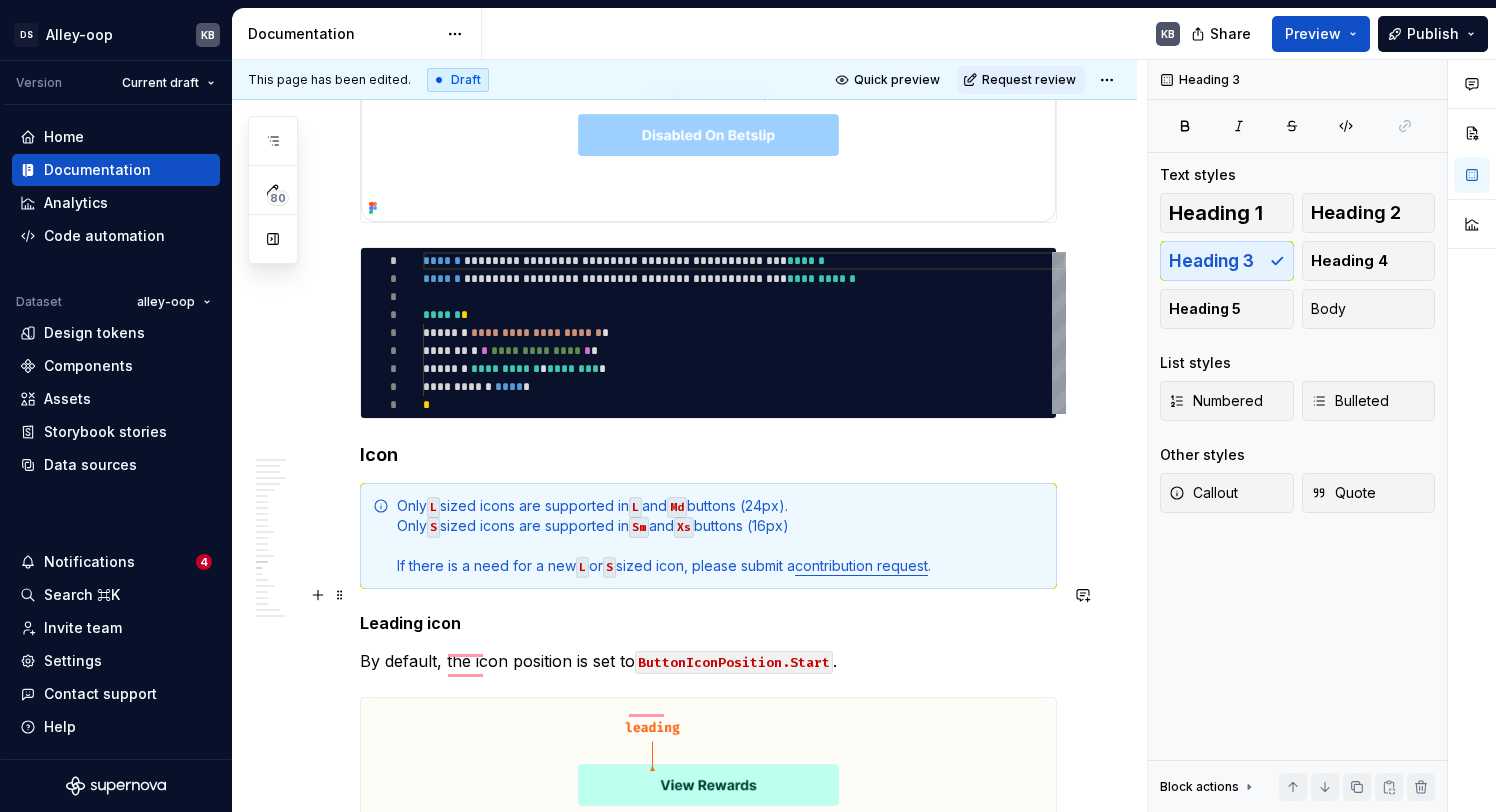 click on "Icon" at bounding box center [708, 455] 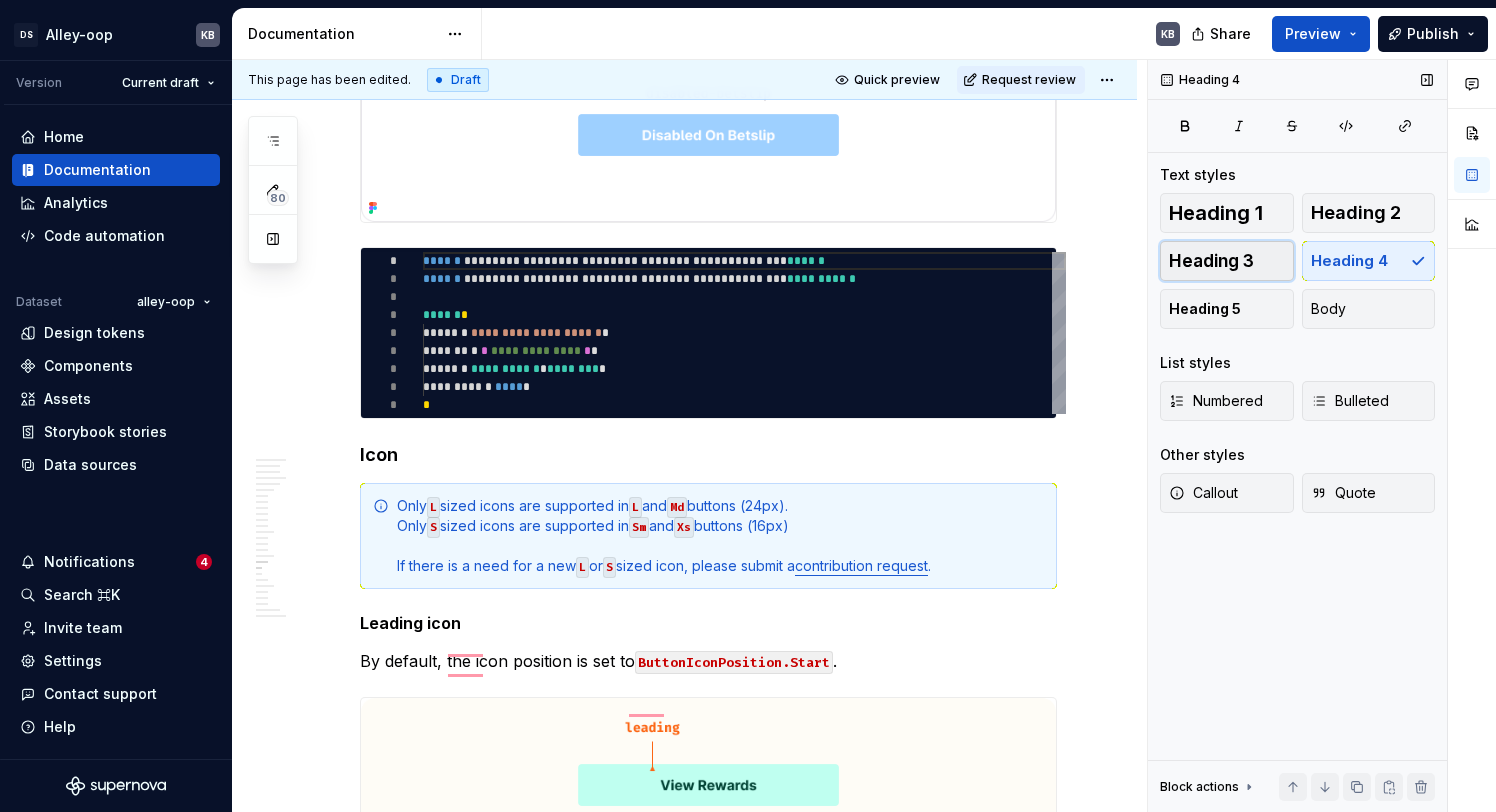 click on "Heading 3" at bounding box center [1211, 261] 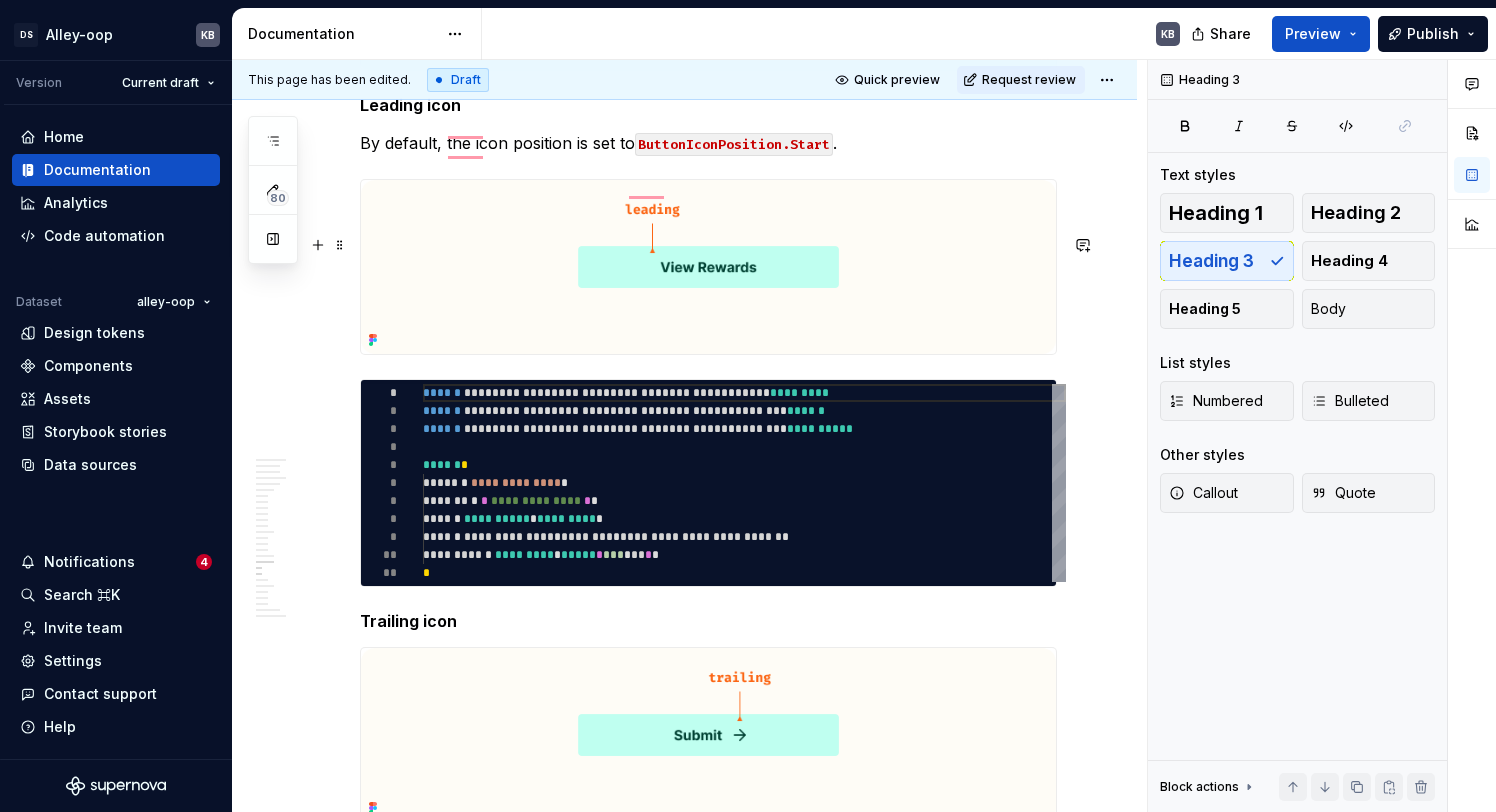 click on "Leading icon" at bounding box center (708, 105) 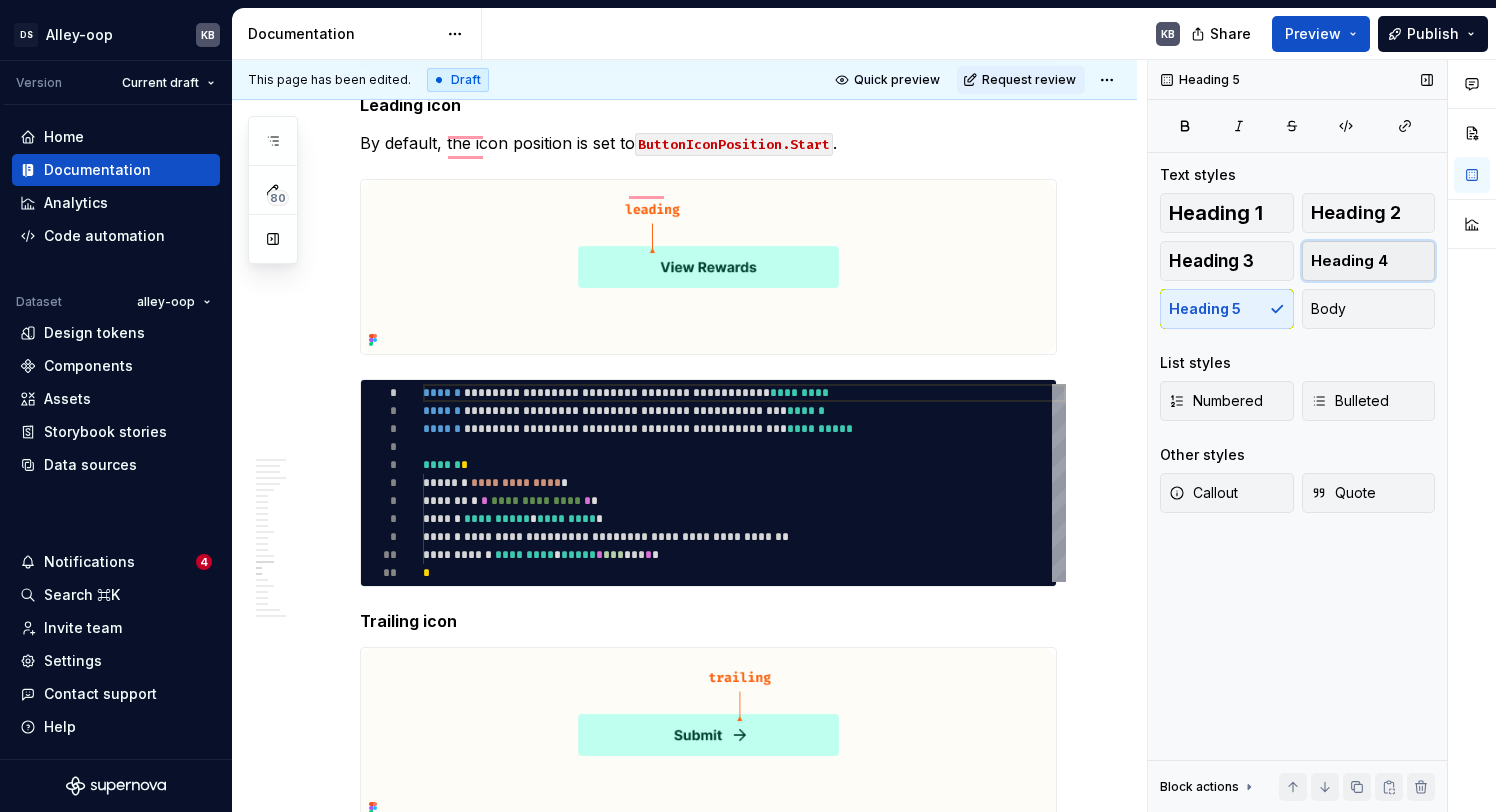 click on "Heading 4" at bounding box center [1369, 261] 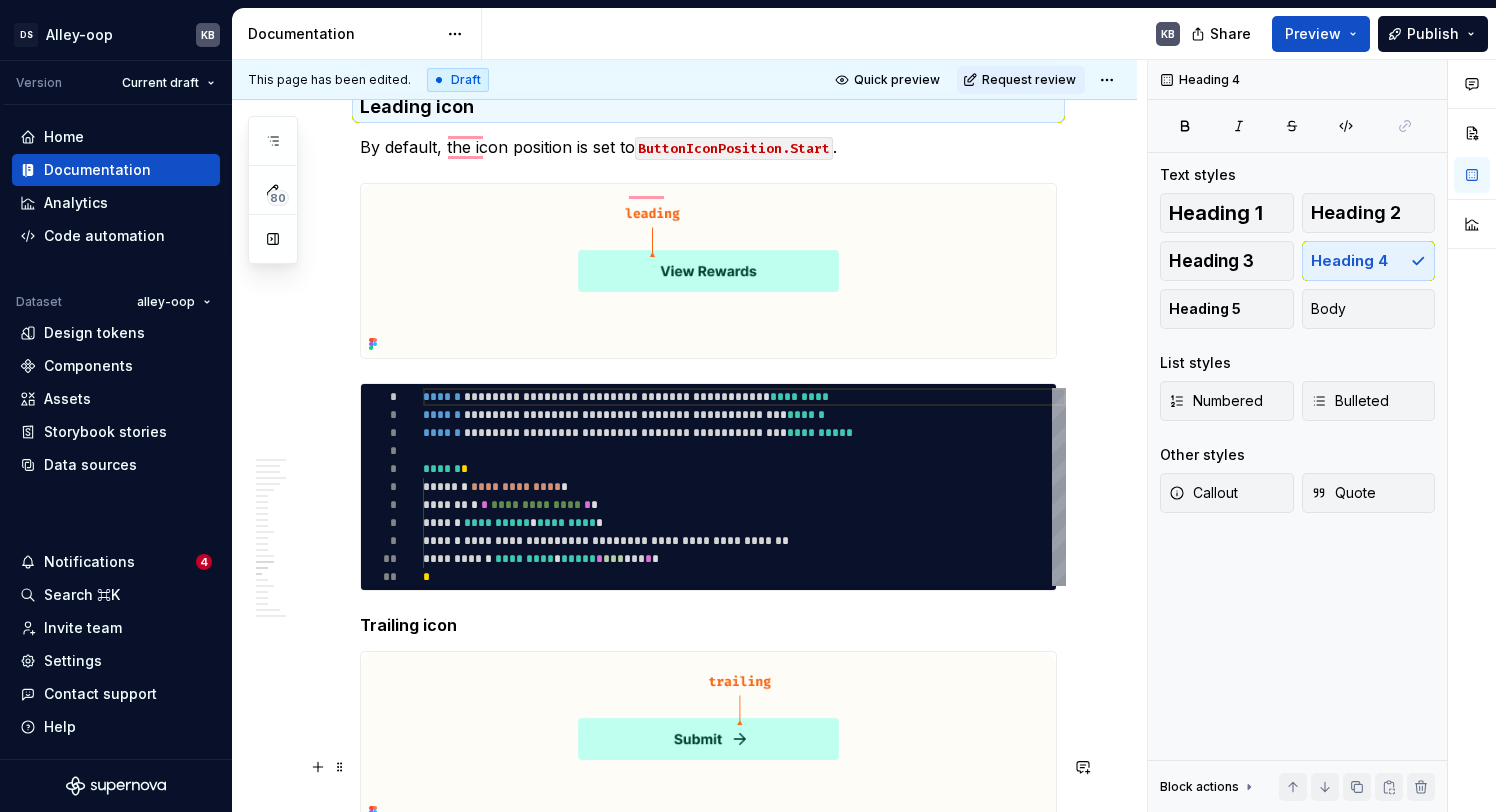 click on "Trailing icon" at bounding box center (708, 625) 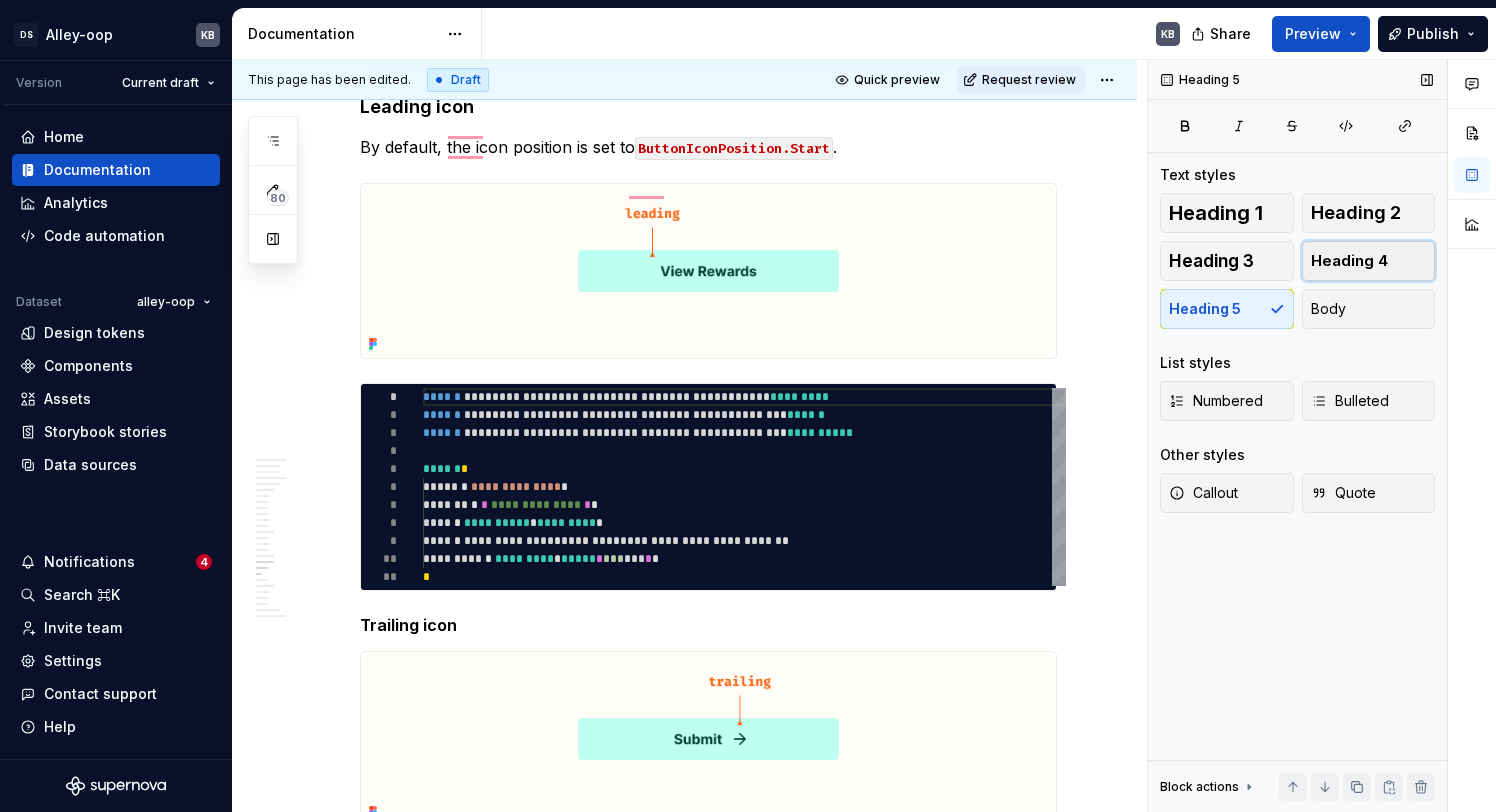 click on "Heading 4" at bounding box center [1349, 261] 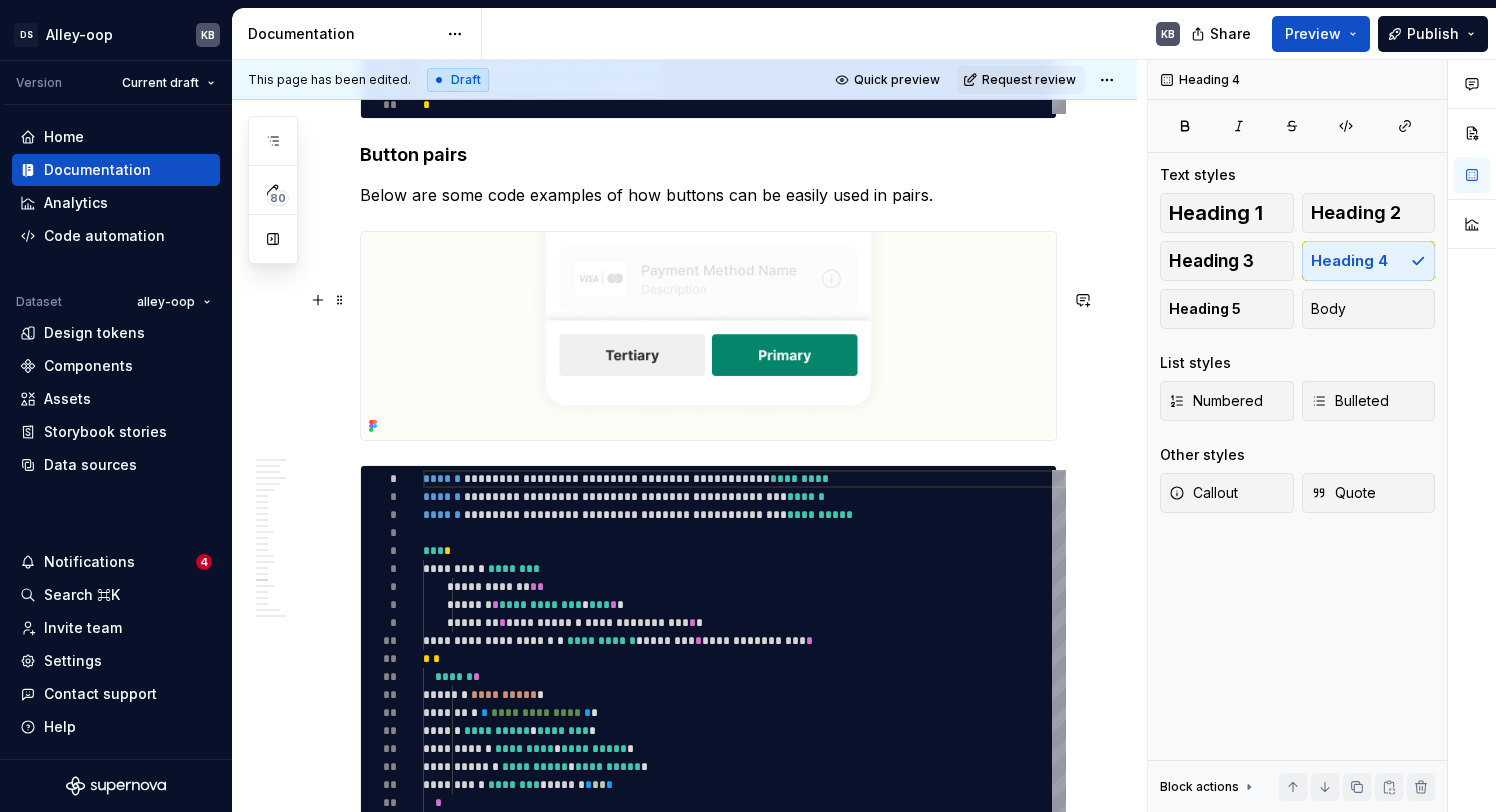 click on "Button pairs" at bounding box center (708, 155) 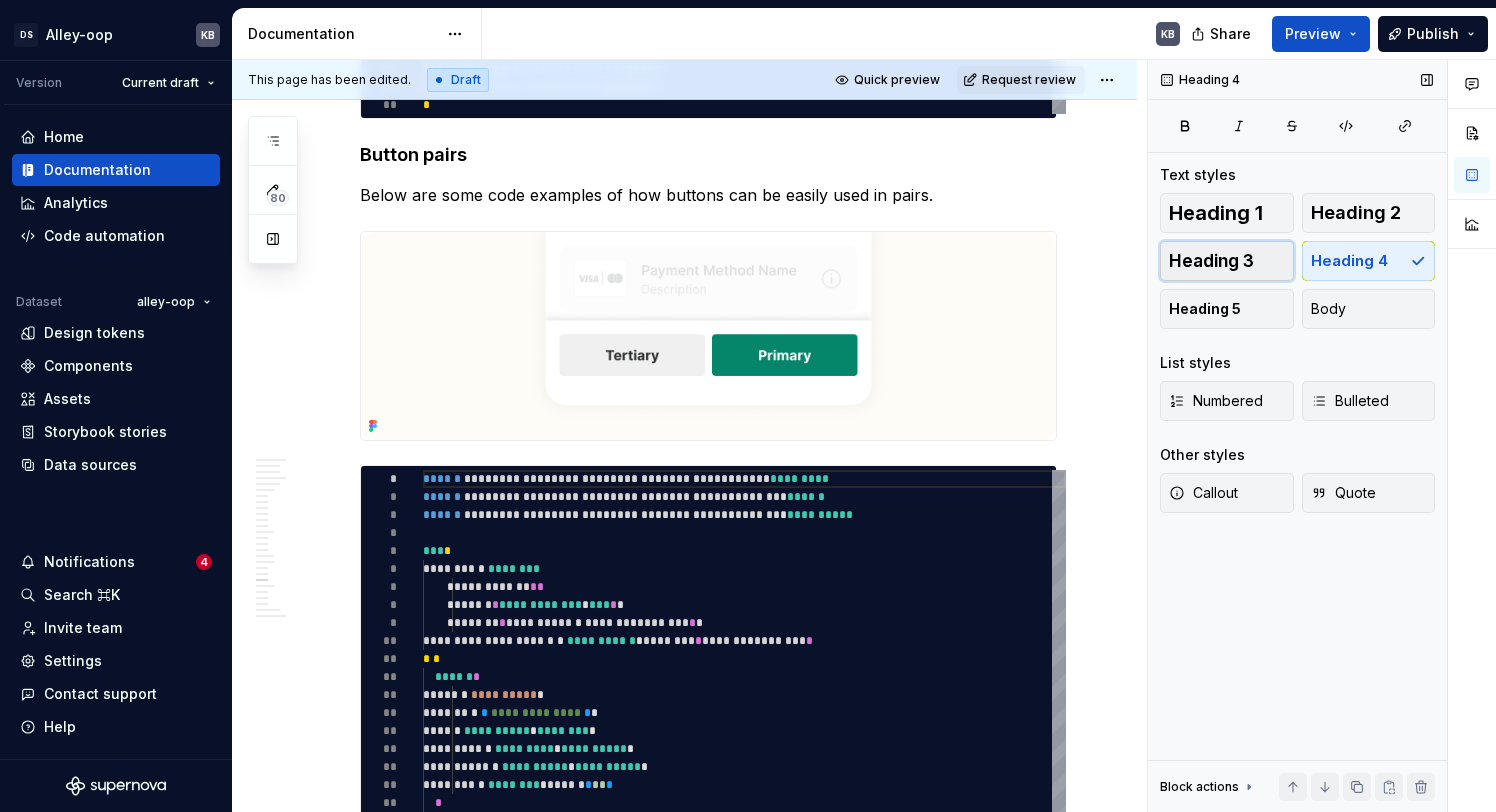 click on "Heading 3" at bounding box center [1227, 261] 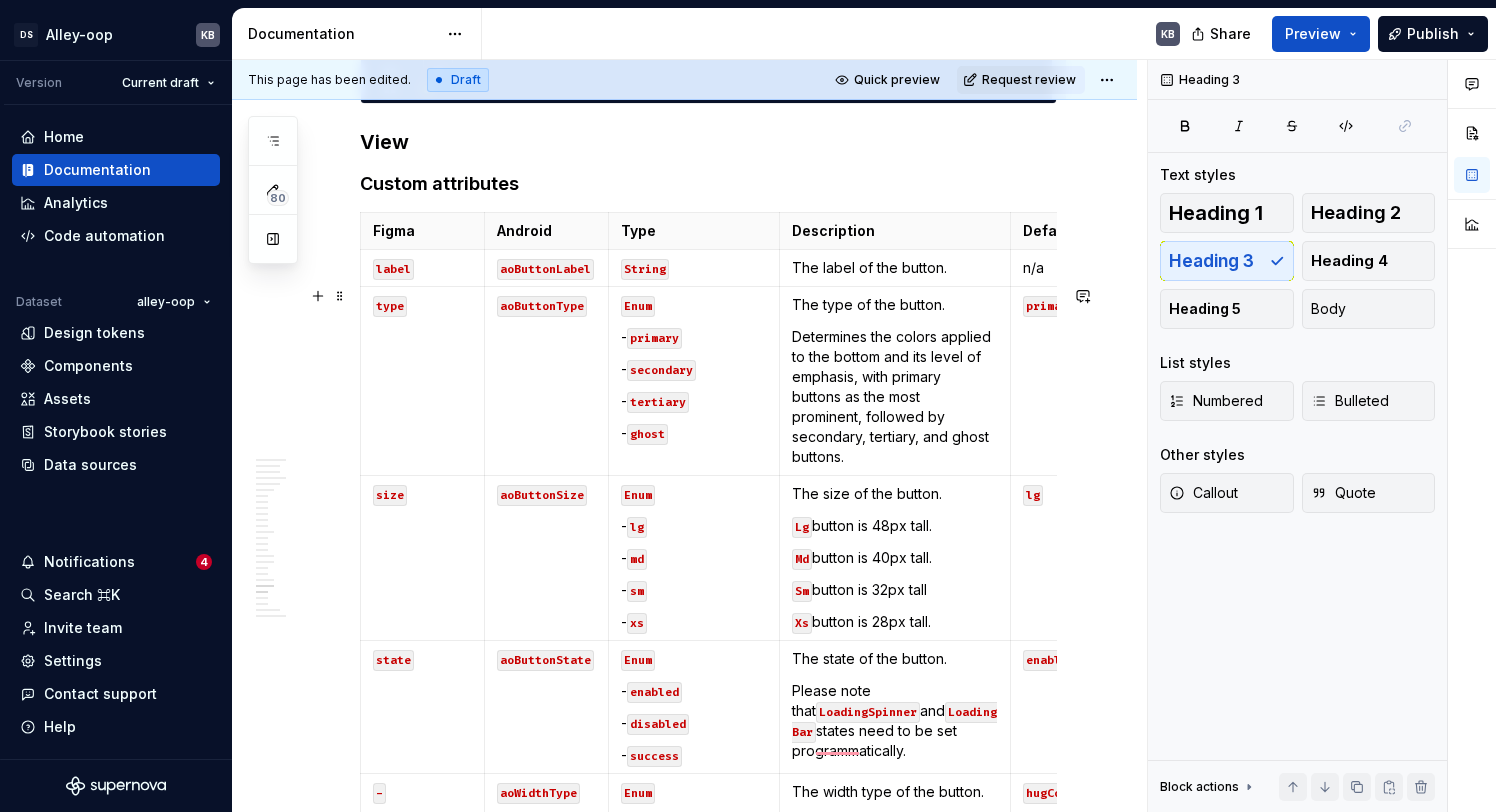 click on "View" at bounding box center (708, 142) 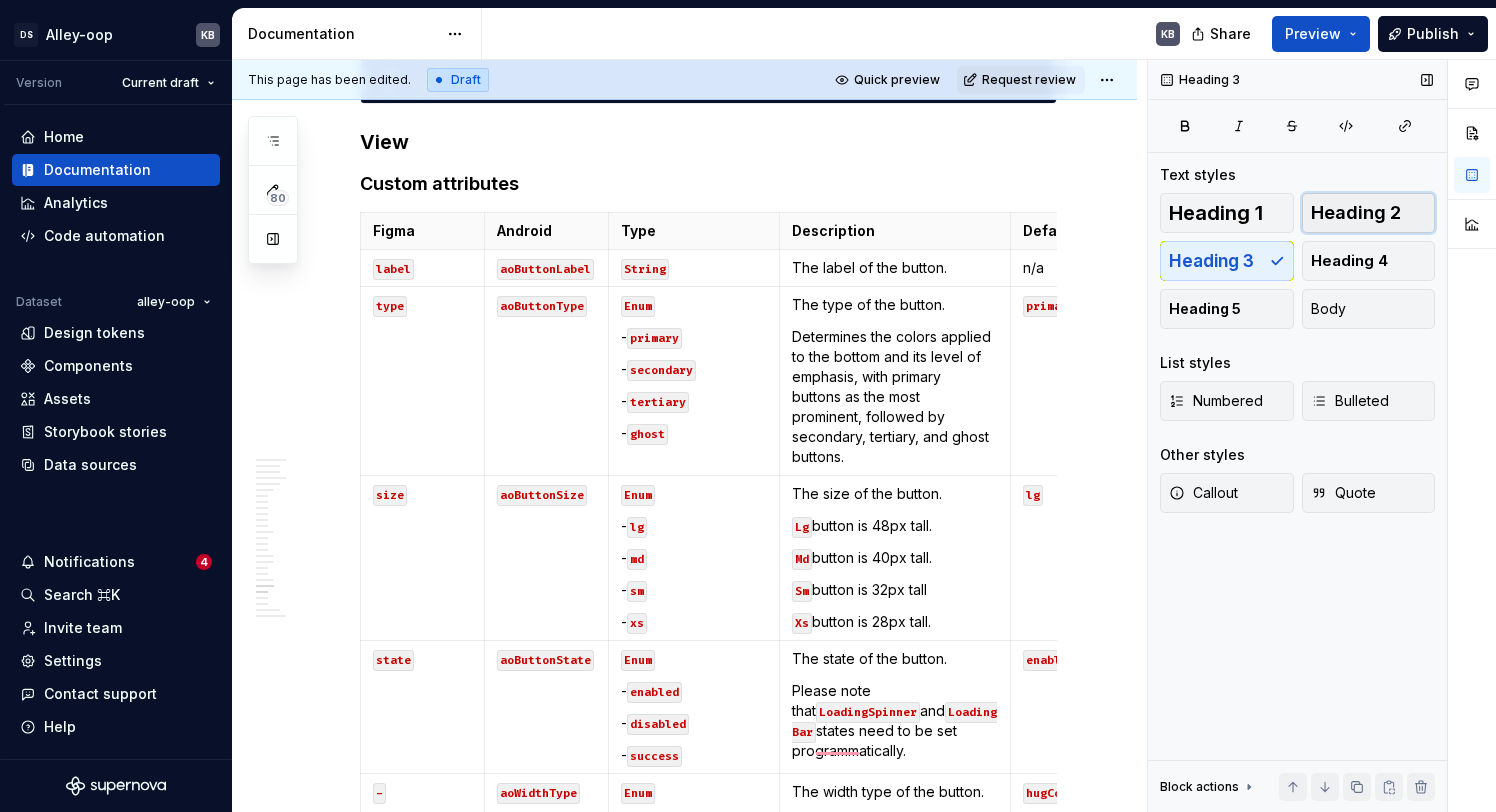 click on "Heading 2" at bounding box center [1369, 213] 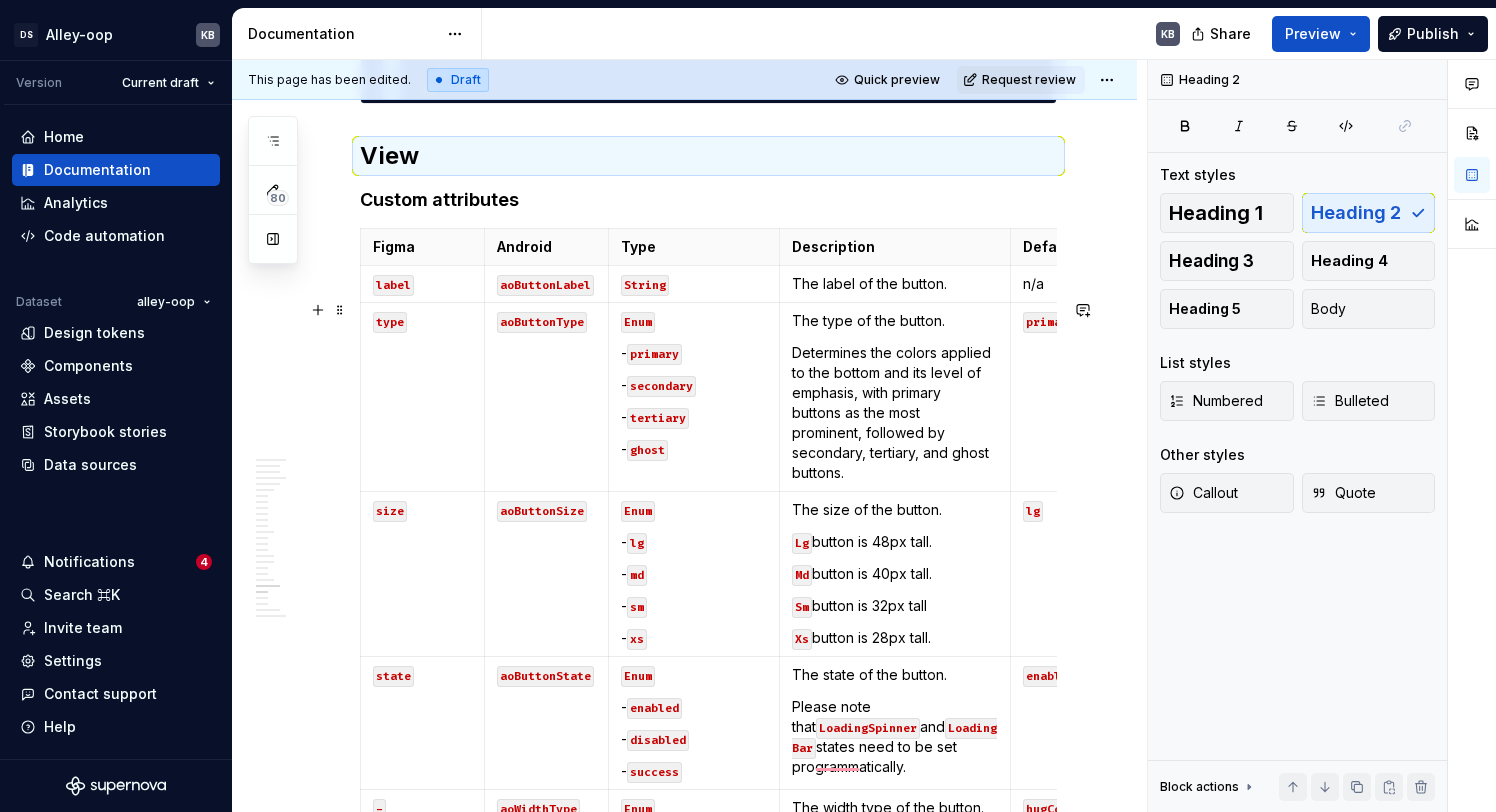 click on "View" at bounding box center [708, 156] 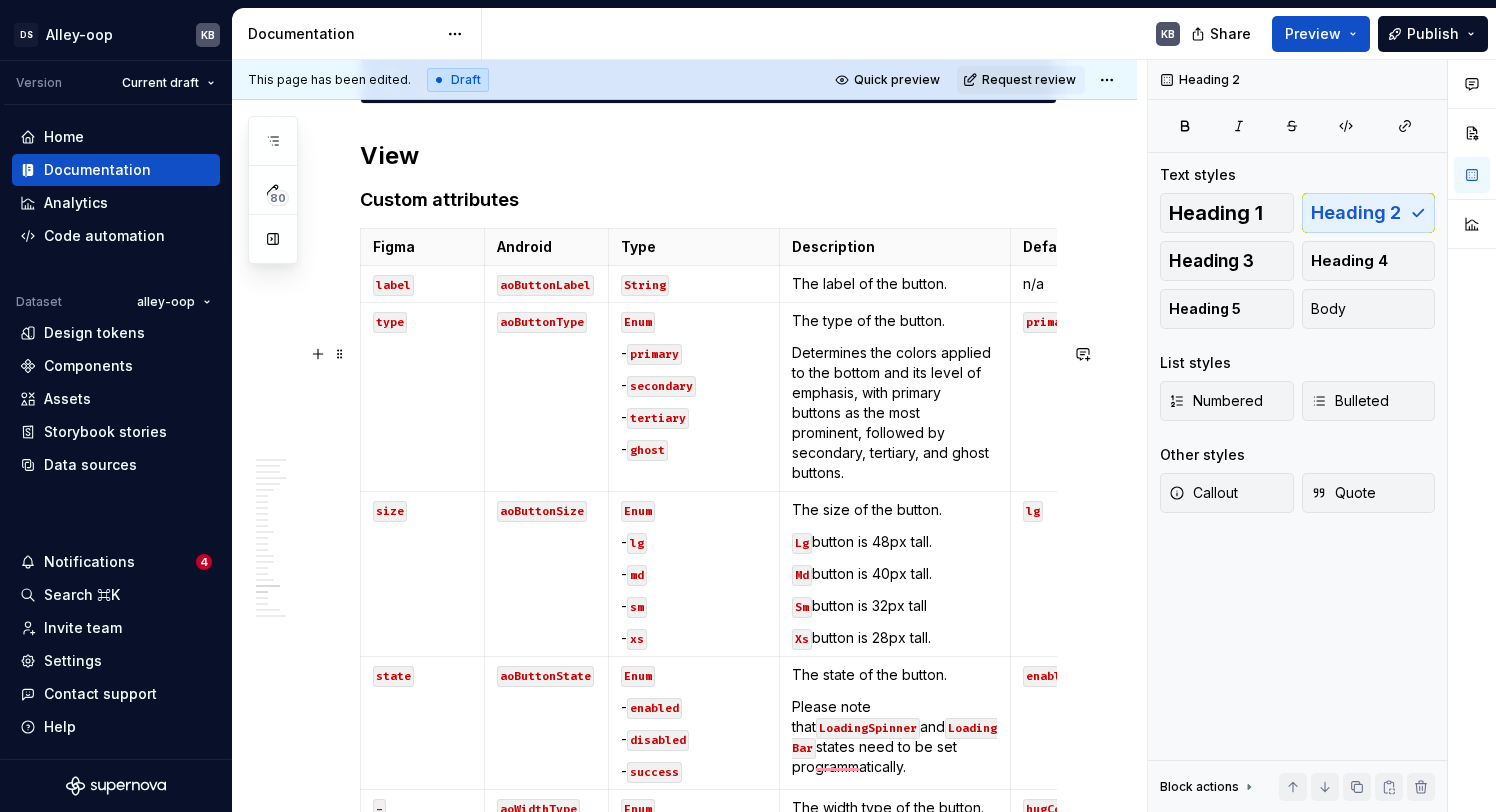 click on "**********" at bounding box center (708, -4701) 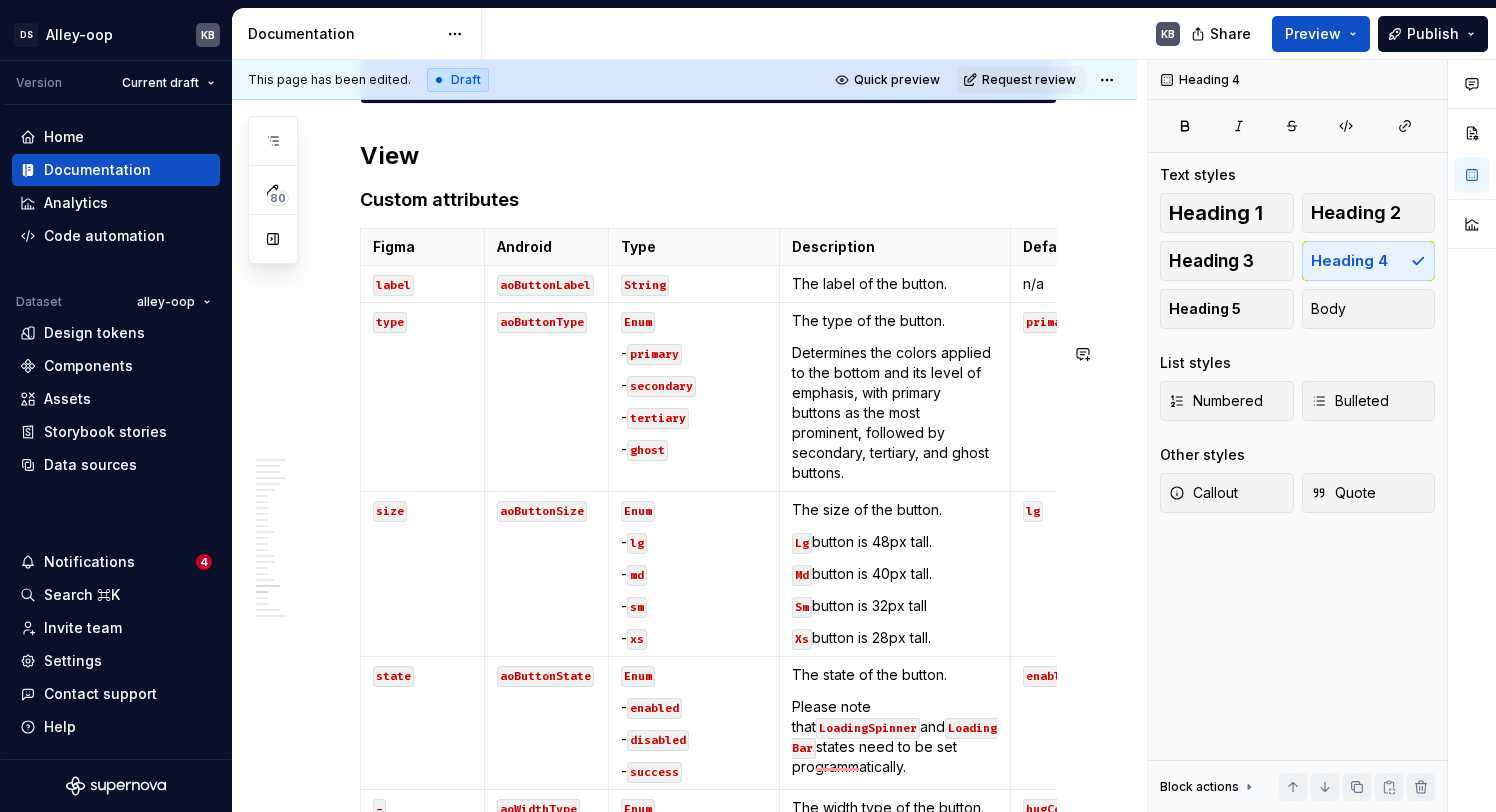 click on "**********" at bounding box center (708, -4701) 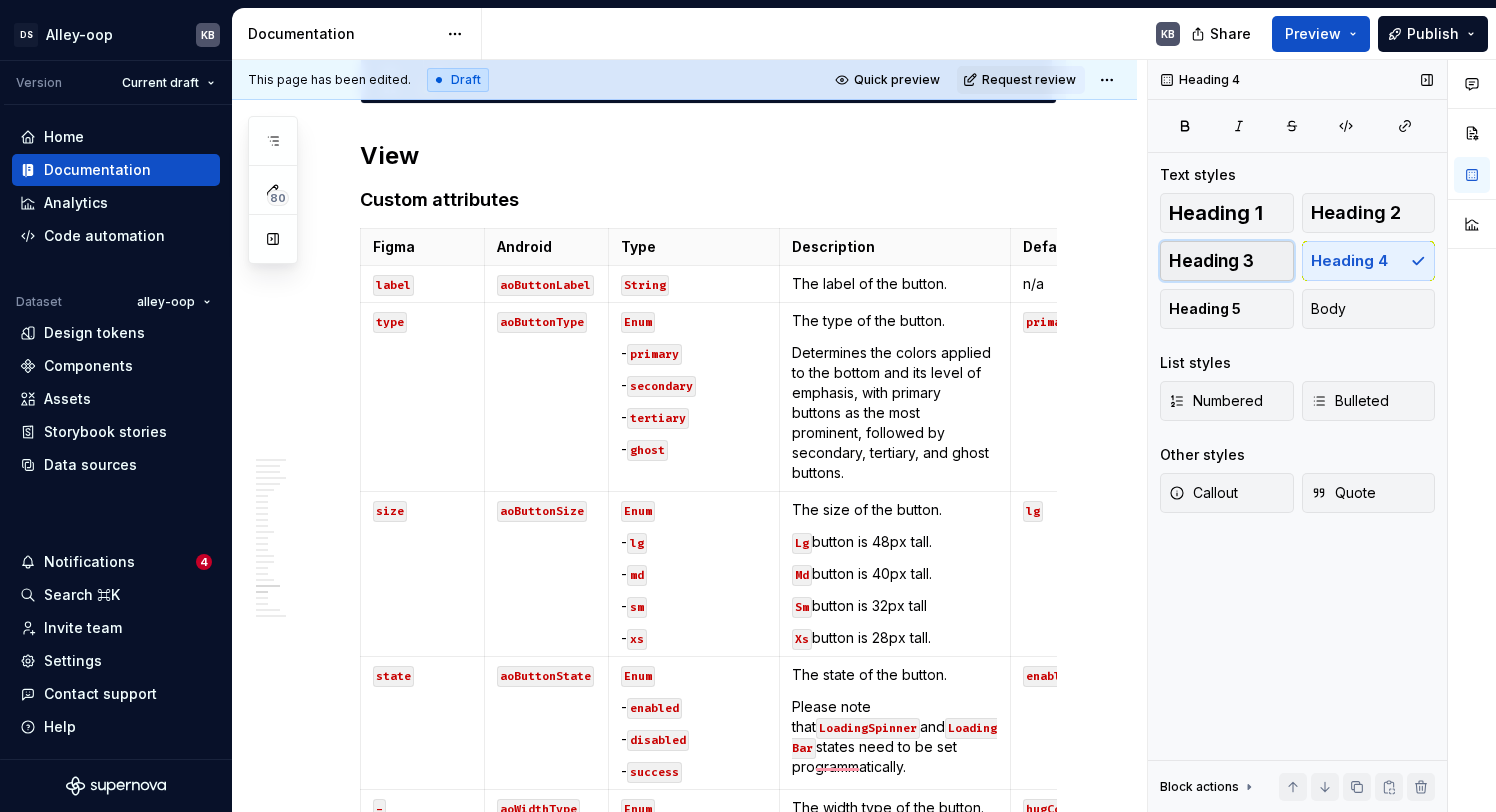 click on "Heading 3" at bounding box center (1211, 261) 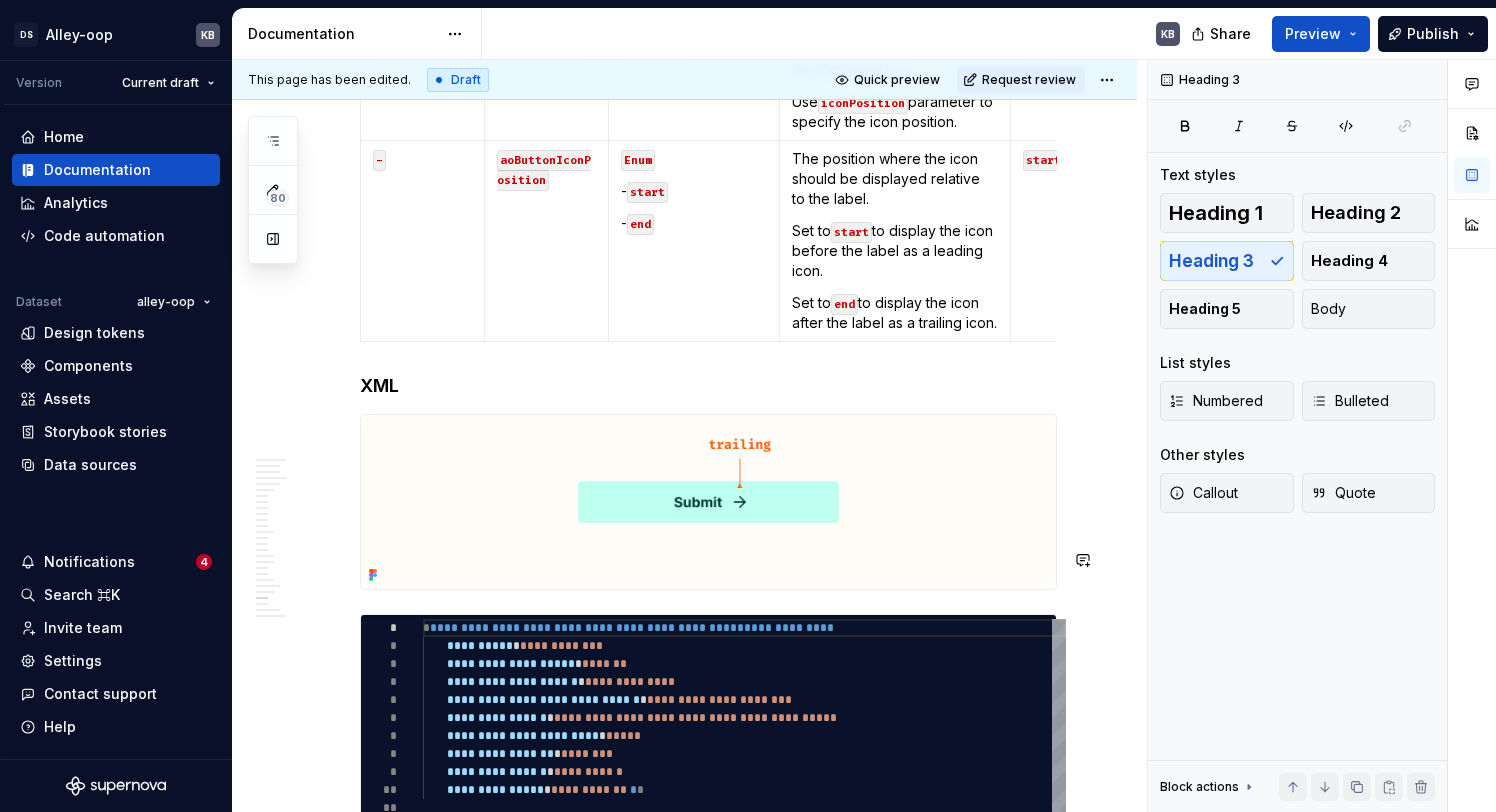 click on "**********" at bounding box center [708, -6285] 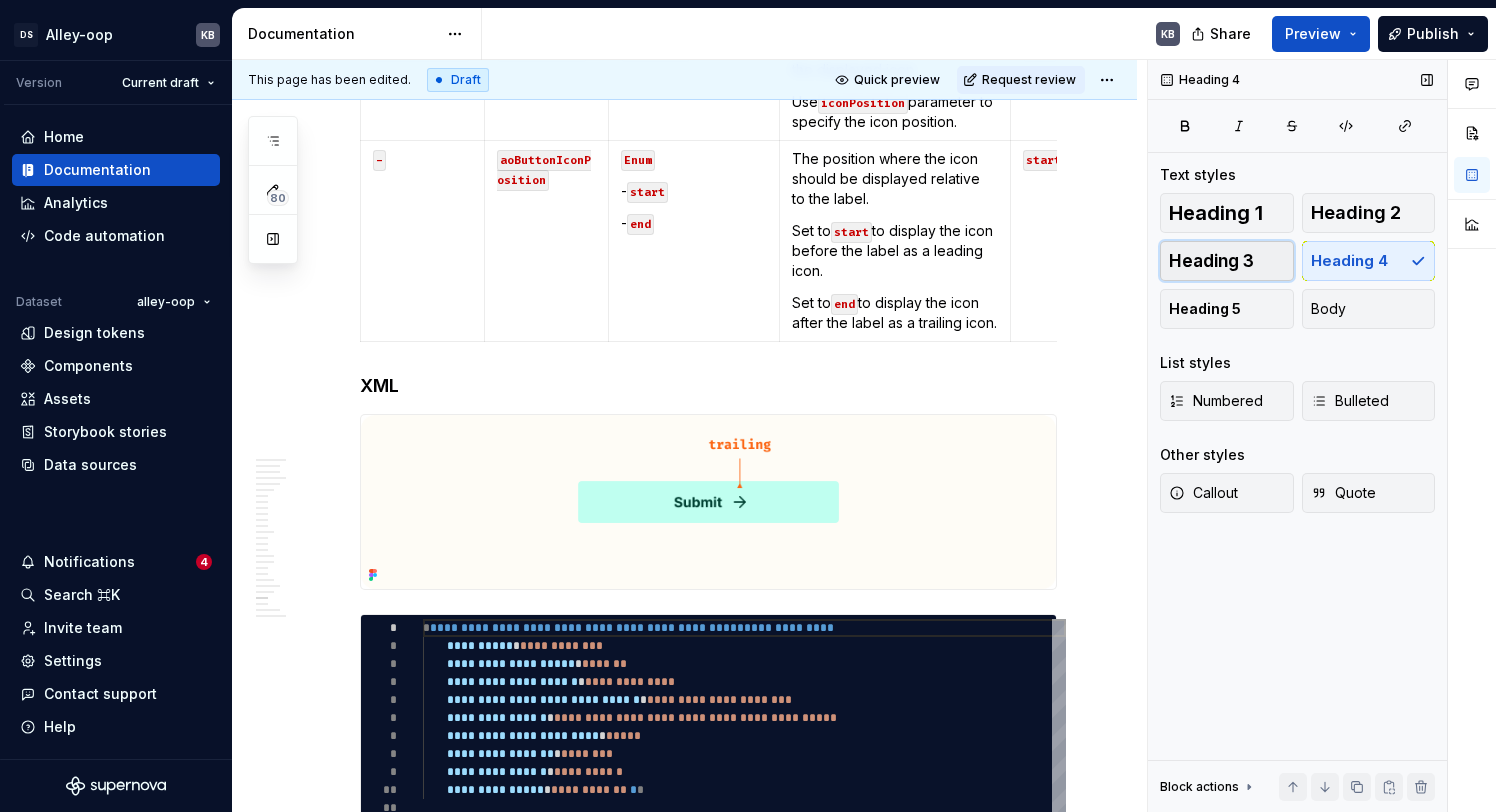 click on "Heading 3" at bounding box center (1227, 261) 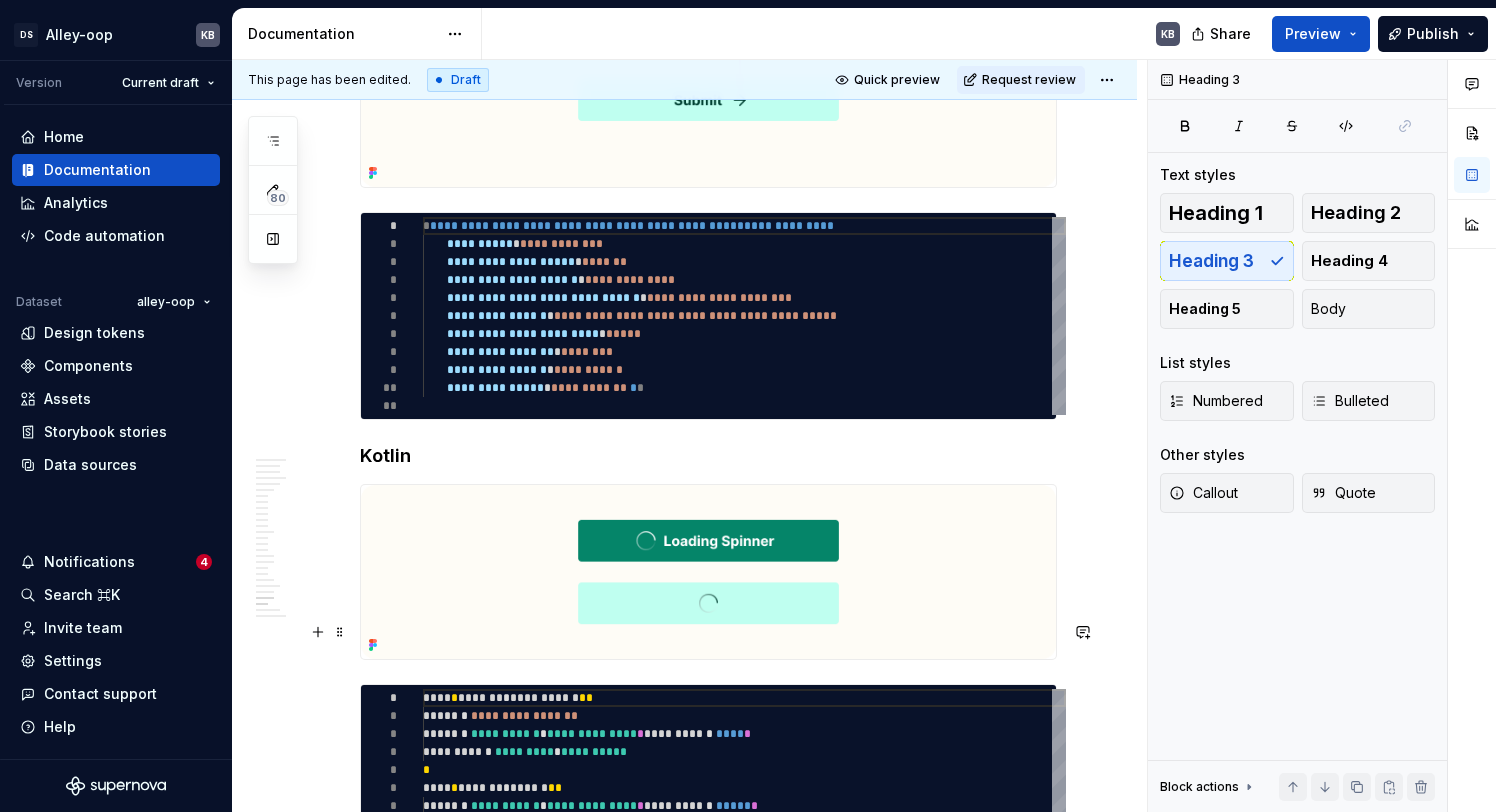 click on "**********" at bounding box center [689, 436] 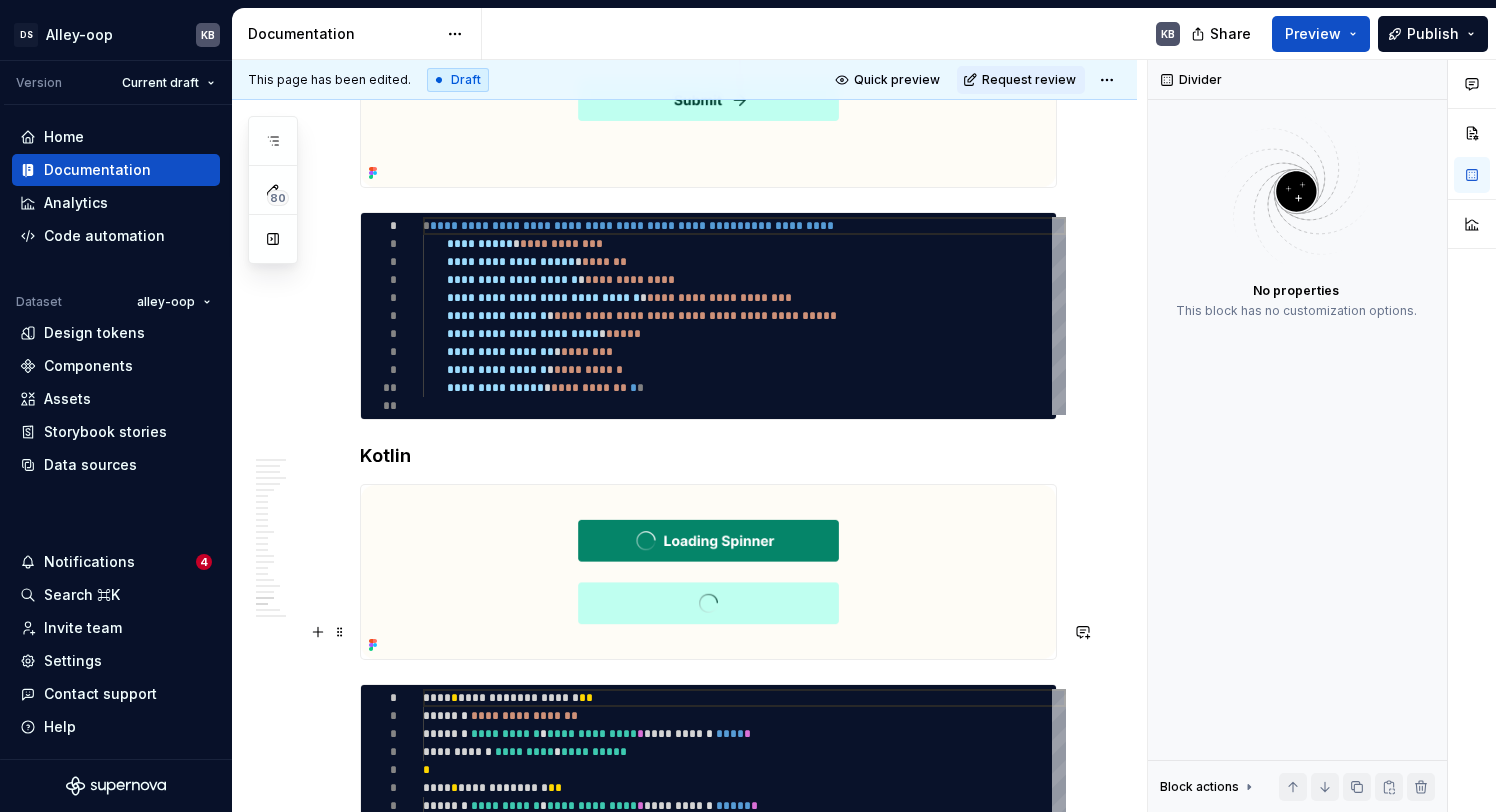 click on "Kotlin" at bounding box center (708, 456) 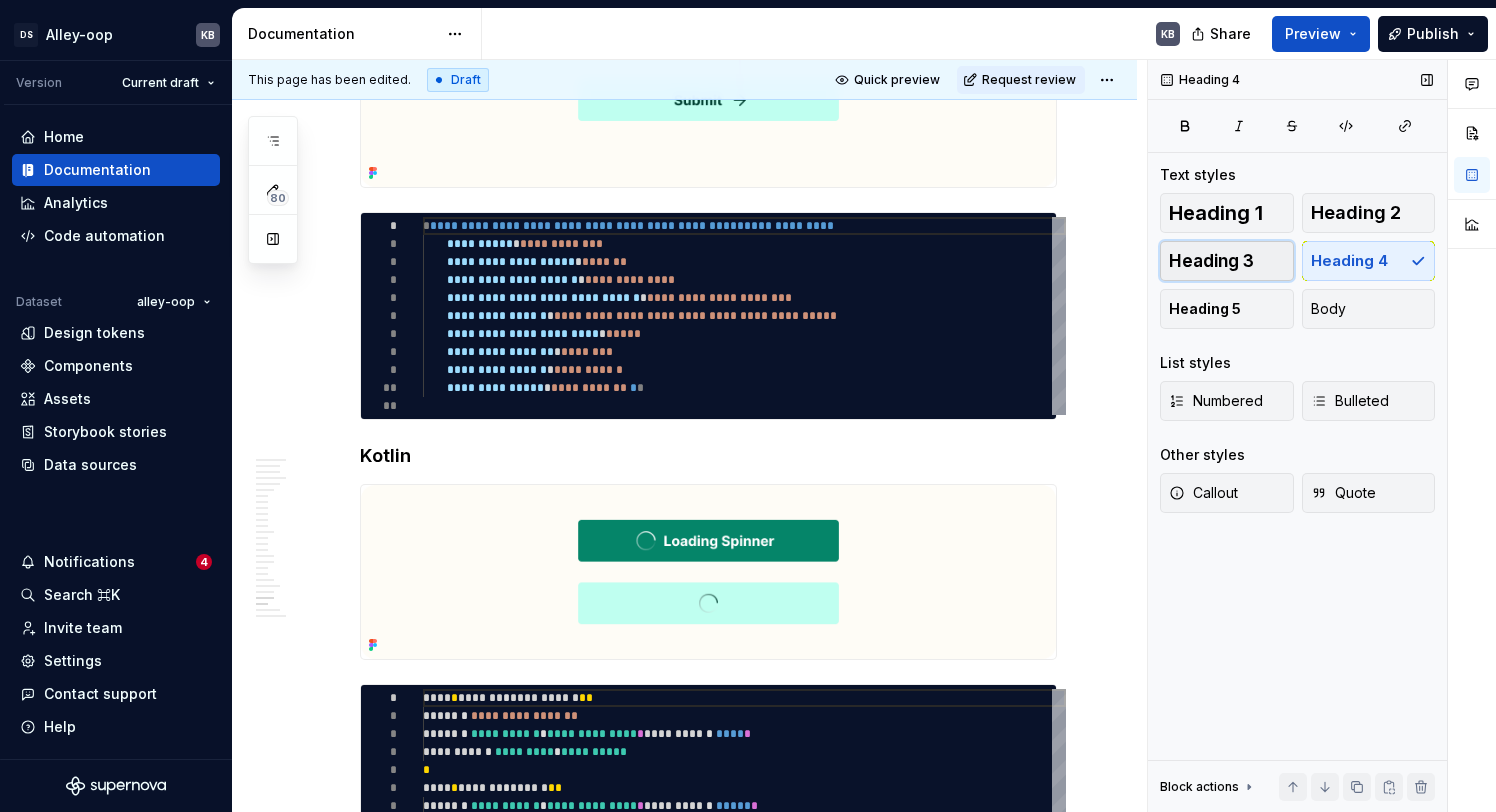 click on "Heading 3" at bounding box center (1227, 261) 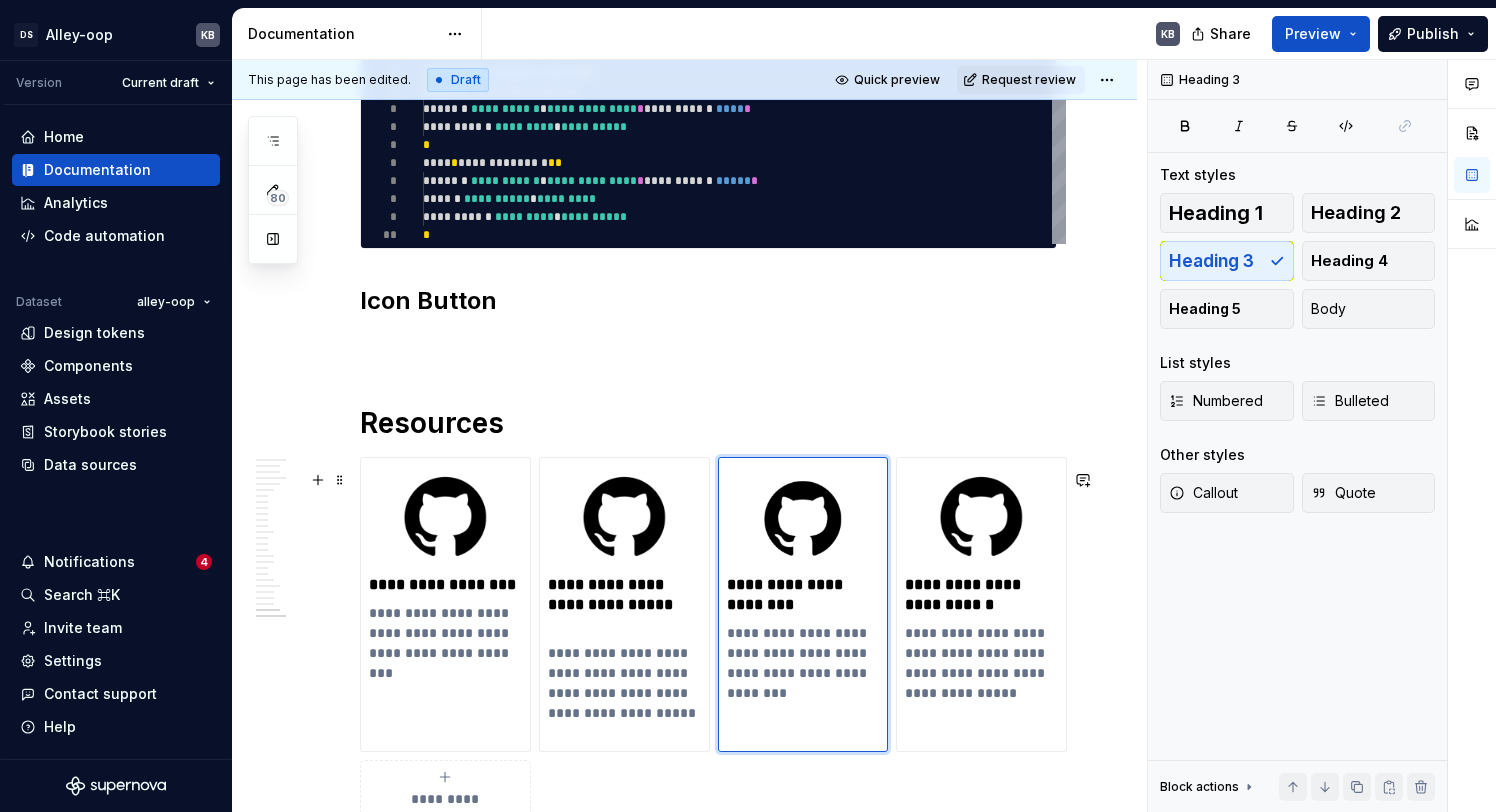 click on "Icon Button" at bounding box center (708, 301) 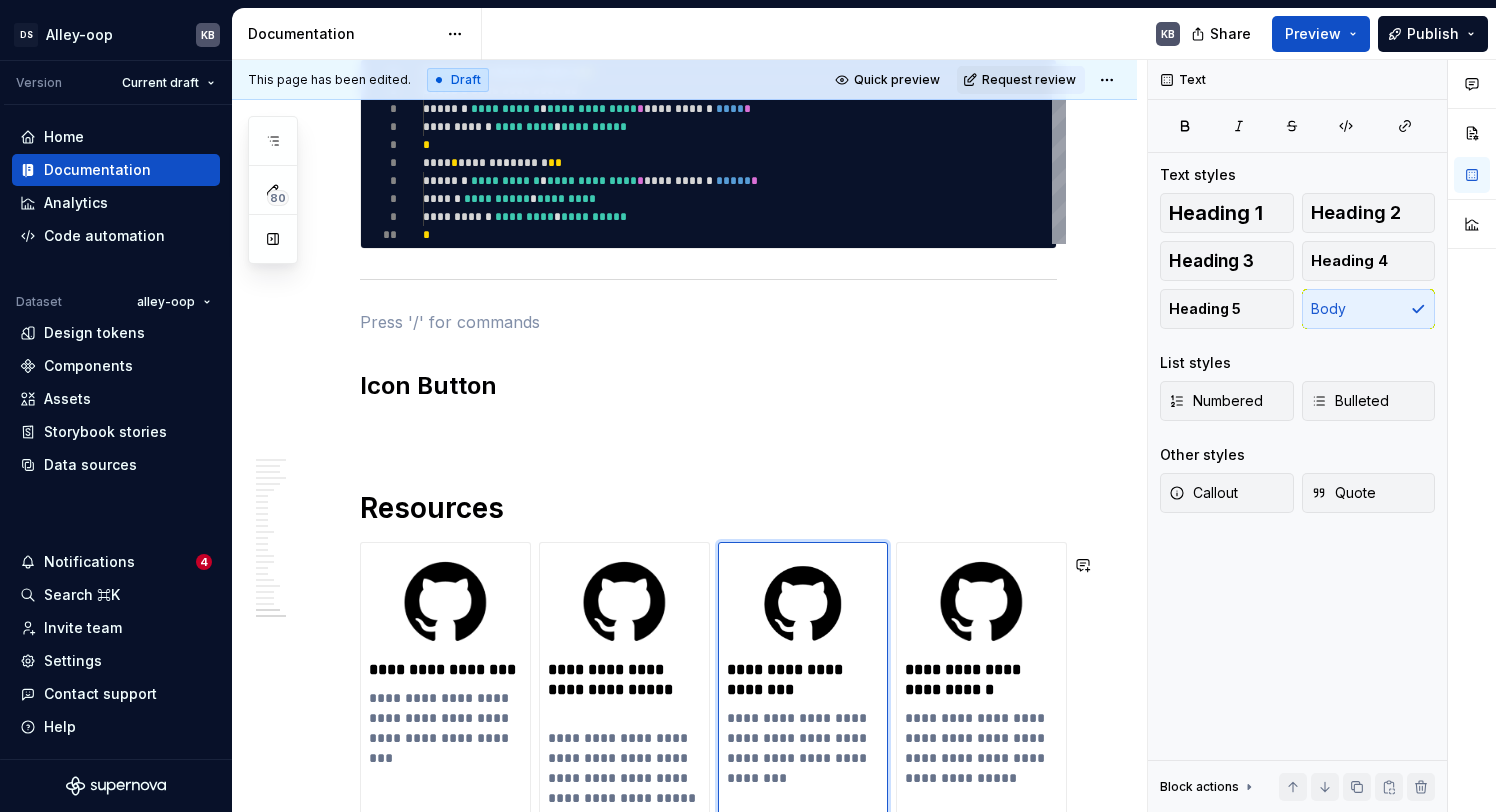 click on "**********" at bounding box center [708, -7274] 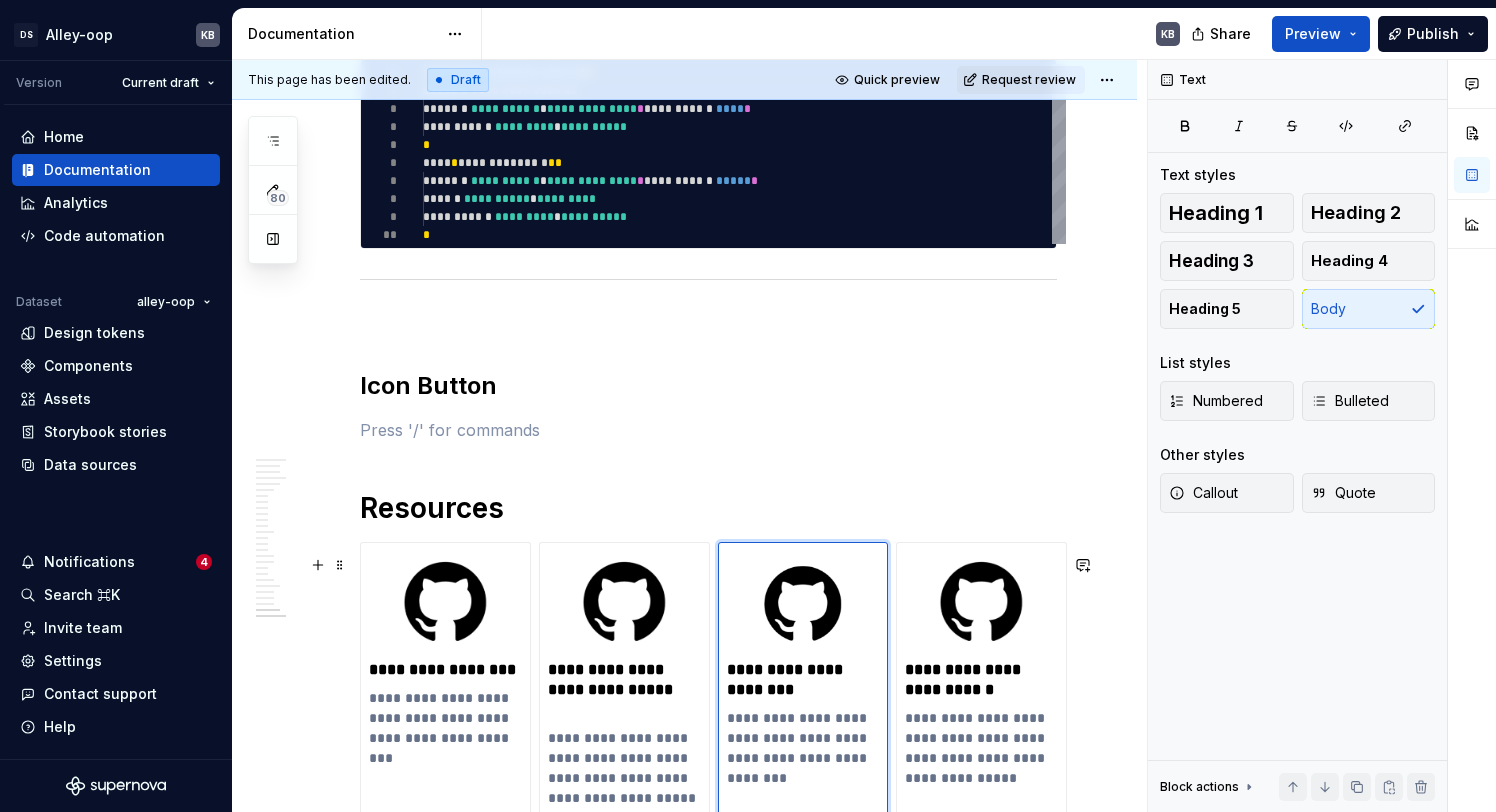 click on "Icon Button" at bounding box center (708, 386) 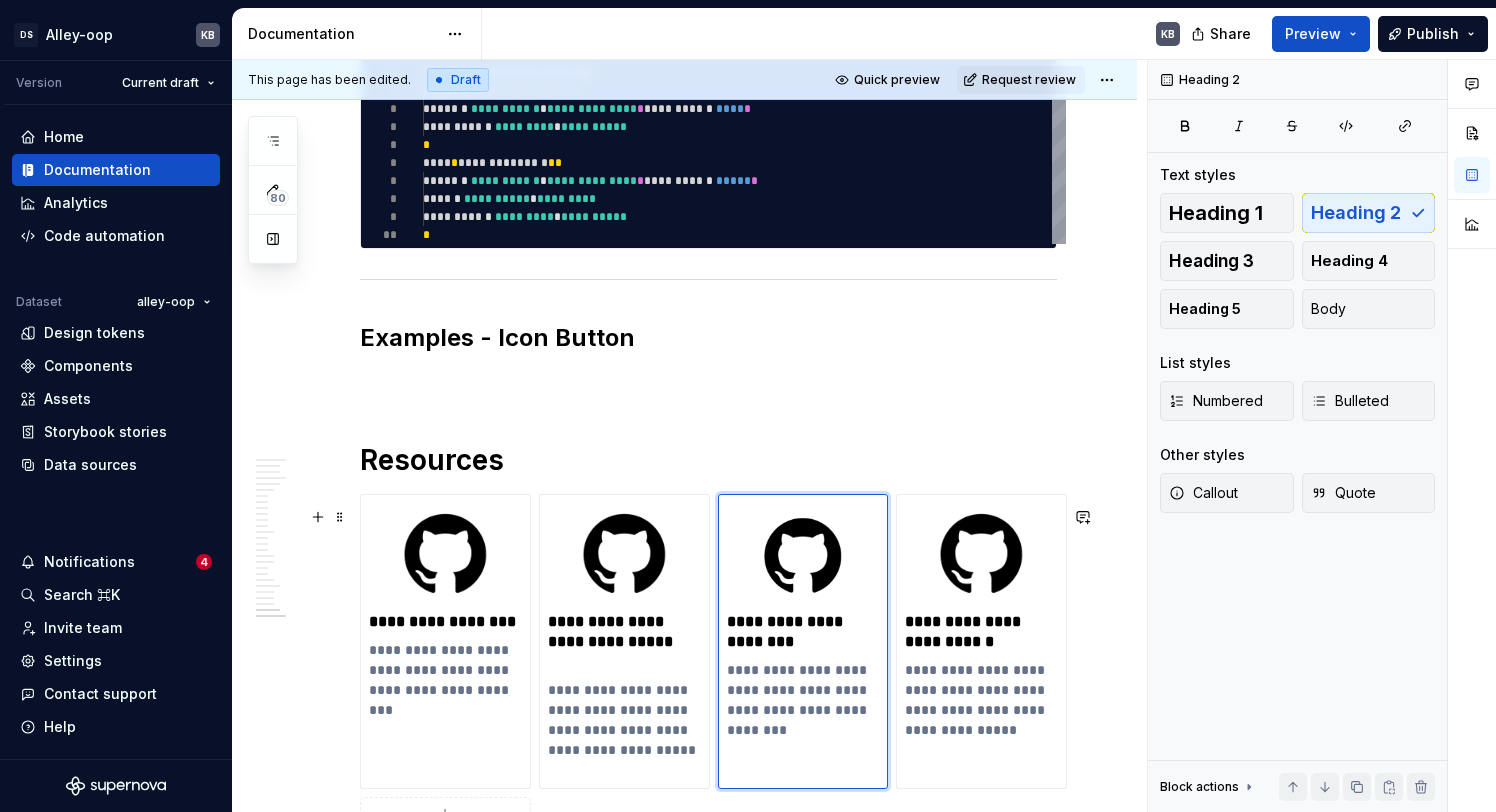 click on "Examples - Icon Button" at bounding box center [708, 338] 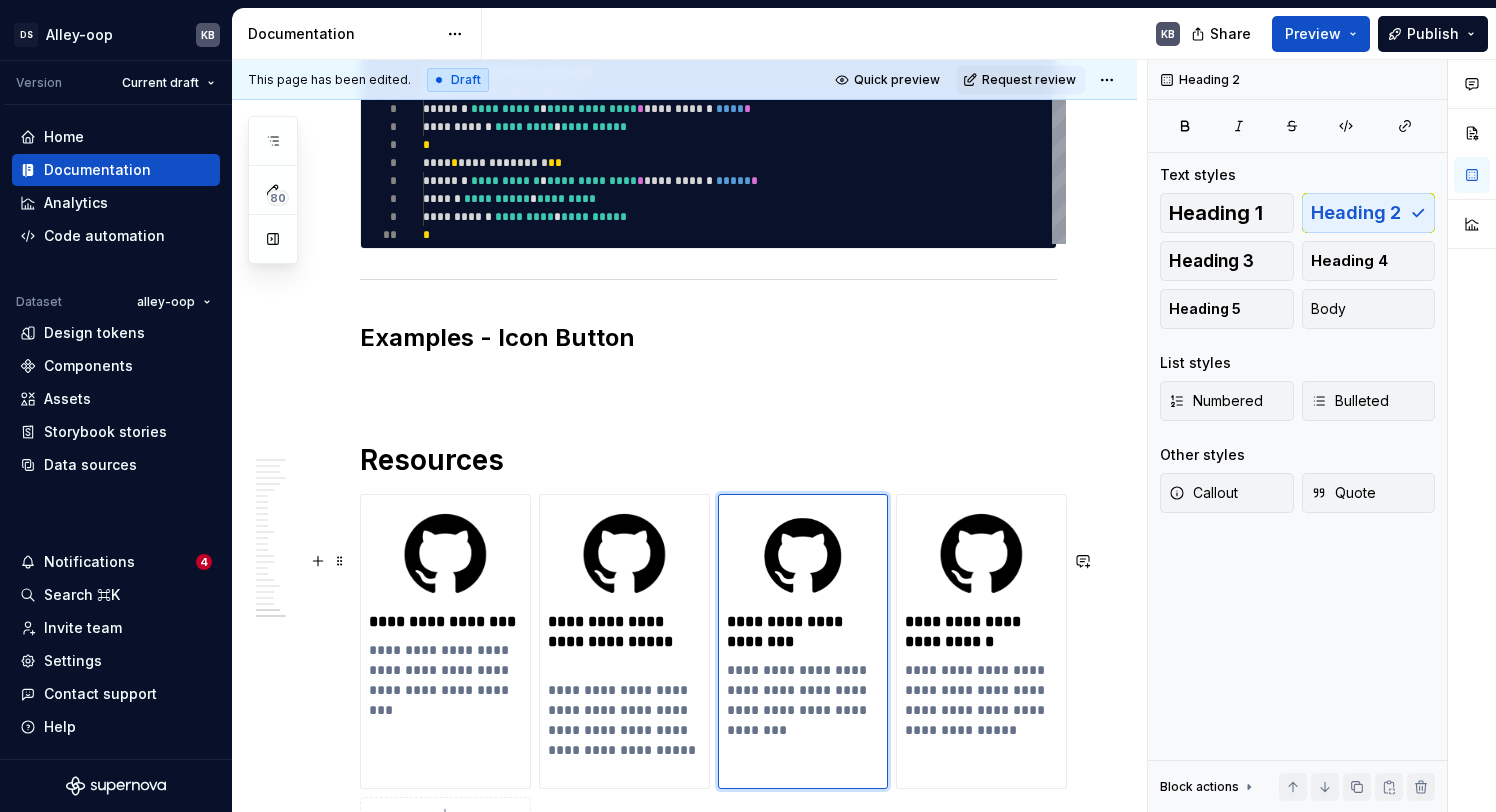 click at bounding box center (708, 382) 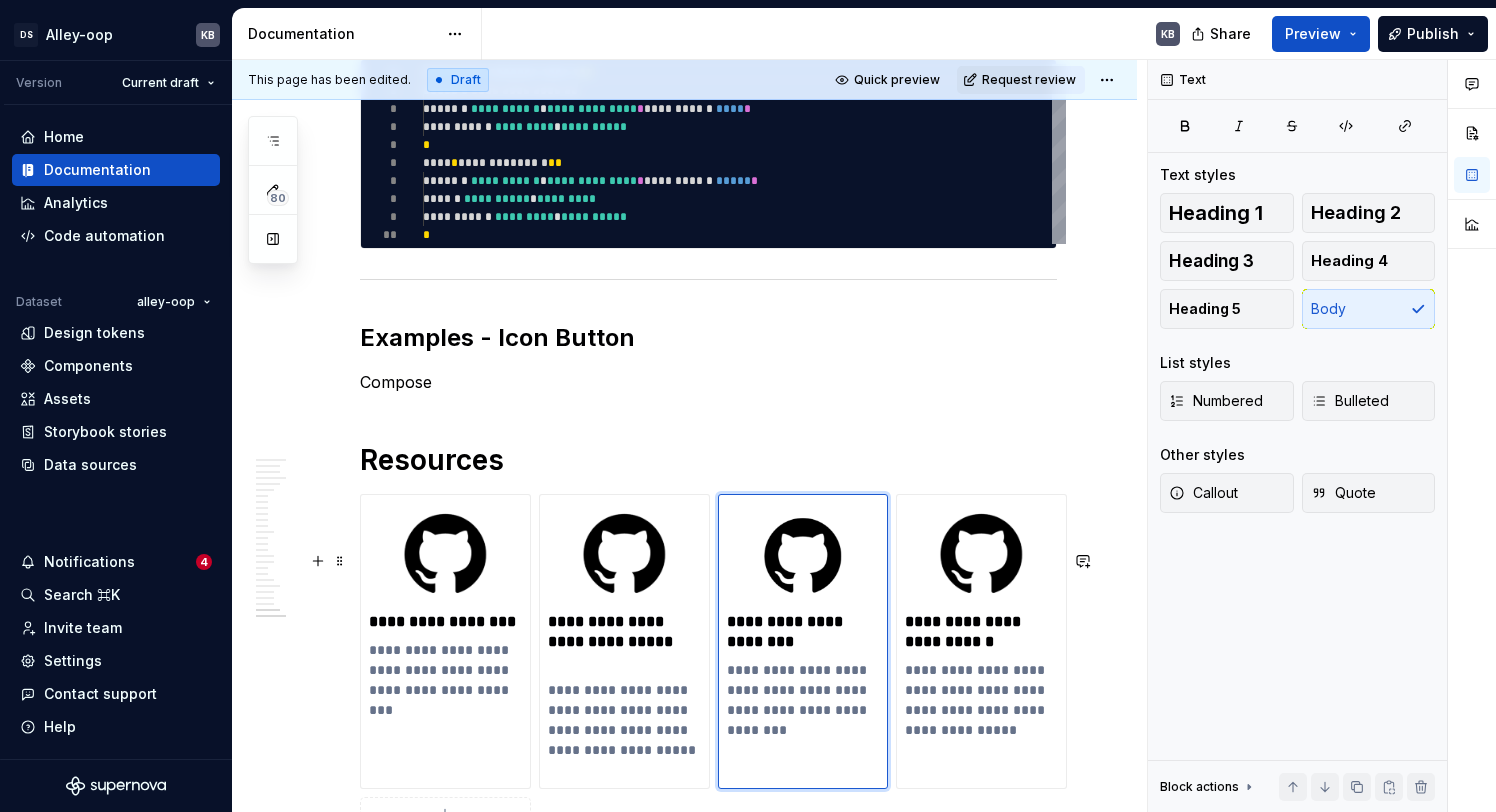 click on "Compose" at bounding box center [708, 382] 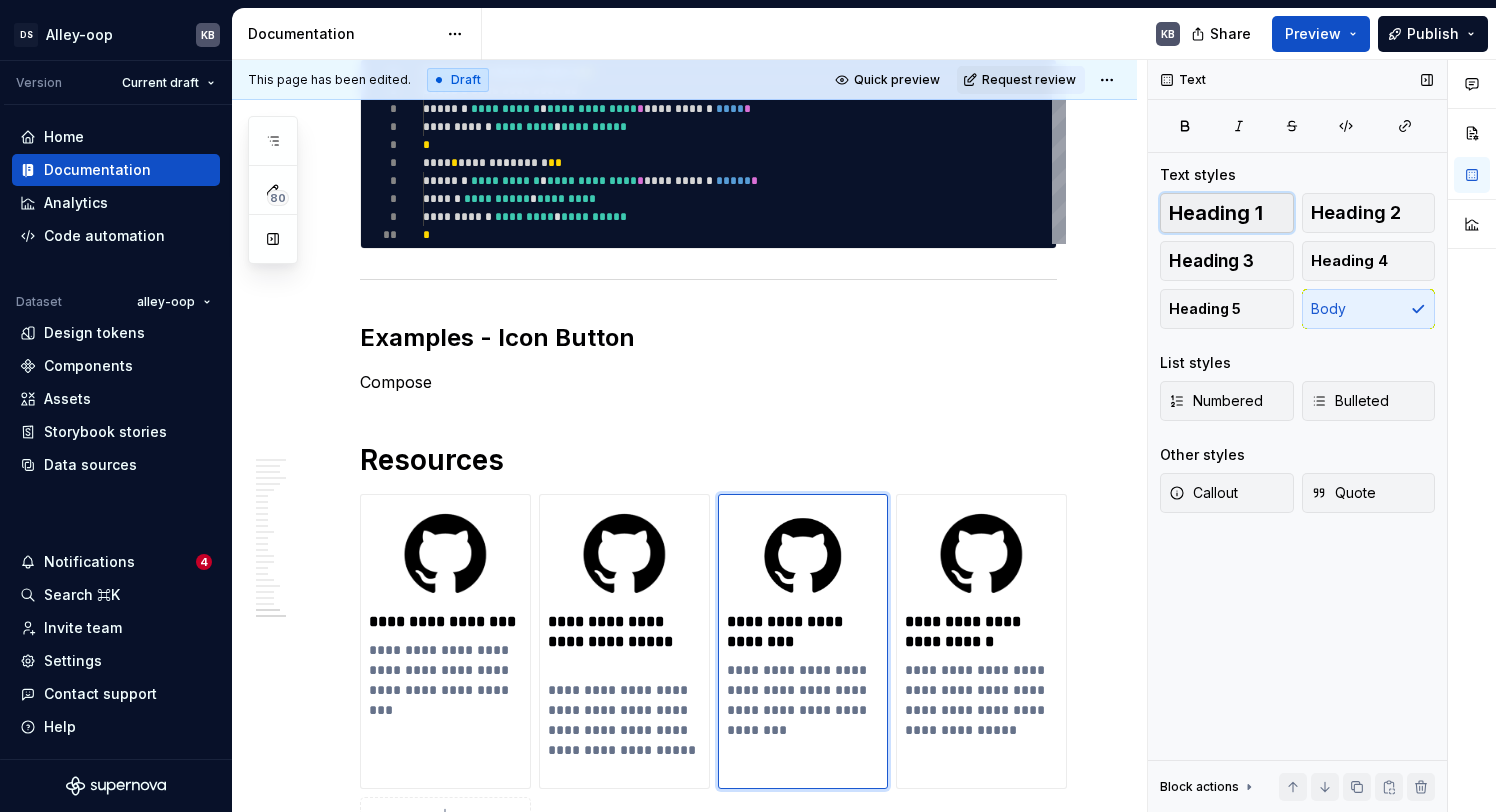 click on "Heading 1" at bounding box center (1227, 213) 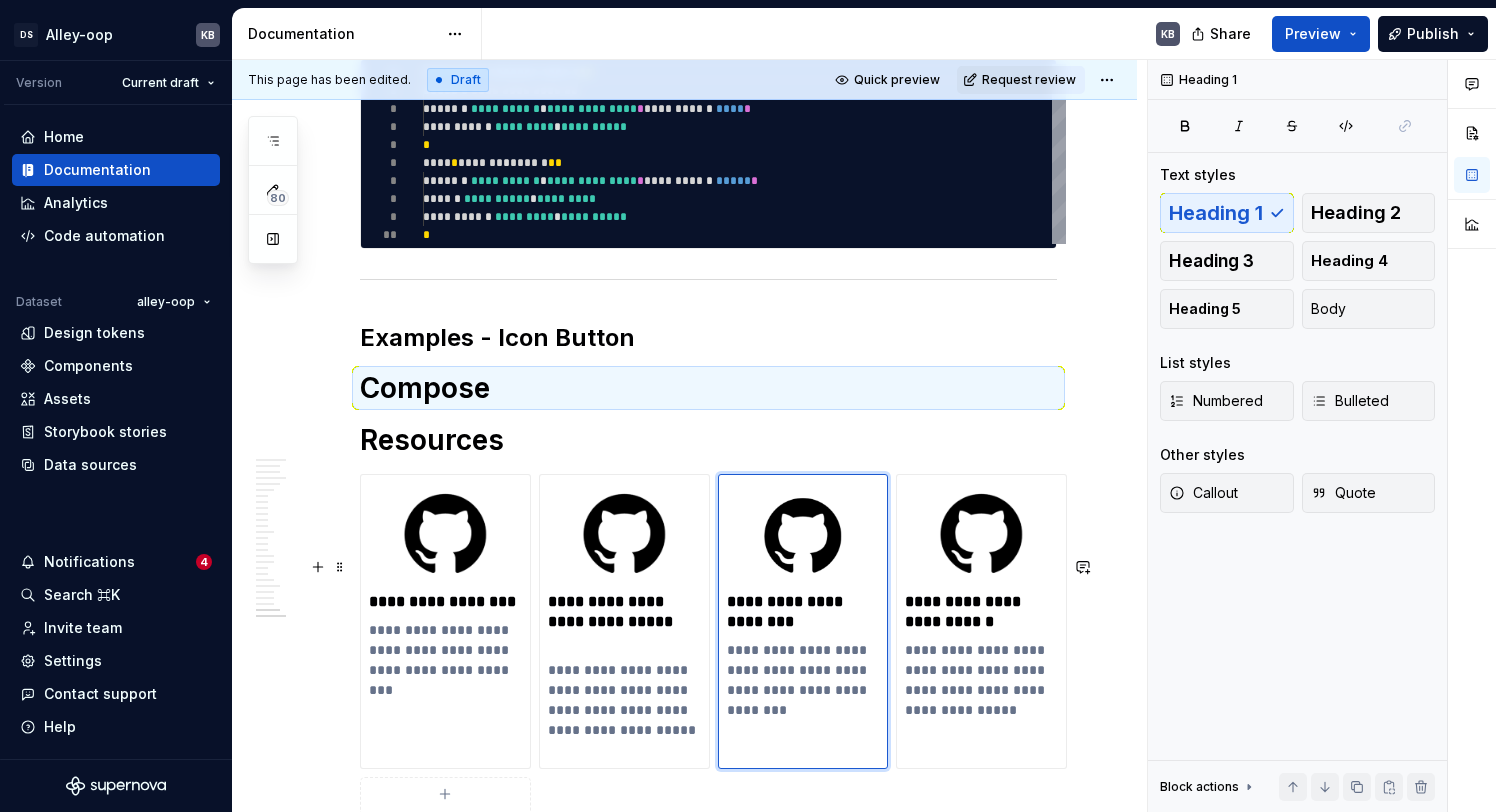 click on "Compose" at bounding box center [708, 388] 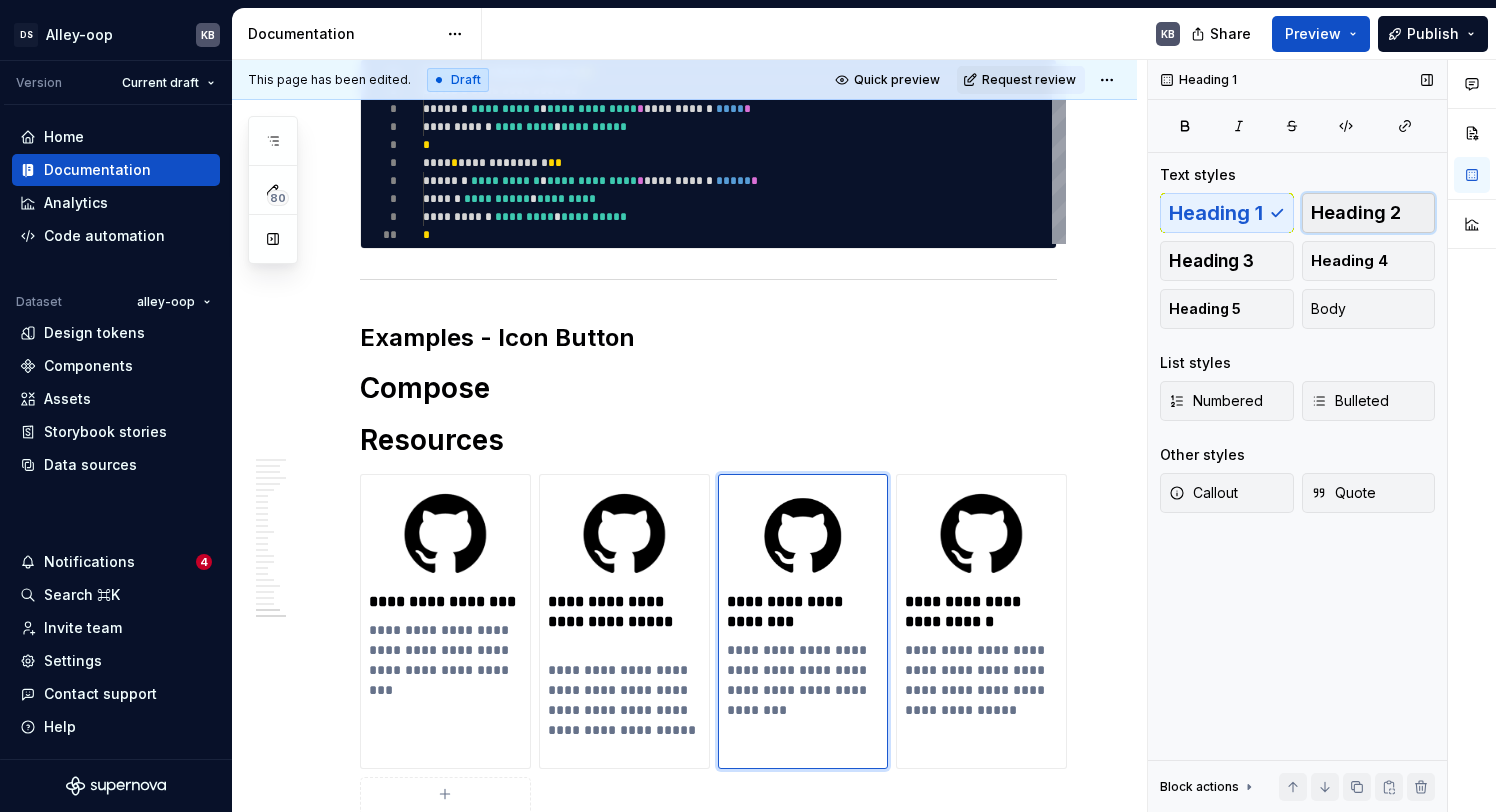 click on "Heading 2" at bounding box center [1356, 213] 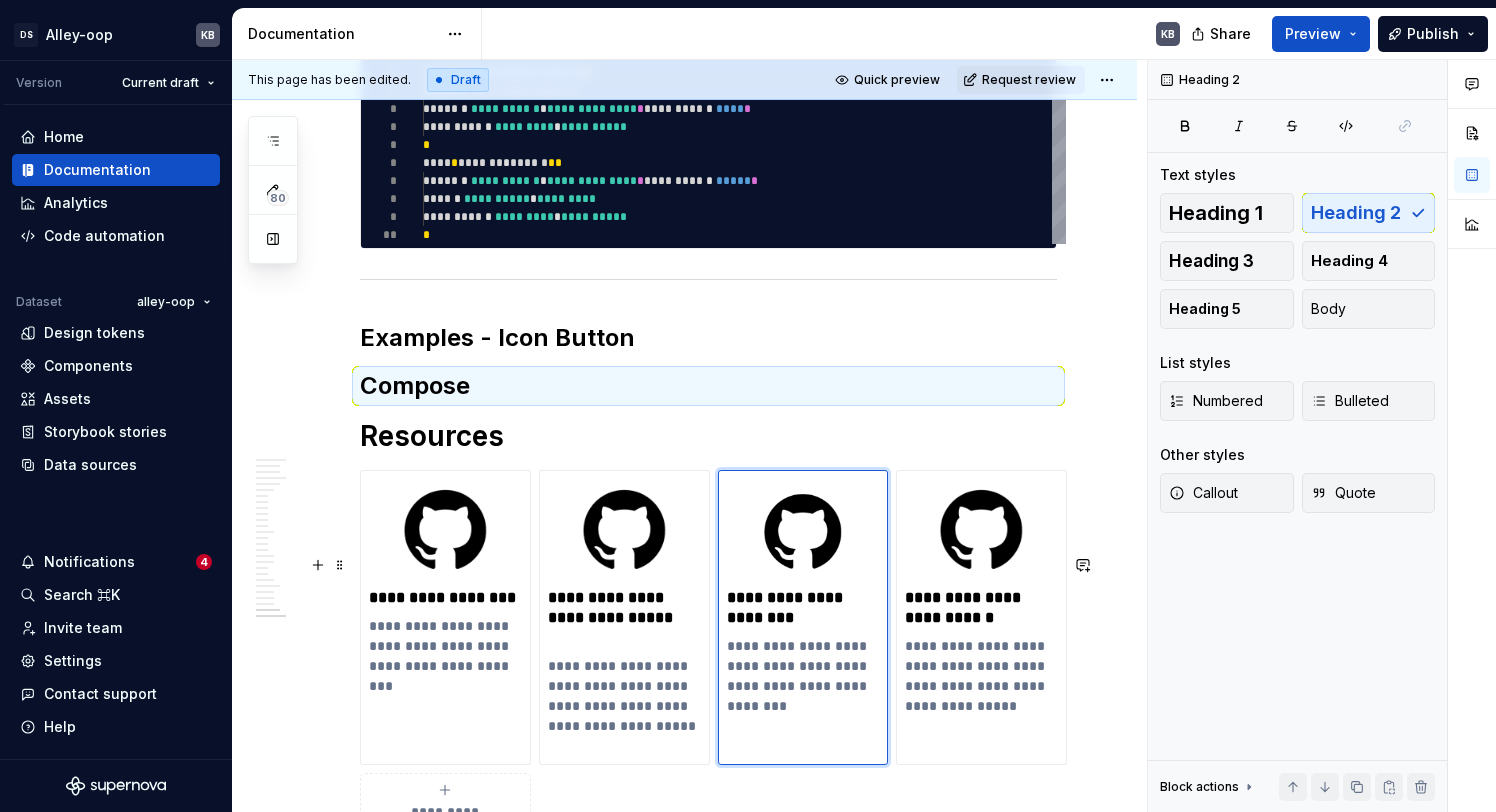 click on "Compose" at bounding box center (708, 386) 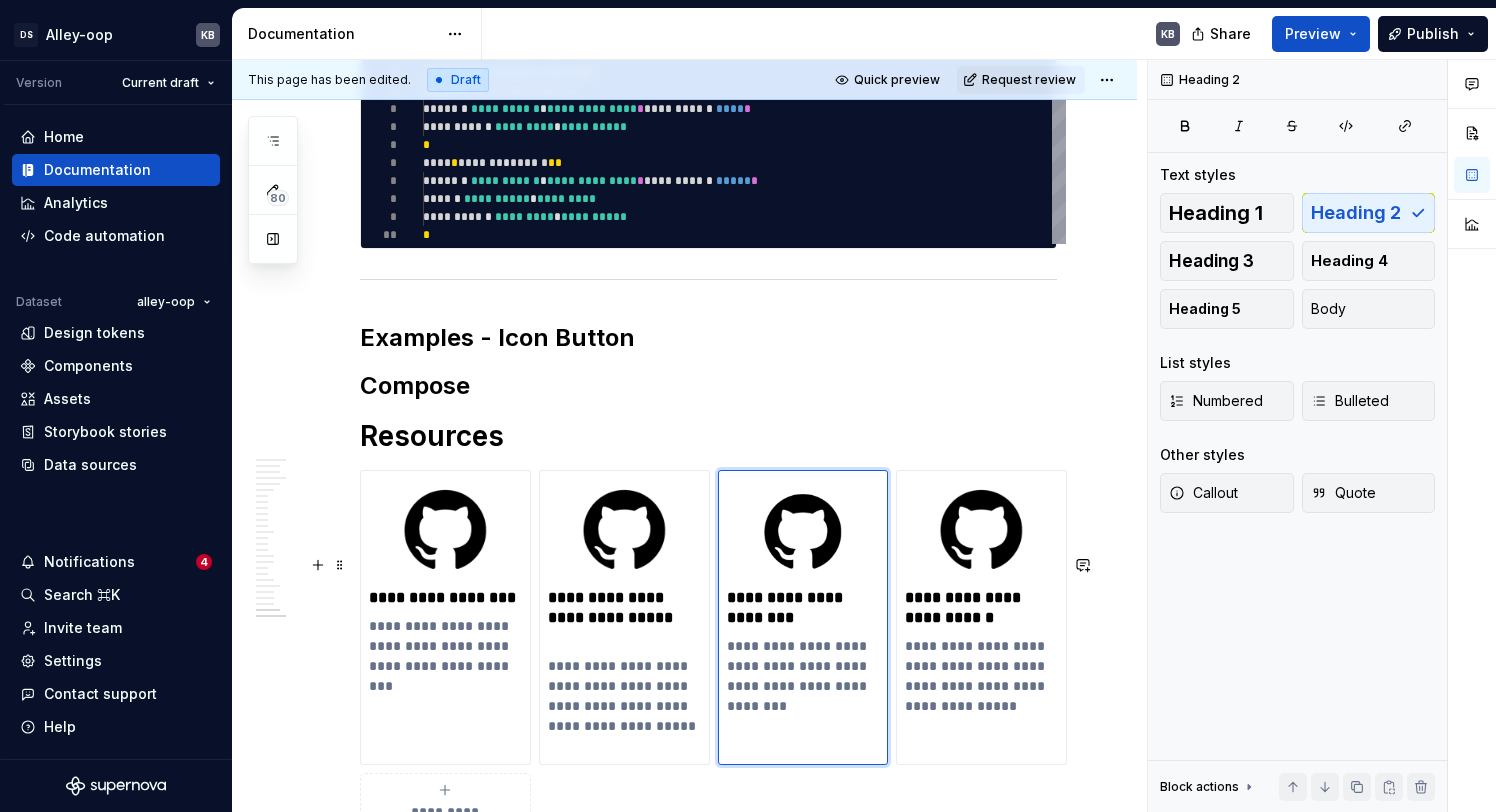 click on "Compose" at bounding box center (708, 386) 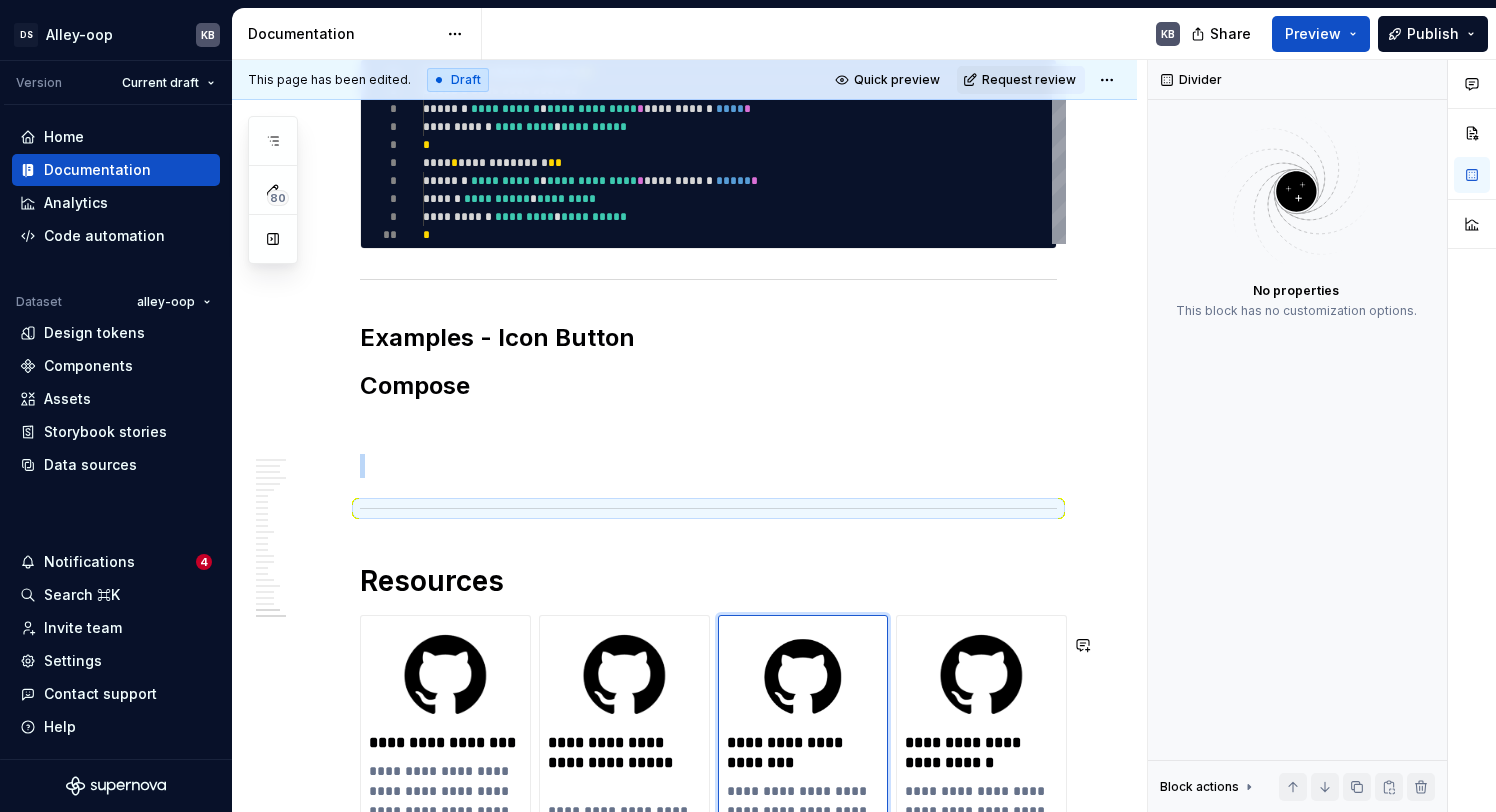 click on "**********" at bounding box center [708, -7237] 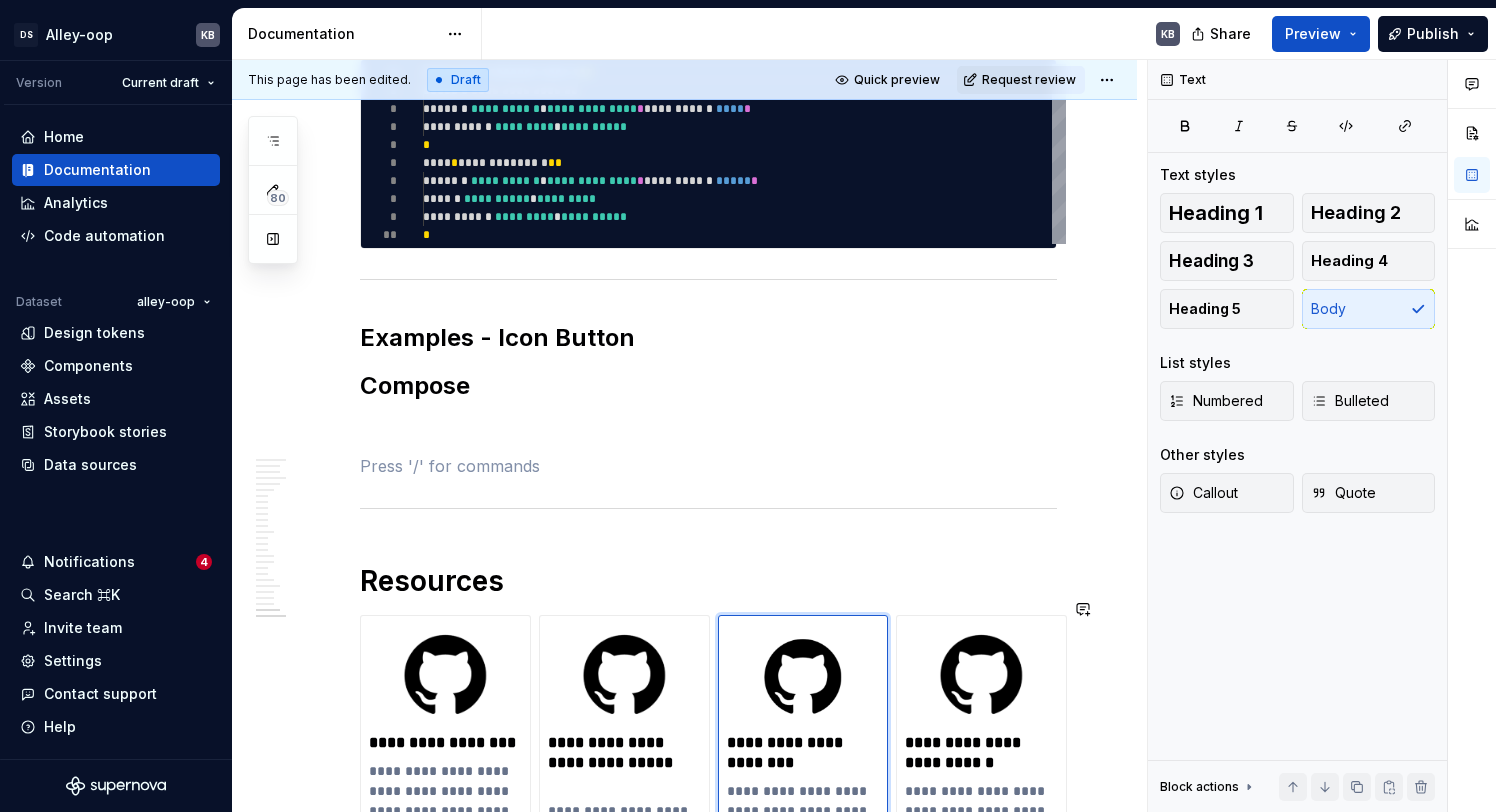 click on "**********" at bounding box center (708, -7237) 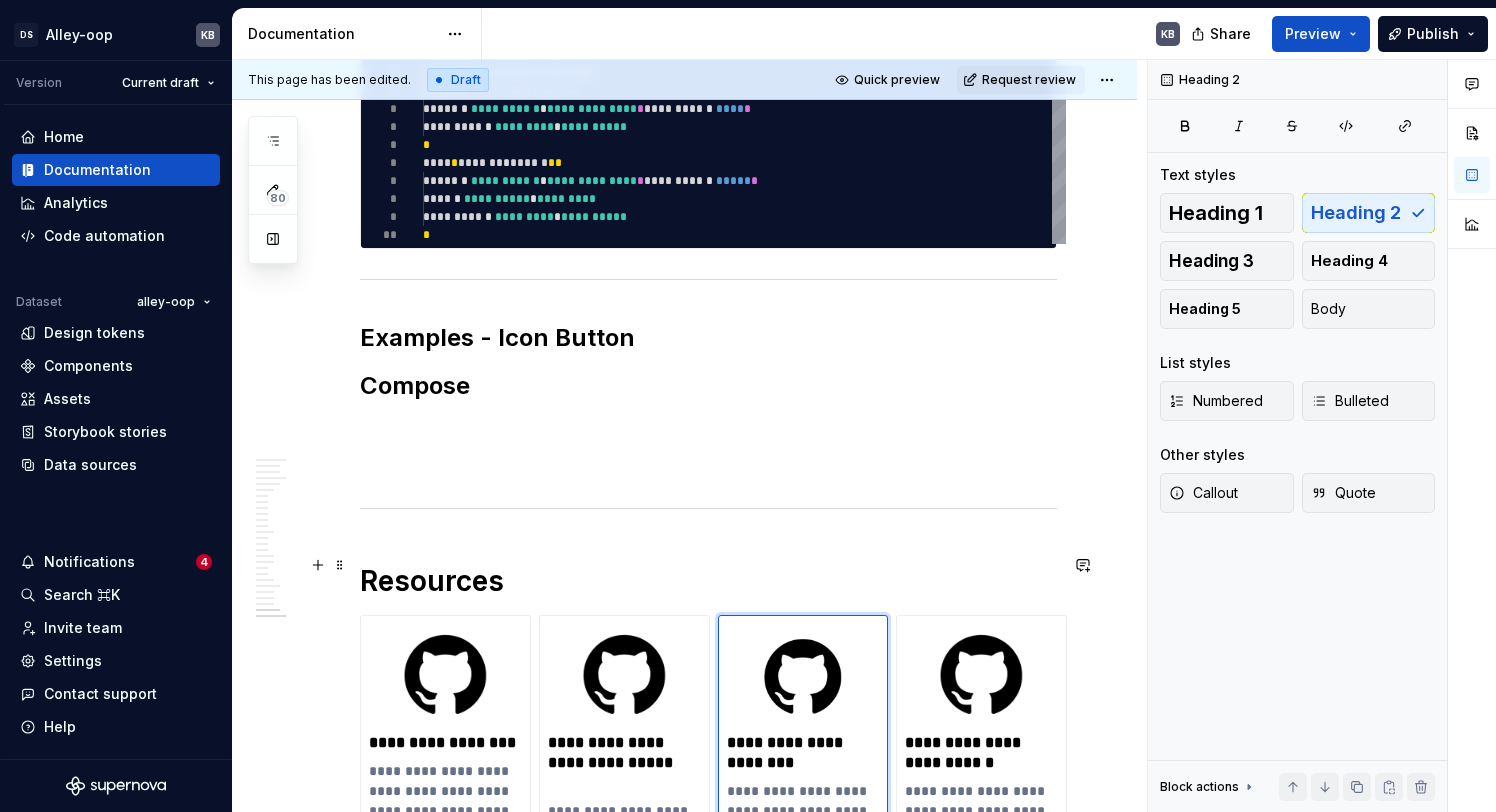 click on "Compose" at bounding box center [708, 386] 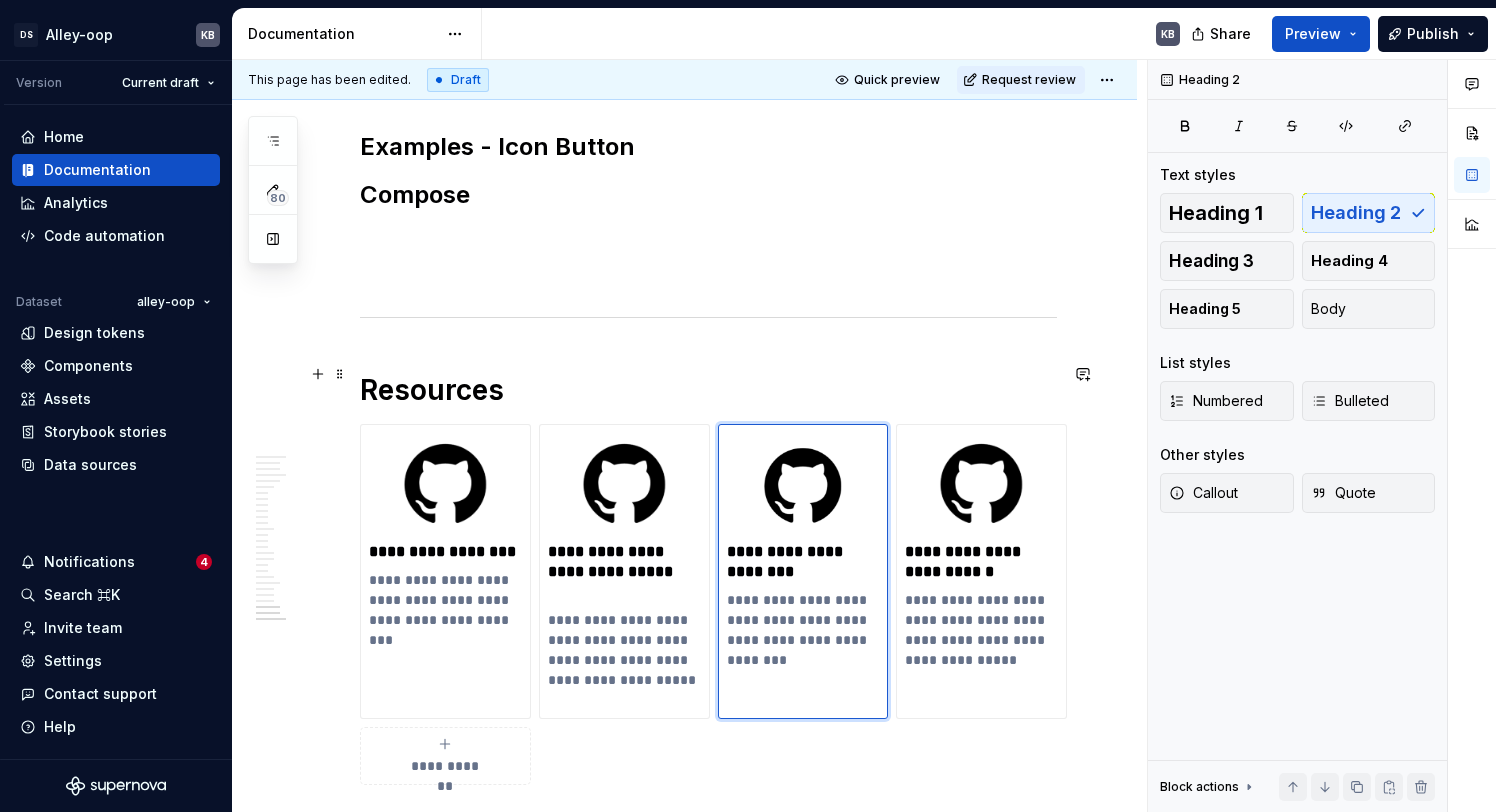 click on "Compose" at bounding box center (708, 195) 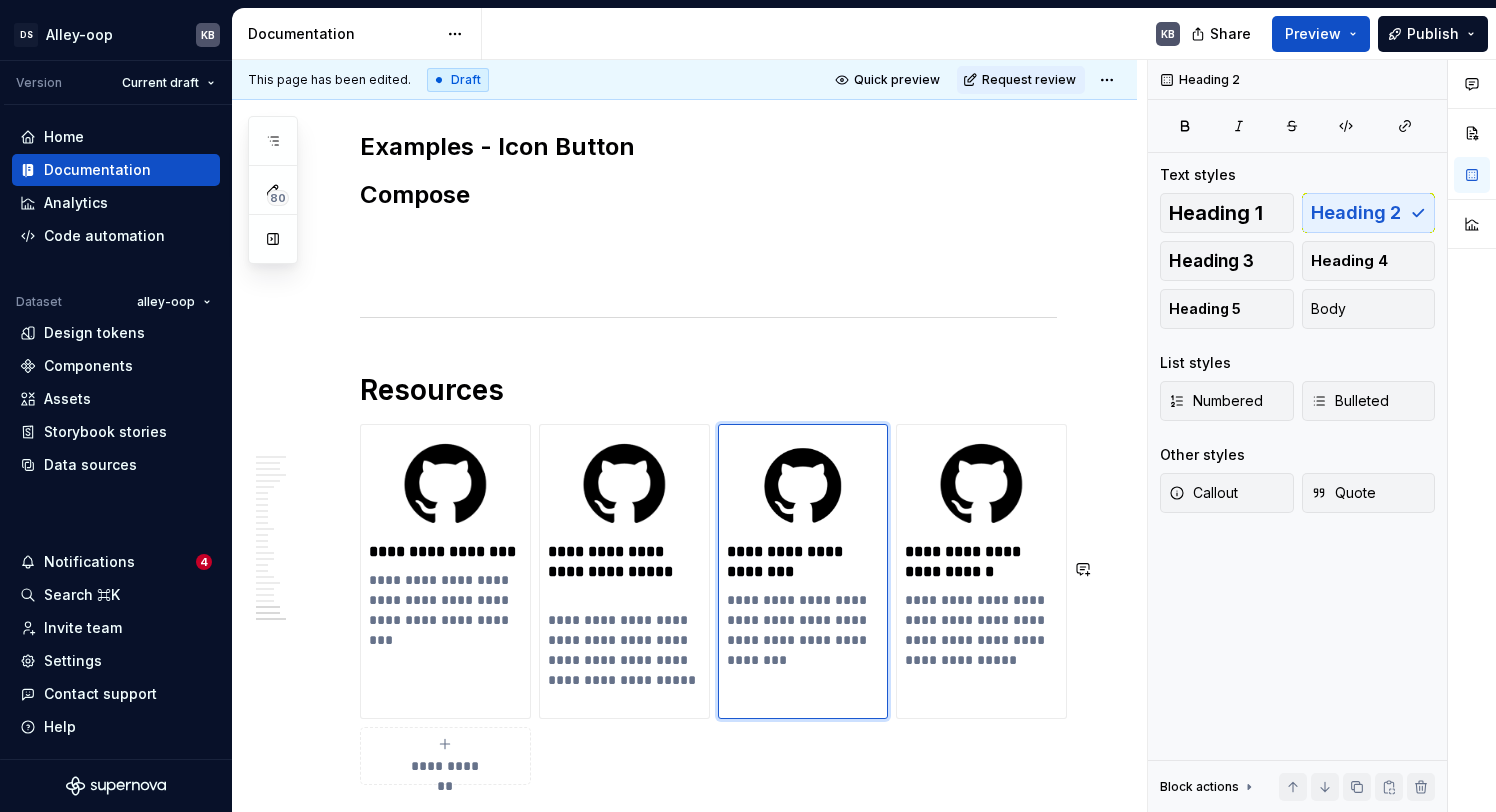 scroll, scrollTop: 15062, scrollLeft: 0, axis: vertical 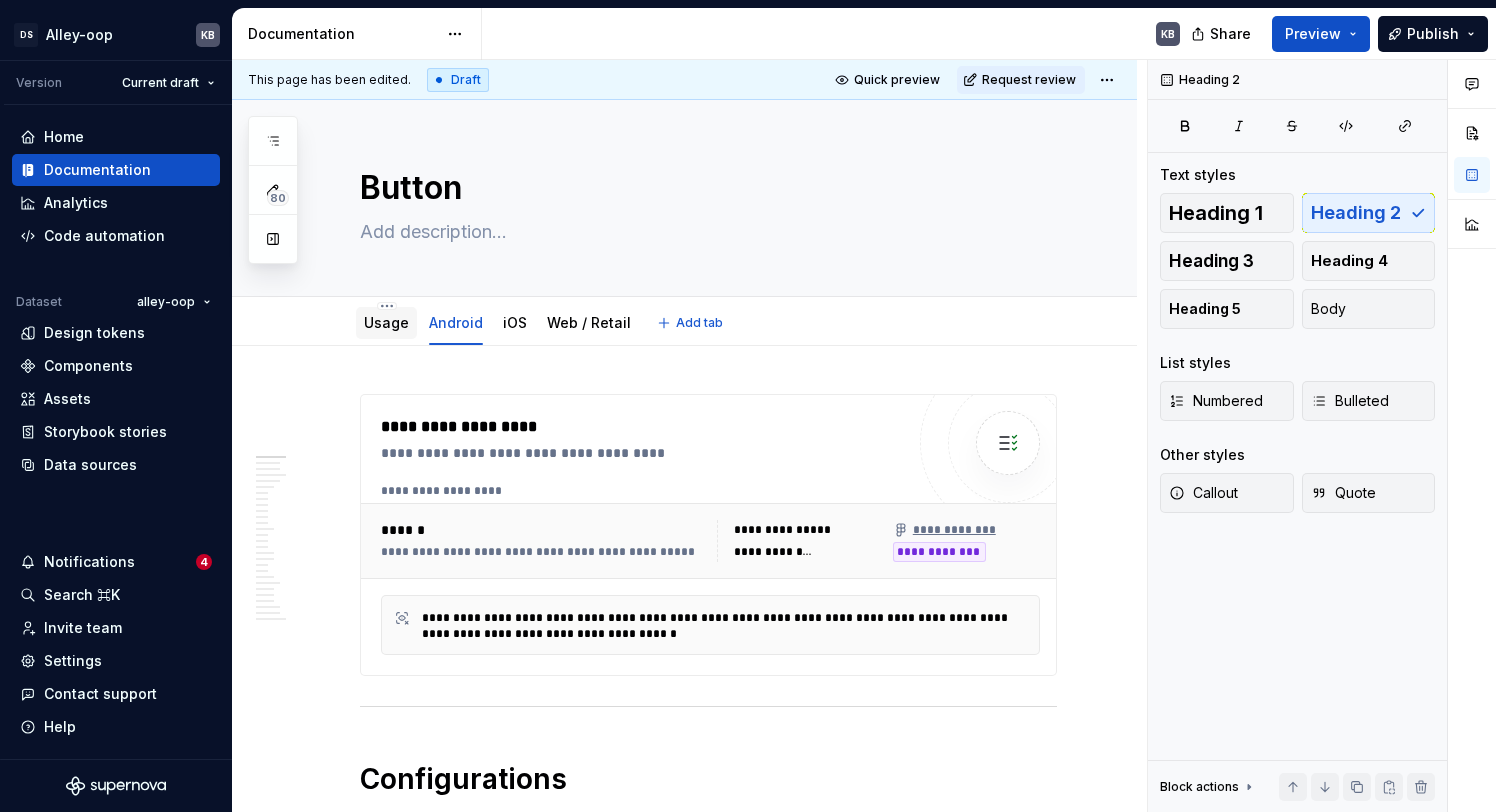 click on "Usage" at bounding box center [386, 322] 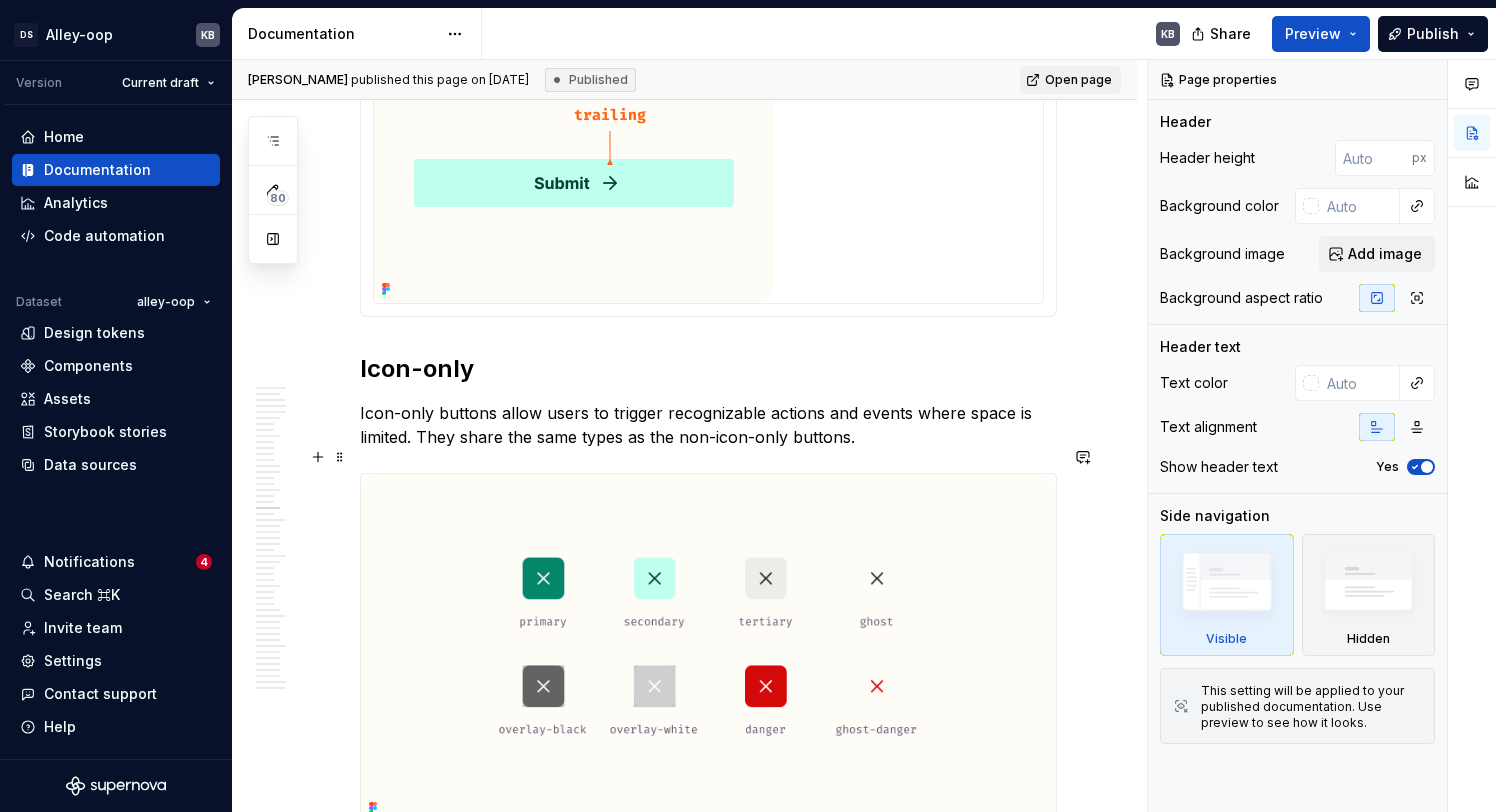click on "Icon-only buttons allow users to trigger recognizable actions and events where space is limited. They share the same types as the non-icon-only buttons." at bounding box center [708, 425] 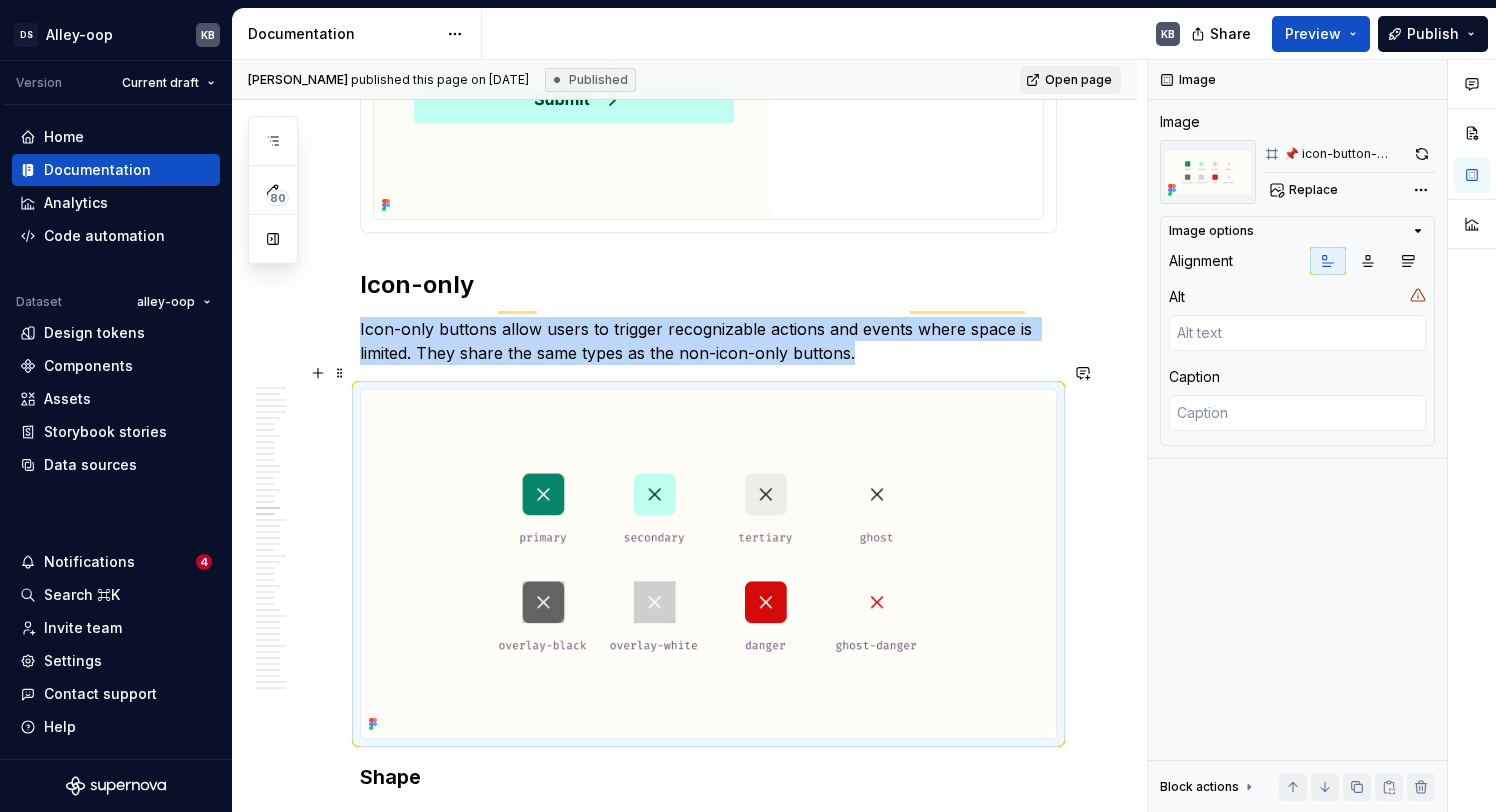 click at bounding box center (708, 564) 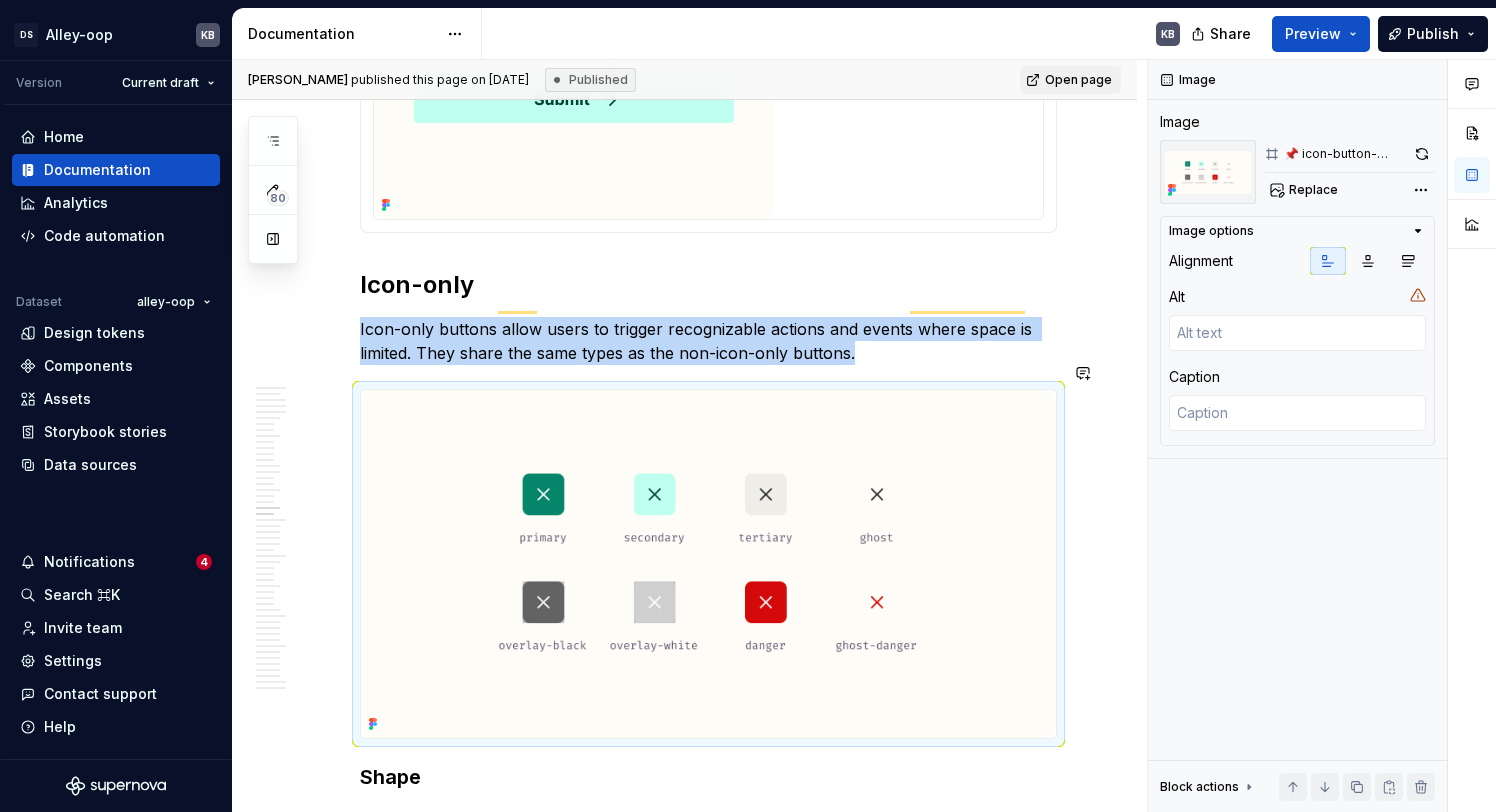 copy on "Icon-only buttons allow users to trigger recognizable actions and events where space is limited. They share the same types as the non-icon-only buttons." 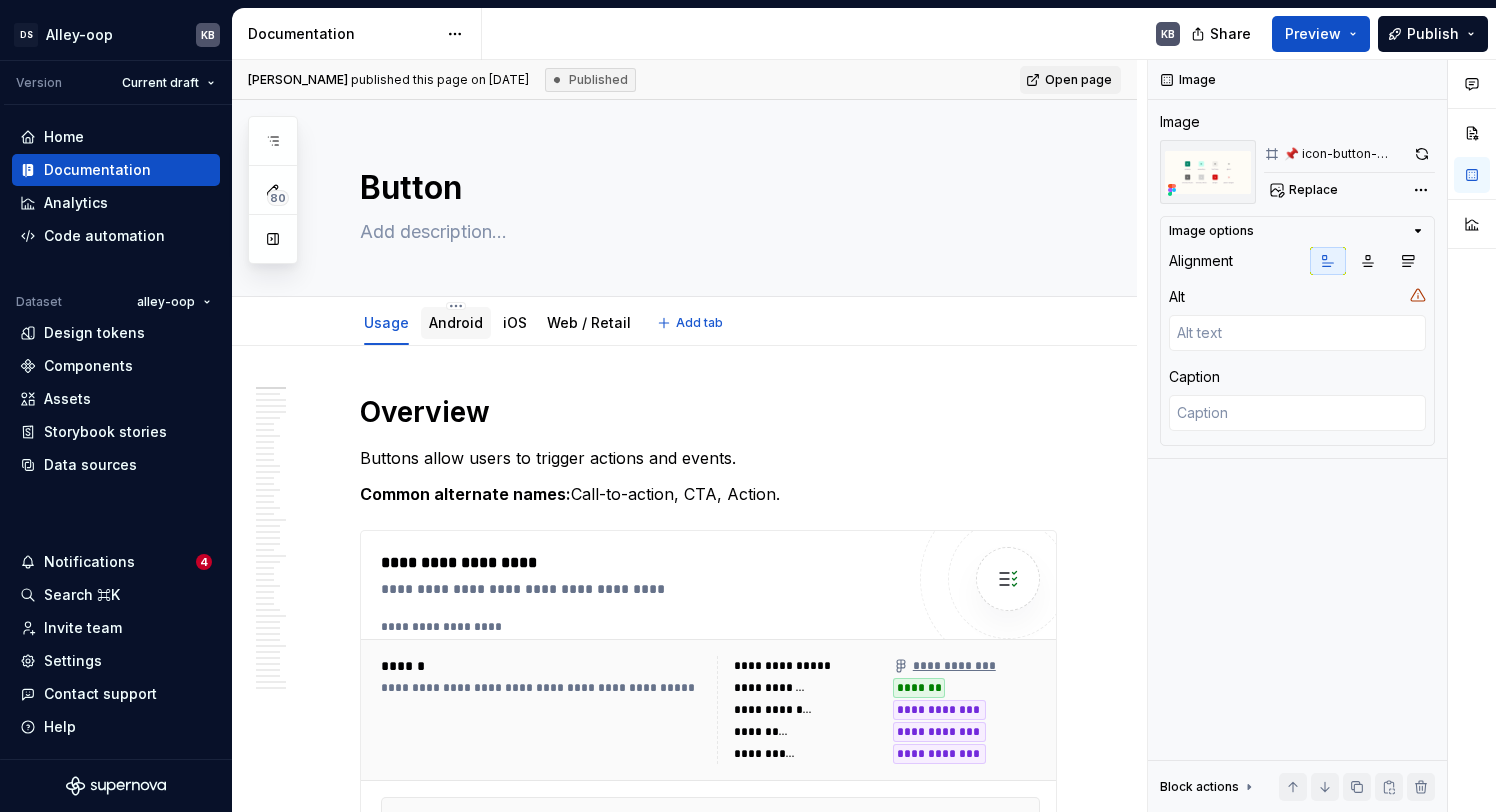 click on "Android" at bounding box center [456, 322] 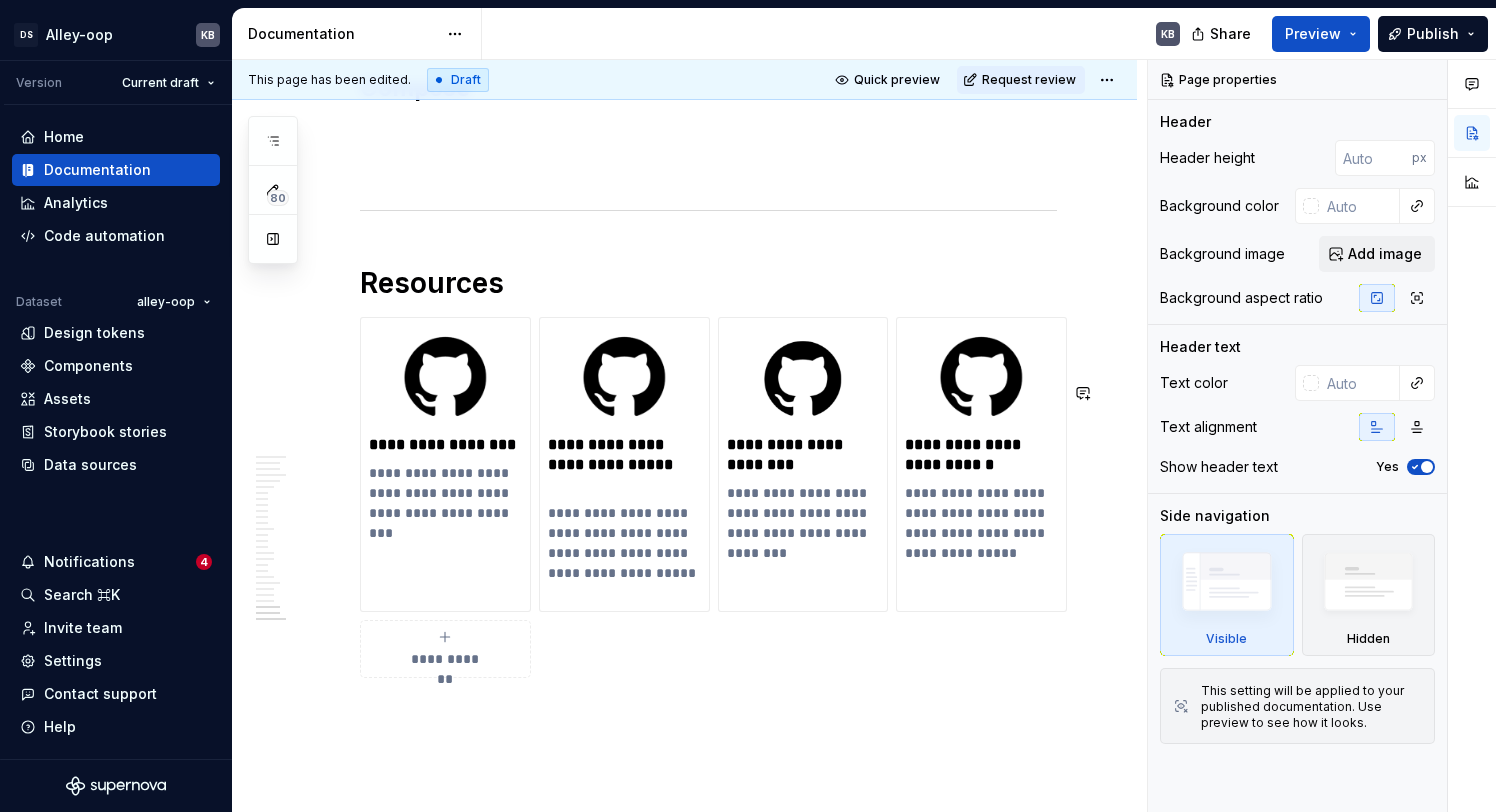 click at bounding box center (708, 168) 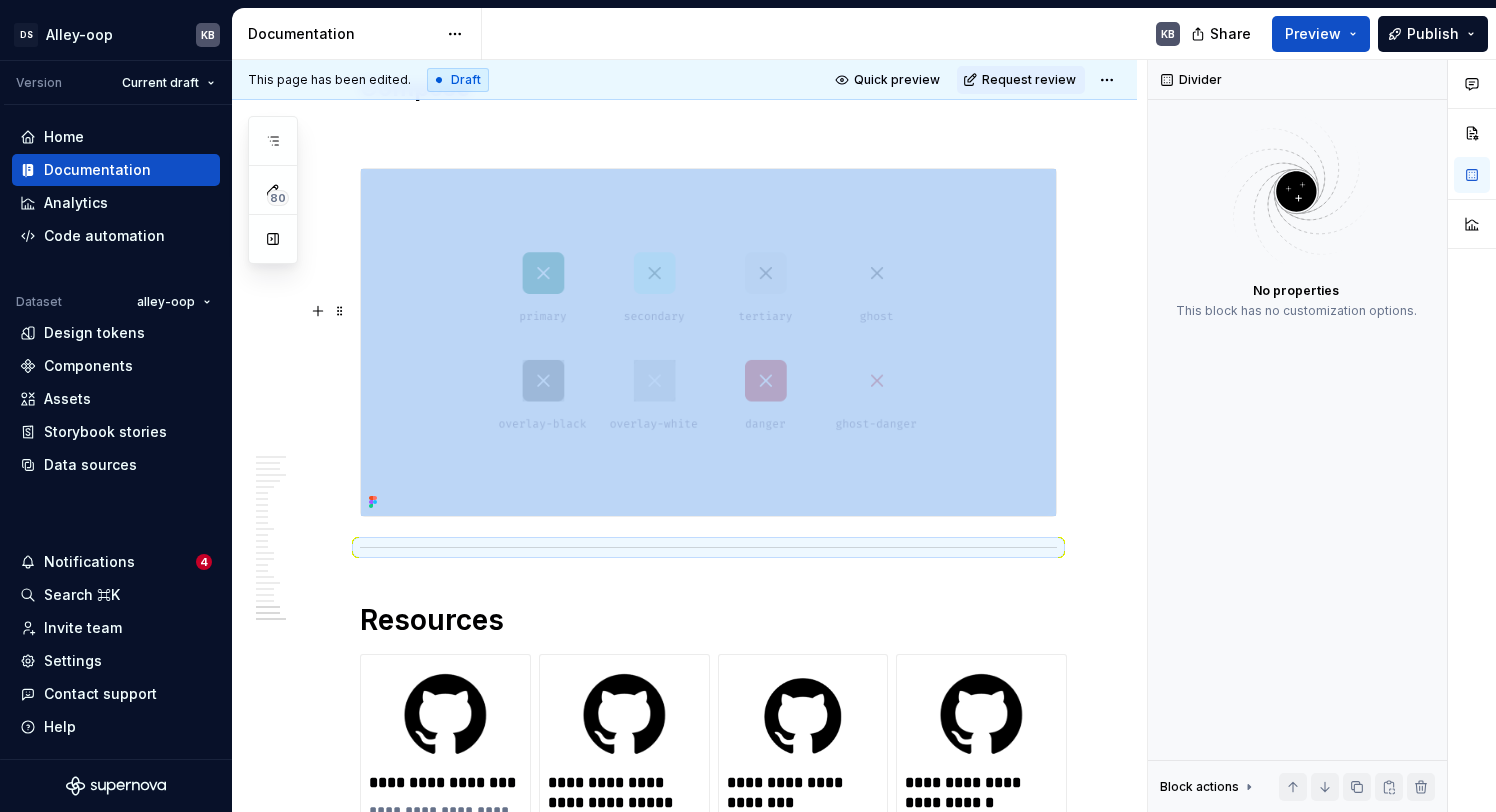 type on "*" 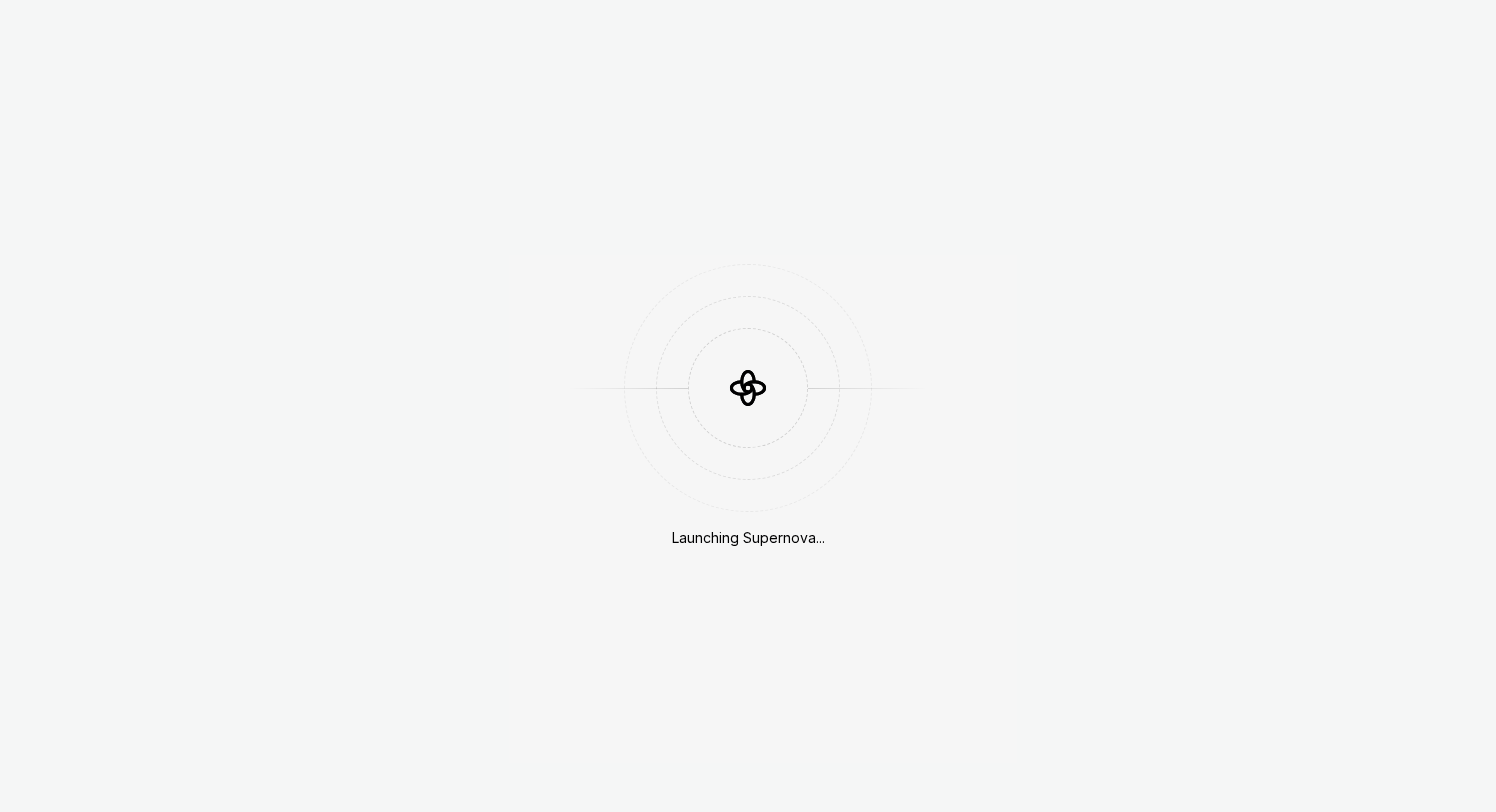 scroll, scrollTop: 0, scrollLeft: 0, axis: both 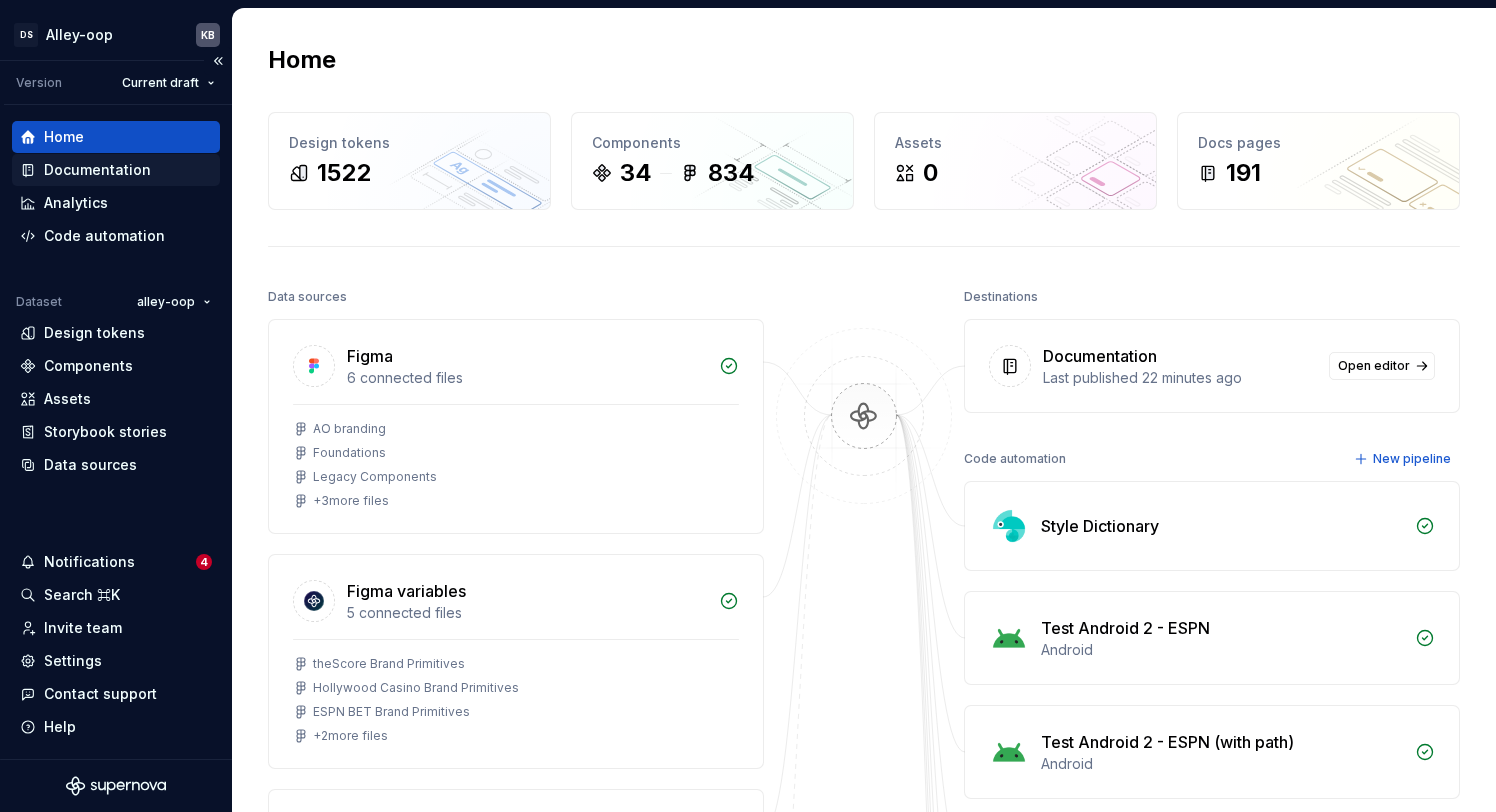 click on "Documentation" at bounding box center [97, 170] 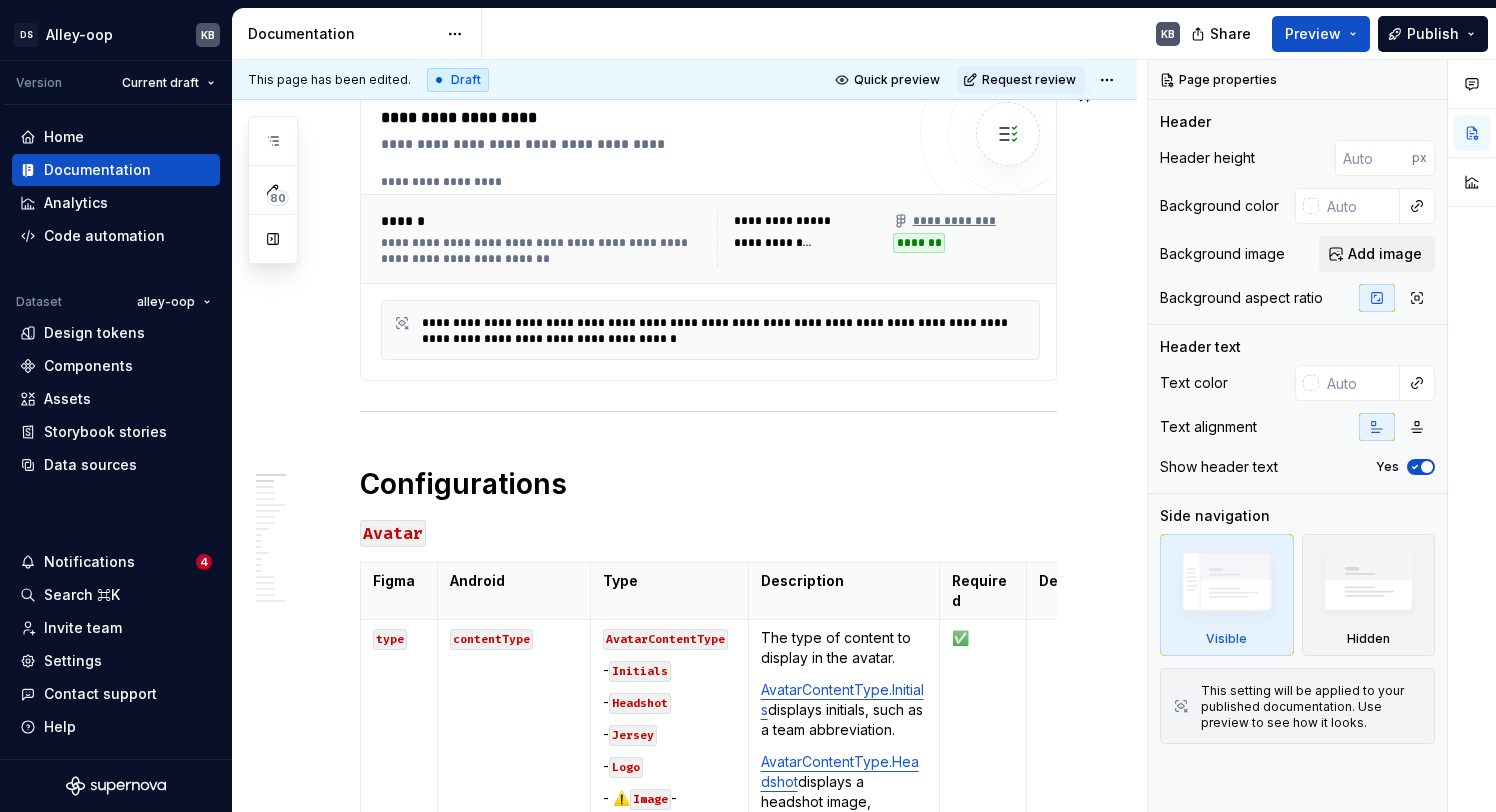 scroll, scrollTop: 728, scrollLeft: 0, axis: vertical 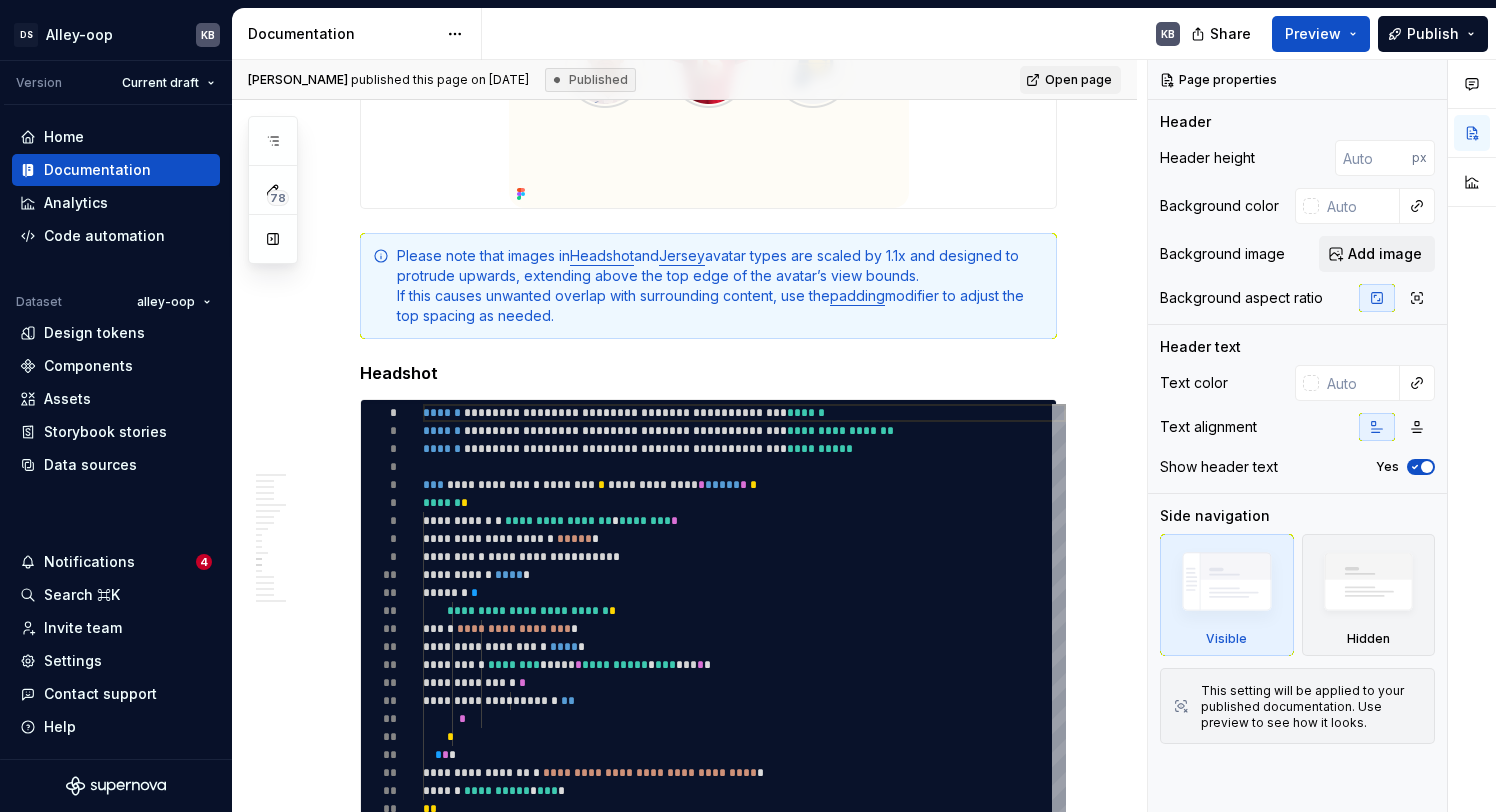 type on "*" 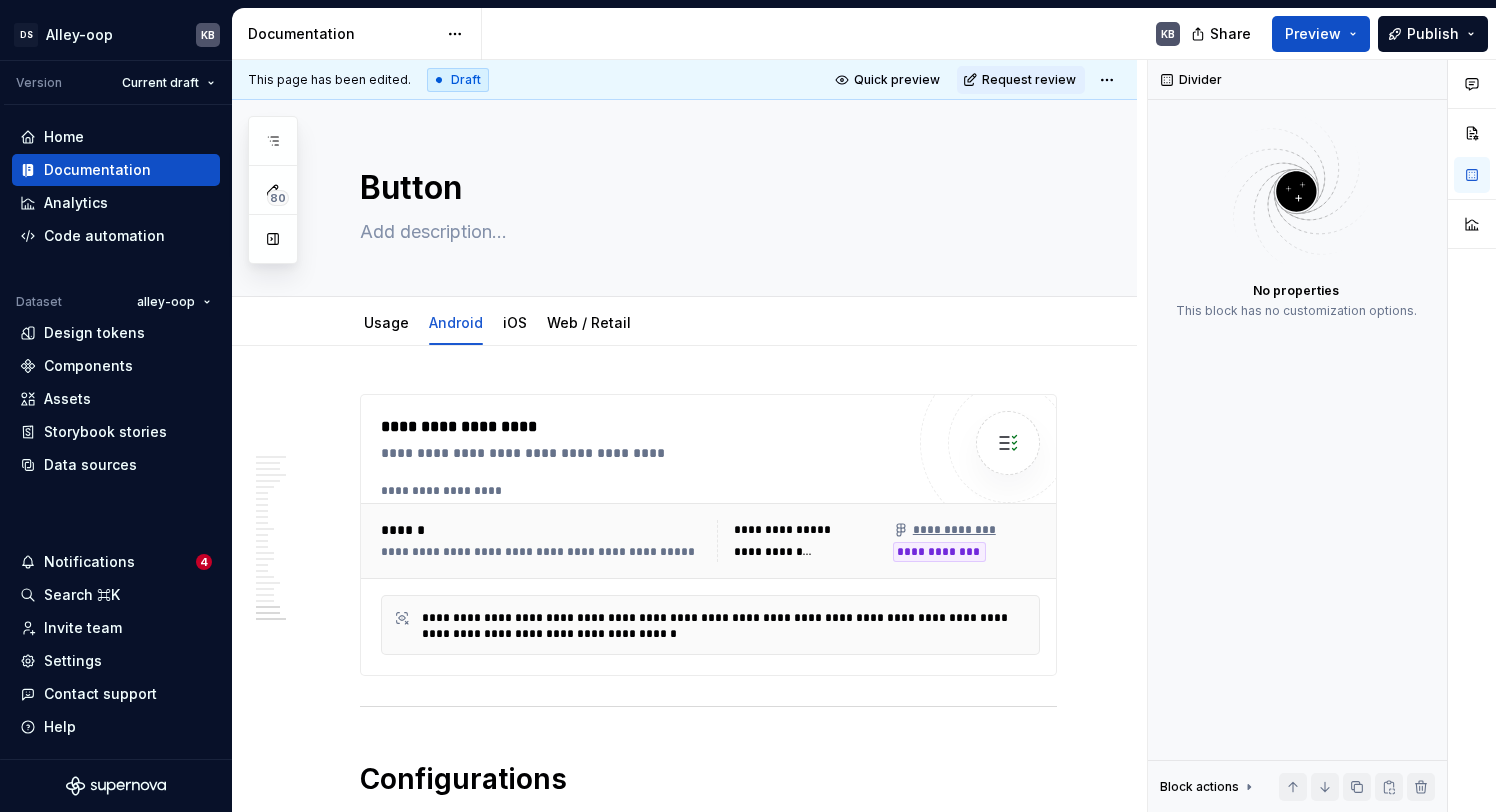 scroll, scrollTop: 0, scrollLeft: 0, axis: both 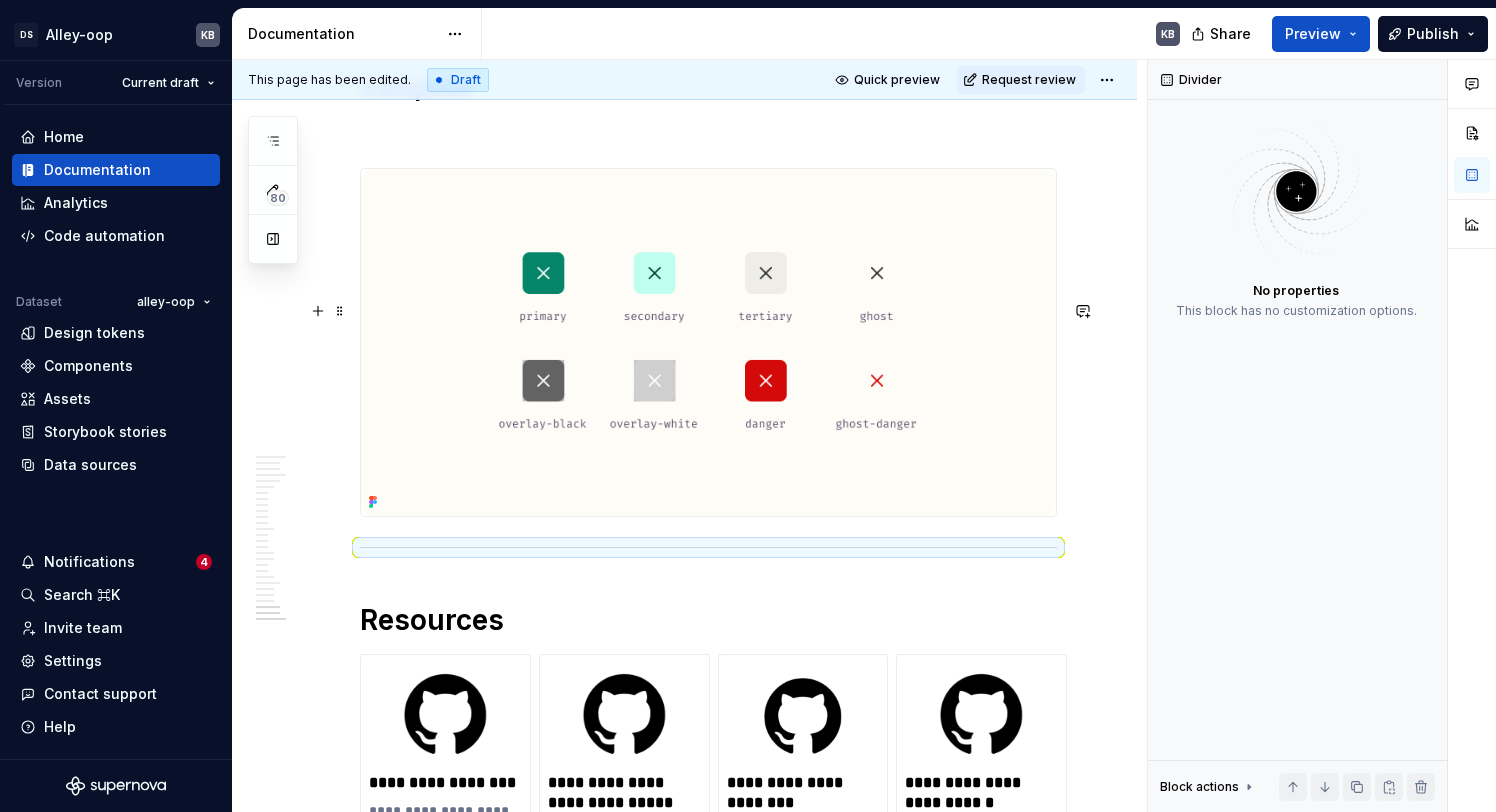 click at bounding box center (708, 132) 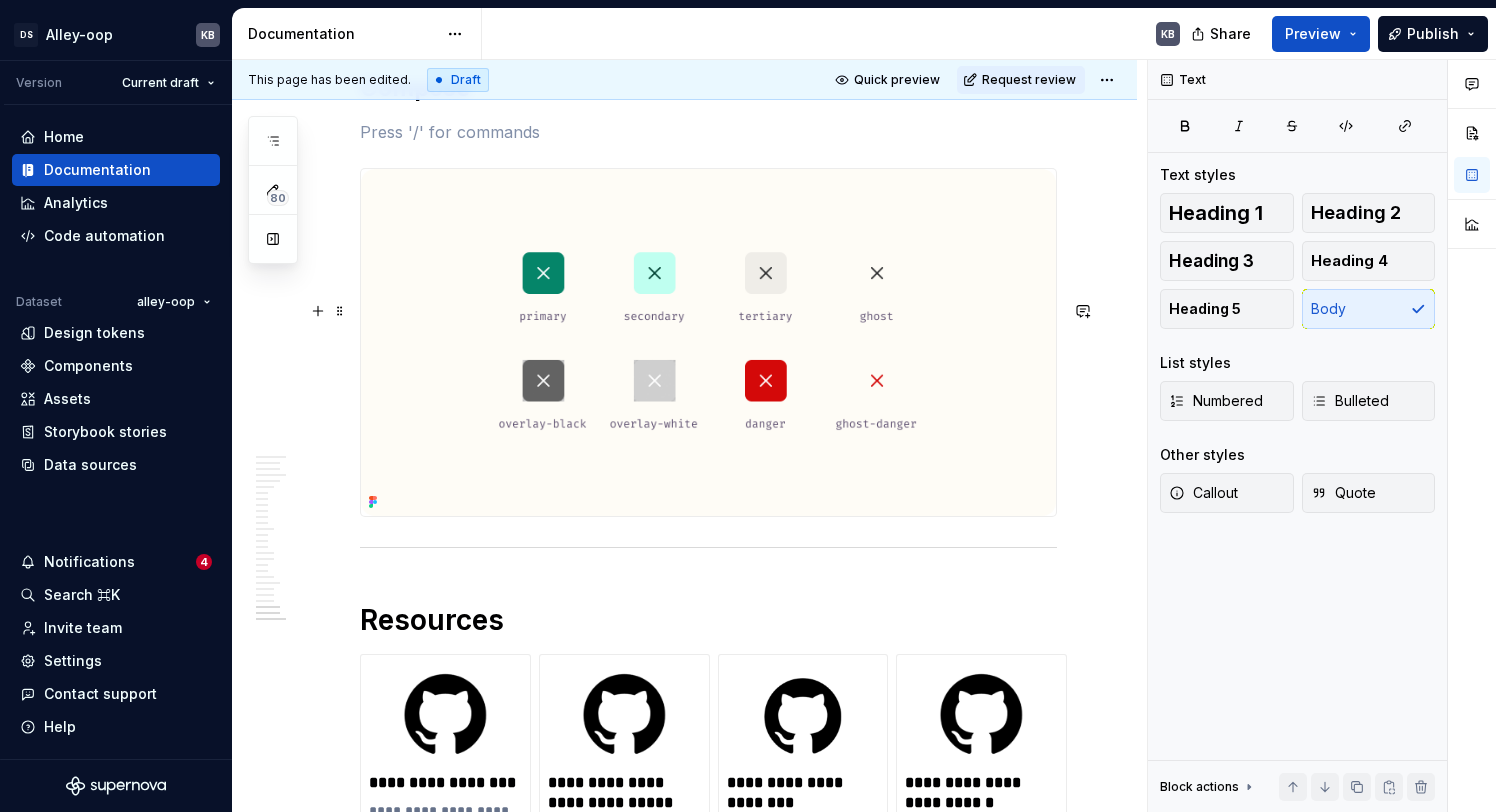 scroll, scrollTop: 16190, scrollLeft: 0, axis: vertical 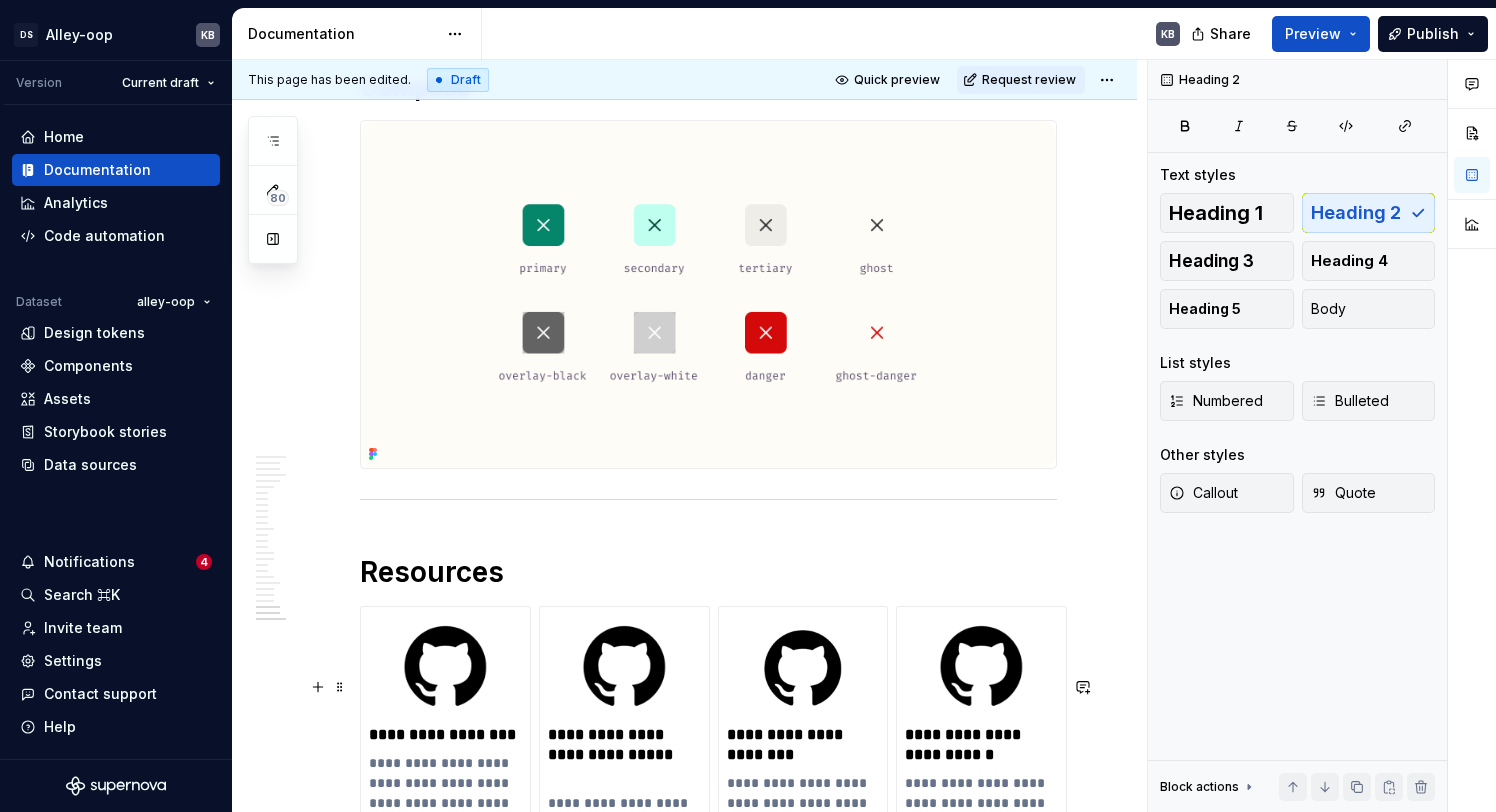 click on "**********" at bounding box center [708, -7390] 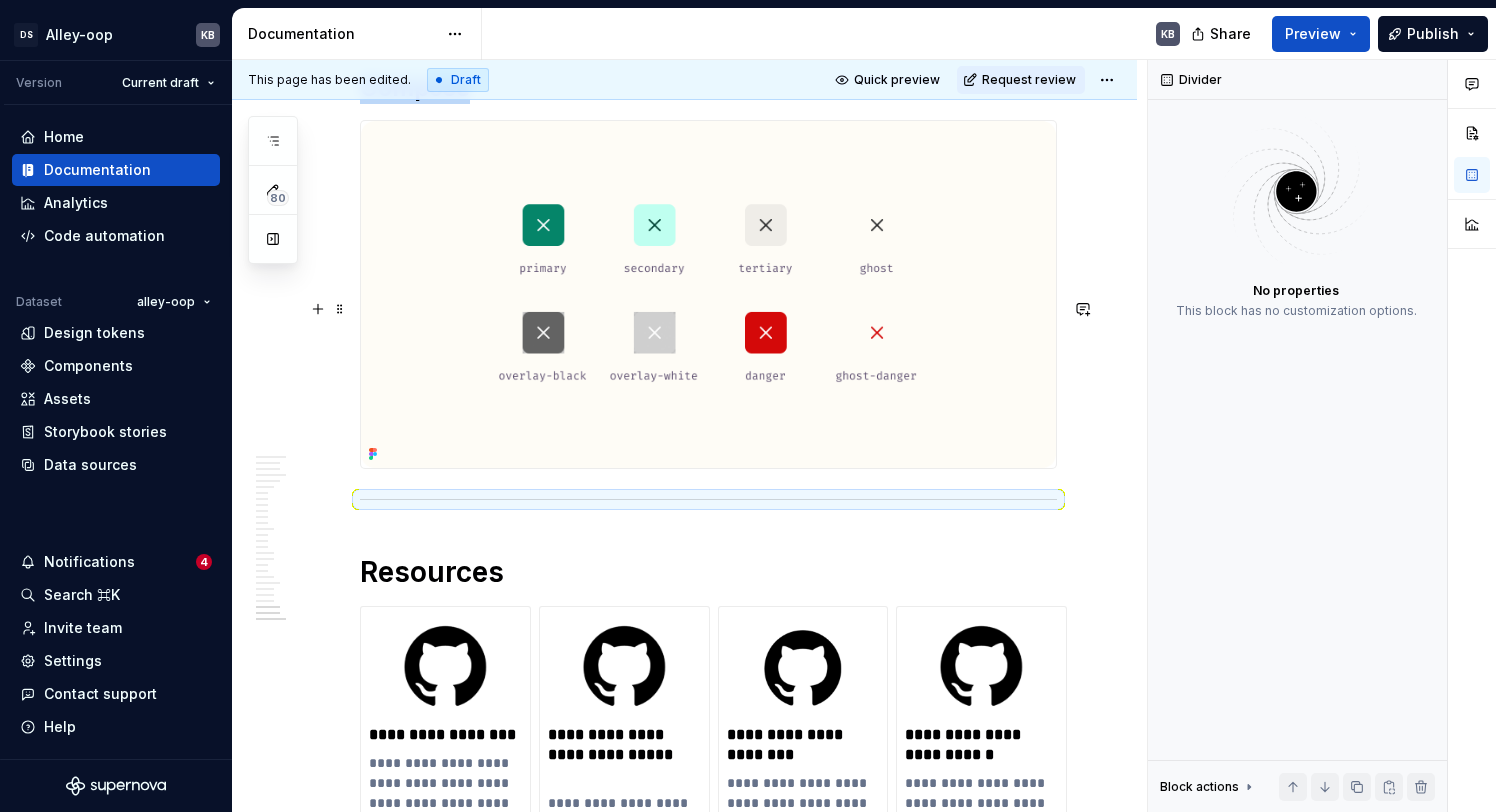 click at bounding box center (708, 295) 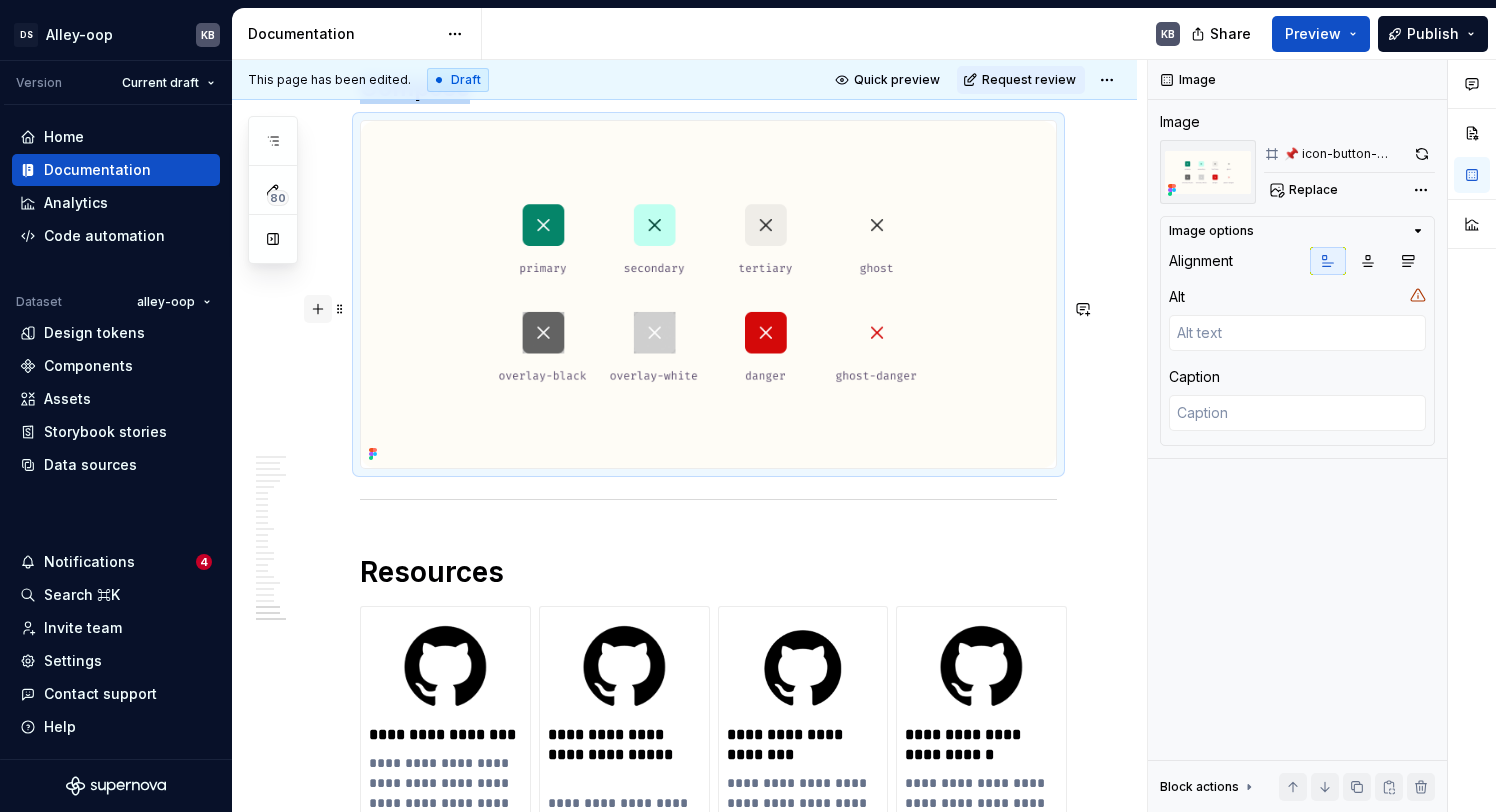 click at bounding box center (318, 309) 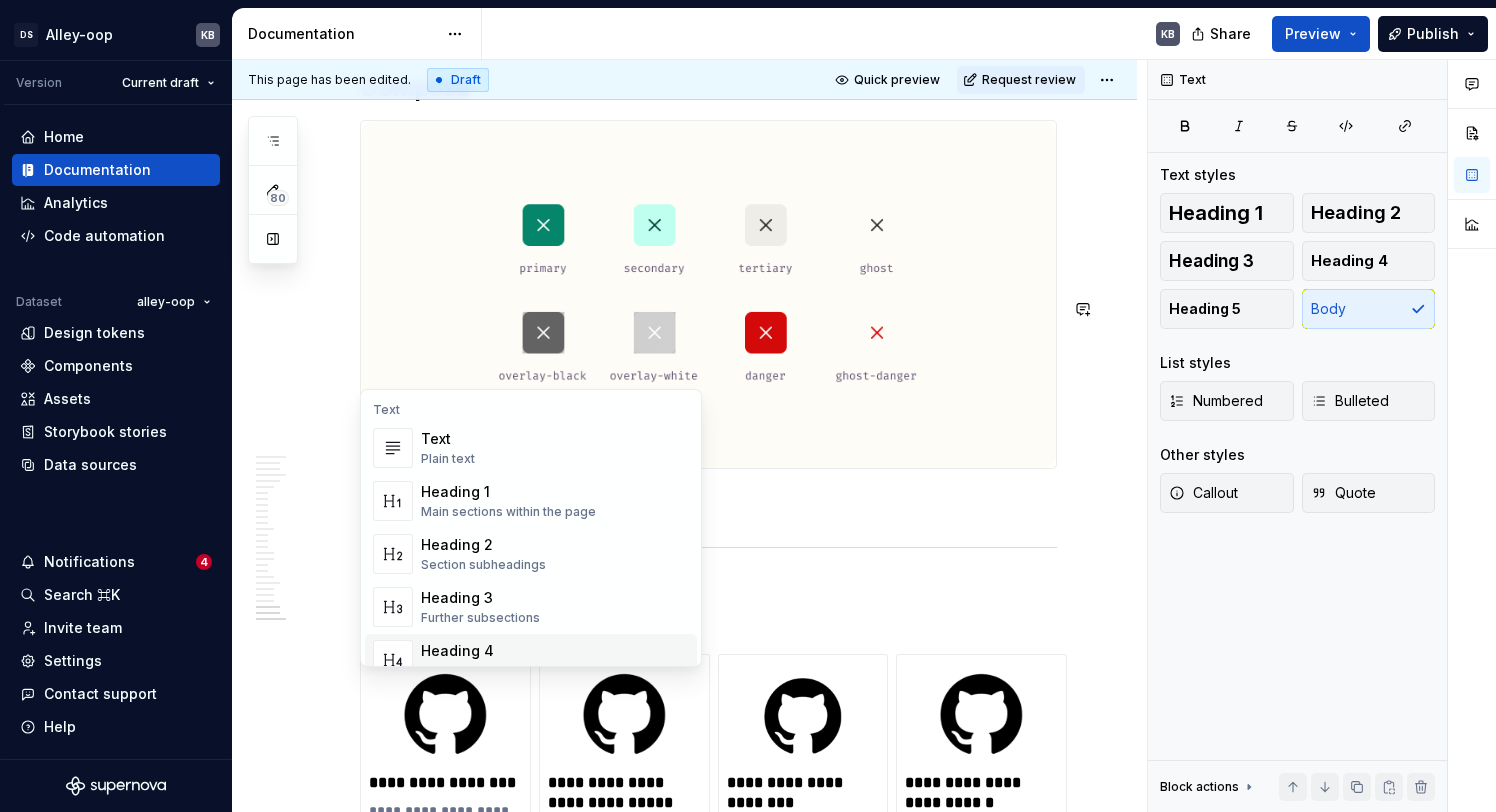click at bounding box center (708, 505) 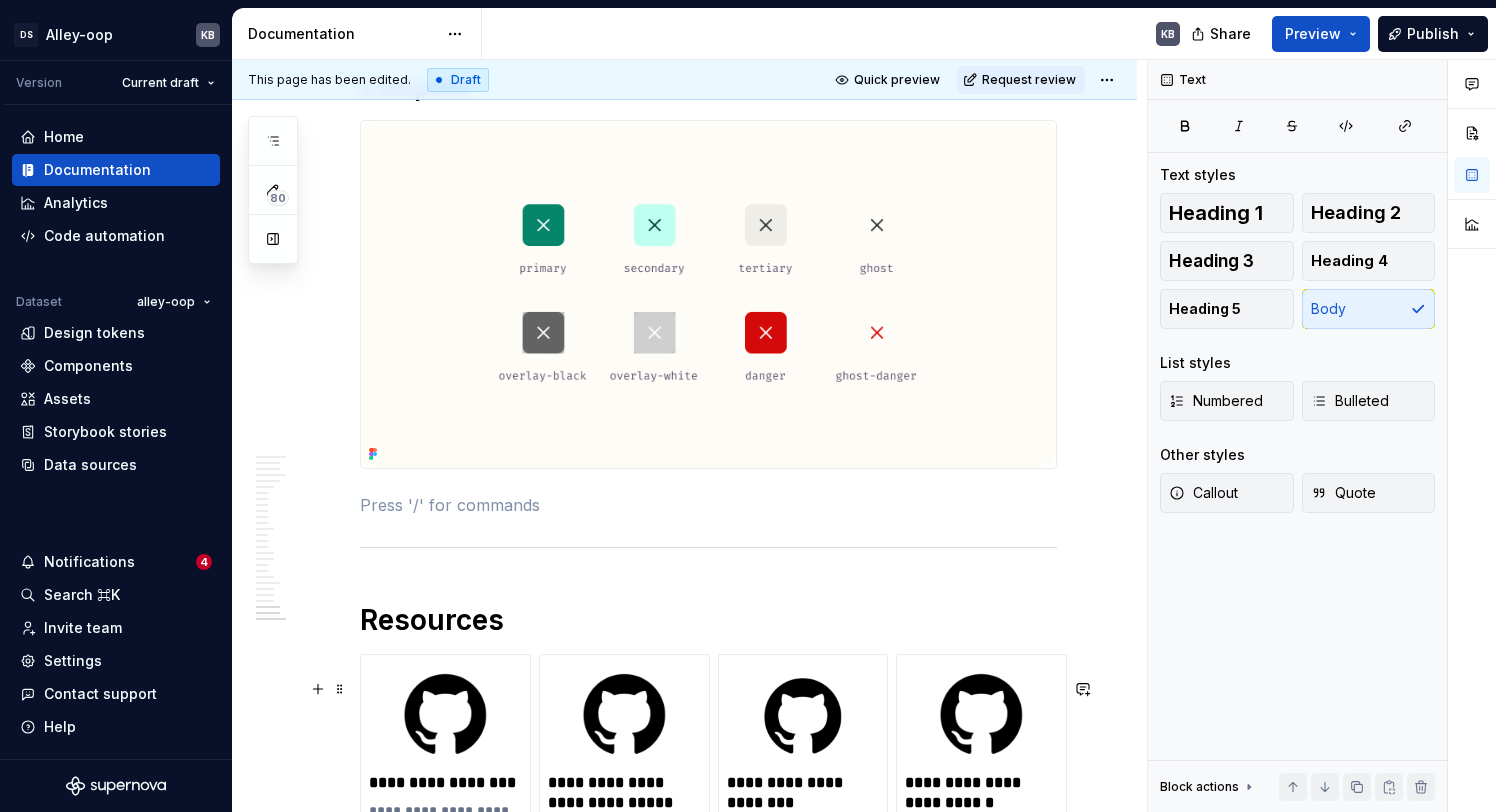 type 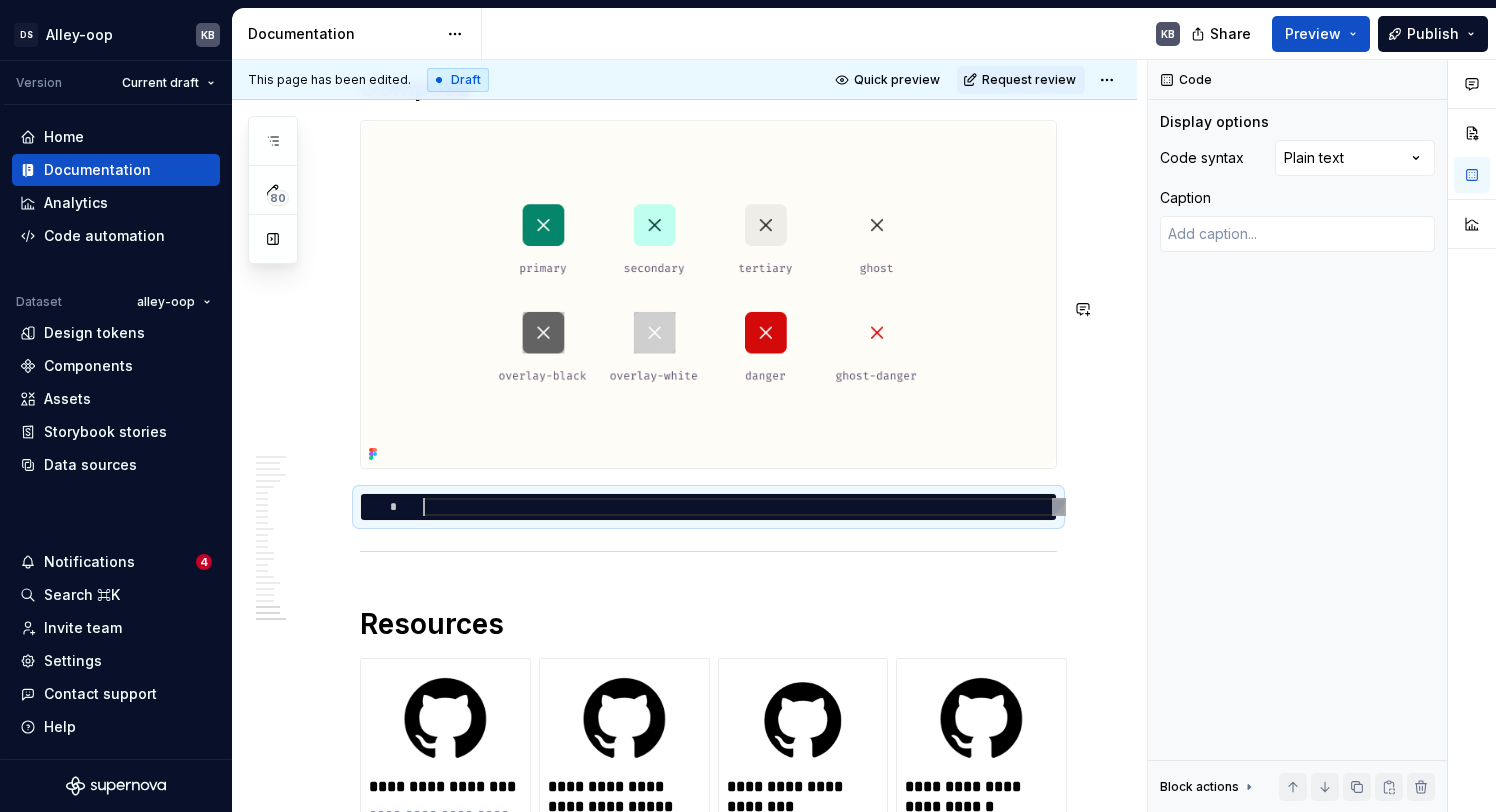 scroll, scrollTop: 16157, scrollLeft: 0, axis: vertical 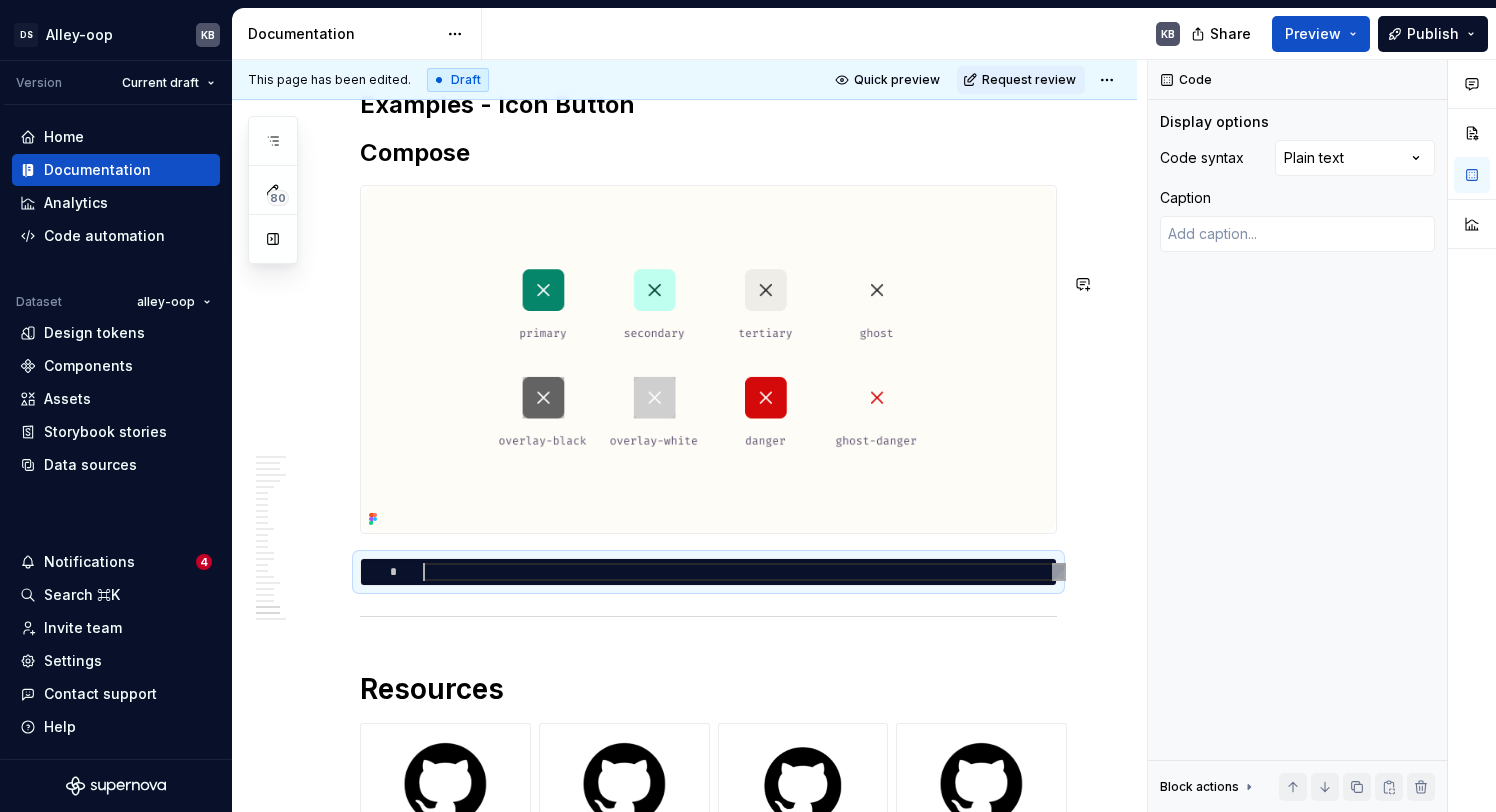 type on "*" 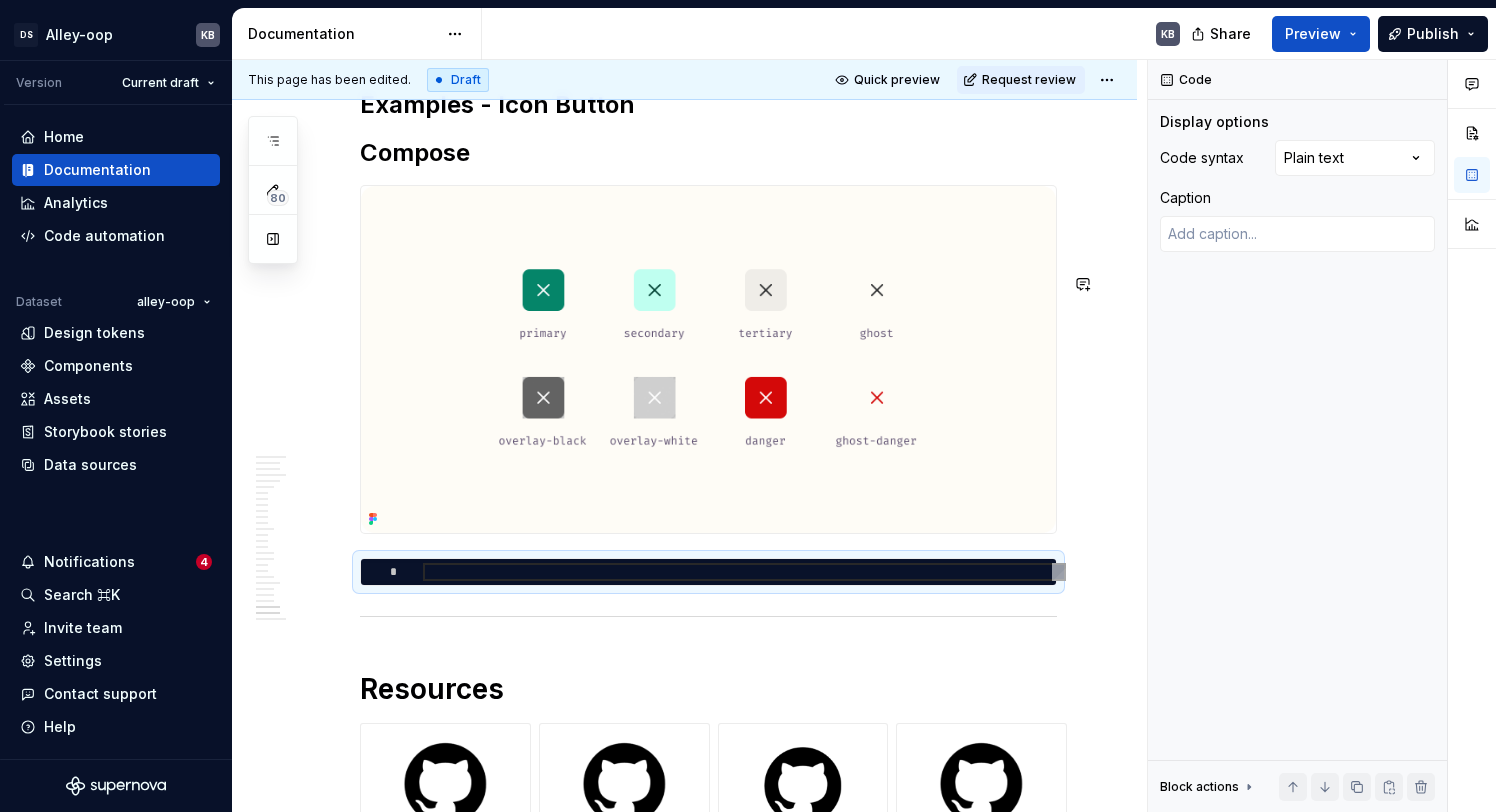 scroll, scrollTop: 15954, scrollLeft: 0, axis: vertical 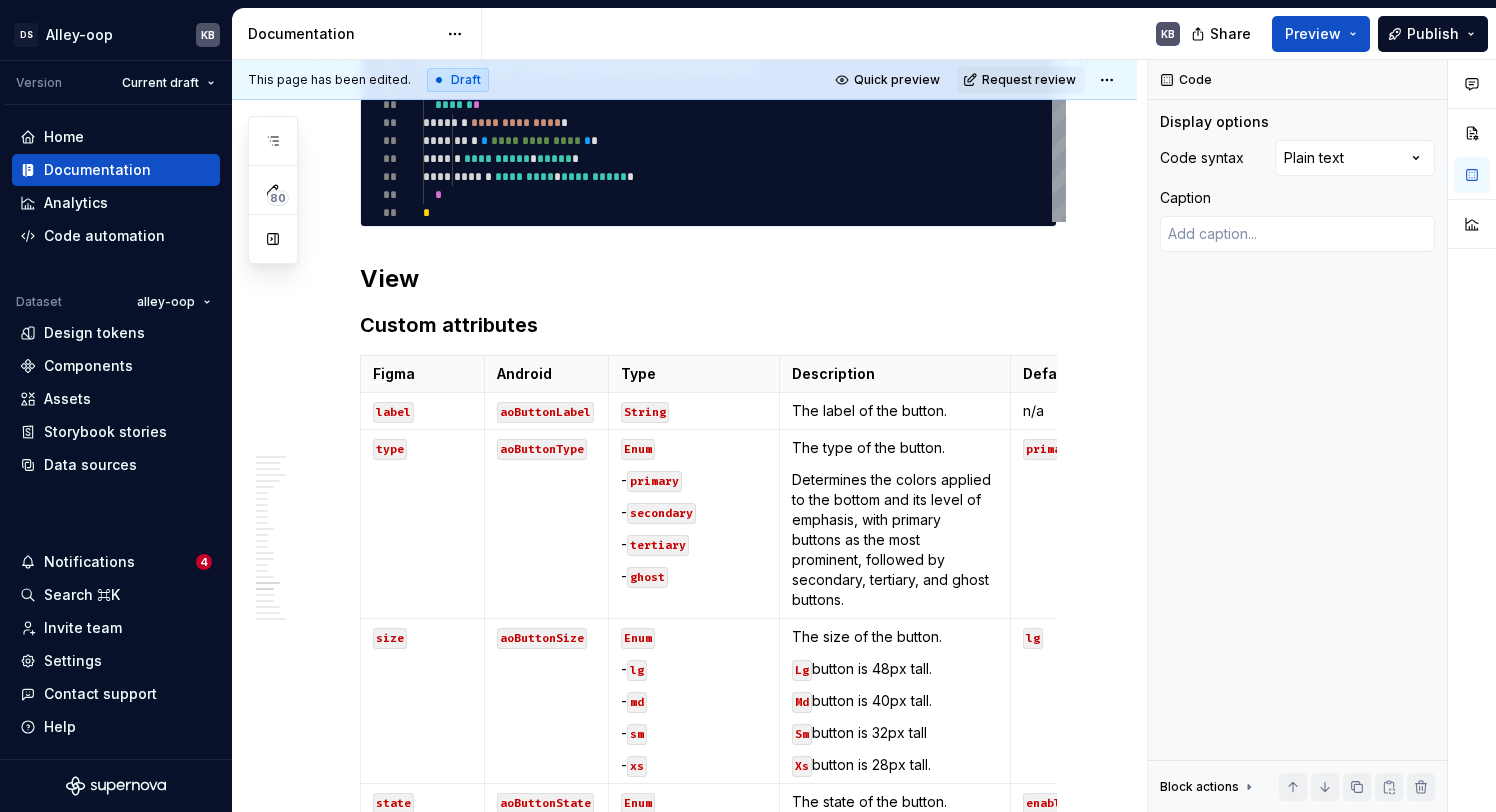 type on "**********" 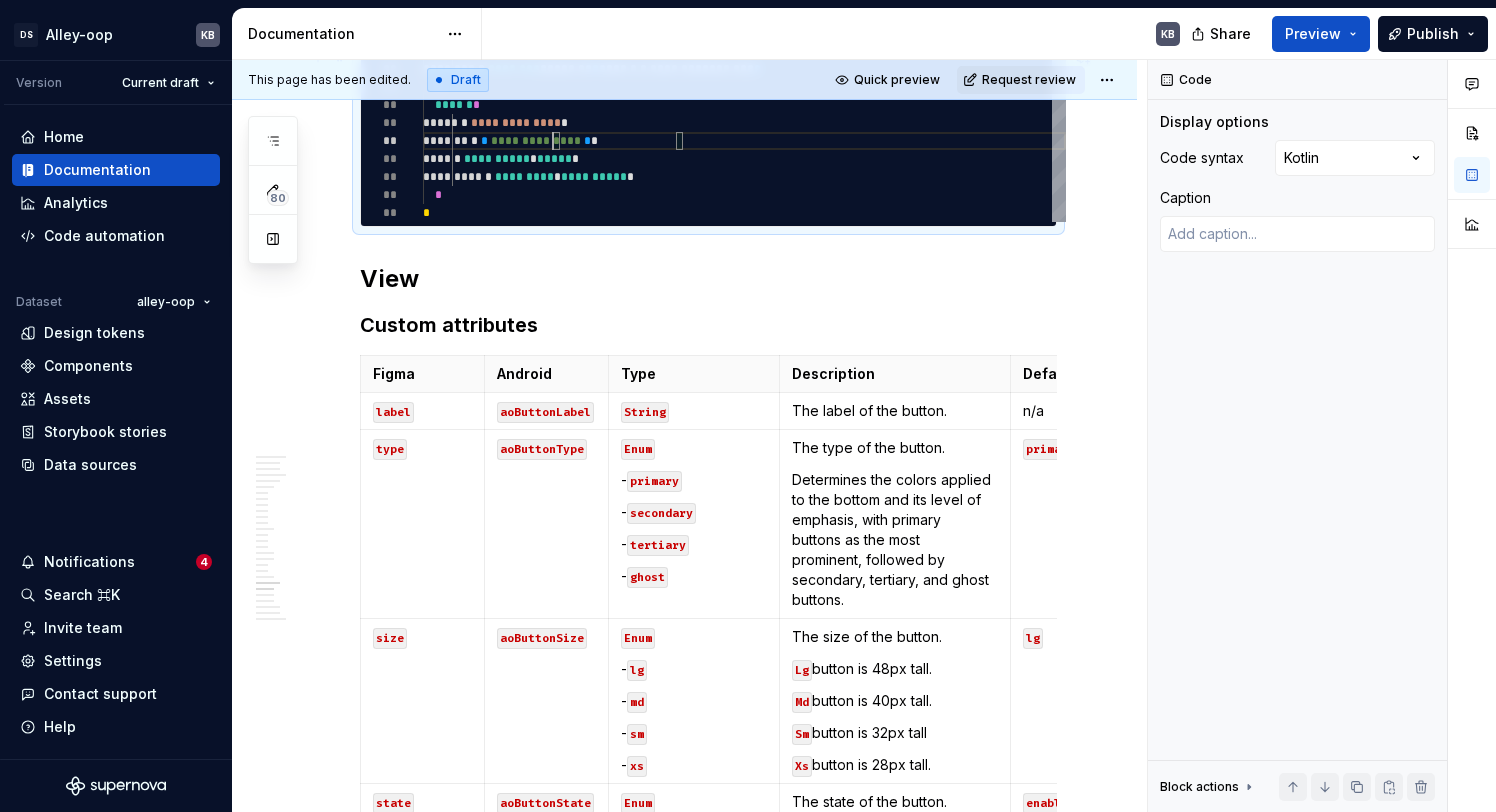 scroll, scrollTop: 54, scrollLeft: 267, axis: both 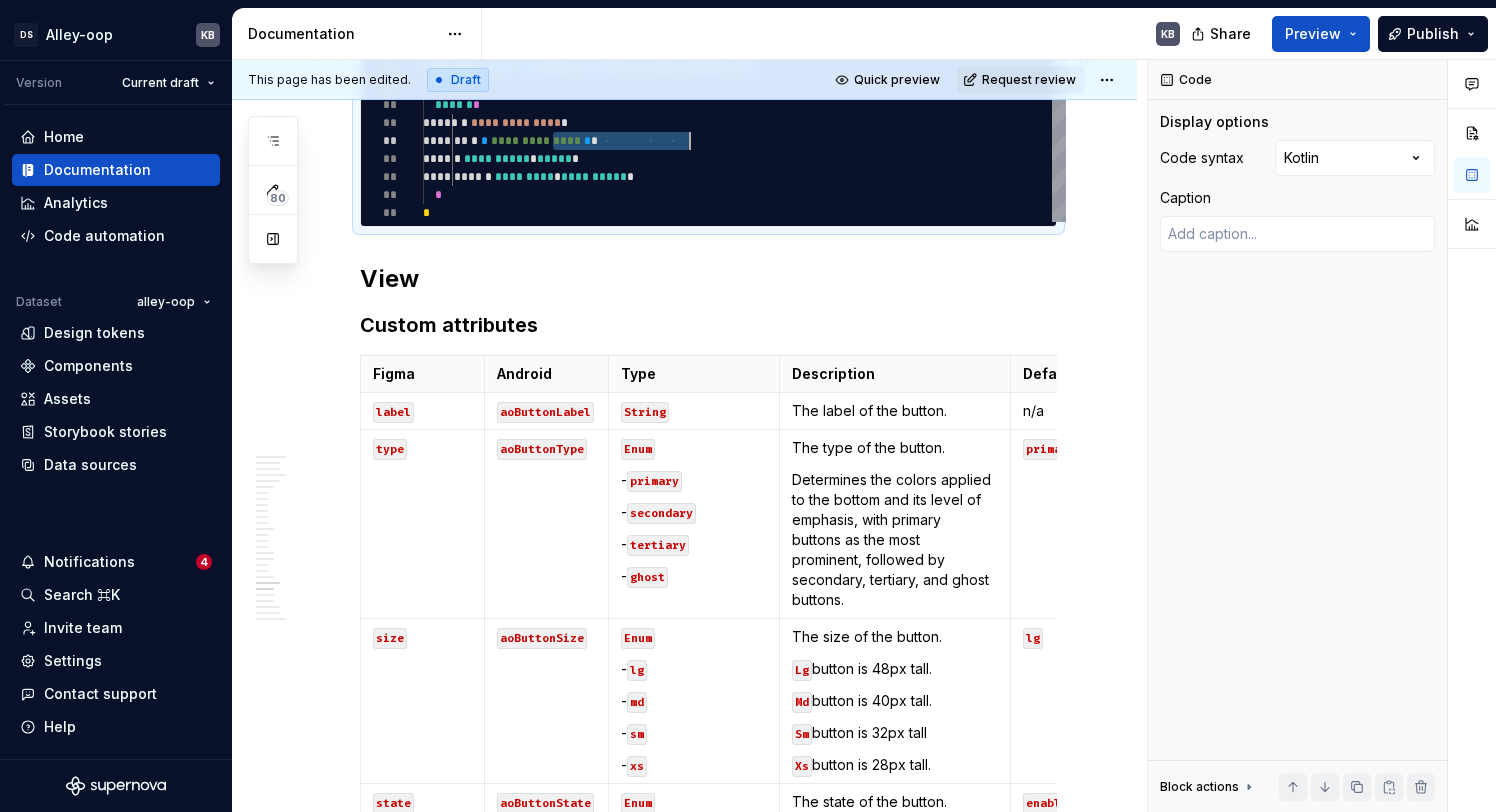 drag, startPoint x: 556, startPoint y: 291, endPoint x: 697, endPoint y: 292, distance: 141.00354 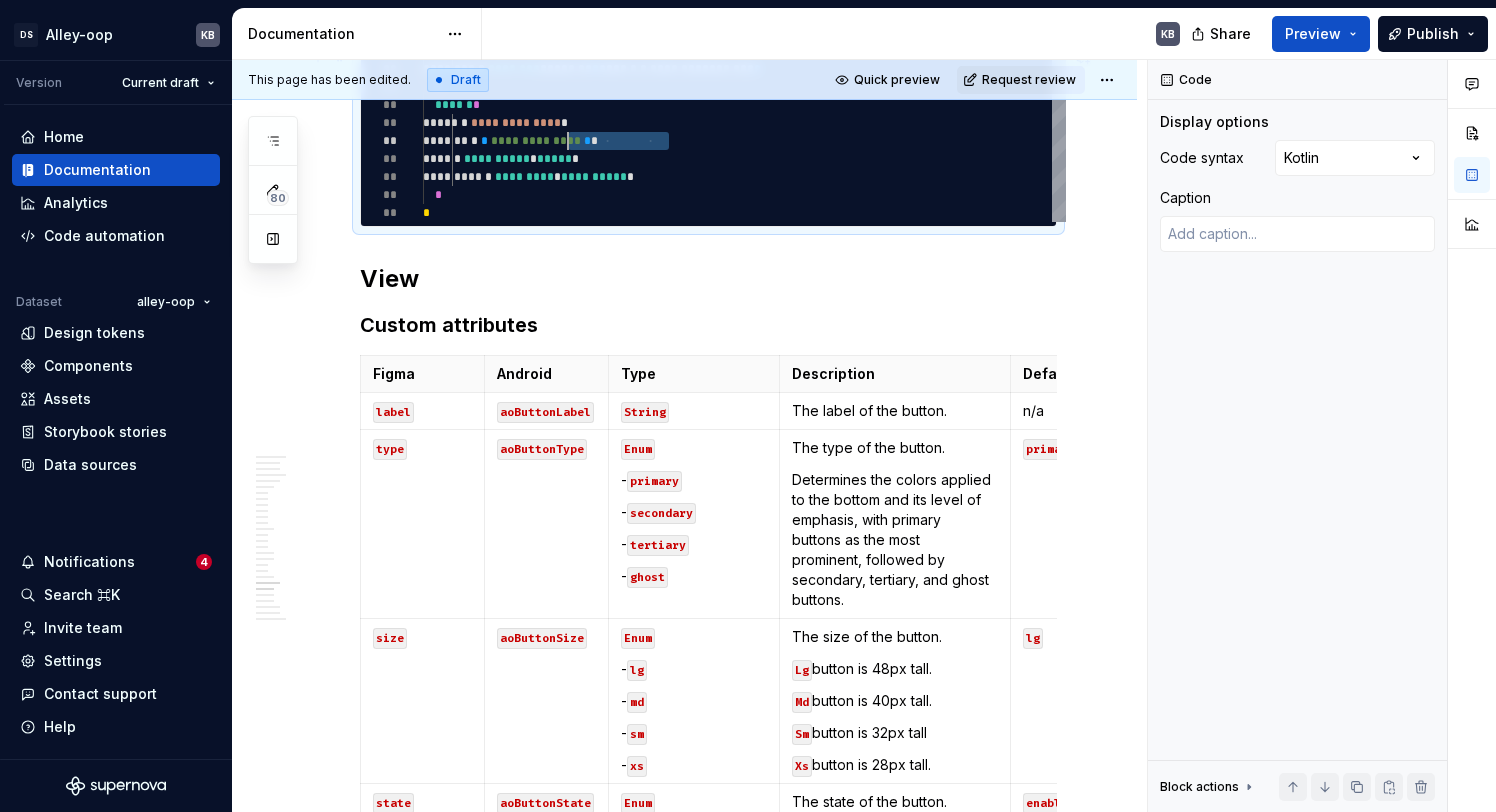 drag, startPoint x: 669, startPoint y: 293, endPoint x: 568, endPoint y: 293, distance: 101 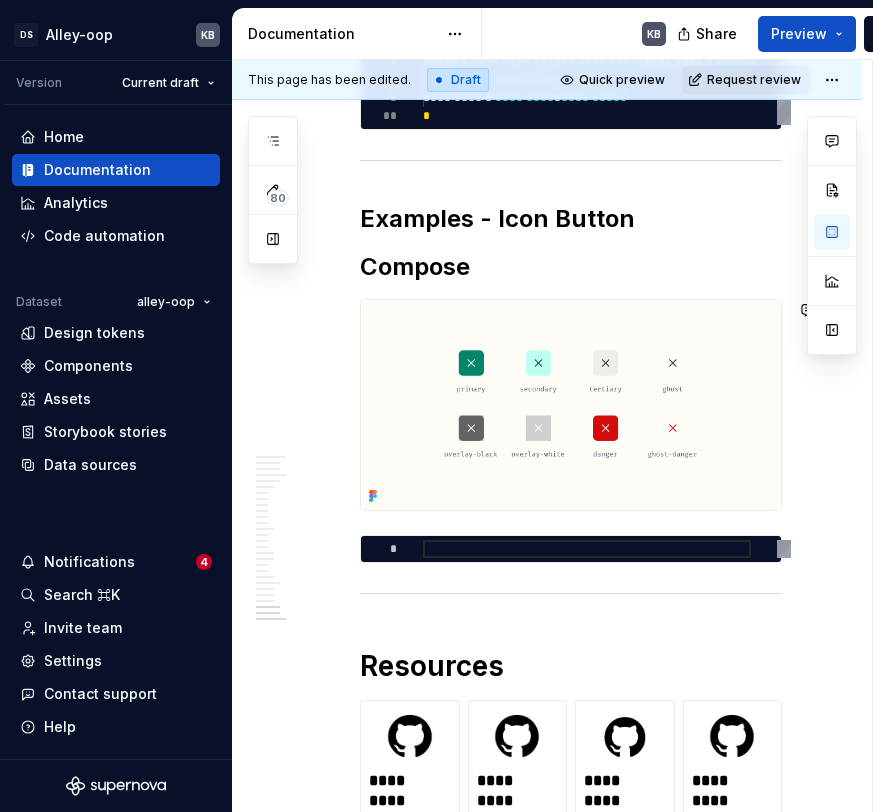 scroll, scrollTop: 15512, scrollLeft: 0, axis: vertical 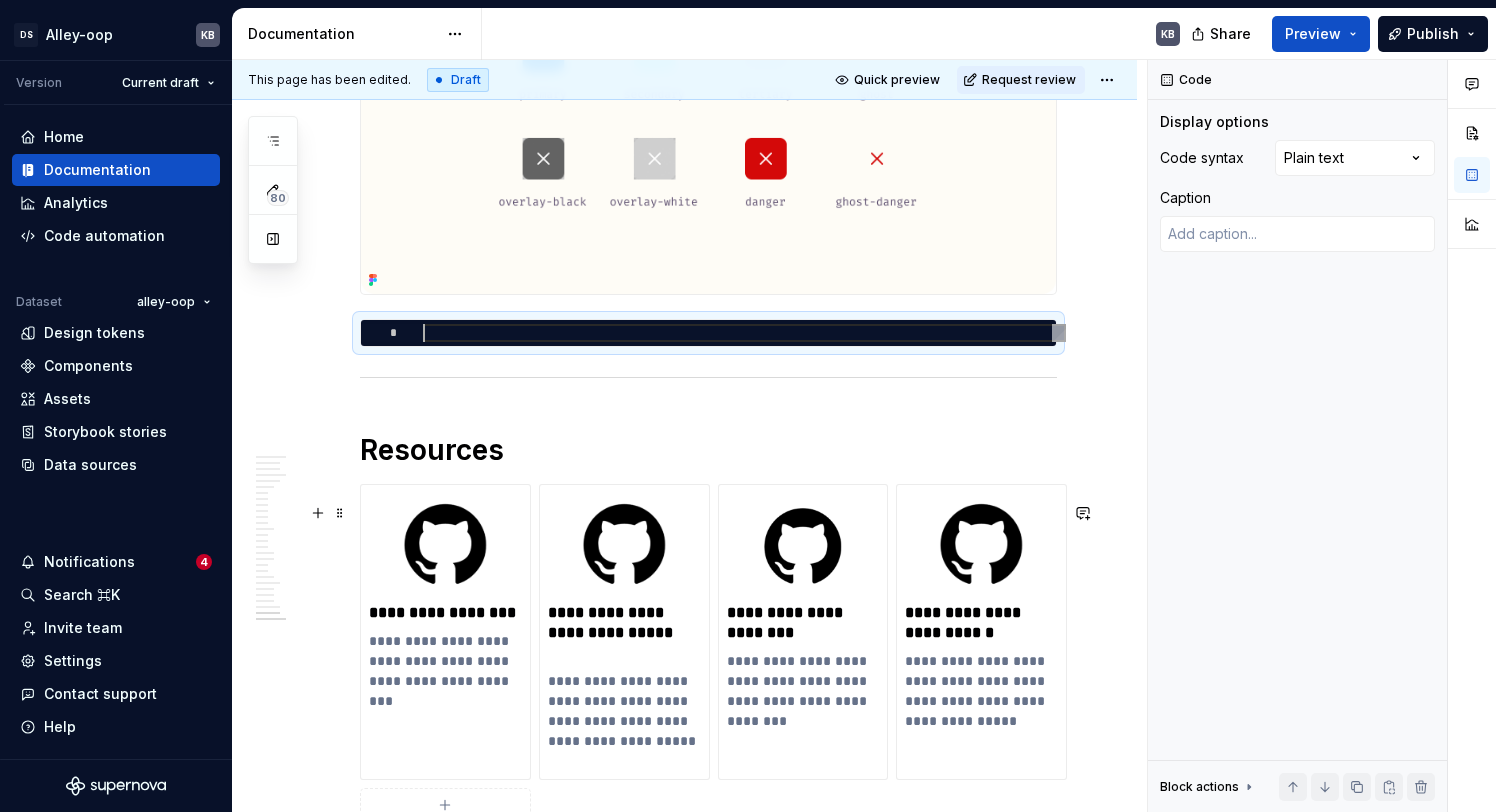 click at bounding box center [744, 333] 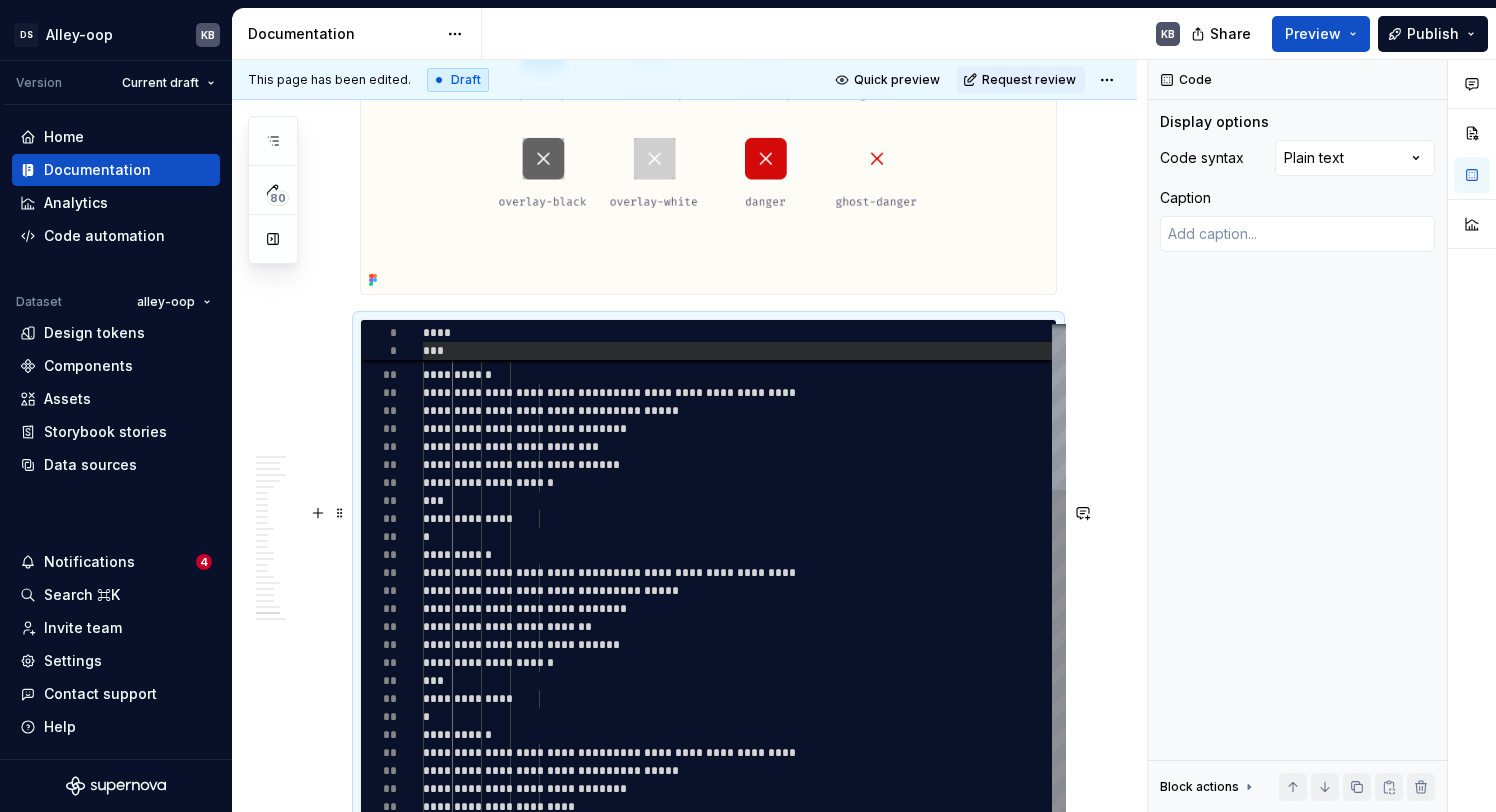 click on "***" at bounding box center [737, 351] 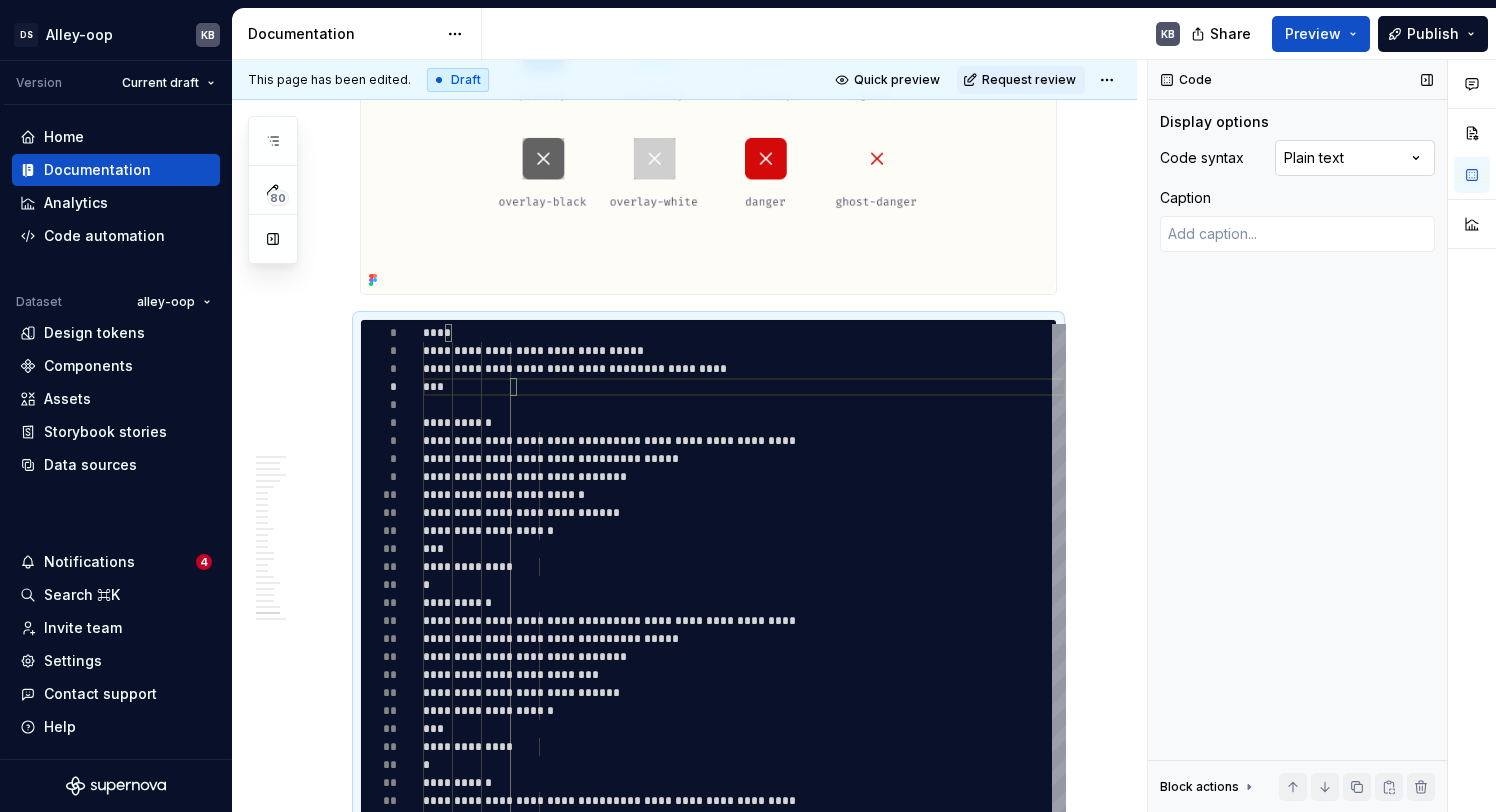 click on "Comments Open comments No comments yet Select ‘Comment’ from the block context menu to add one. Code Display options Code syntax Plain text Caption Block actions Move up Move down Duplicate Copy (⌘C) Cut (⌘X) Delete" at bounding box center [1322, 436] 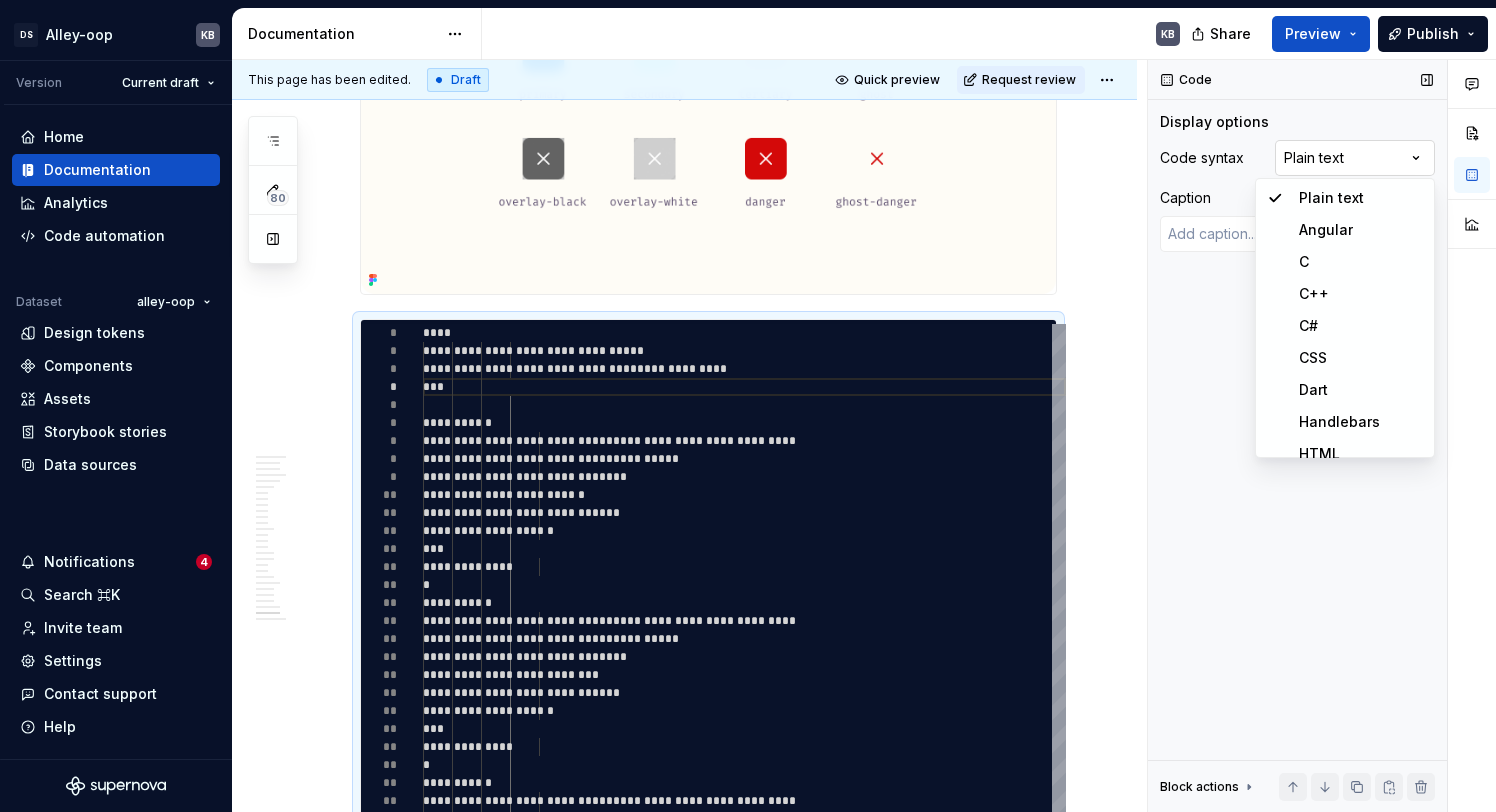 scroll, scrollTop: 264, scrollLeft: 0, axis: vertical 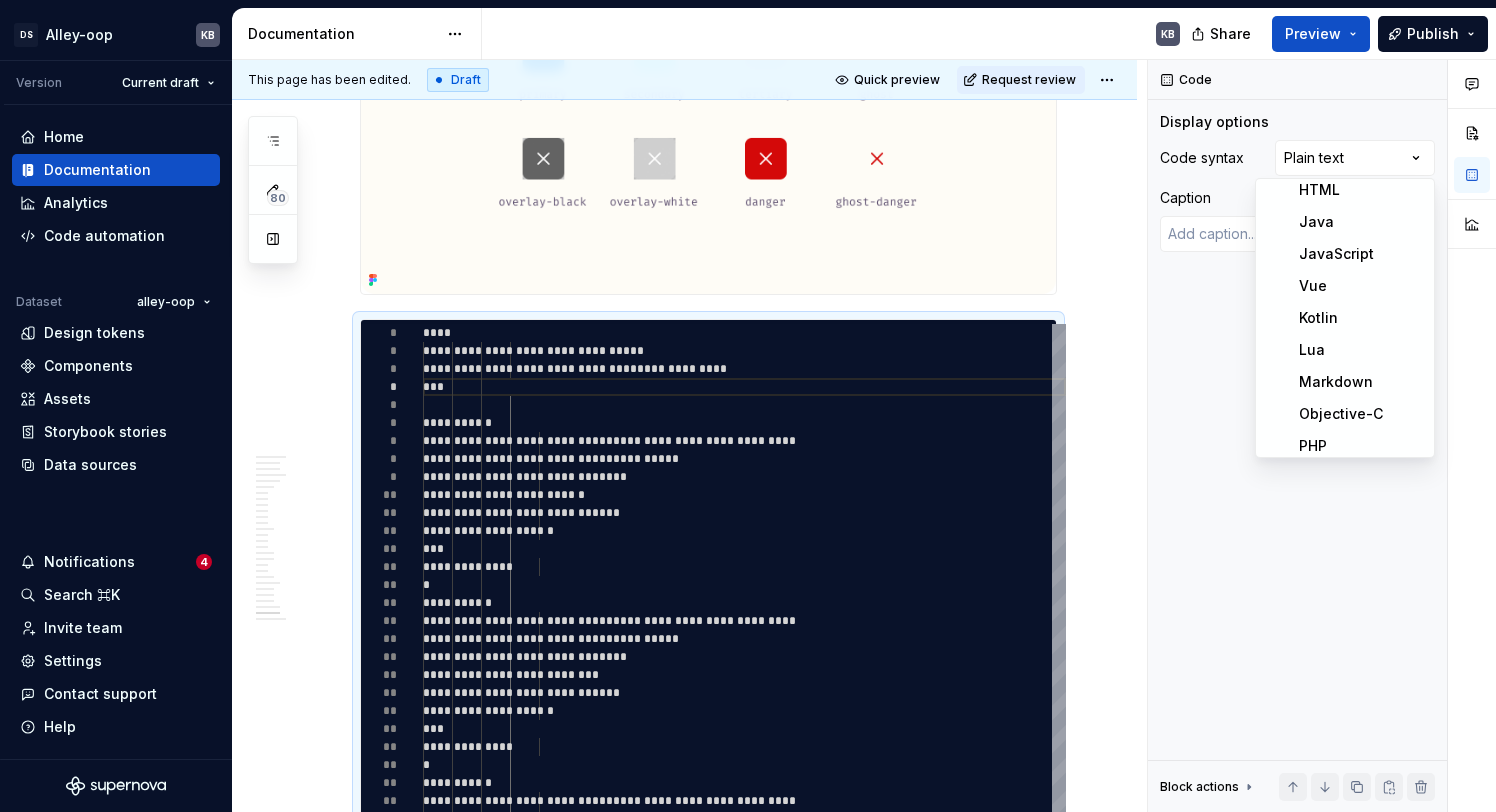 type on "*" 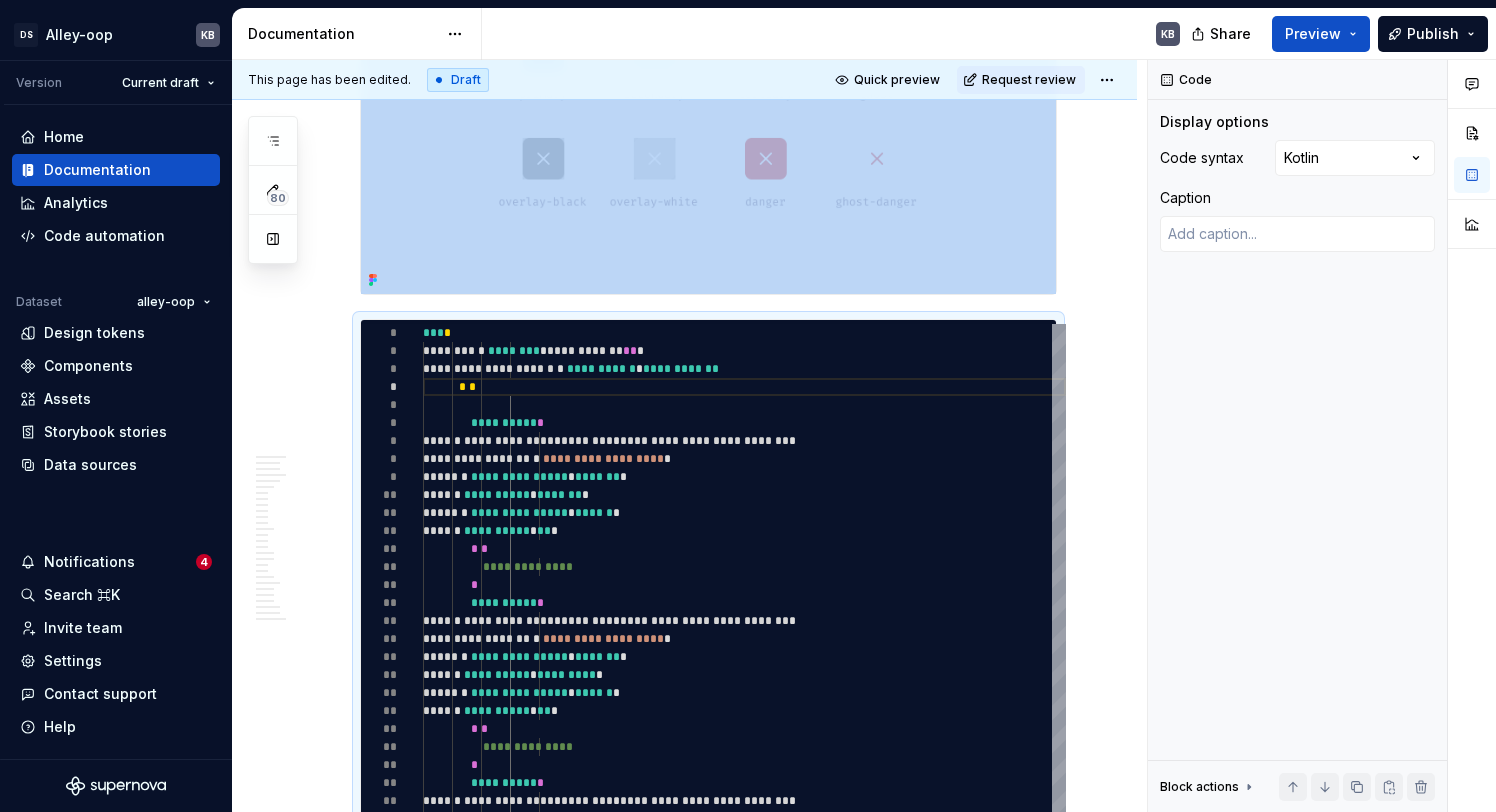 scroll, scrollTop: 16665, scrollLeft: 0, axis: vertical 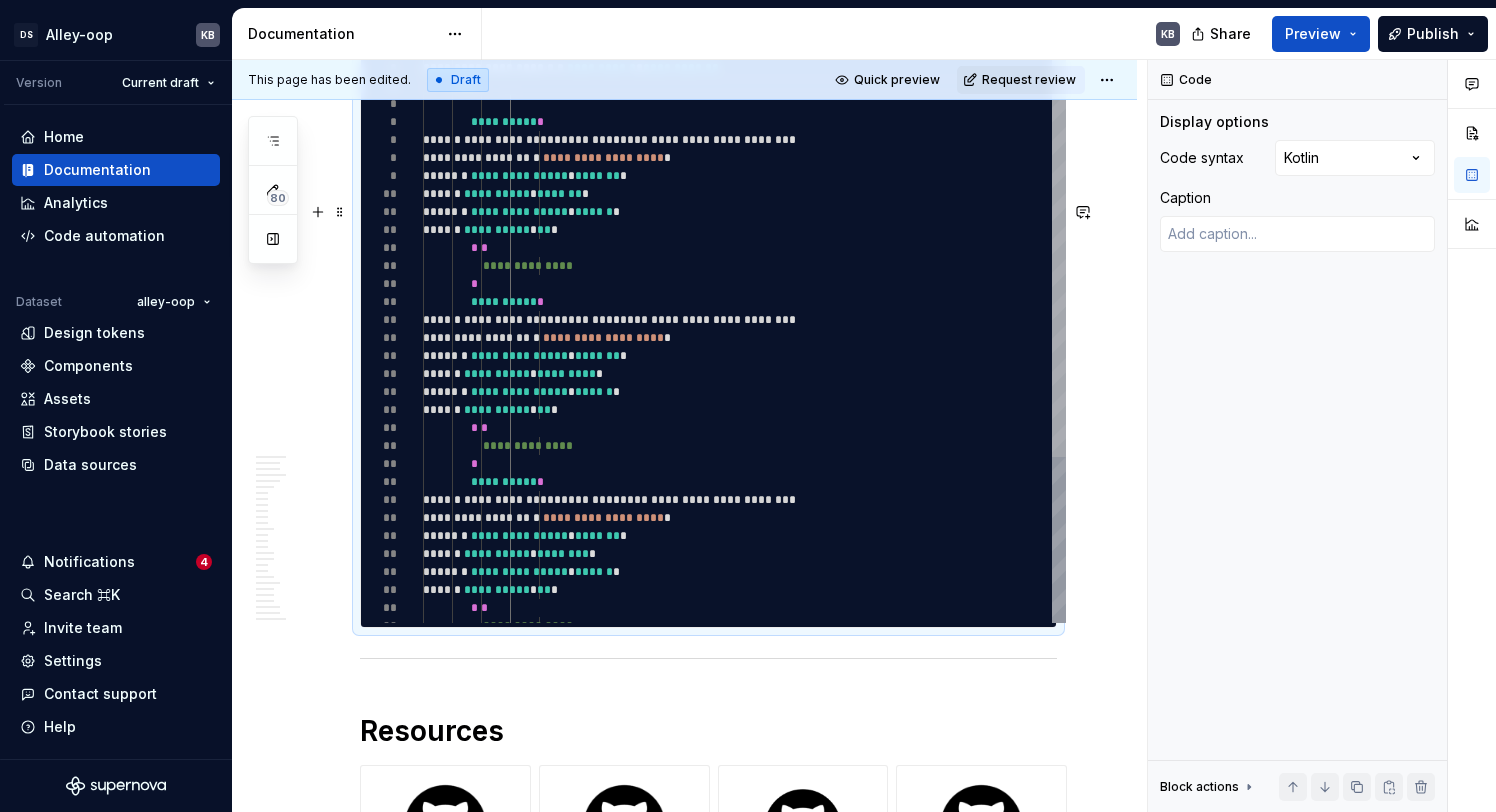 click at bounding box center (1059, 240) 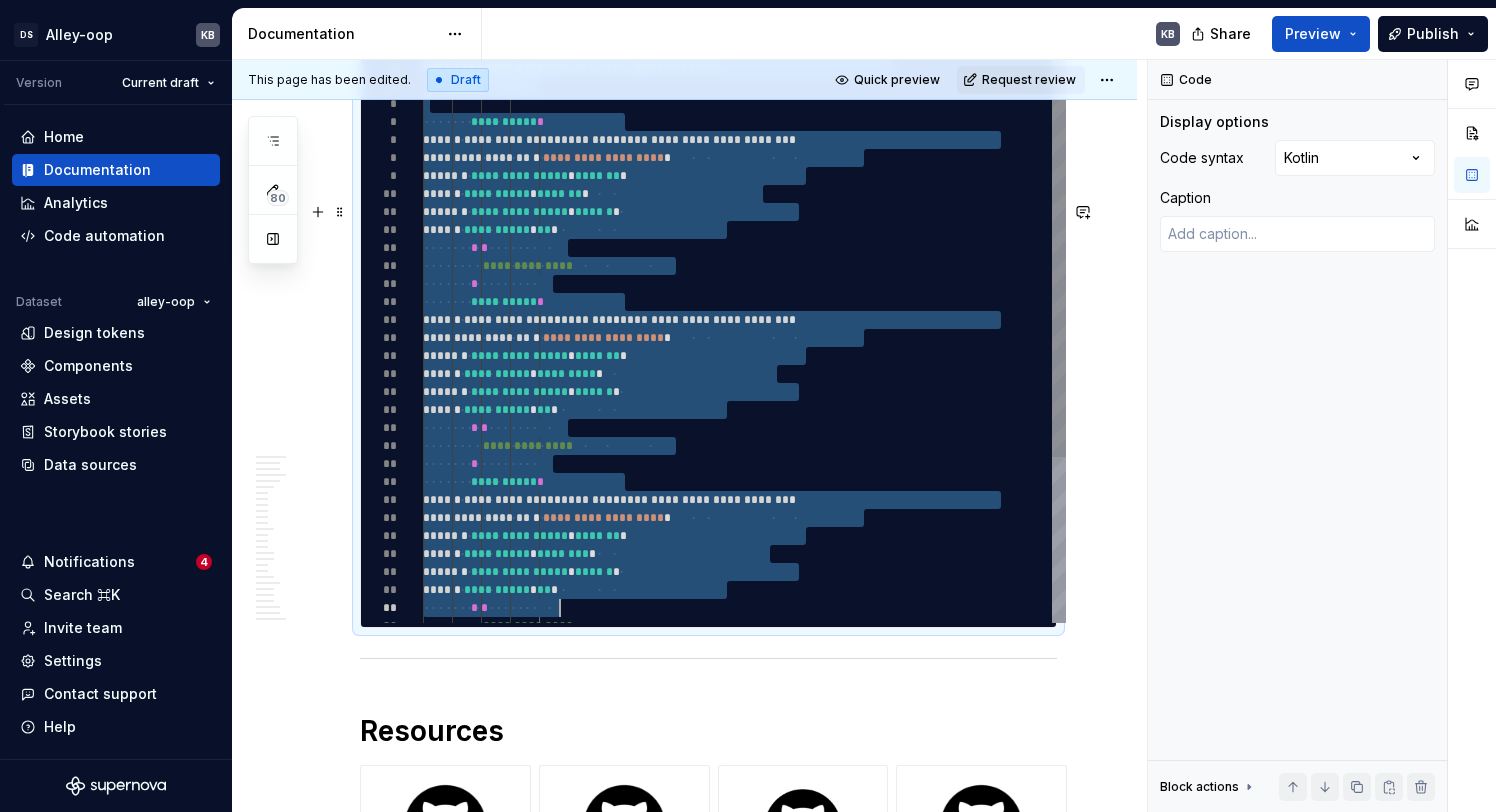 type on "**********" 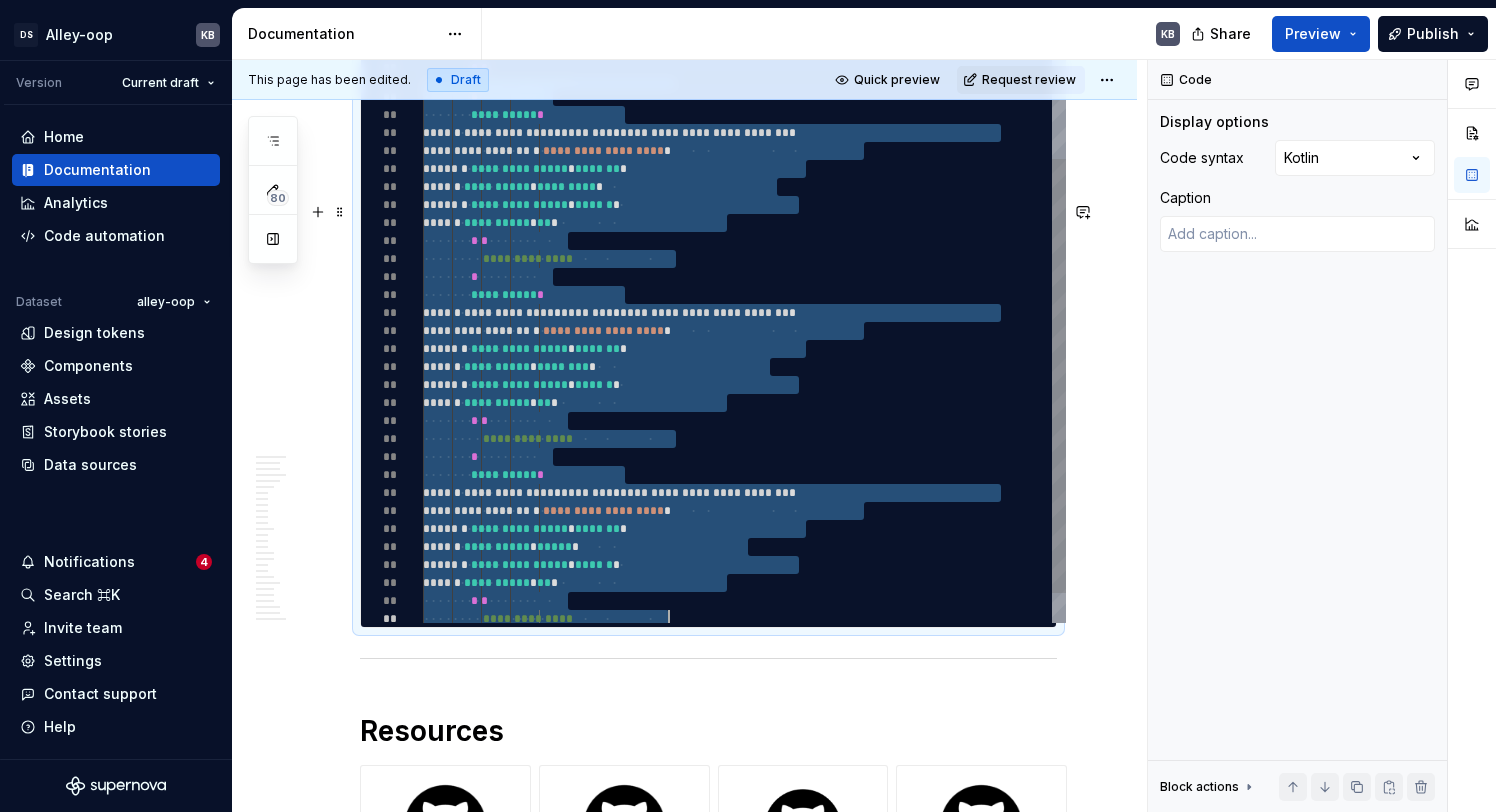 scroll, scrollTop: 18, scrollLeft: 65, axis: both 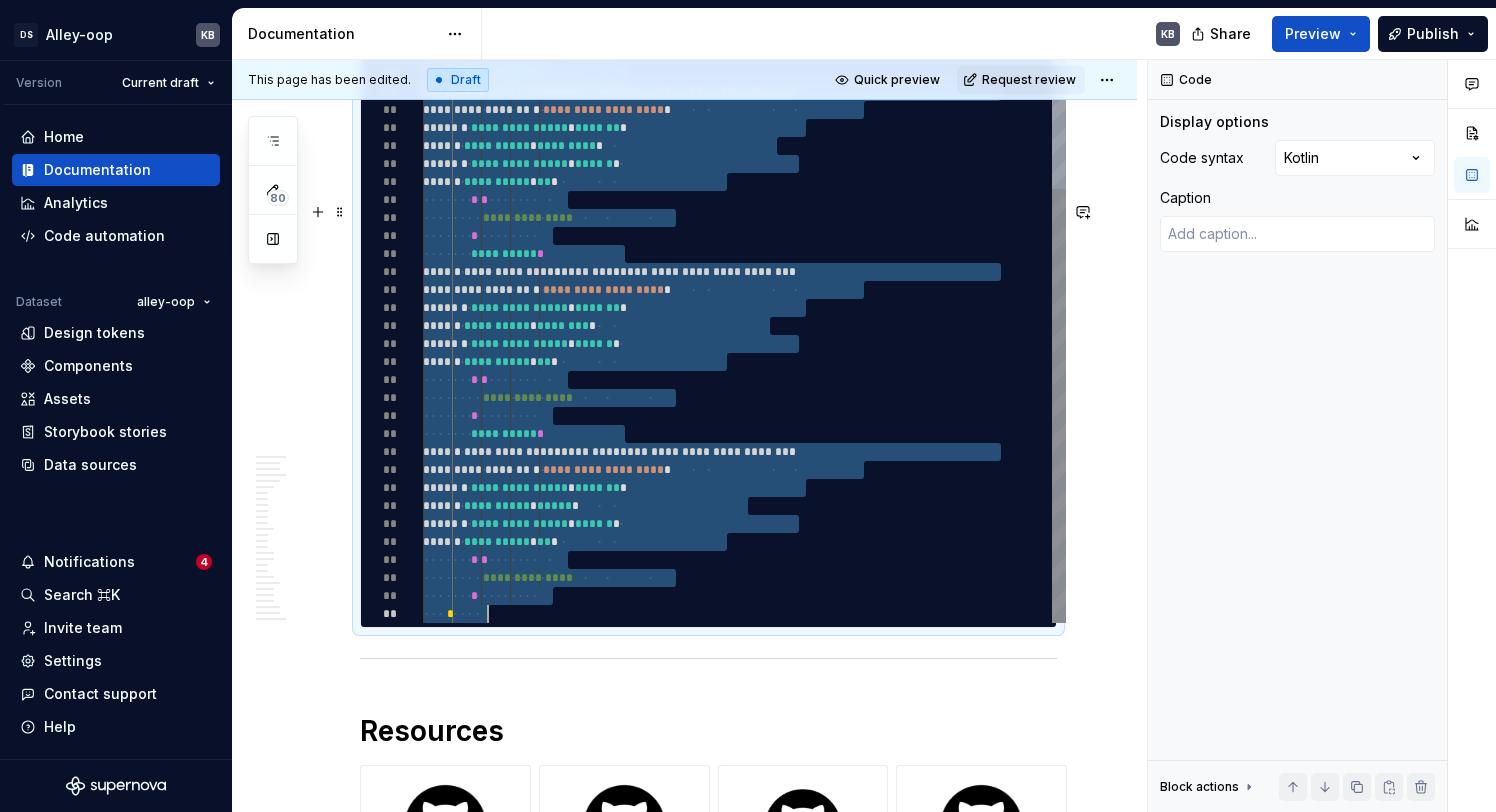 drag, startPoint x: 534, startPoint y: 230, endPoint x: 689, endPoint y: 809, distance: 599.388 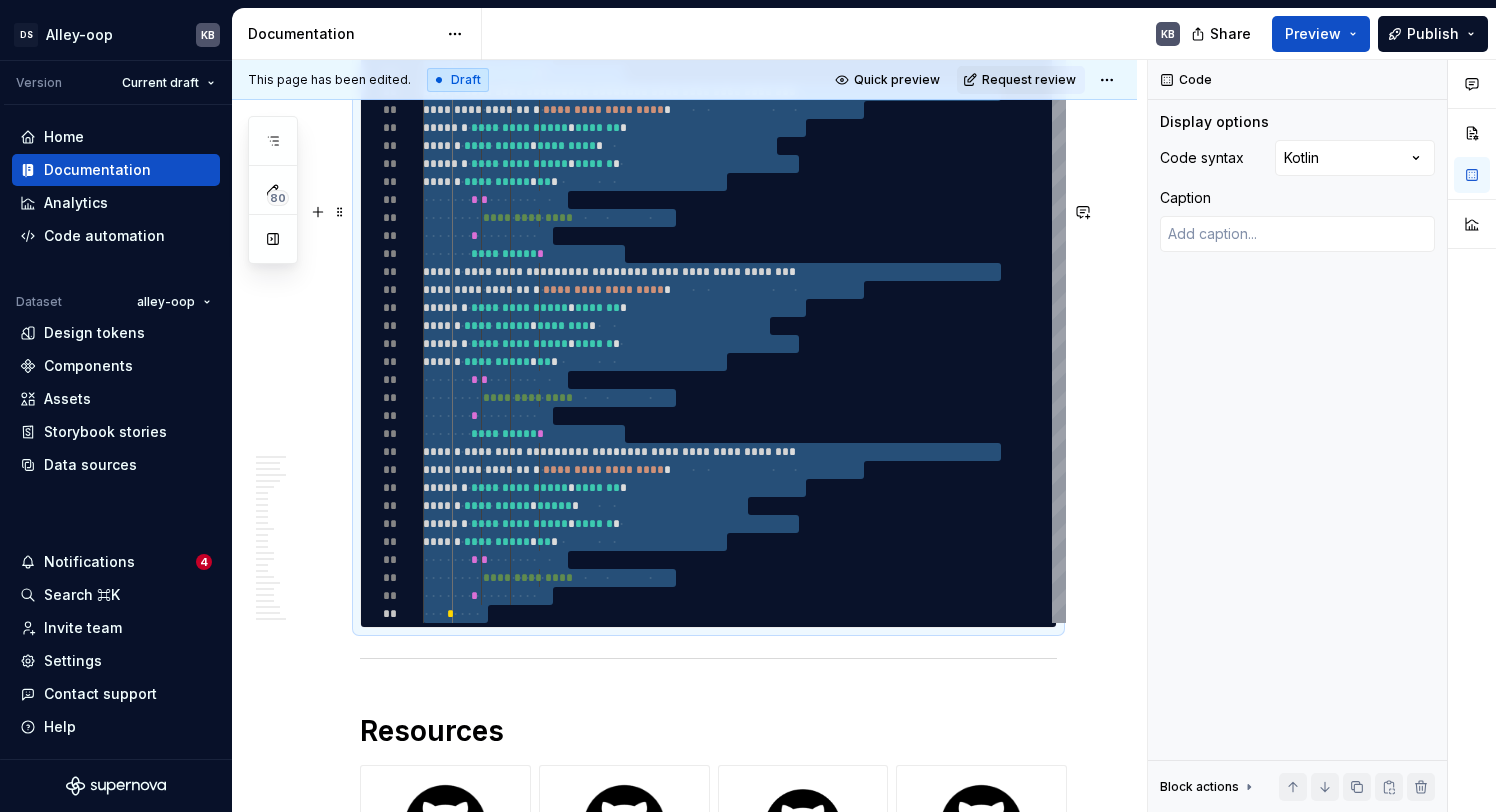 type on "*" 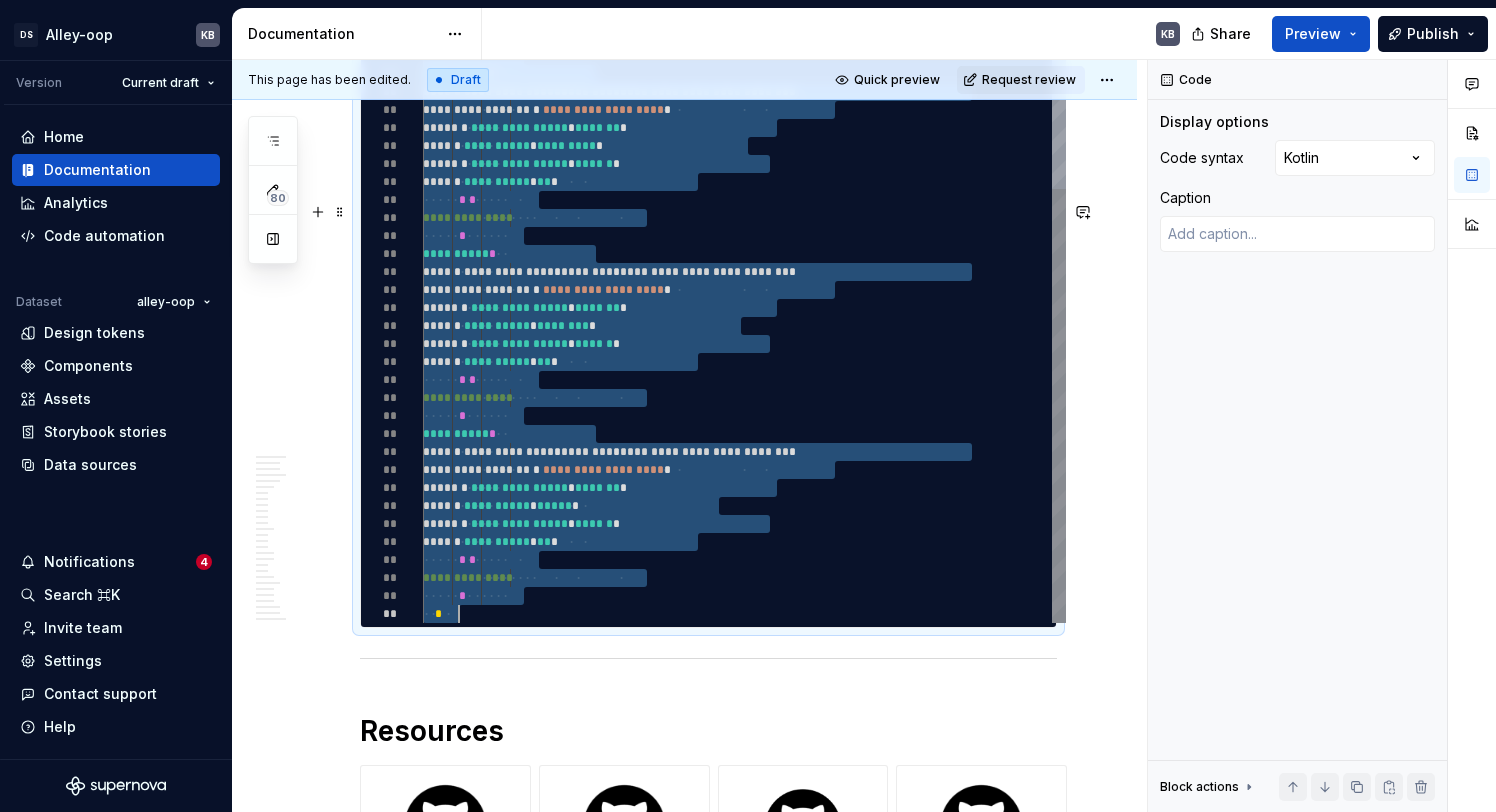 type on "*" 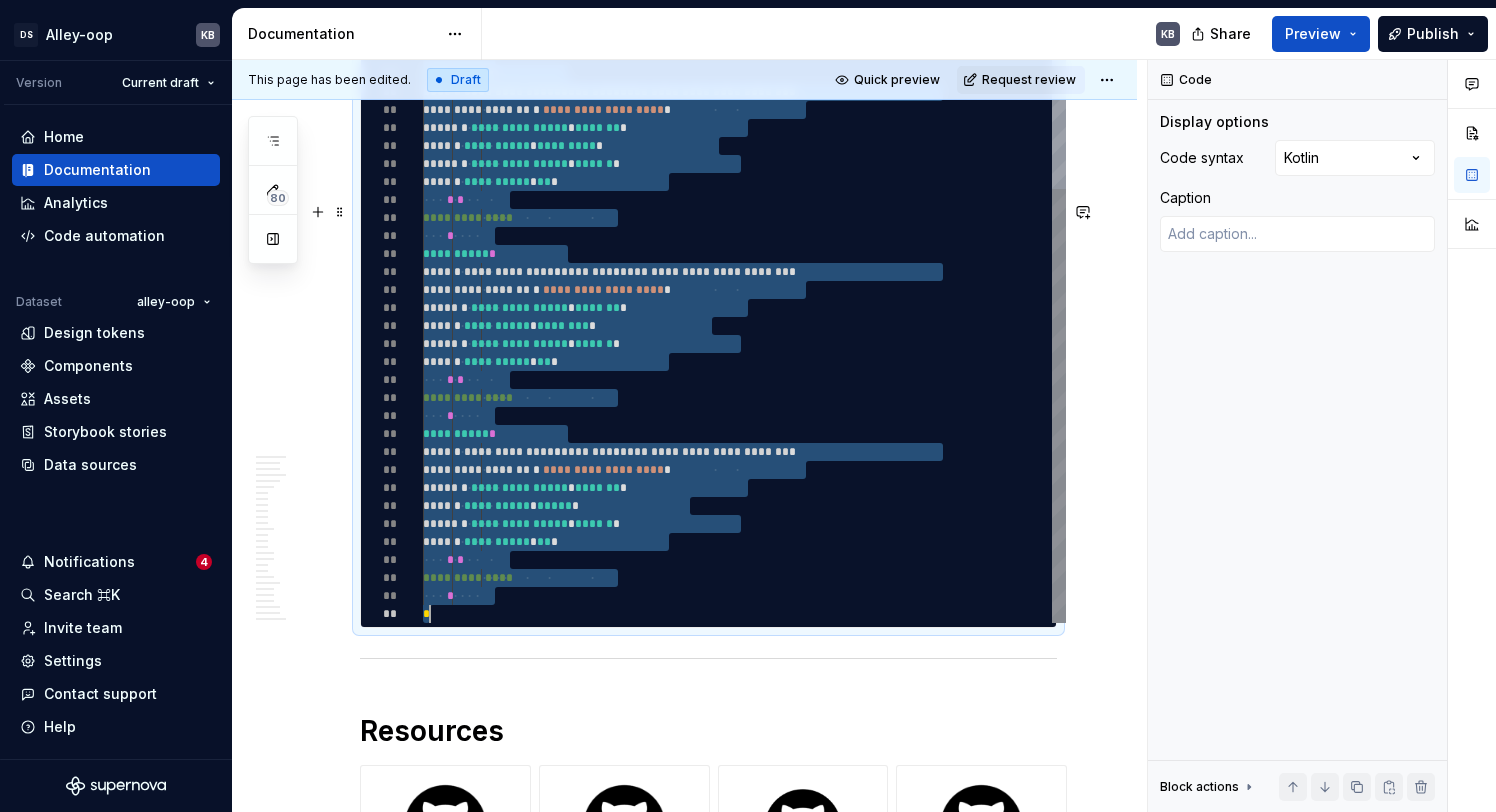 scroll, scrollTop: 18, scrollLeft: 7, axis: both 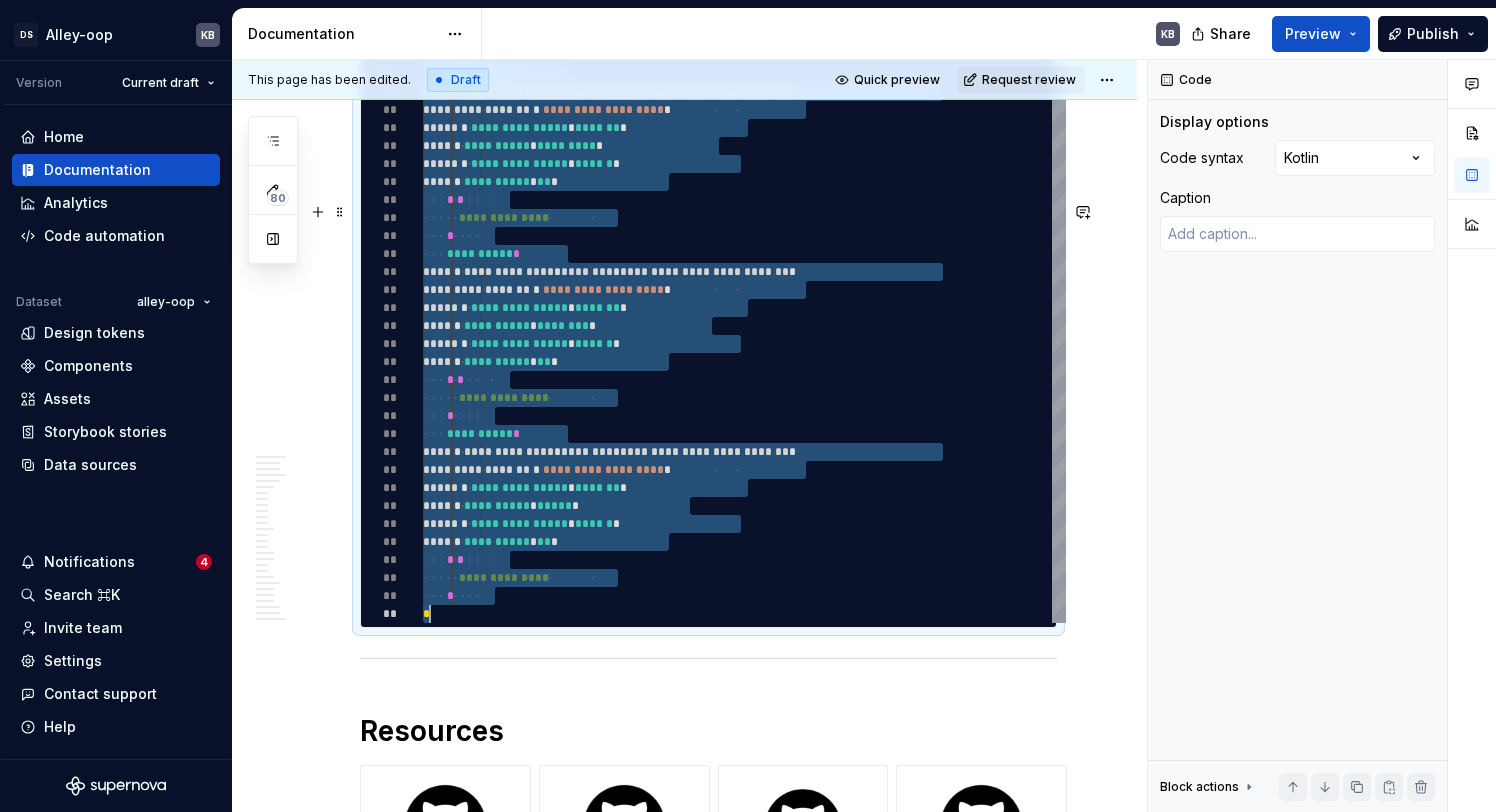 type on "*" 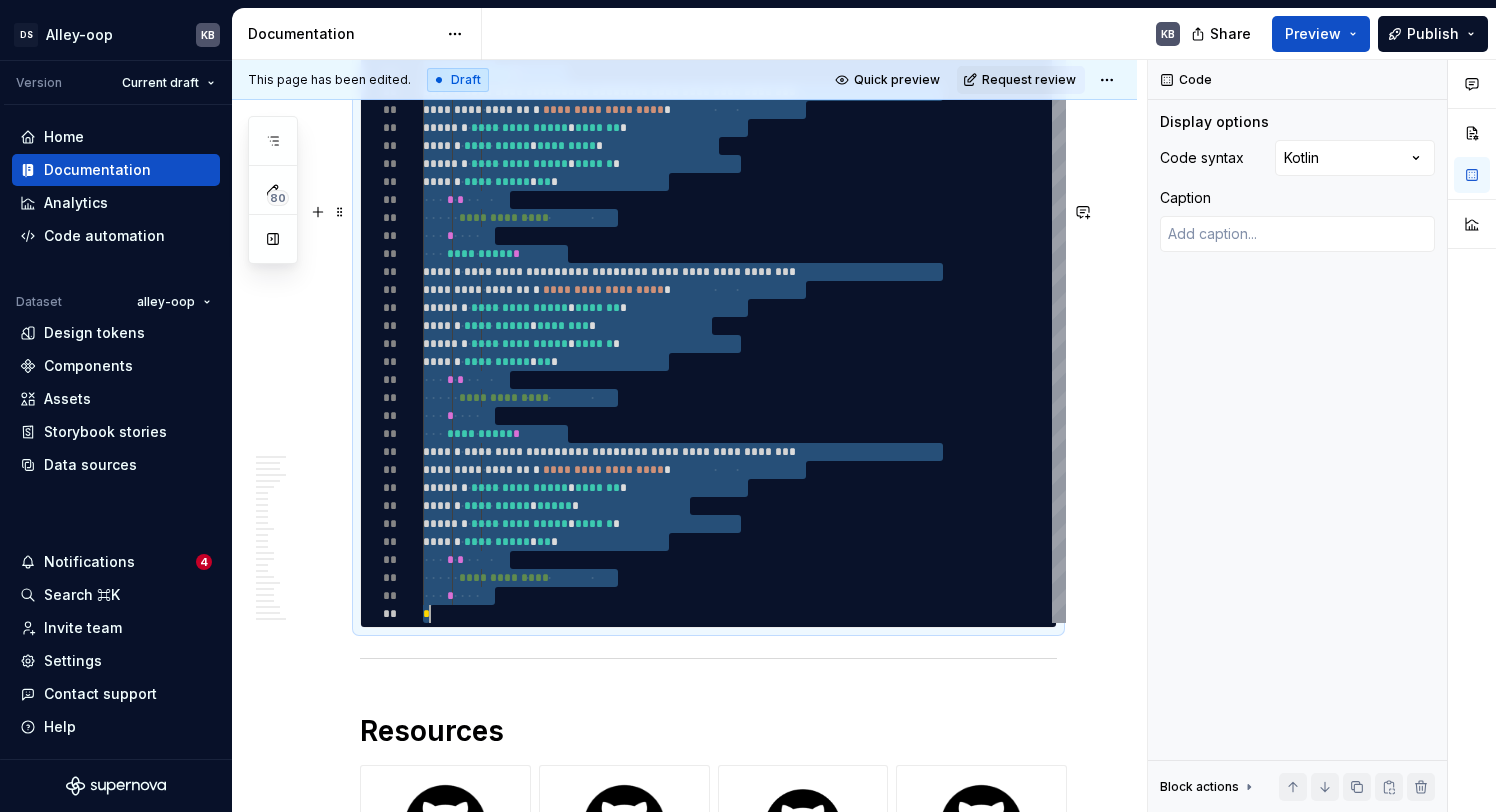 type on "**********" 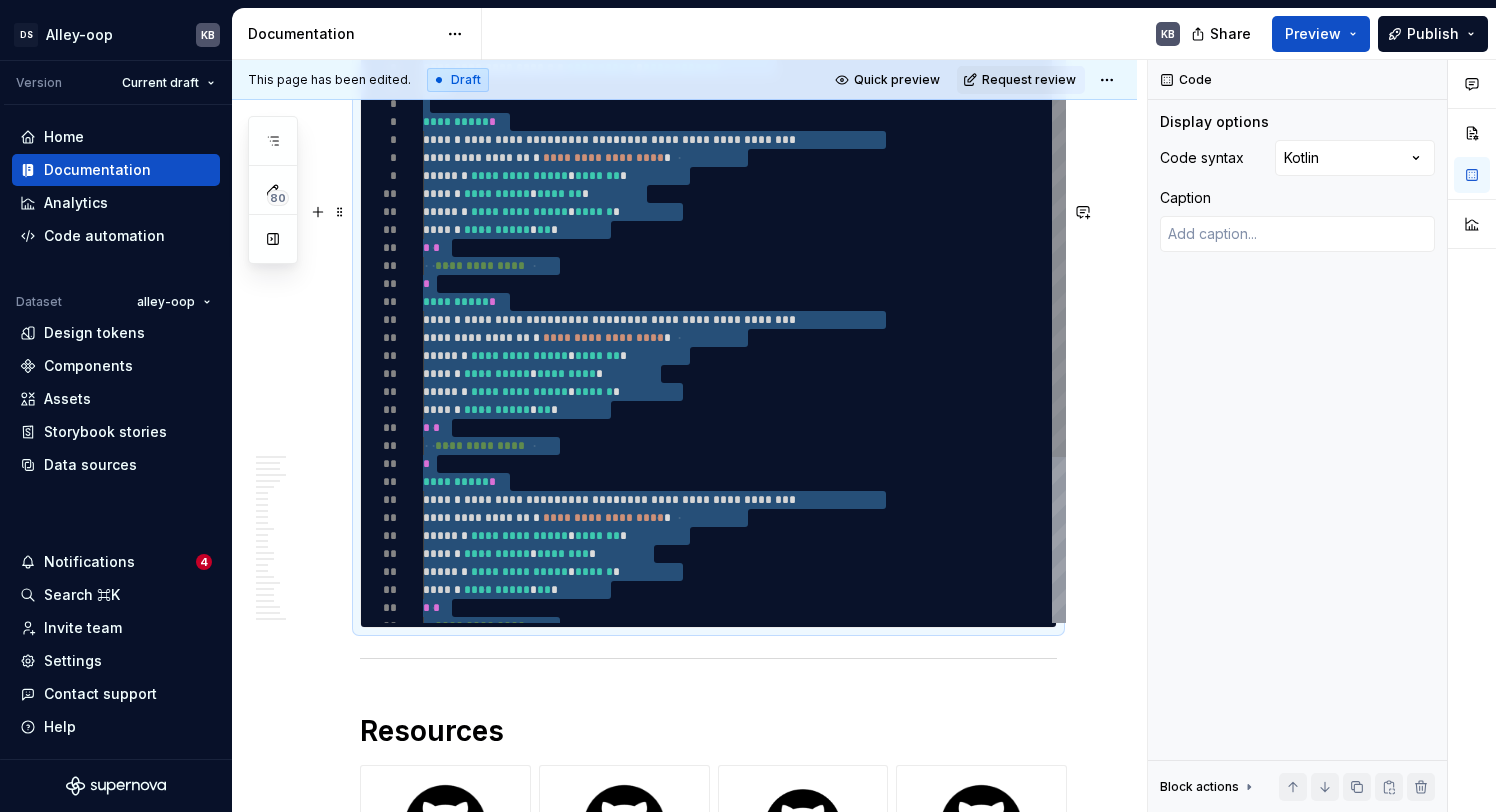 click on "**********" at bounding box center (744, 437) 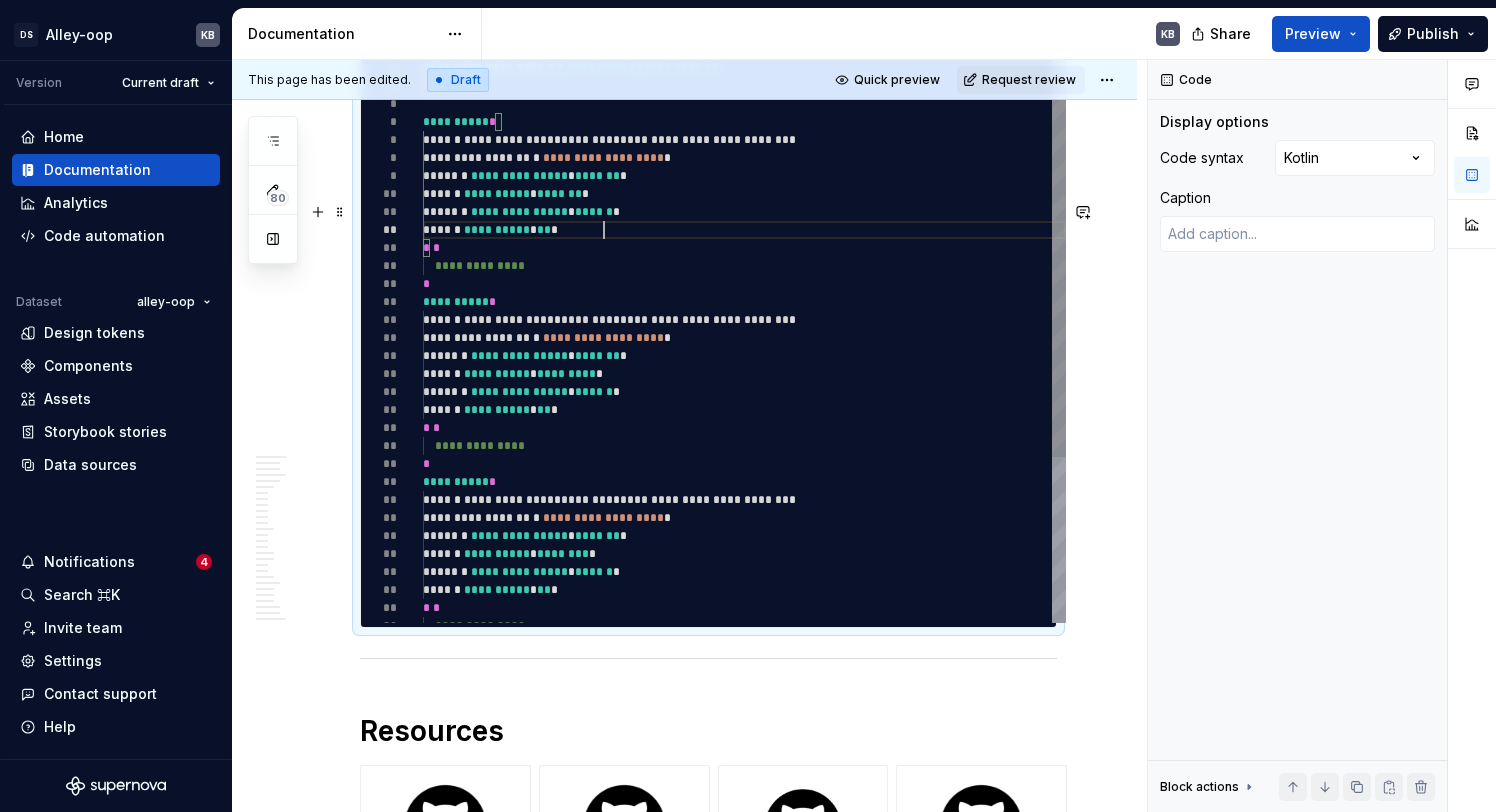 drag, startPoint x: 422, startPoint y: 235, endPoint x: 644, endPoint y: 791, distance: 598.6819 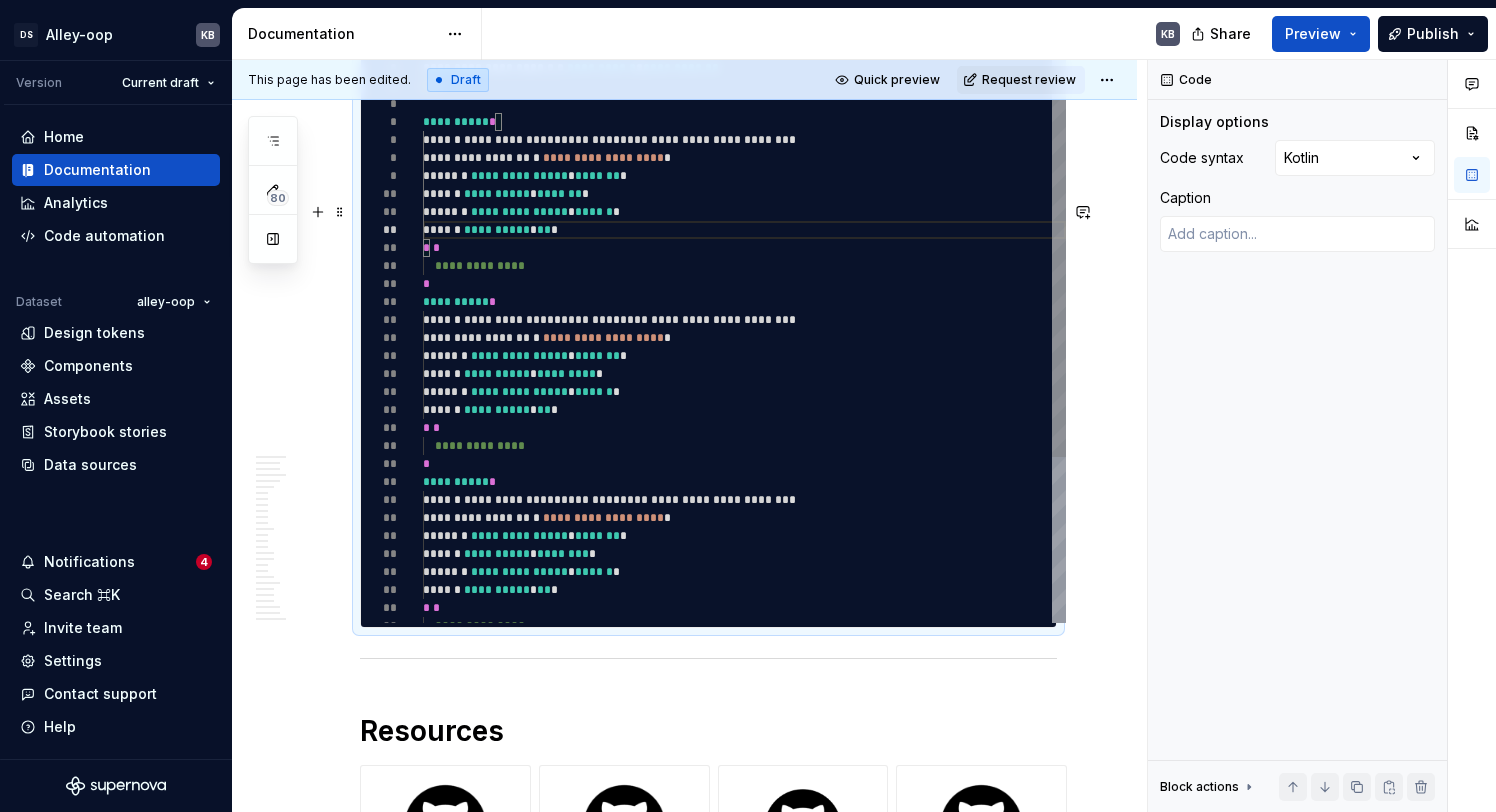click on "**********" at bounding box center [744, 437] 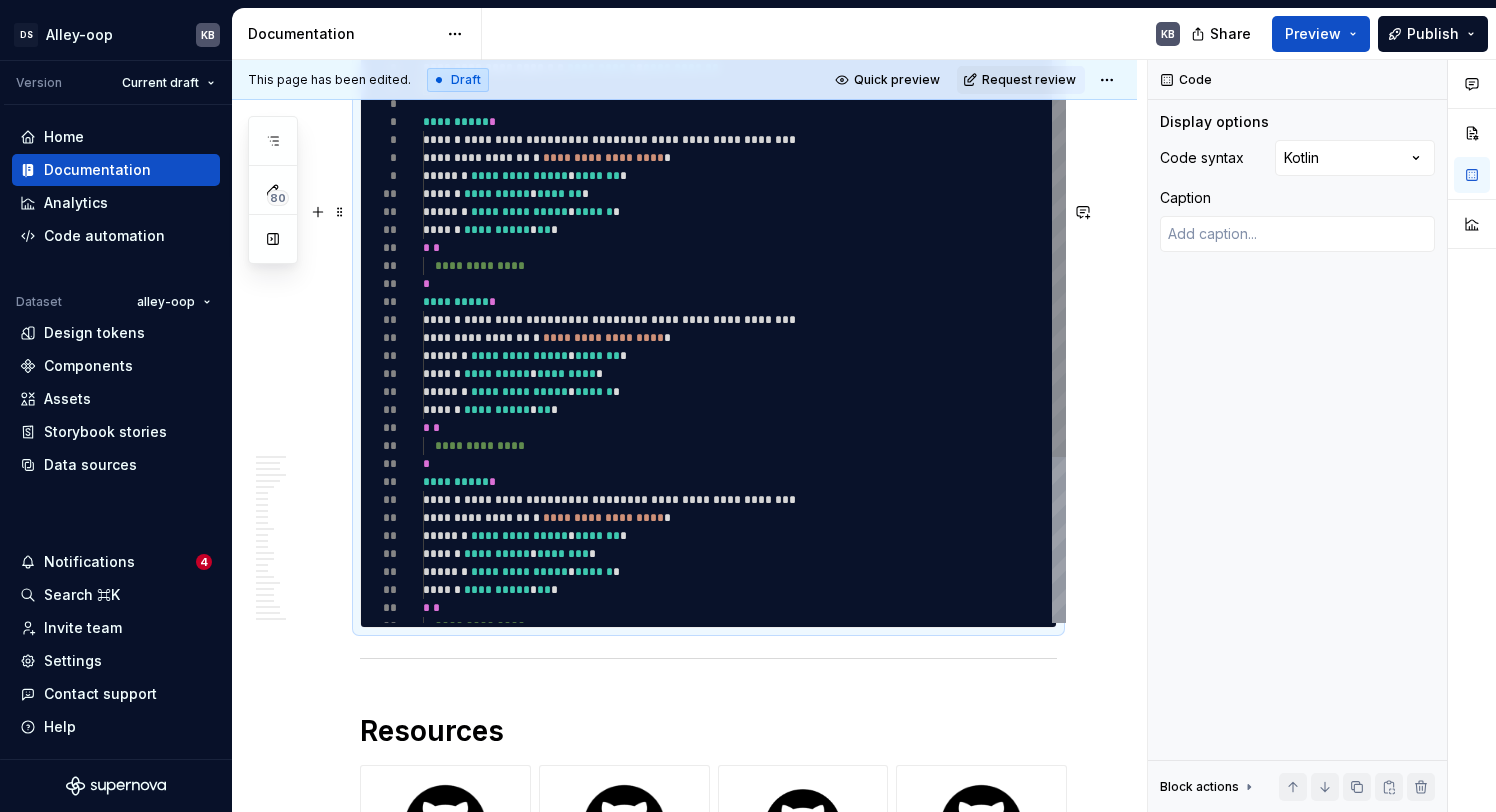 scroll, scrollTop: 18, scrollLeft: 0, axis: vertical 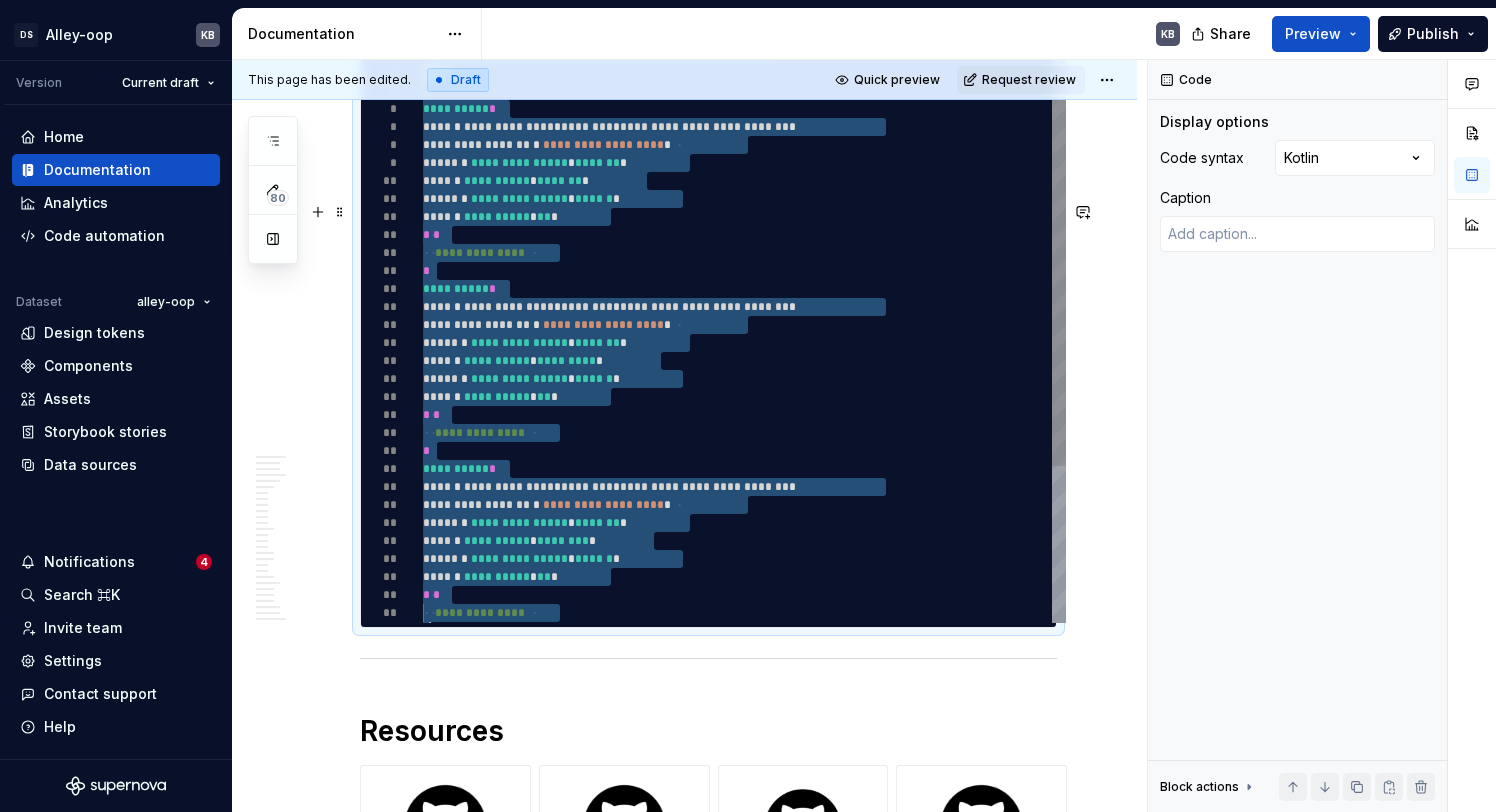 type on "**********" 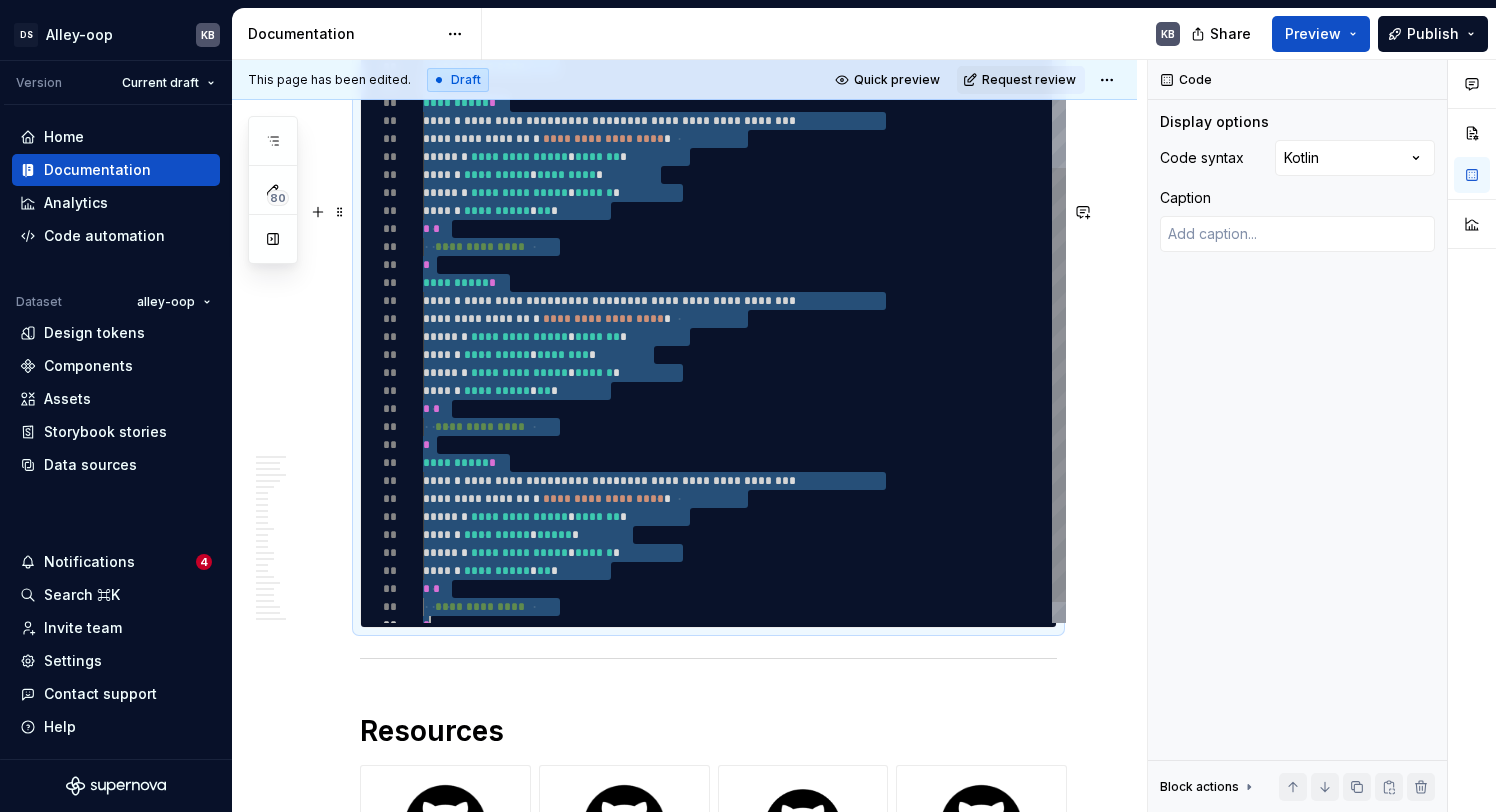 scroll, scrollTop: 18, scrollLeft: 7, axis: both 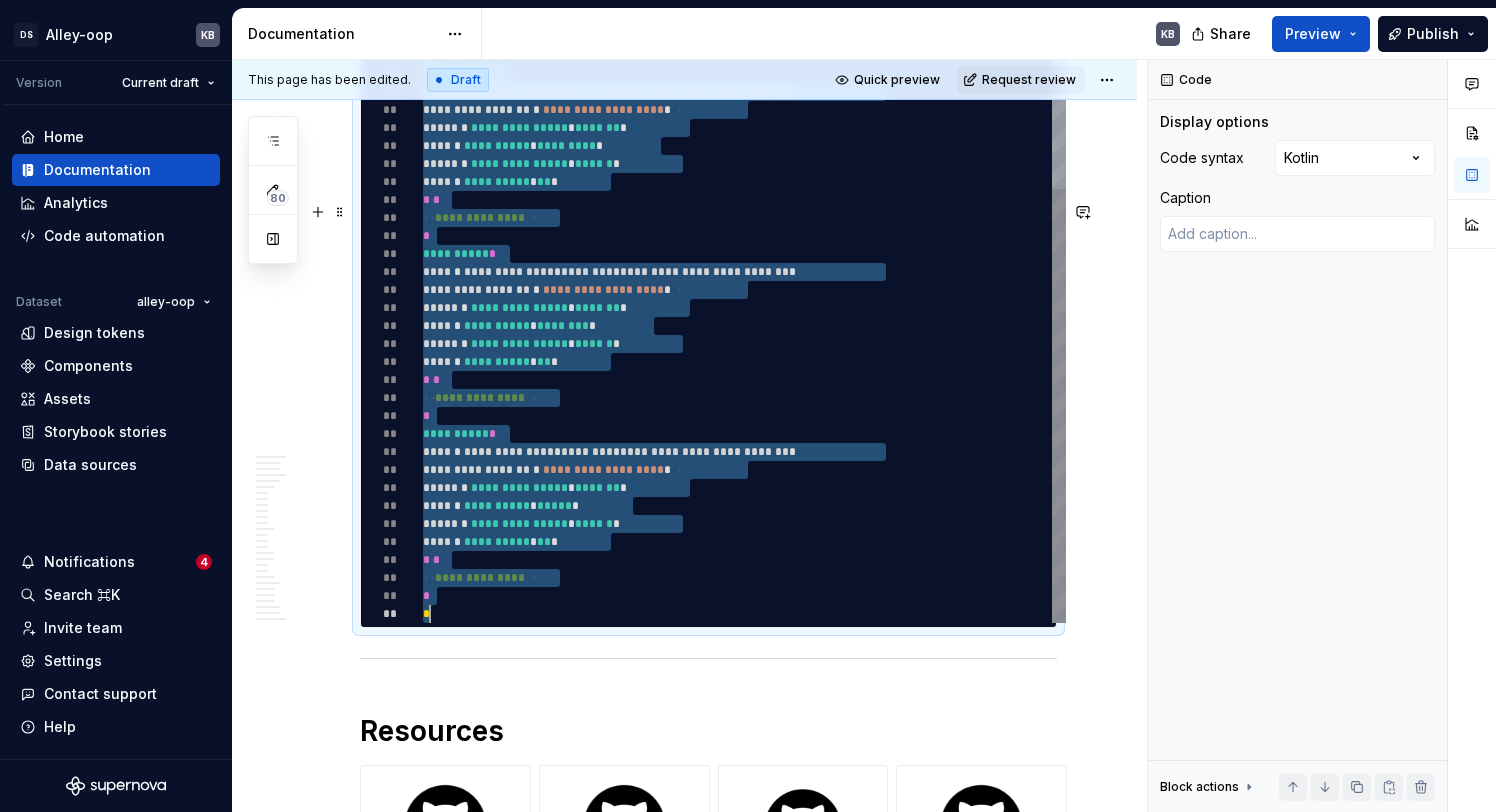 drag, startPoint x: 424, startPoint y: 233, endPoint x: 671, endPoint y: 811, distance: 628.5642 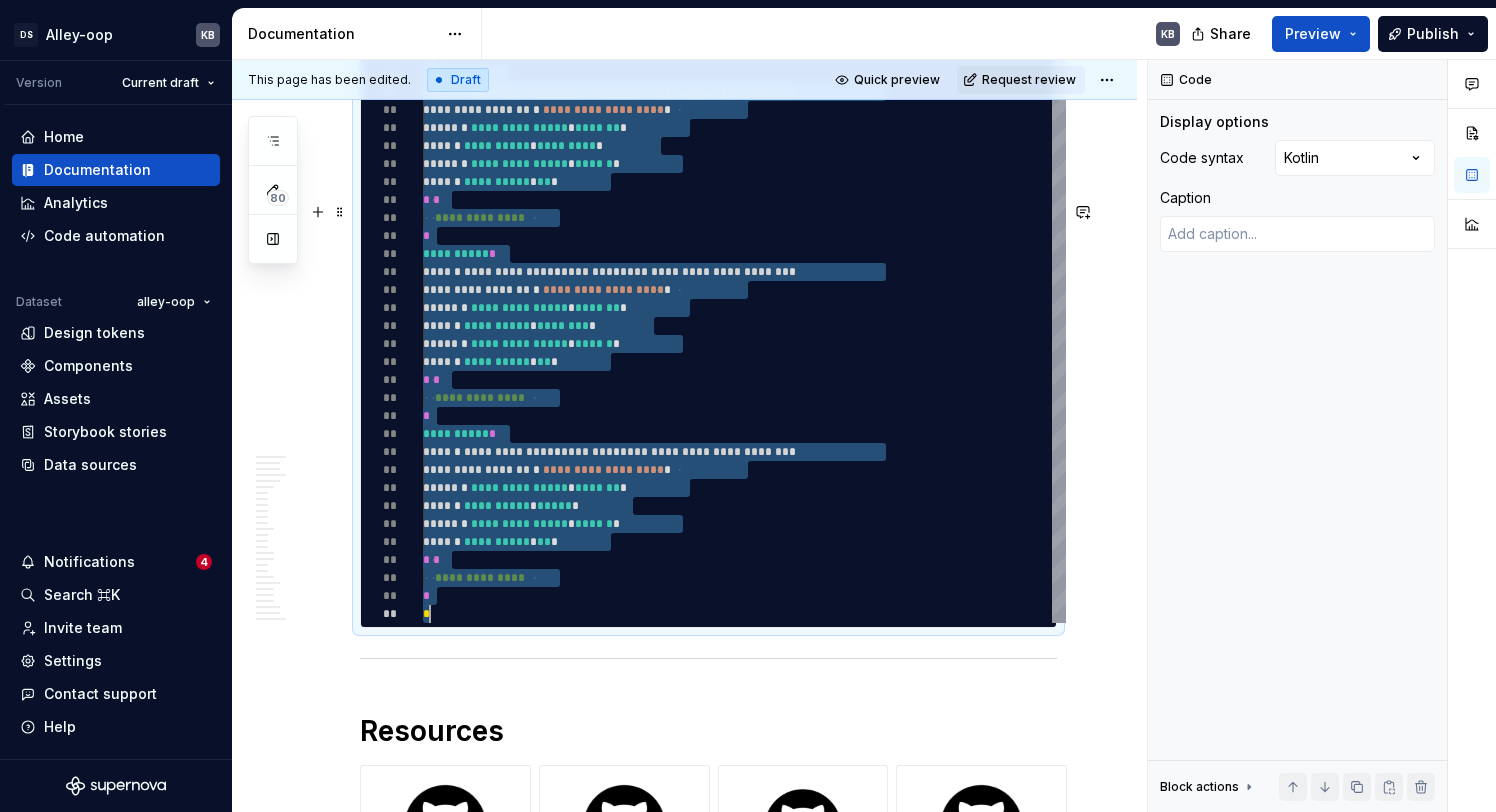 type on "*" 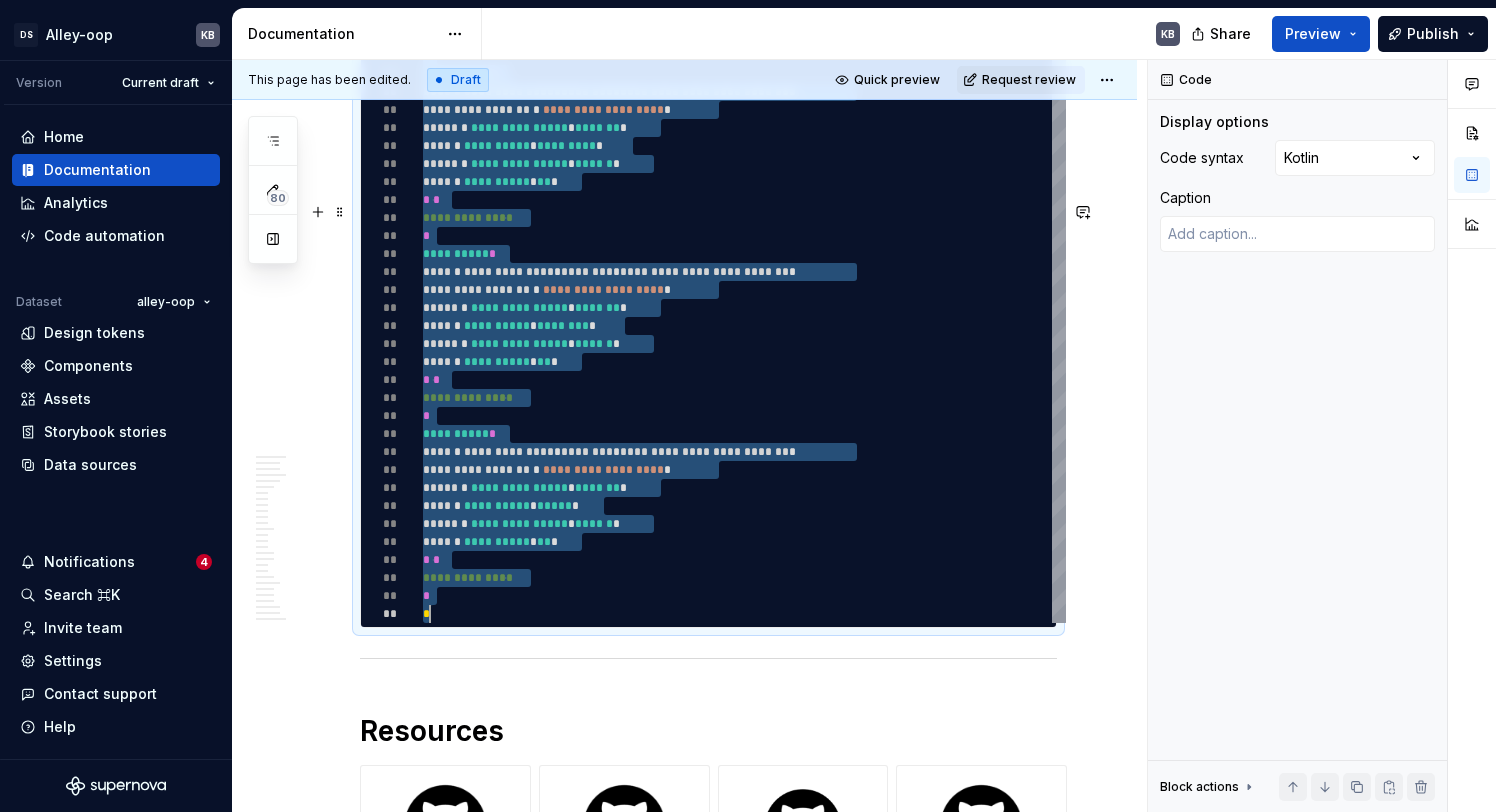 type on "*" 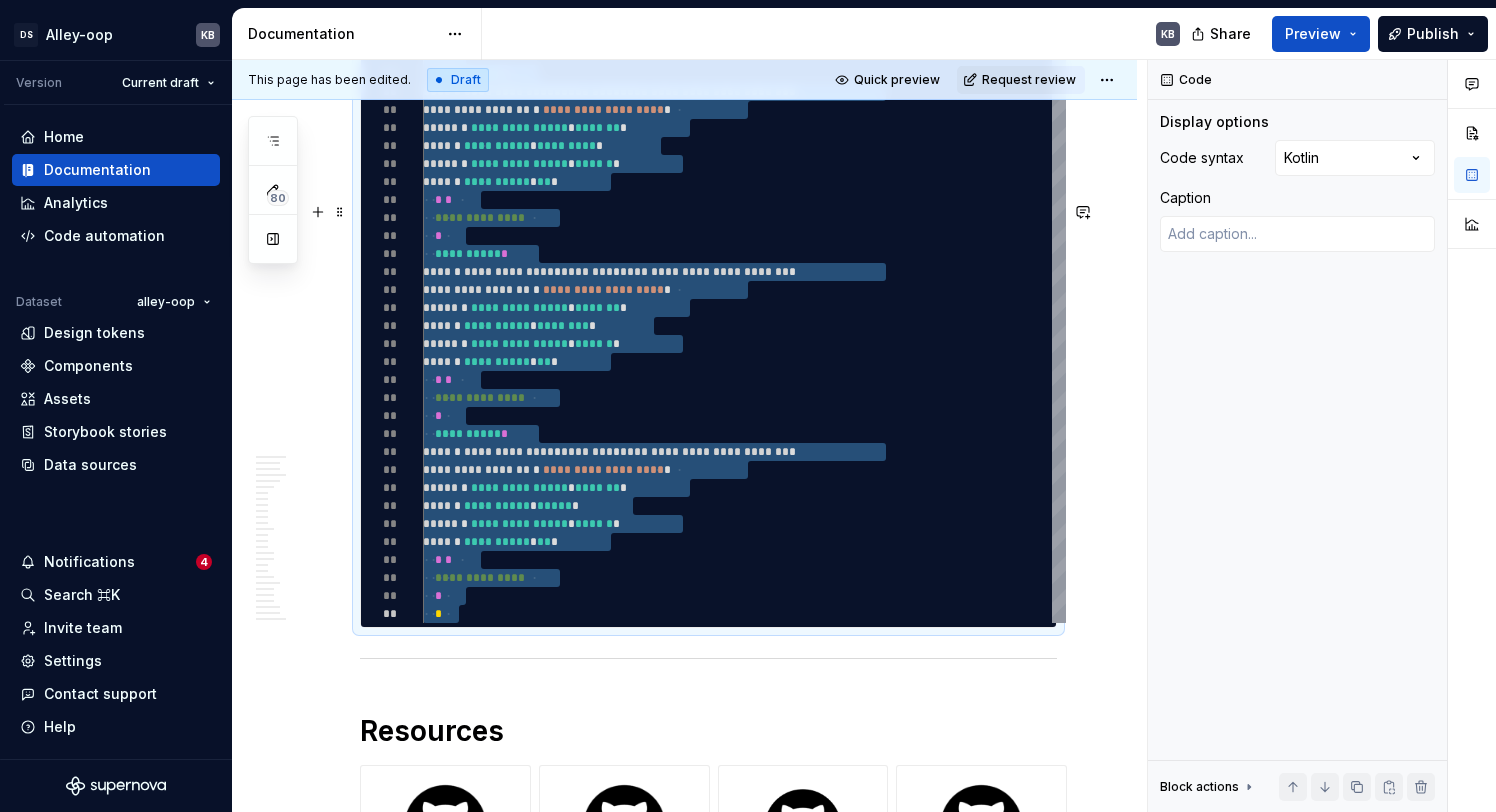 type on "*" 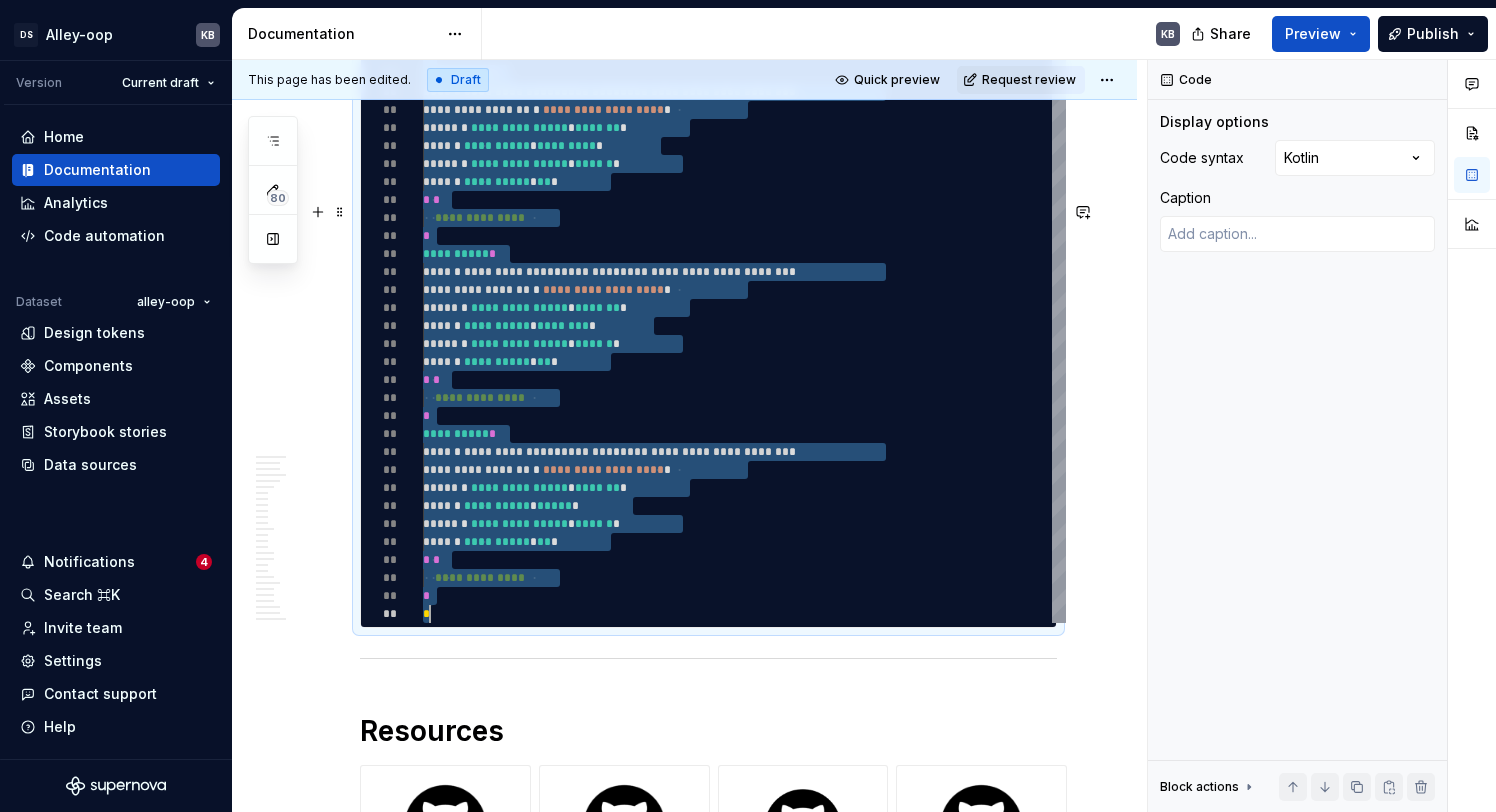 type on "*" 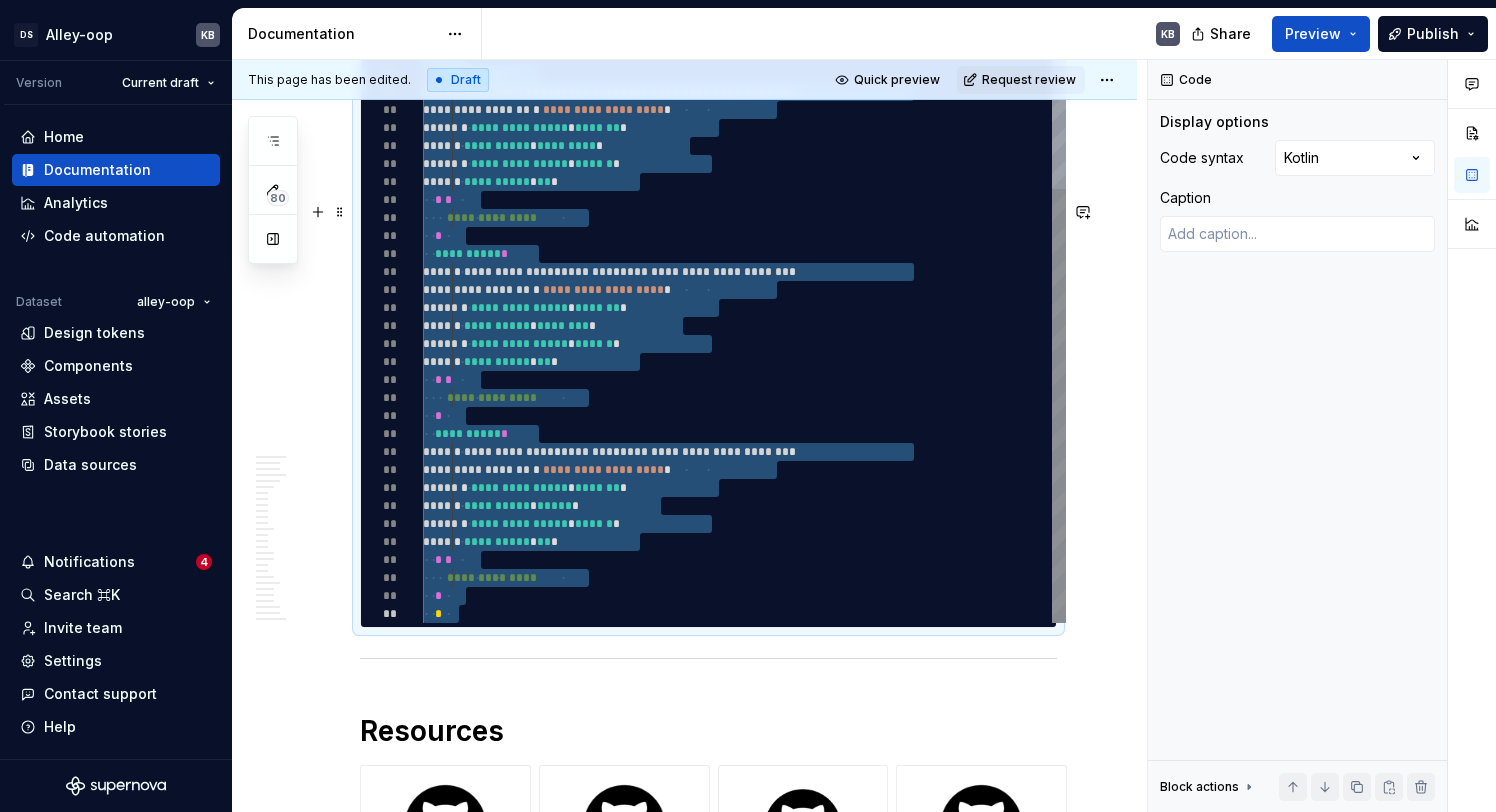 click on "**********" at bounding box center (744, 209) 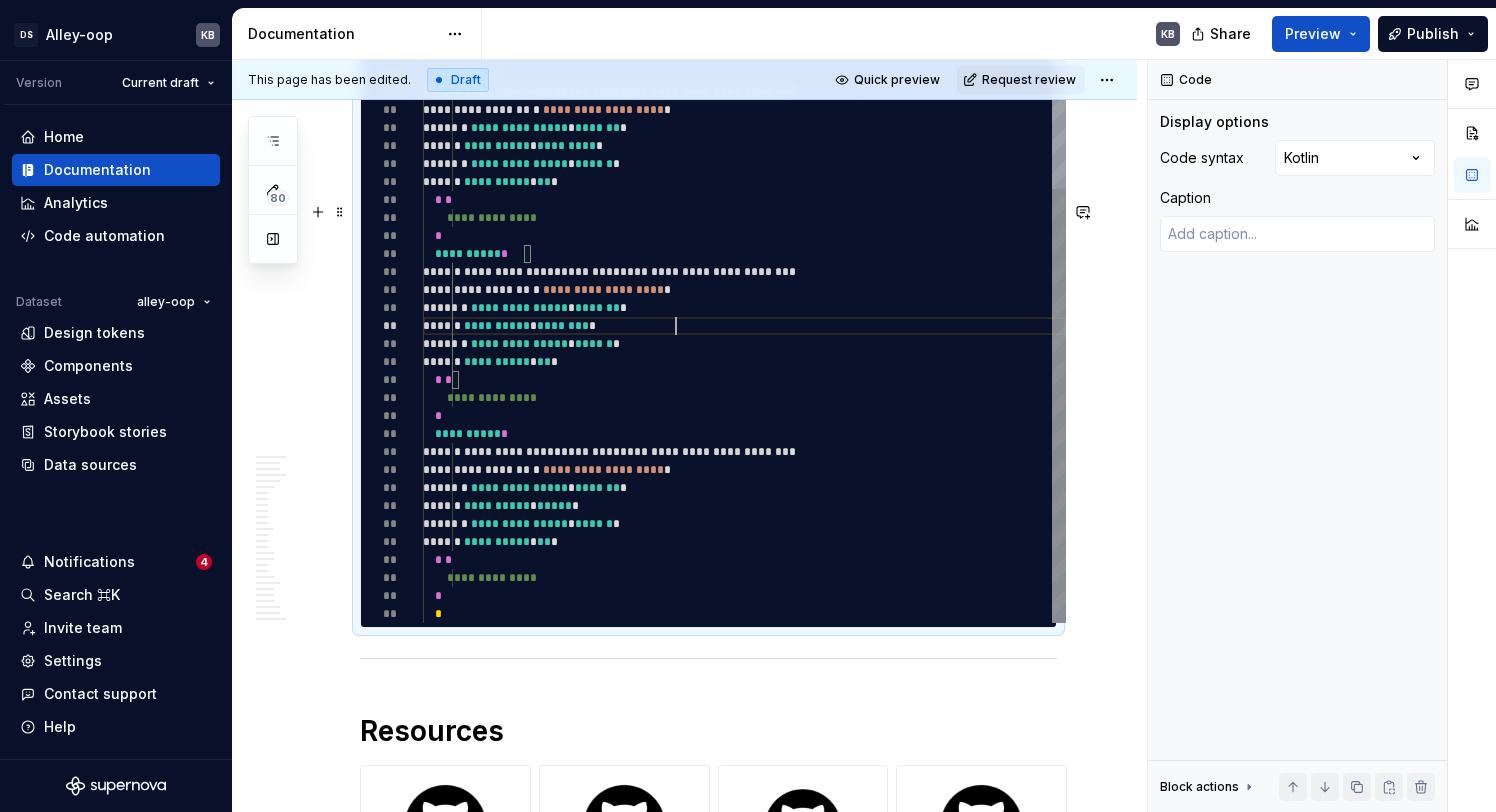 type on "**********" 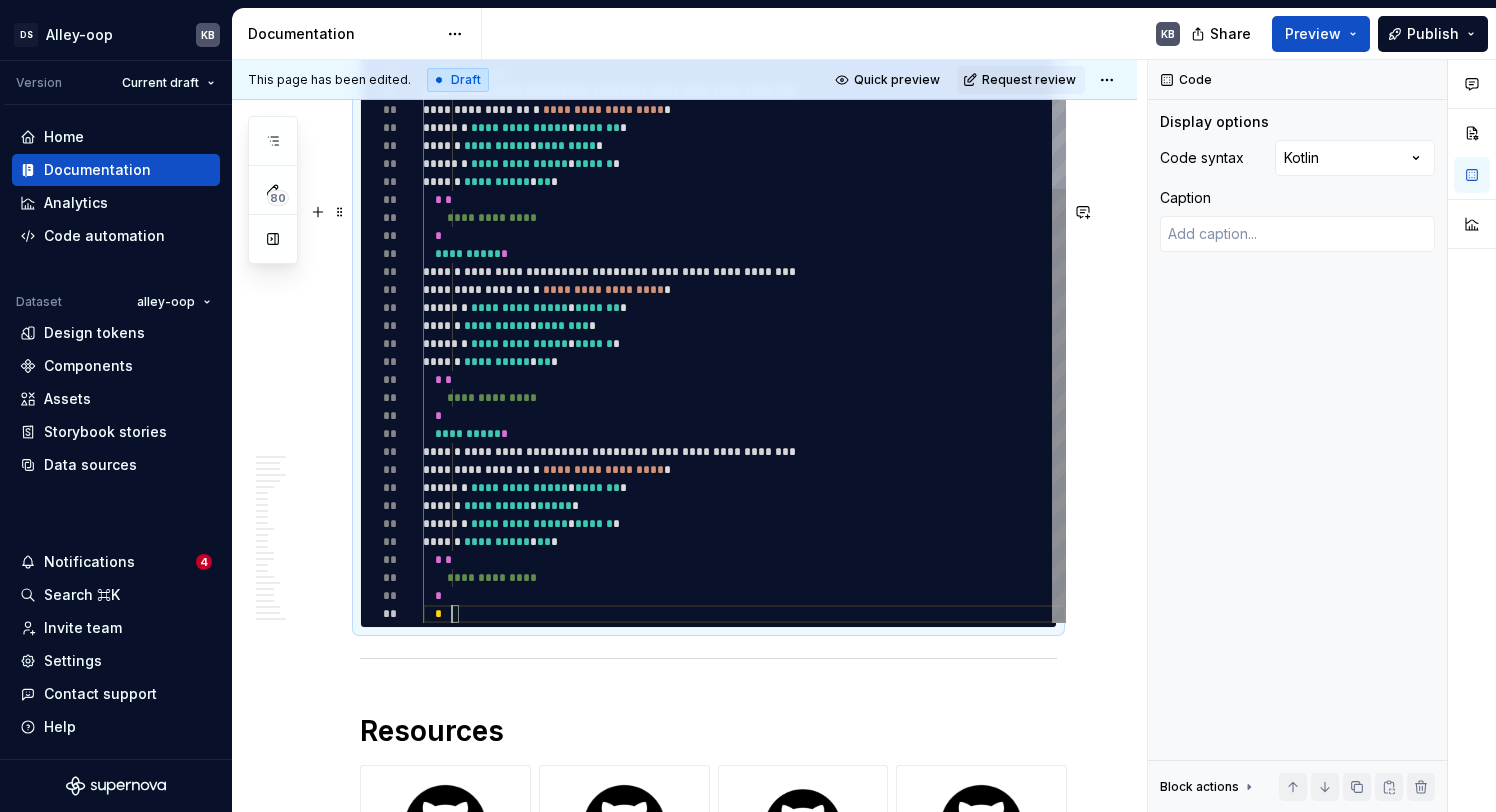 type on "*" 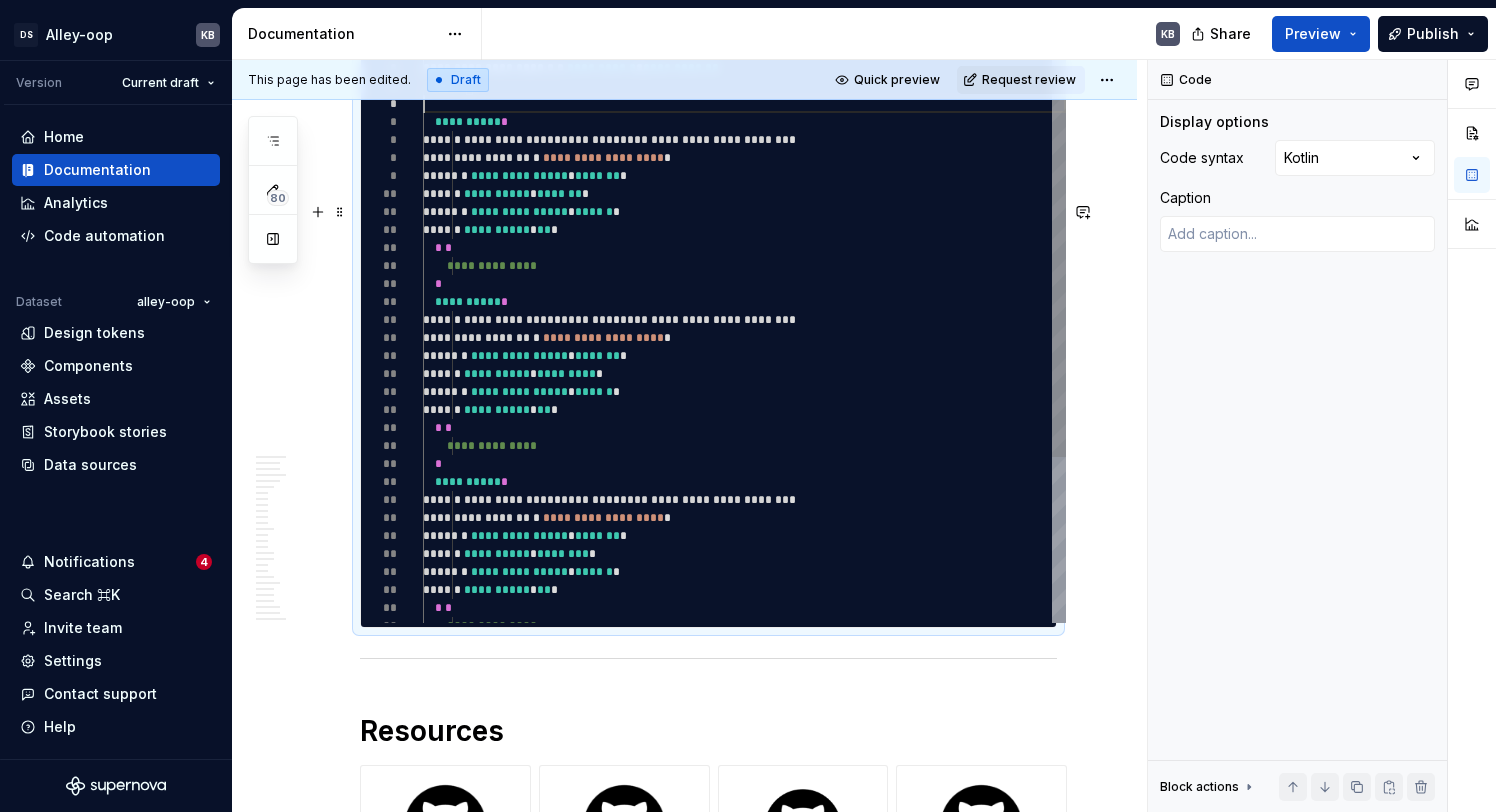 click on "**********" at bounding box center [744, 437] 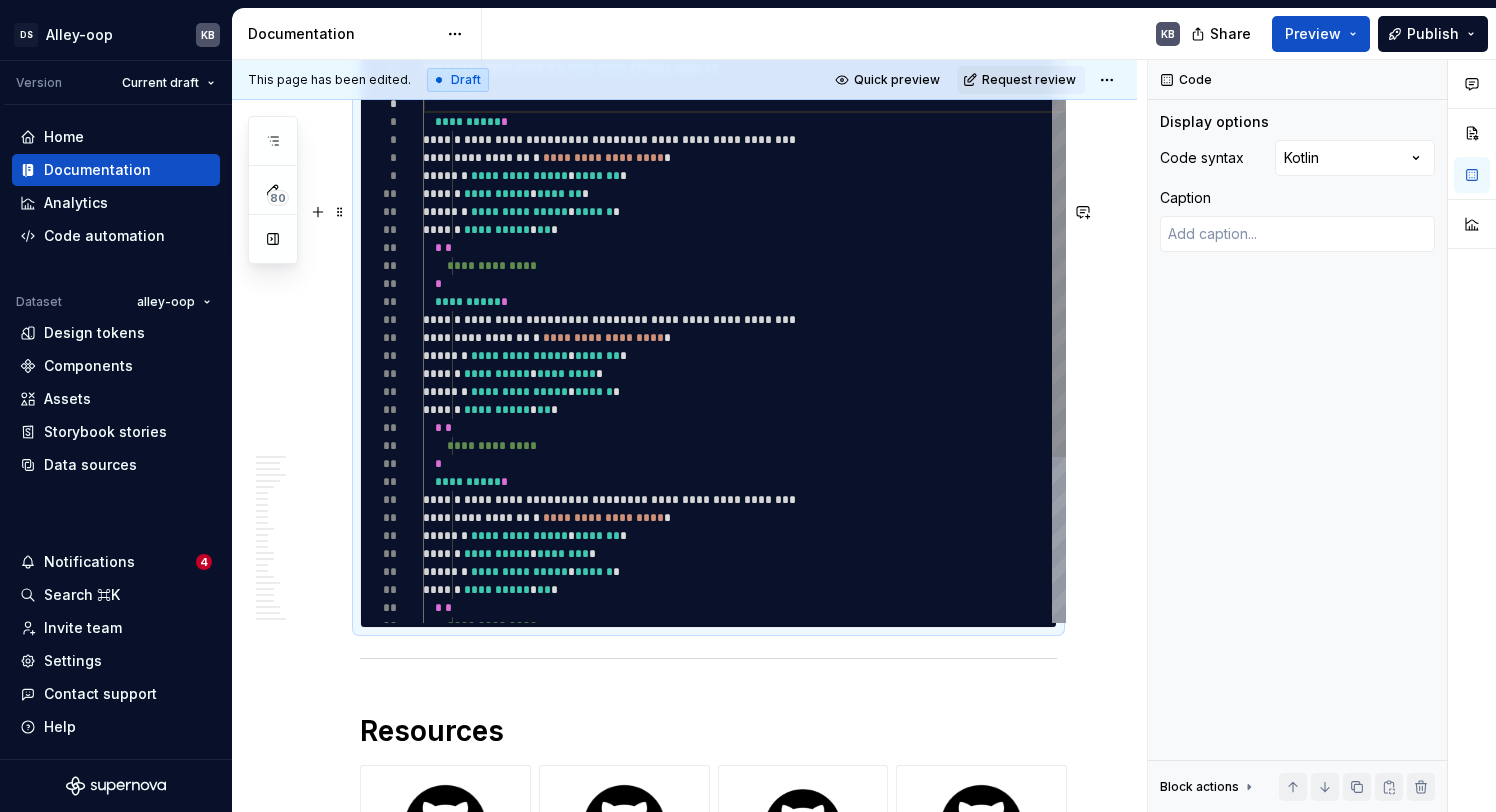 type on "**********" 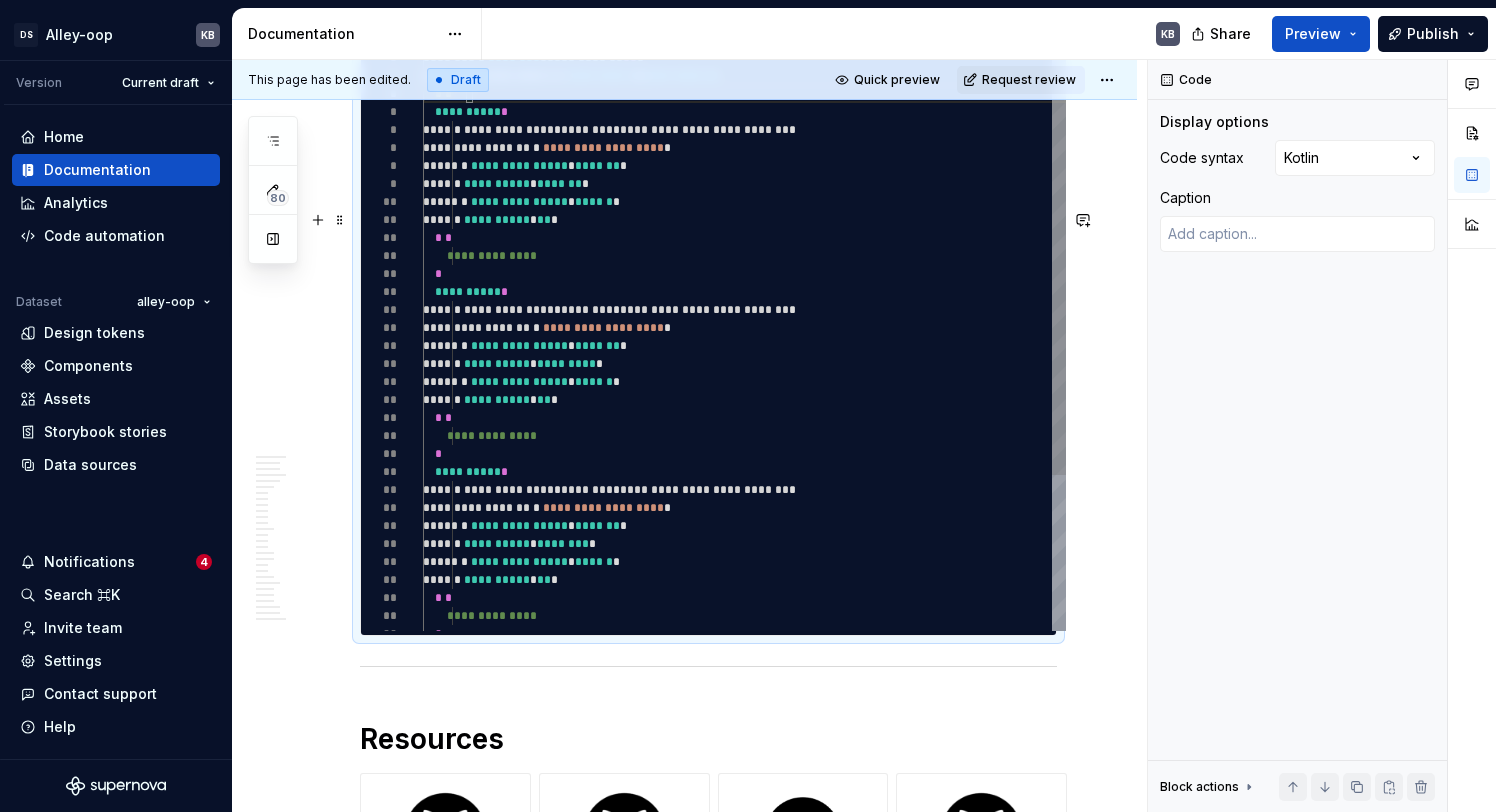 click on "**********" at bounding box center (744, 436) 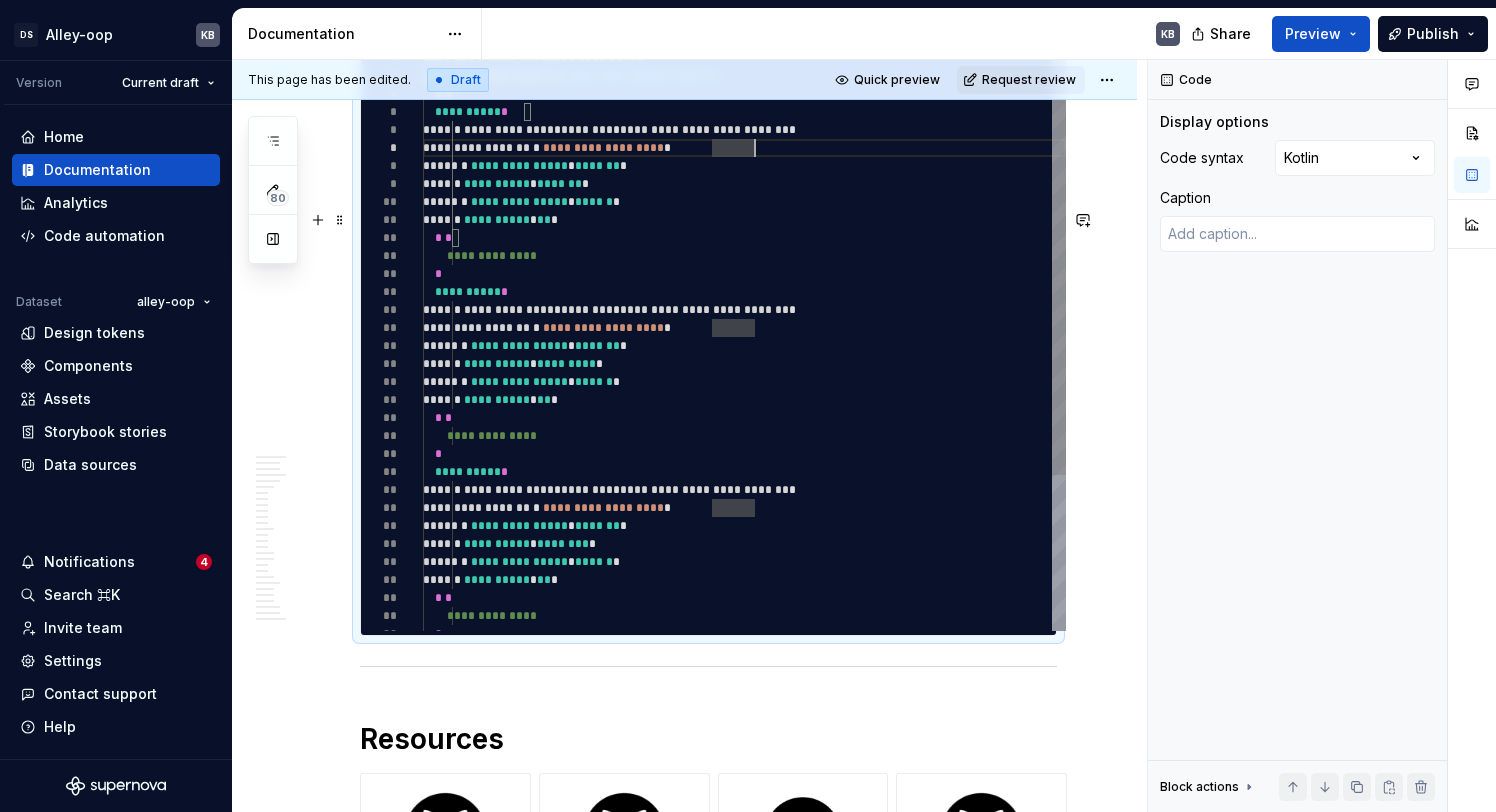 type on "**********" 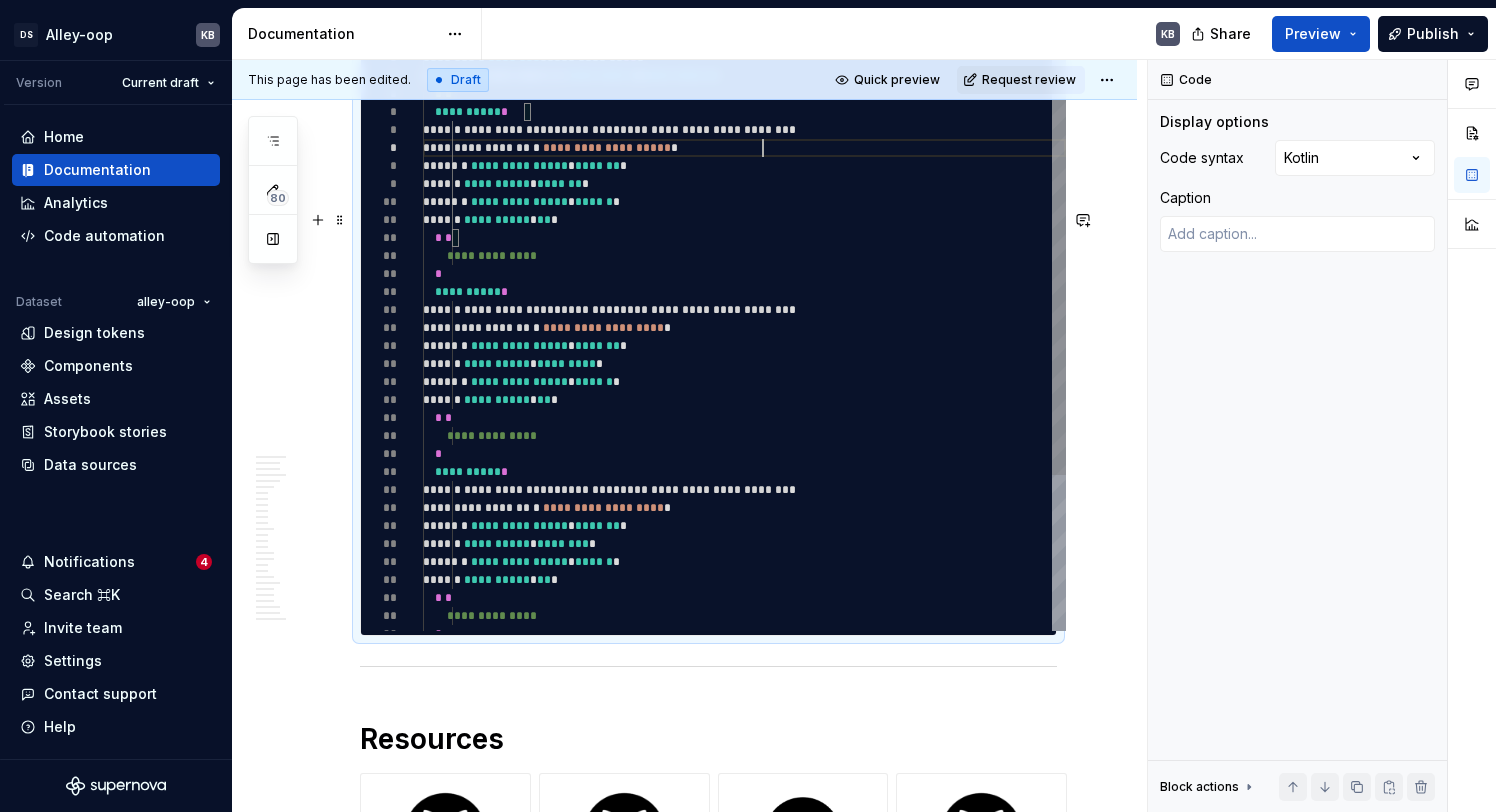 type on "*" 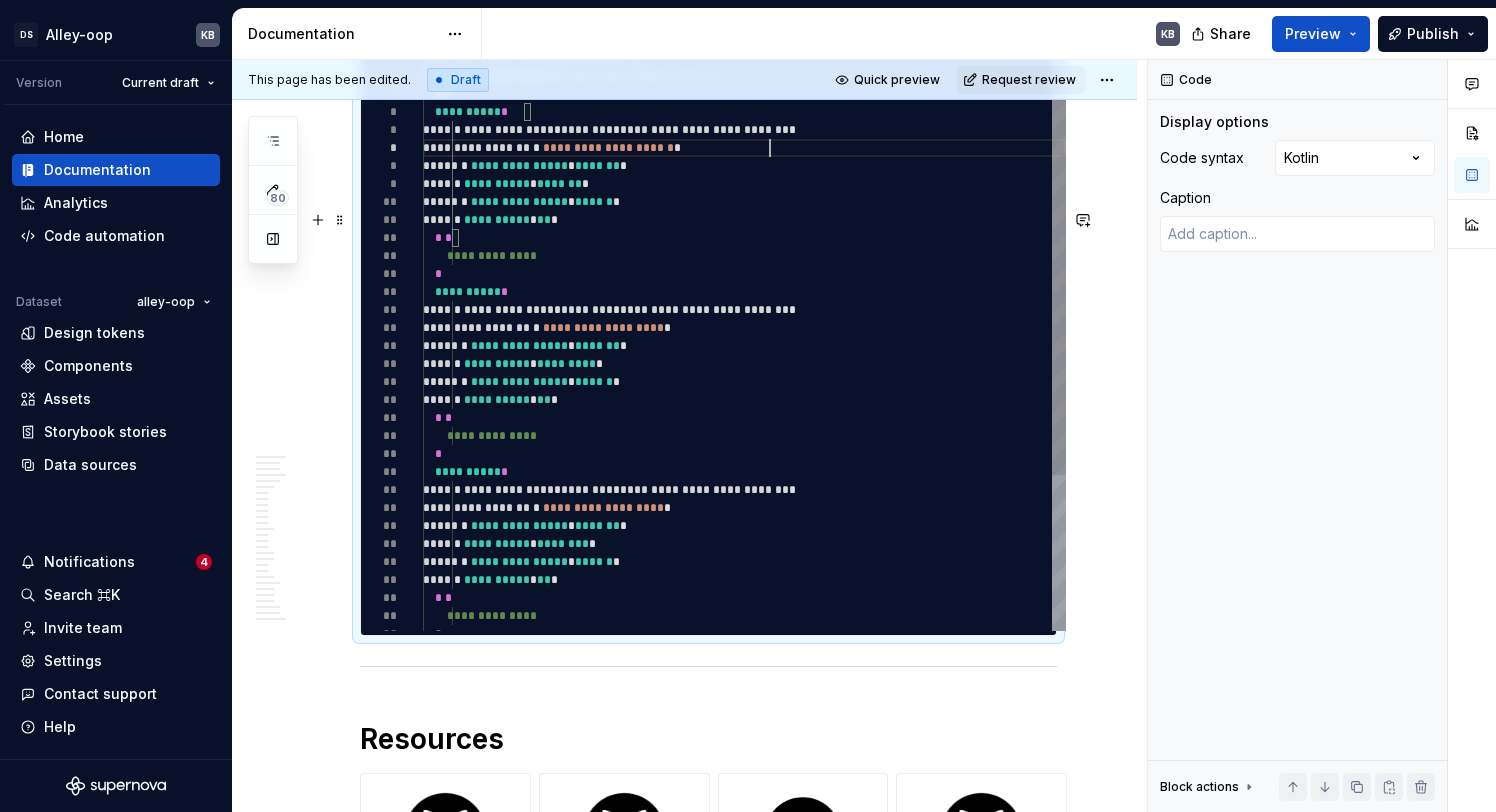 click on "**********" at bounding box center (744, 436) 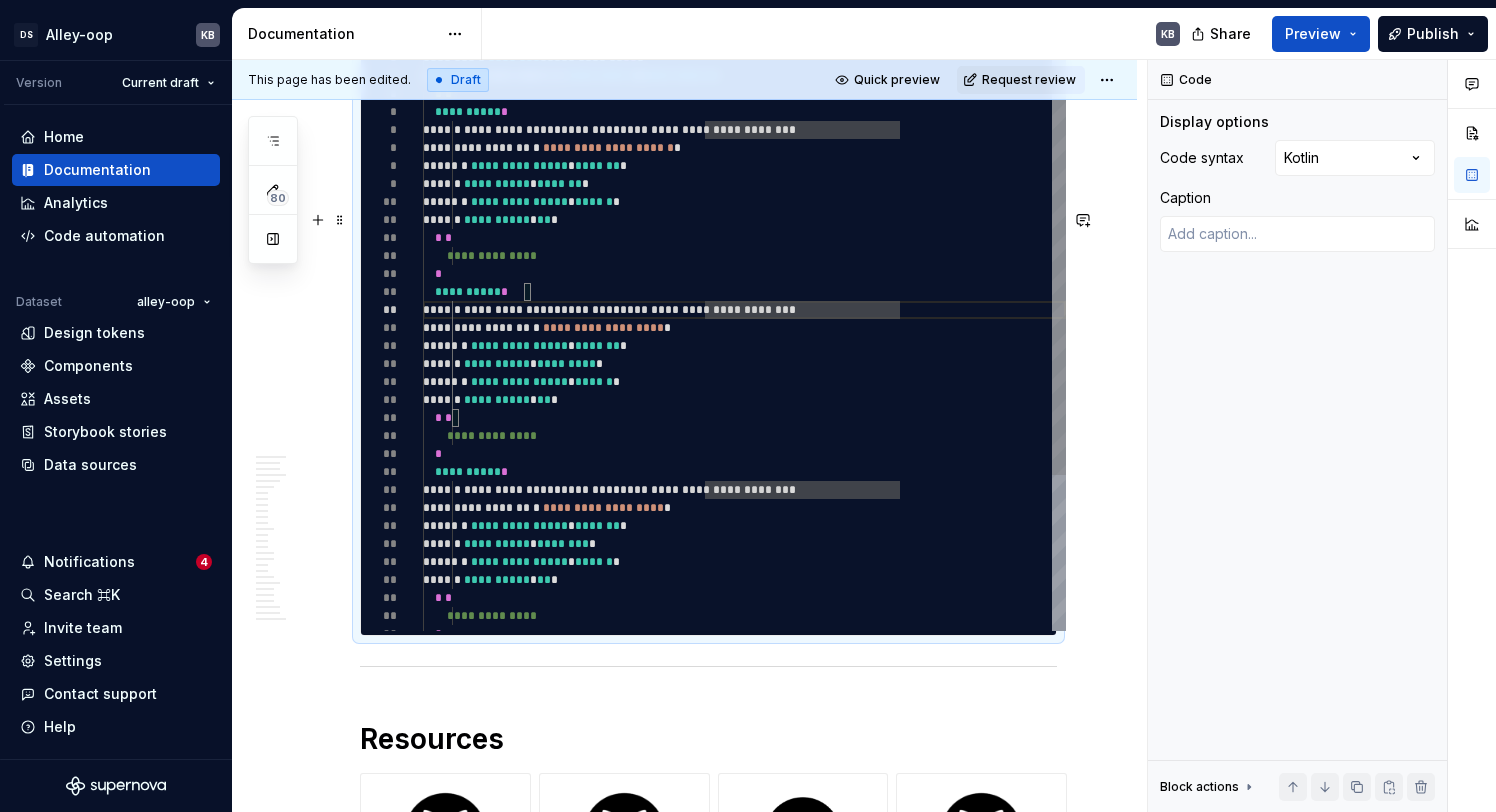 click on "**********" at bounding box center (744, 436) 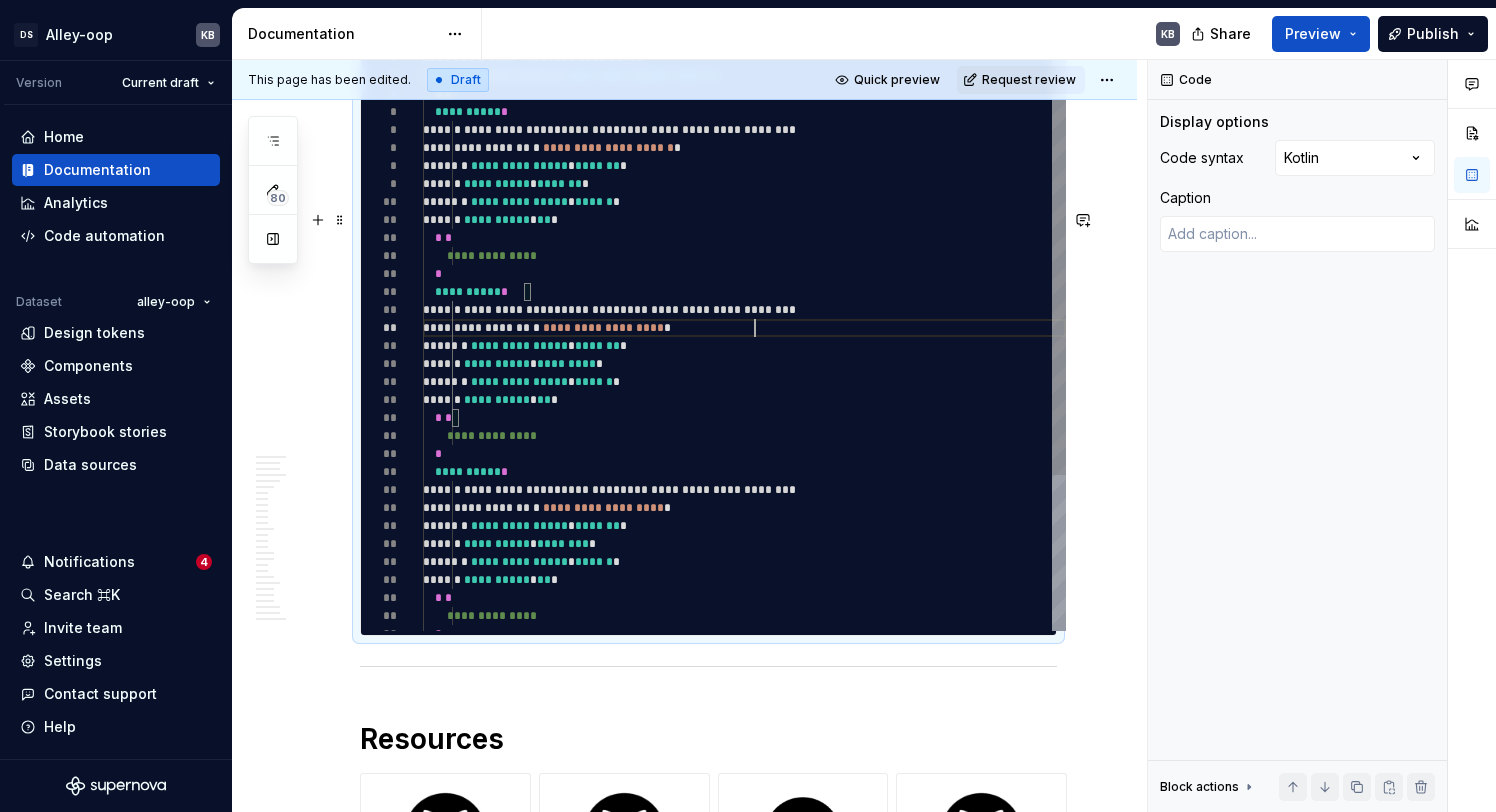 type on "**********" 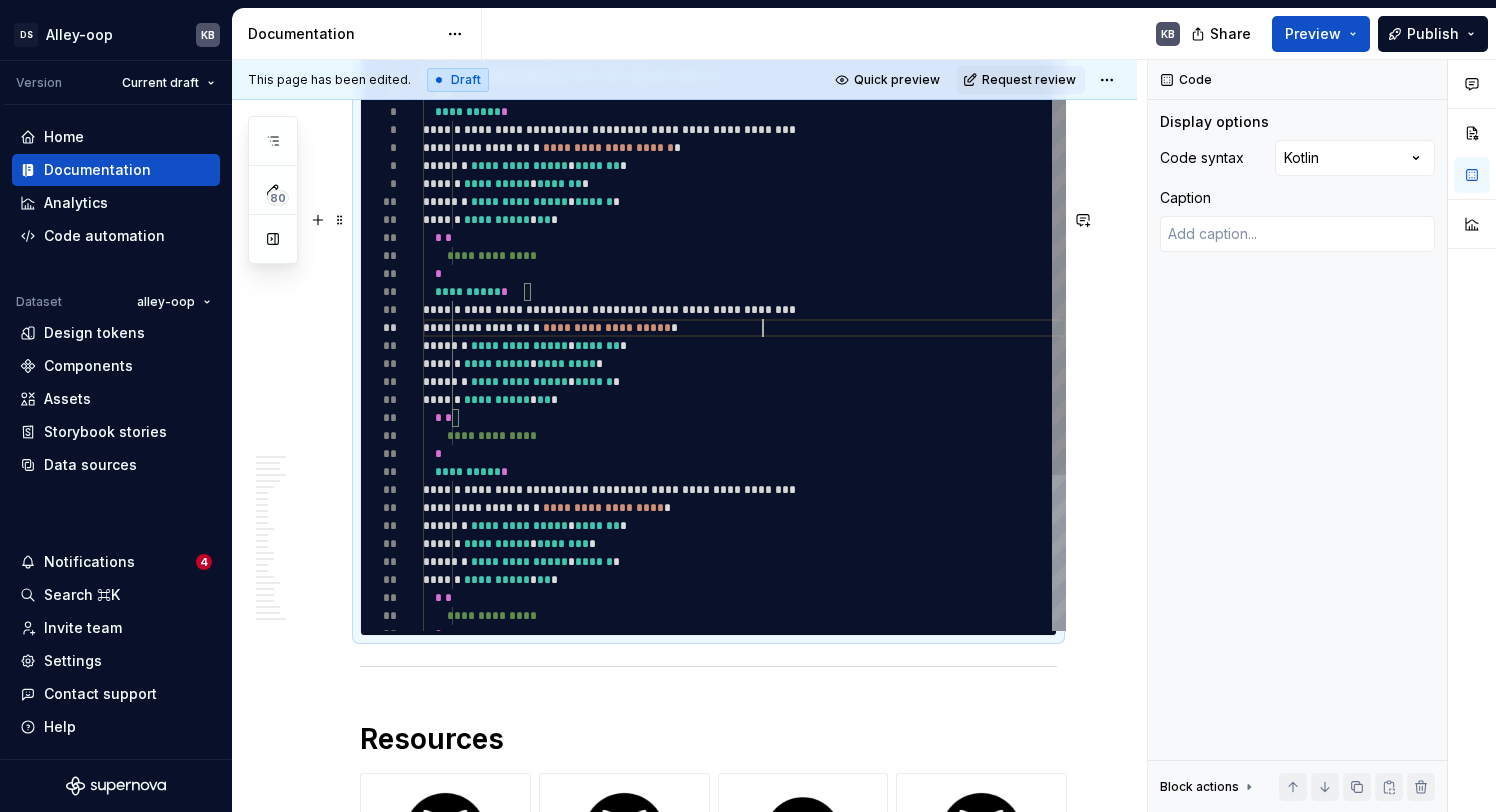 type on "*" 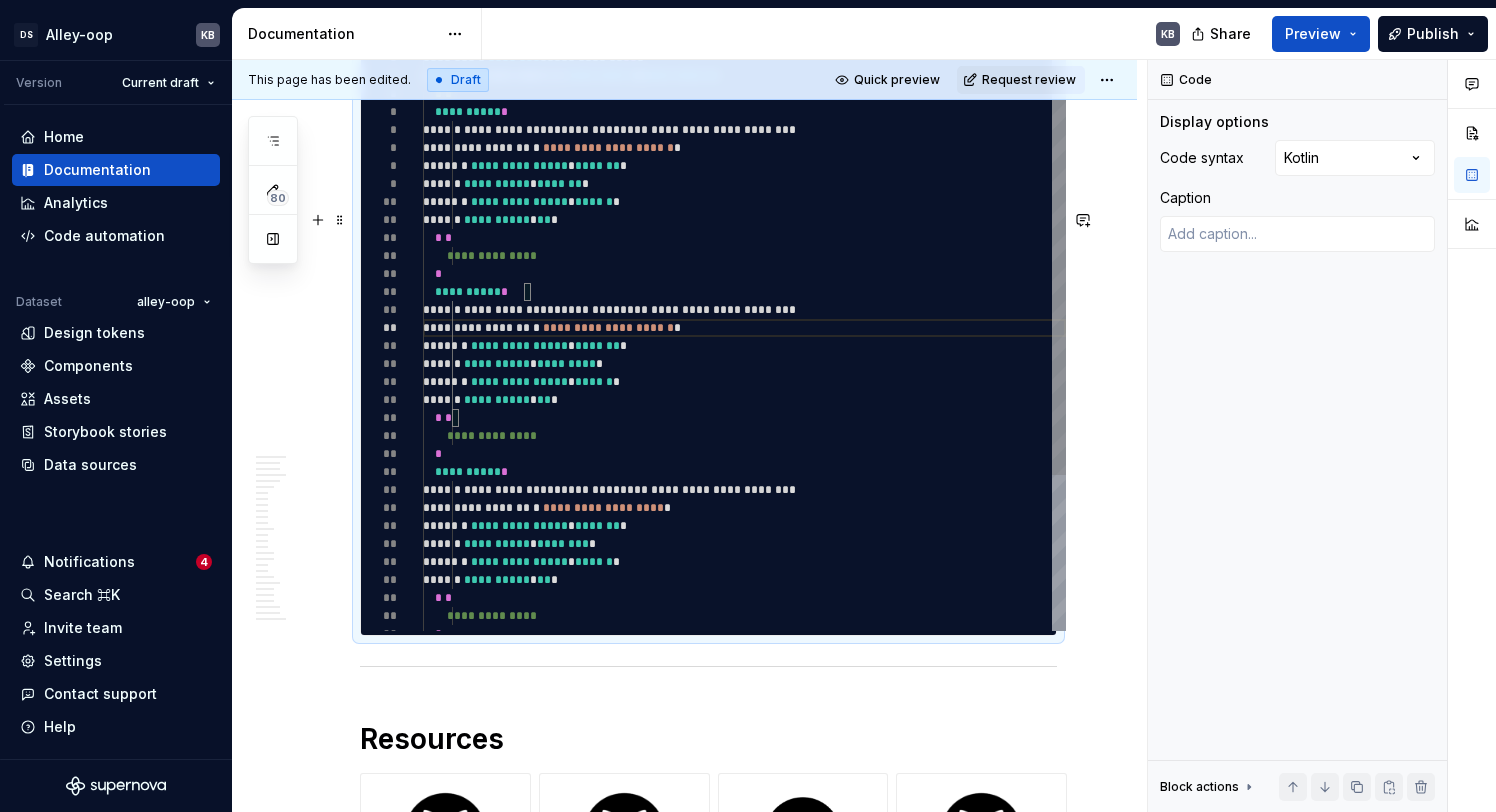 click on "**********" at bounding box center [744, 436] 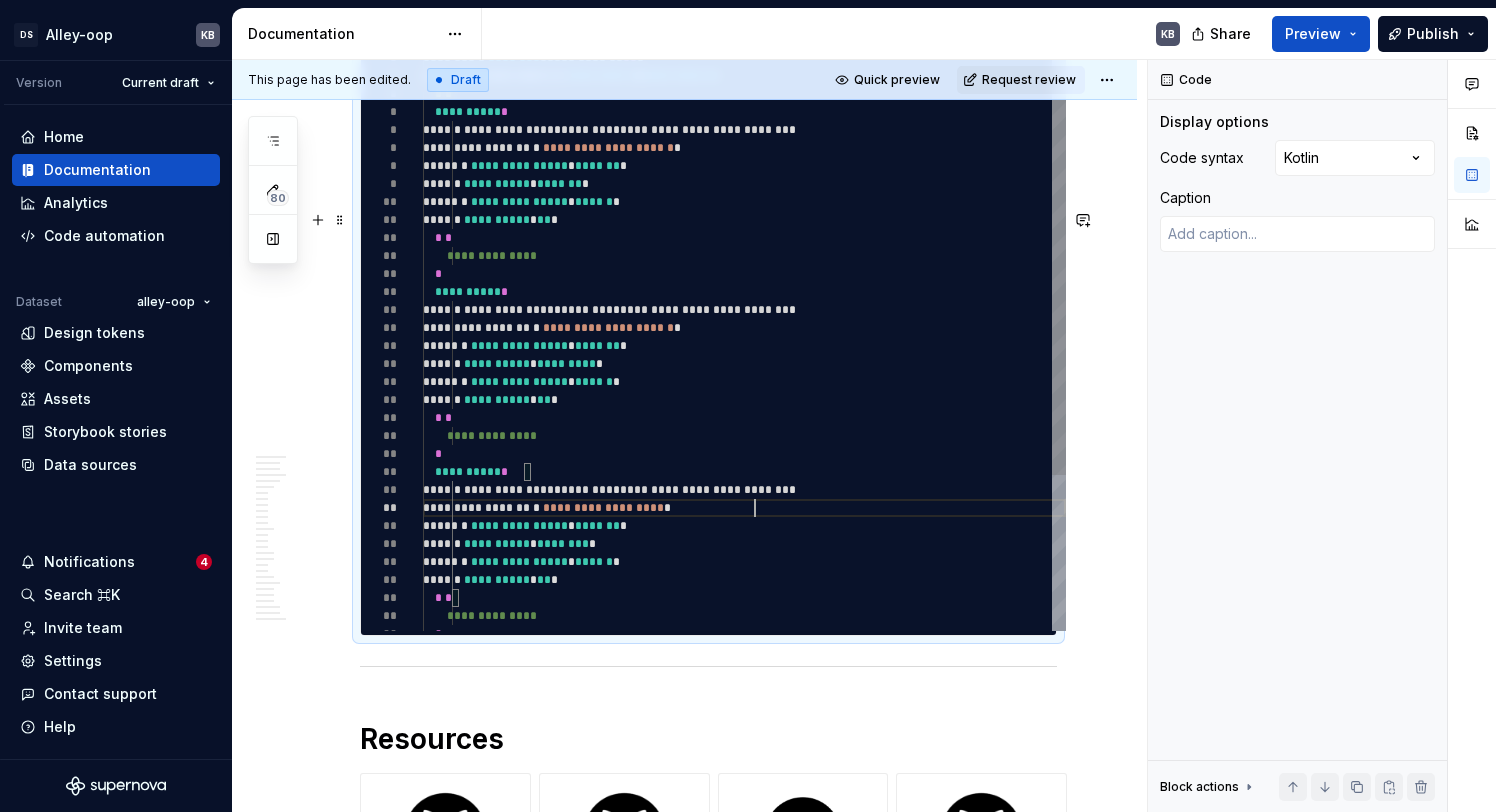 type on "**********" 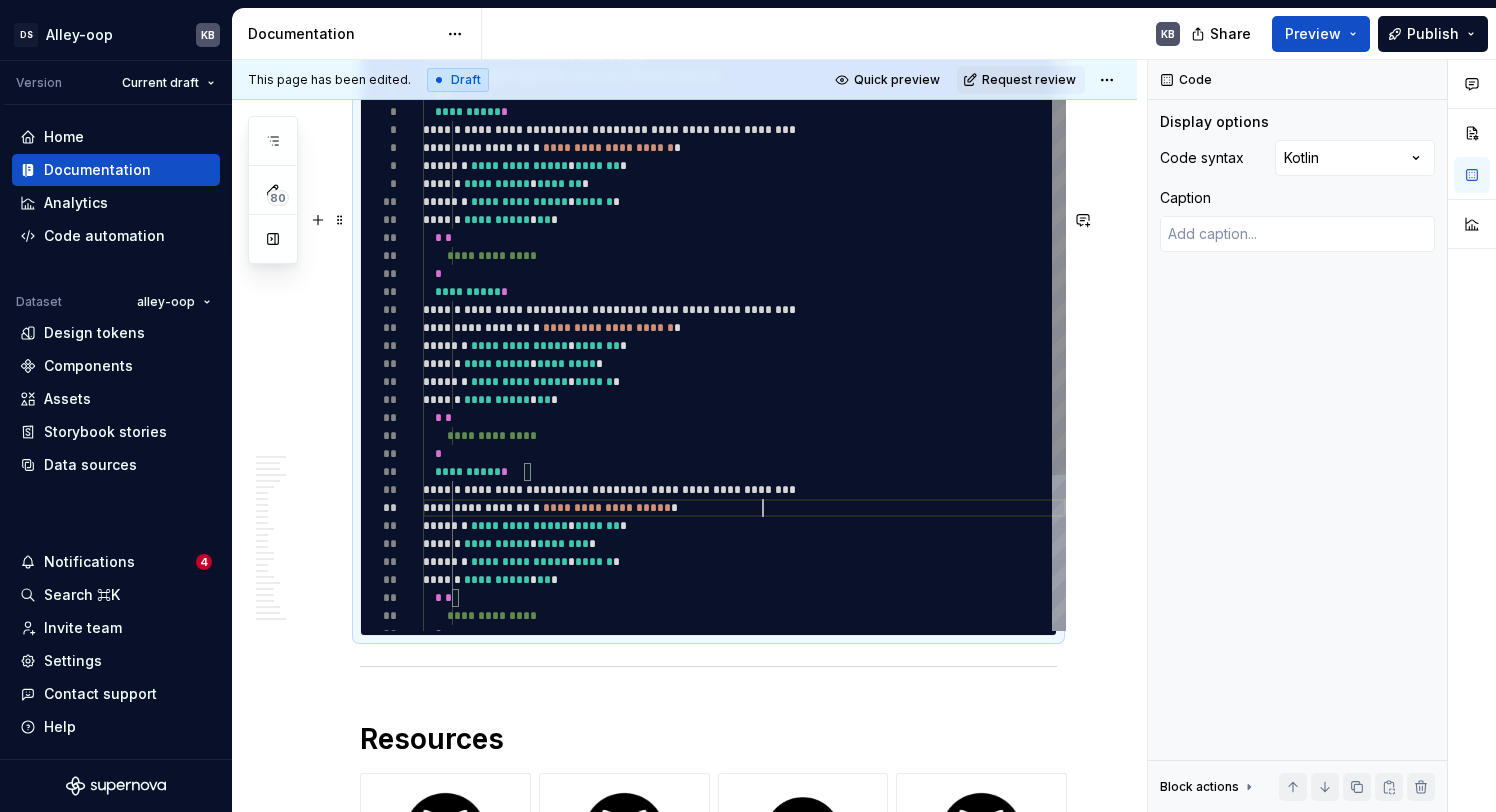 type on "*" 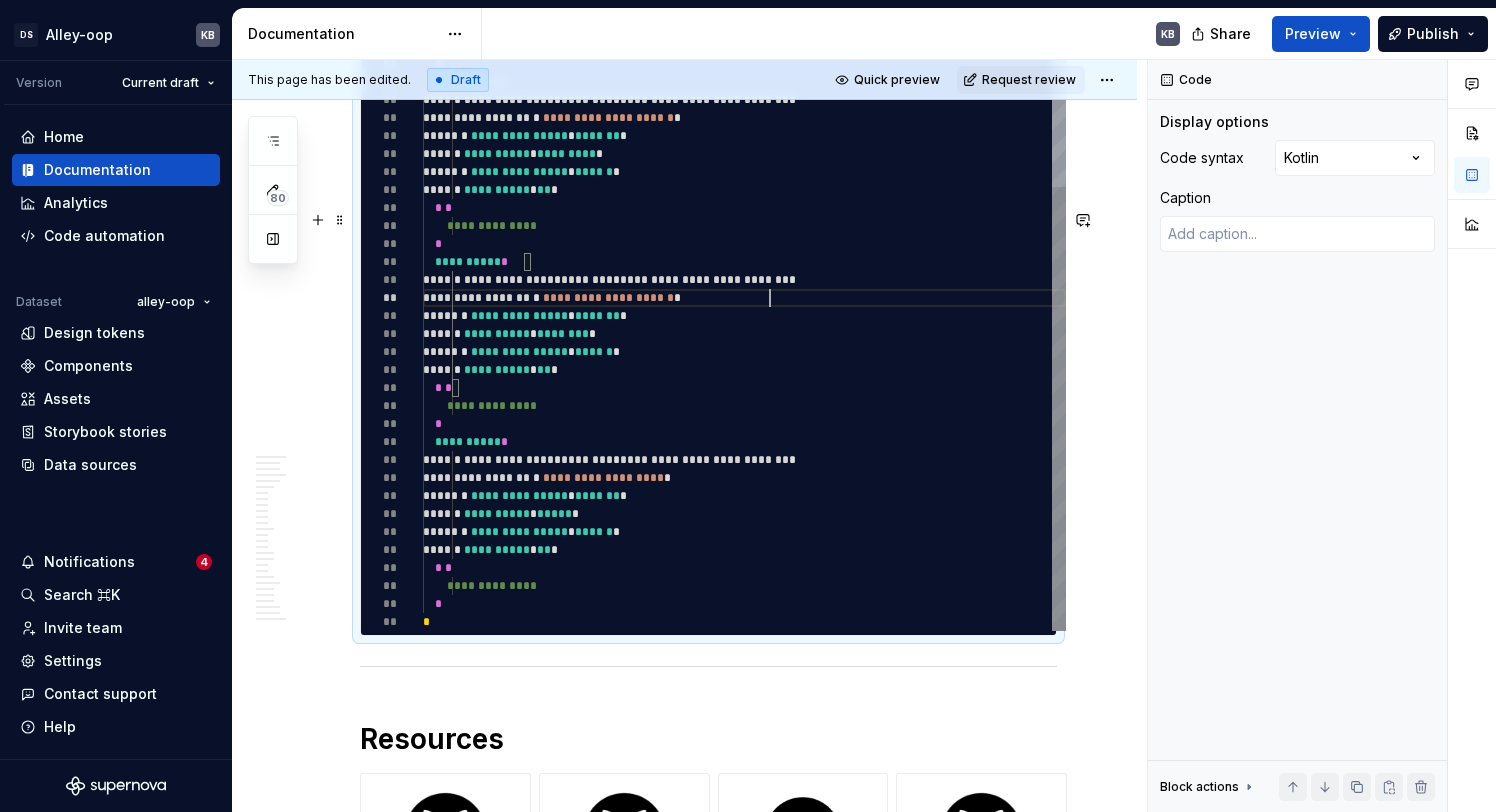 click on "**********" at bounding box center [744, 226] 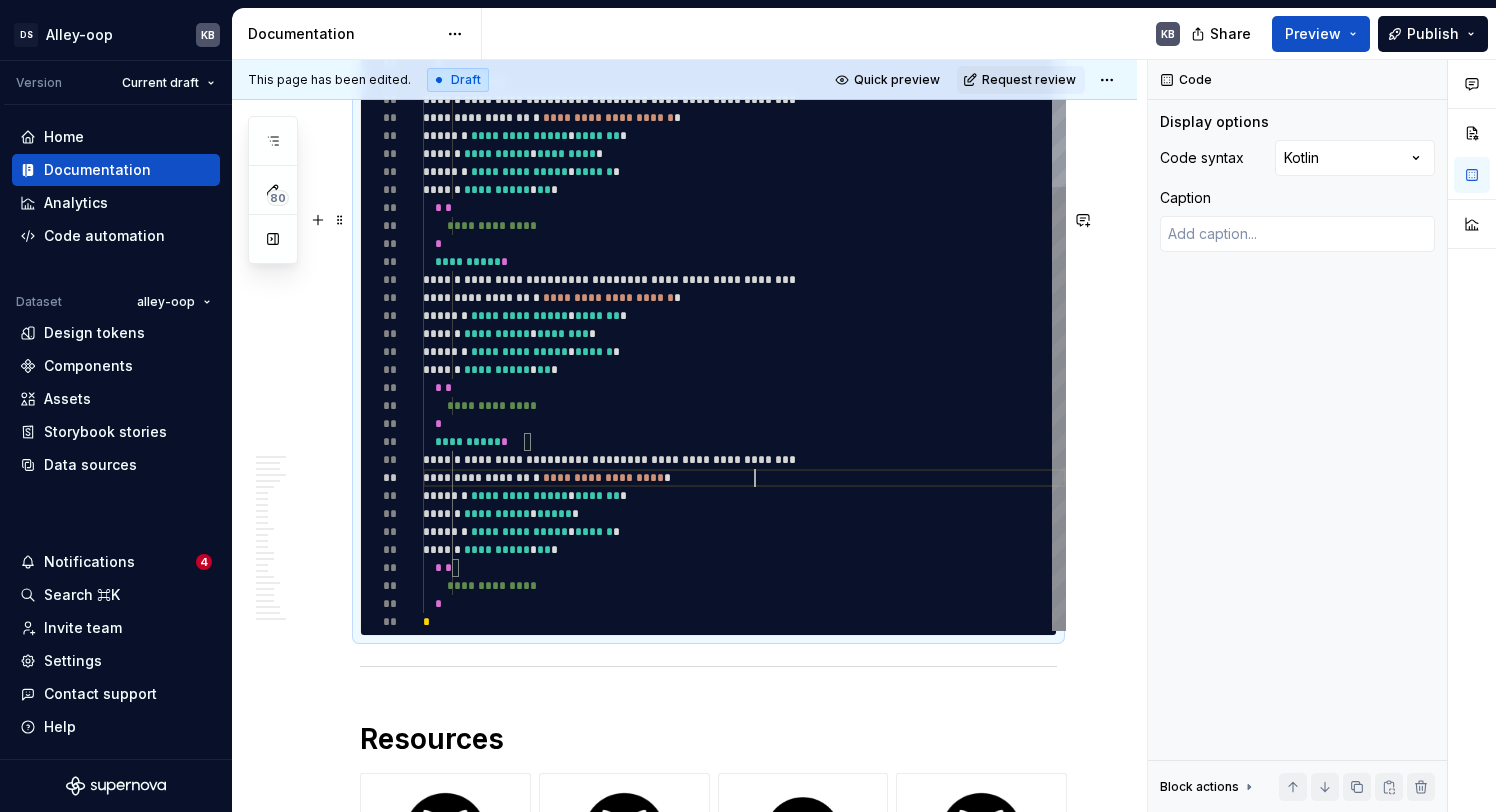 type on "**********" 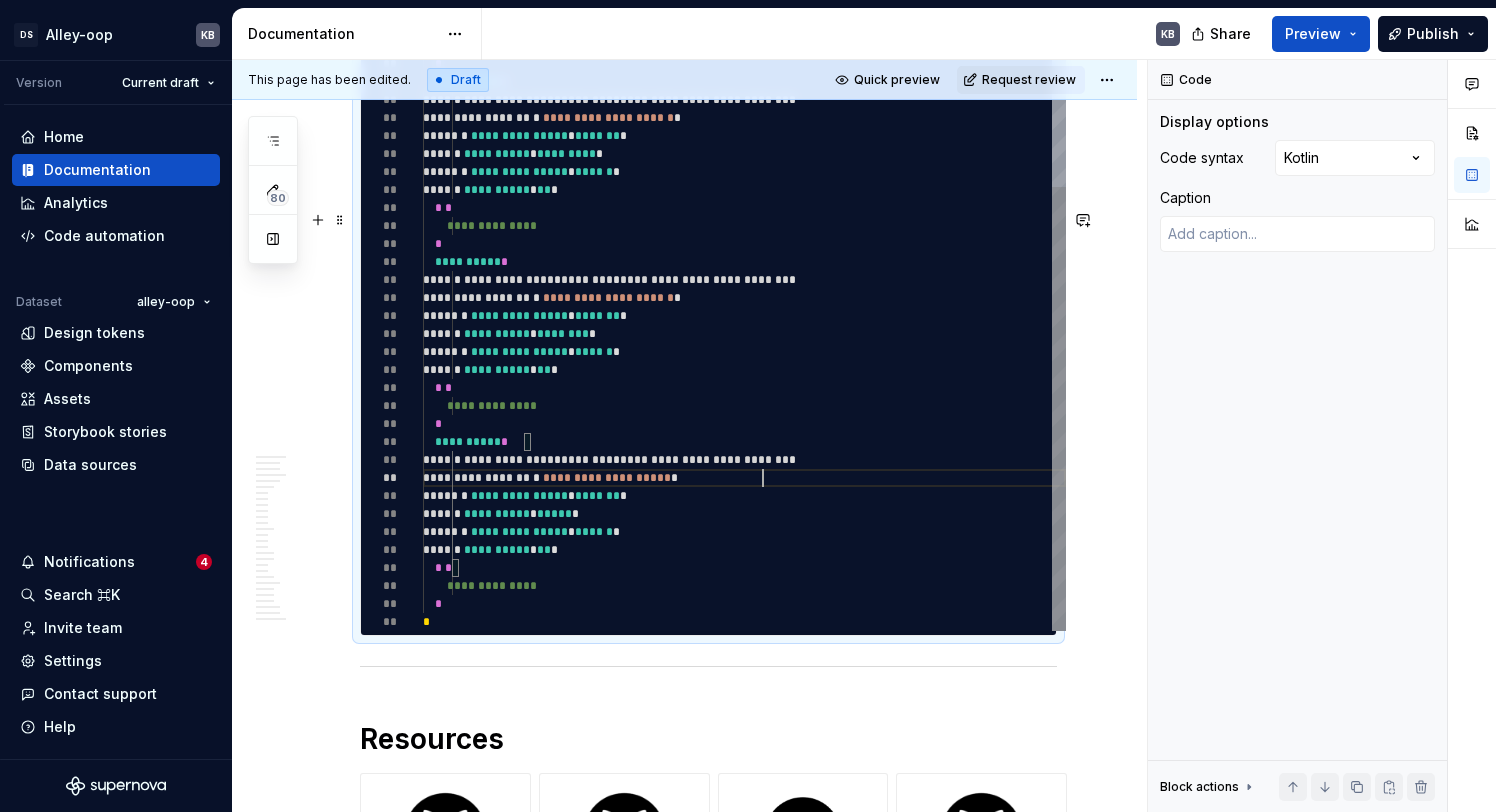type on "*" 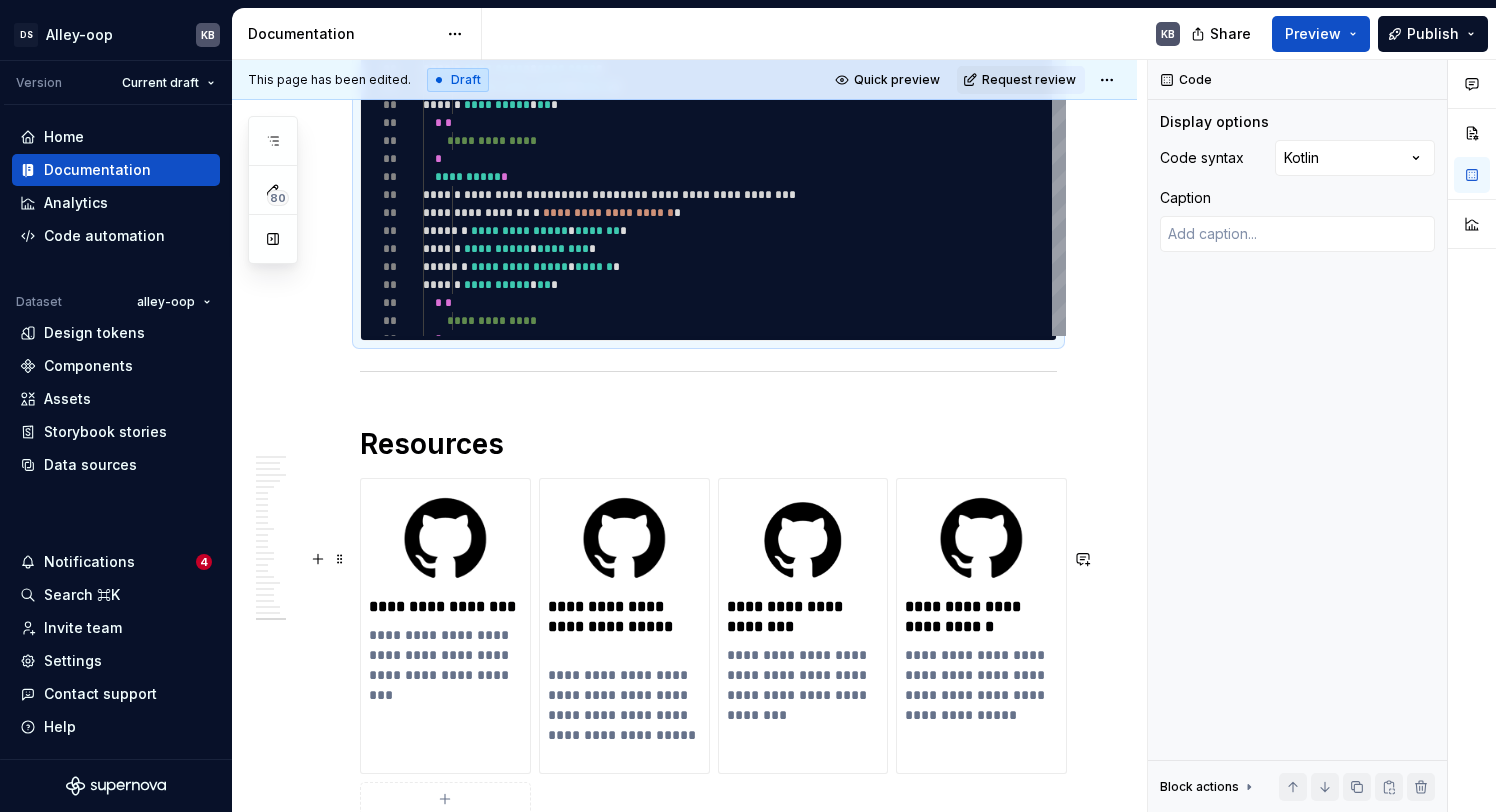 type on "**********" 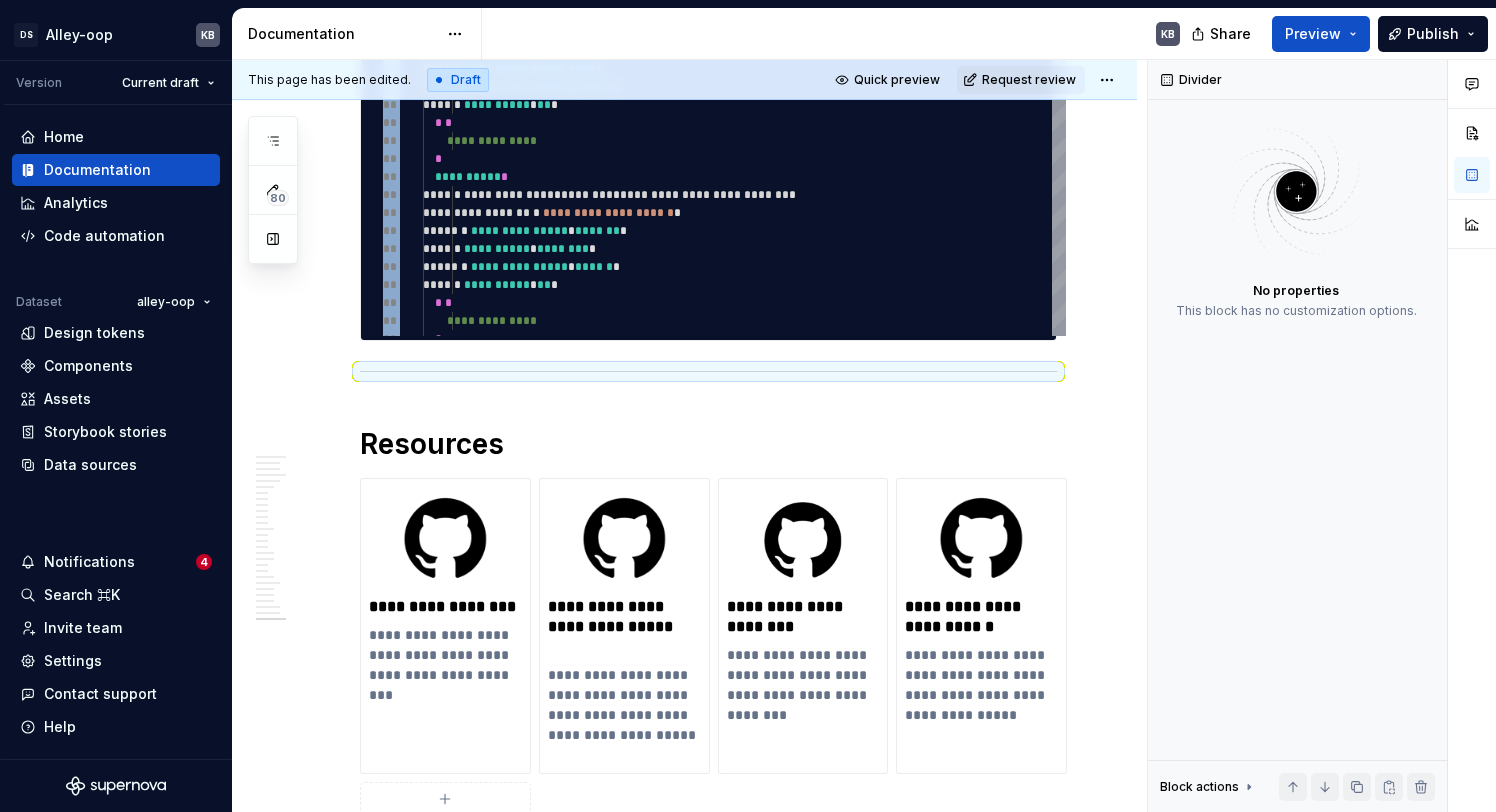 click on "**********" at bounding box center [684, -7726] 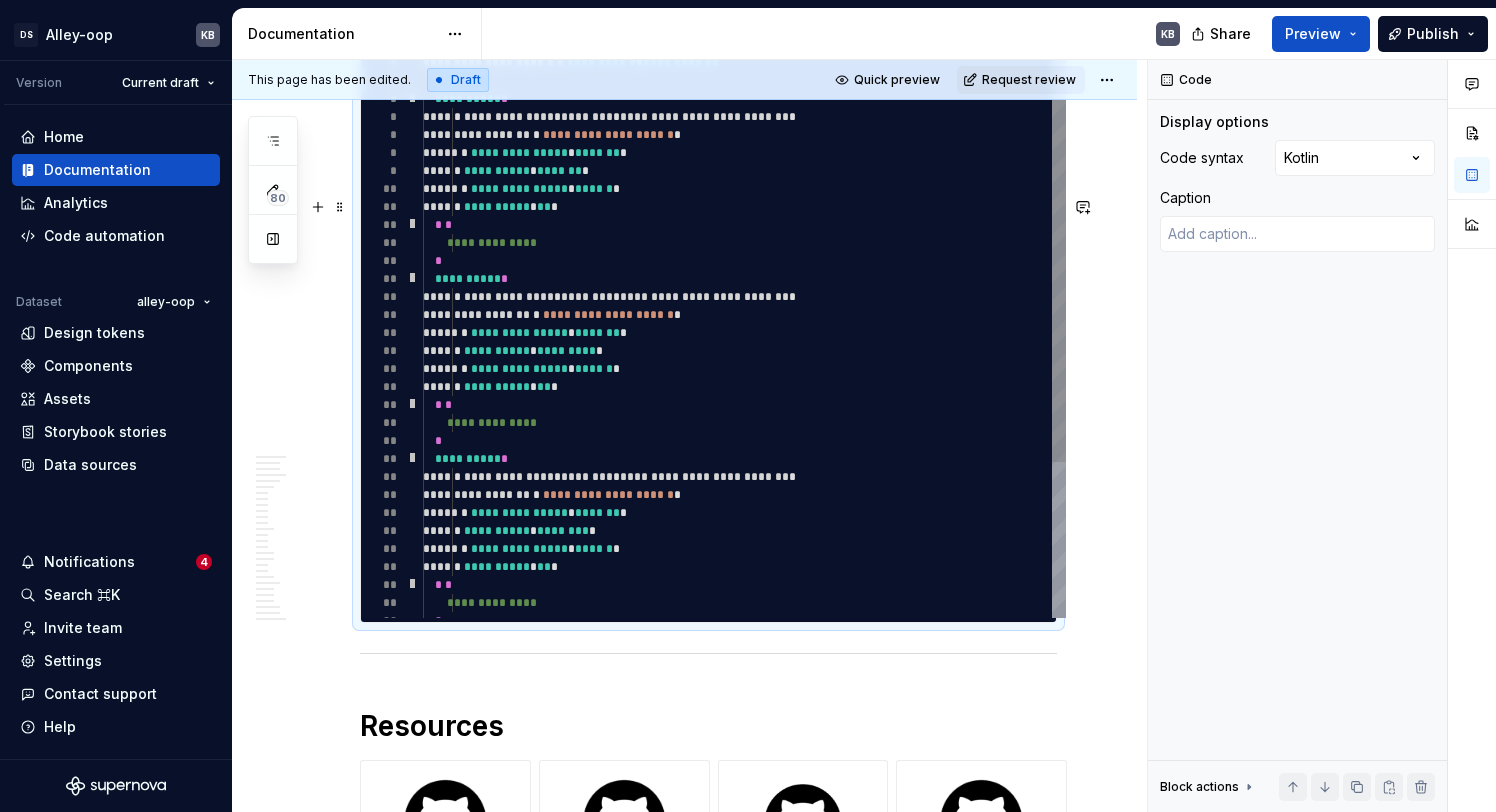 click on "**" at bounding box center [392, 189] 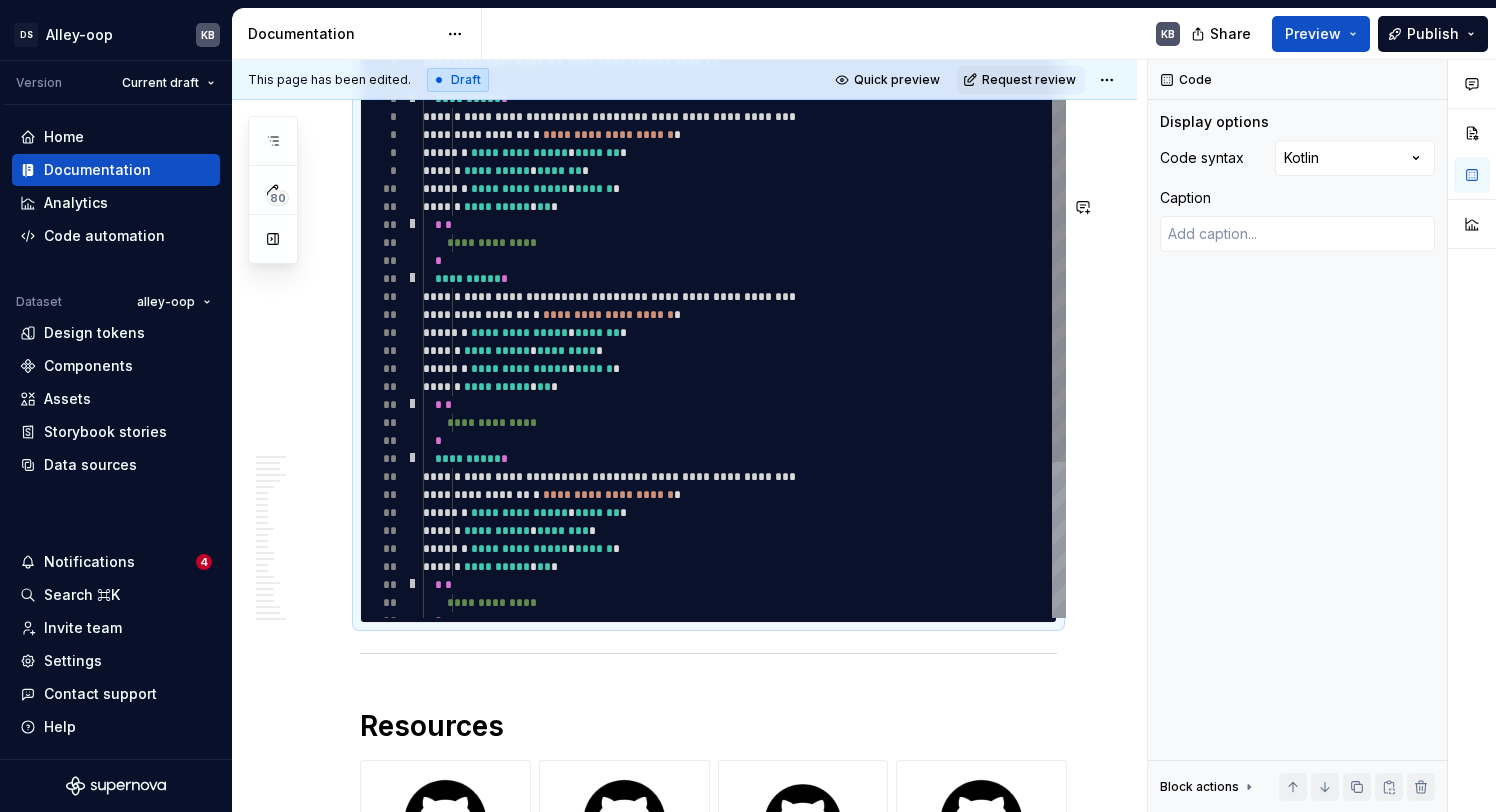 copy 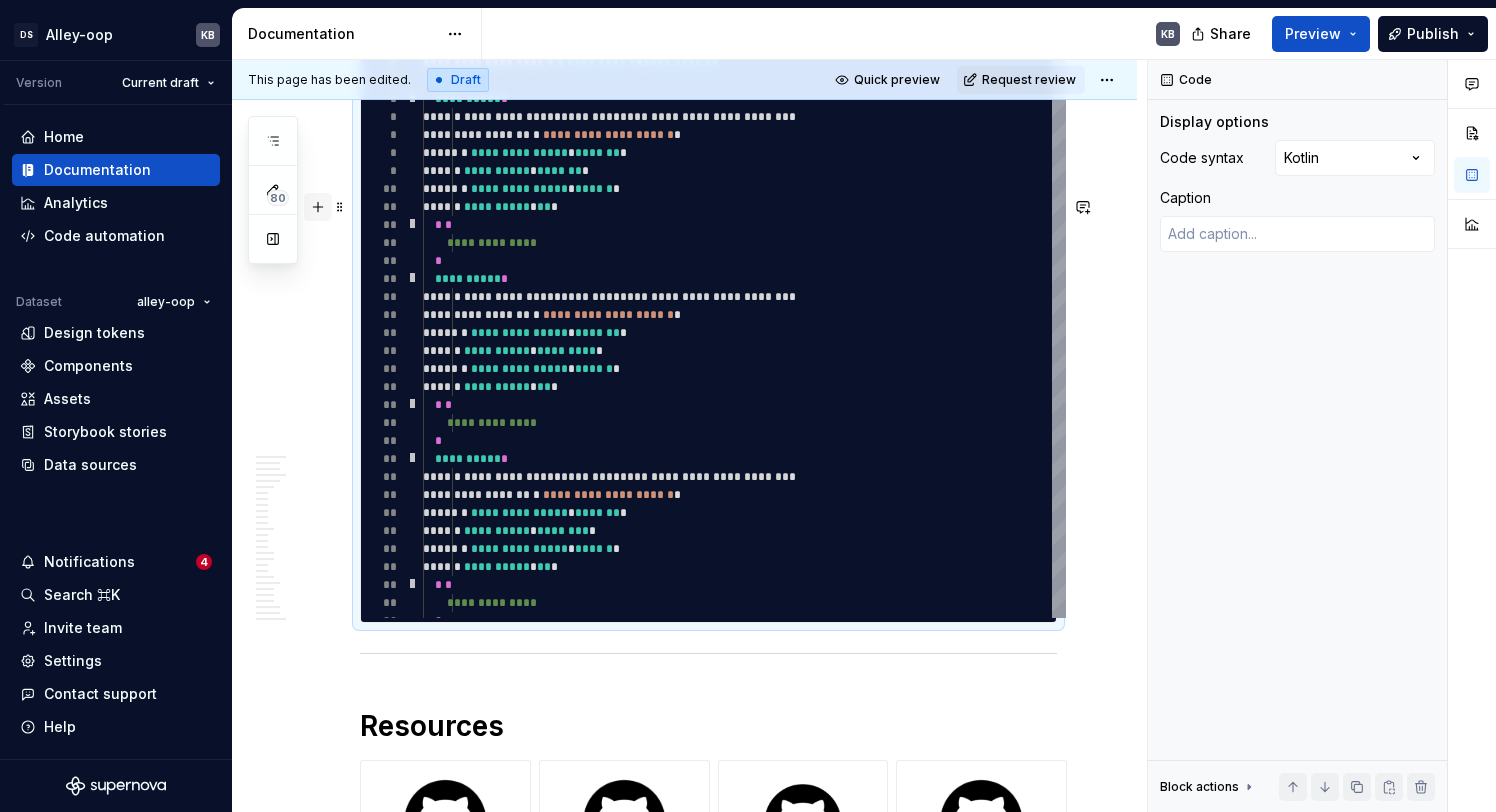 click at bounding box center [318, 207] 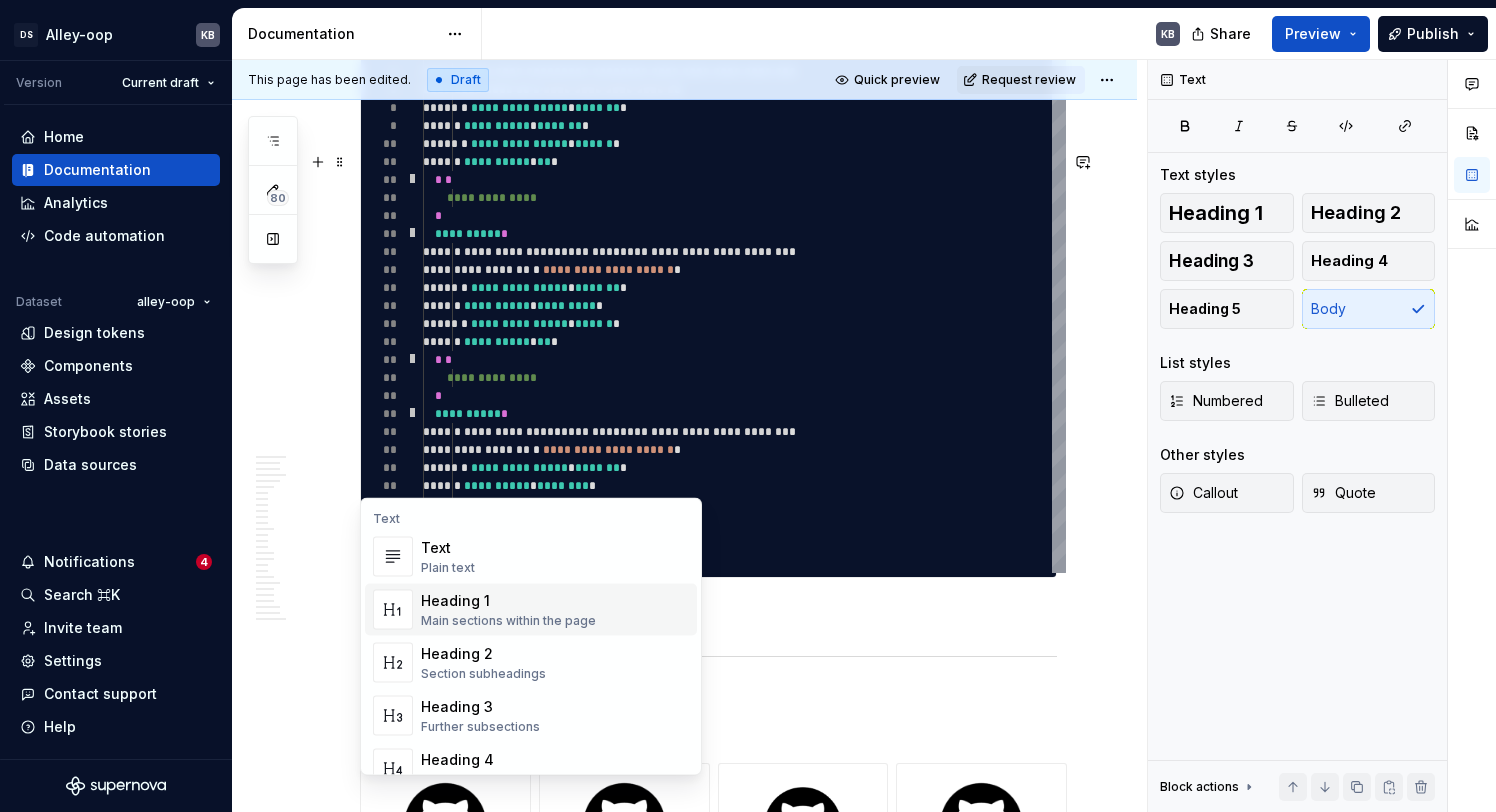 click on "Plain text" at bounding box center [448, 568] 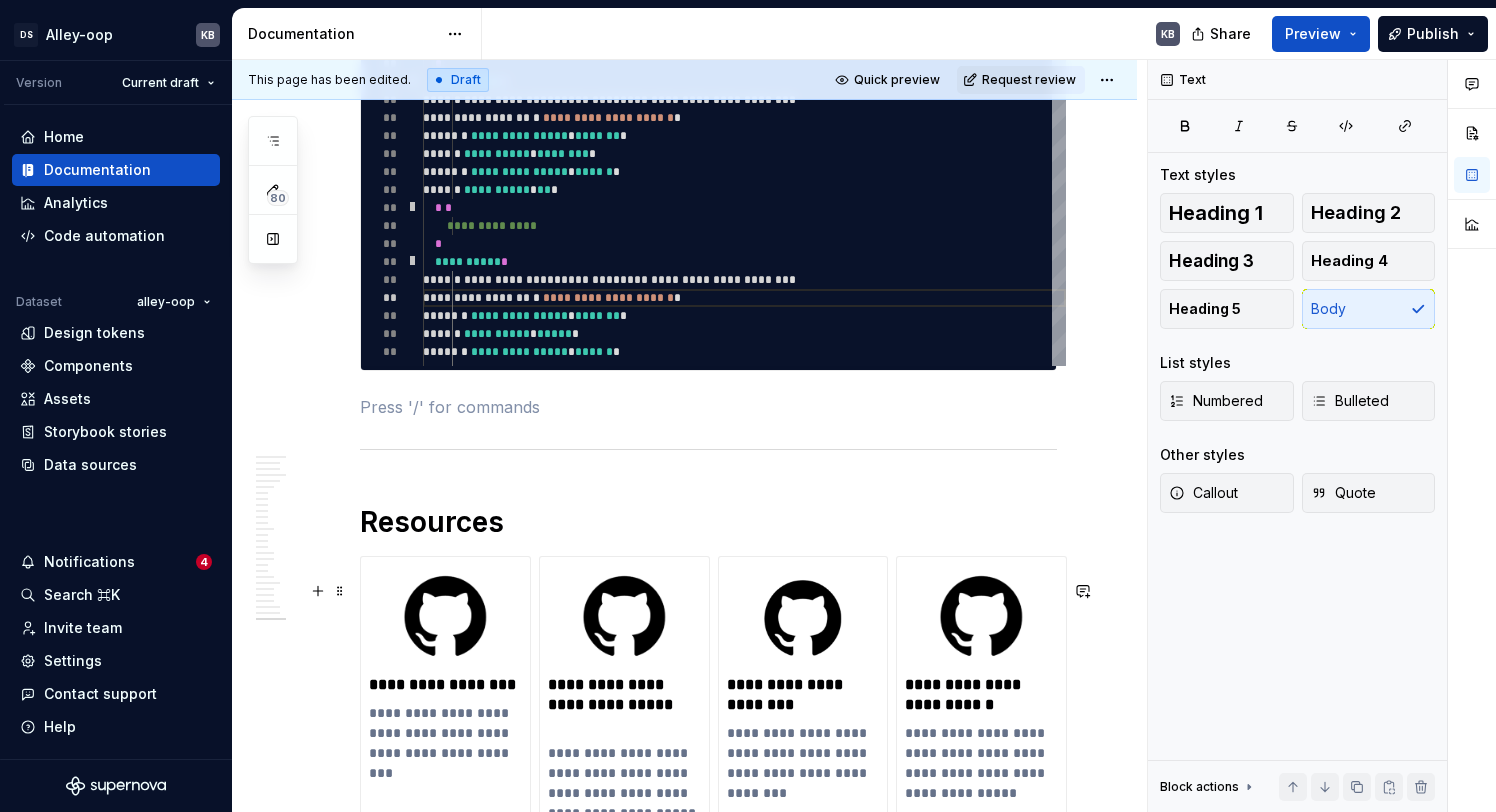 click at bounding box center (708, 407) 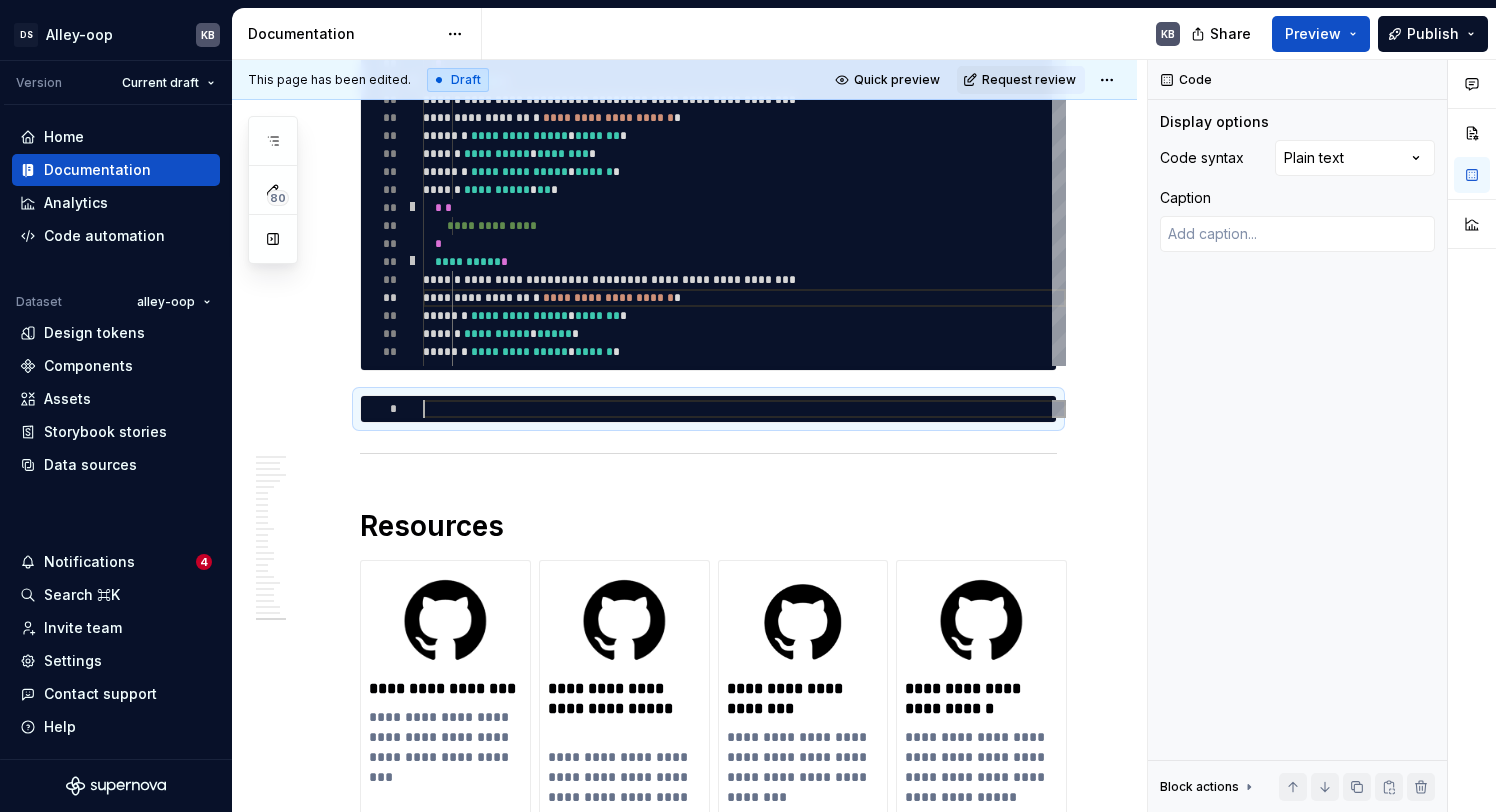 type on "*" 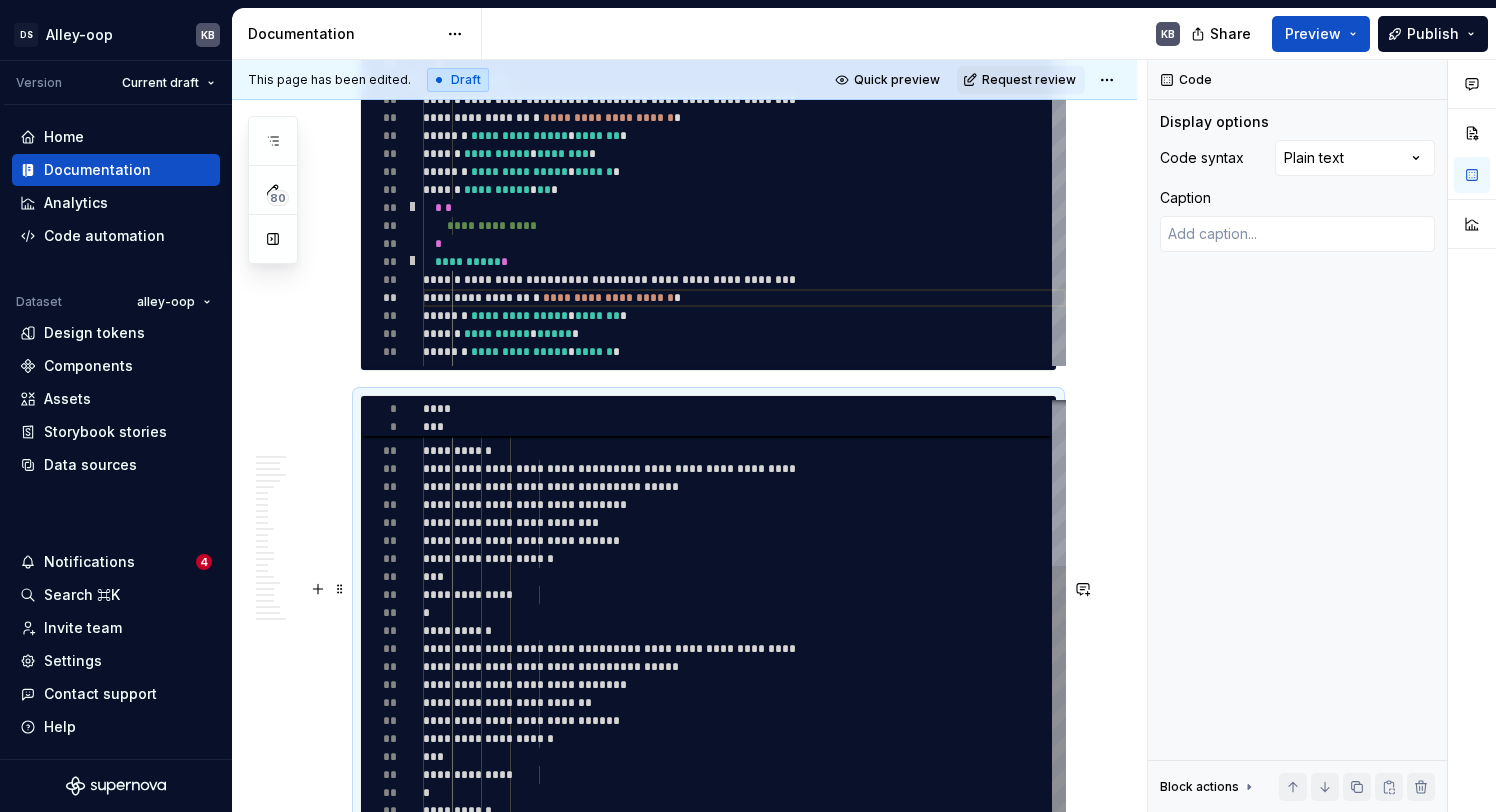 type on "*" 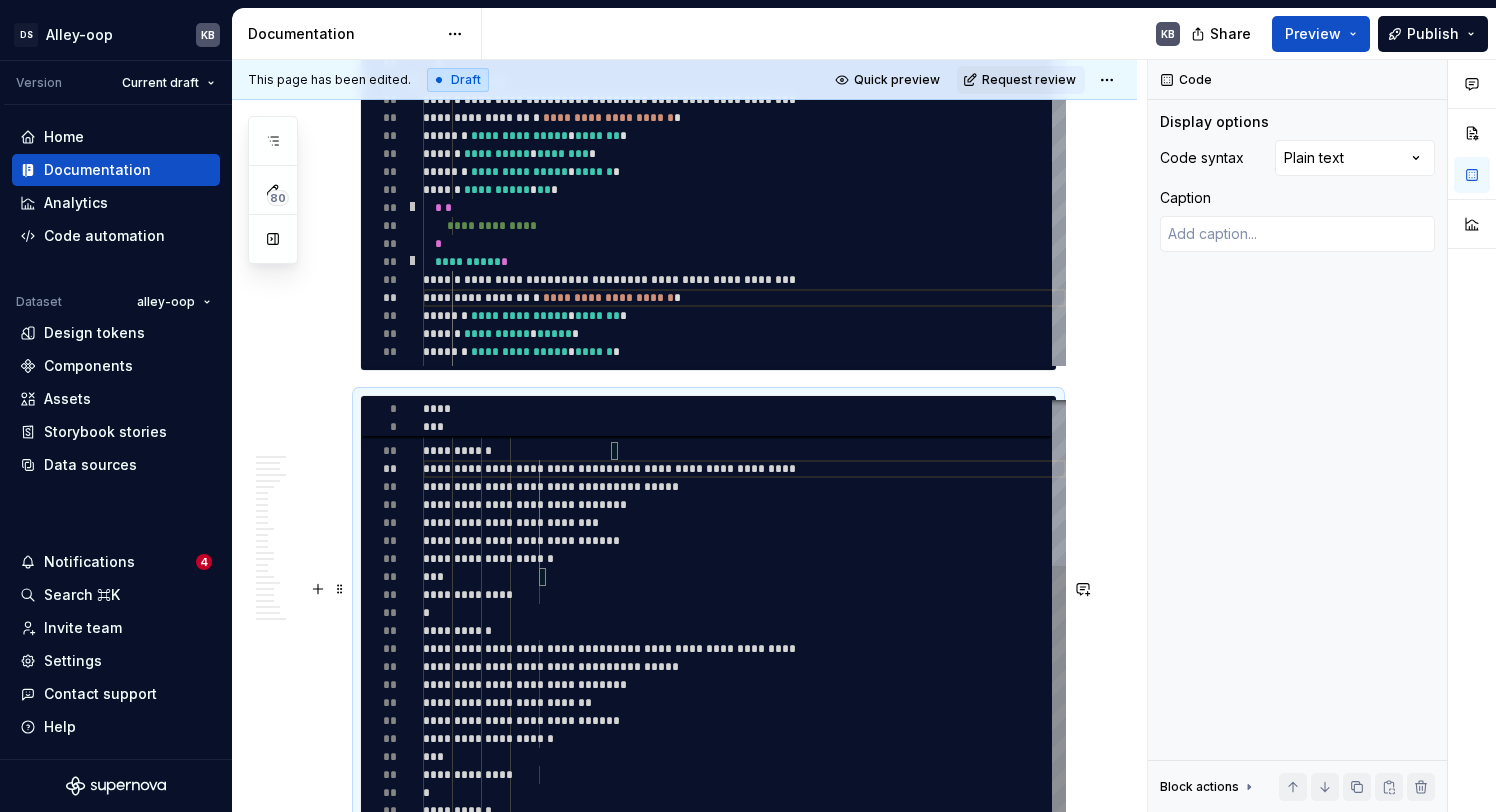 type on "**********" 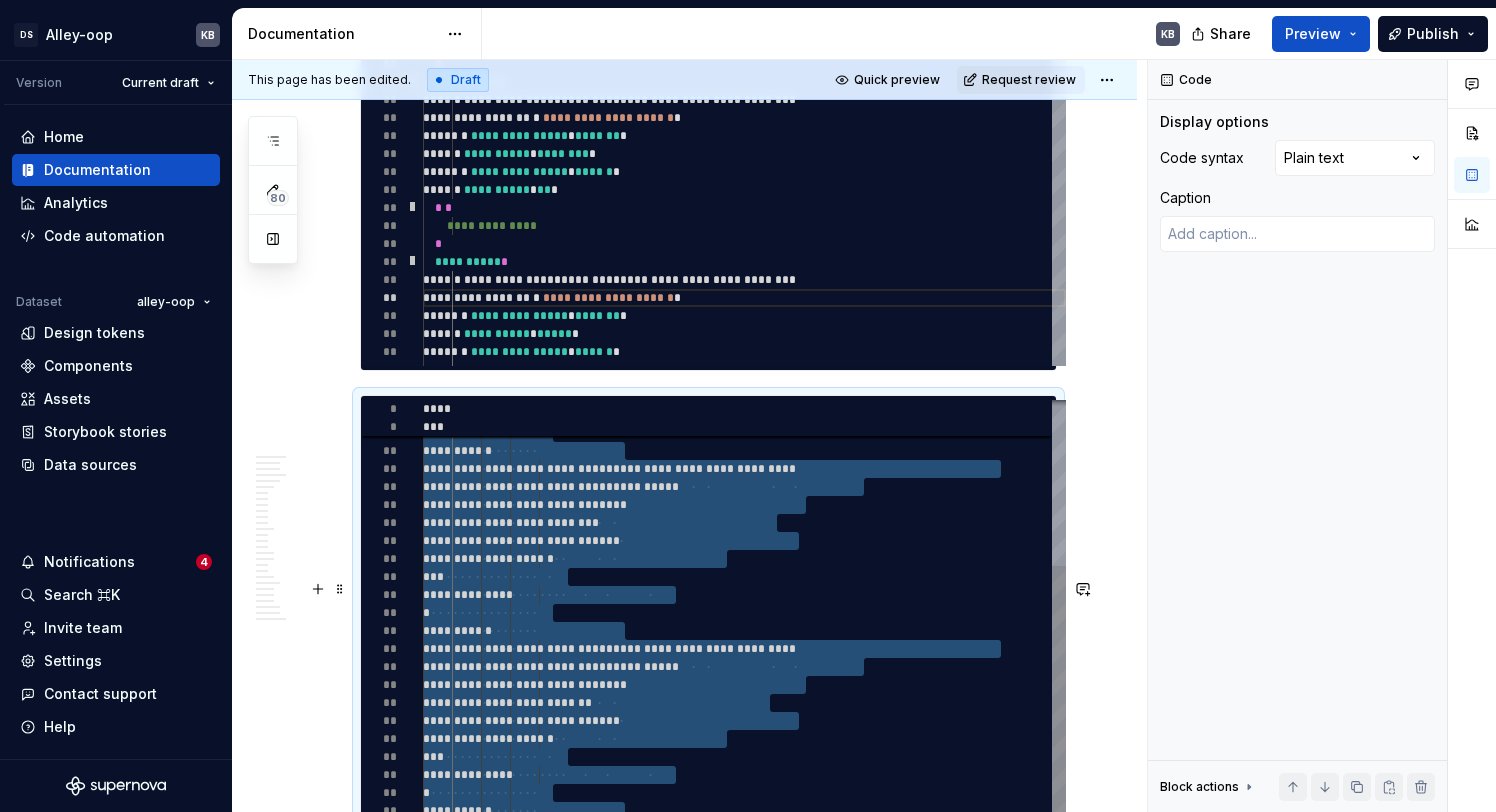 type 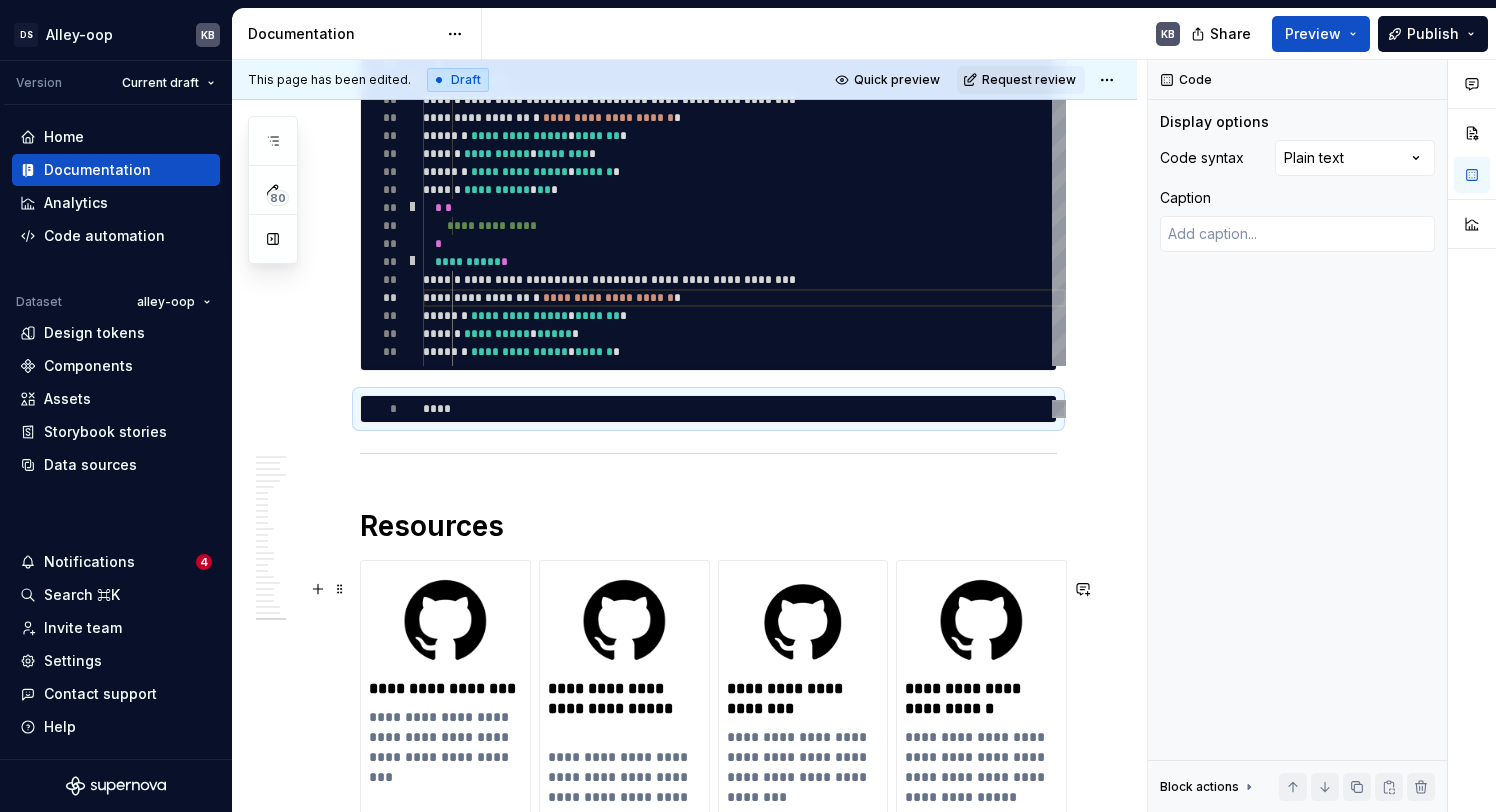 type on "*" 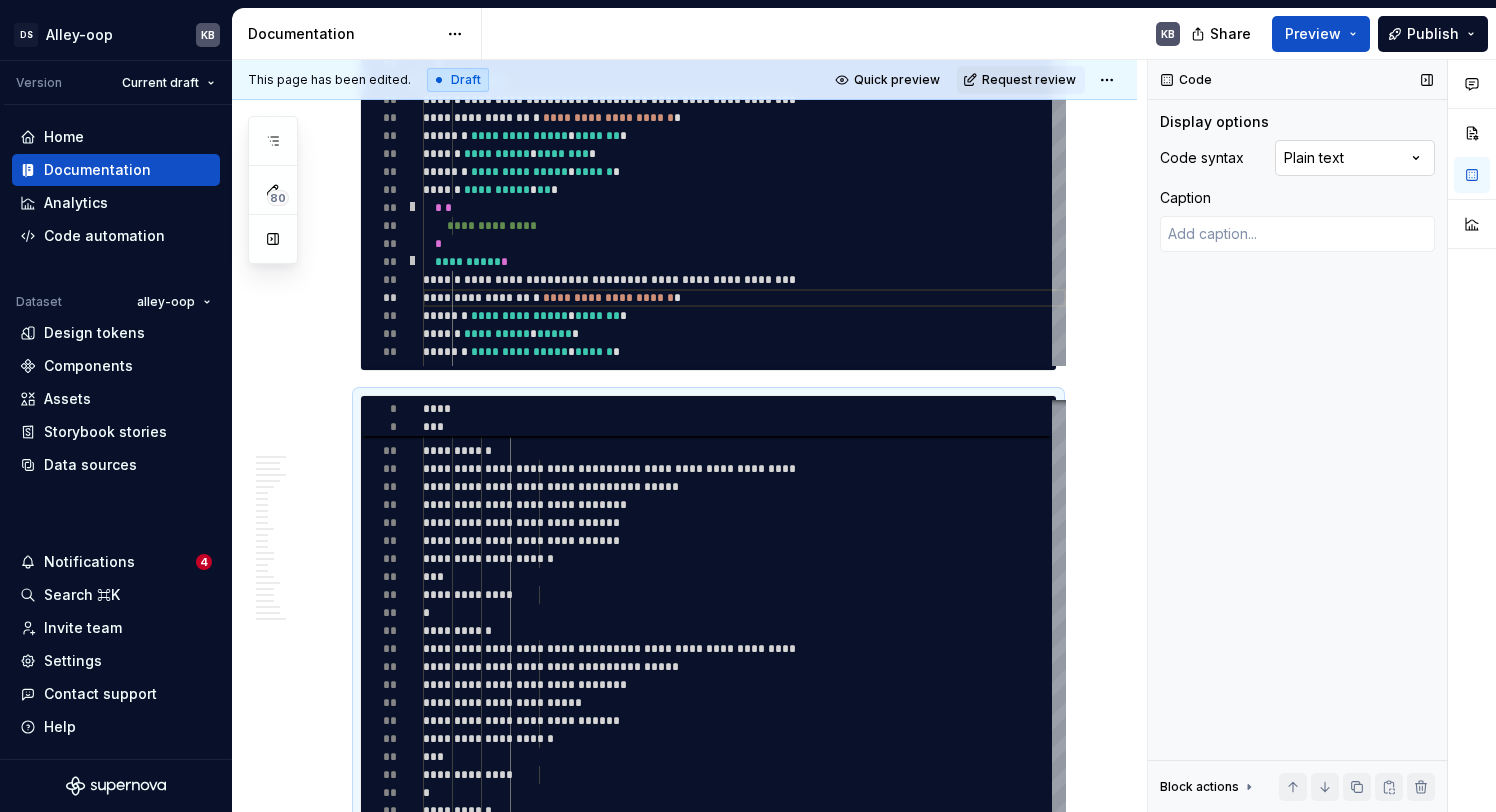 click on "Comments Open comments No comments yet Select ‘Comment’ from the block context menu to add one. Code Display options Code syntax Plain text Caption Block actions Move up Move down Duplicate Copy (⌘C) Cut (⌘X) Delete" at bounding box center [1322, 436] 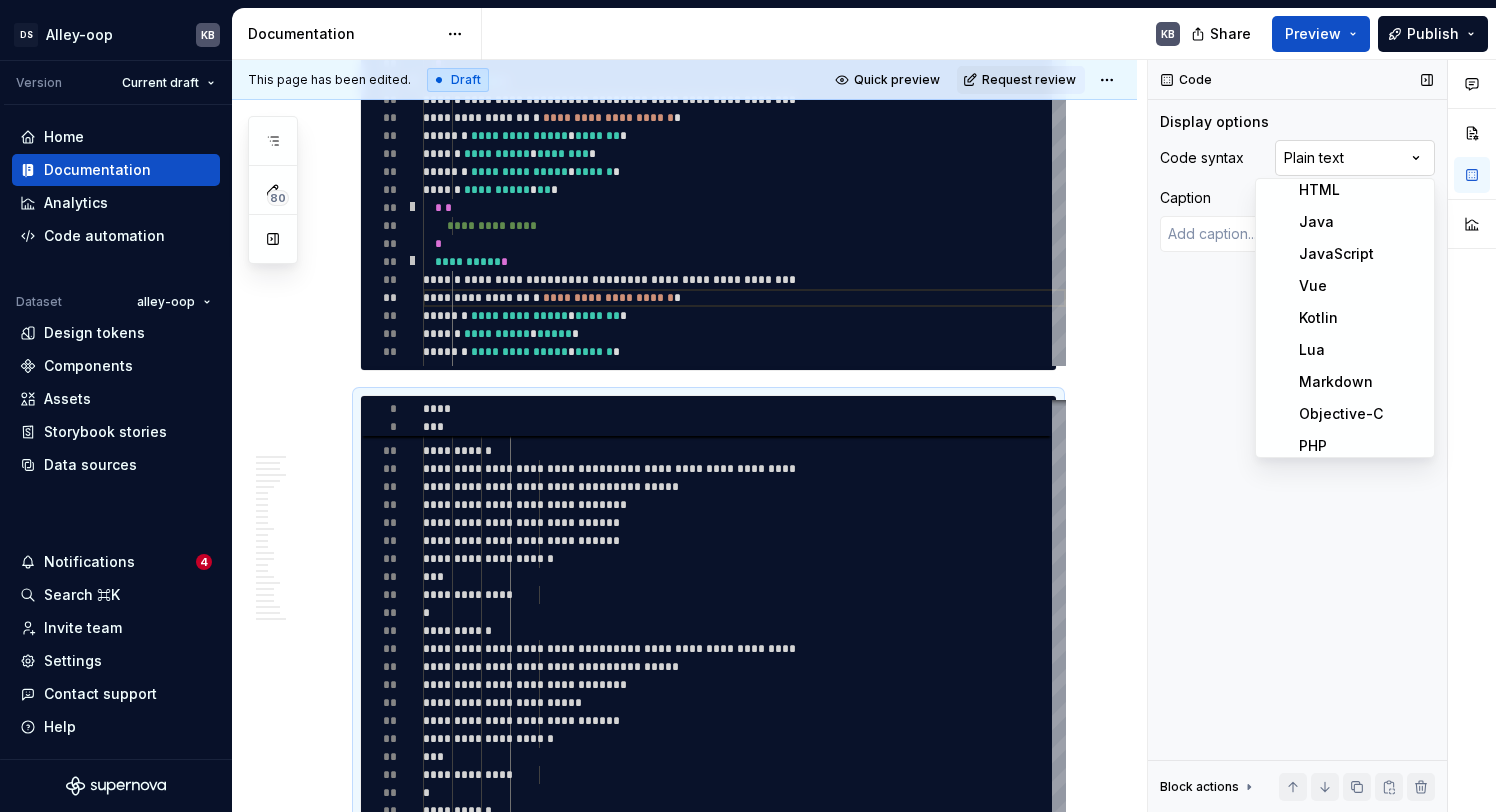 type on "*" 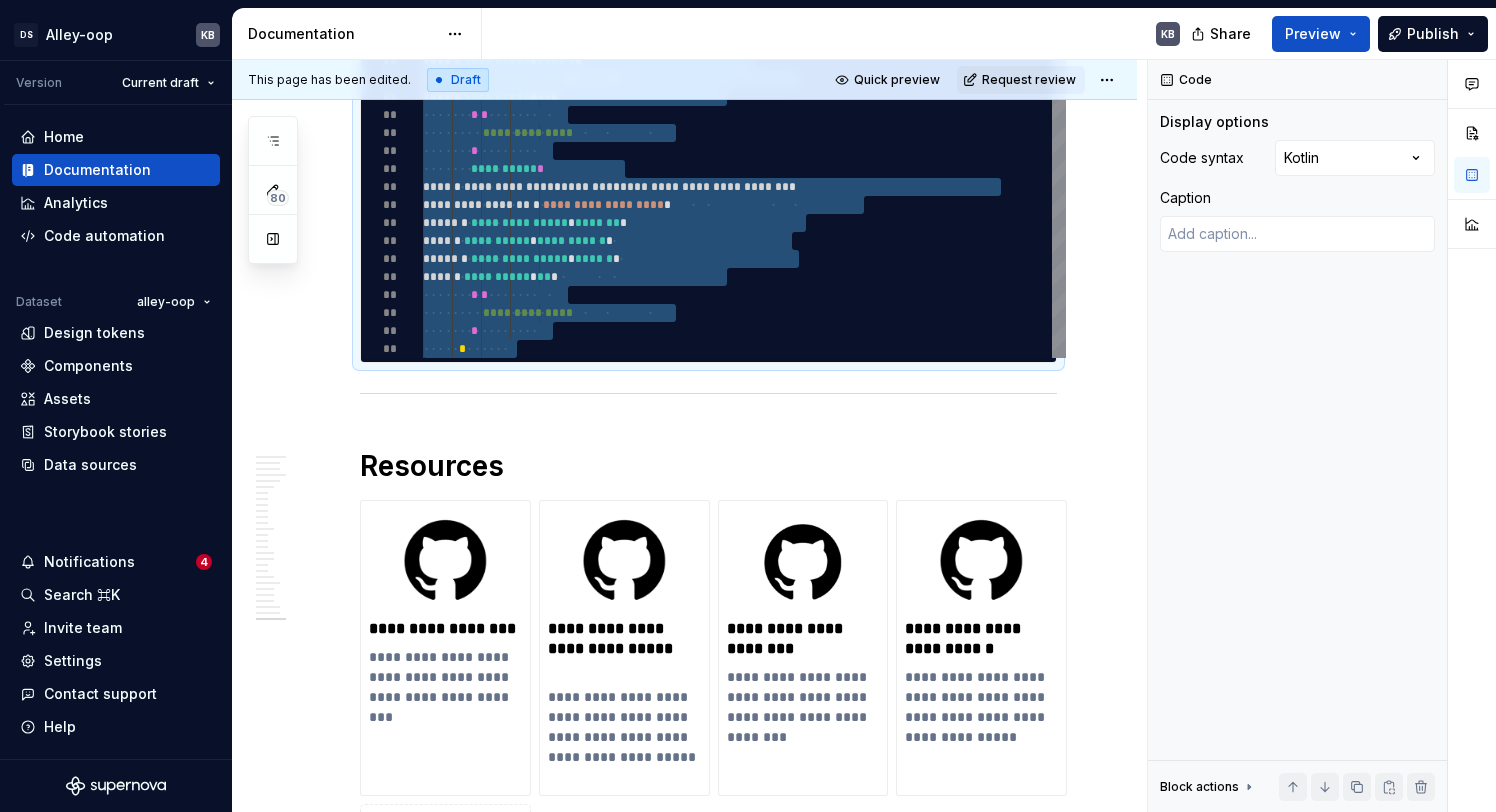drag, startPoint x: 532, startPoint y: 71, endPoint x: 529, endPoint y: 16, distance: 55.081757 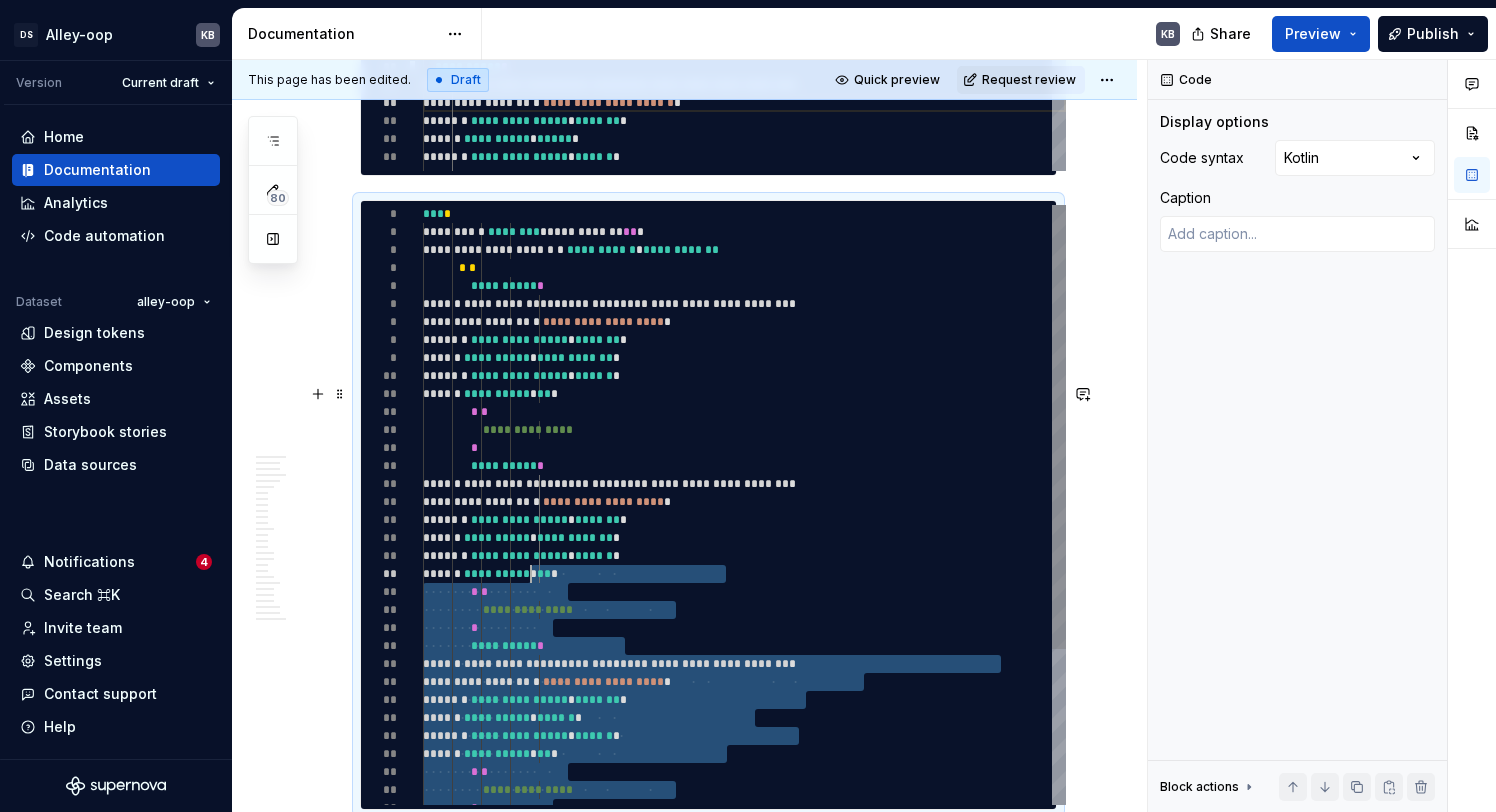 click on "**********" at bounding box center [744, 610] 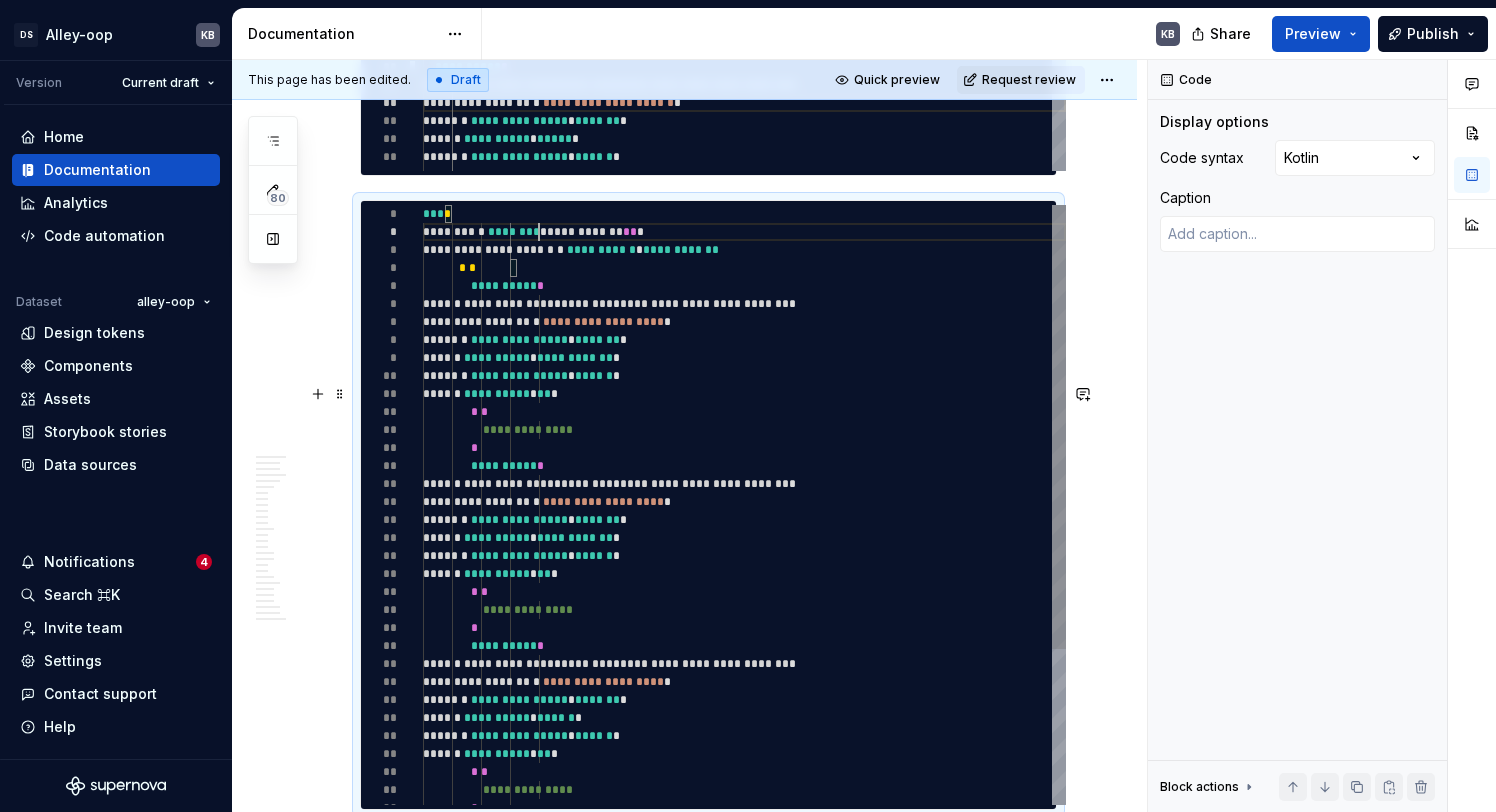 type on "**********" 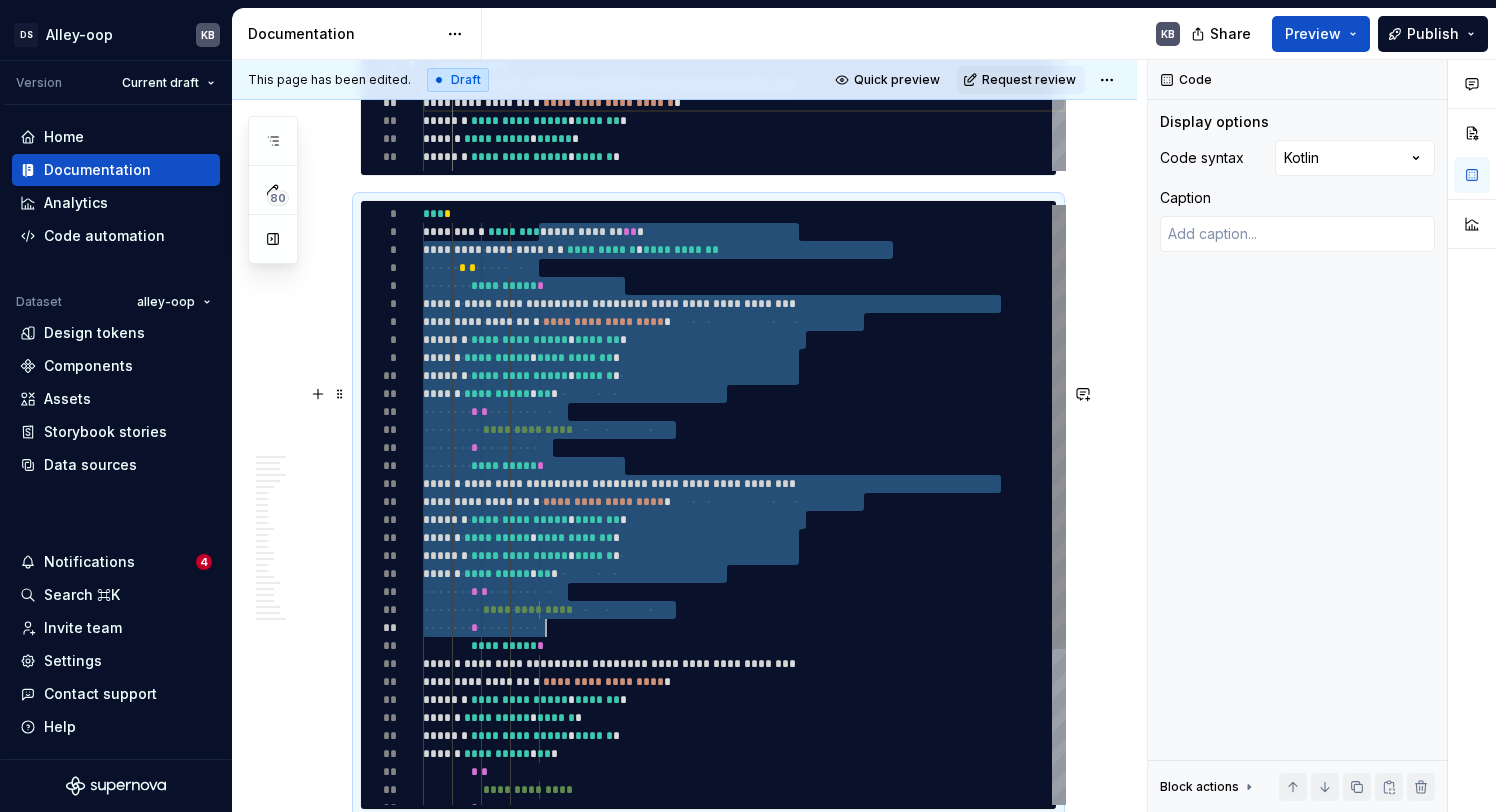 drag, startPoint x: 538, startPoint y: 416, endPoint x: 653, endPoint y: 810, distance: 410.44 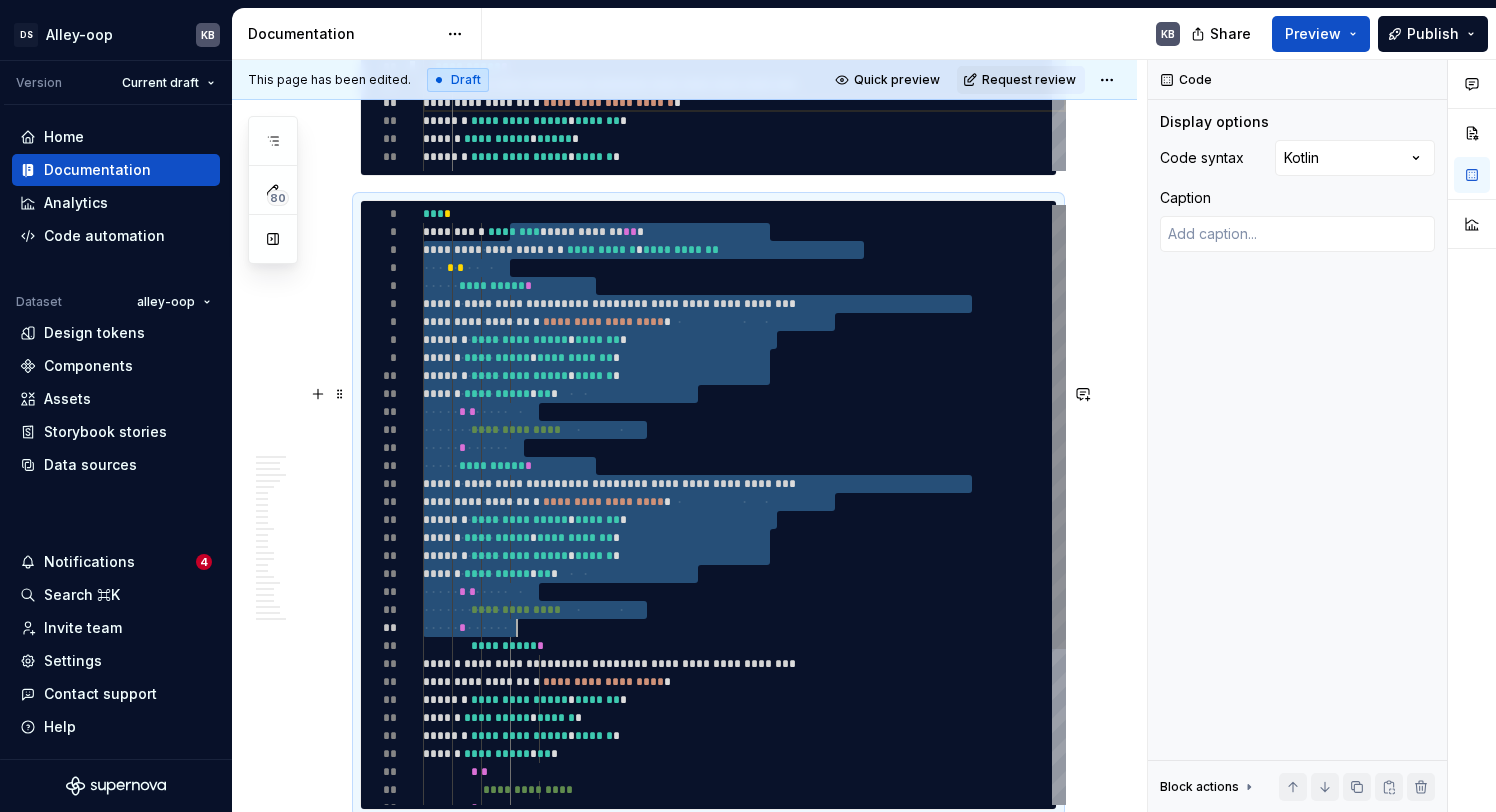 type on "*" 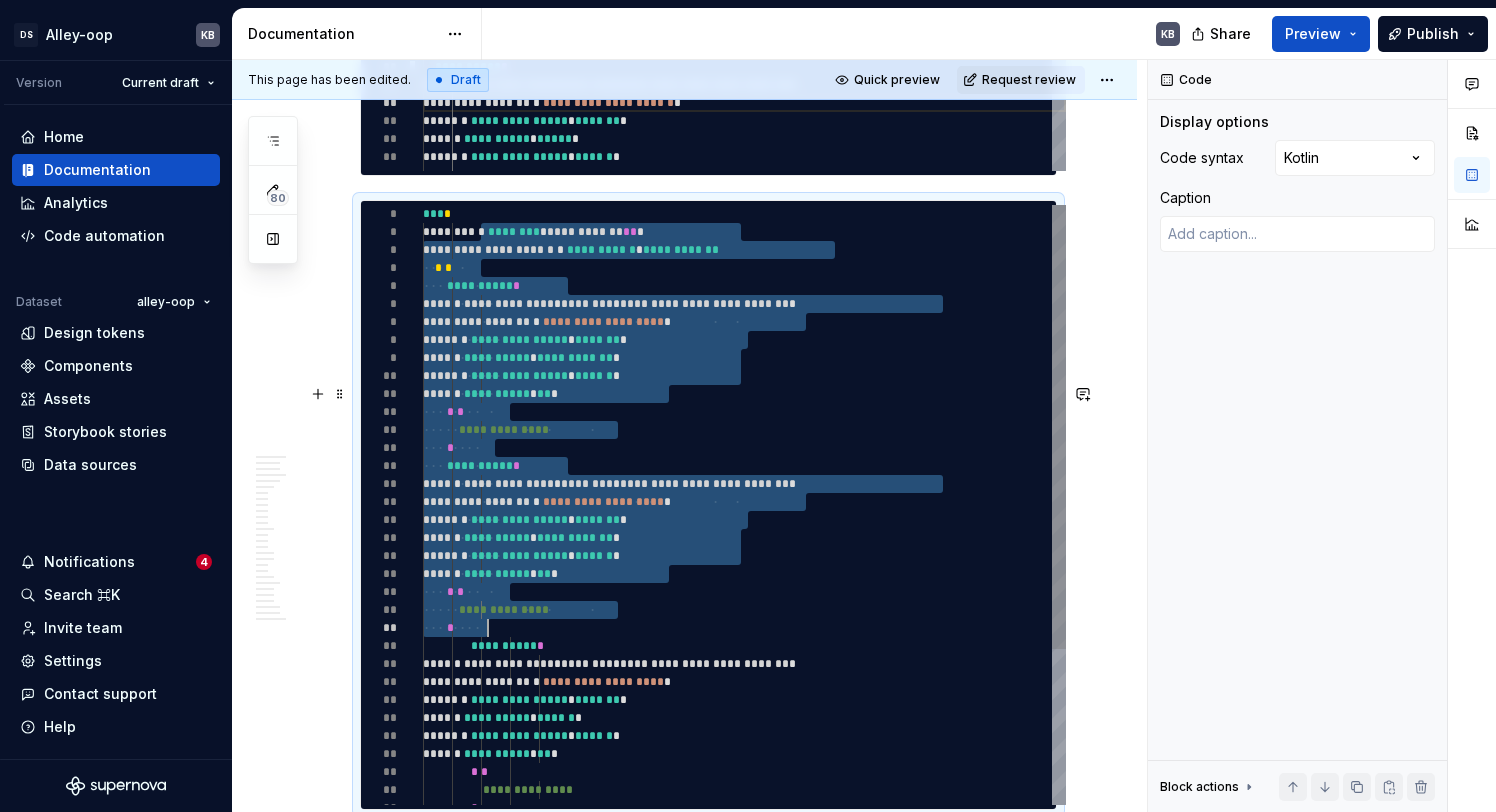 type on "*" 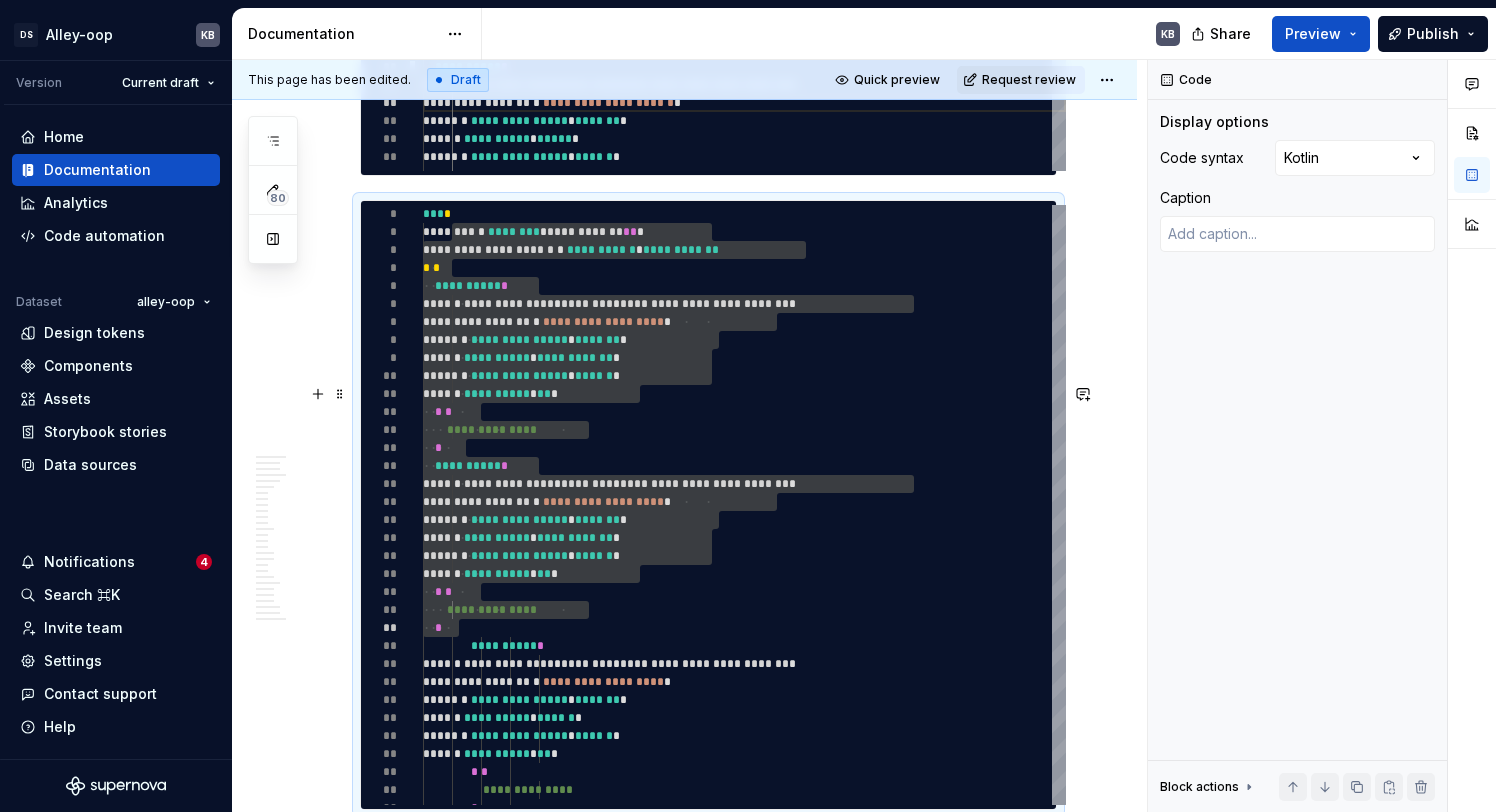 click on "**********" at bounding box center (684, -7574) 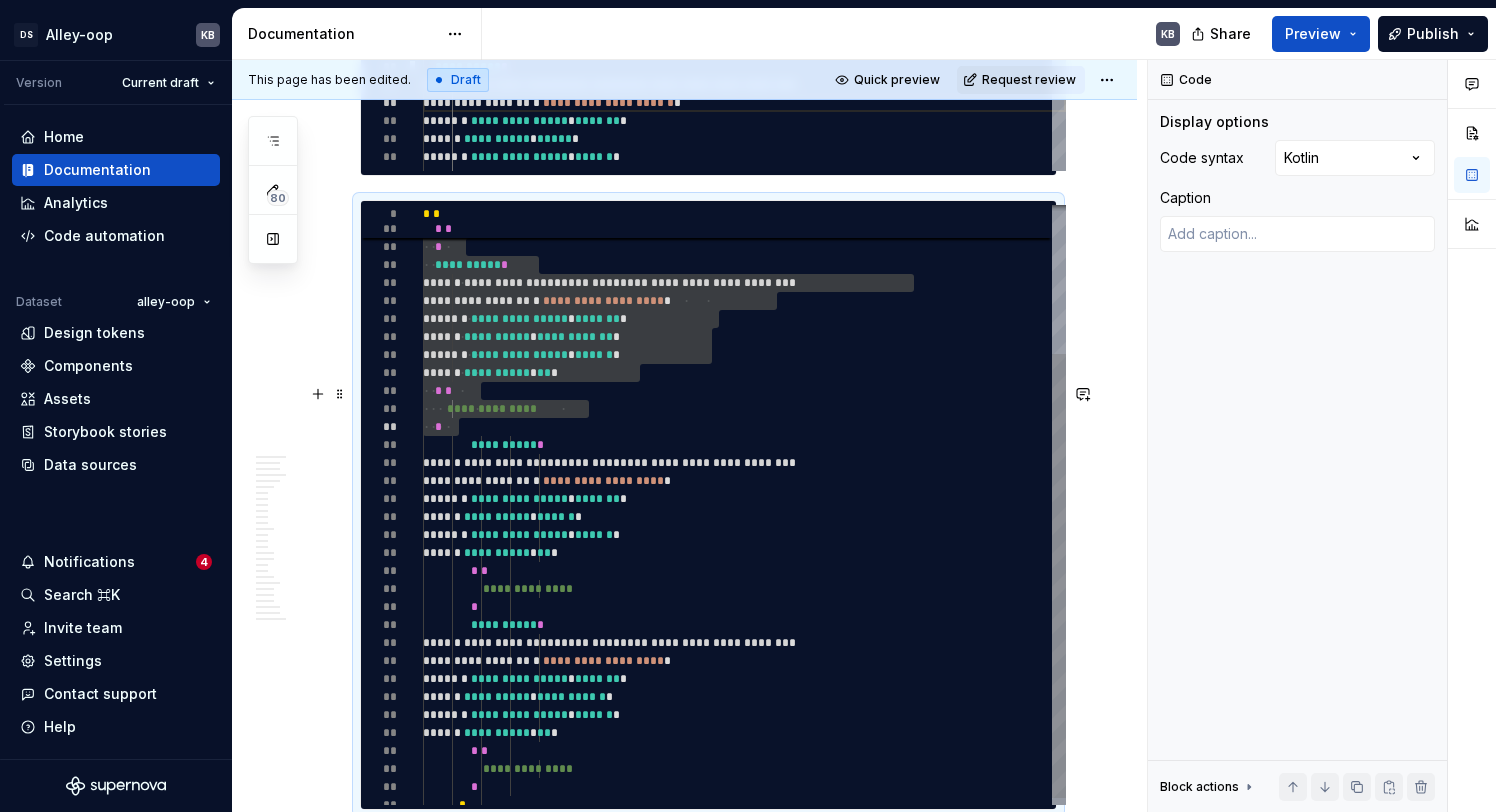 type on "**********" 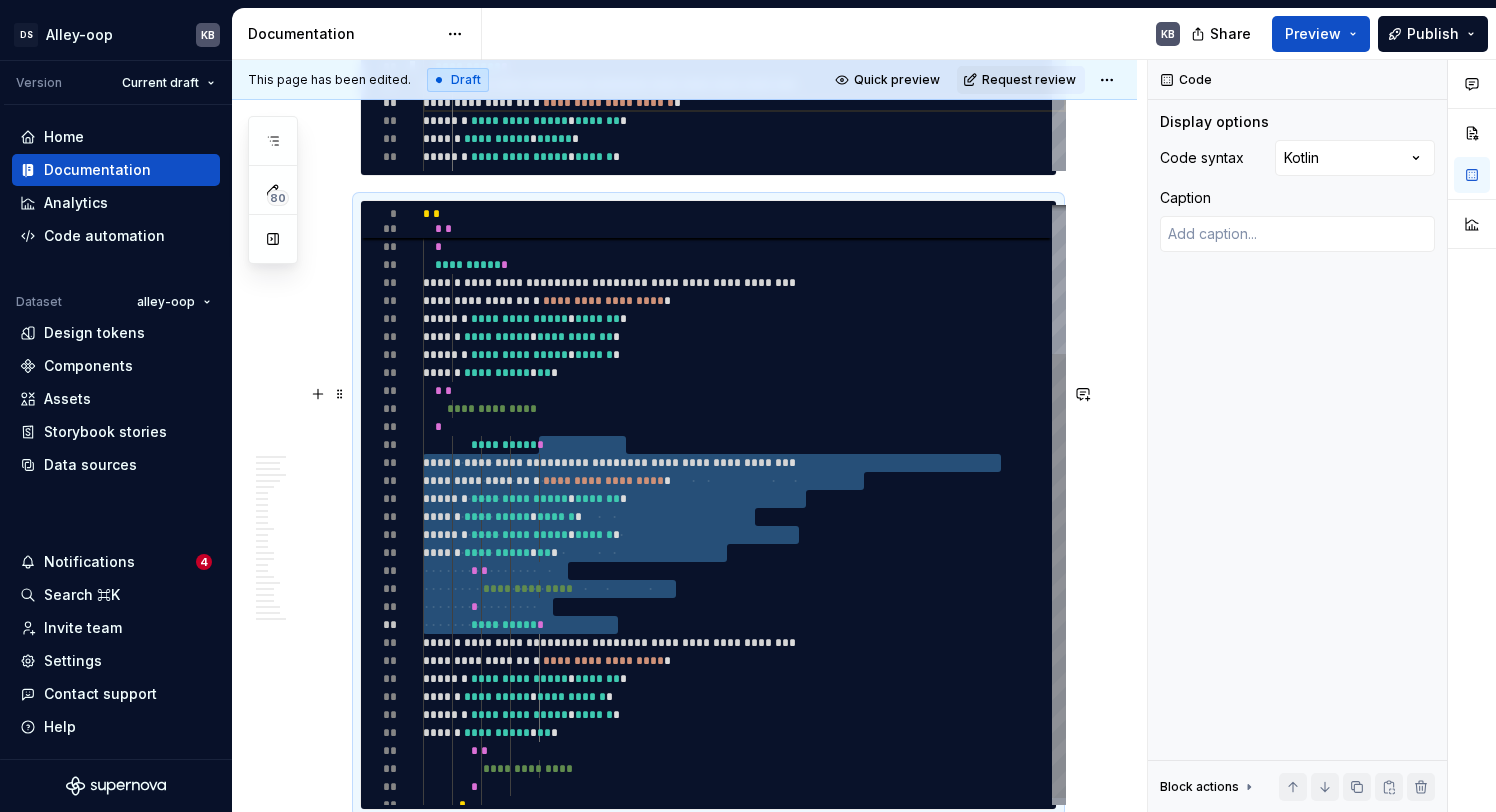 drag, startPoint x: 539, startPoint y: 627, endPoint x: 672, endPoint y: 811, distance: 227.03523 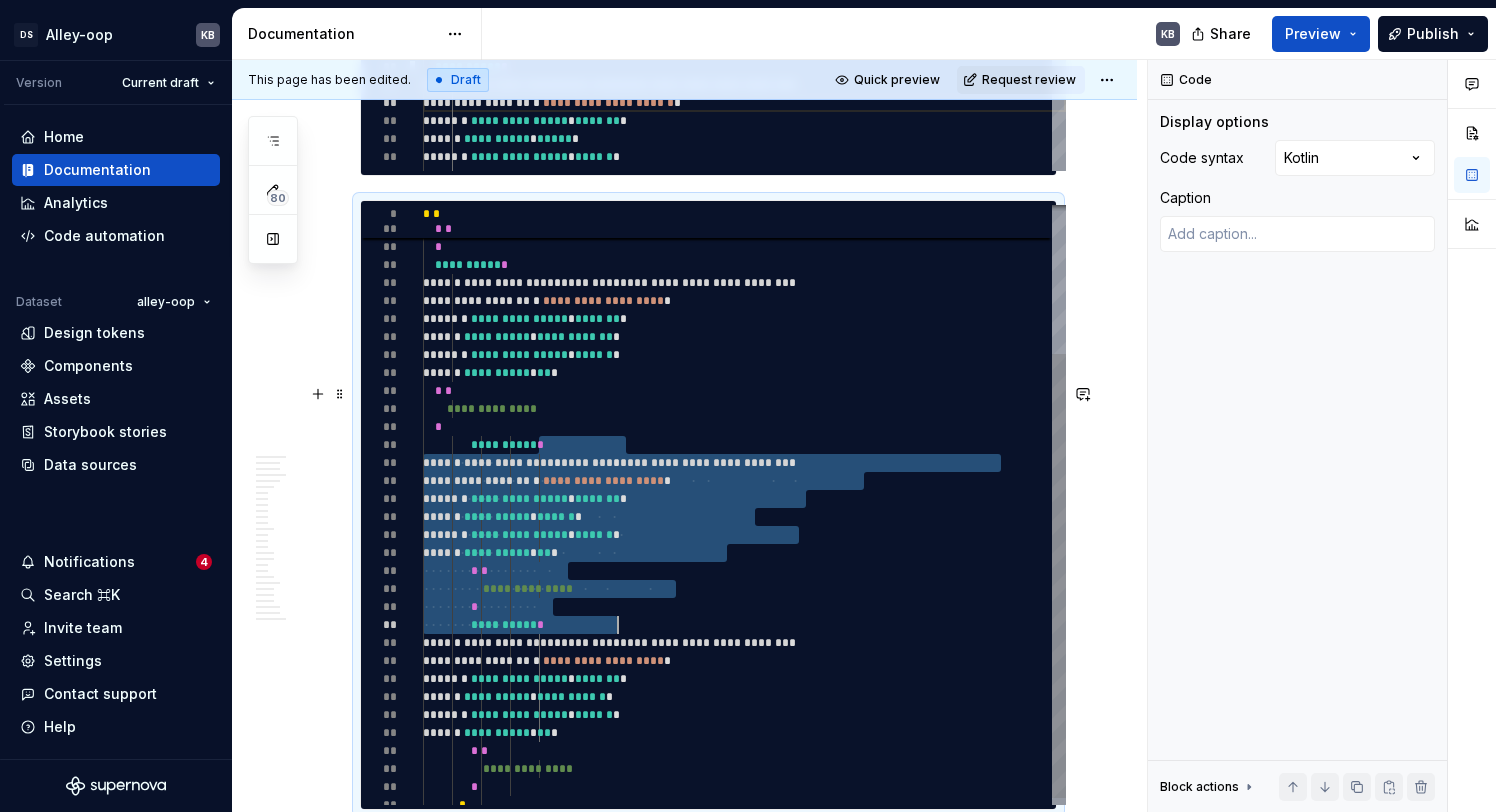 type on "*" 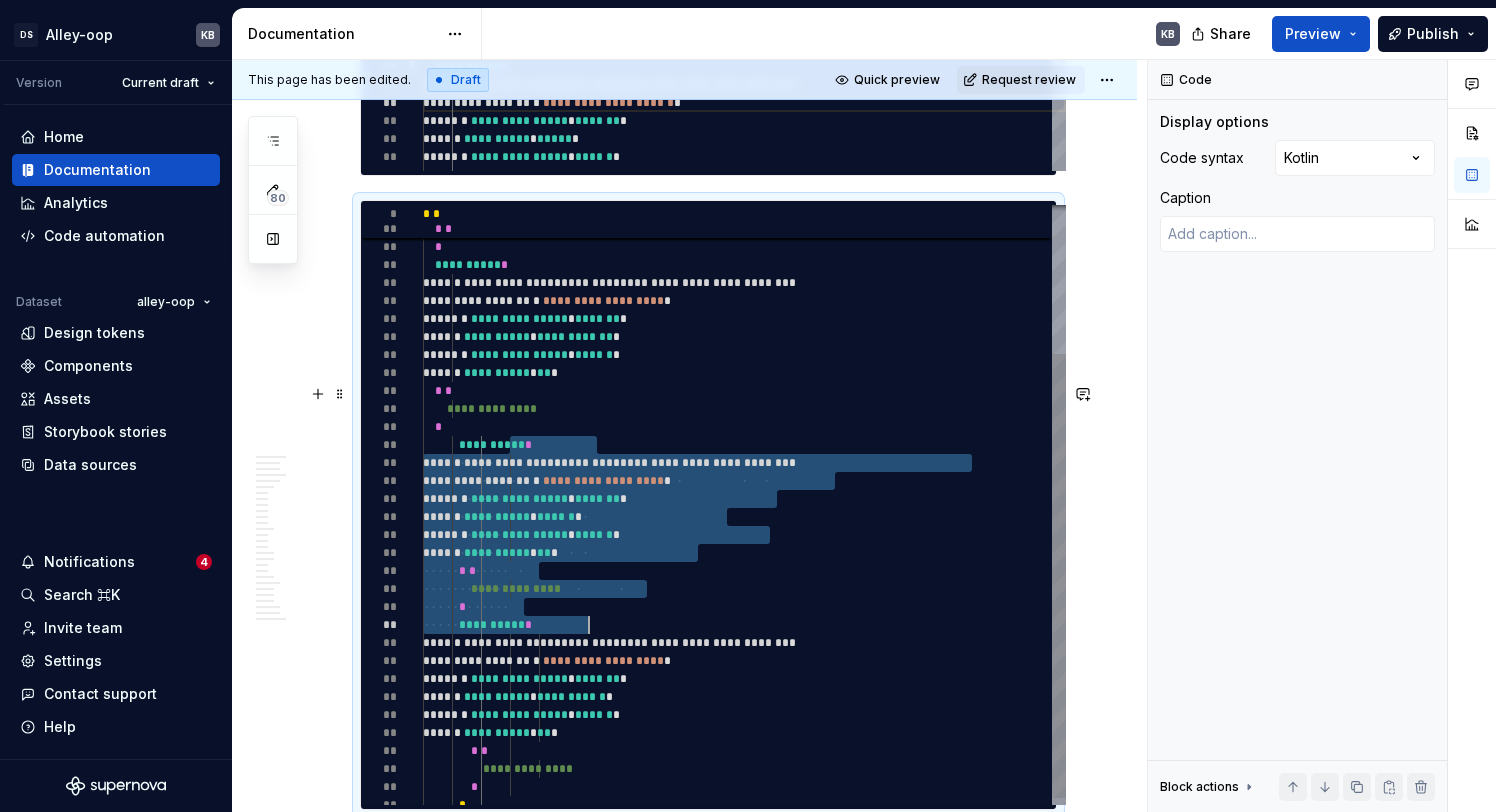 type on "*" 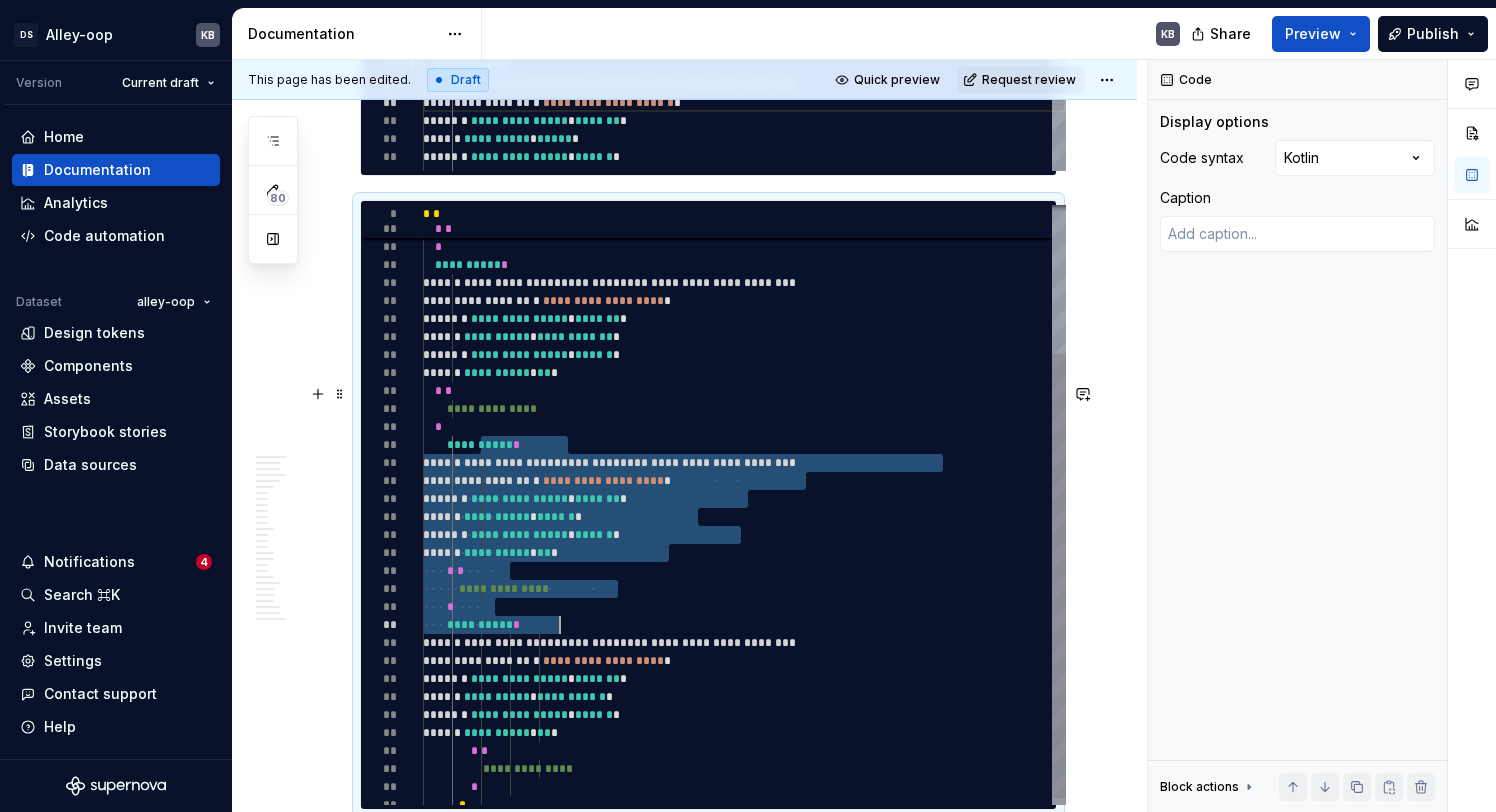 type on "*" 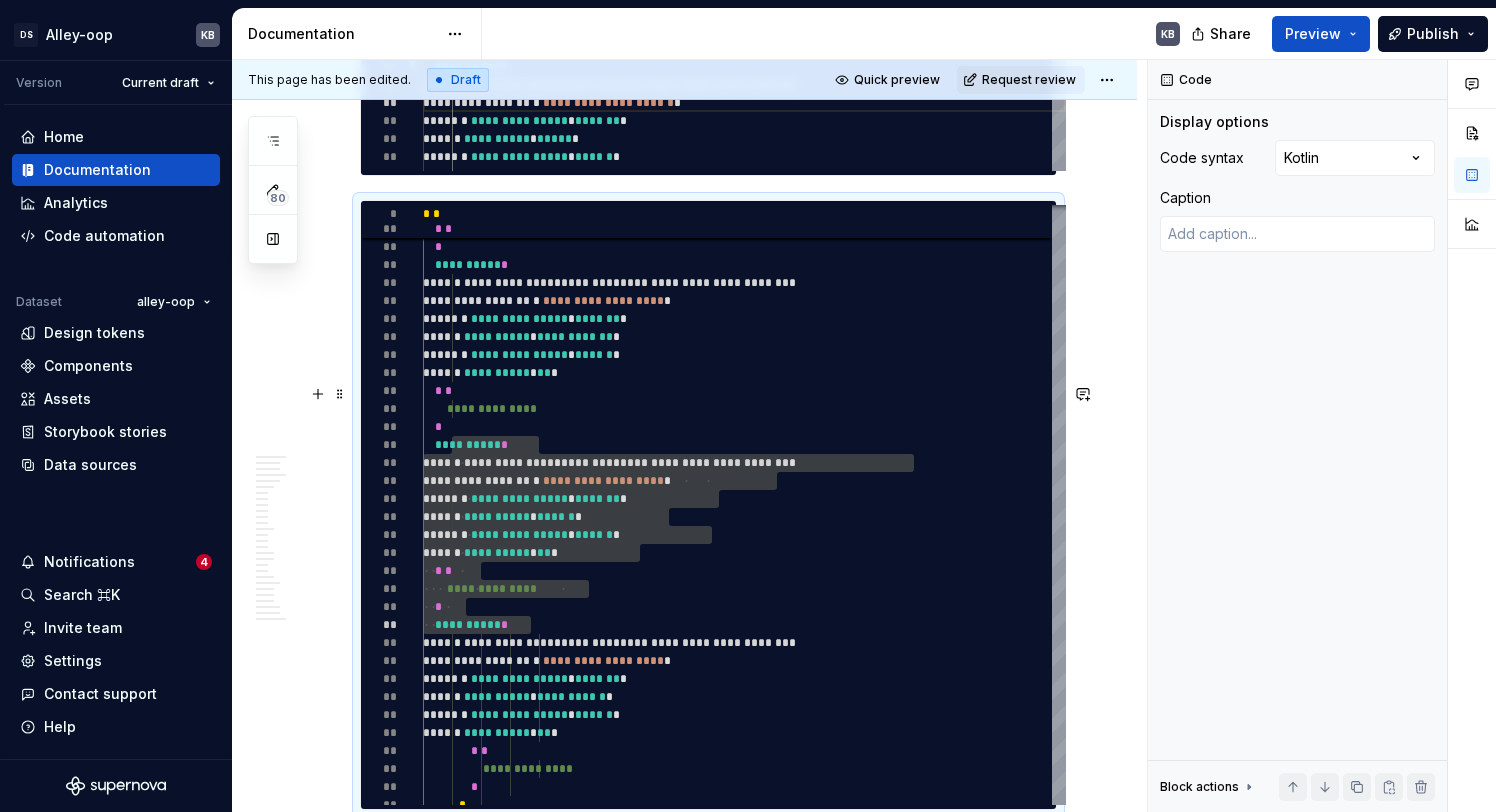 click on "**********" at bounding box center (684, -7574) 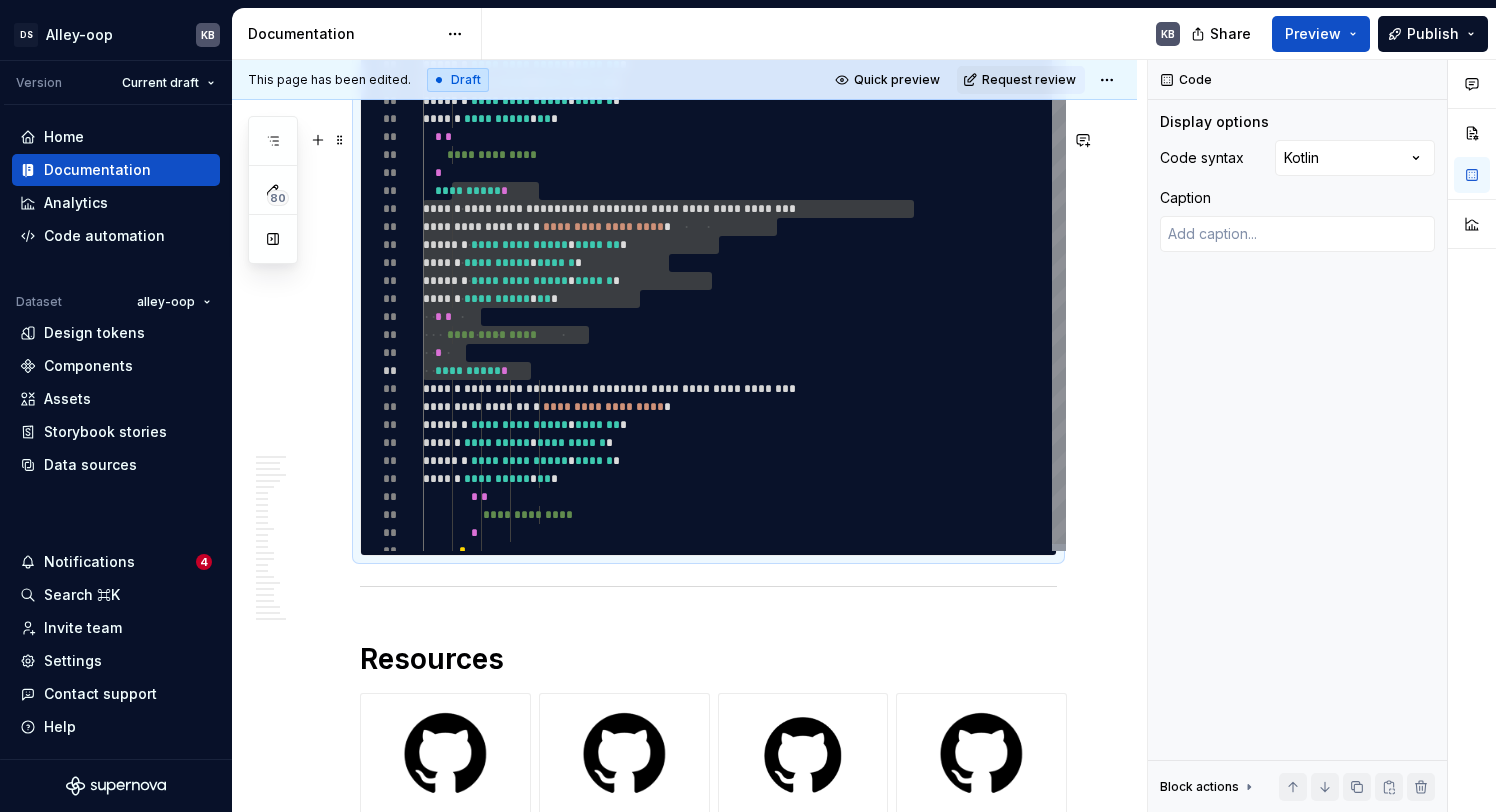 click on "**********" at bounding box center [744, 155] 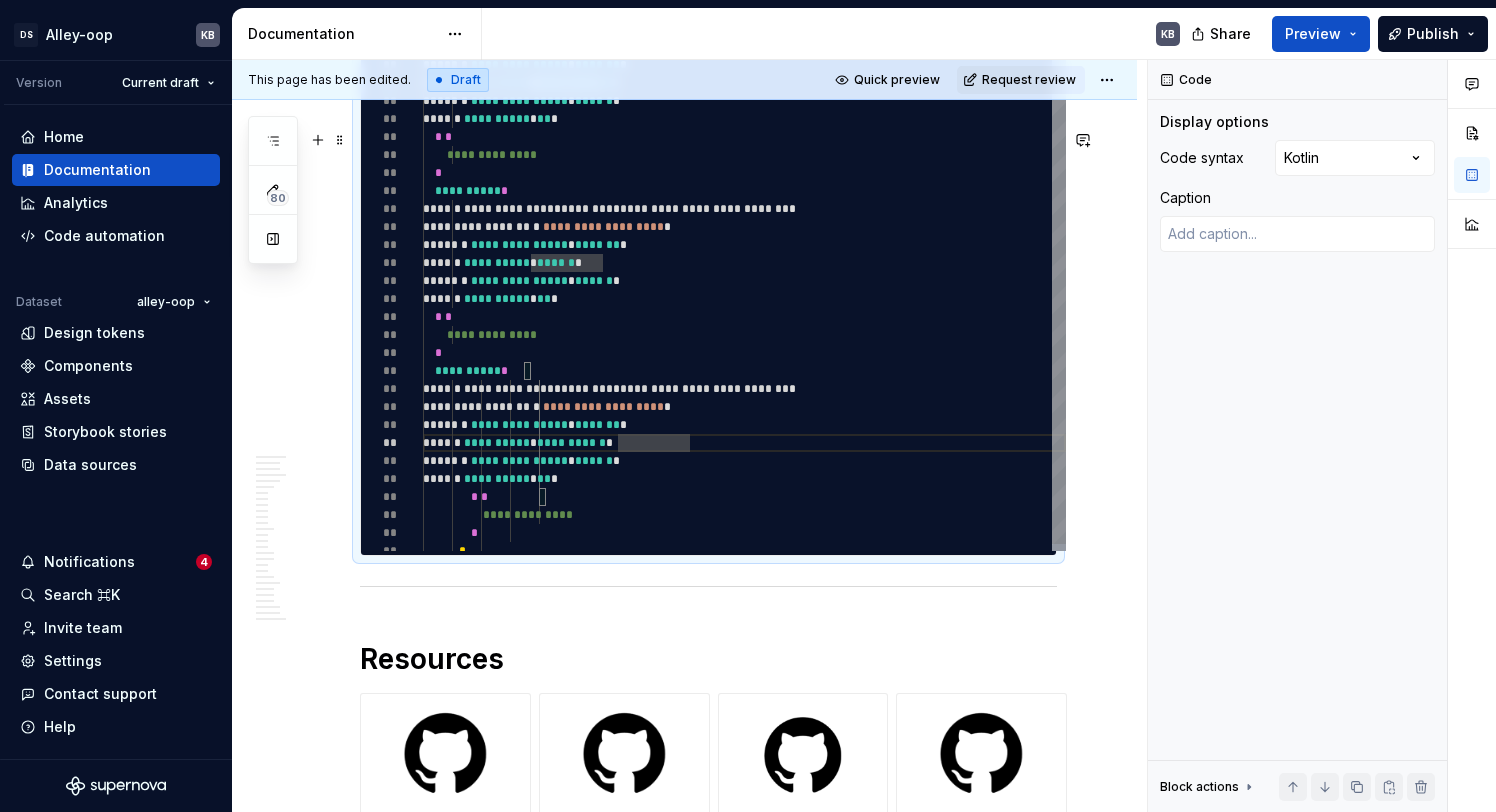 type on "**********" 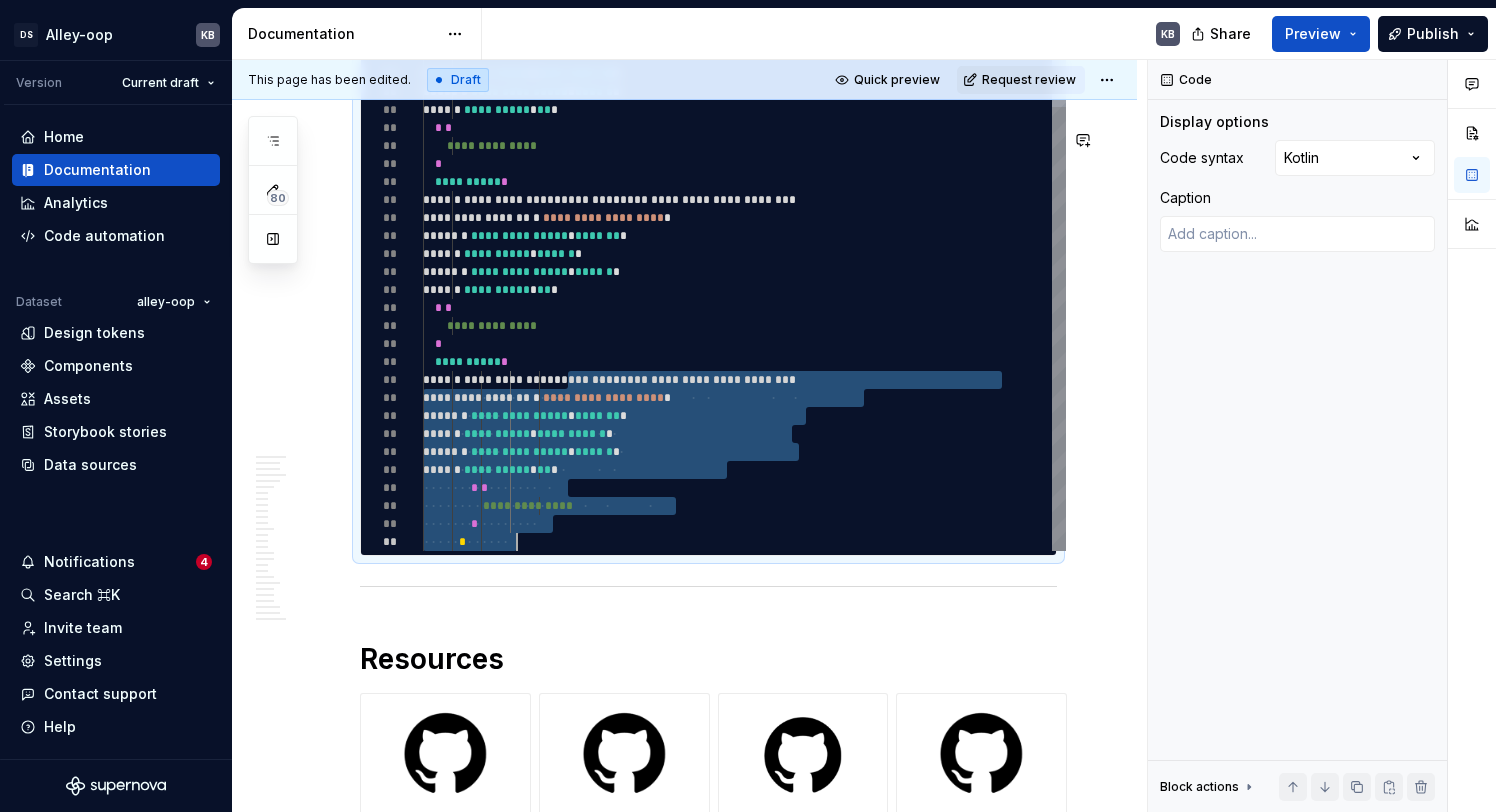 drag, startPoint x: 569, startPoint y: 575, endPoint x: 599, endPoint y: 746, distance: 173.61163 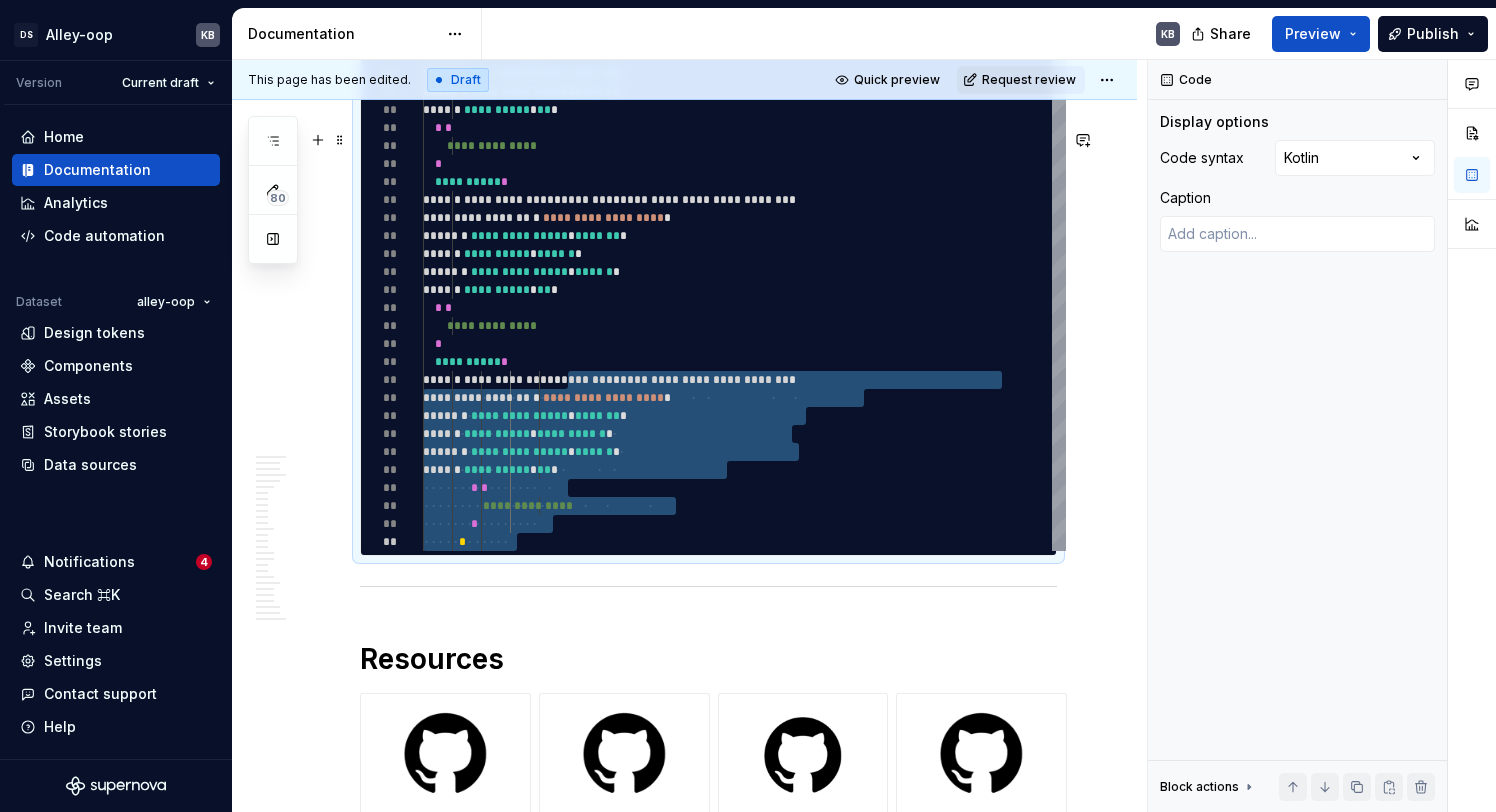type on "*" 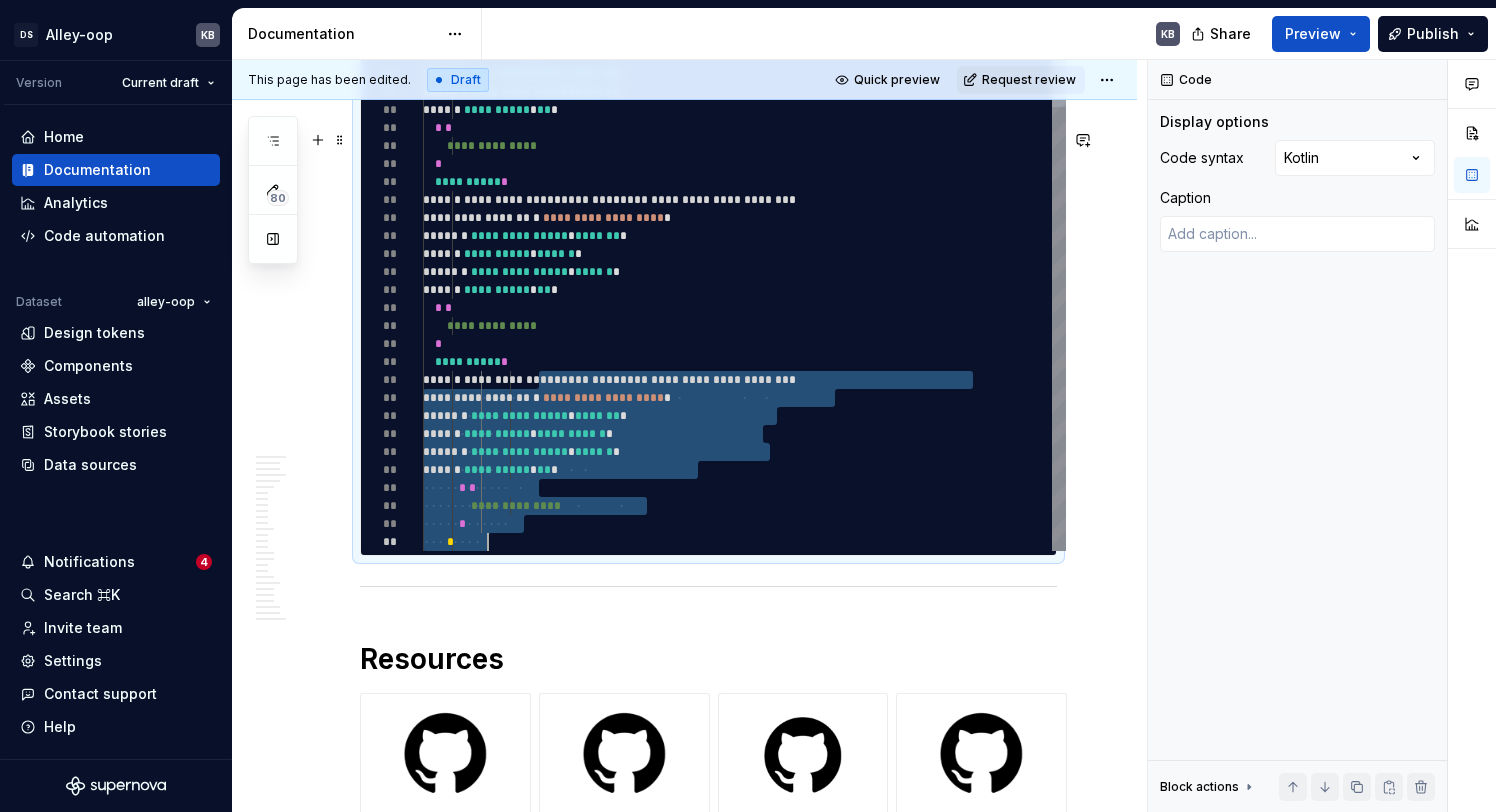 type on "*" 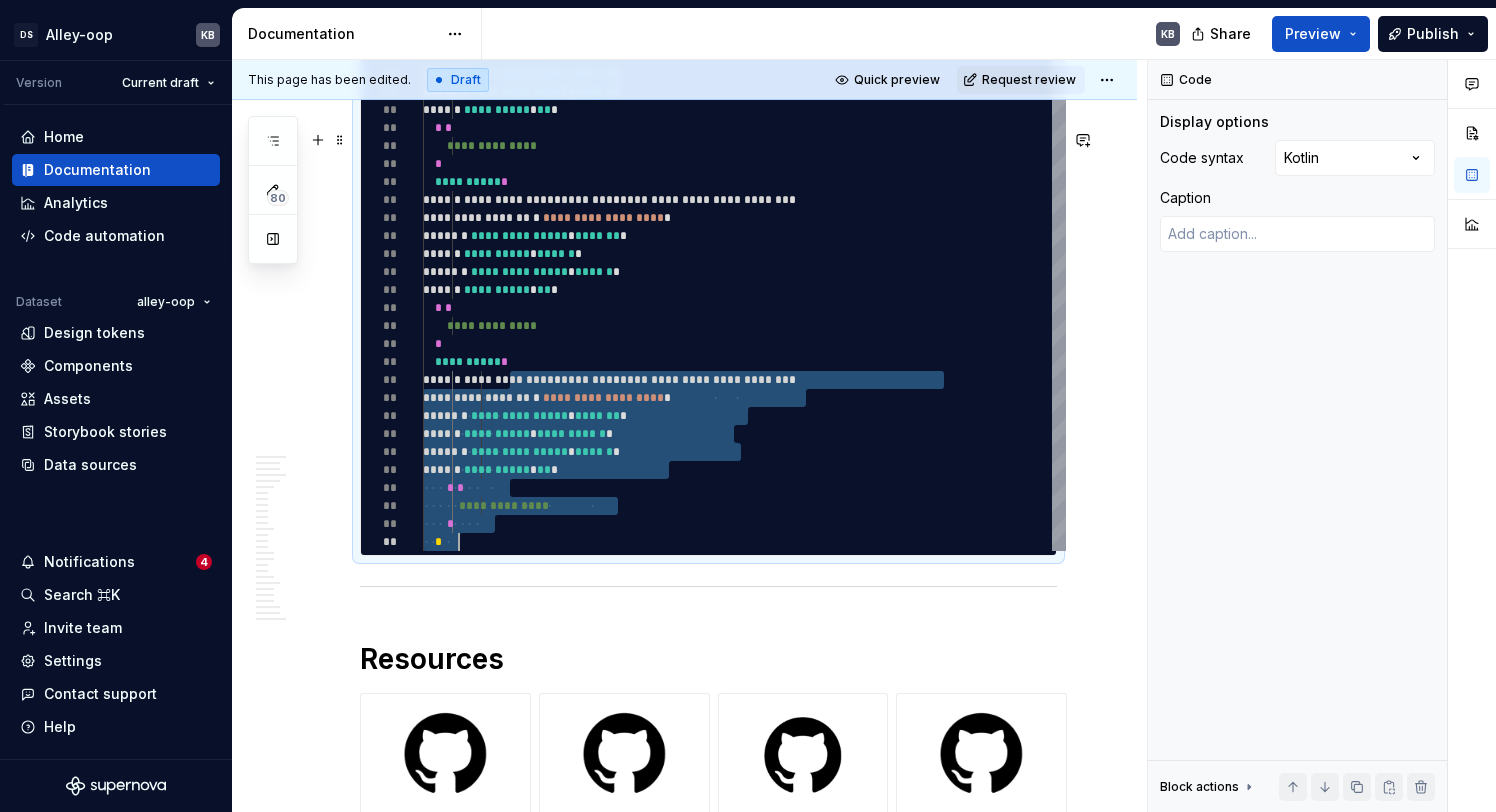 type on "*" 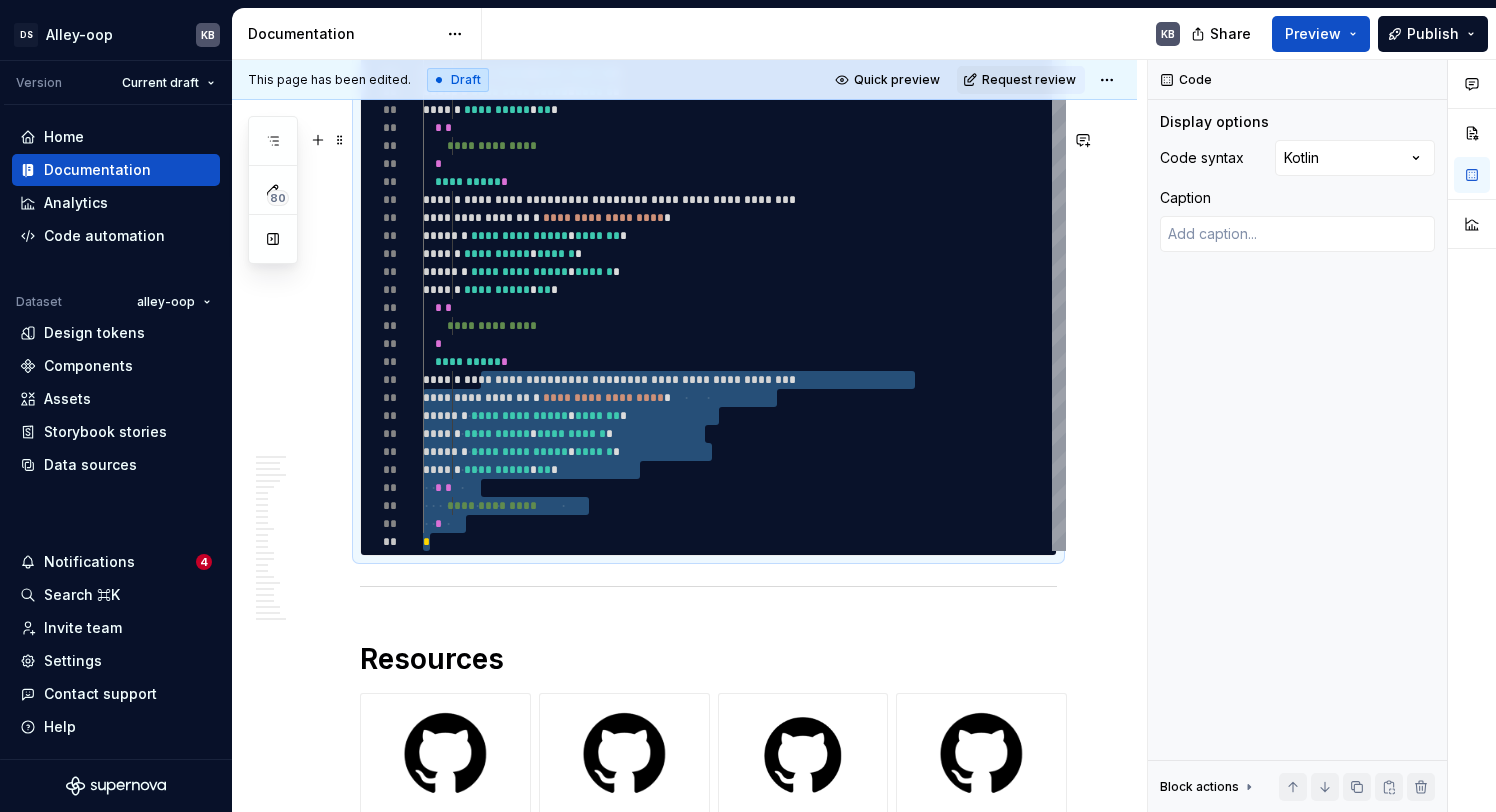 click on "**********" at bounding box center [744, 146] 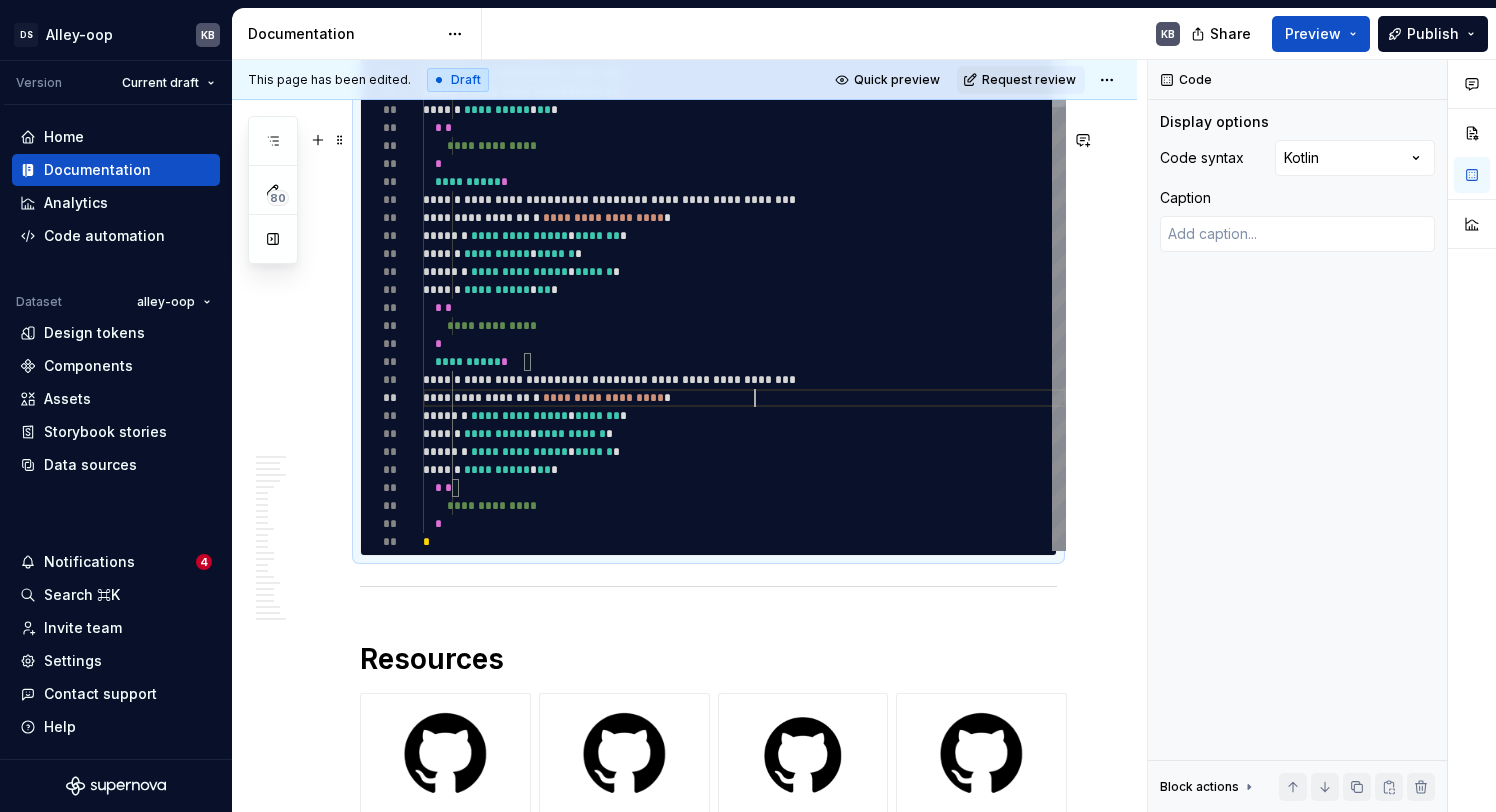 click on "**********" at bounding box center (744, 146) 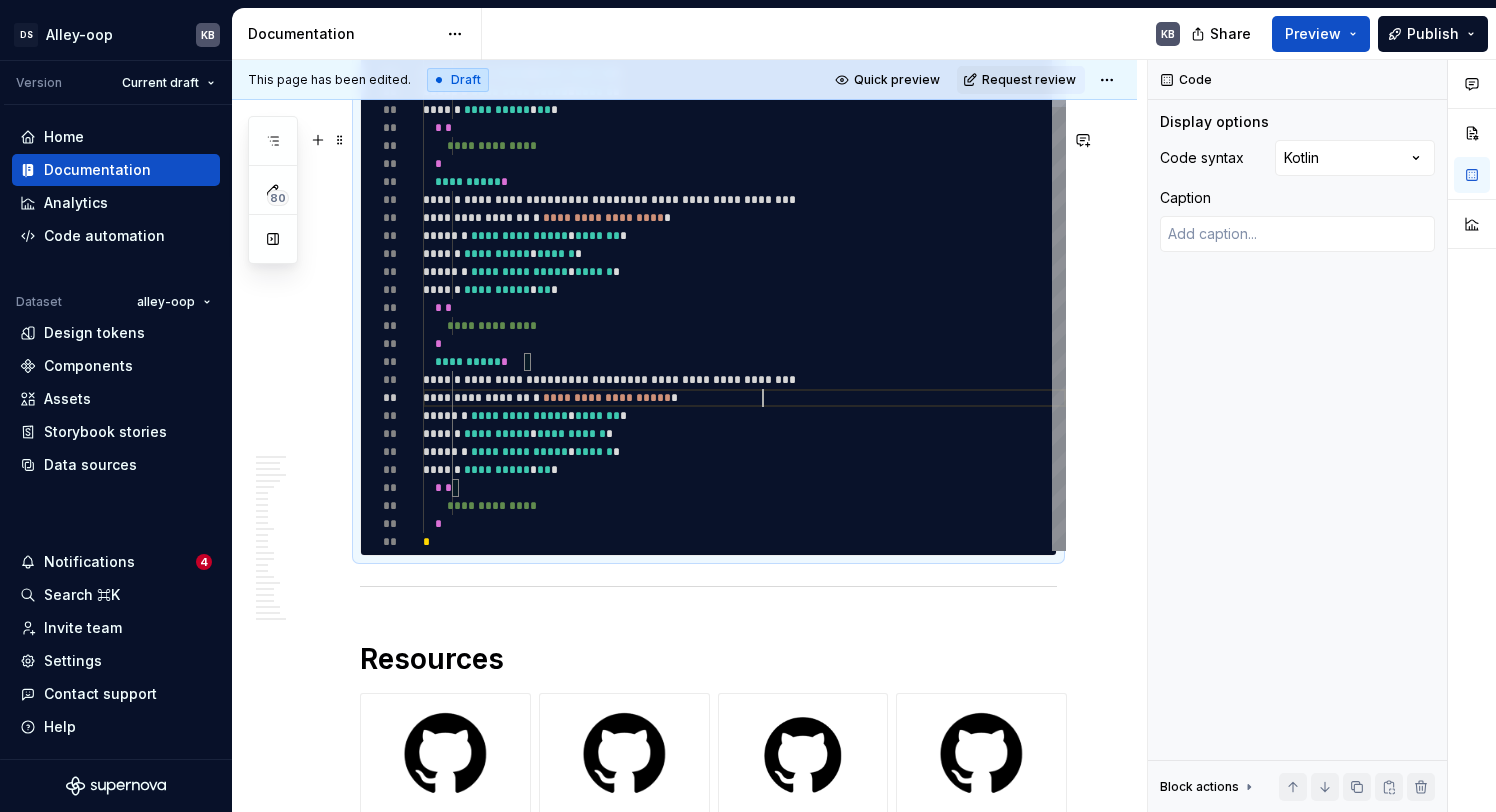 type on "*" 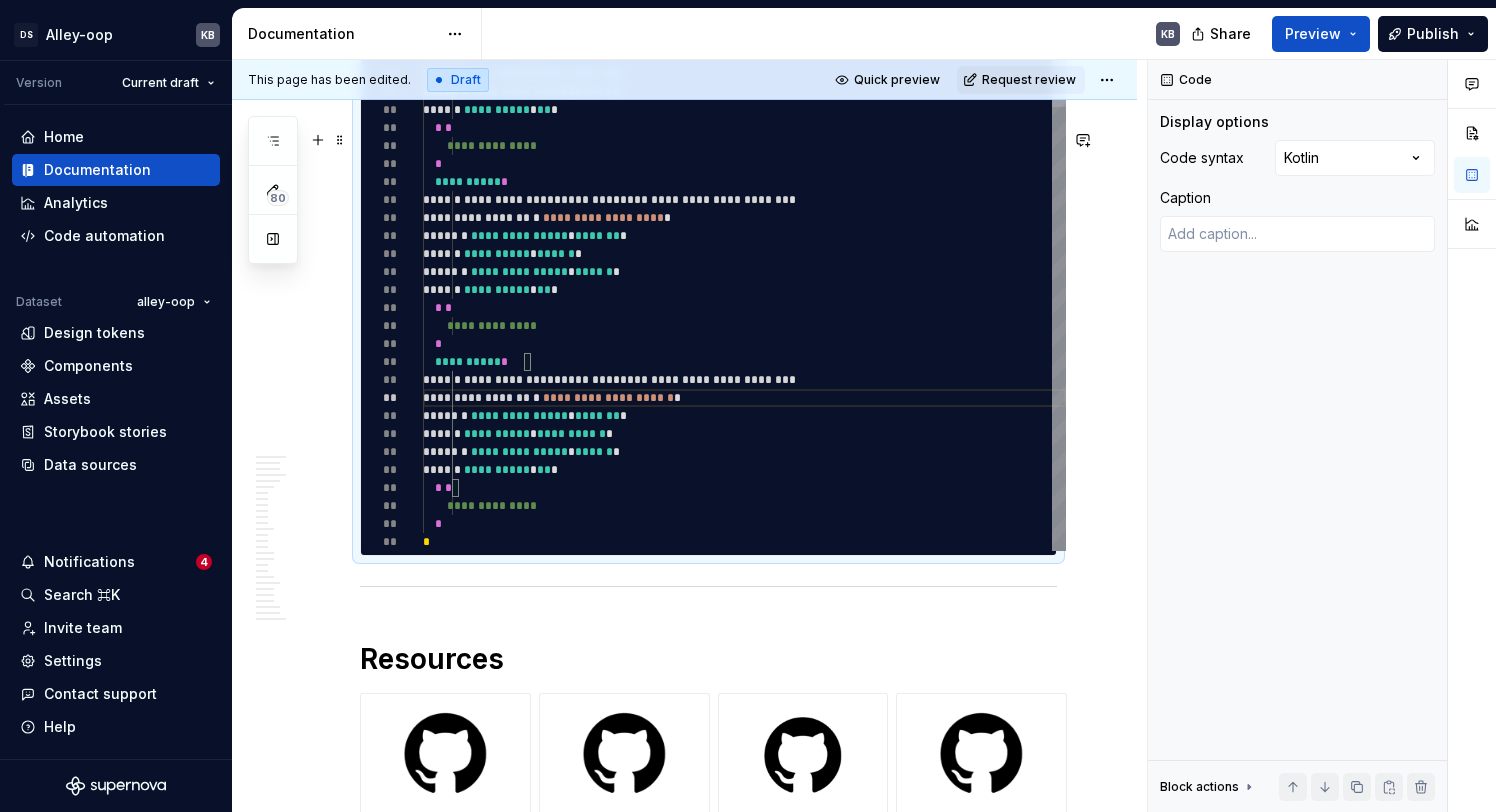click on "**********" at bounding box center (744, 146) 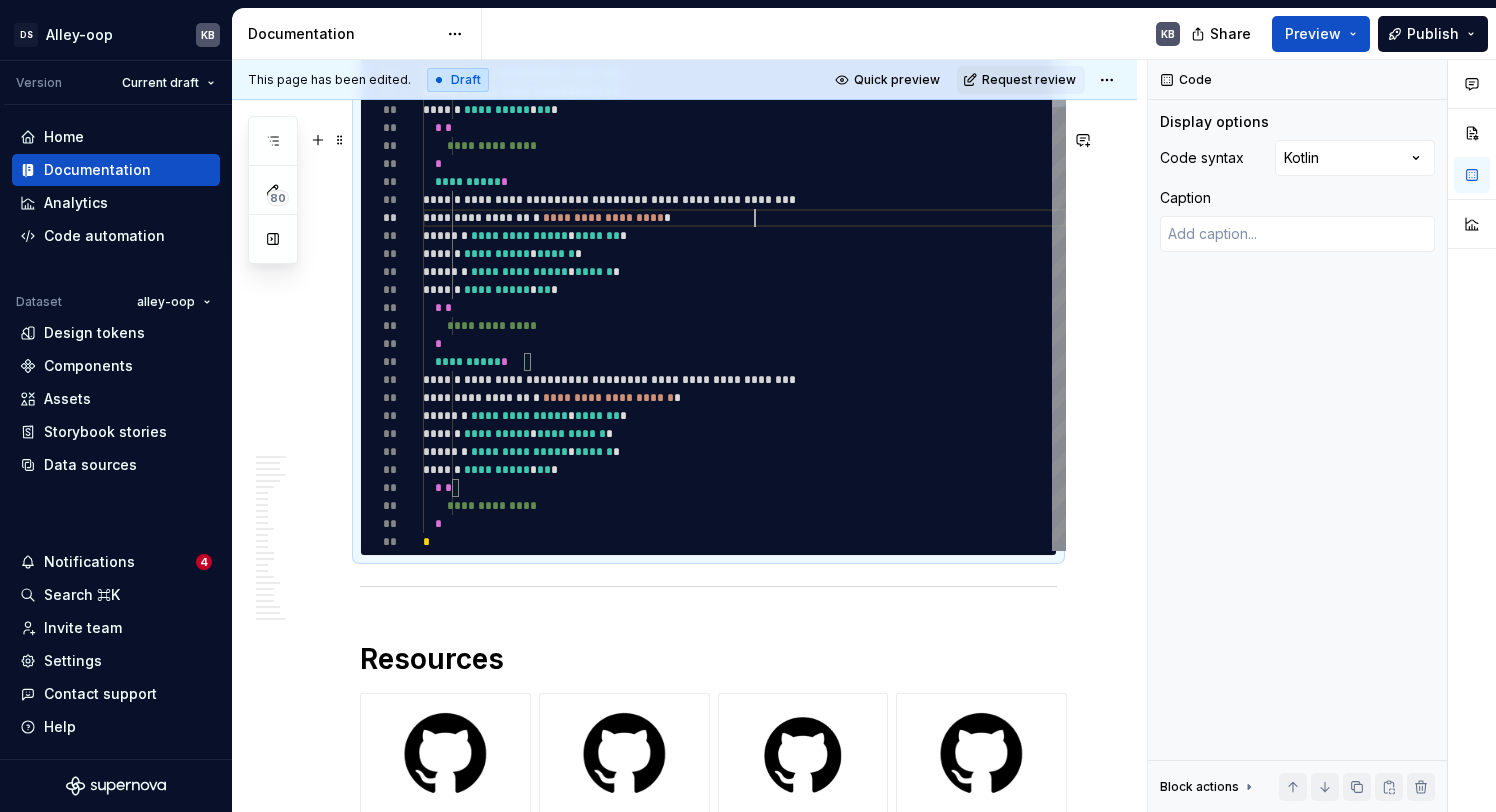 type on "**********" 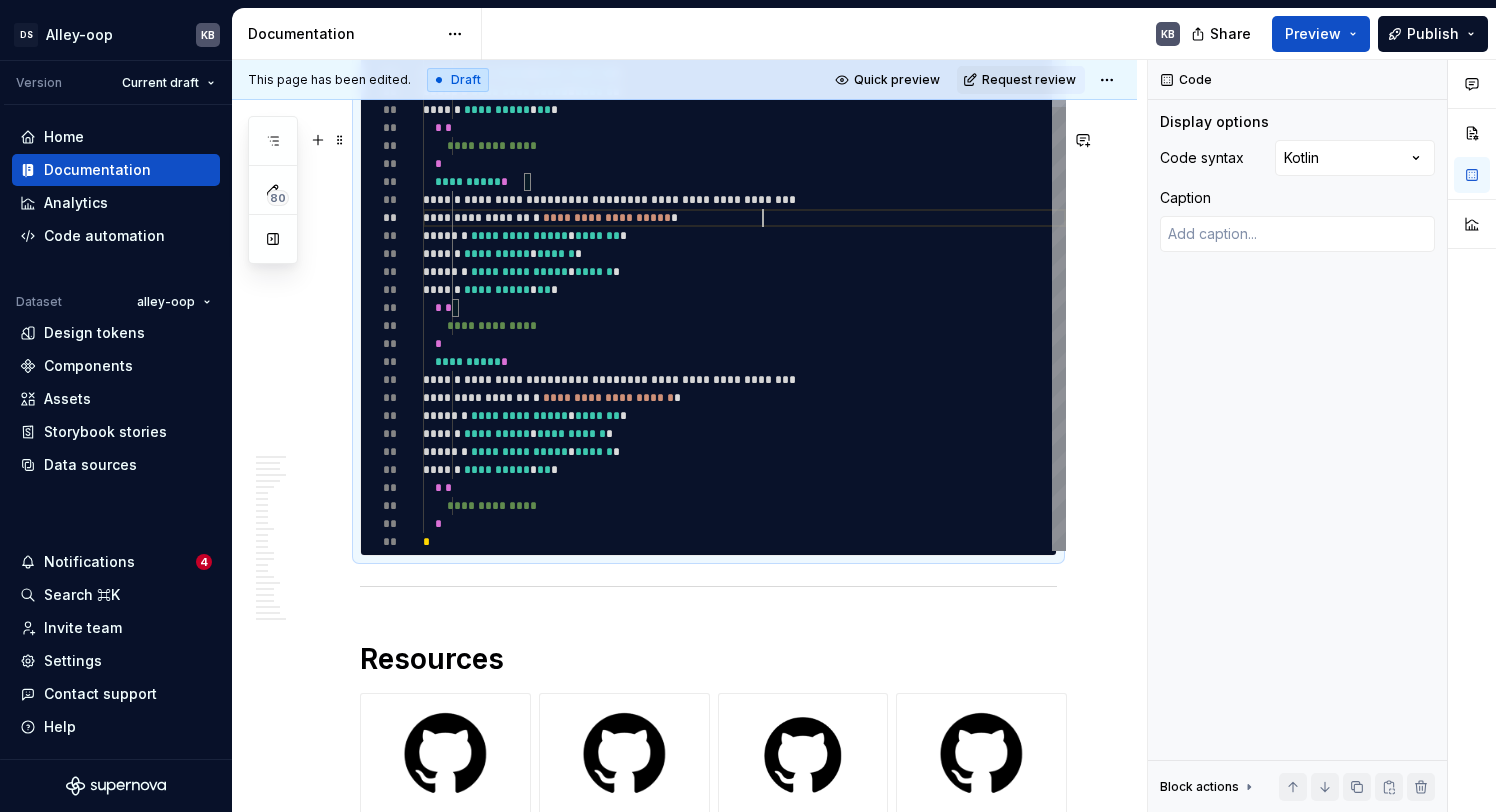 type on "*" 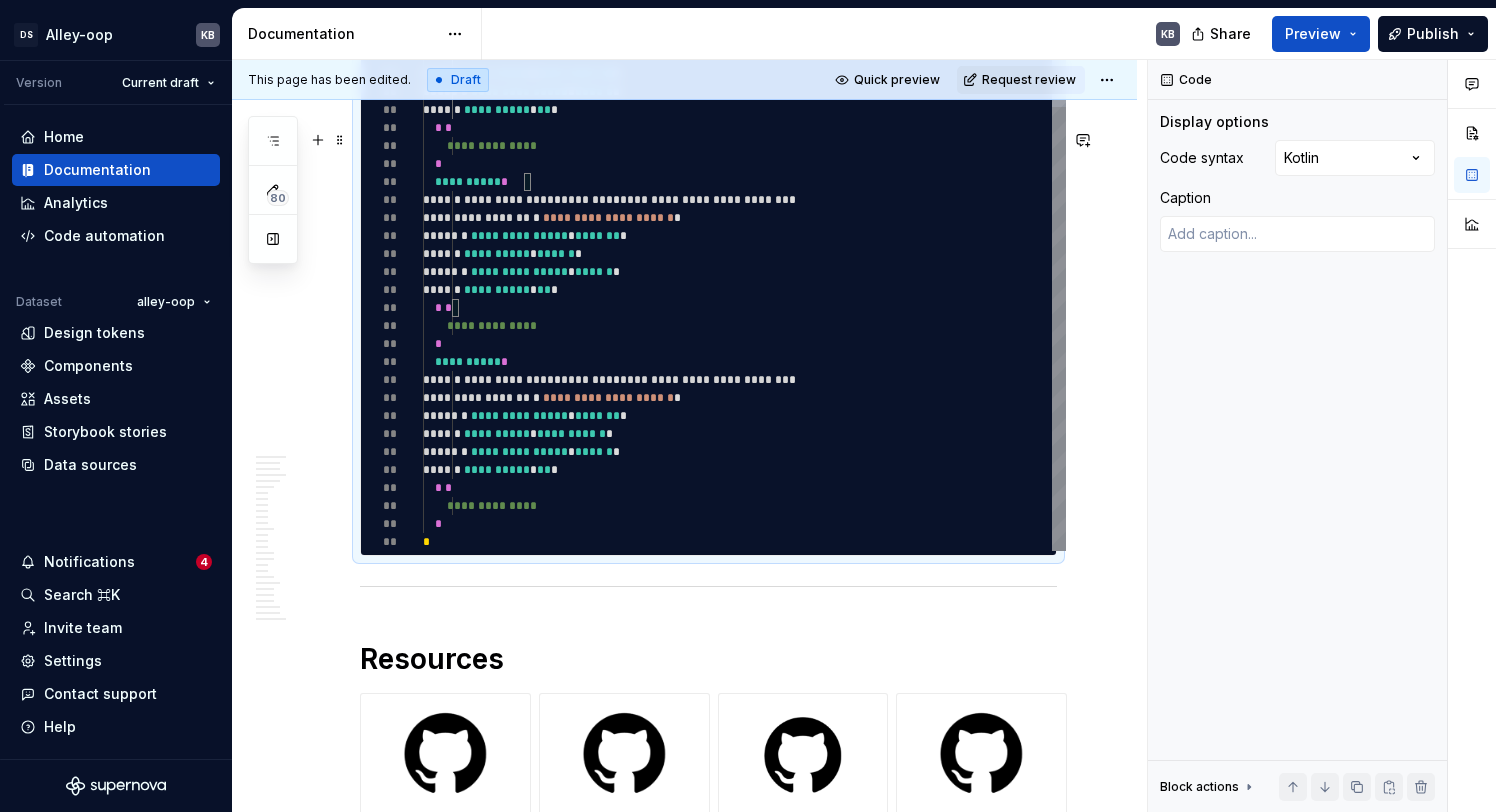 click on "**********" at bounding box center (744, 146) 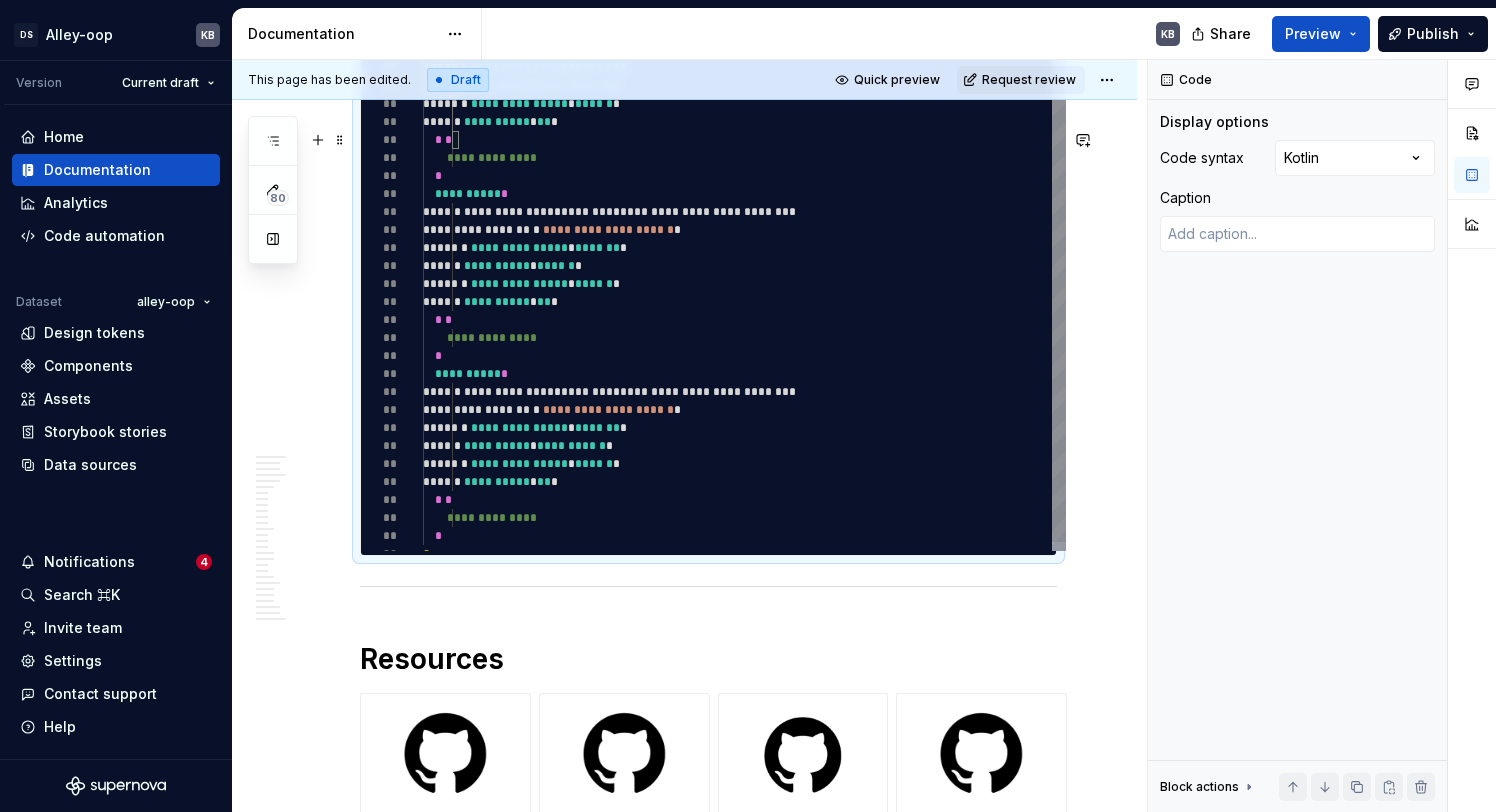 type on "**********" 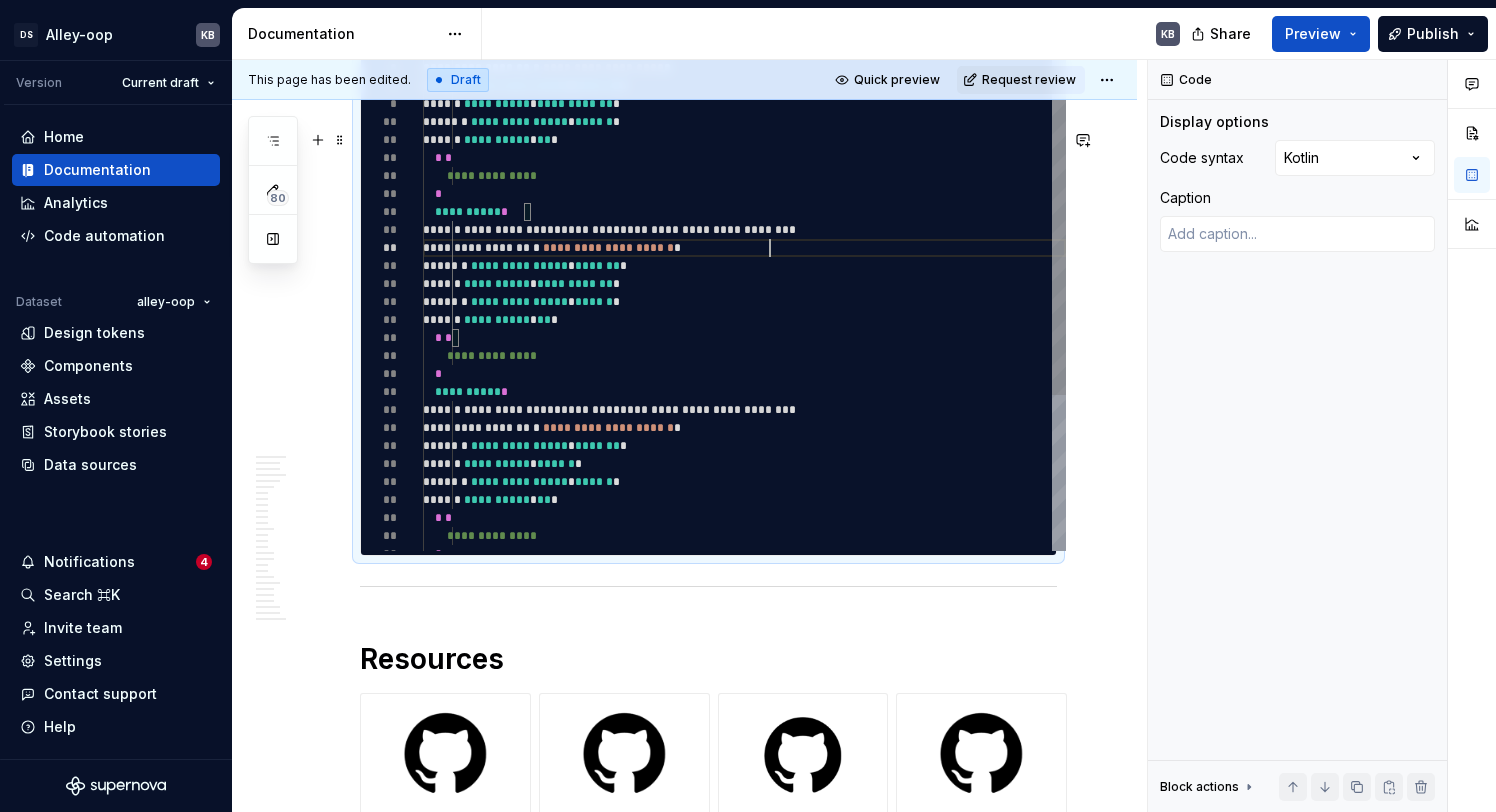 click on "**********" at bounding box center [744, 356] 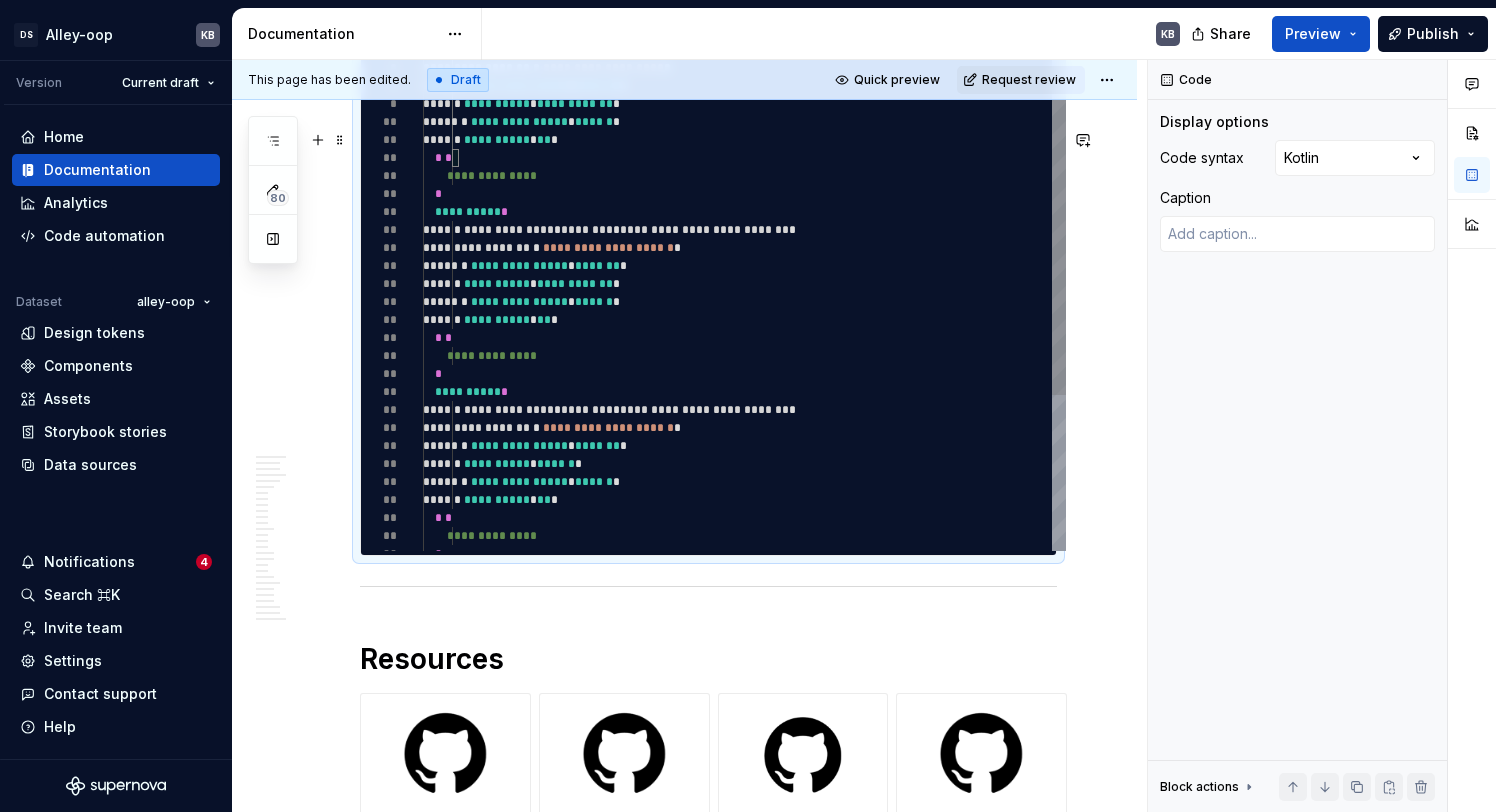 type on "**********" 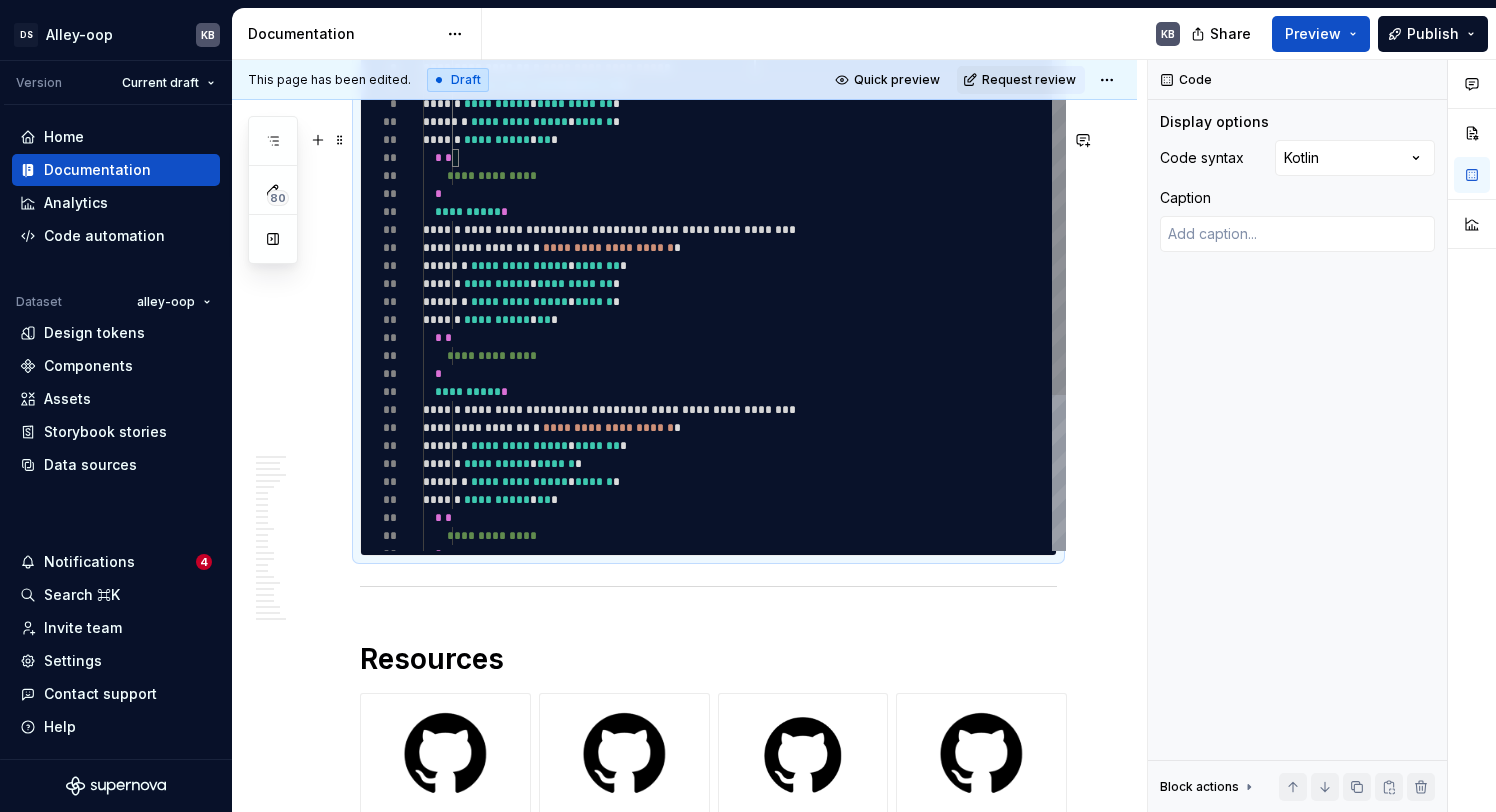 click on "**********" at bounding box center [744, 356] 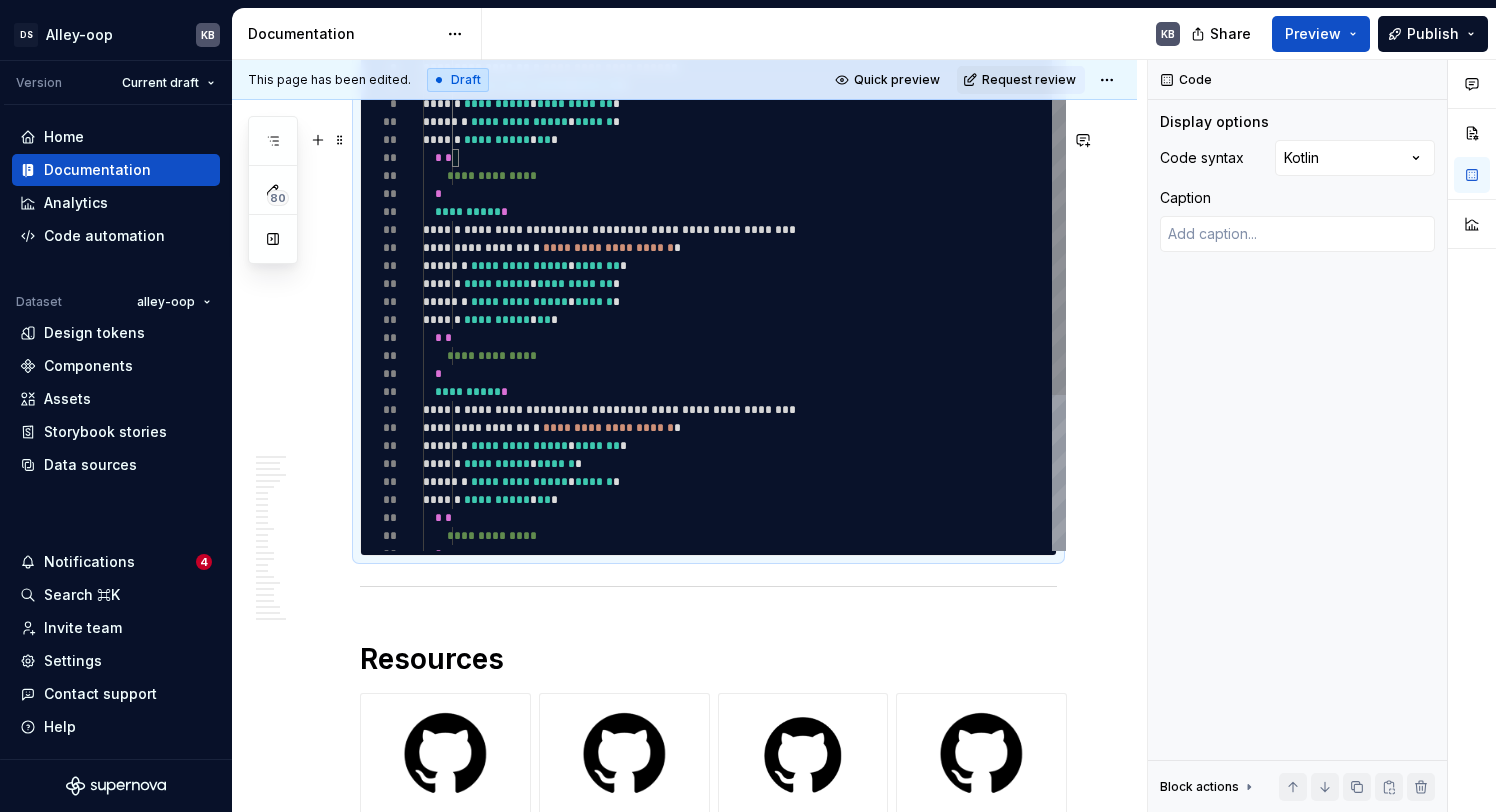 type on "*" 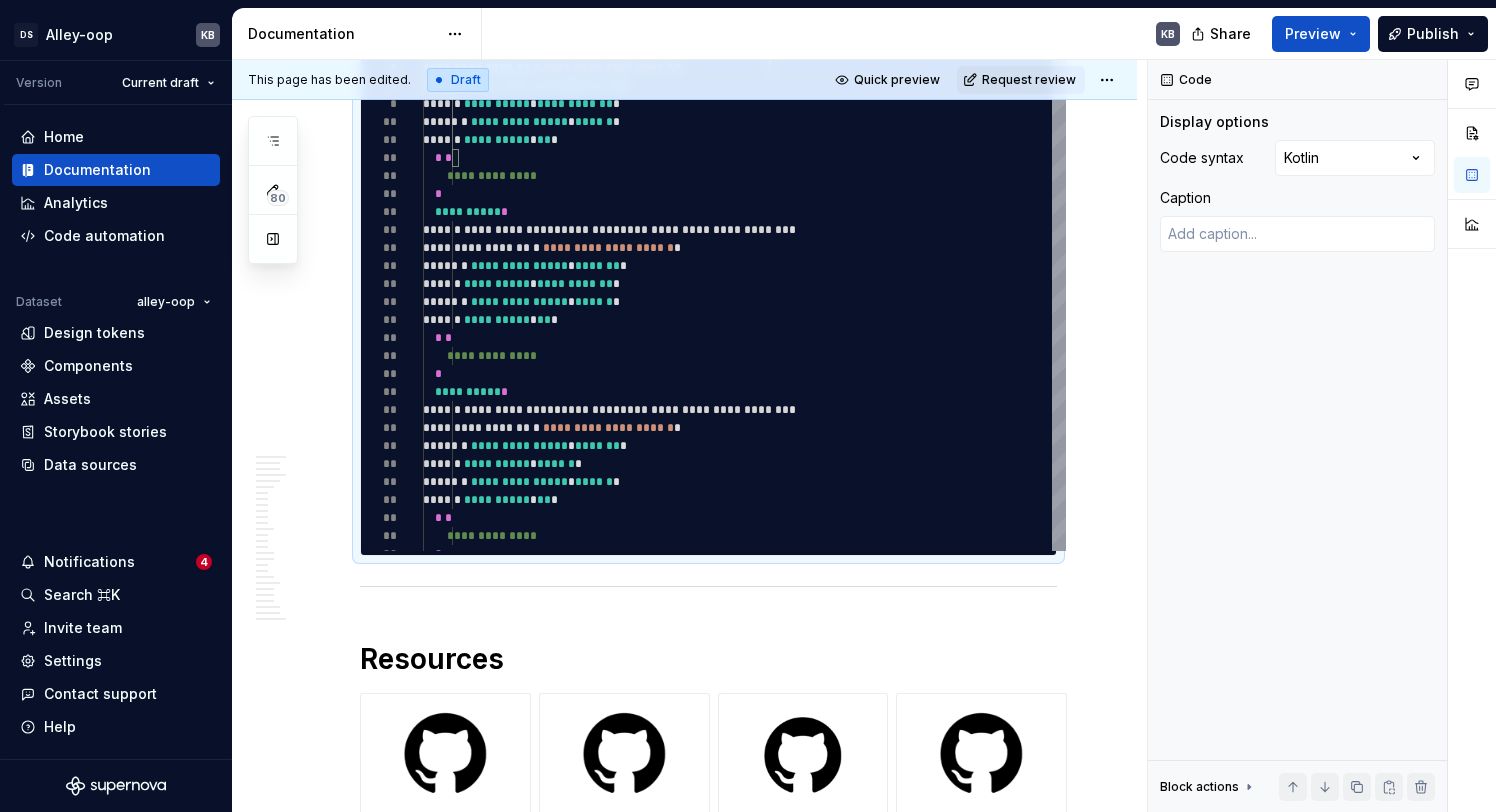 type on "*" 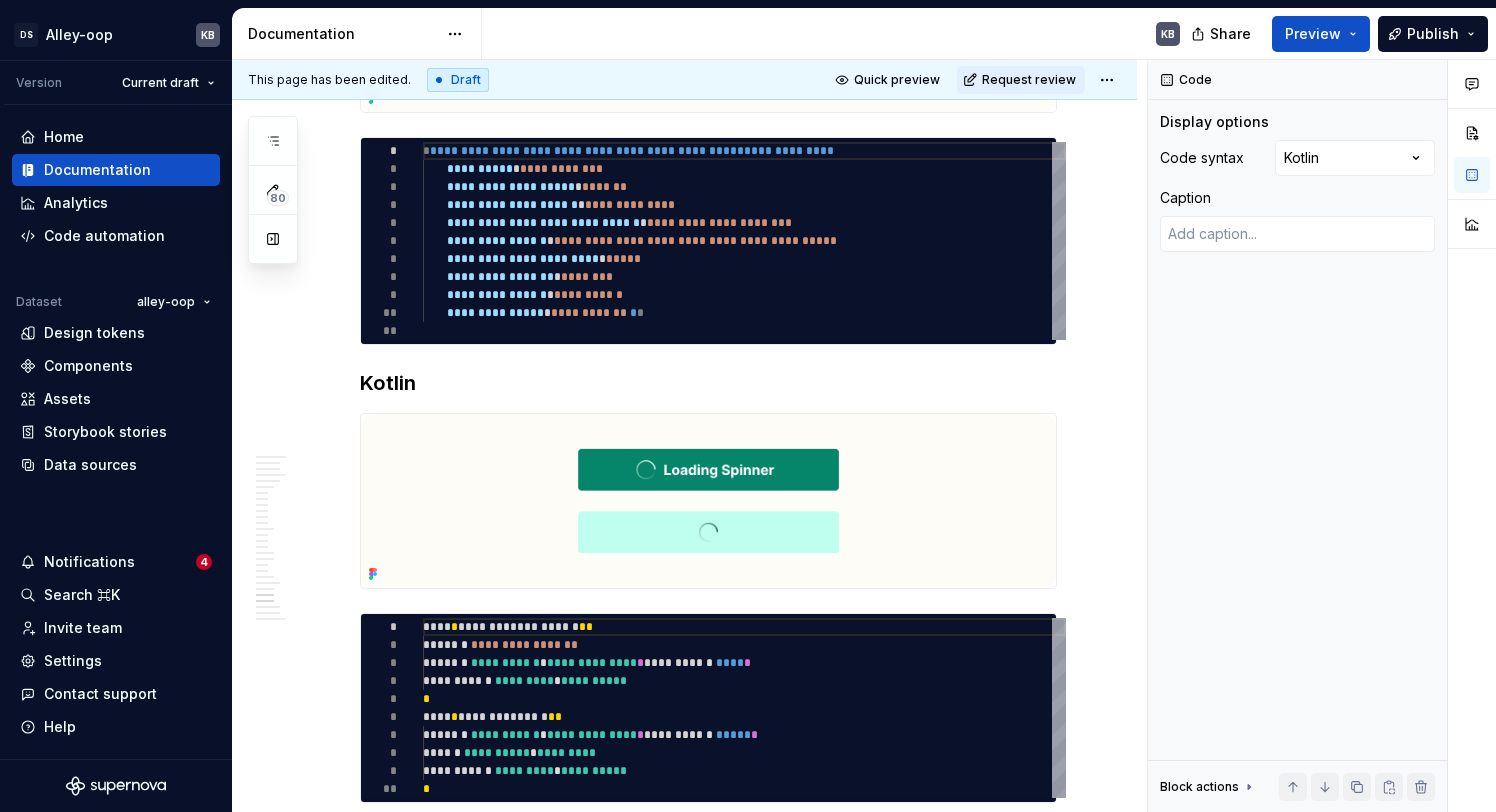 type on "**********" 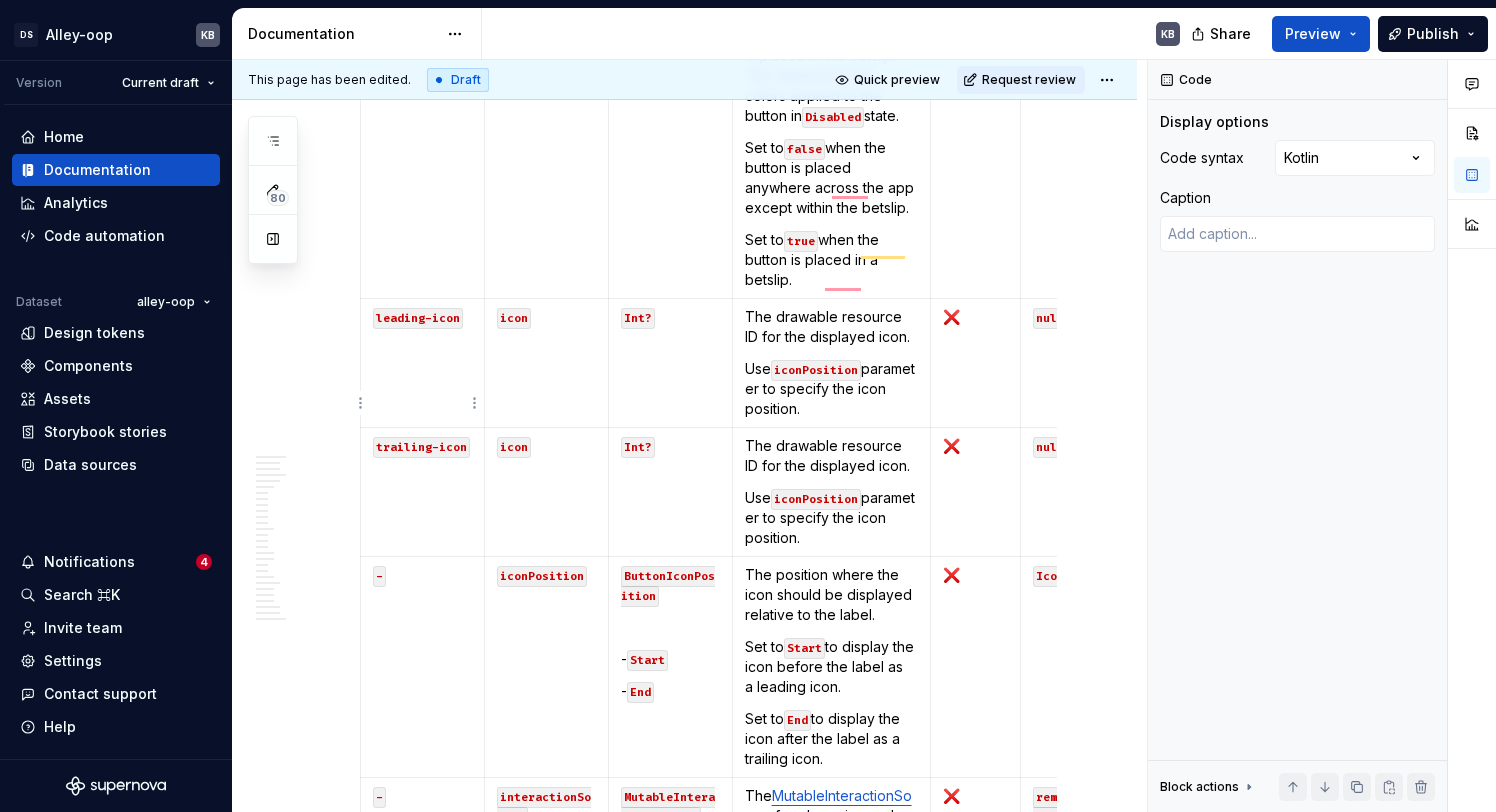 click on "leading-icon" at bounding box center [422, 317] 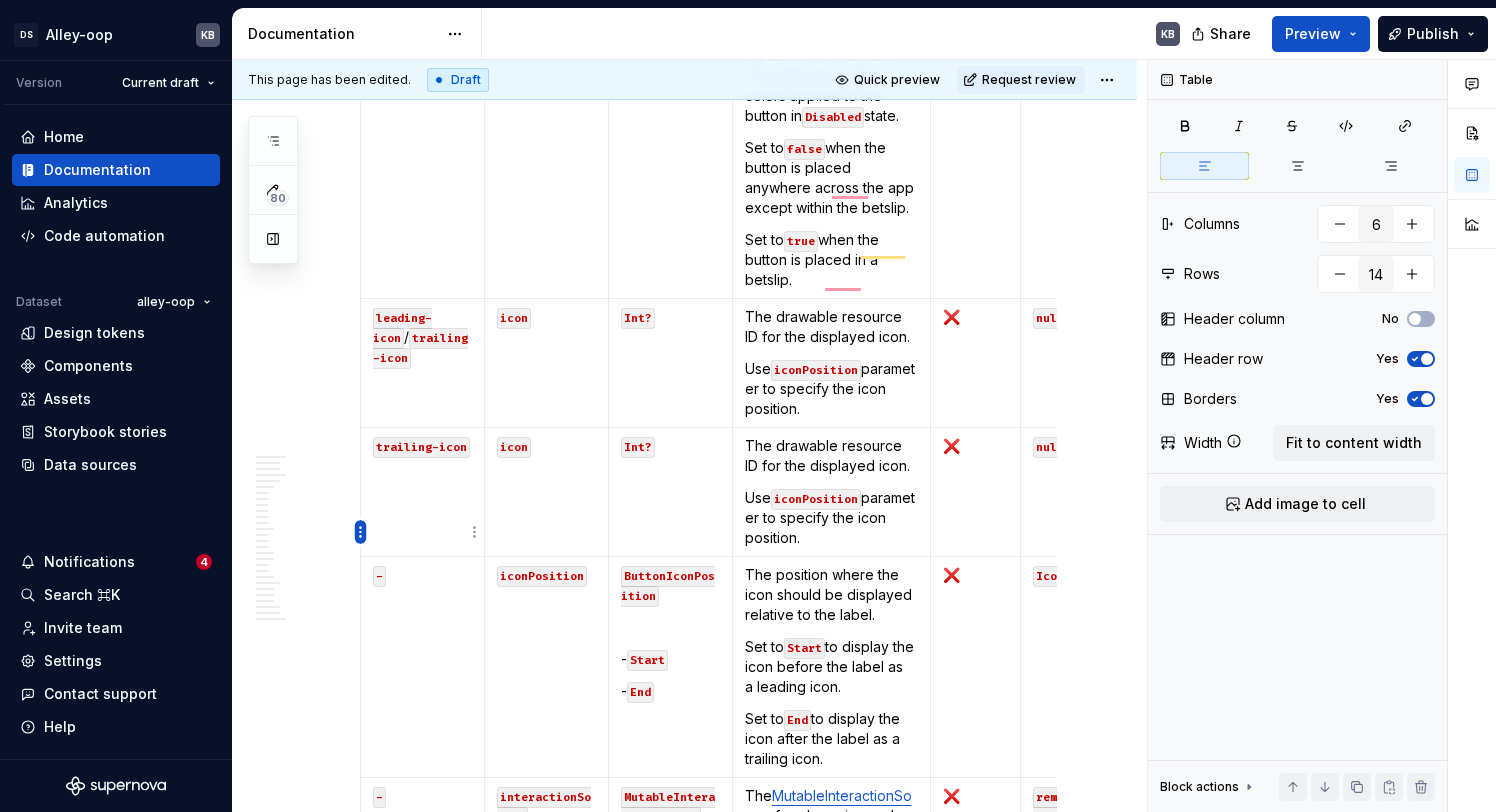 click on "DS Alley-oop KB Version Current draft Home Documentation Analytics Code automation Dataset alley-oop Design tokens Components Assets Storybook stories Data sources Notifications 4 Search ⌘K Invite team Settings Contact support Help Documentation KB Share Preview Publish 80 Pages Add
Accessibility guide for tree Page tree.
Navigate the tree with the arrow keys. Common tree hotkeys apply. Further keybindings are available:
enter to execute primary action on focused item
f2 to start renaming the focused item
escape to abort renaming an item
control+d to start dragging selected items
Welcome to Alley-oop Designers Getting started Contribution Overview Naming standards Developers Overview Android iOS iOS Components in UIKit Web / Retail Contribution Getting Started Android iOS Web / Retail HIDDEN Getting started HIDDEN CONTRIBUTION HIDDEN iOS - Token usage backup Versioning Foundations Accessibility Borders Overview Usage Tokens Android iOS" at bounding box center [748, 406] 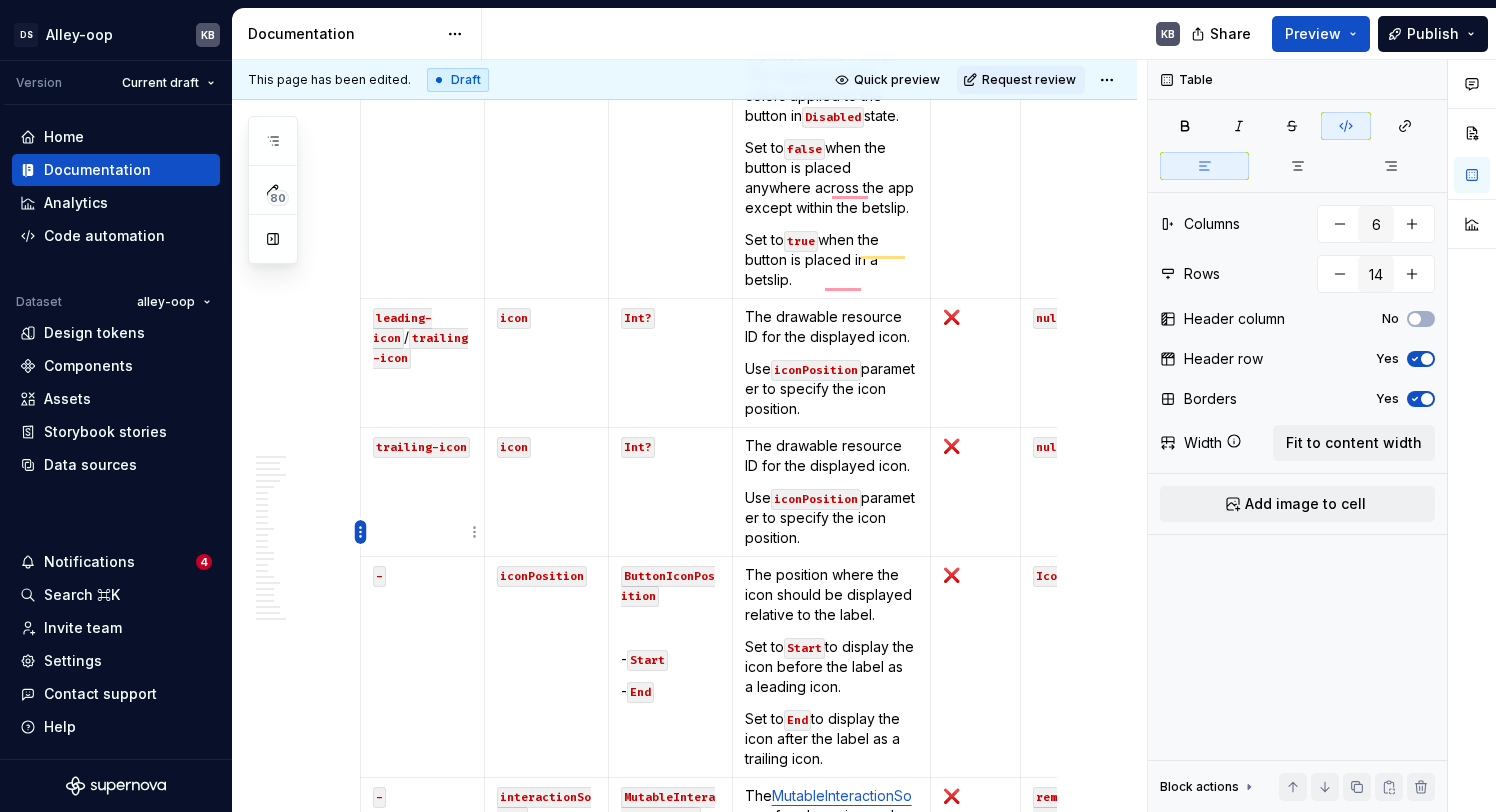 click on "DS Alley-oop KB Version Current draft Home Documentation Analytics Code automation Dataset alley-oop Design tokens Components Assets Storybook stories Data sources Notifications 4 Search ⌘K Invite team Settings Contact support Help Documentation KB Share Preview Publish 80 Pages Add
Accessibility guide for tree Page tree.
Navigate the tree with the arrow keys. Common tree hotkeys apply. Further keybindings are available:
enter to execute primary action on focused item
f2 to start renaming the focused item
escape to abort renaming an item
control+d to start dragging selected items
Welcome to Alley-oop Designers Getting started Contribution Overview Naming standards Developers Overview Android iOS iOS Components in UIKit Web / Retail Contribution Getting Started Android iOS Web / Retail HIDDEN Getting started HIDDEN CONTRIBUTION HIDDEN iOS - Token usage backup Versioning Foundations Accessibility Borders Overview Usage Tokens Android iOS" at bounding box center (748, 406) 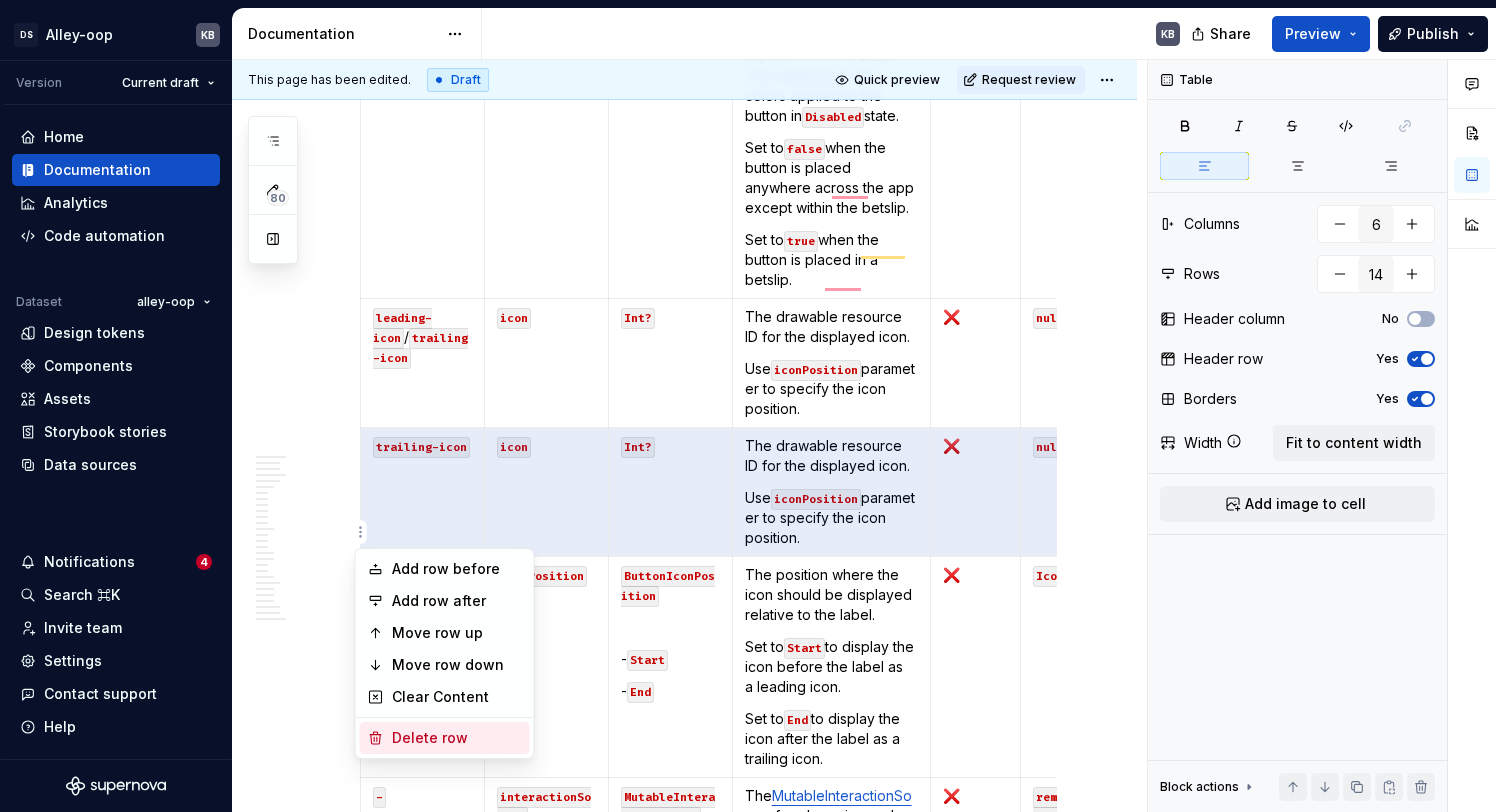 click on "Delete row" at bounding box center [457, 738] 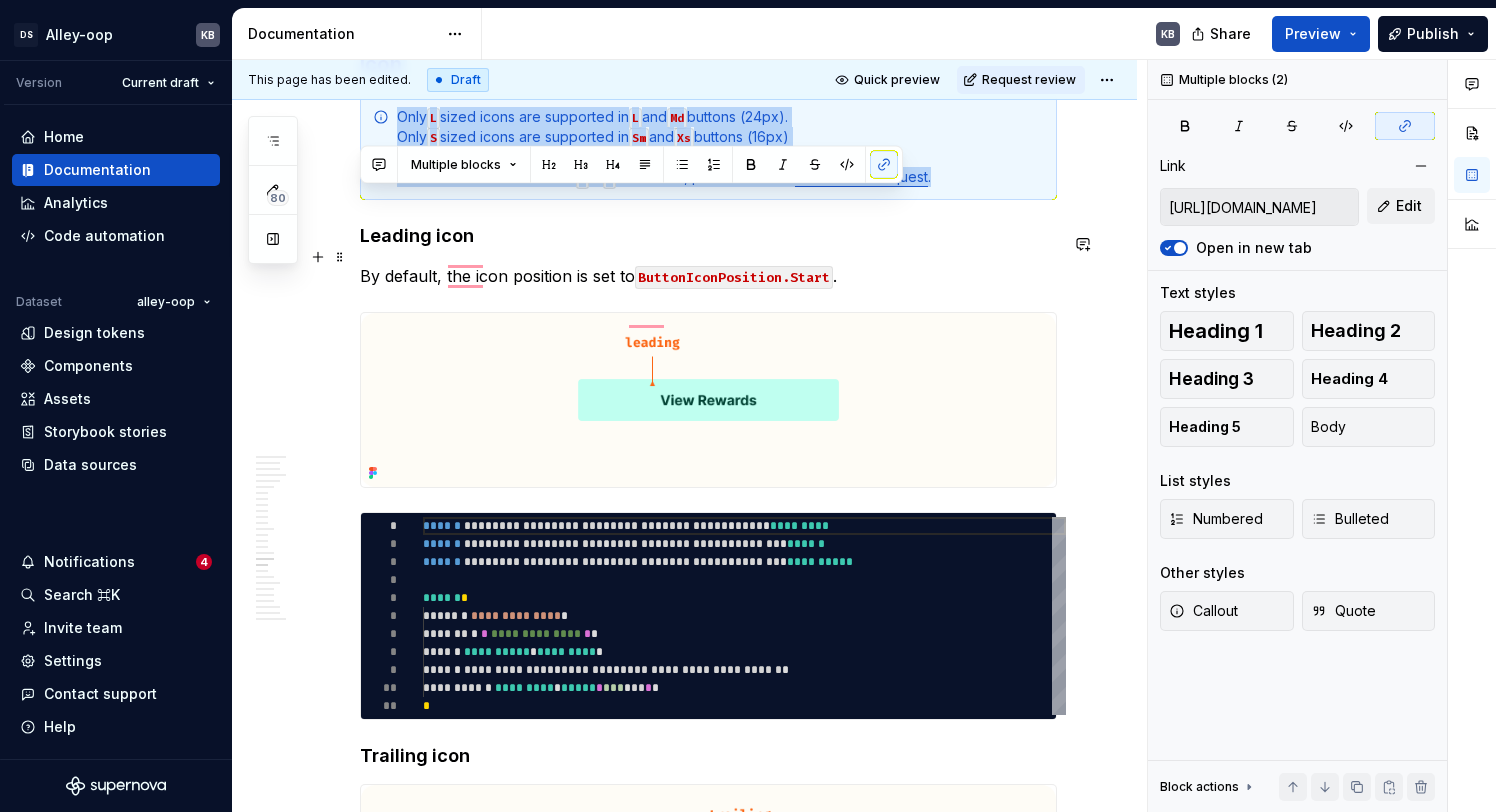 drag, startPoint x: 360, startPoint y: 206, endPoint x: 967, endPoint y: 330, distance: 619.53613 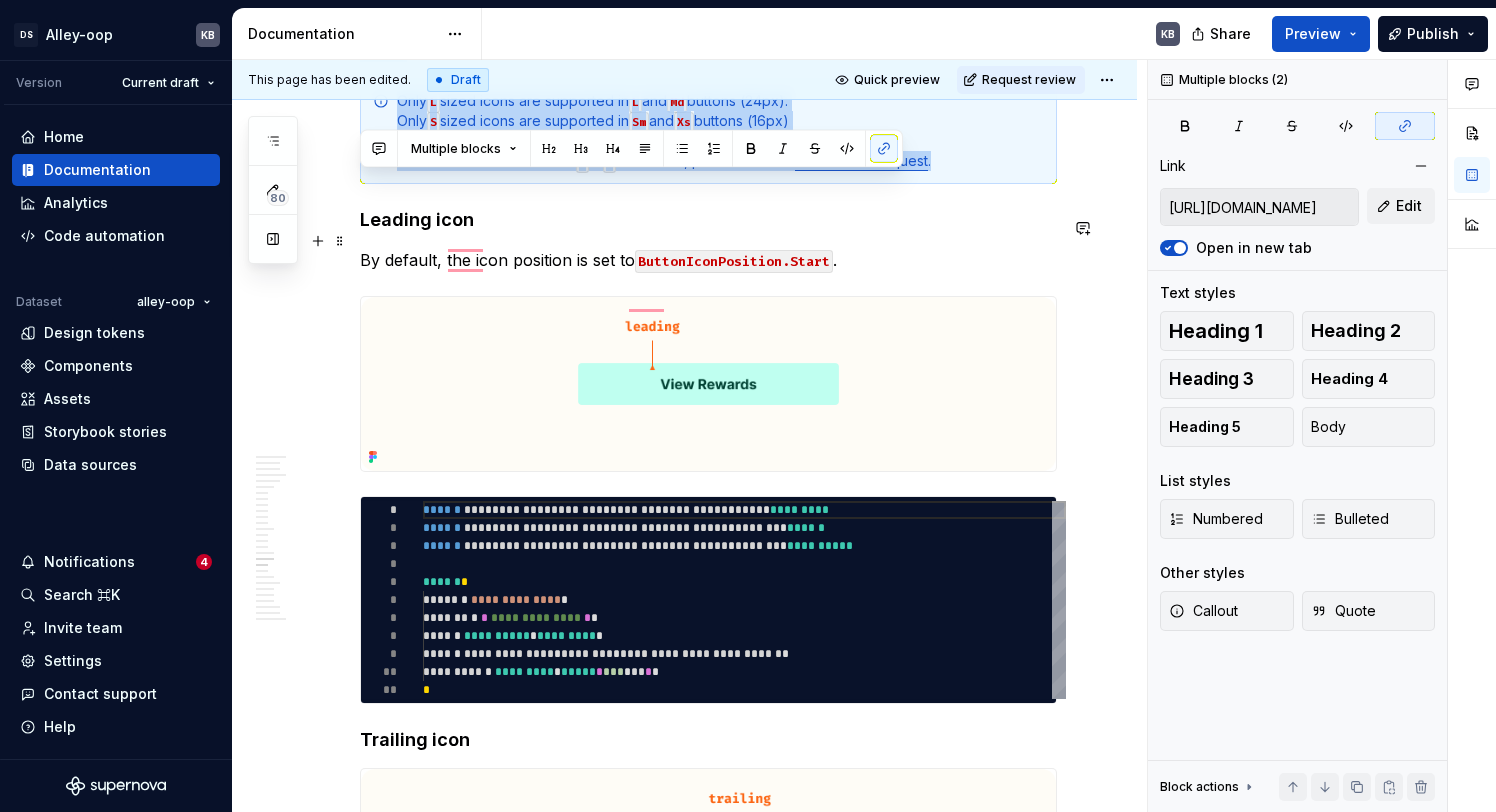 click on "Only  L  sized icons are supported in  L  and  Md  buttons (24px).  Only  S  sized icons are supported in  Sm  and  Xs  buttons (16px) If there is a need for a new  L  or  S  sized icon, please submit a  contribution request ." at bounding box center [720, 131] 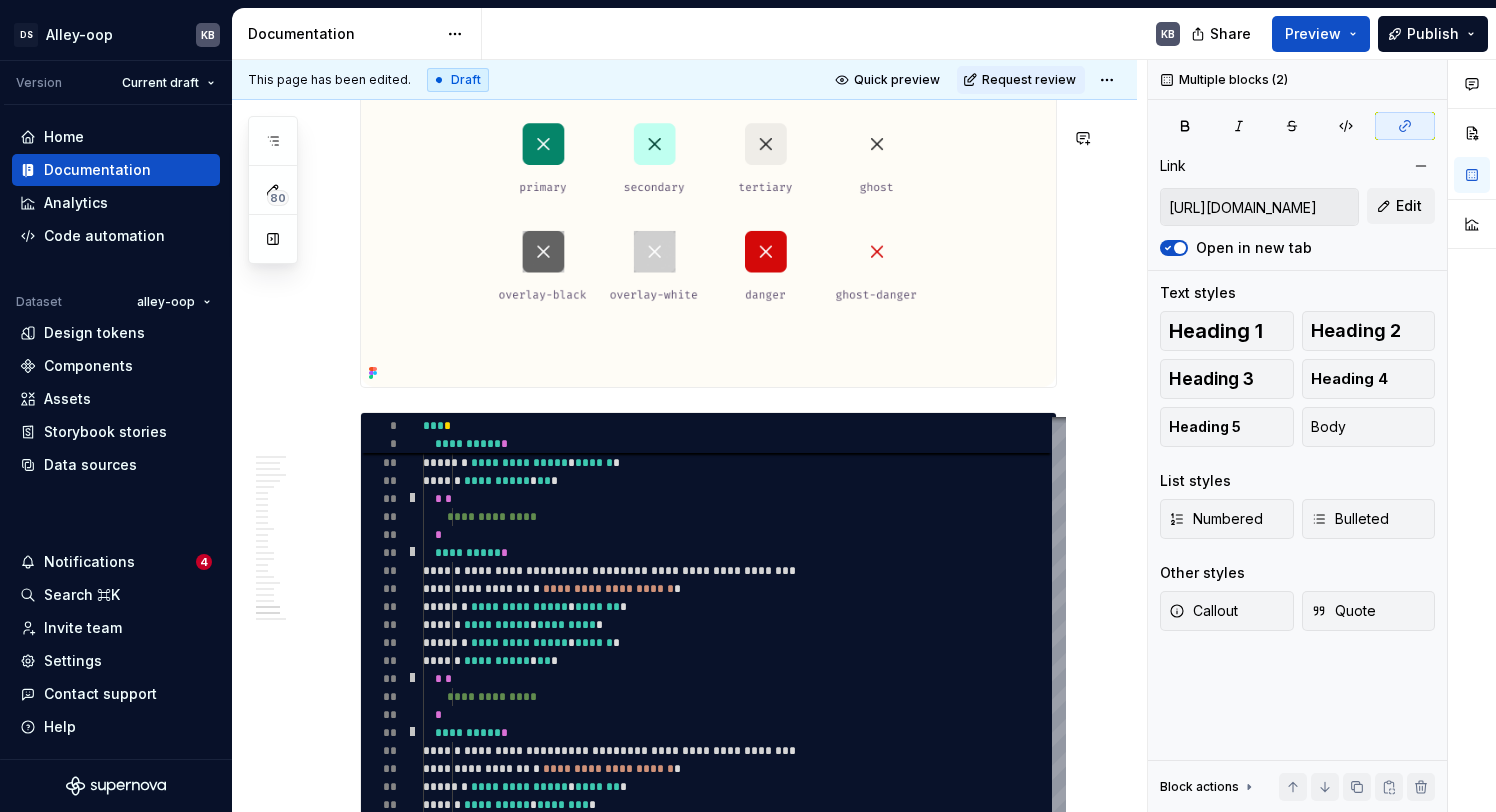 click on "Compose" at bounding box center (708, 7) 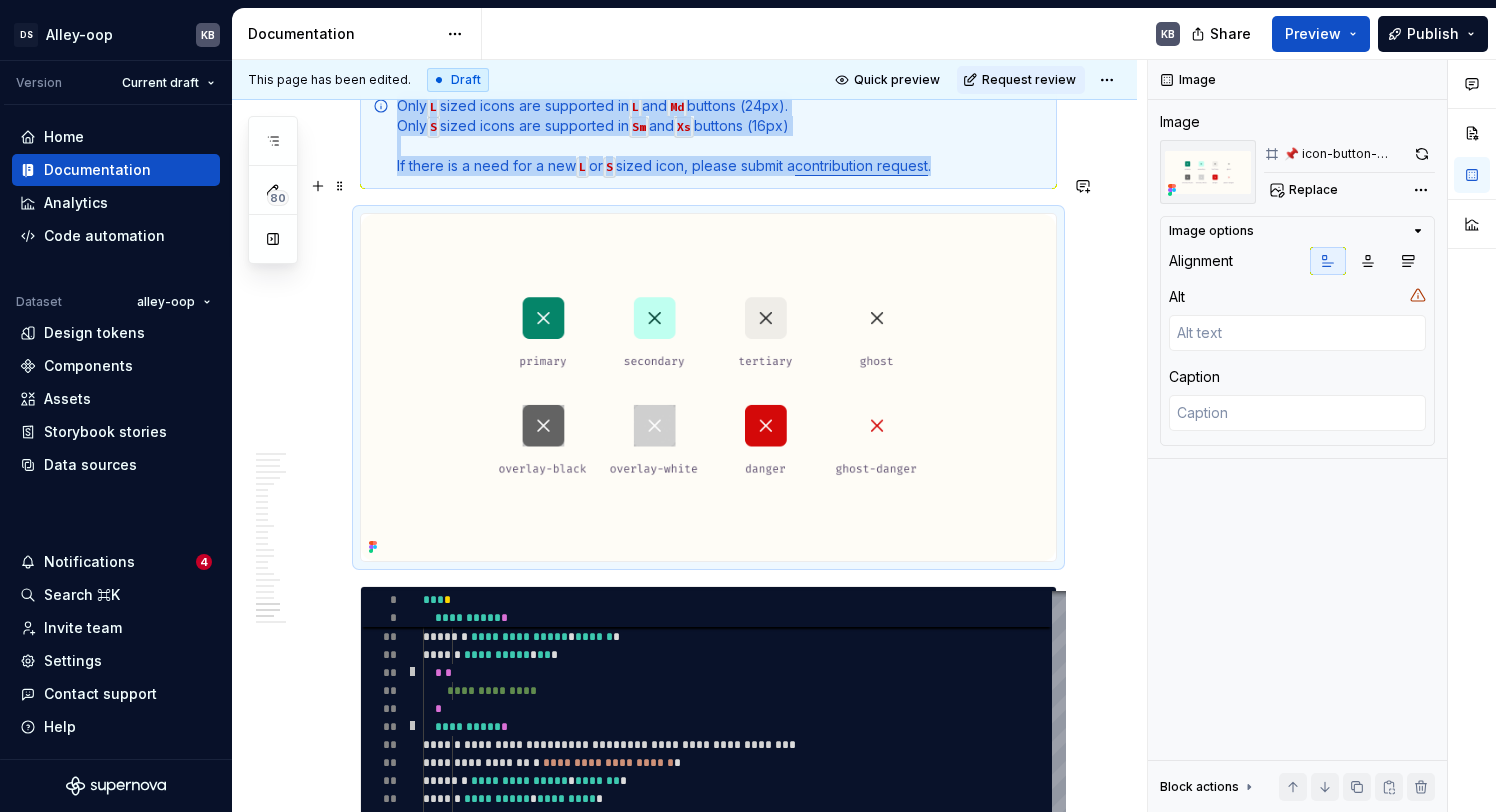 click on "**********" at bounding box center [708, -6686] 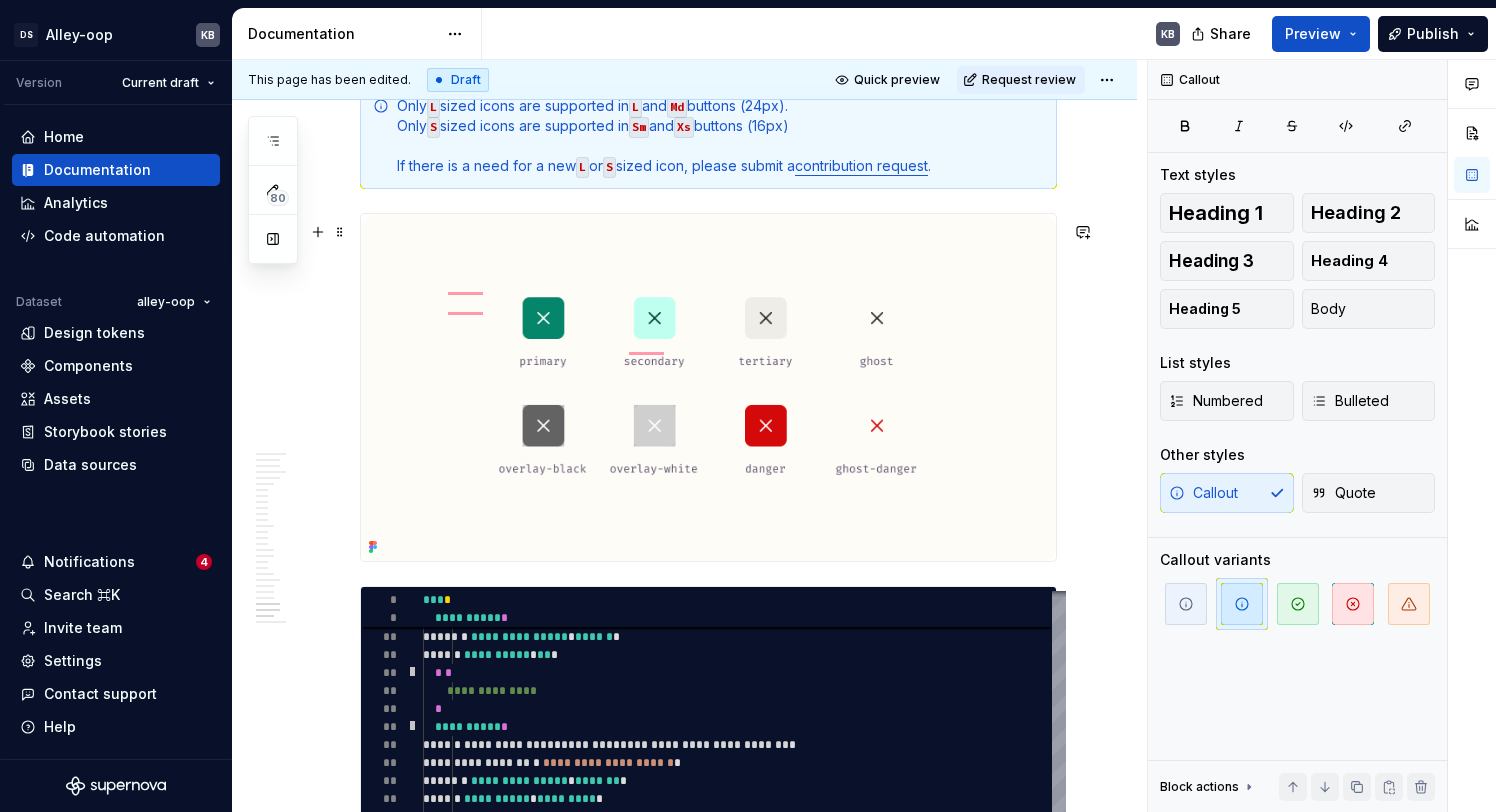 click on "Icon" at bounding box center [708, 53] 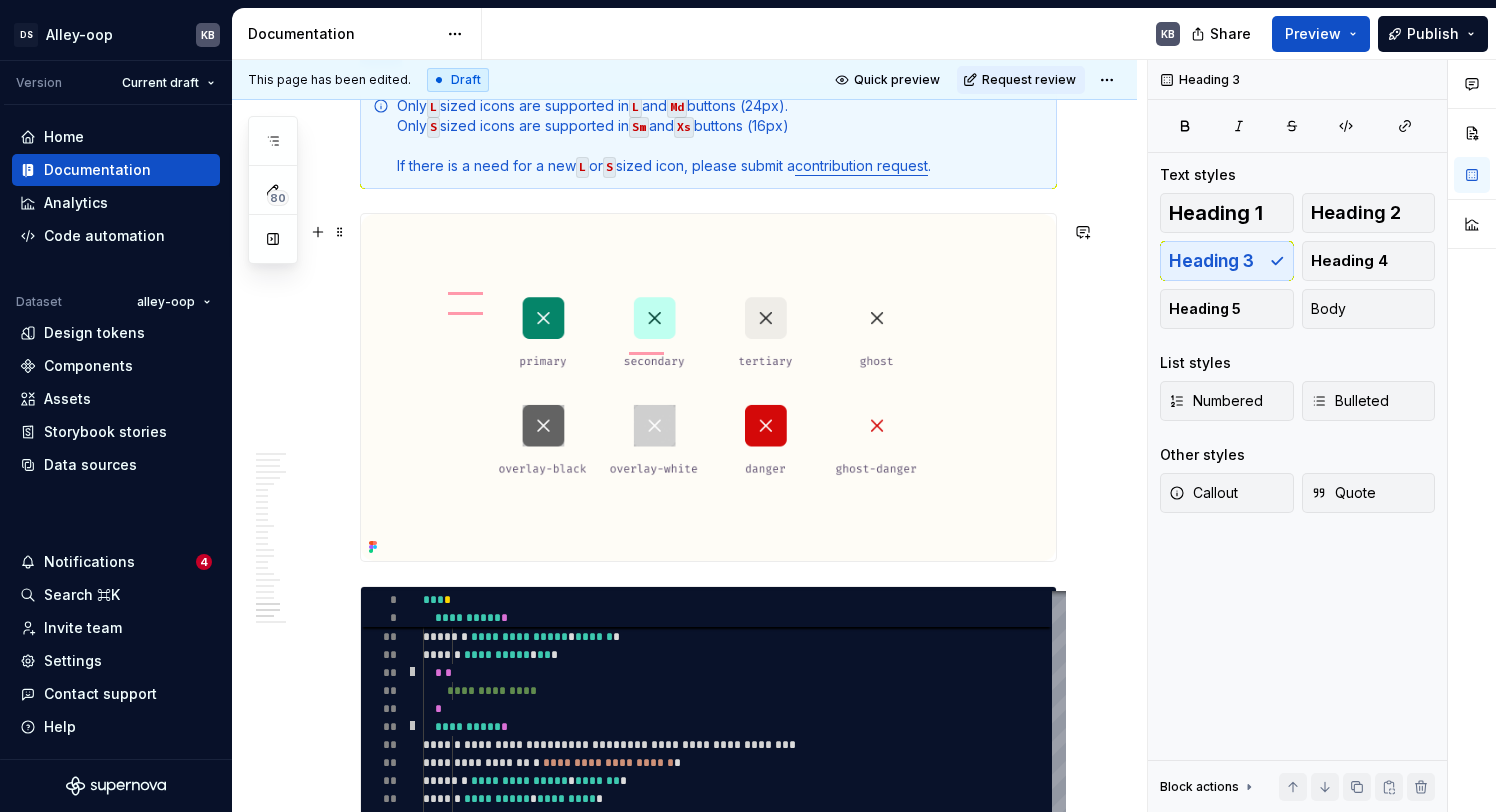 click on "Icon" at bounding box center (708, 53) 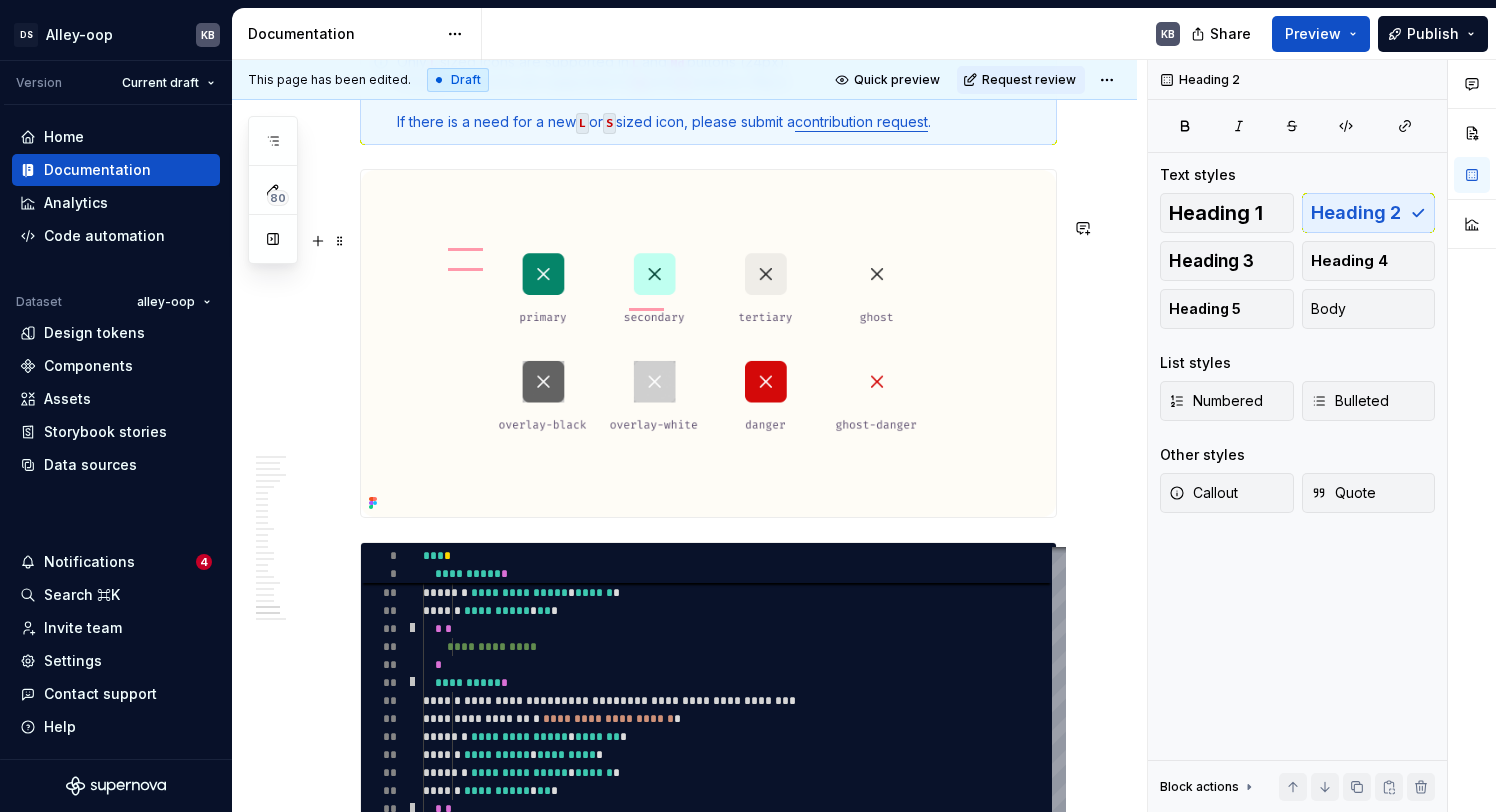 click on "Only  L  sized icons are supported in  L  and  Md  buttons (24px).  Only  S  sized icons are supported in  Sm  and  Xs  buttons (16px) If there is a need for a new  L  or  S  sized icon, please submit a  contribution request ." at bounding box center (720, 92) 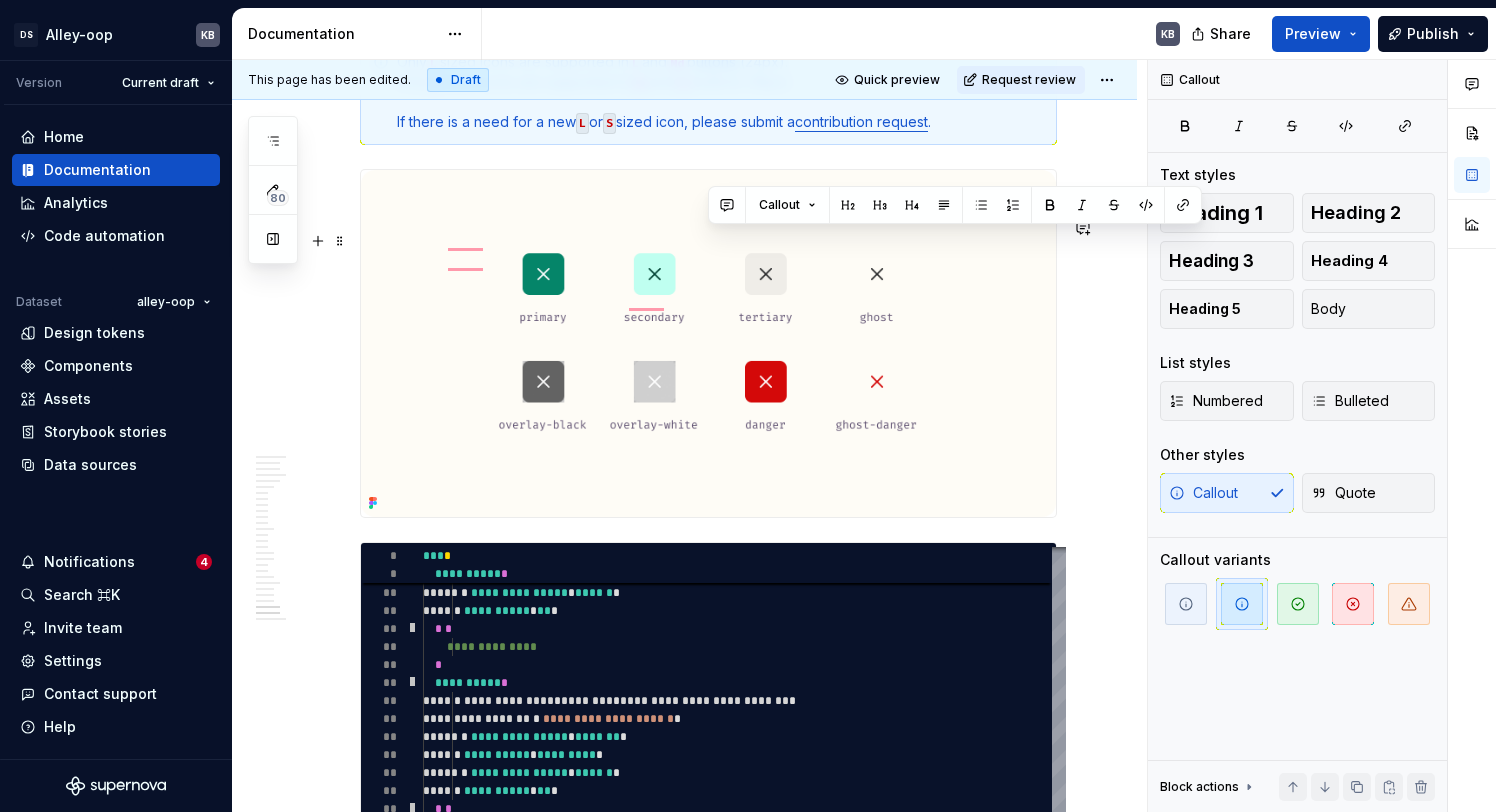 click on "Only  L  sized icons are supported in  L  and  Md  buttons (24px).  Only  S  sized icons are supported in  Sm  and  Xs  buttons (16px) If there is a need for a new  L  or  S  sized icon, please submit a  contribution request ." at bounding box center (720, 92) 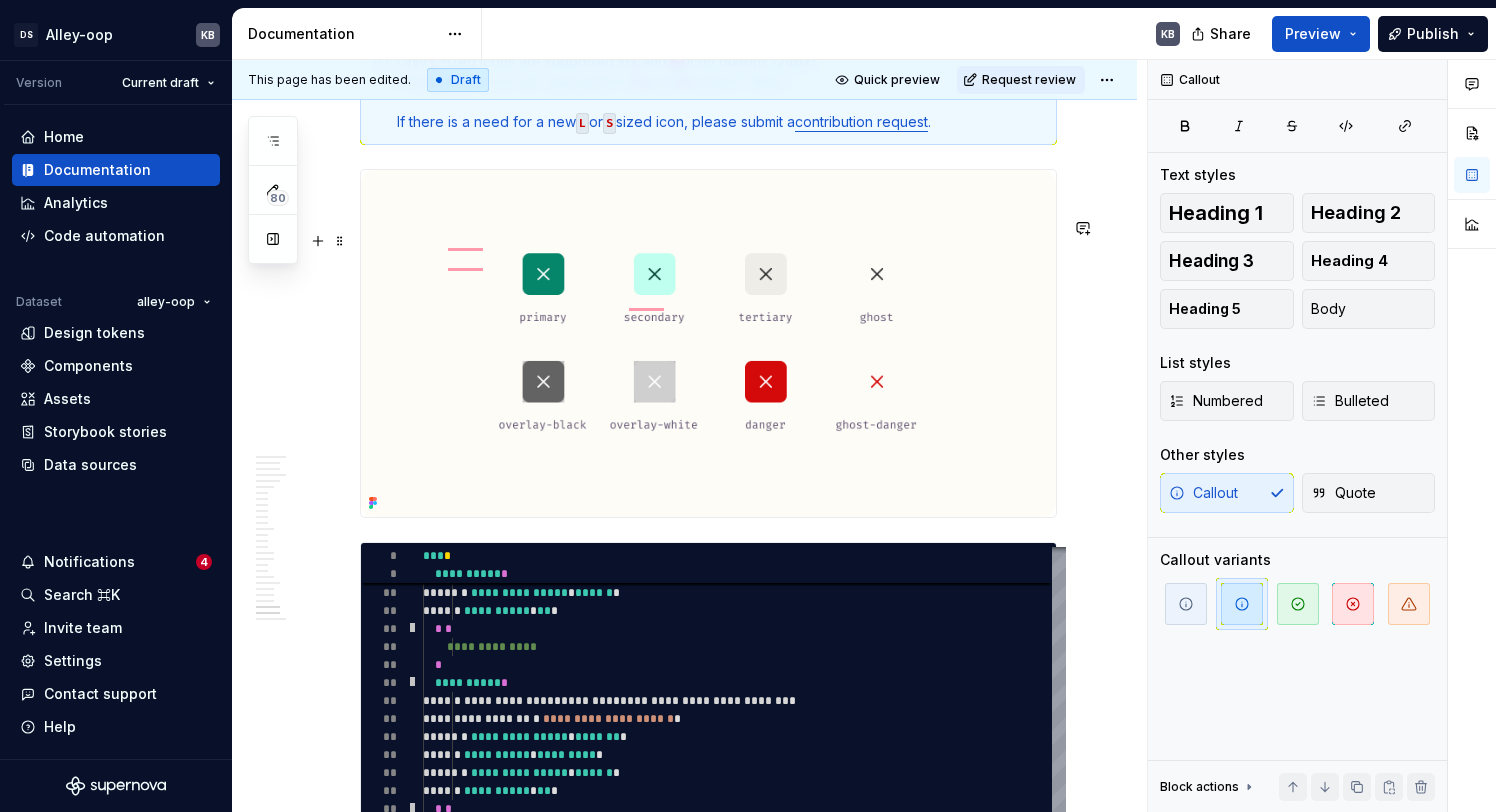 click on "Only  L  sized icons are supported in  L  and  Md  icon buttons (24px).  Only  S  sized icons are supported in  Sm  and  Xs  buttons (16px) If there is a need for a new  L  or  S  sized icon, please submit a  contribution request ." at bounding box center [720, 92] 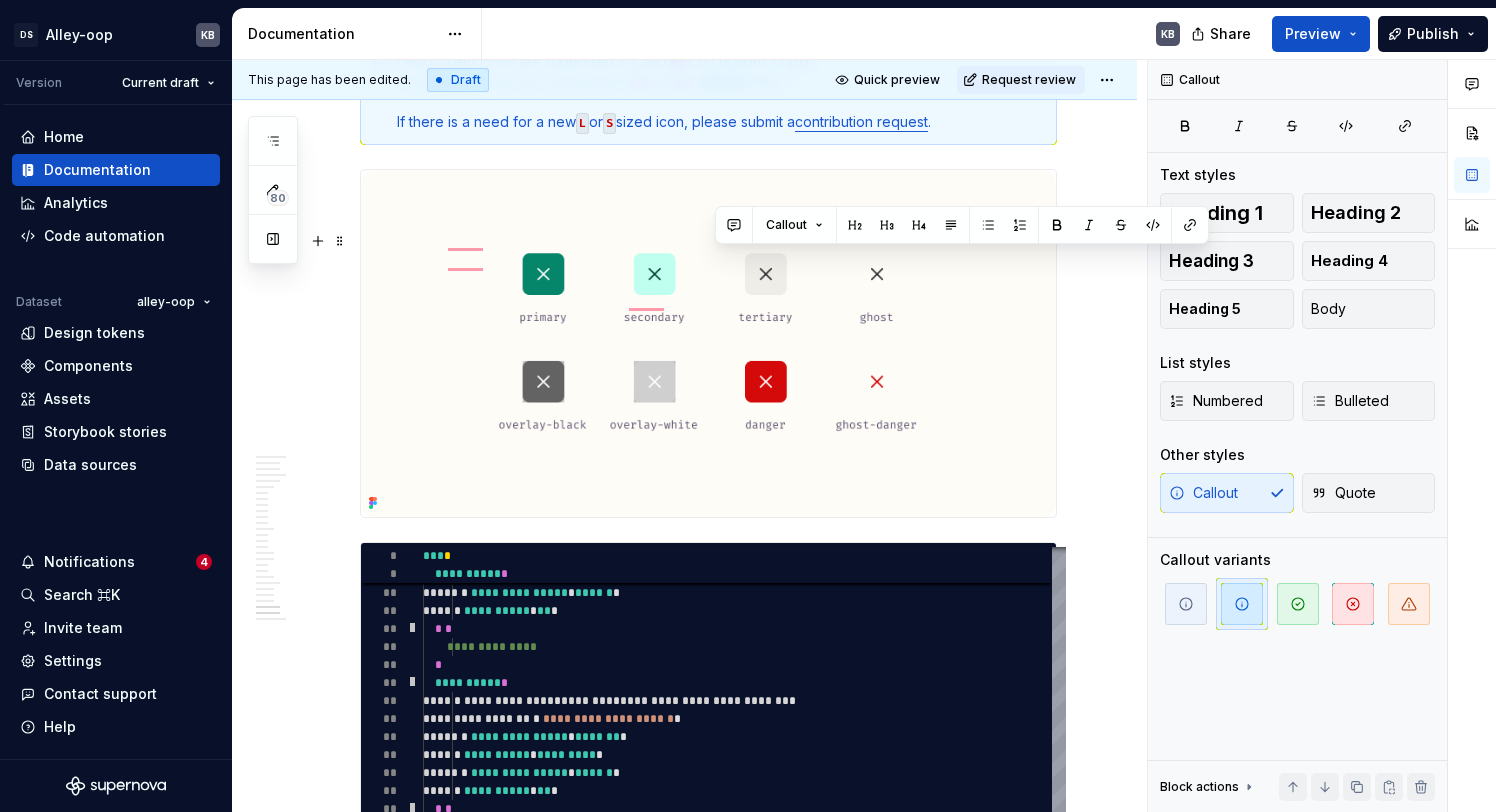click on "Only  L  sized icons are supported in  L  and  Md  icon buttons (24px).  Only  S  sized icons are supported in  Sm  and  Xs  buttons (16px) If there is a need for a new  L  or  S  sized icon, please submit a  contribution request ." at bounding box center (720, 92) 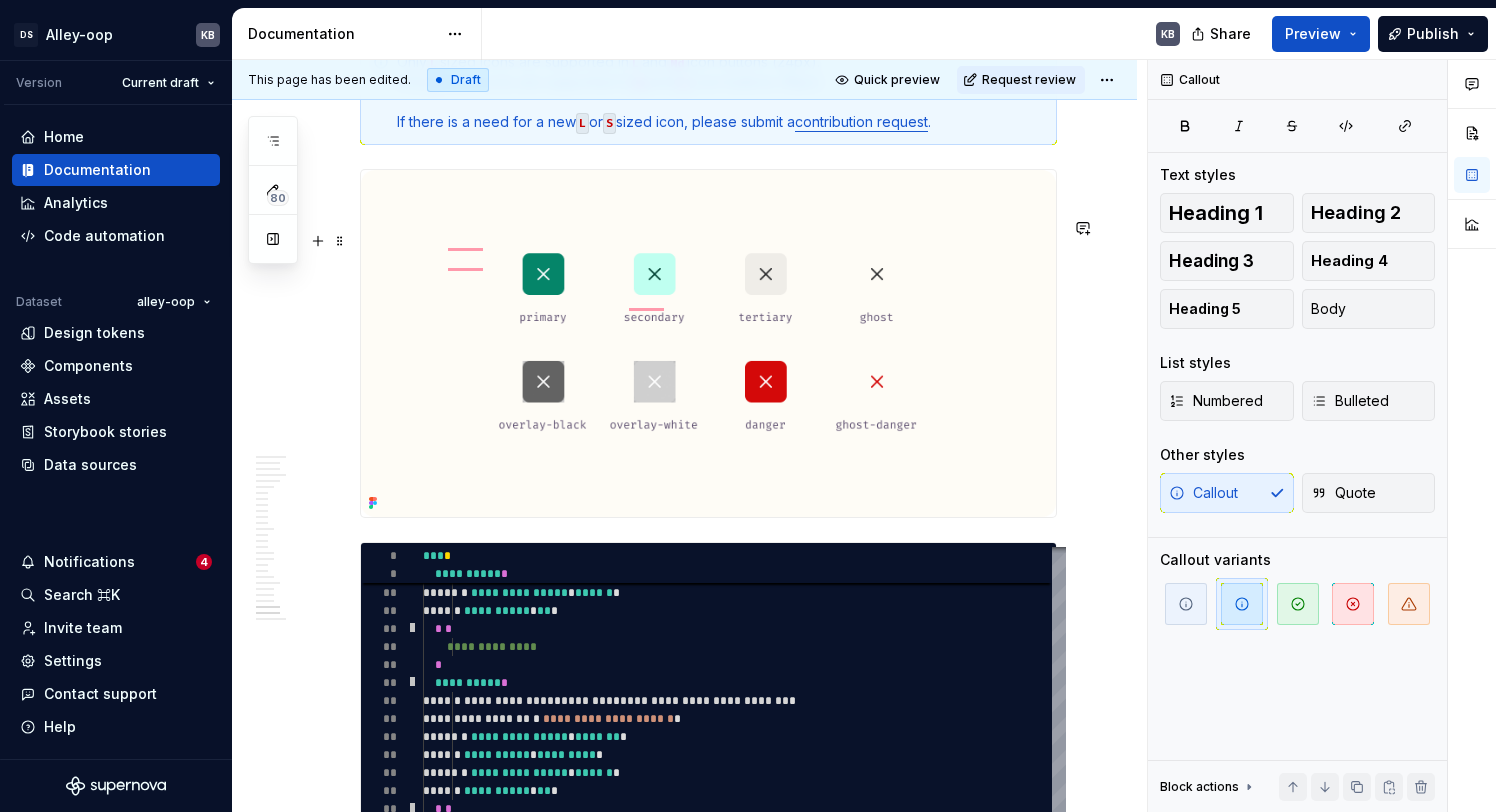 click on "Only  L  sized icons are supported in  L  and  Md  icon buttons (24px).  Only  S  sized icons are supported in  Sm  and  Xs  icon buttons (16px) If there is a need for a new  L  or  S  sized icon, please submit a  contribution request ." at bounding box center (720, 92) 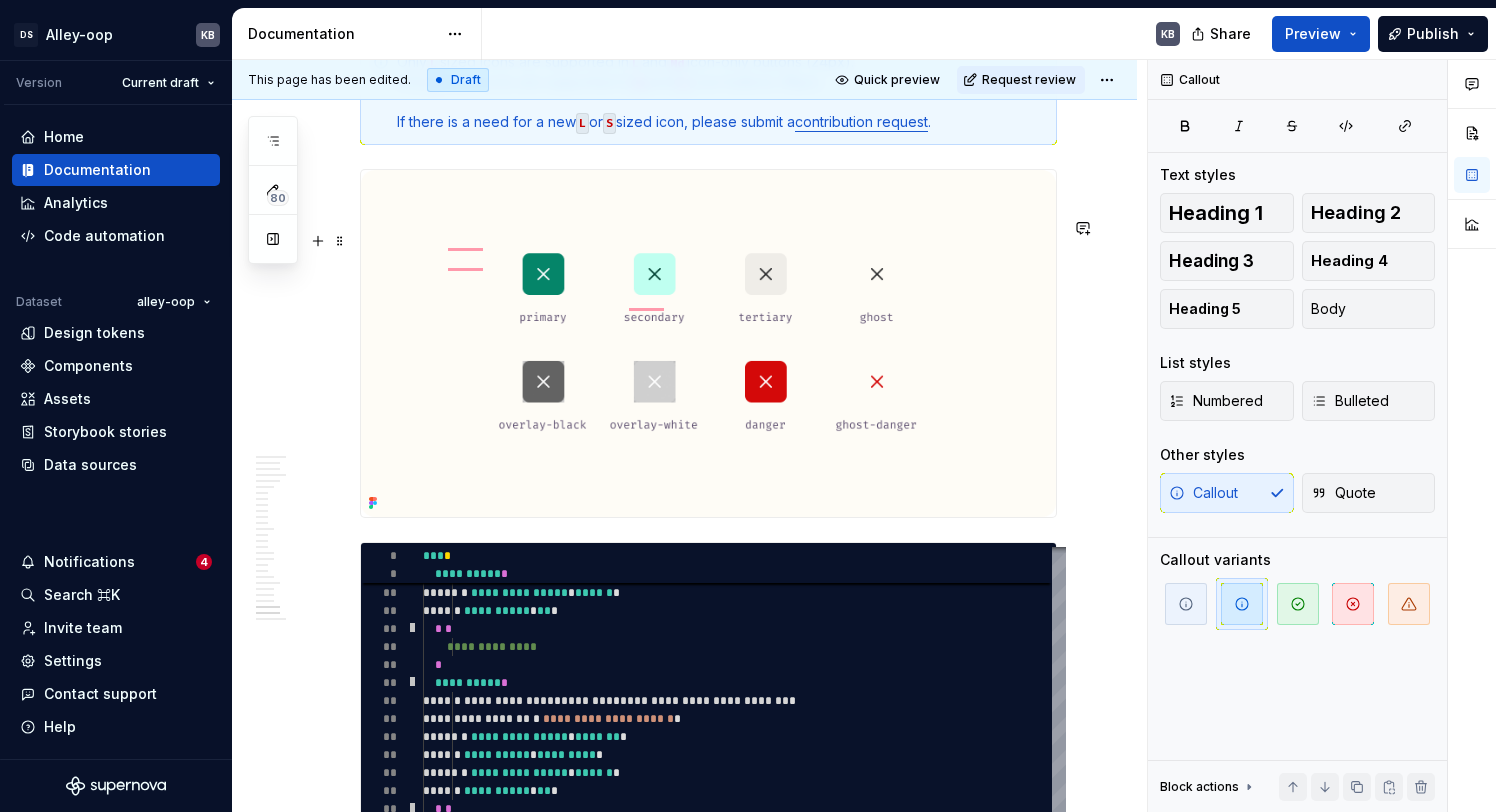 click on "Only  L  sized icons are supported in  L  and  Md  icon-only buttons (24px).  Only  S  sized icons are supported in  Sm  and  Xs  icon buttons (16px) If there is a need for a new  L  or  S  sized icon, please submit a  contribution request ." at bounding box center [720, 92] 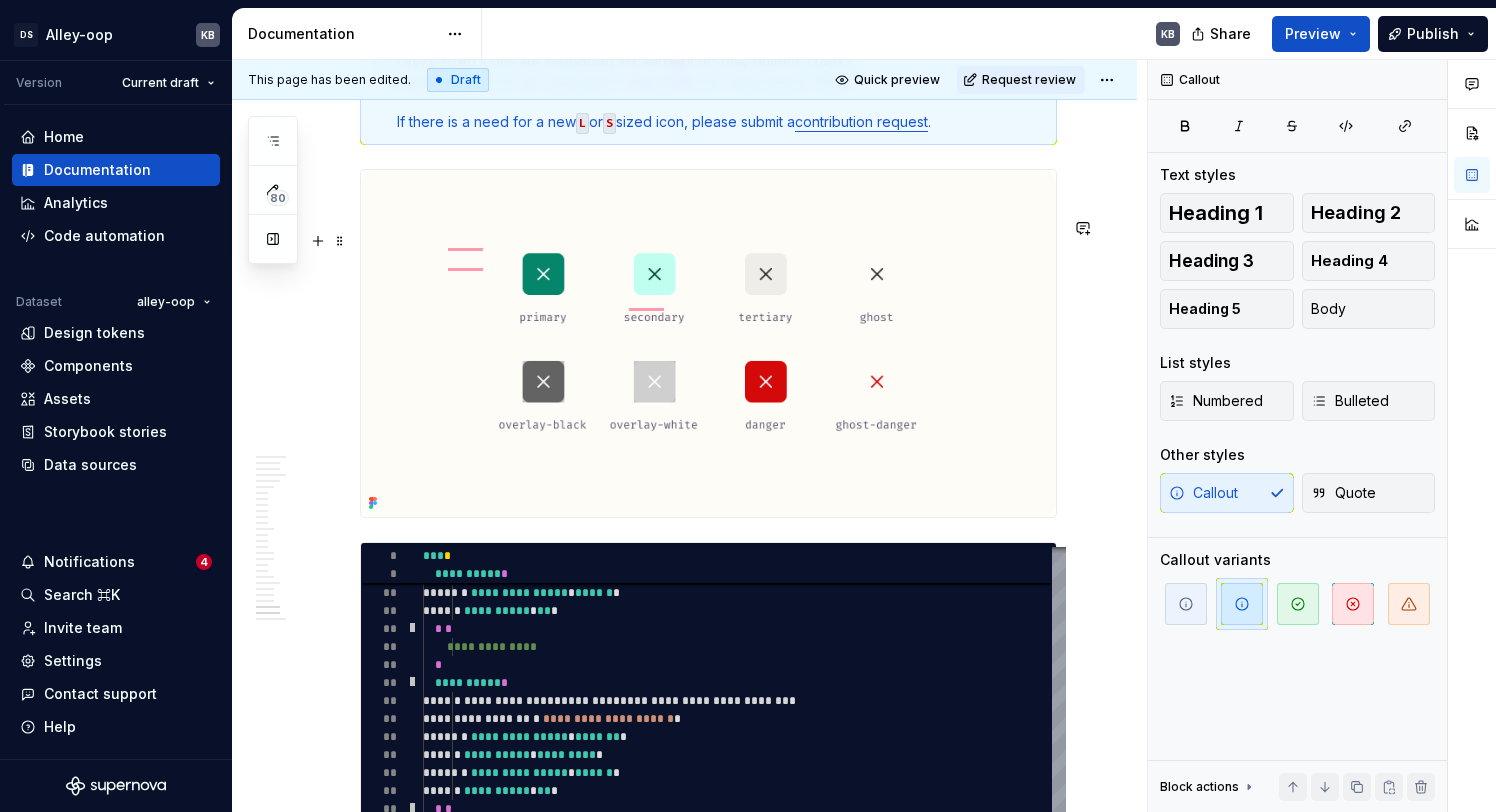 scroll, scrollTop: 16581, scrollLeft: 0, axis: vertical 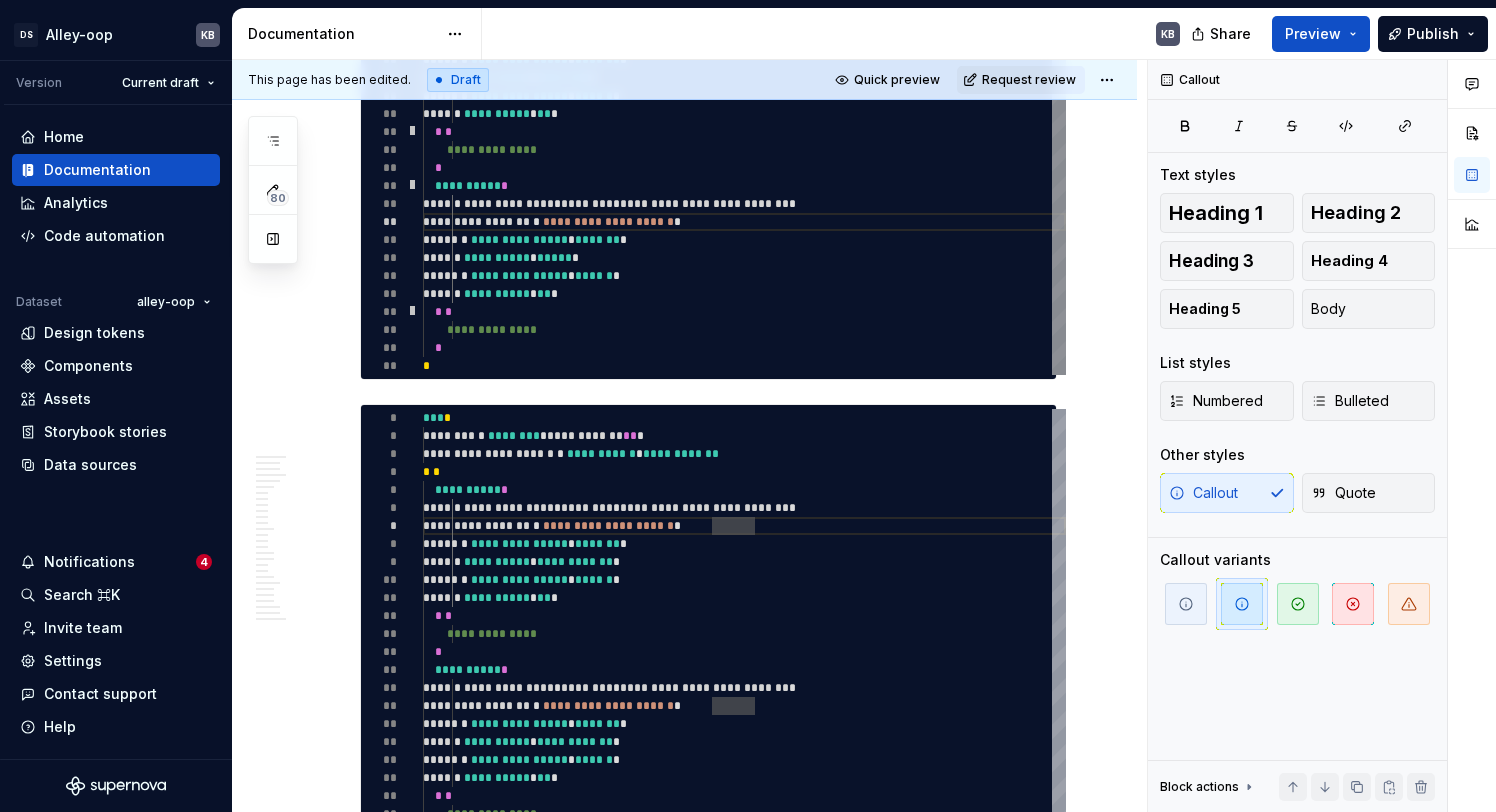 click on "**********" at bounding box center [744, -30] 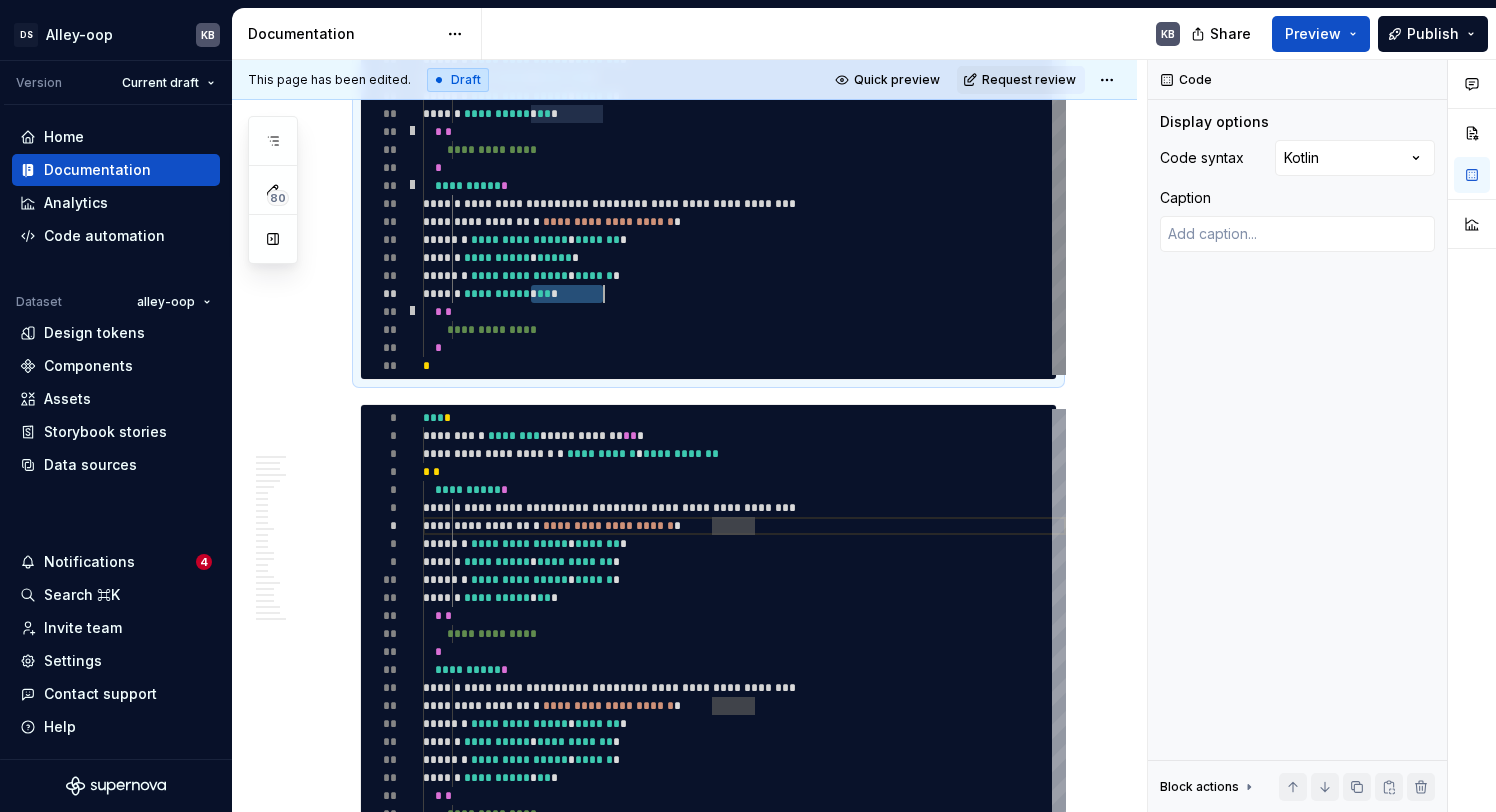 click on "**********" at bounding box center [744, -30] 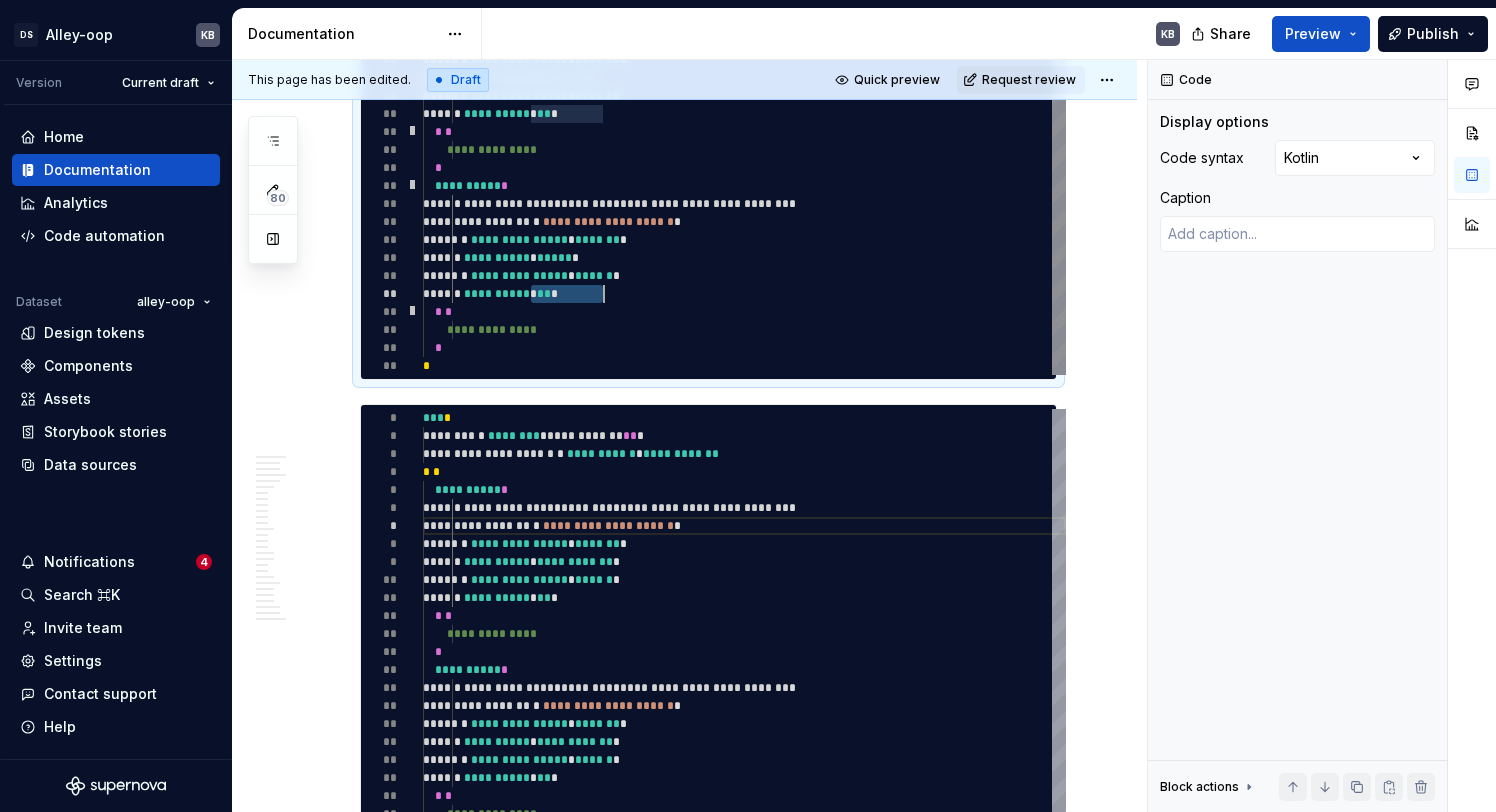 click on "**********" at bounding box center [744, -30] 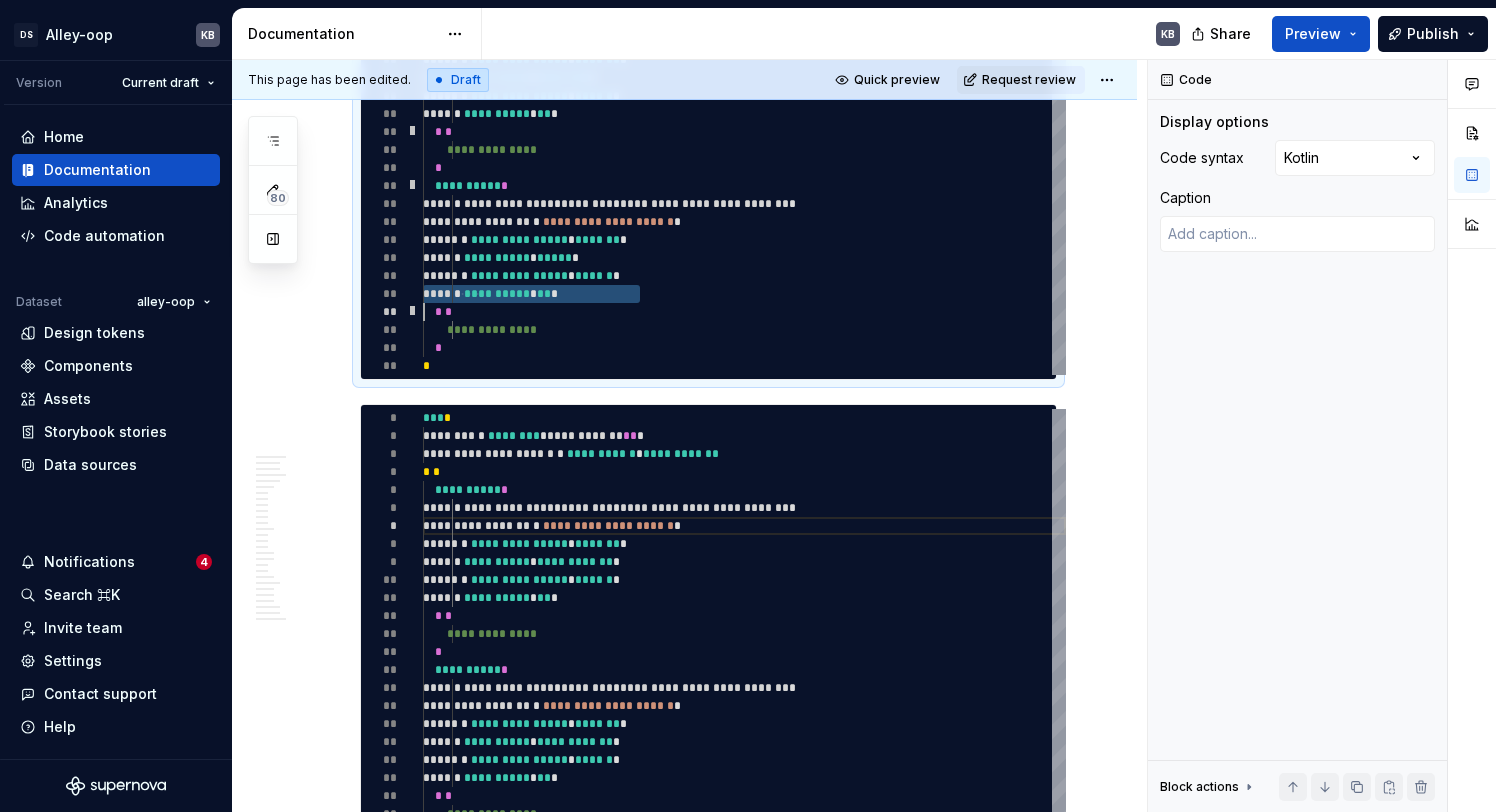 click on "**********" at bounding box center (684, -7370) 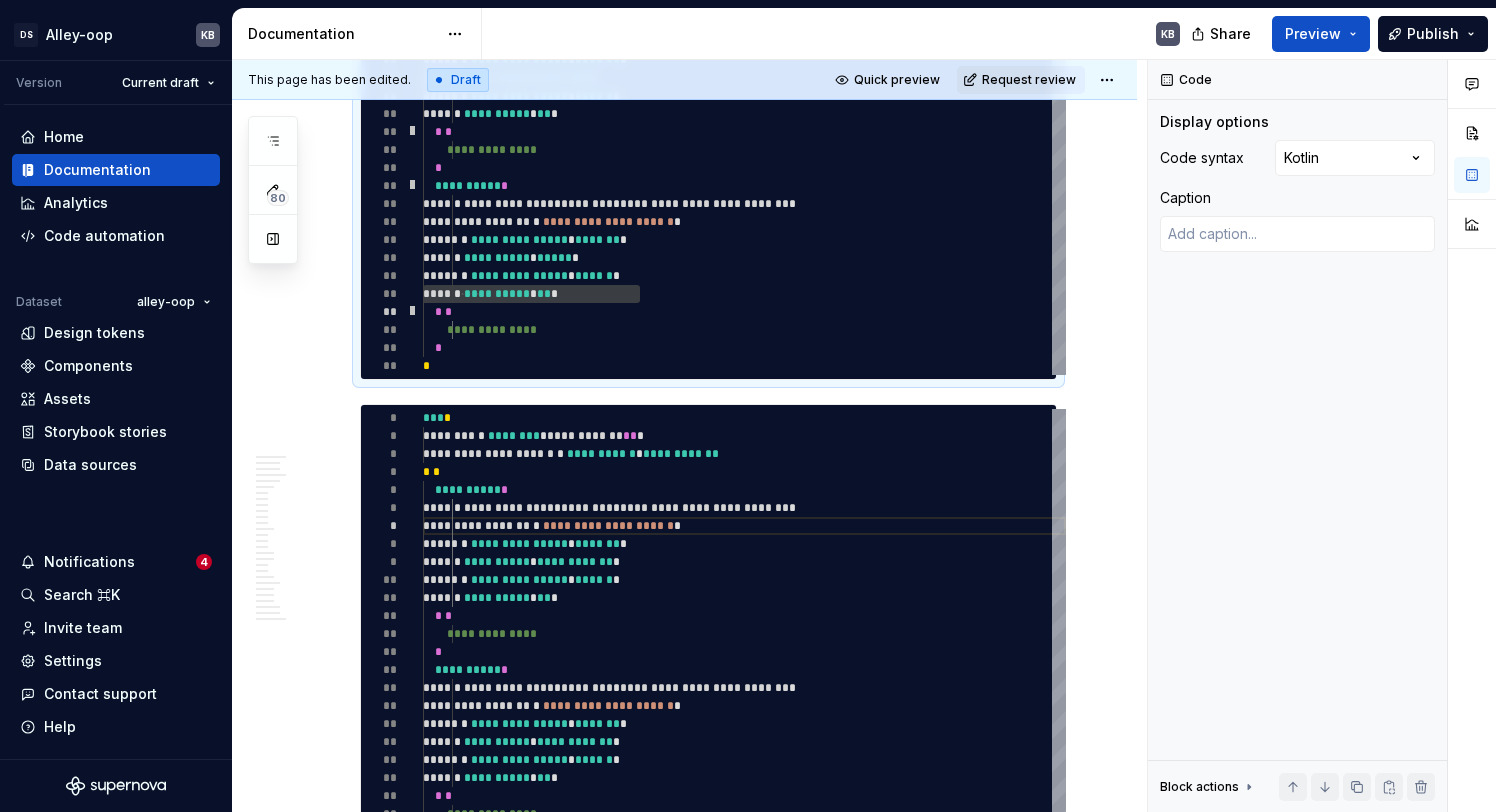 scroll, scrollTop: 17836, scrollLeft: 0, axis: vertical 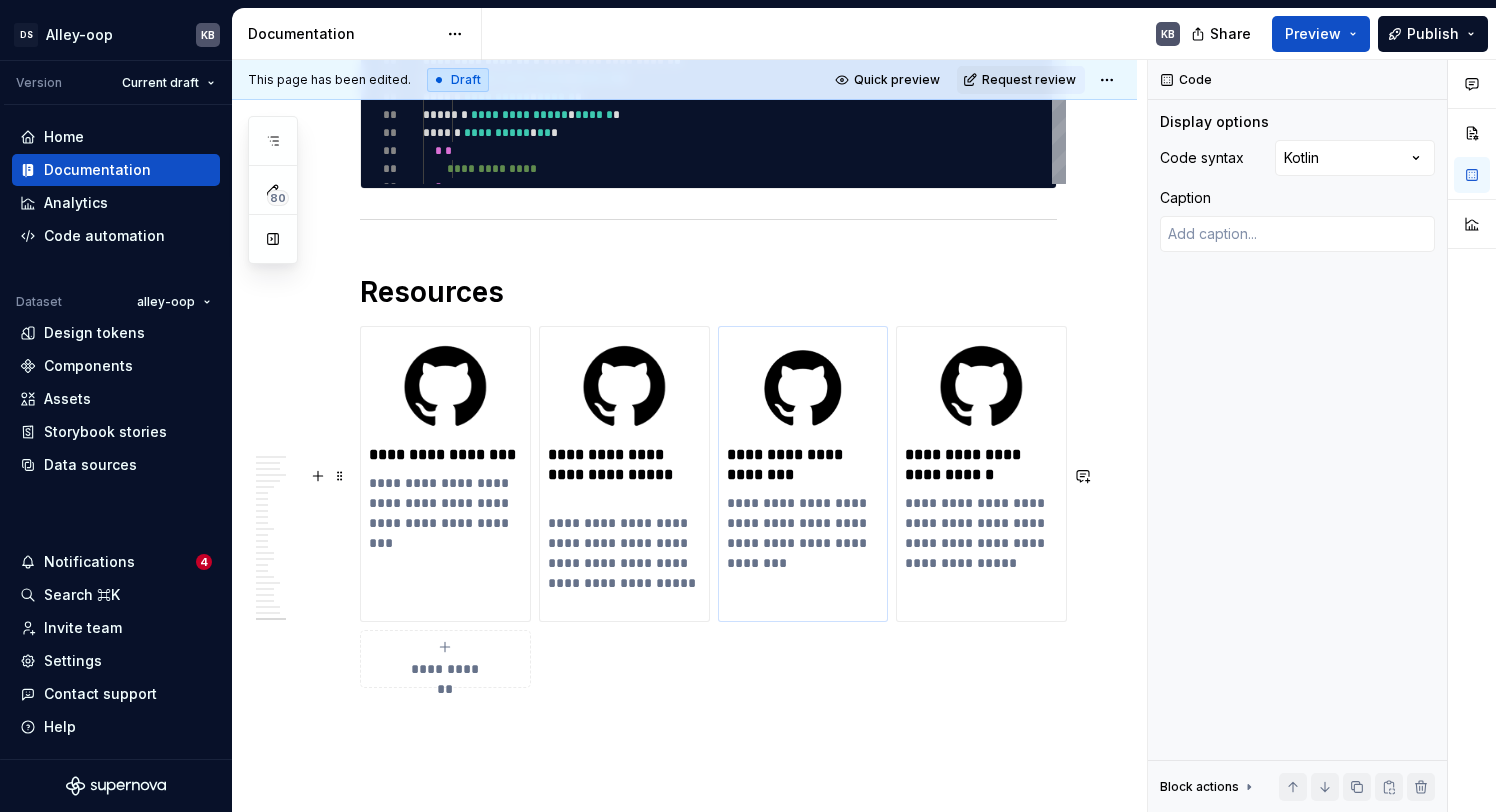 click at bounding box center (803, 386) 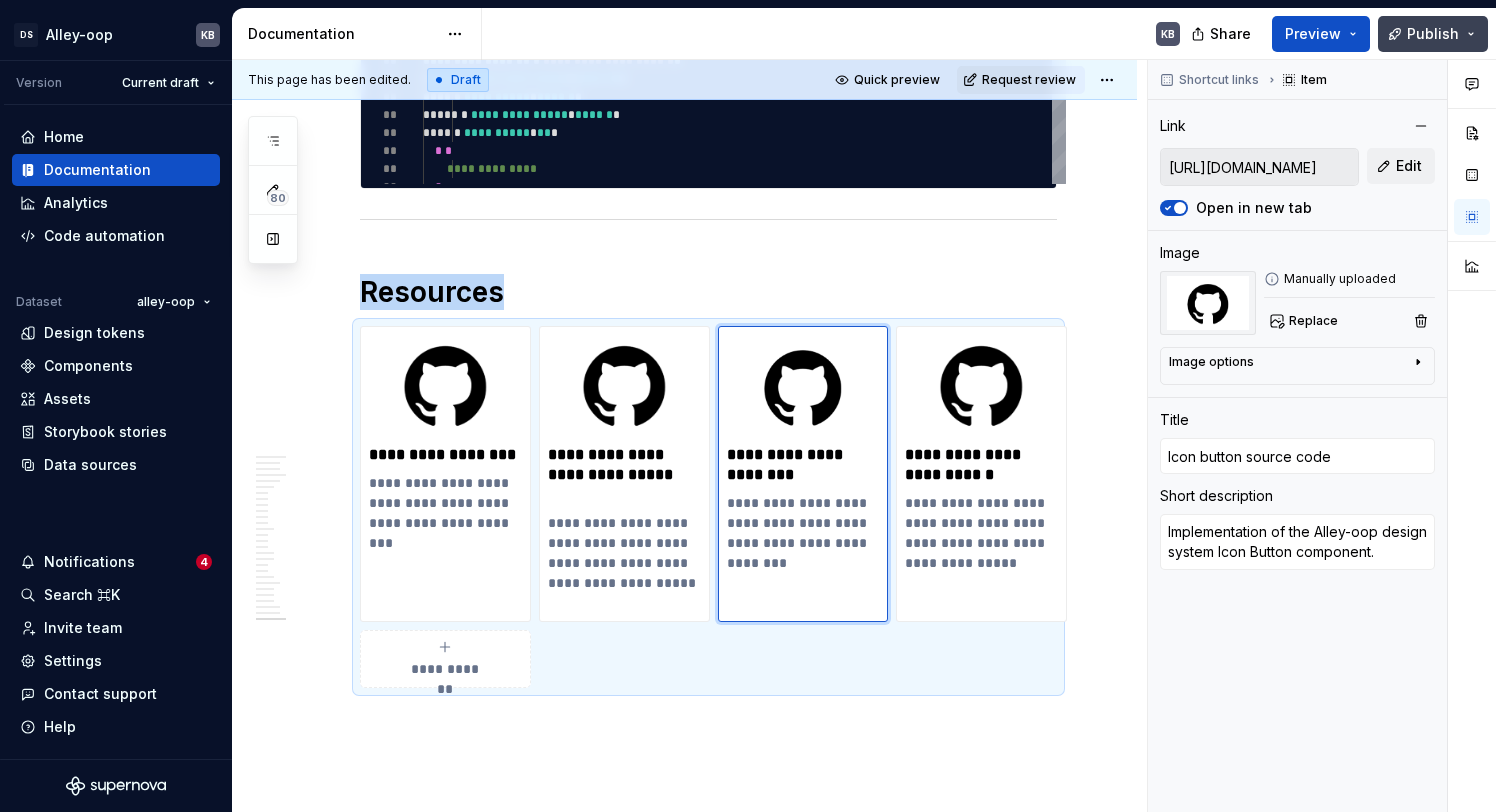 click on "Publish" at bounding box center (1433, 34) 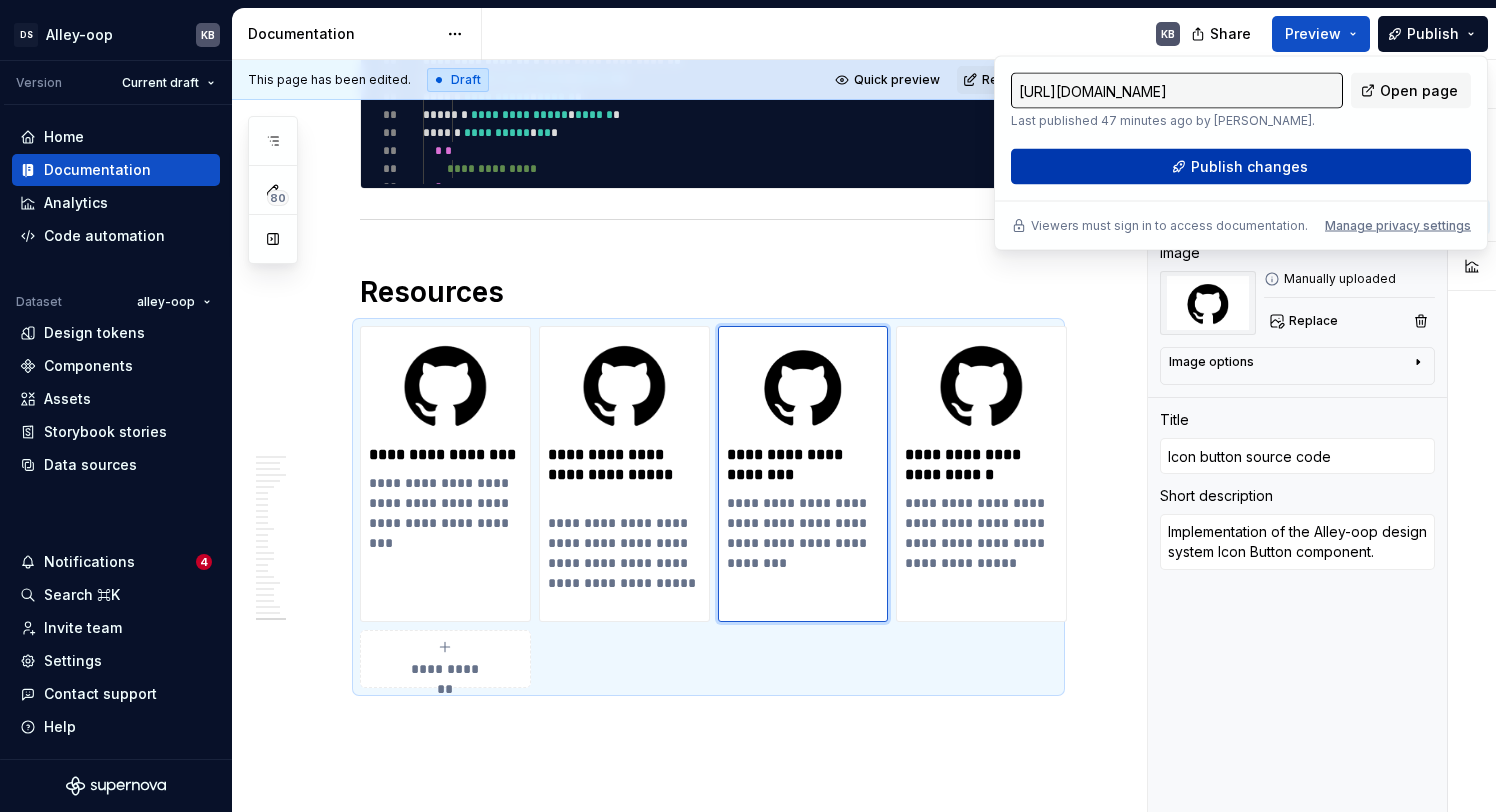 click on "Publish changes" at bounding box center (1249, 167) 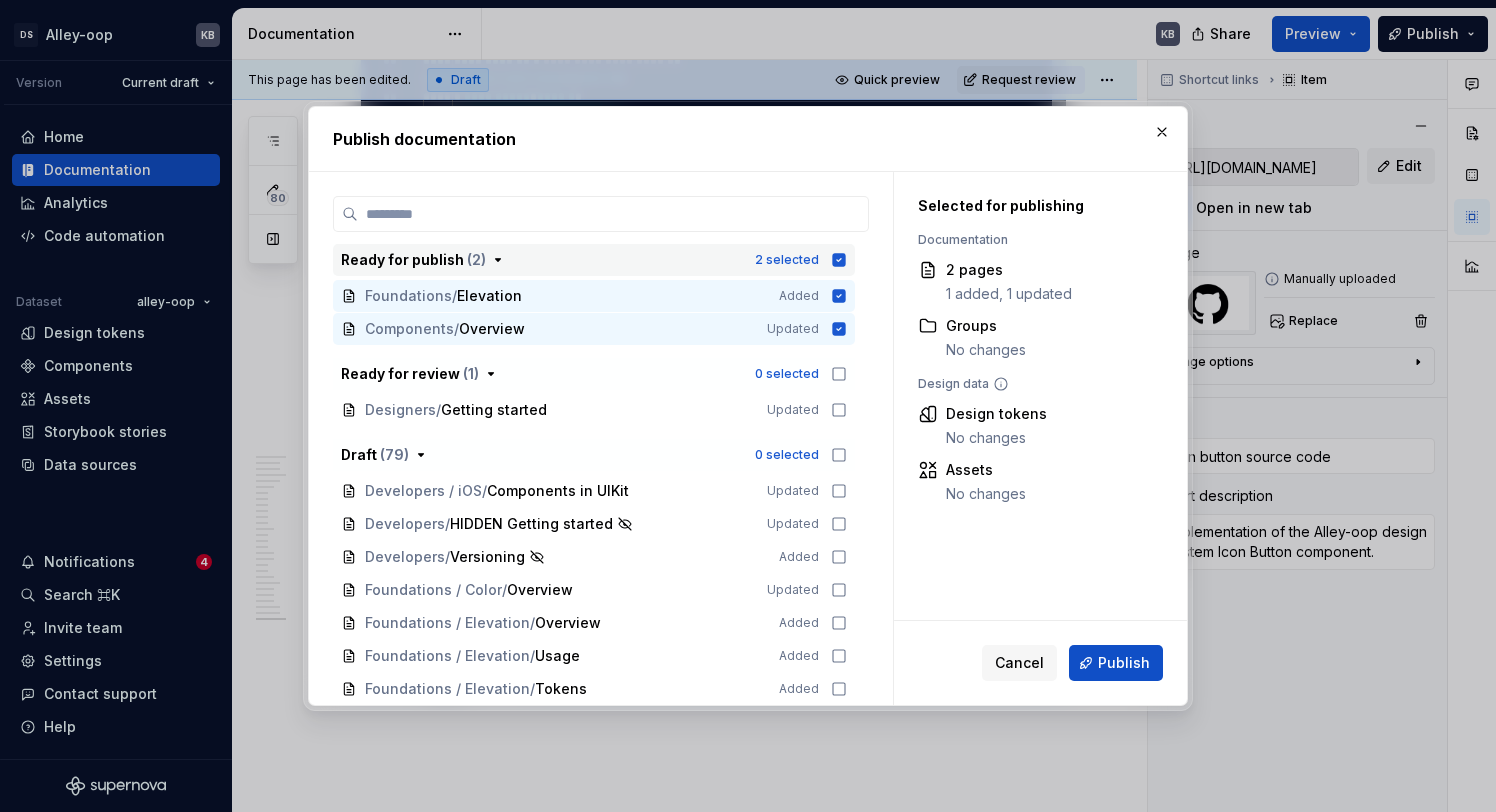 click 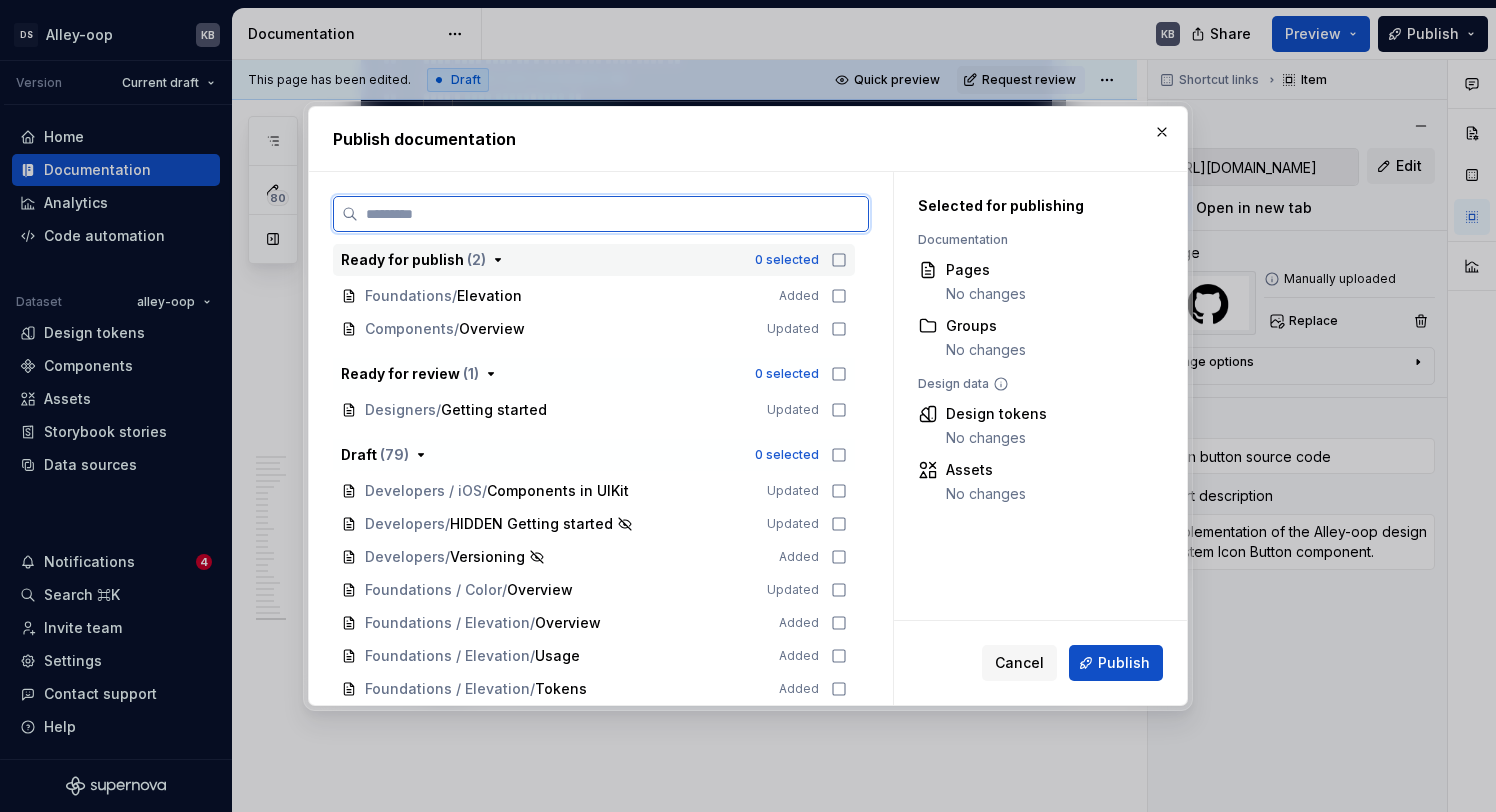 click at bounding box center (613, 214) 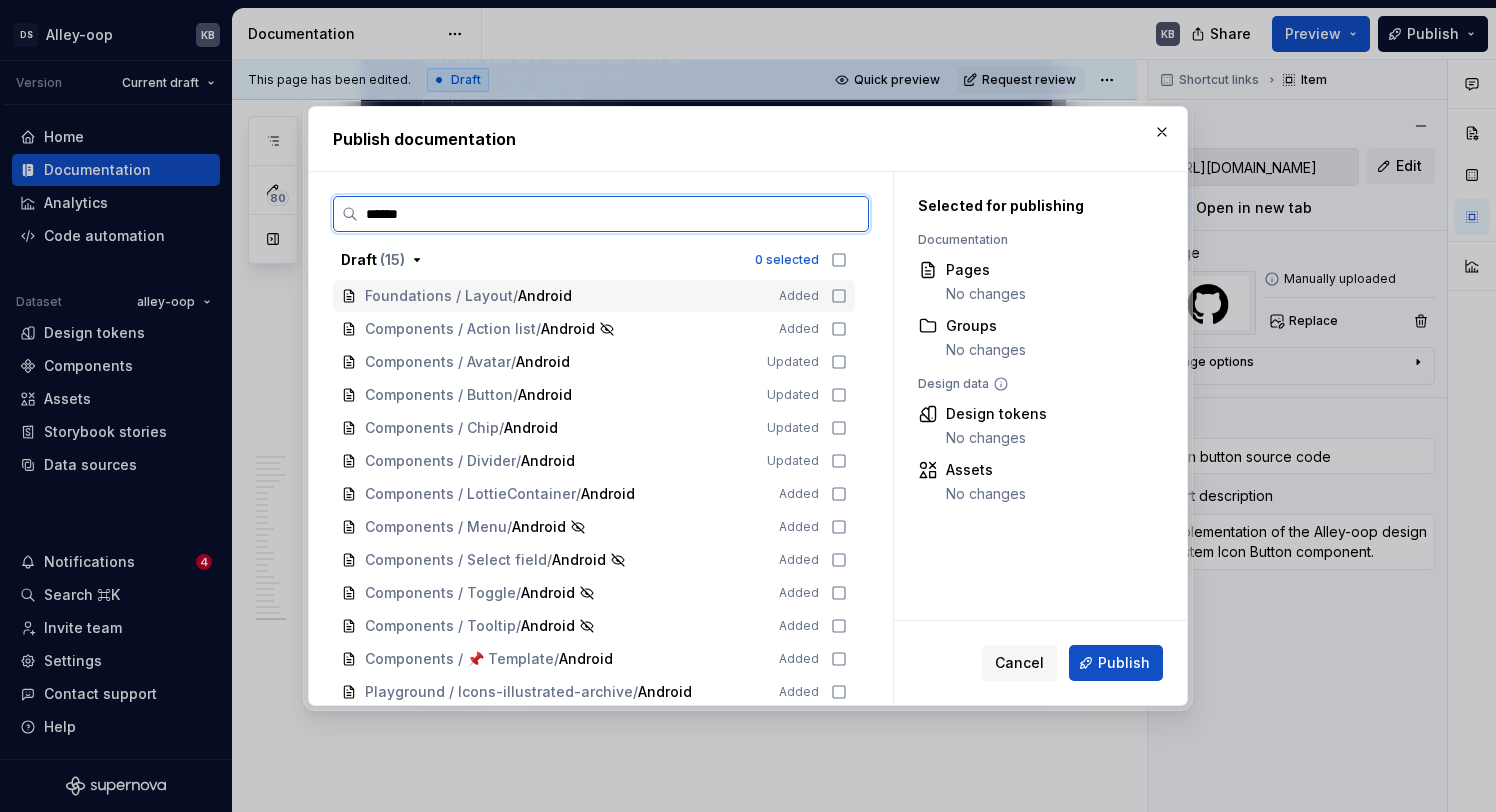 type on "*******" 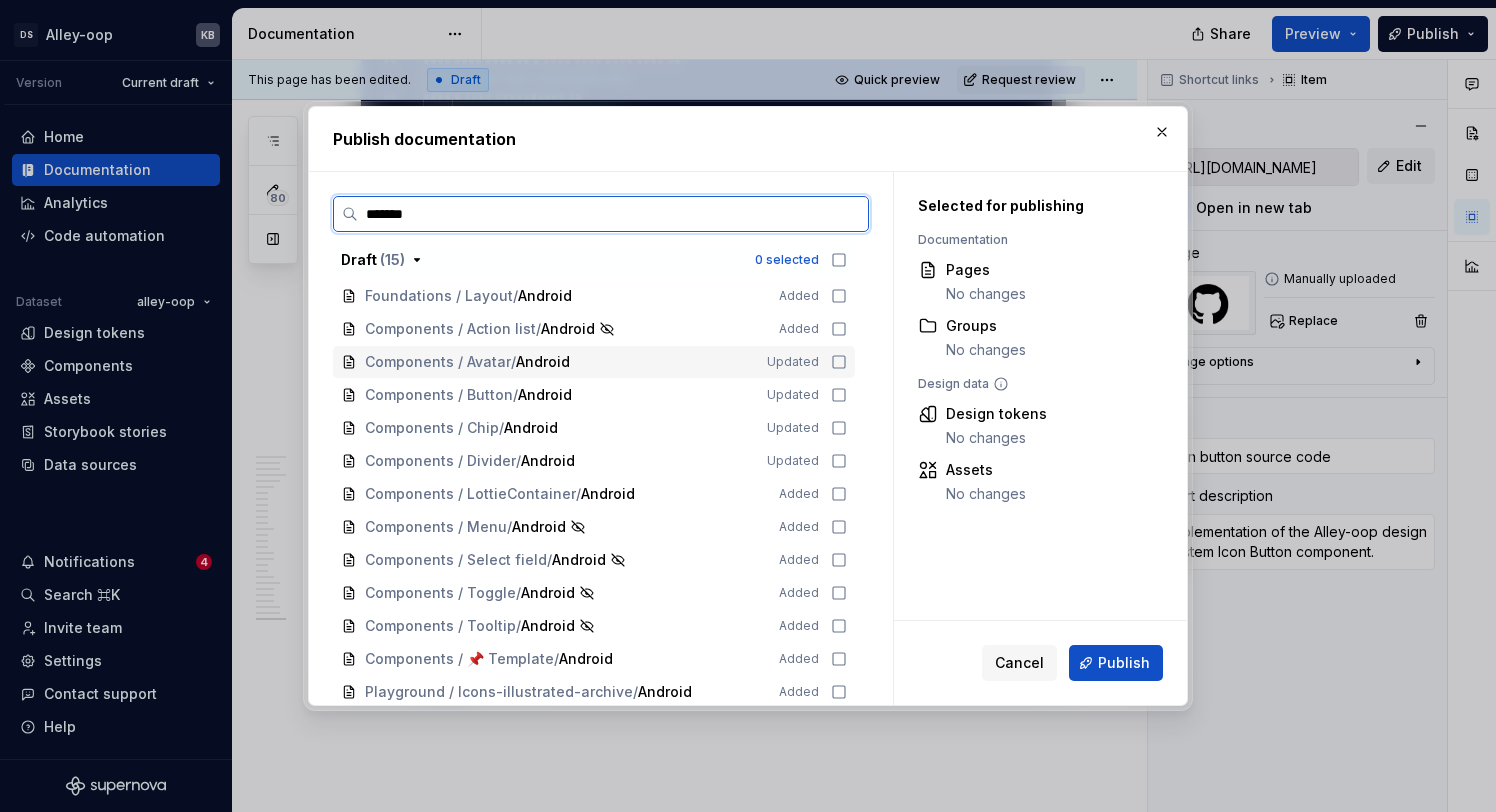 click 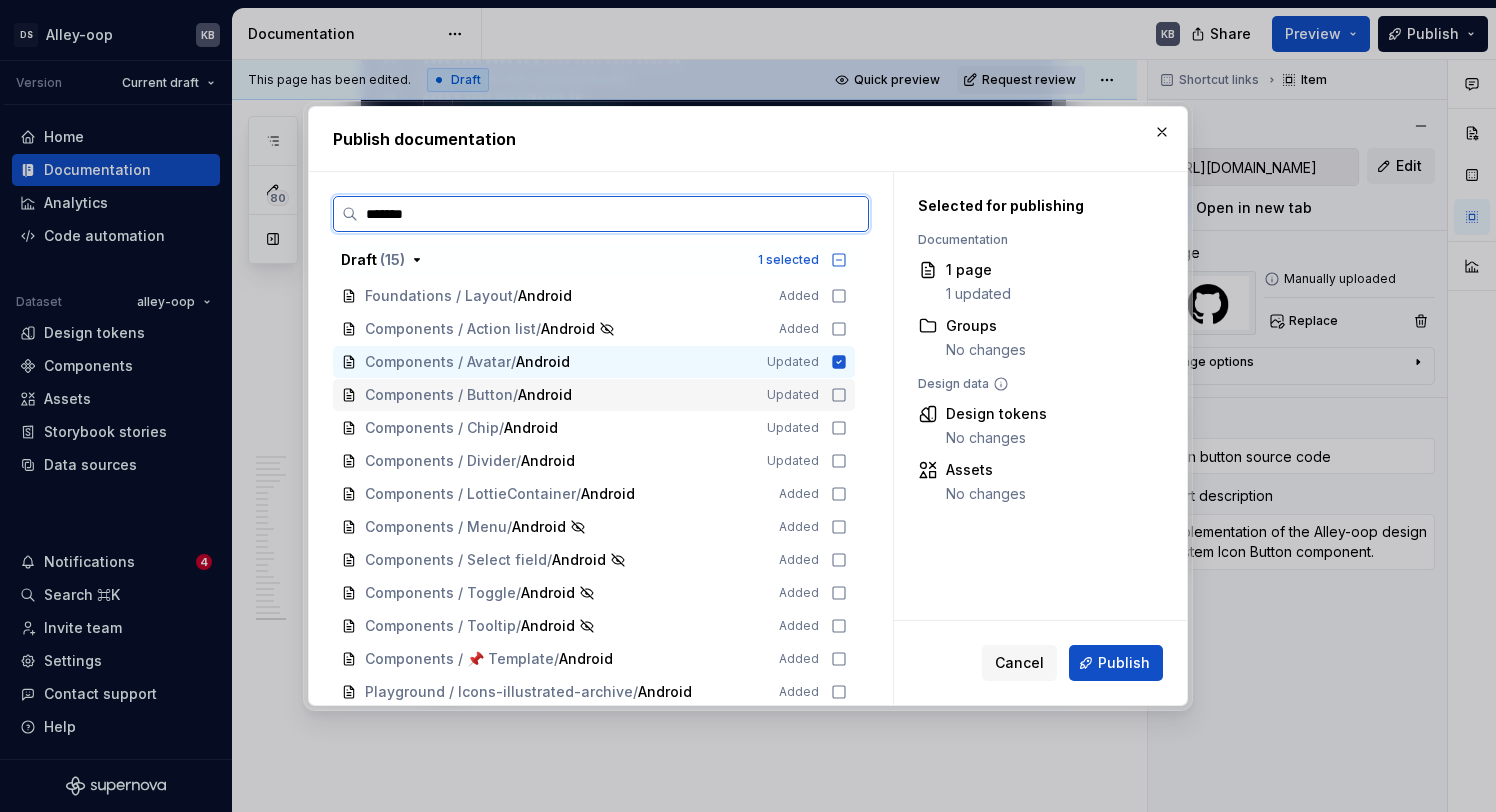 click 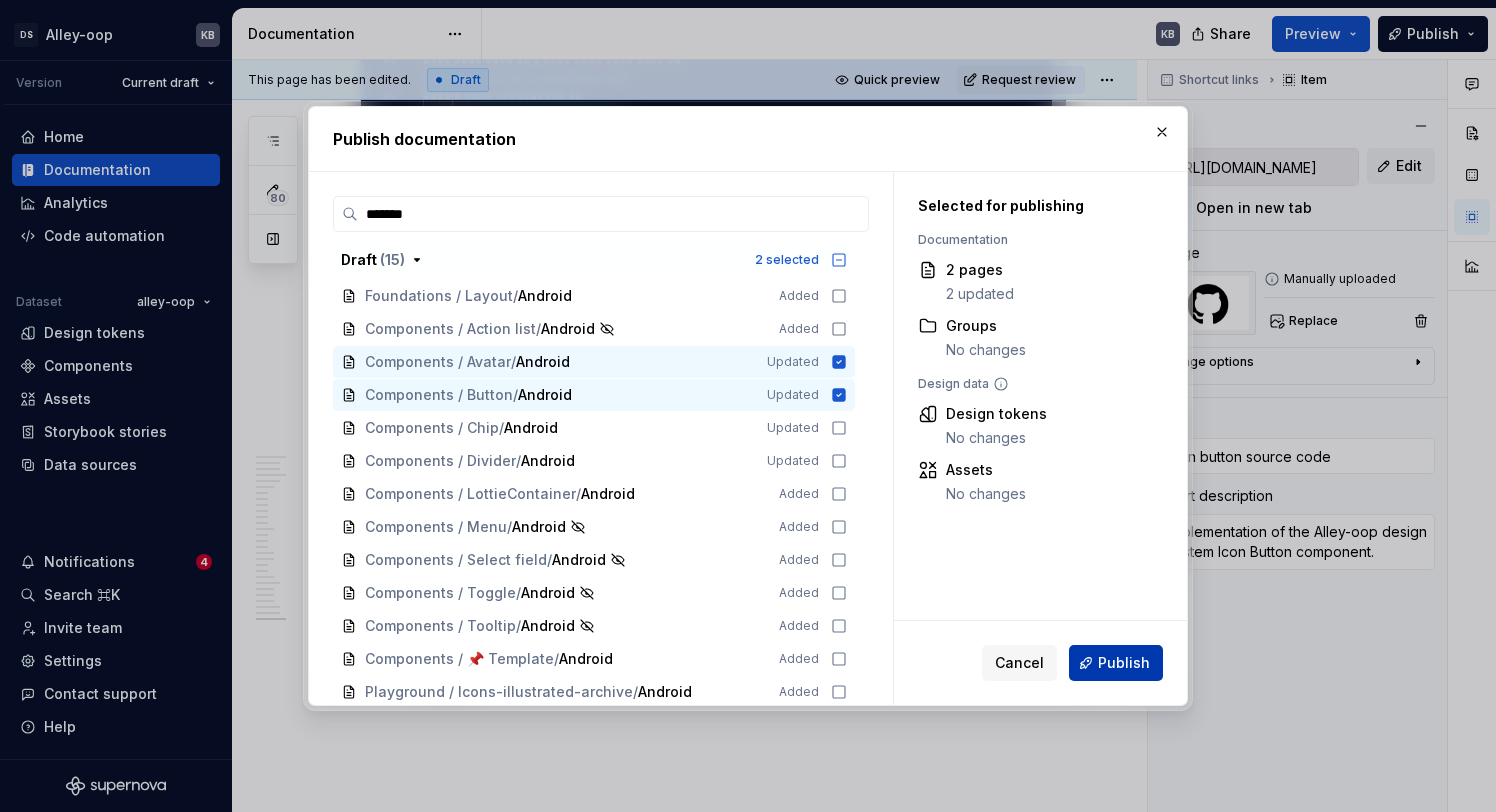 click on "Publish" at bounding box center (1116, 663) 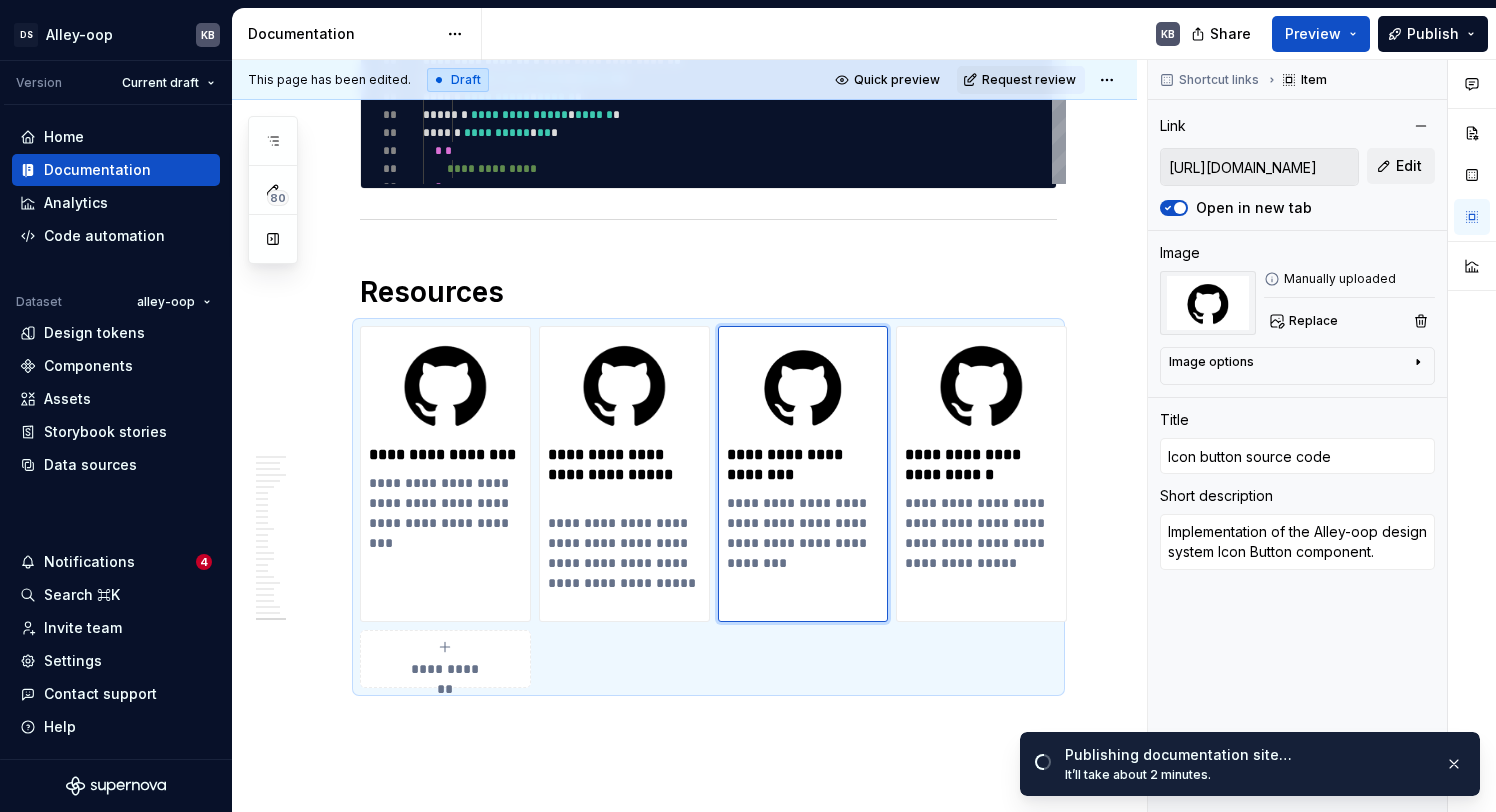scroll, scrollTop: 16593, scrollLeft: 0, axis: vertical 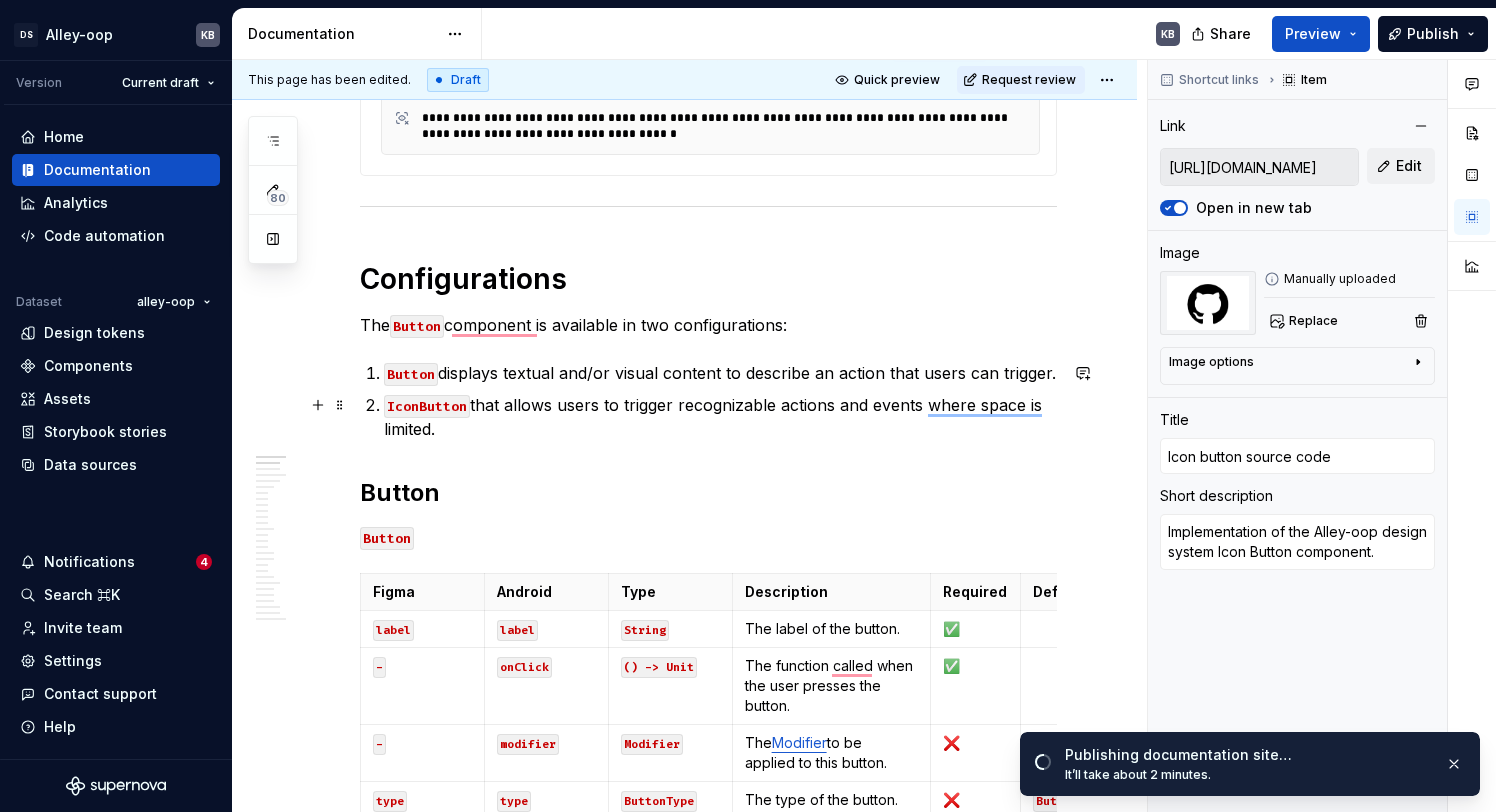 click on "IconButton  that allows users to trigger recognizable actions and events where space is limited." at bounding box center [720, 417] 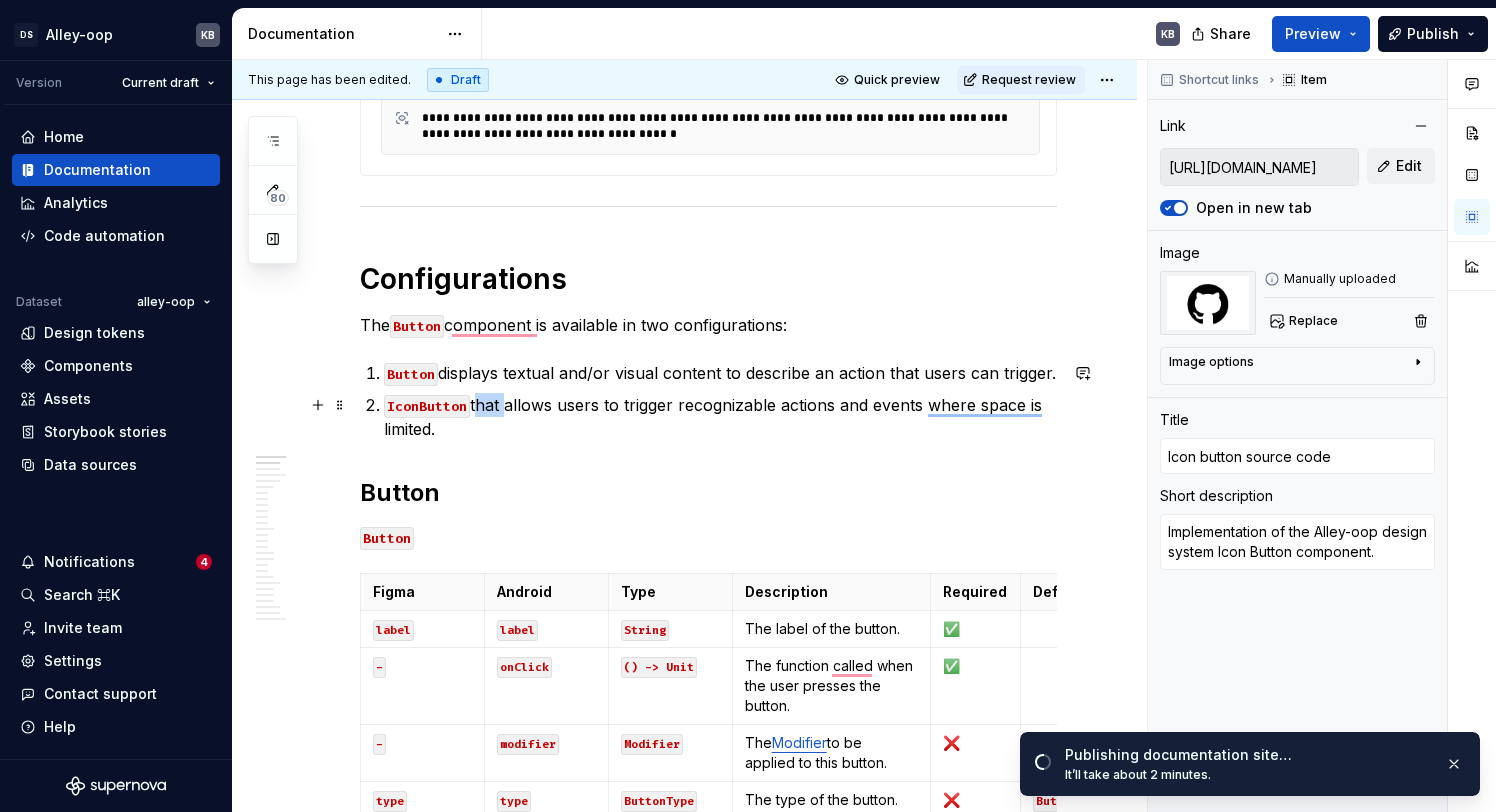 click on "IconButton  that allows users to trigger recognizable actions and events where space is limited." at bounding box center (720, 417) 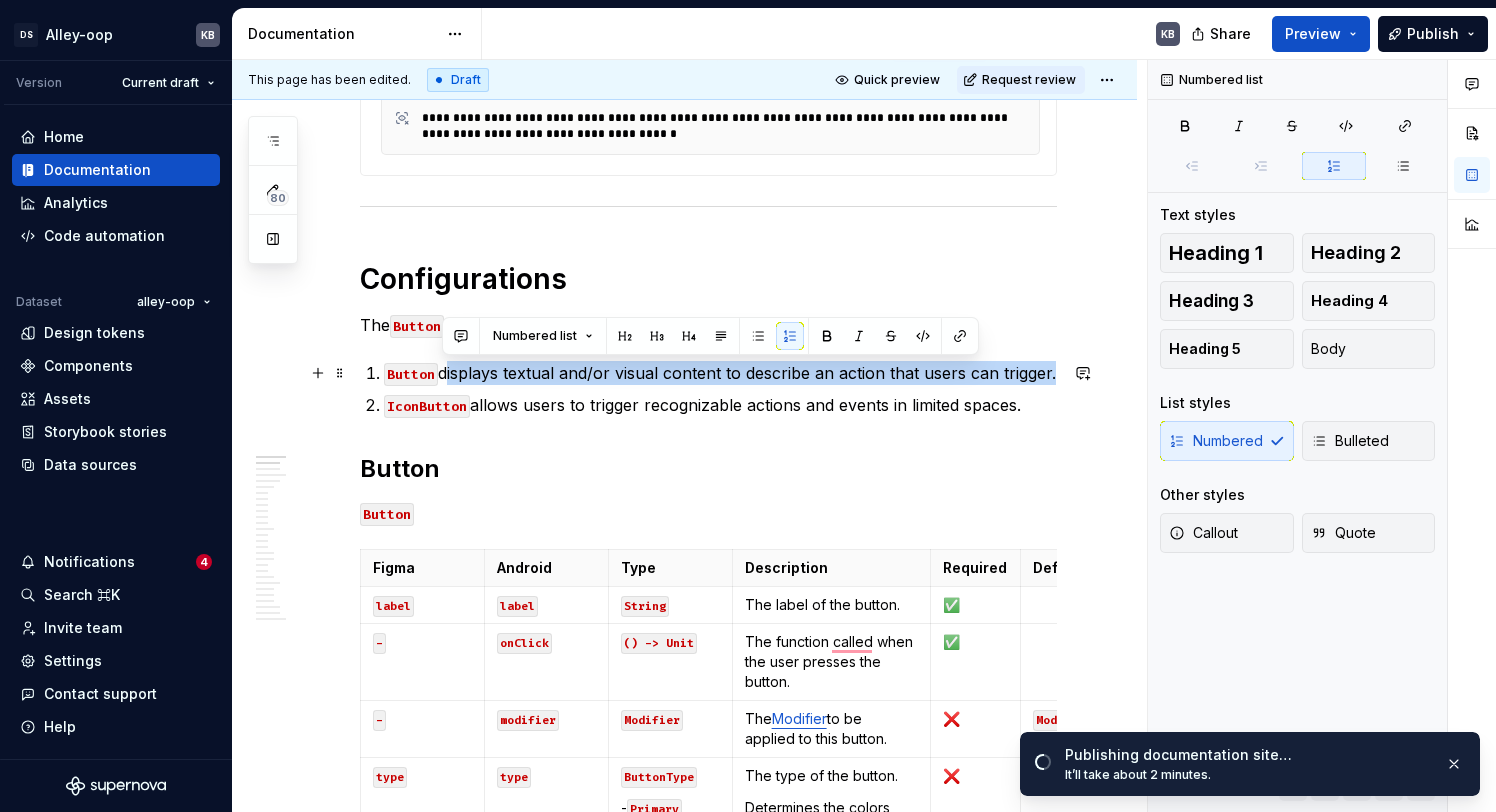 drag, startPoint x: 444, startPoint y: 372, endPoint x: 1051, endPoint y: 373, distance: 607.0008 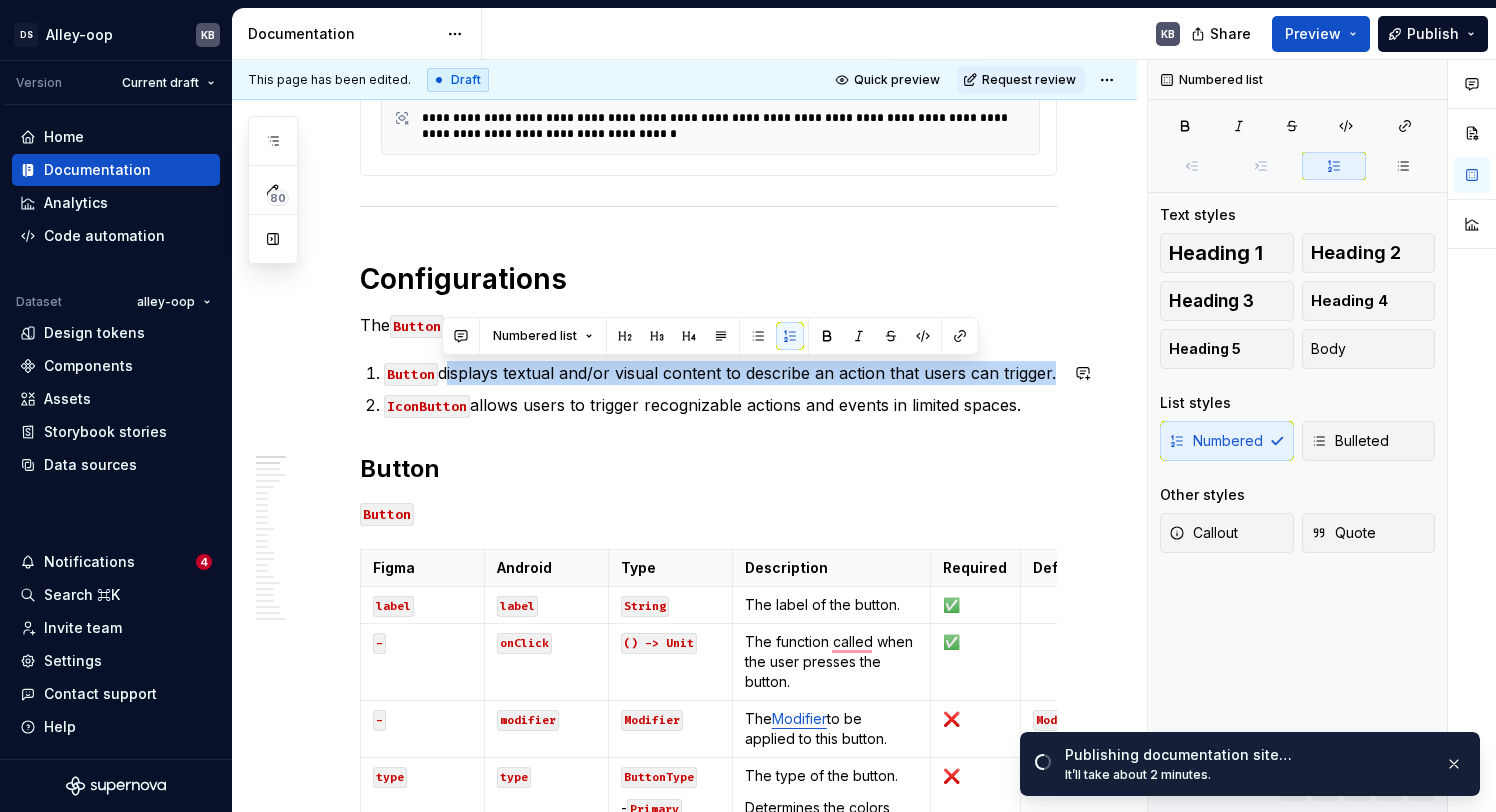 copy on "displays textual and/or visual content to describe an action that users can trigger" 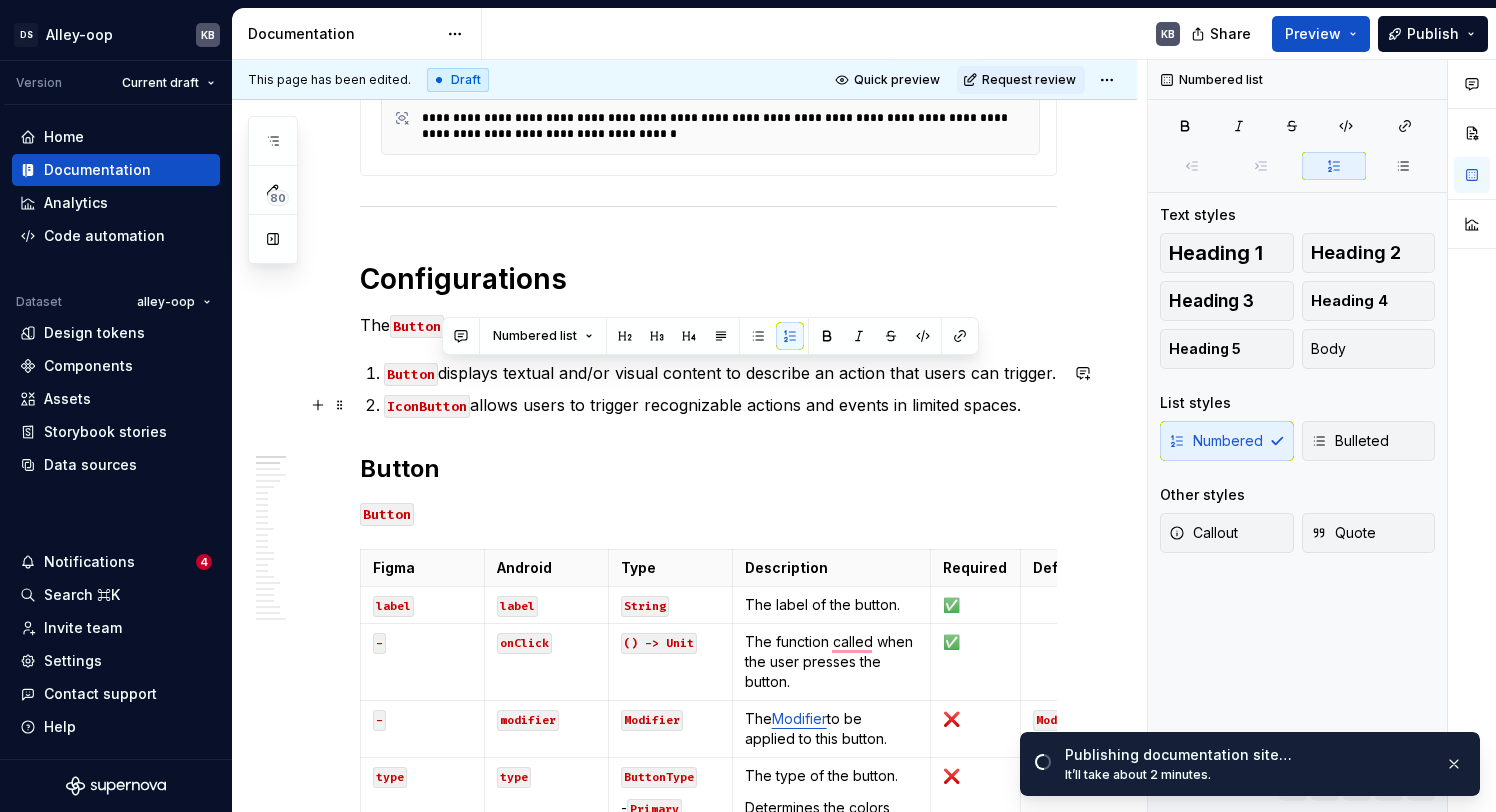 click on "Button  displays textual and/or visual content to describe an action that users can trigger.  IconButton  allows users to trigger recognizable actions and events in limited spaces." at bounding box center (720, 389) 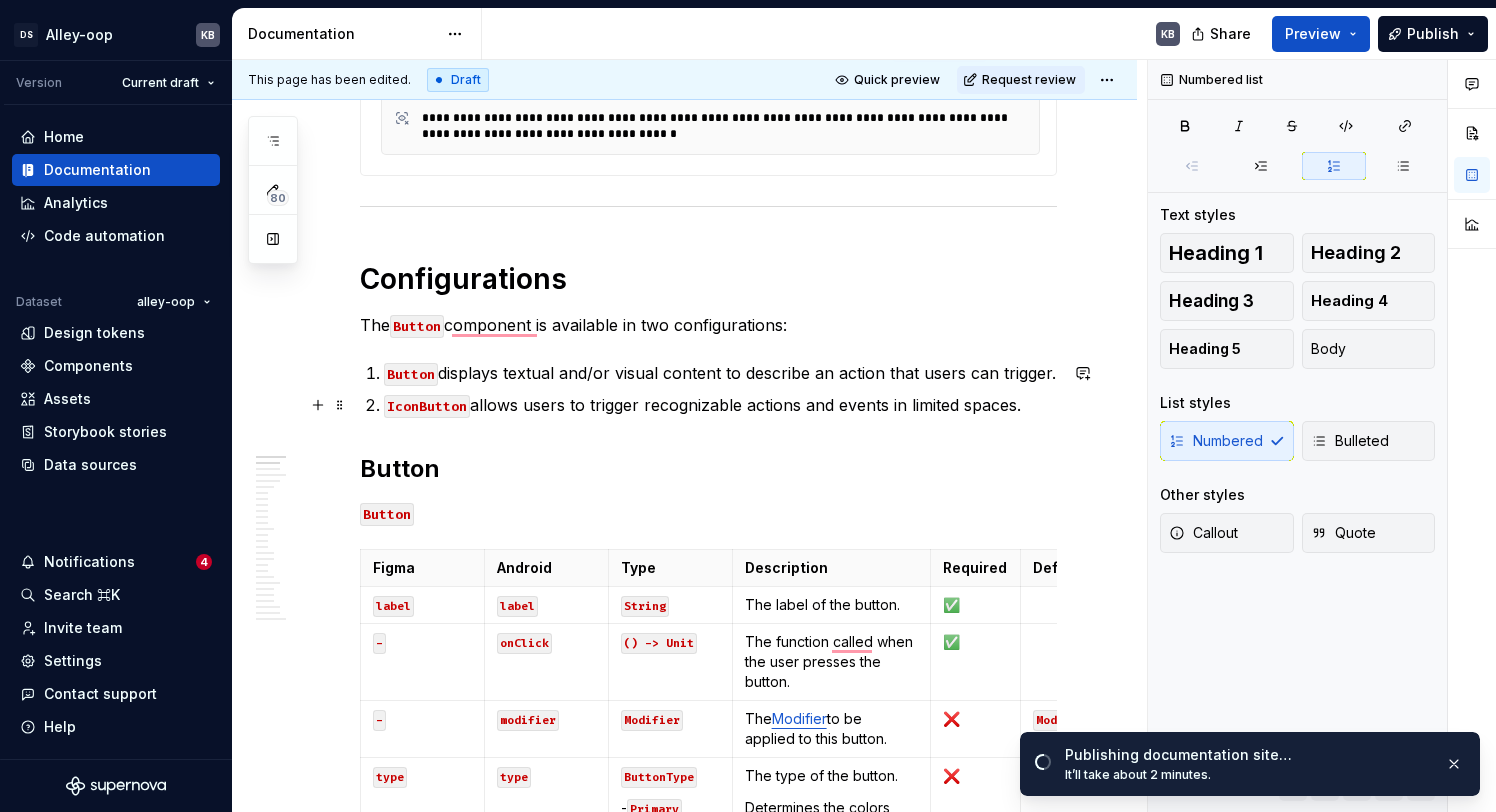 click on "IconButton  allows users to trigger recognizable actions and events in limited spaces." at bounding box center [720, 405] 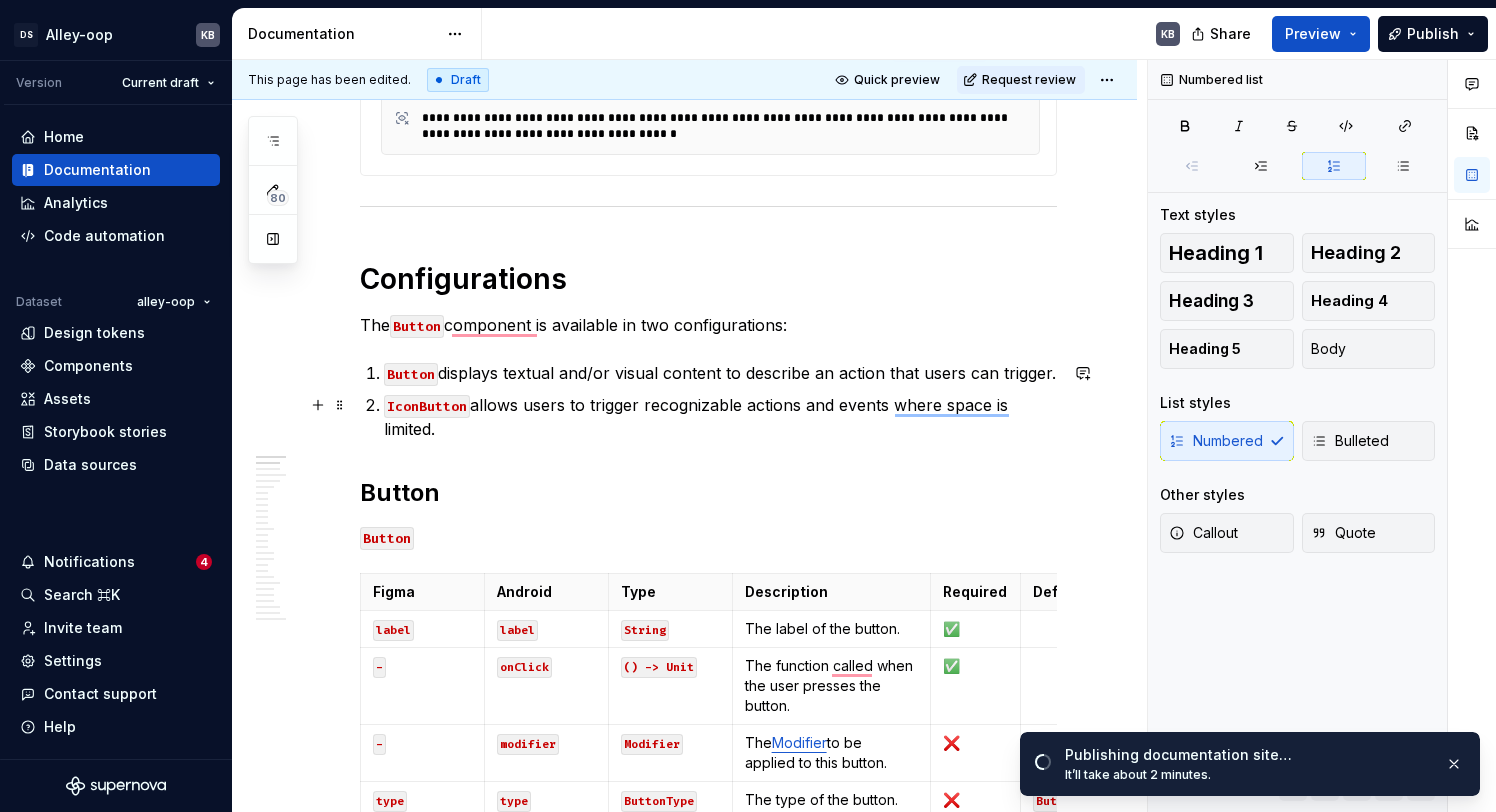 click on "IconButton  allows users to trigger recognizable actions and events where space is limited." at bounding box center (720, 417) 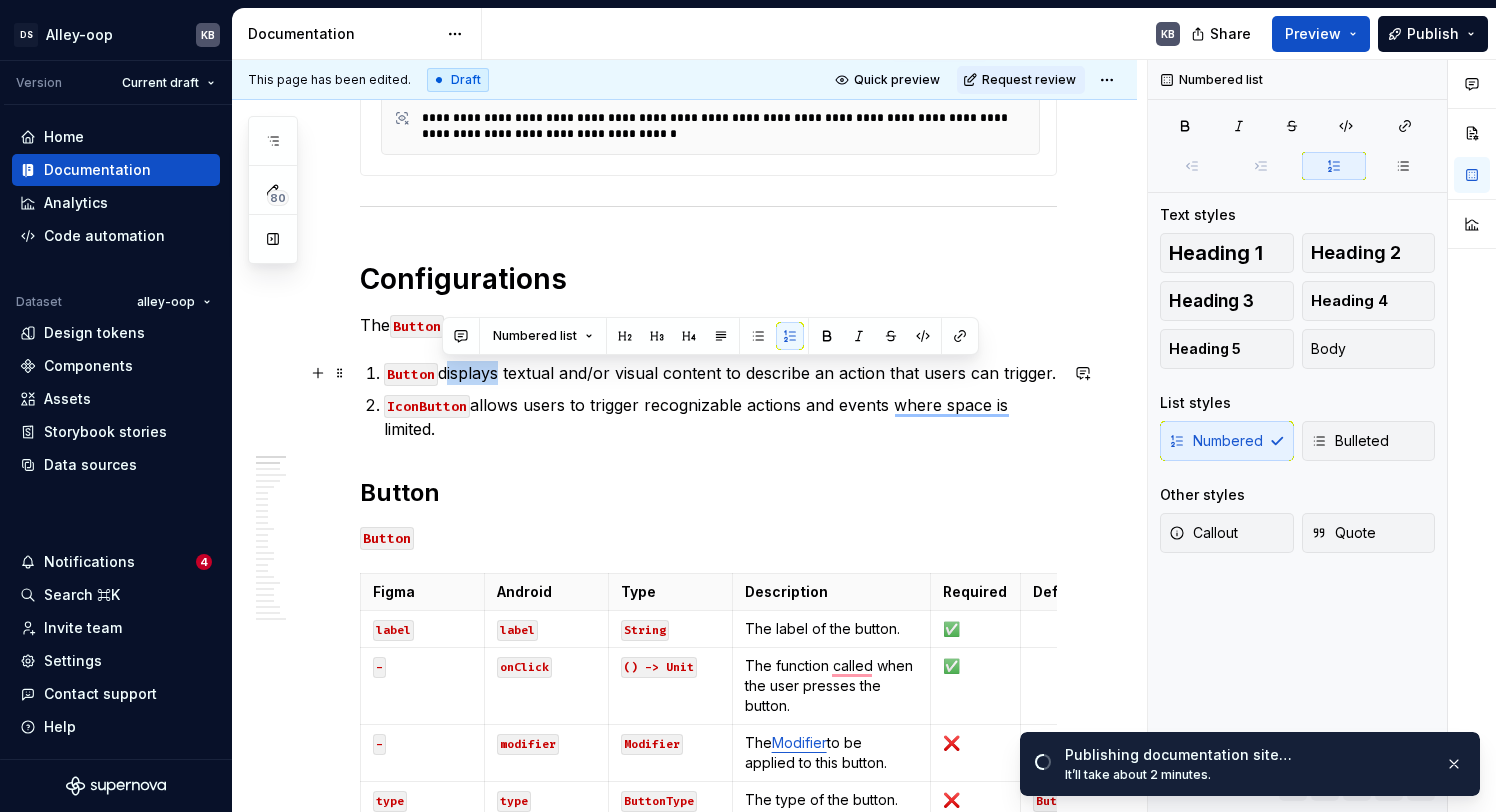 drag, startPoint x: 443, startPoint y: 372, endPoint x: 494, endPoint y: 372, distance: 51 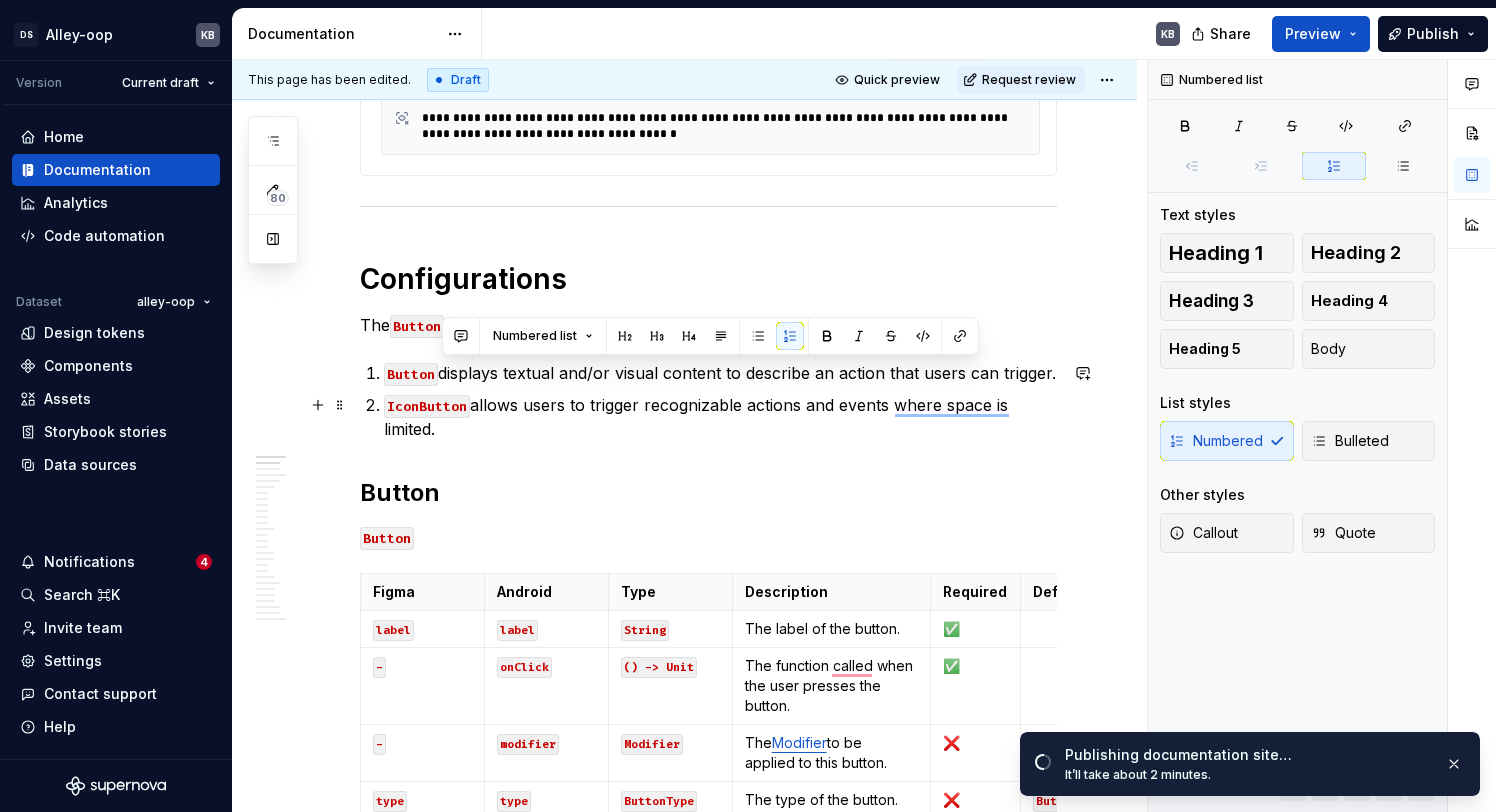 click on "IconButton  allows users to trigger recognizable actions and events where space is limited." at bounding box center (720, 417) 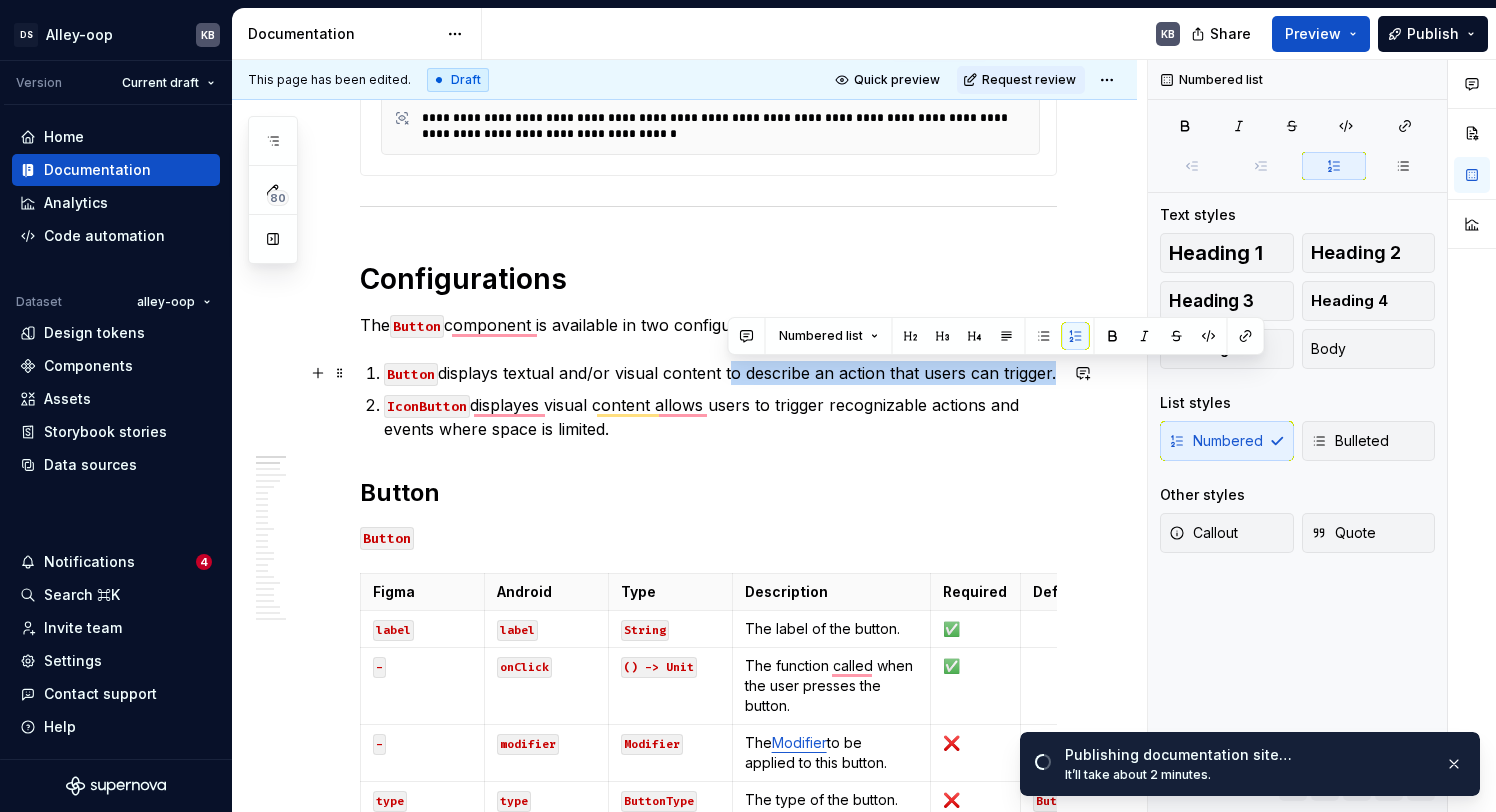 drag, startPoint x: 728, startPoint y: 375, endPoint x: 1052, endPoint y: 375, distance: 324 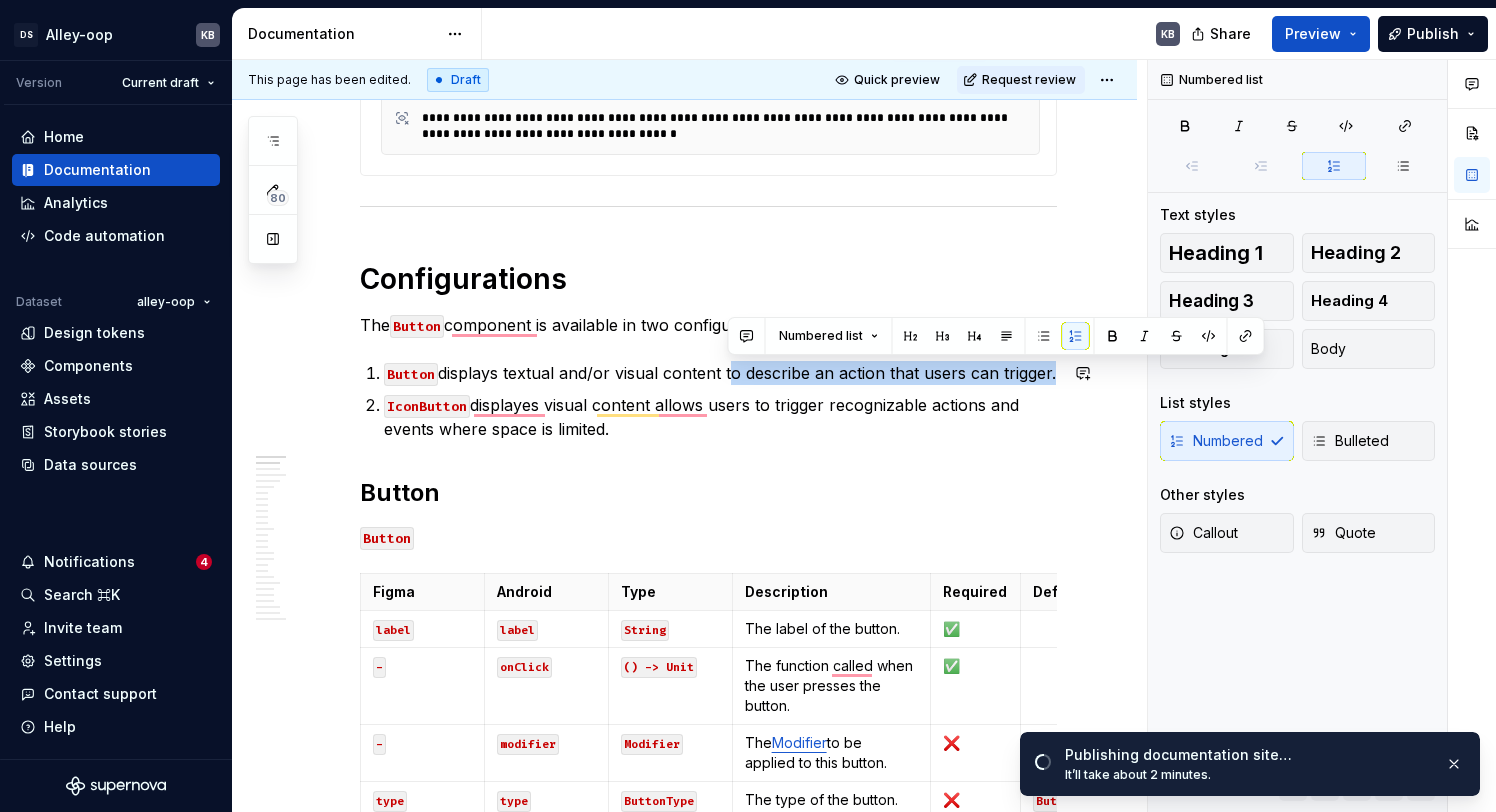 copy on "to describe an action that users can trigger" 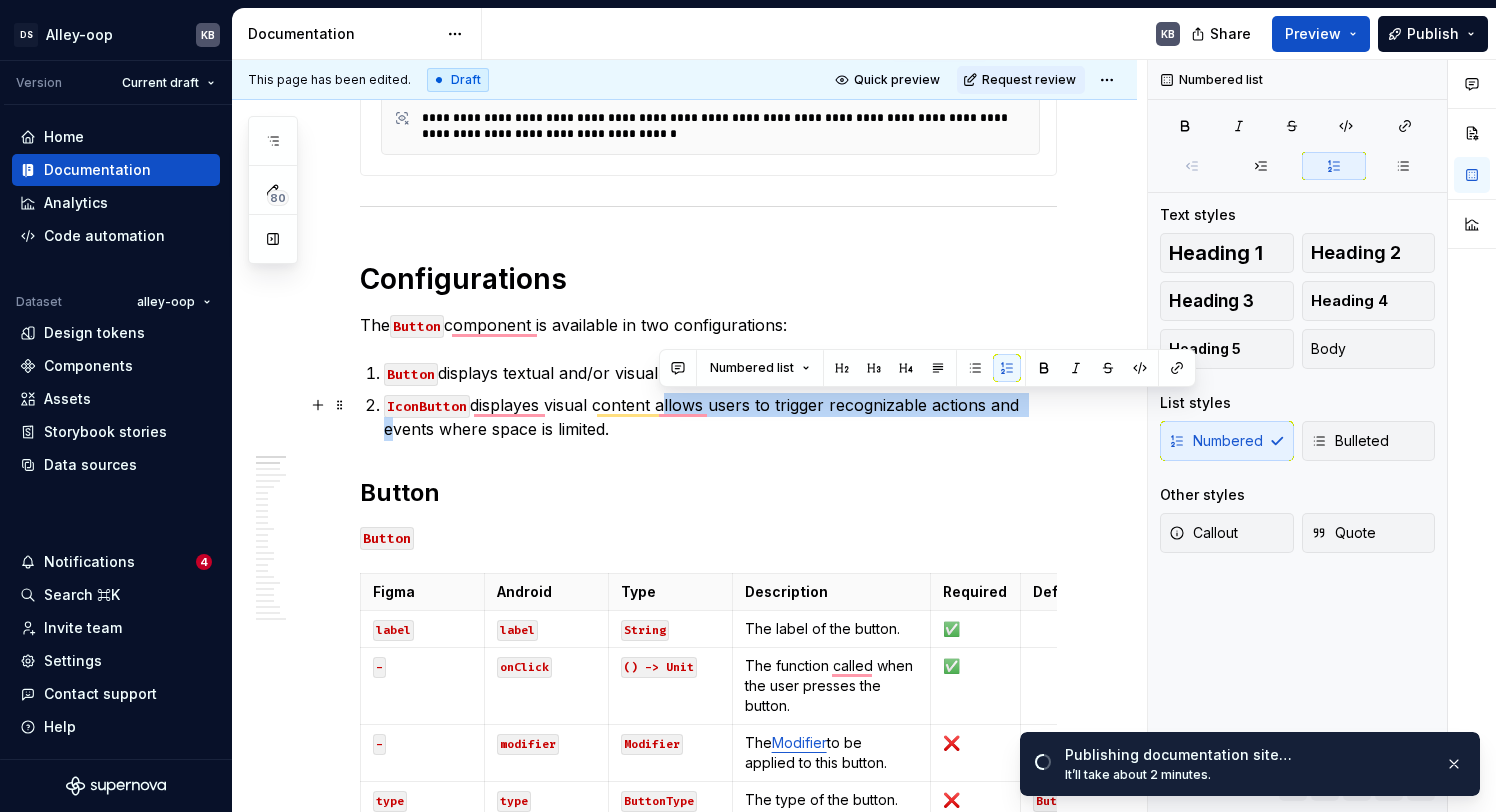 drag, startPoint x: 660, startPoint y: 407, endPoint x: 1027, endPoint y: 409, distance: 367.00546 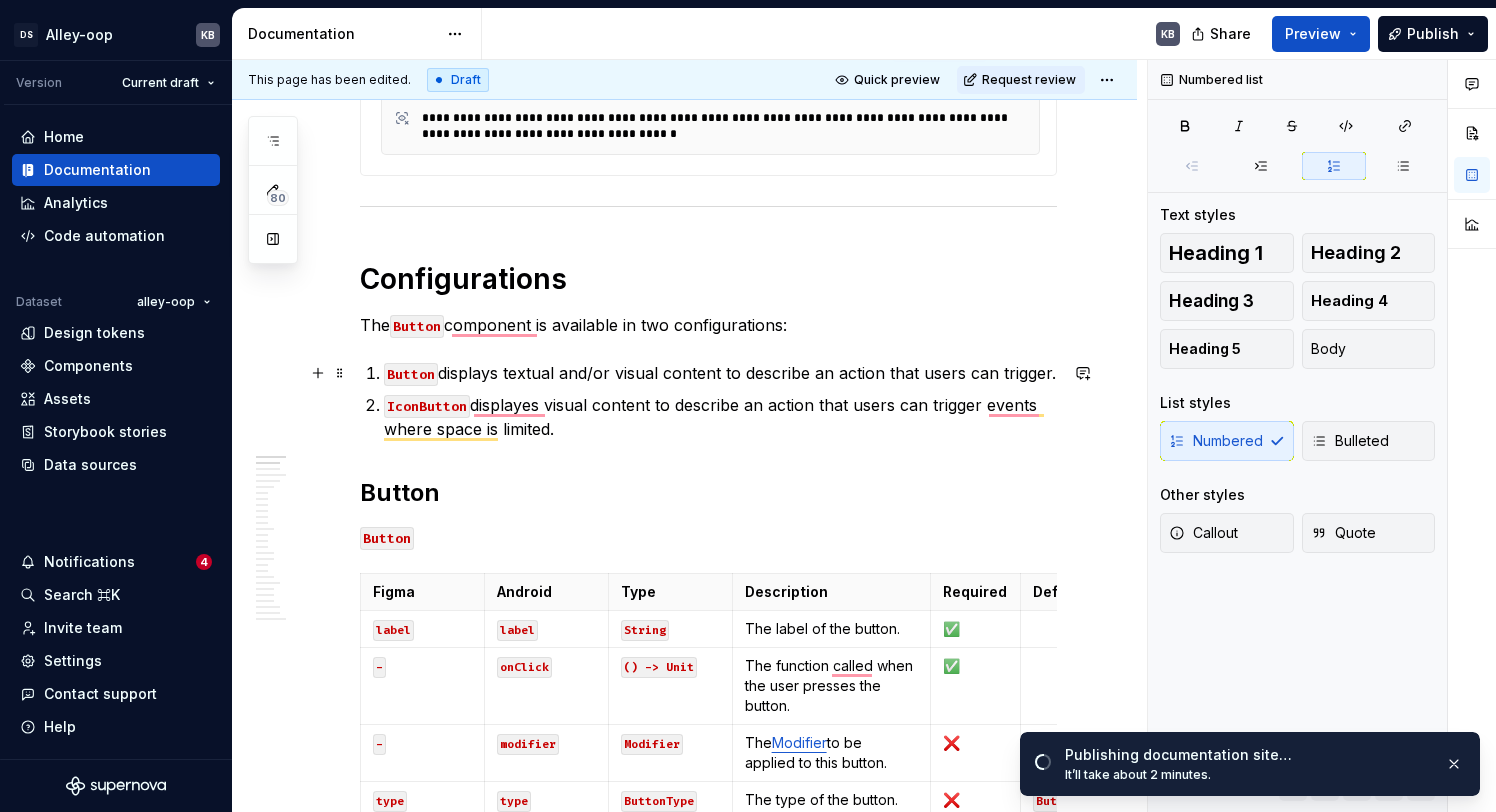 click on "Button  displays textual and/or visual content to describe an action that users can trigger." at bounding box center (720, 373) 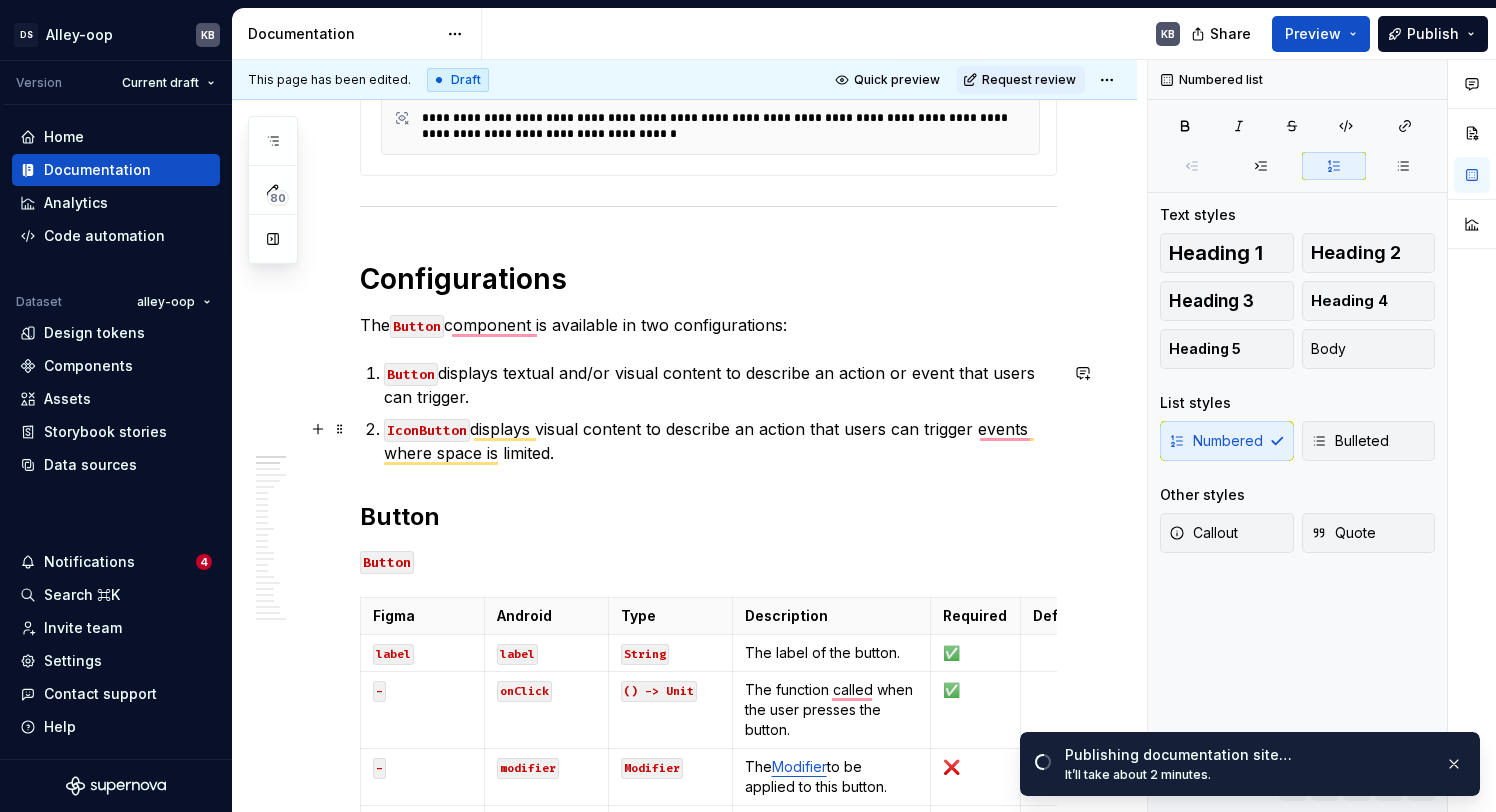click on "IconButton  displays visual content to describe an action that users can trigger events where space is limited." at bounding box center (720, 441) 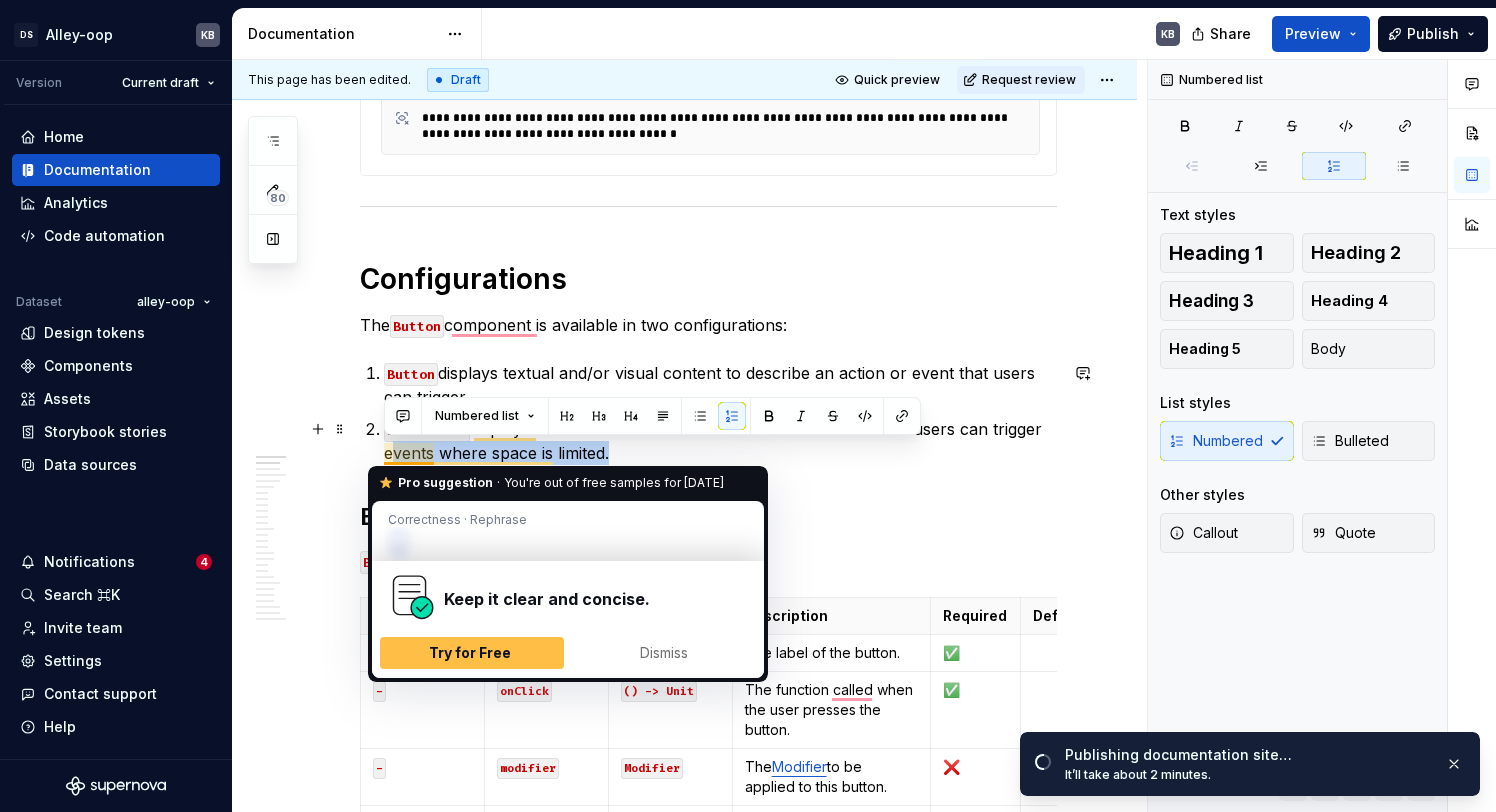 drag, startPoint x: 605, startPoint y: 455, endPoint x: 379, endPoint y: 457, distance: 226.00885 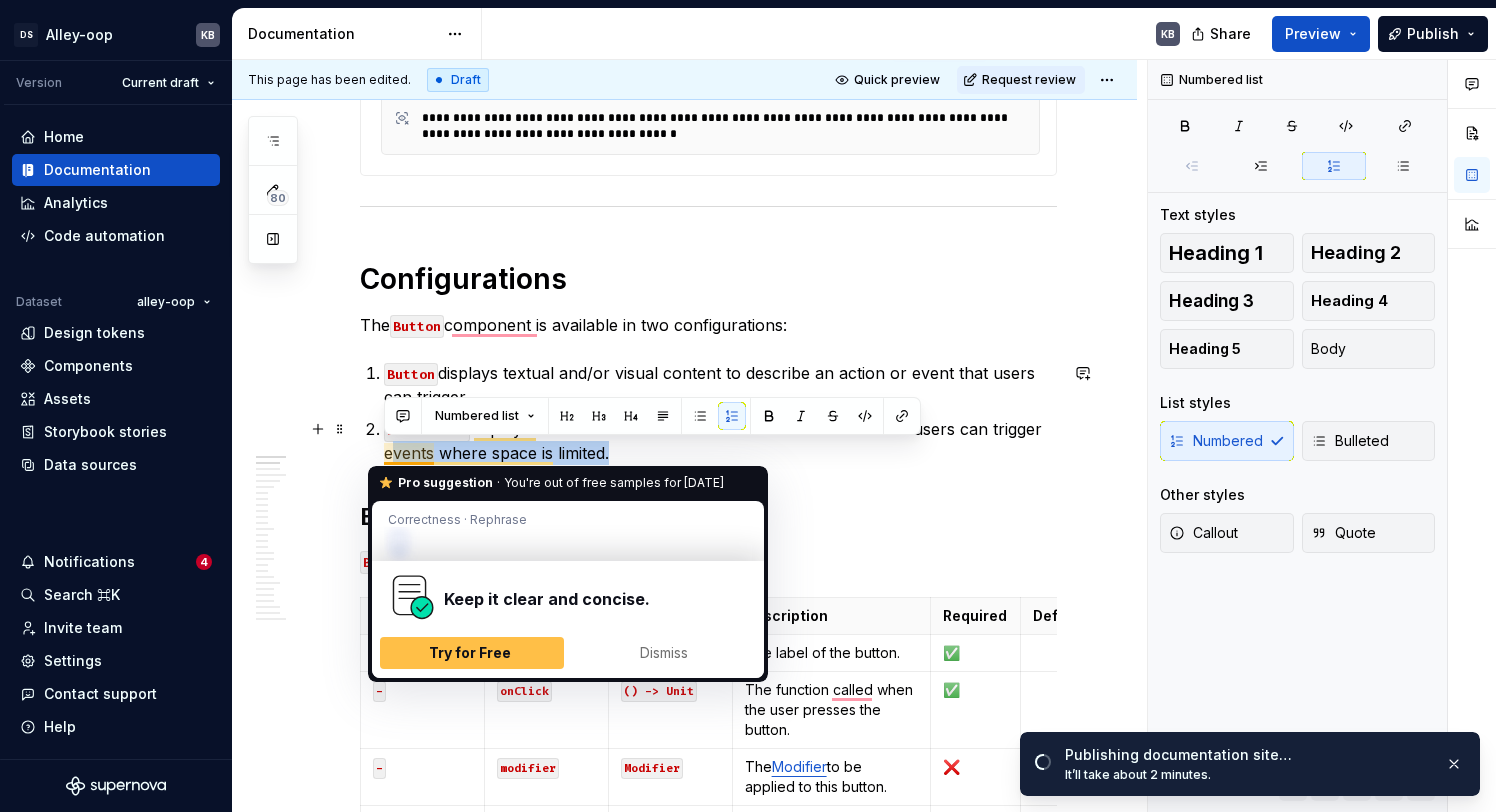 click on "**********" at bounding box center (708, 8946) 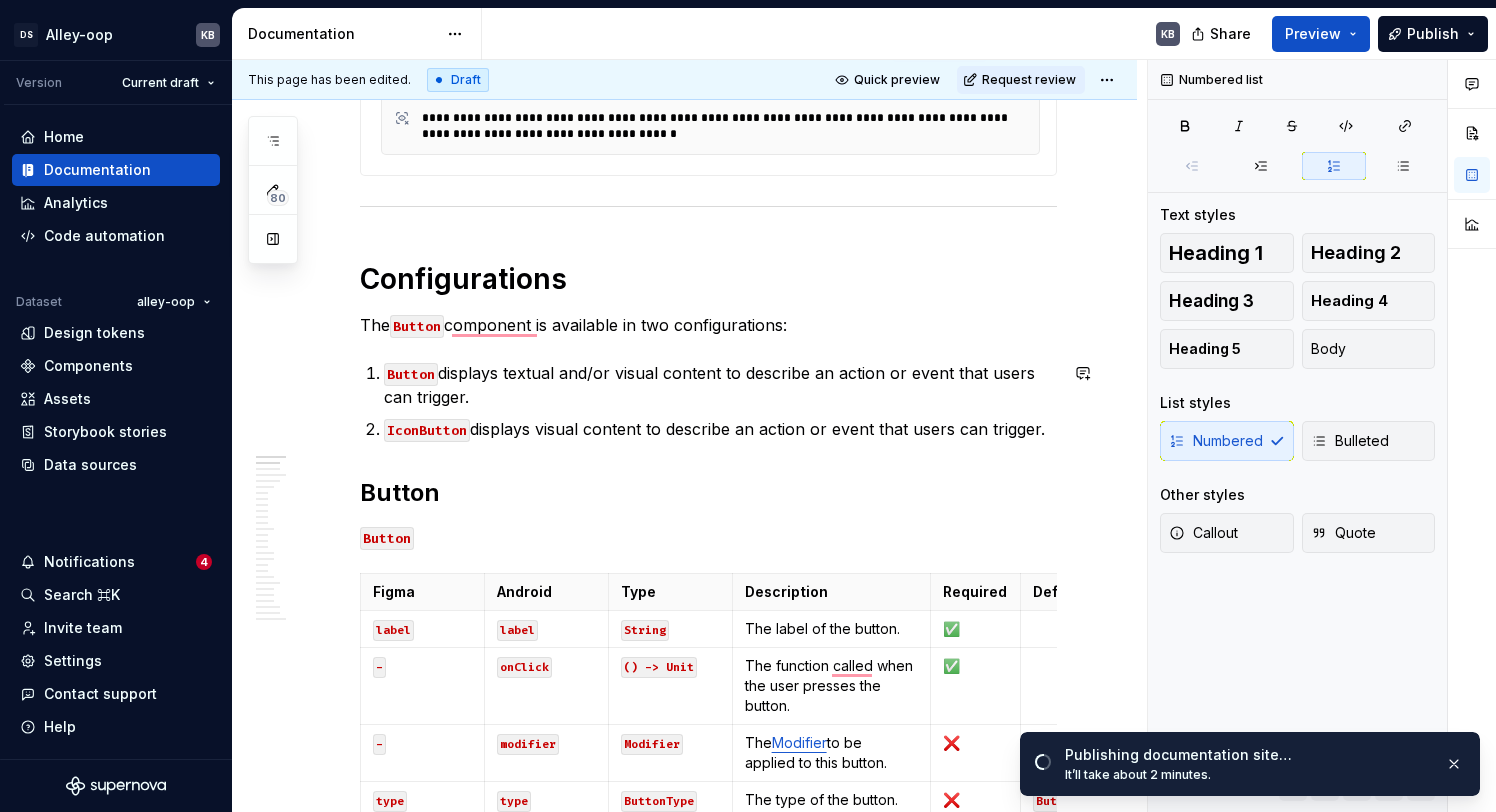 scroll, scrollTop: 582, scrollLeft: 0, axis: vertical 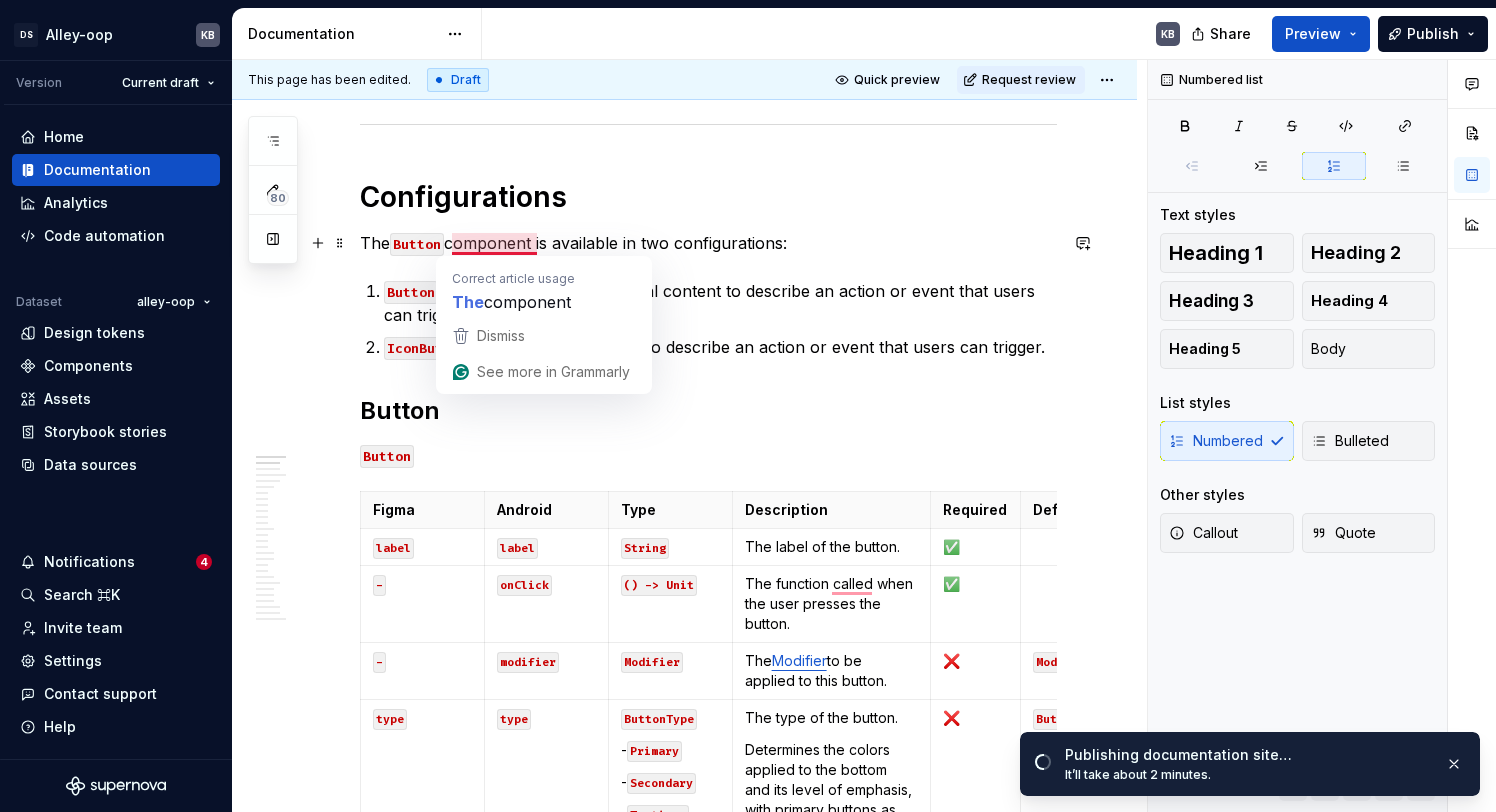 click on "The  Button  component is available in two configurations:" at bounding box center [708, 243] 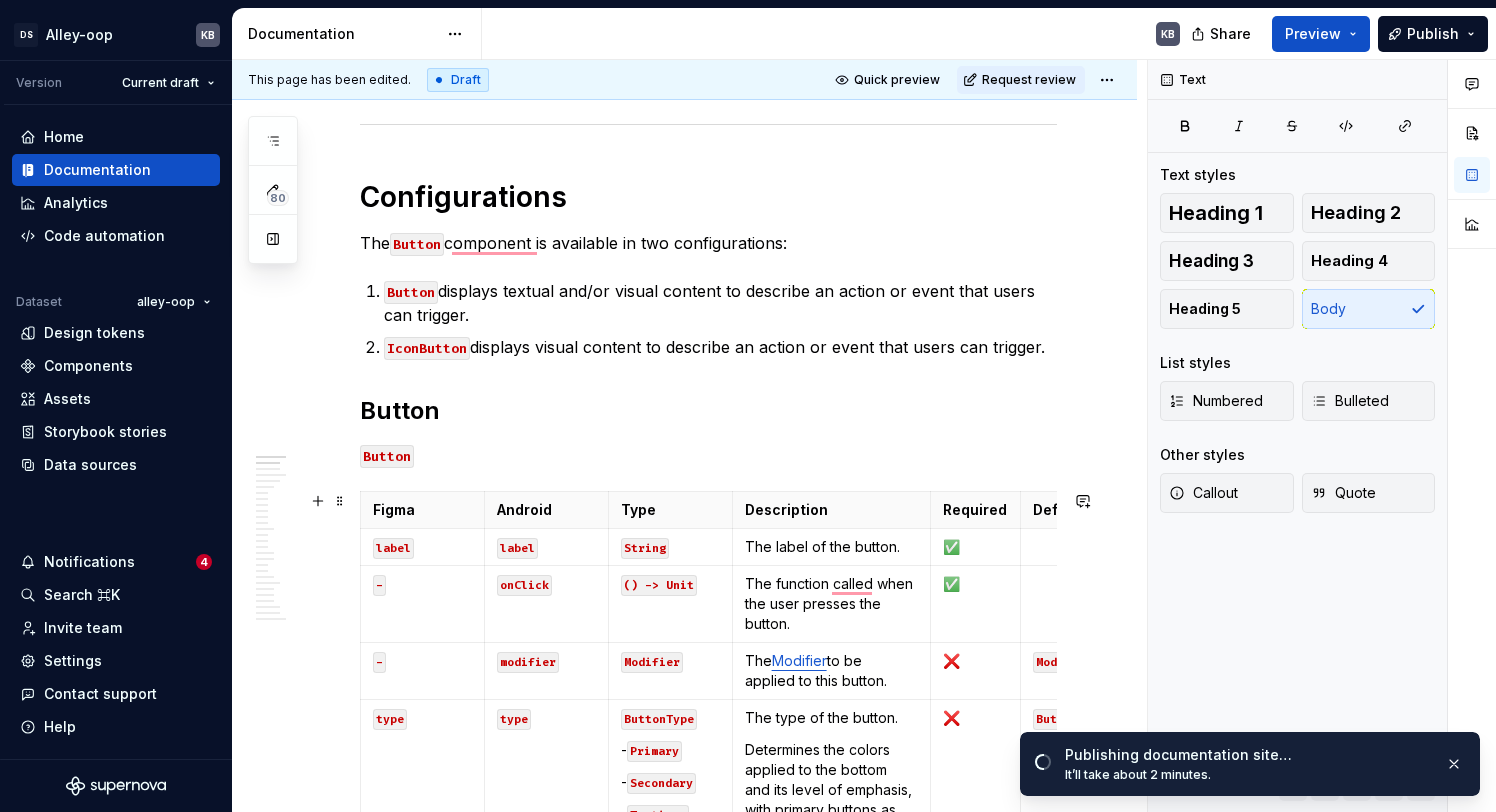 scroll, scrollTop: 442, scrollLeft: 0, axis: vertical 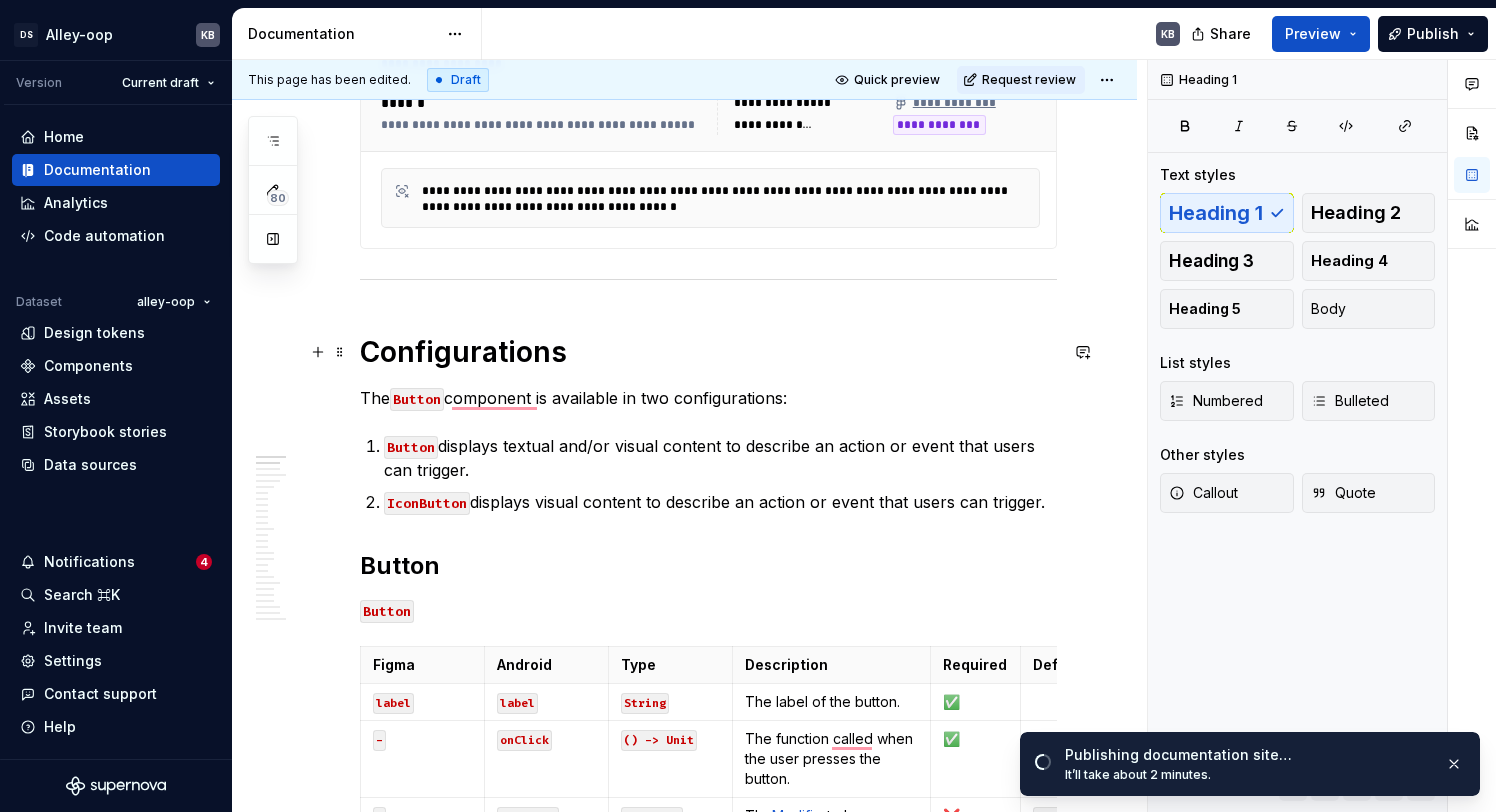 click on "Configurations" at bounding box center (708, 352) 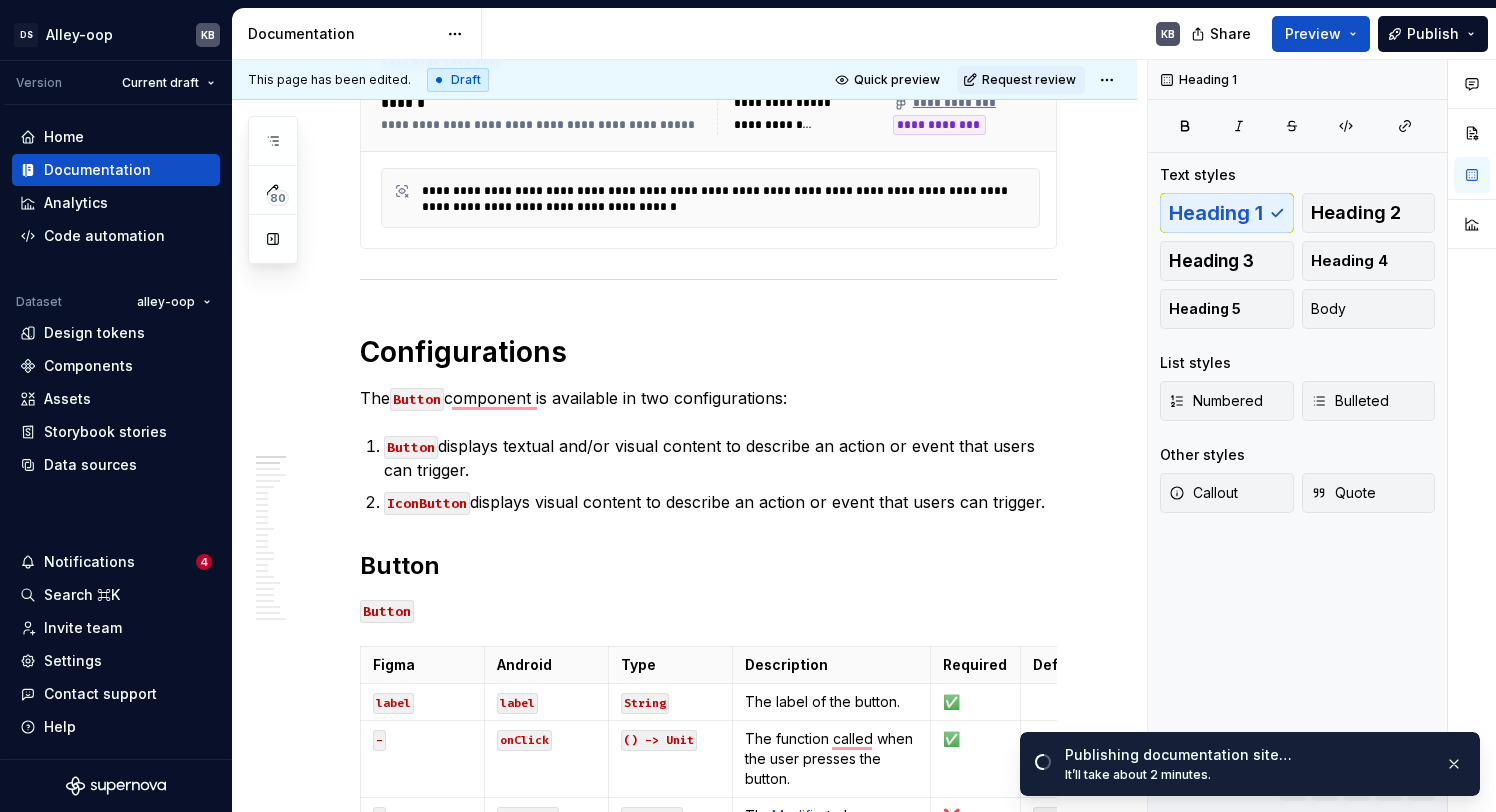 type on "*" 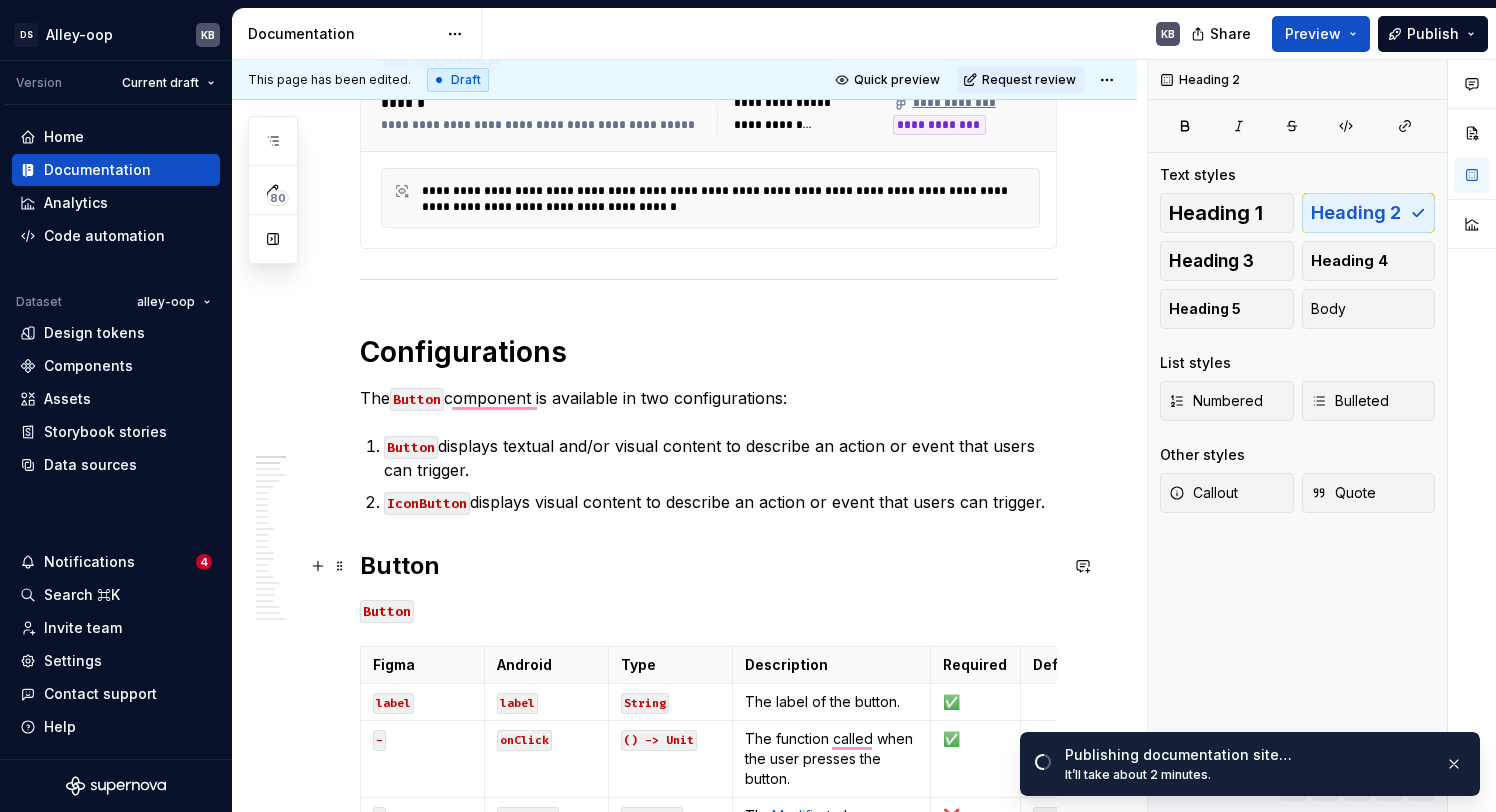 click on "Button" at bounding box center [708, 566] 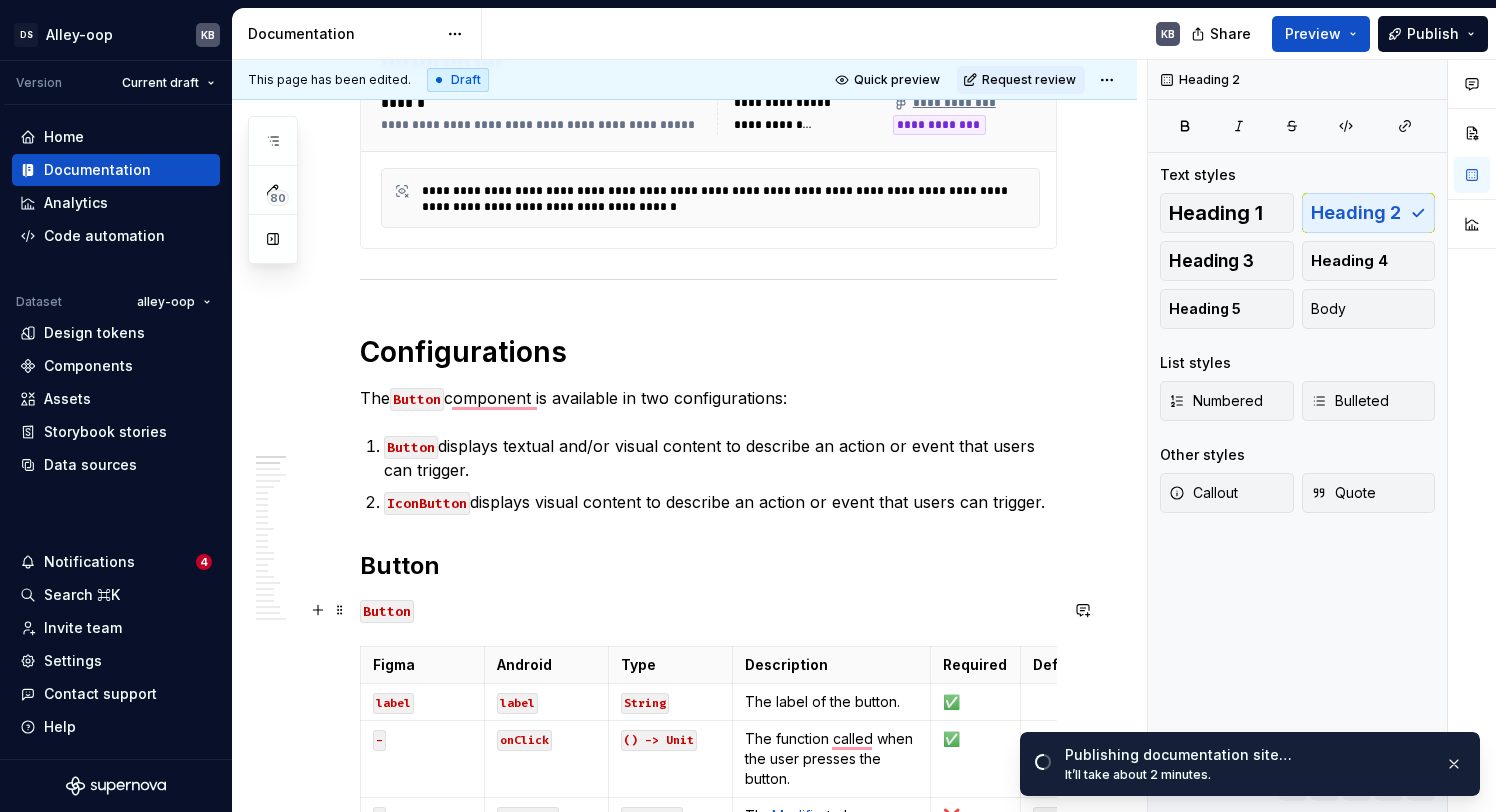 click on "Button" at bounding box center [387, 611] 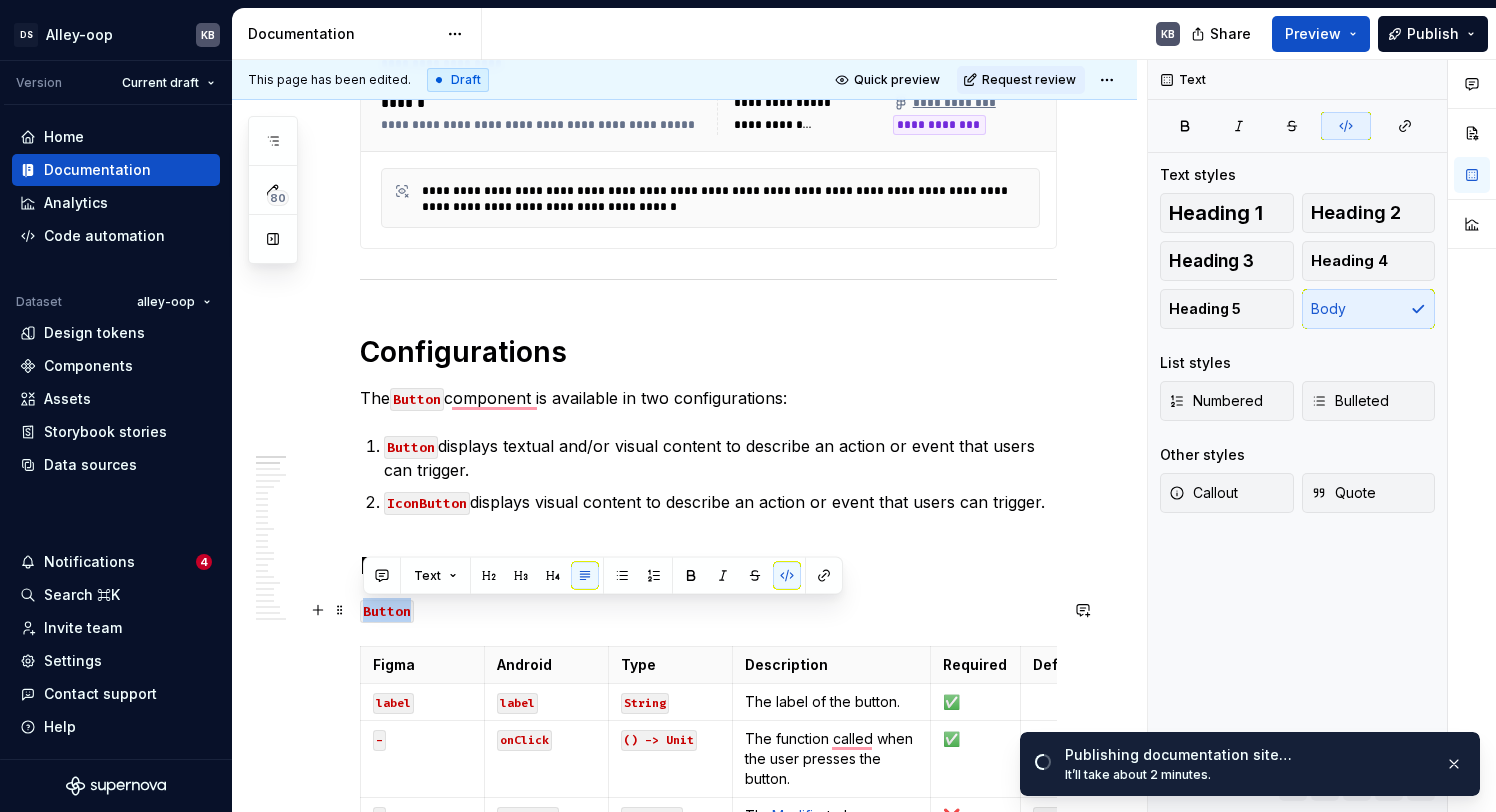 click on "Button" at bounding box center (387, 611) 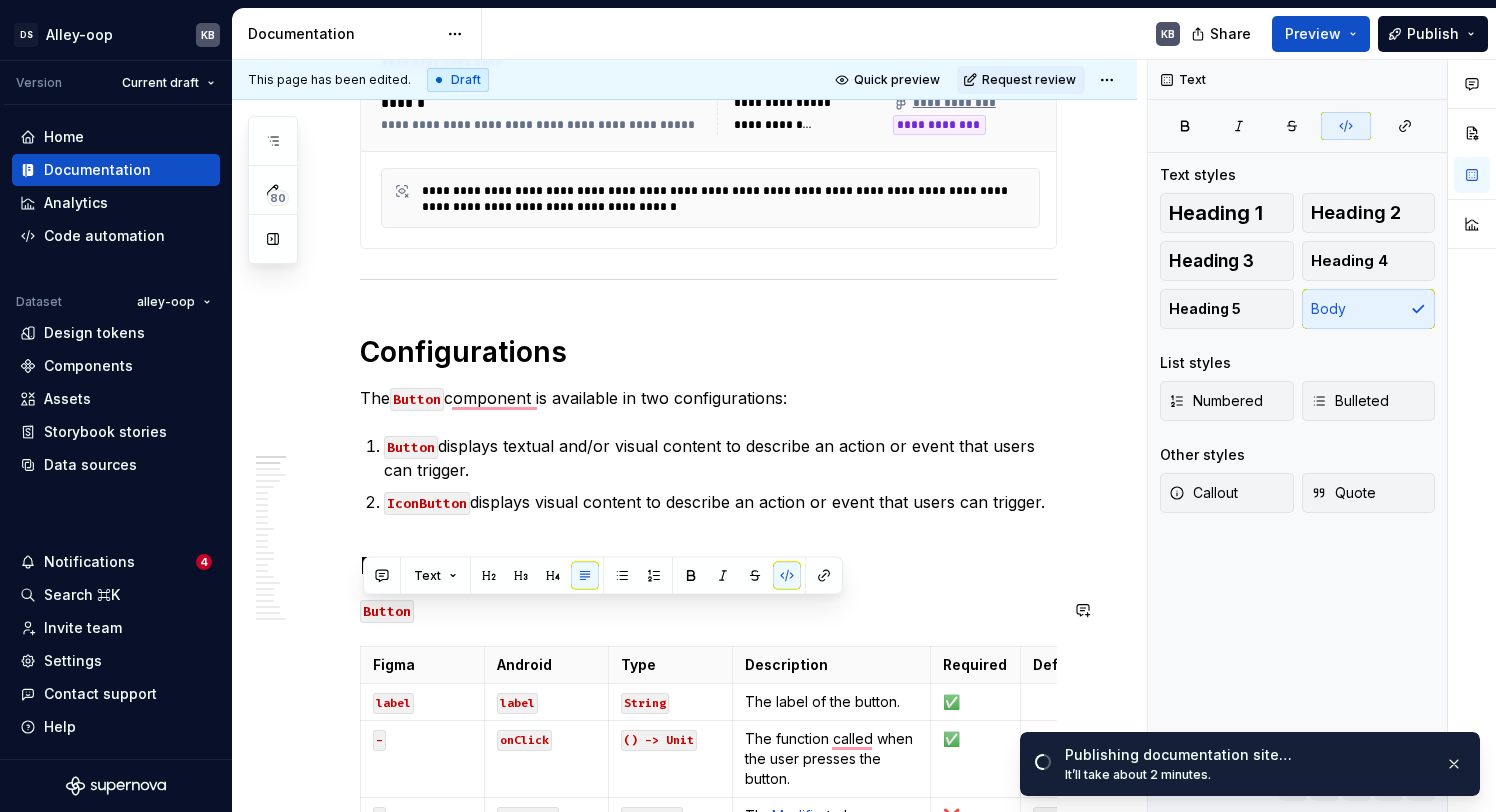 click on "Button" at bounding box center [708, 566] 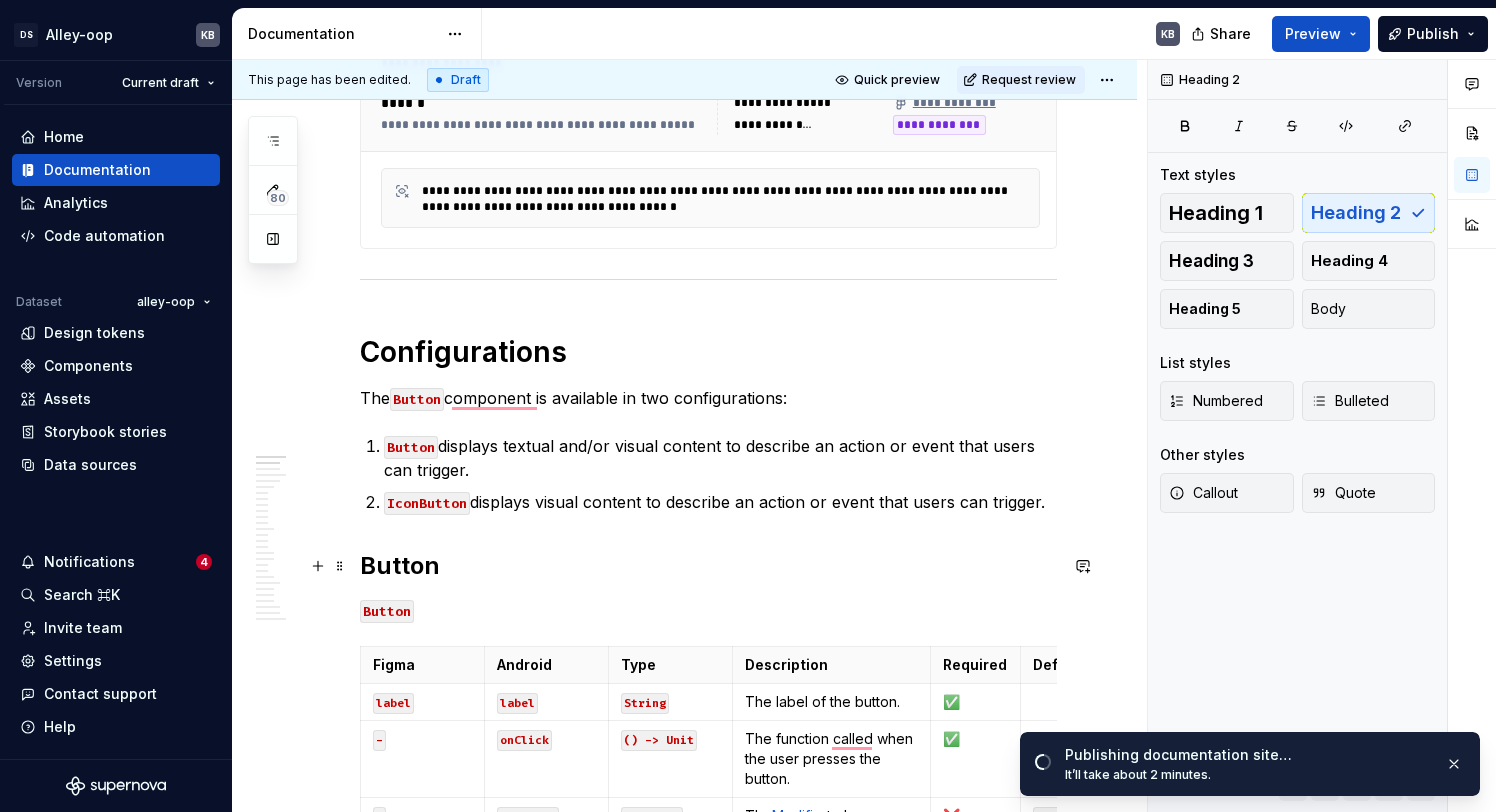 click on "Button" at bounding box center [708, 566] 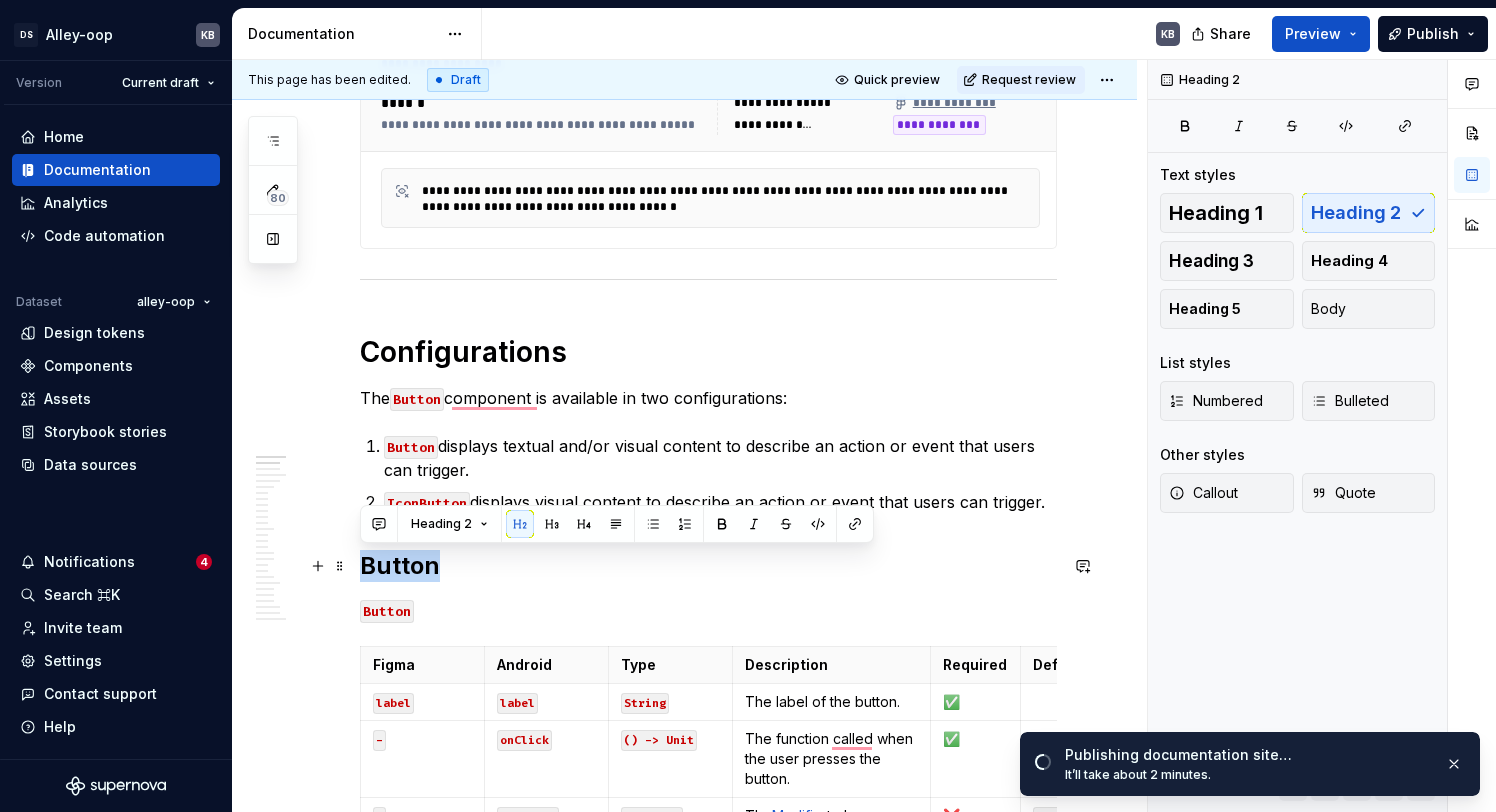 click on "Button" at bounding box center [708, 566] 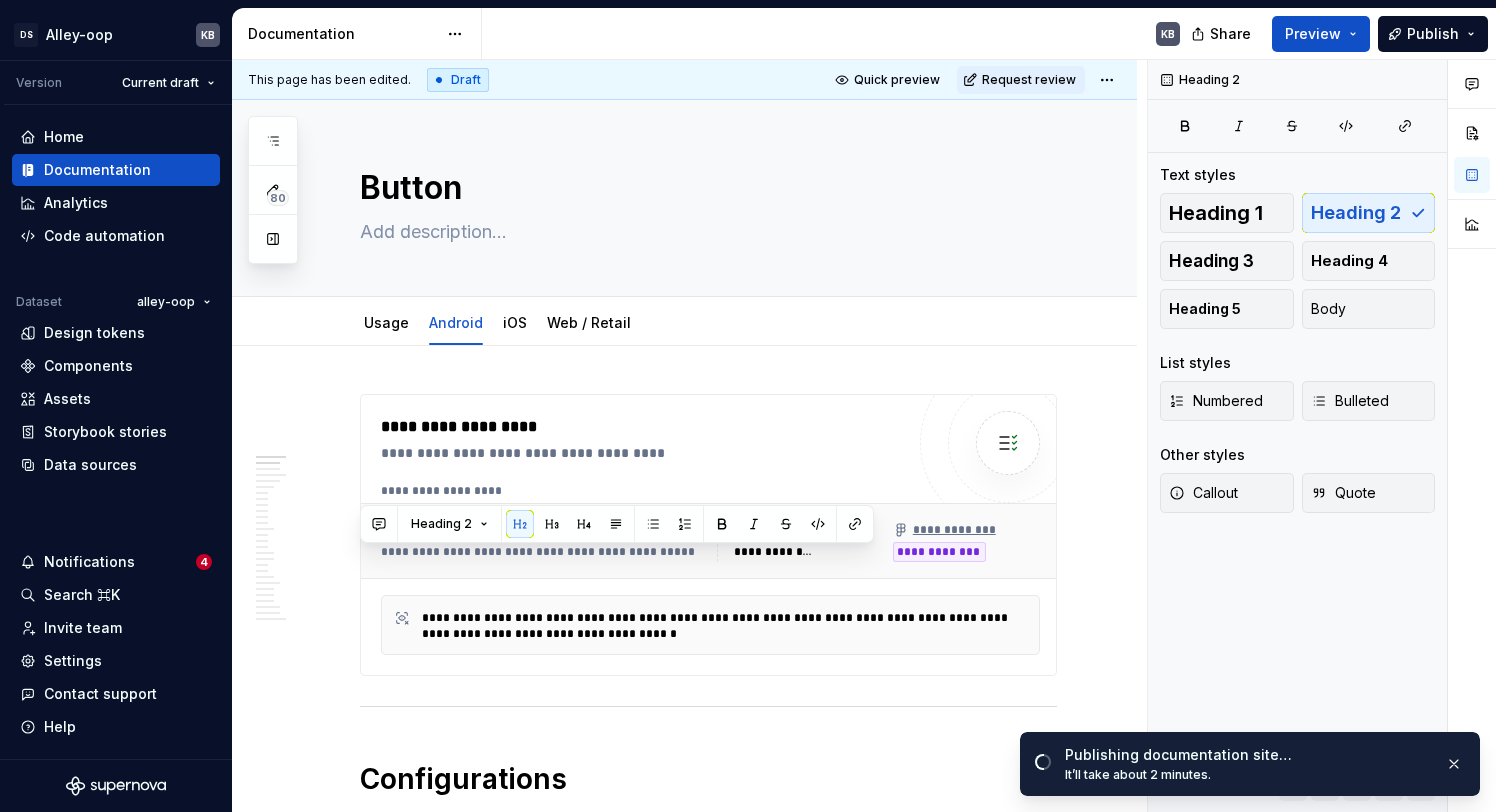 scroll, scrollTop: 0, scrollLeft: 0, axis: both 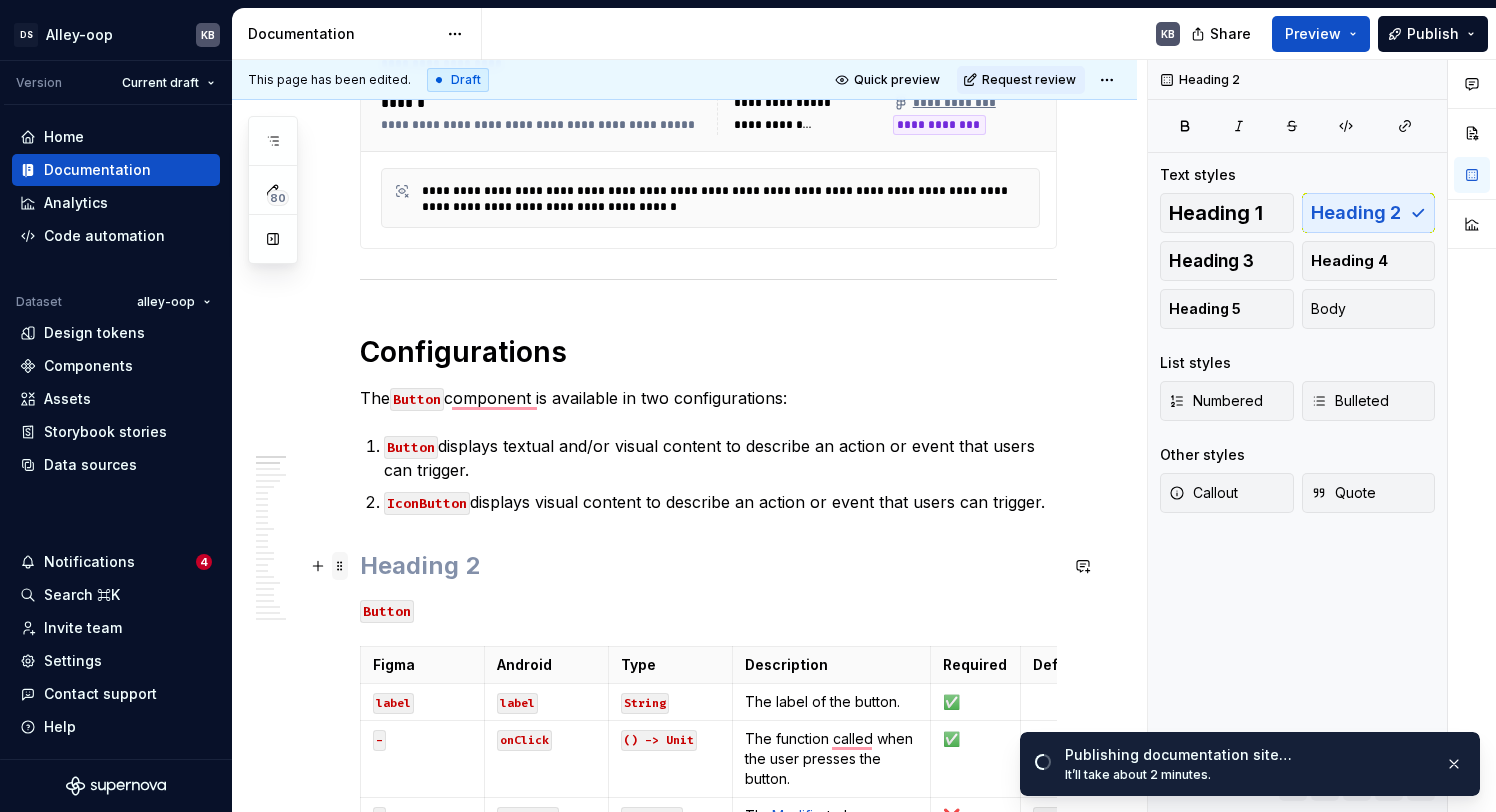 click at bounding box center (340, 566) 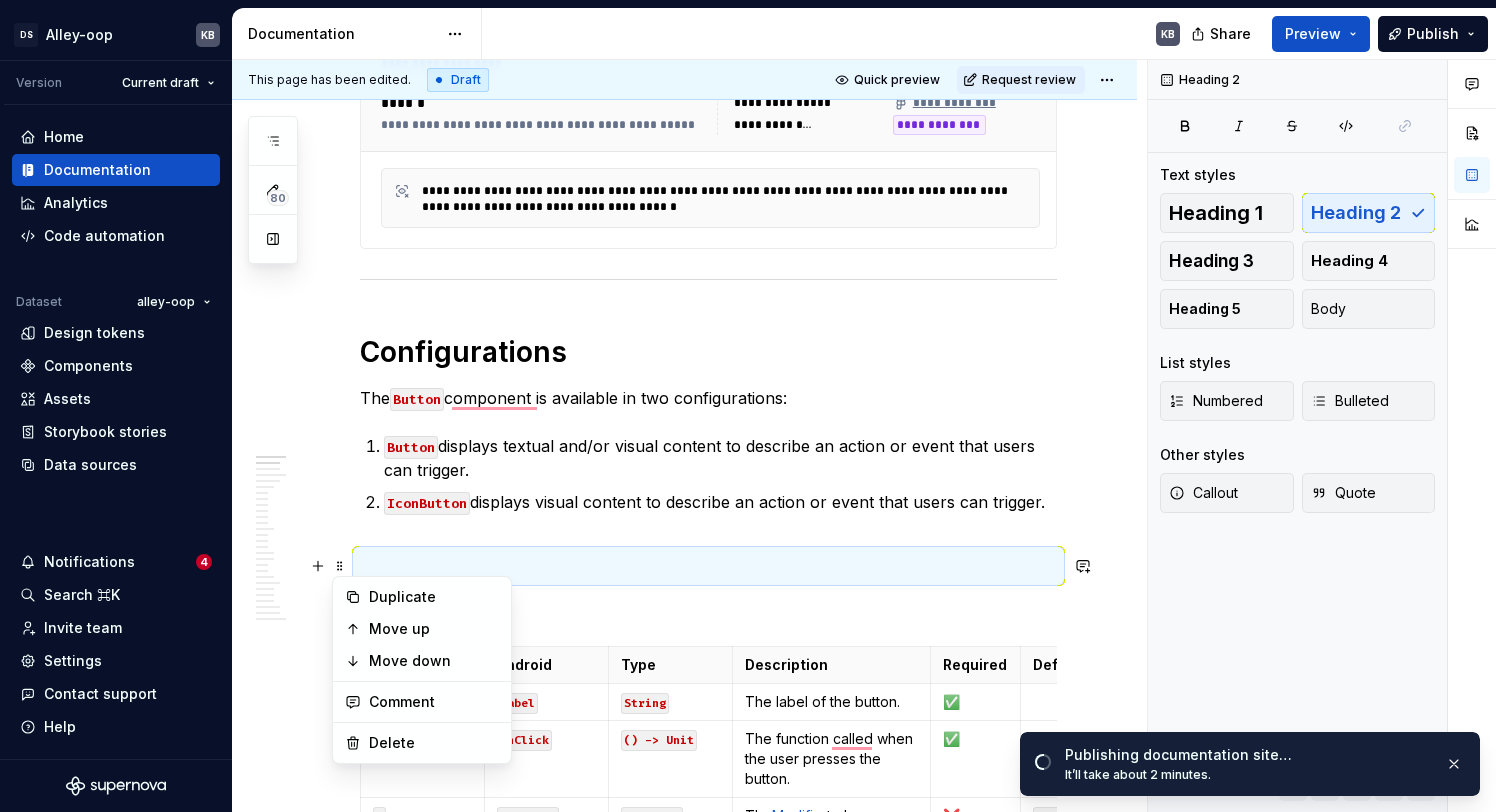 click on "**********" at bounding box center [684, 9117] 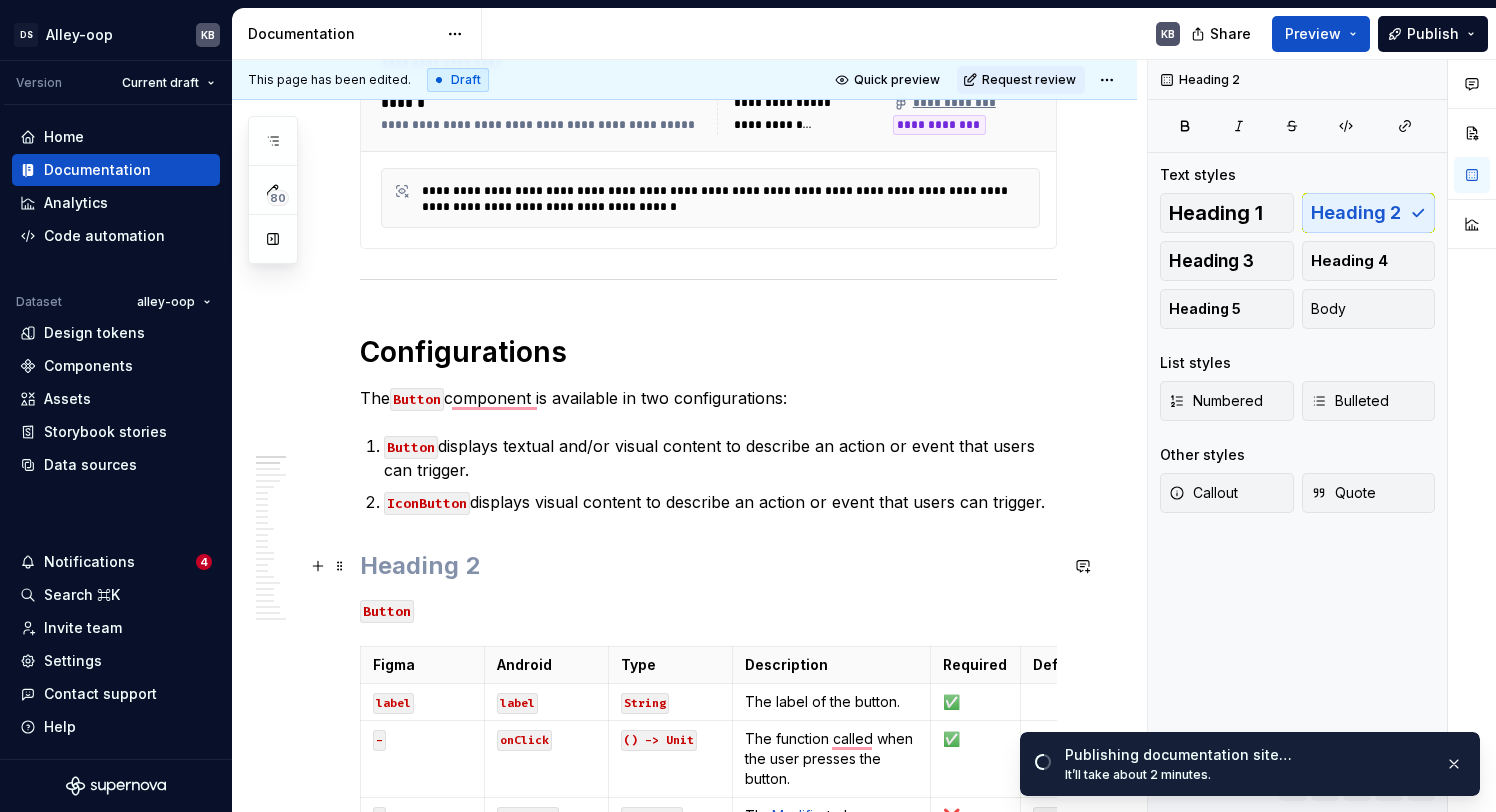 click at bounding box center [708, 566] 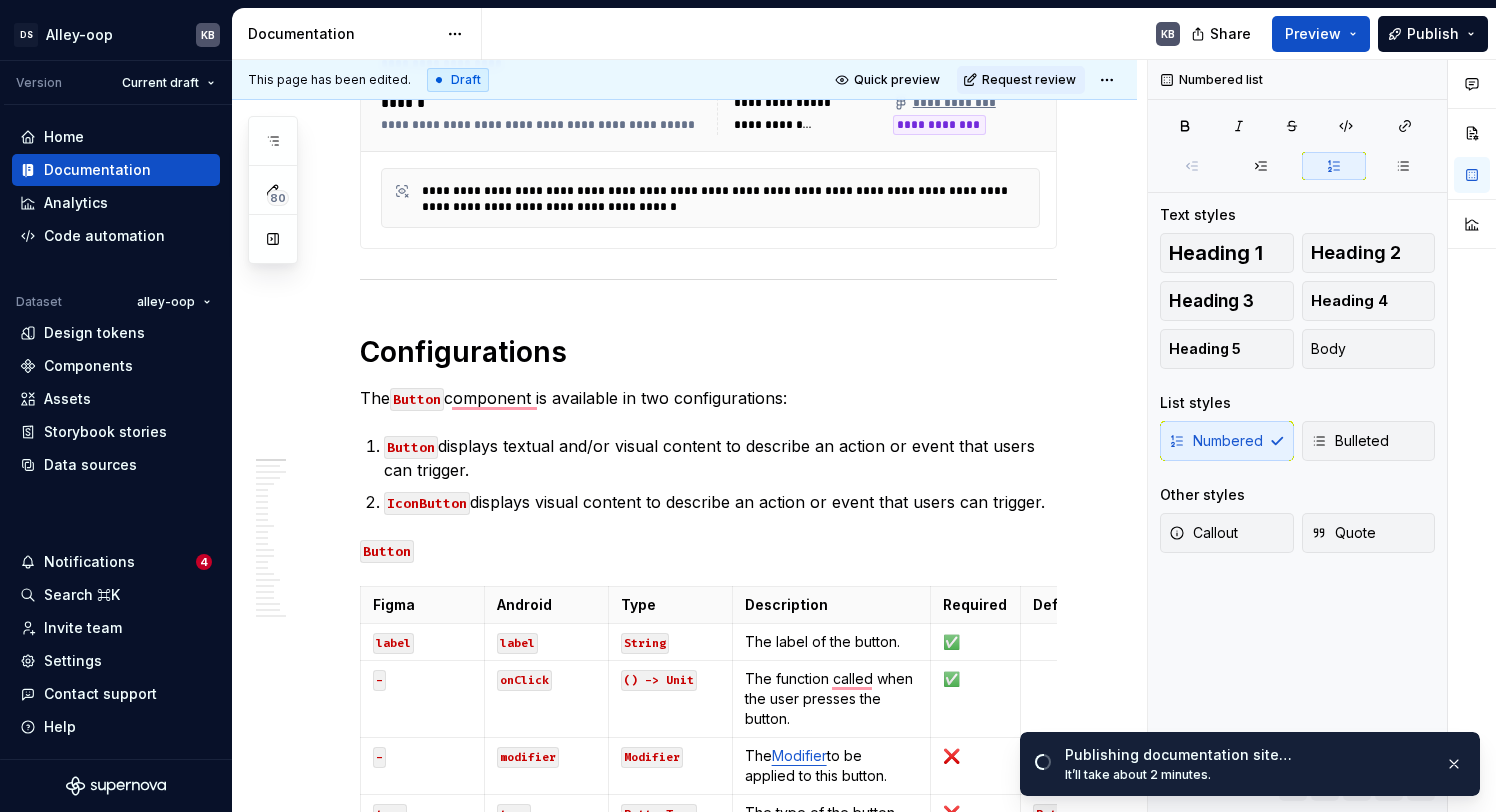 click on "Button" at bounding box center [387, 551] 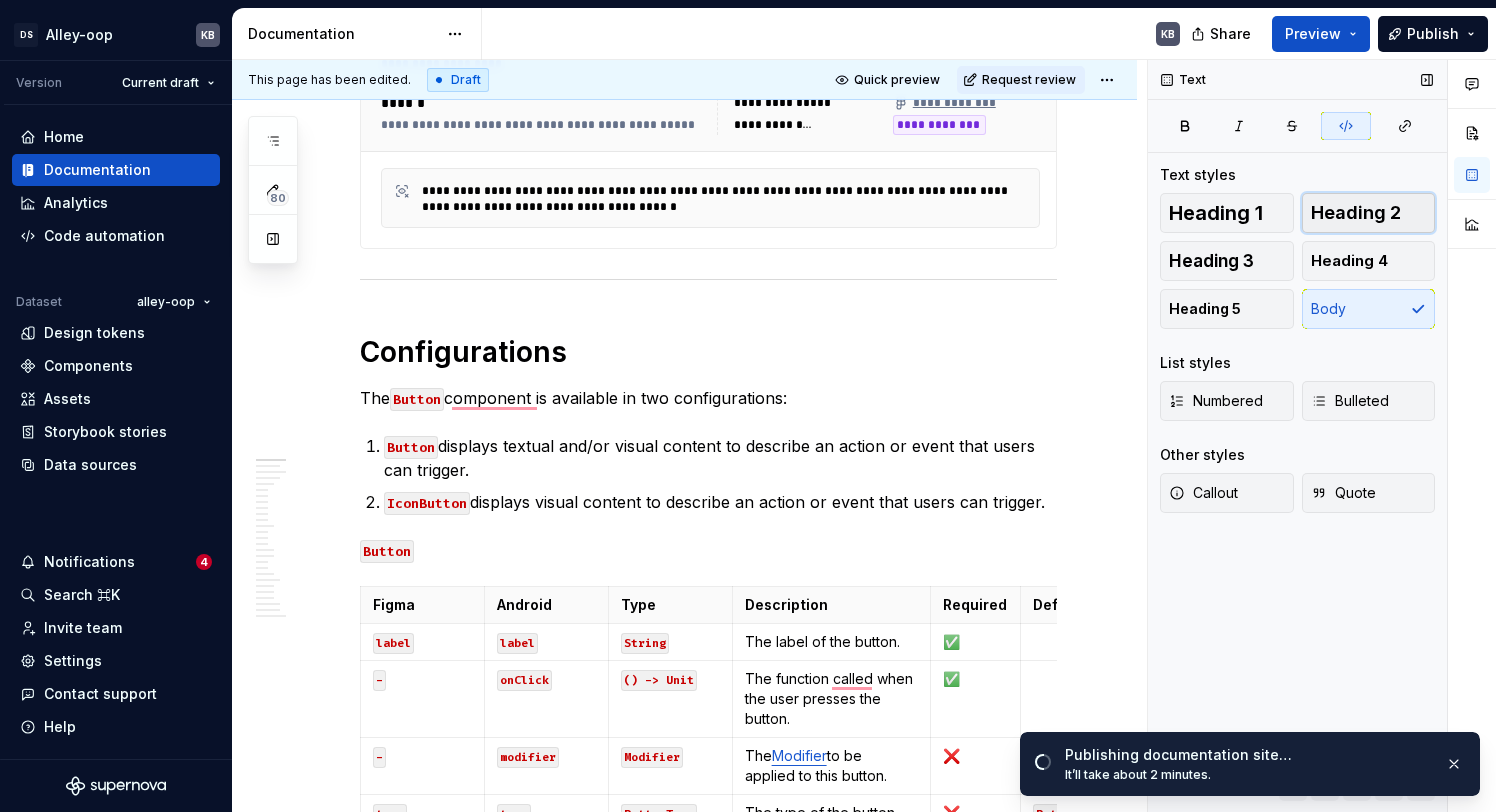 click on "Heading 2" at bounding box center (1356, 213) 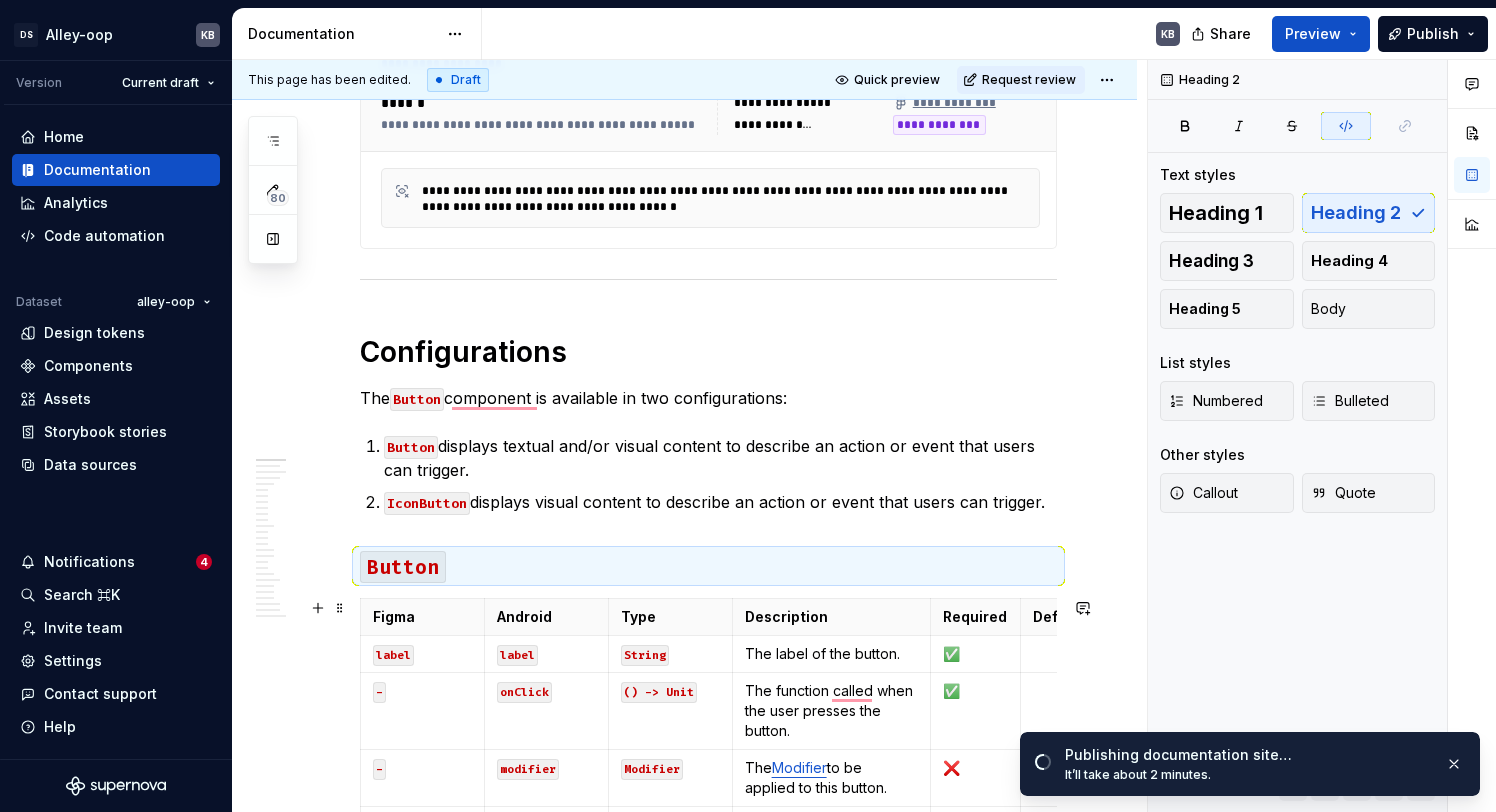 scroll, scrollTop: 912, scrollLeft: 0, axis: vertical 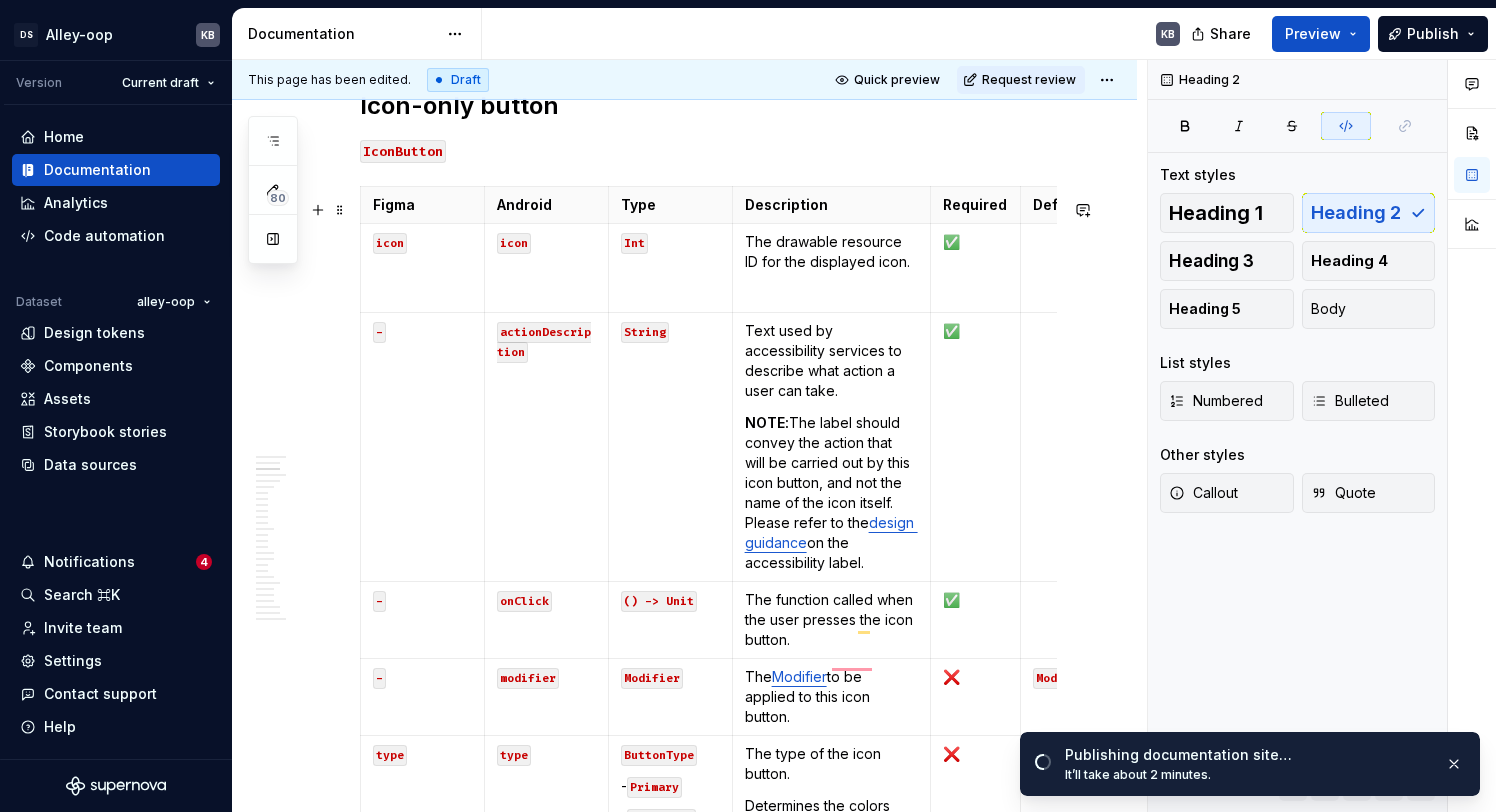 click on "**********" at bounding box center (708, 6073) 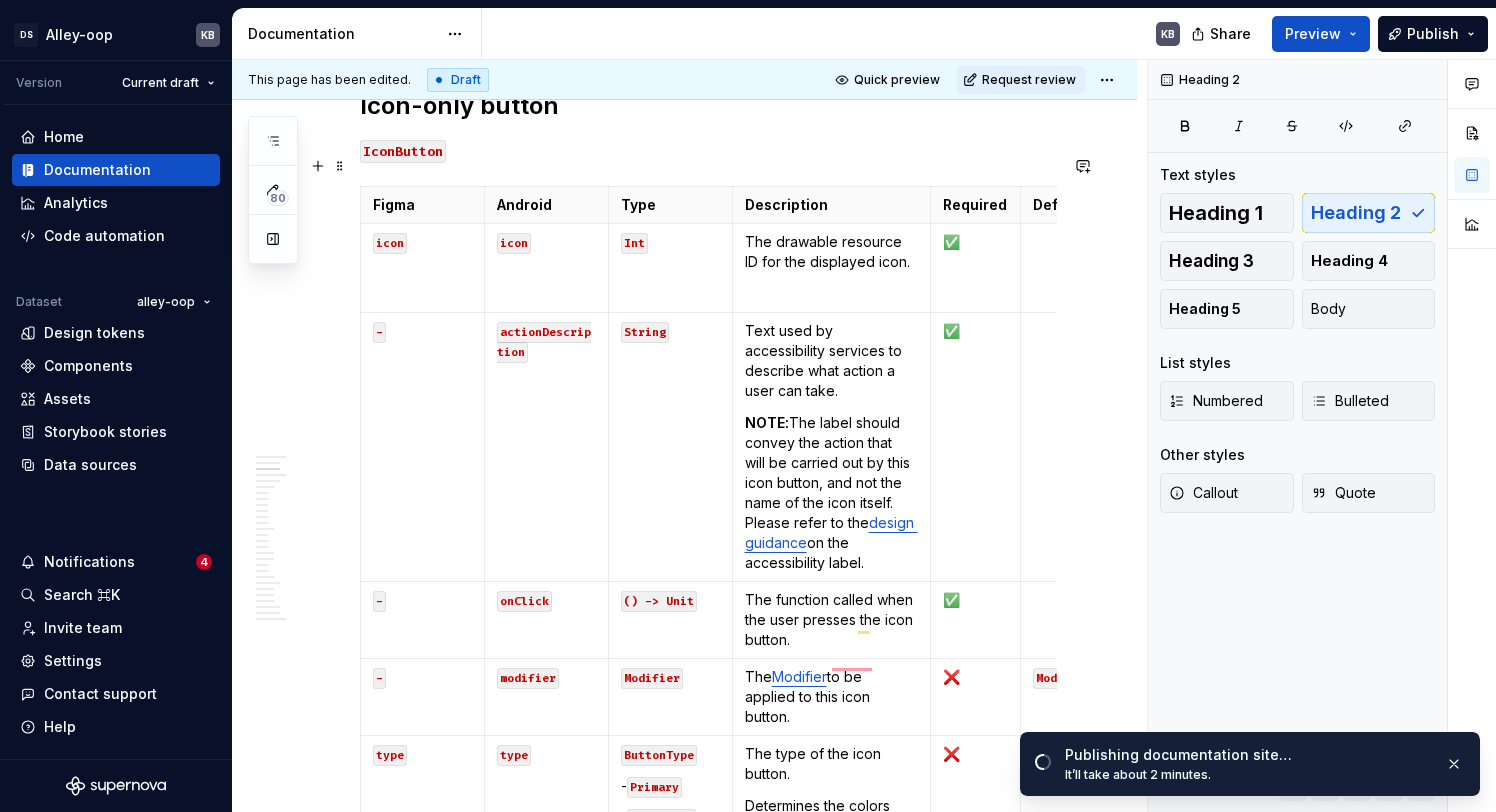 click on "Icon-only button" at bounding box center [708, 106] 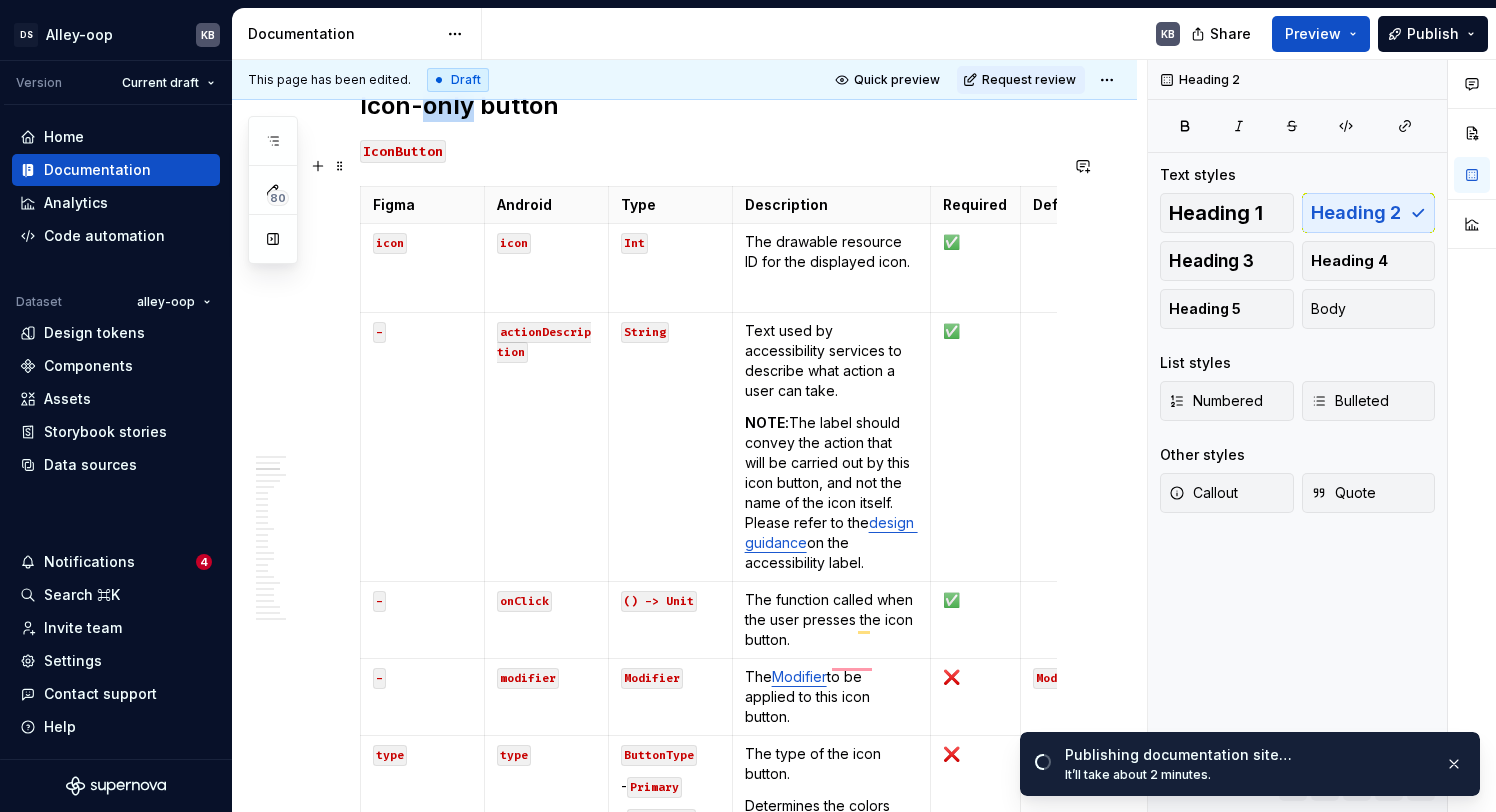 click on "Icon-only button" at bounding box center [708, 106] 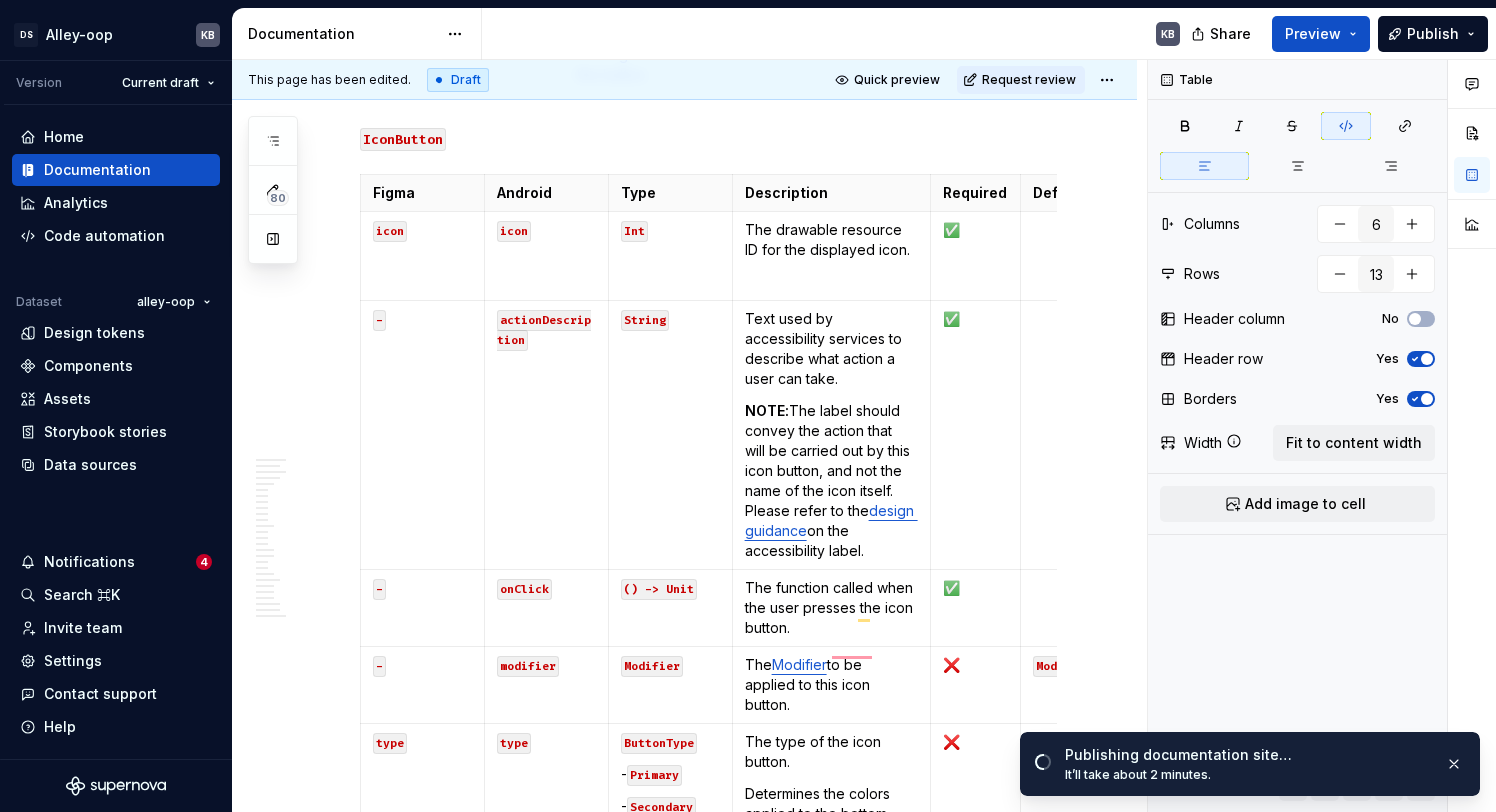 click on "IconButton" at bounding box center (403, 139) 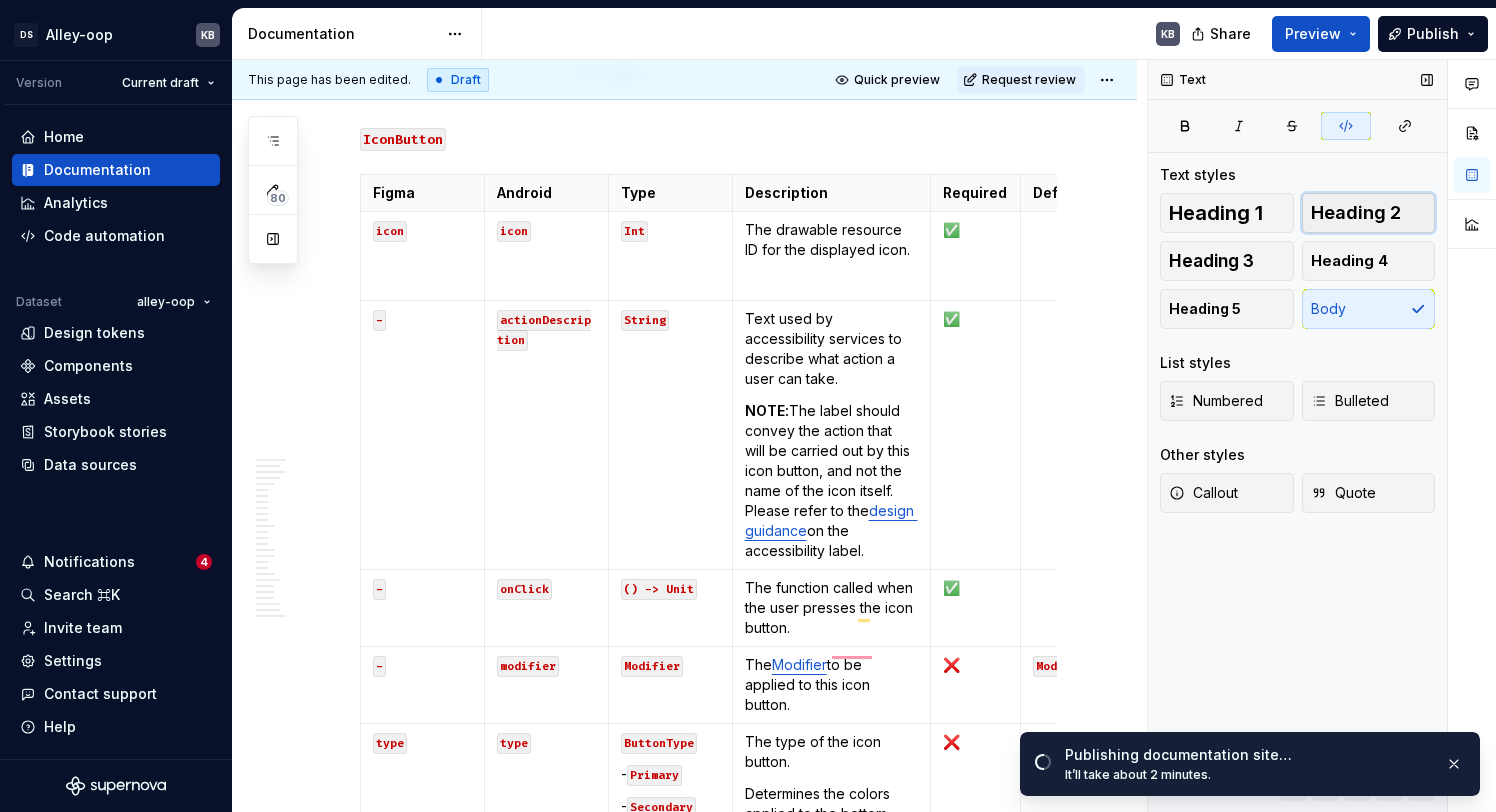 click on "Heading 2" at bounding box center [1356, 213] 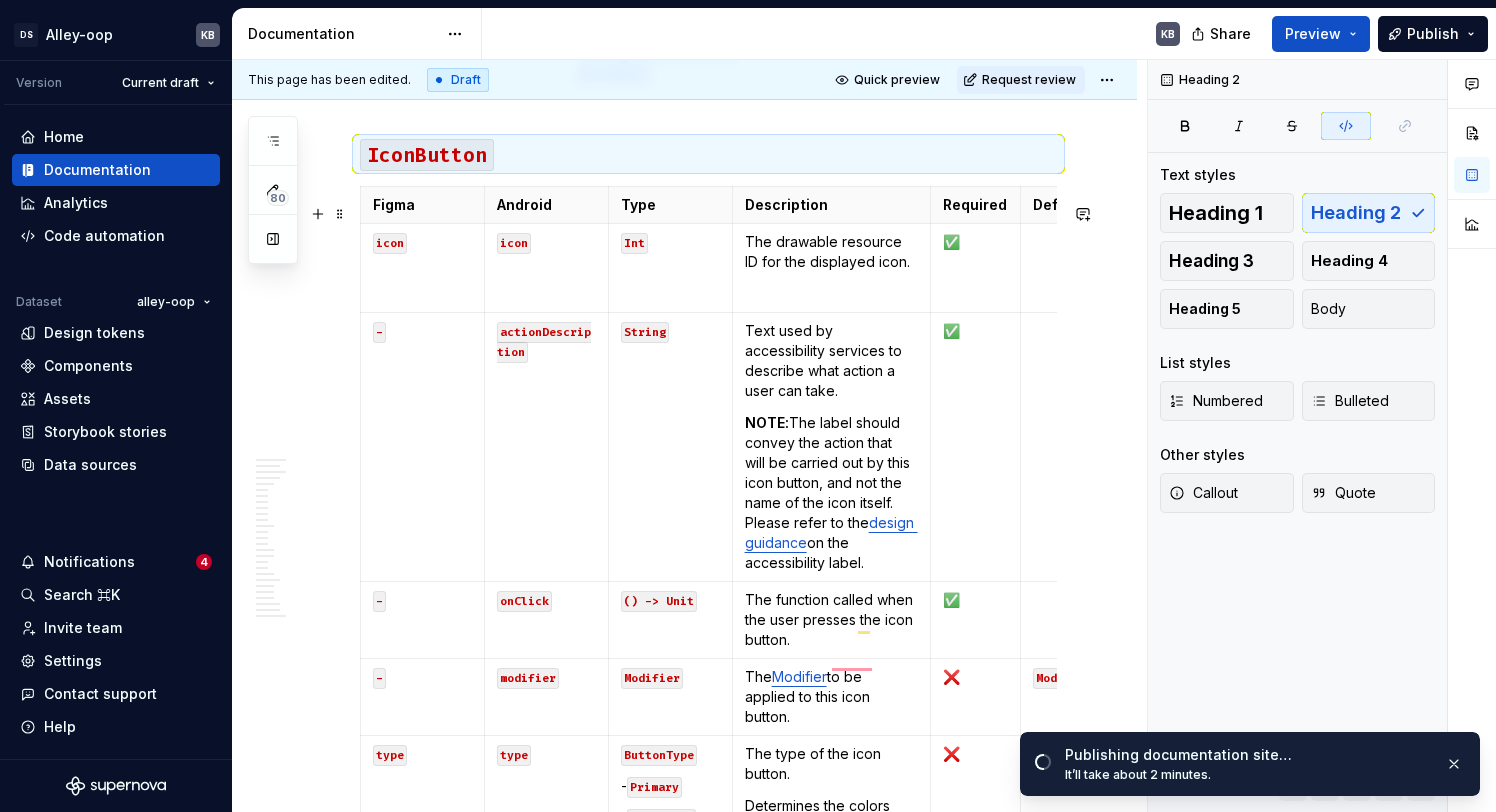 click on "IconButton" at bounding box center (708, 154) 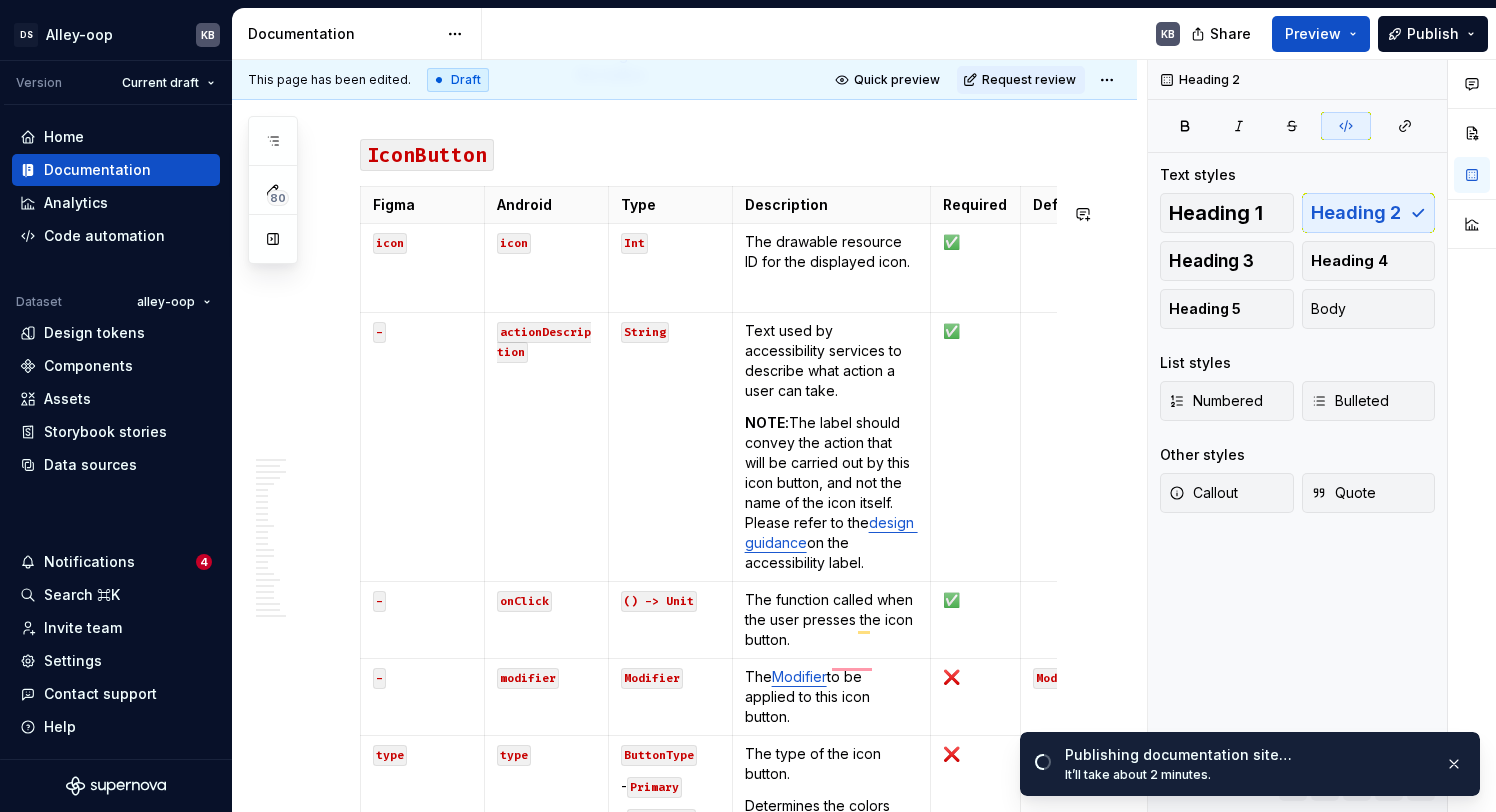click on "**********" at bounding box center [708, 6097] 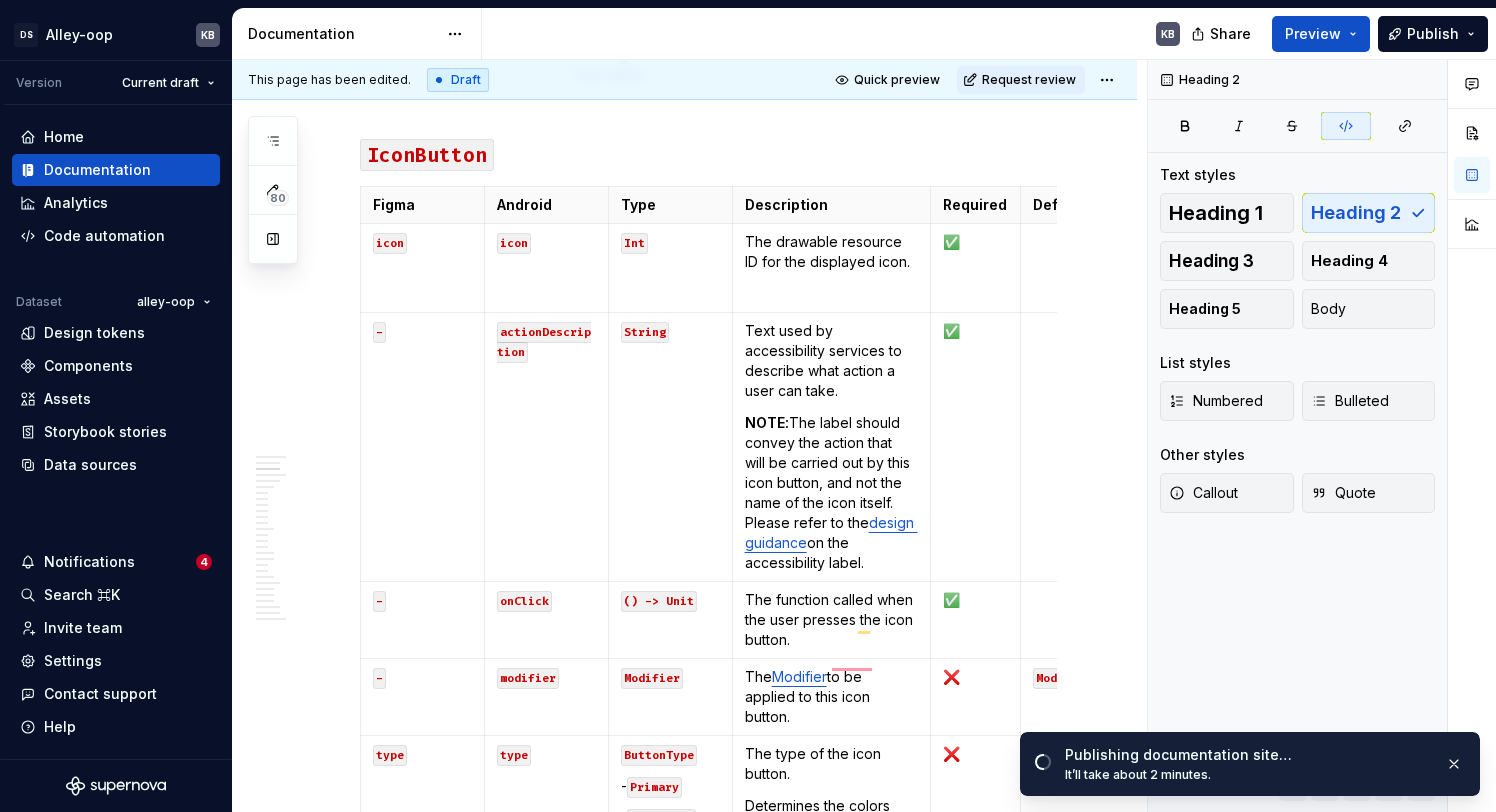 type on "*" 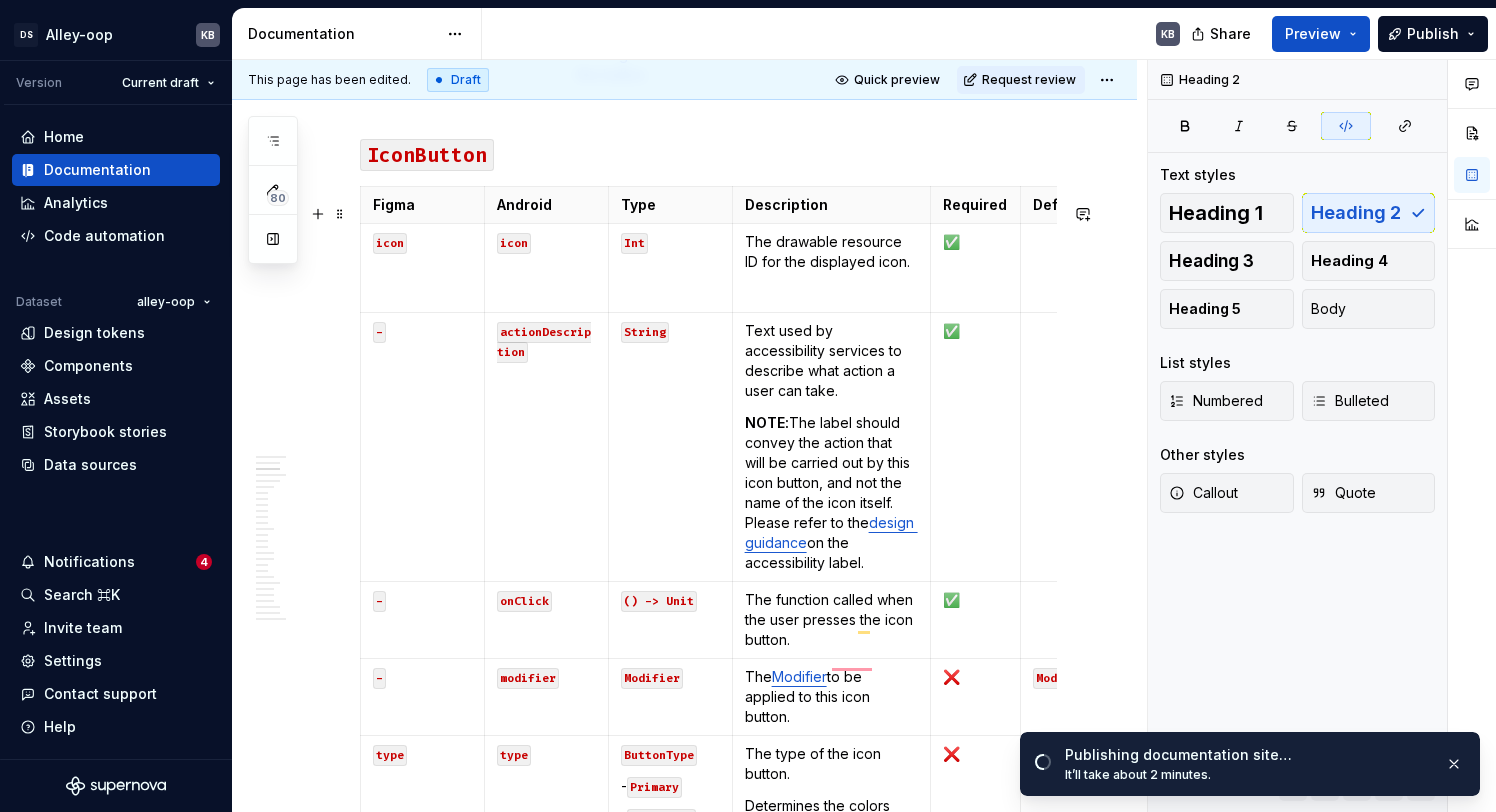 click on "IconButton" at bounding box center [708, 154] 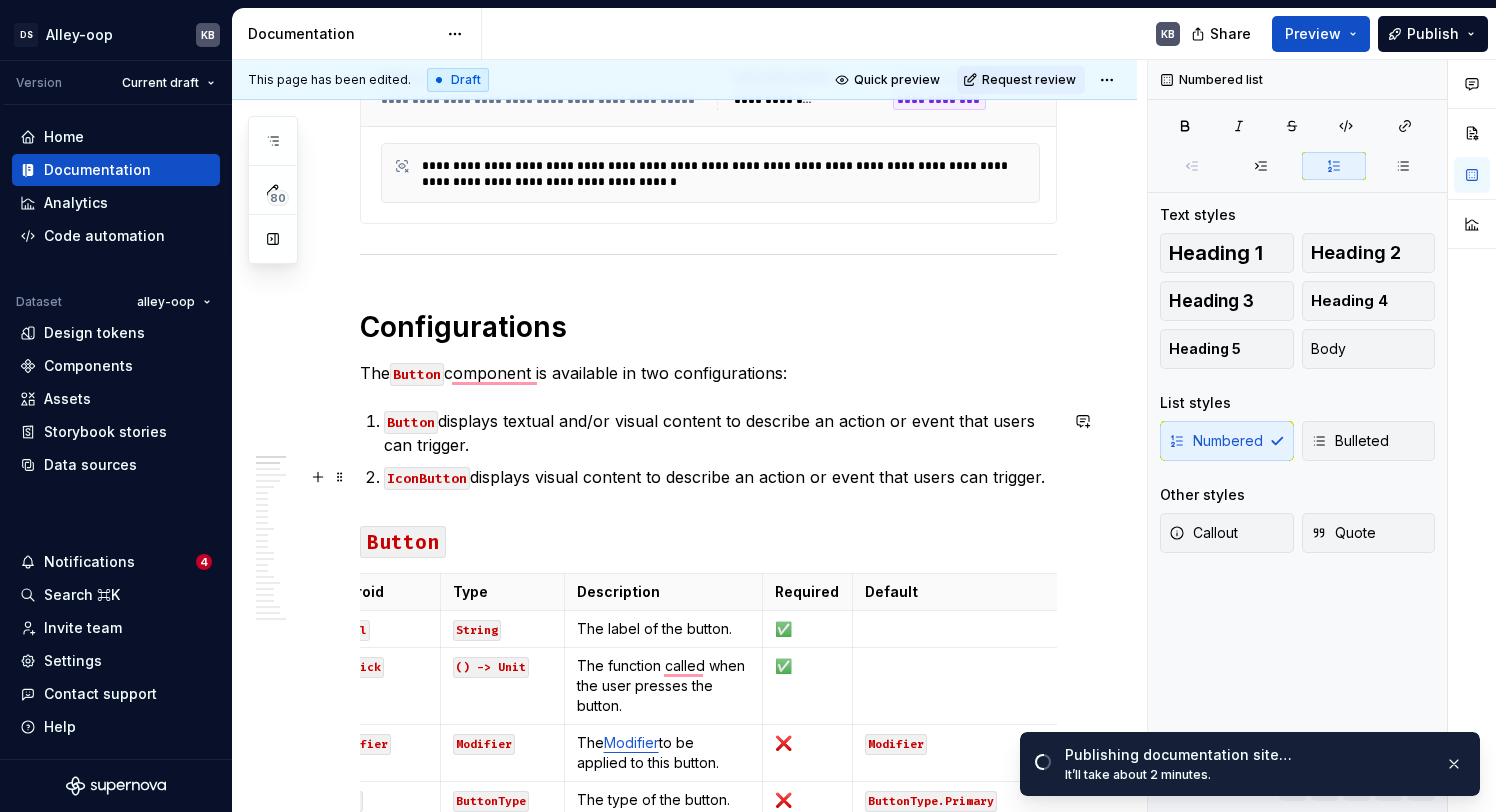 click on "IconButton  displays visual content to describe an action or event that users can trigger." at bounding box center [720, 477] 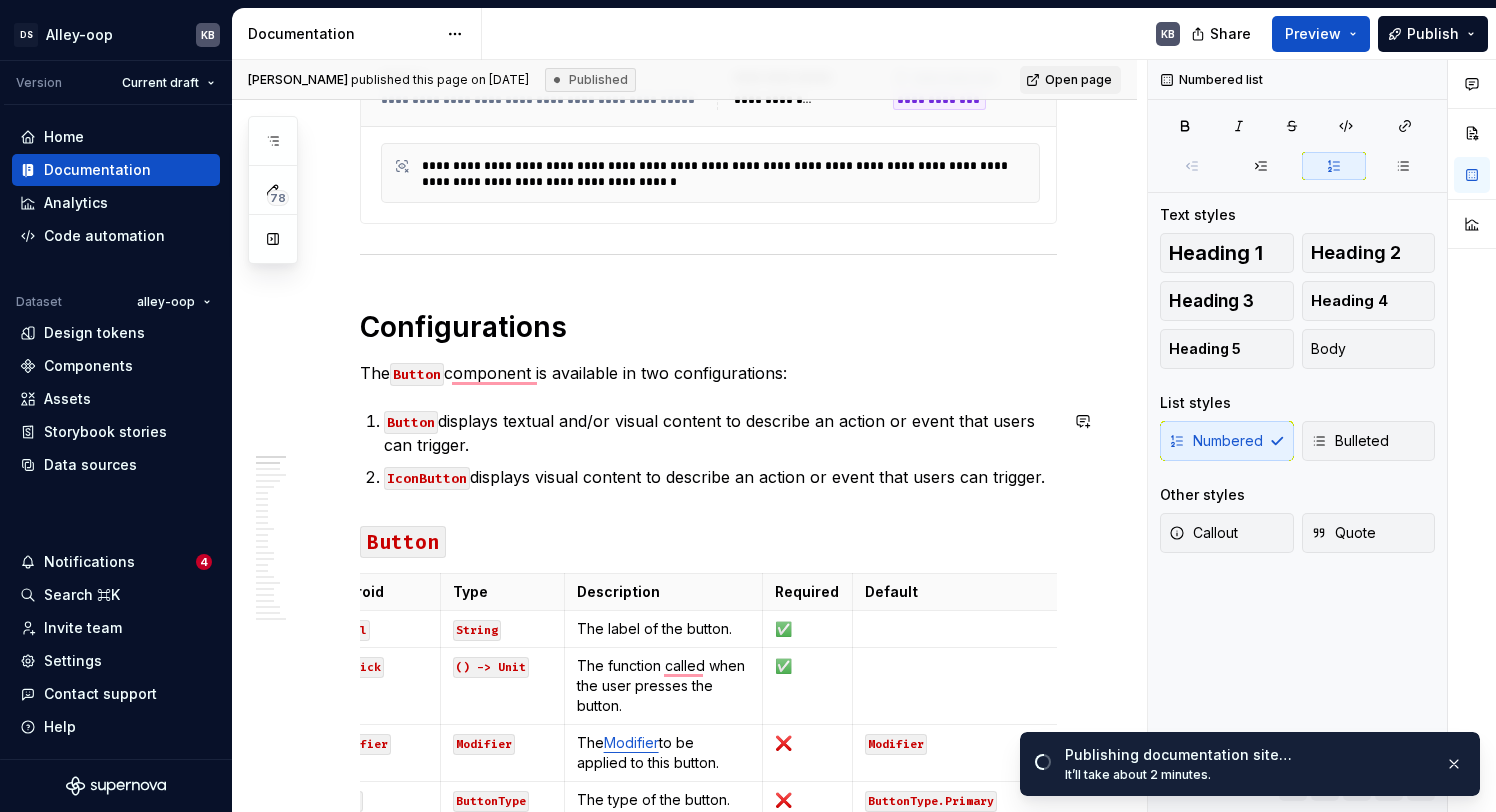 type 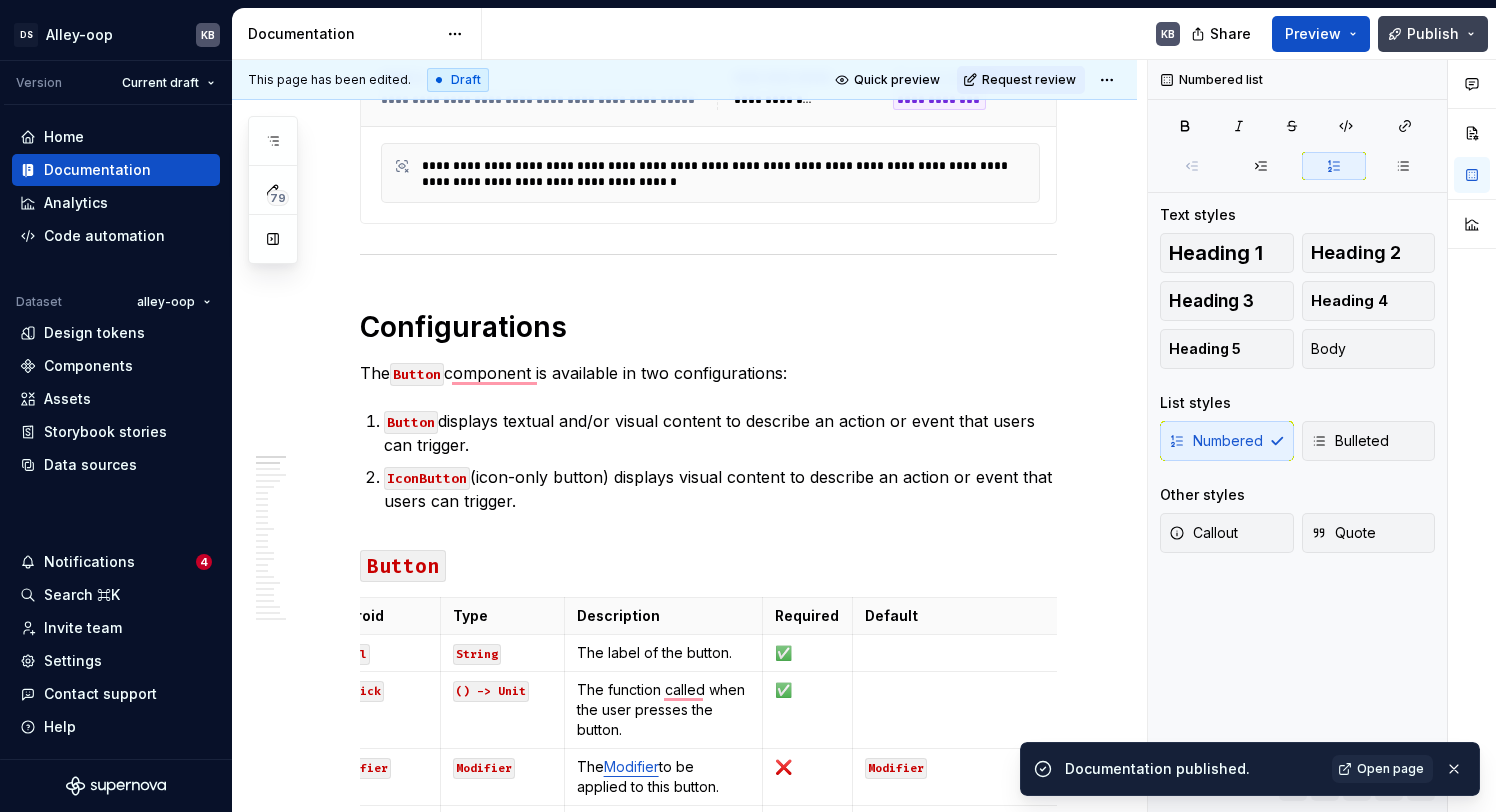 click on "Publish" at bounding box center [1433, 34] 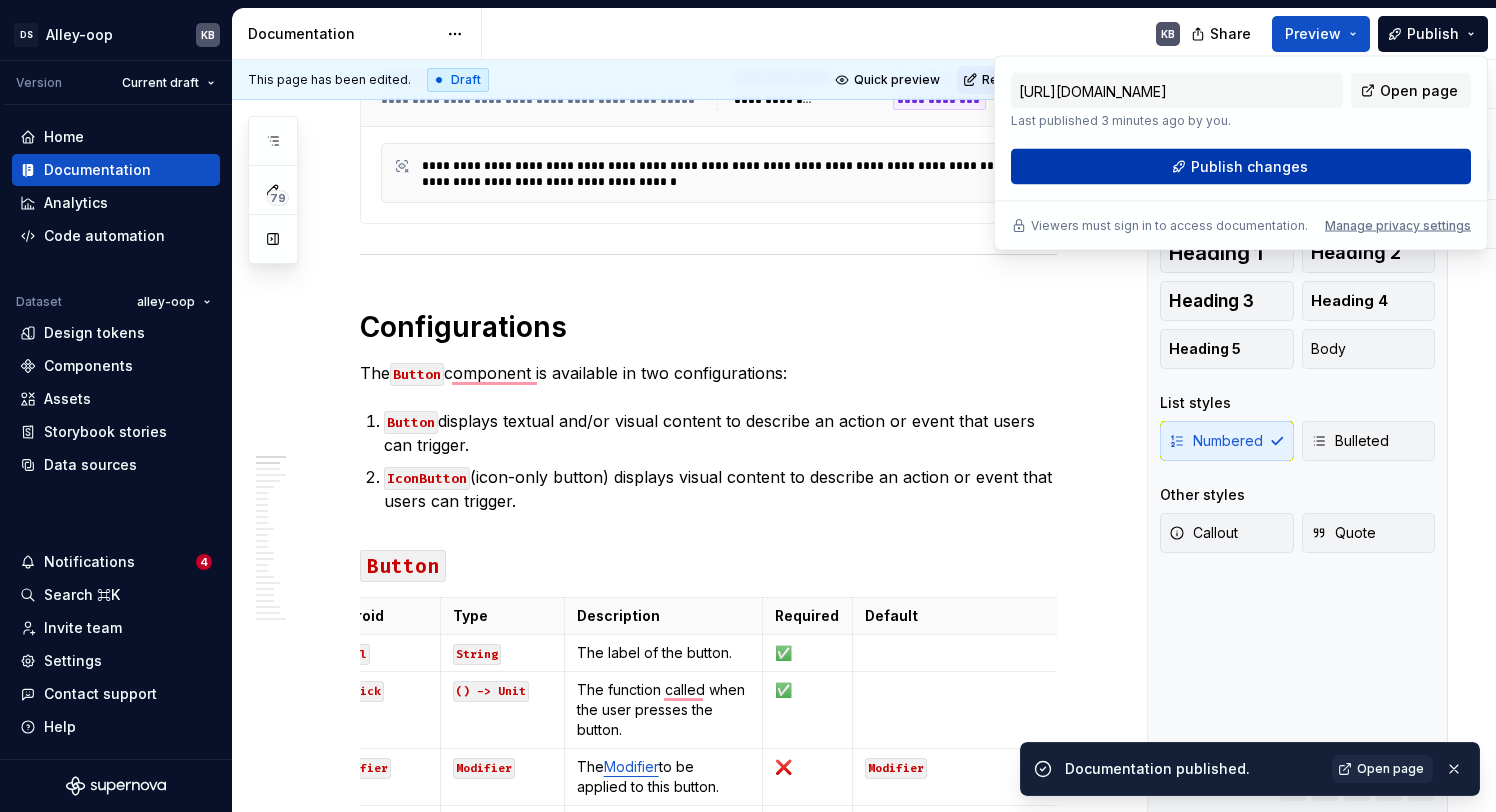 click on "Publish changes" at bounding box center [1241, 167] 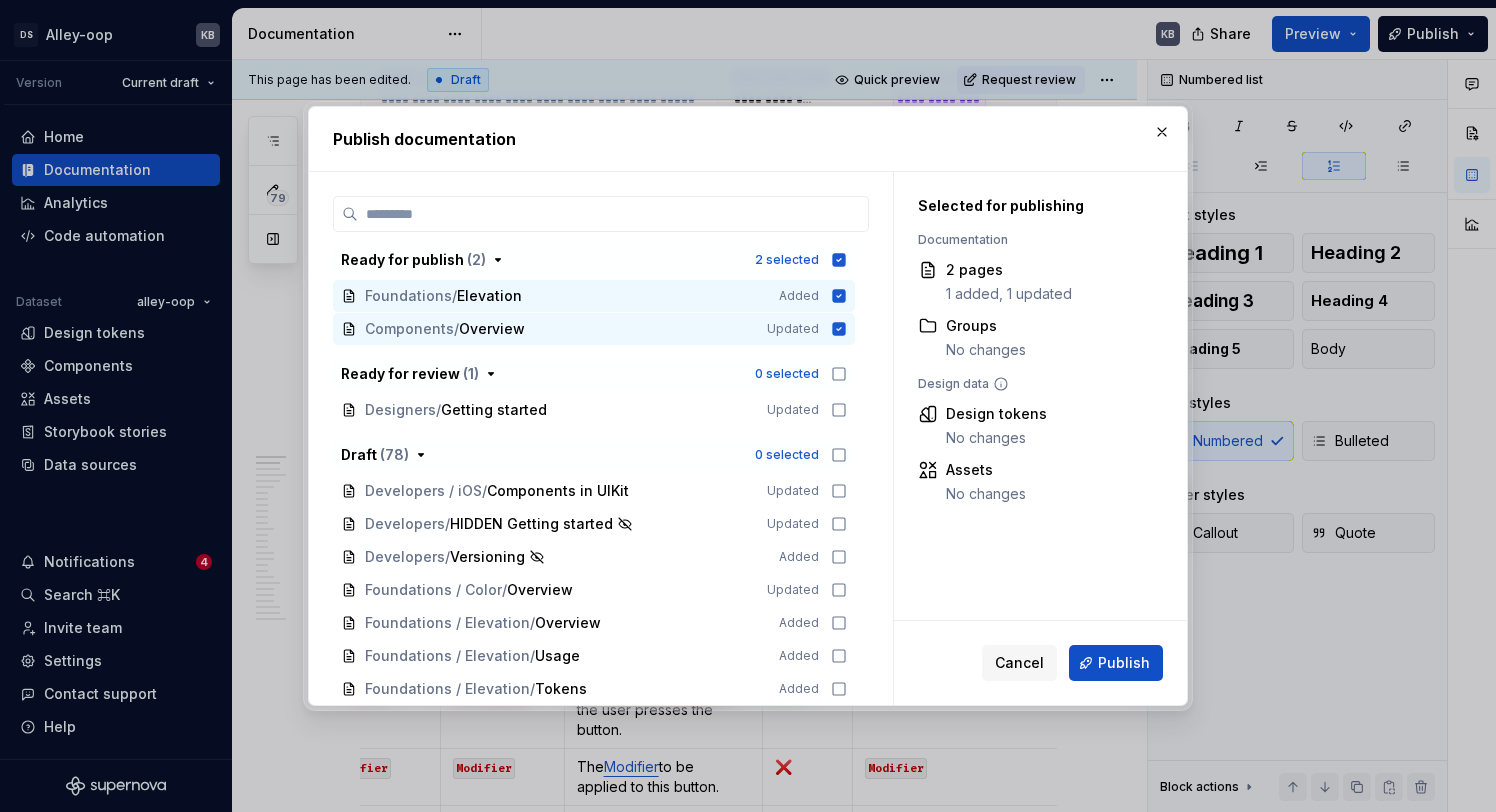 type on "*" 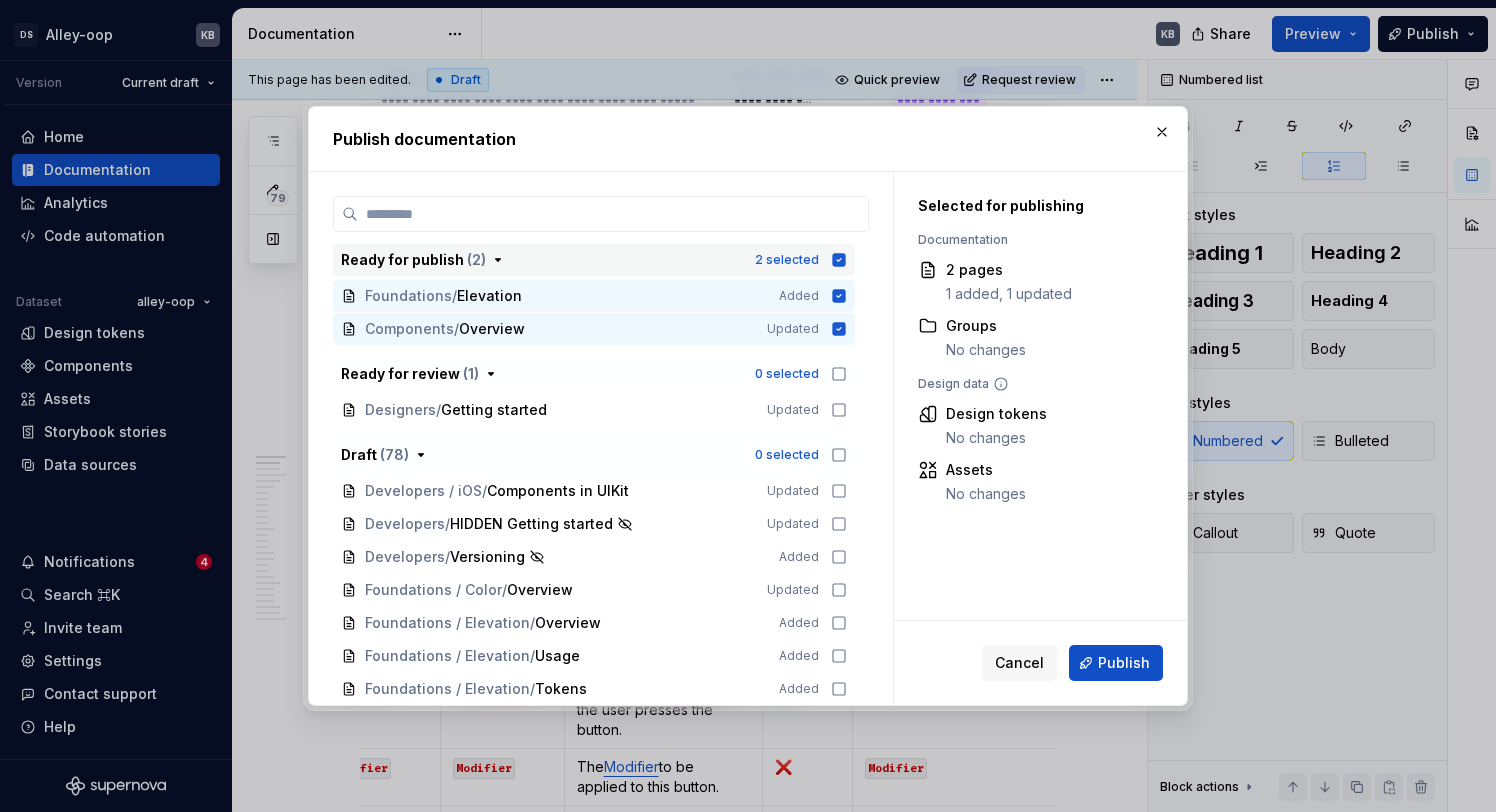 click 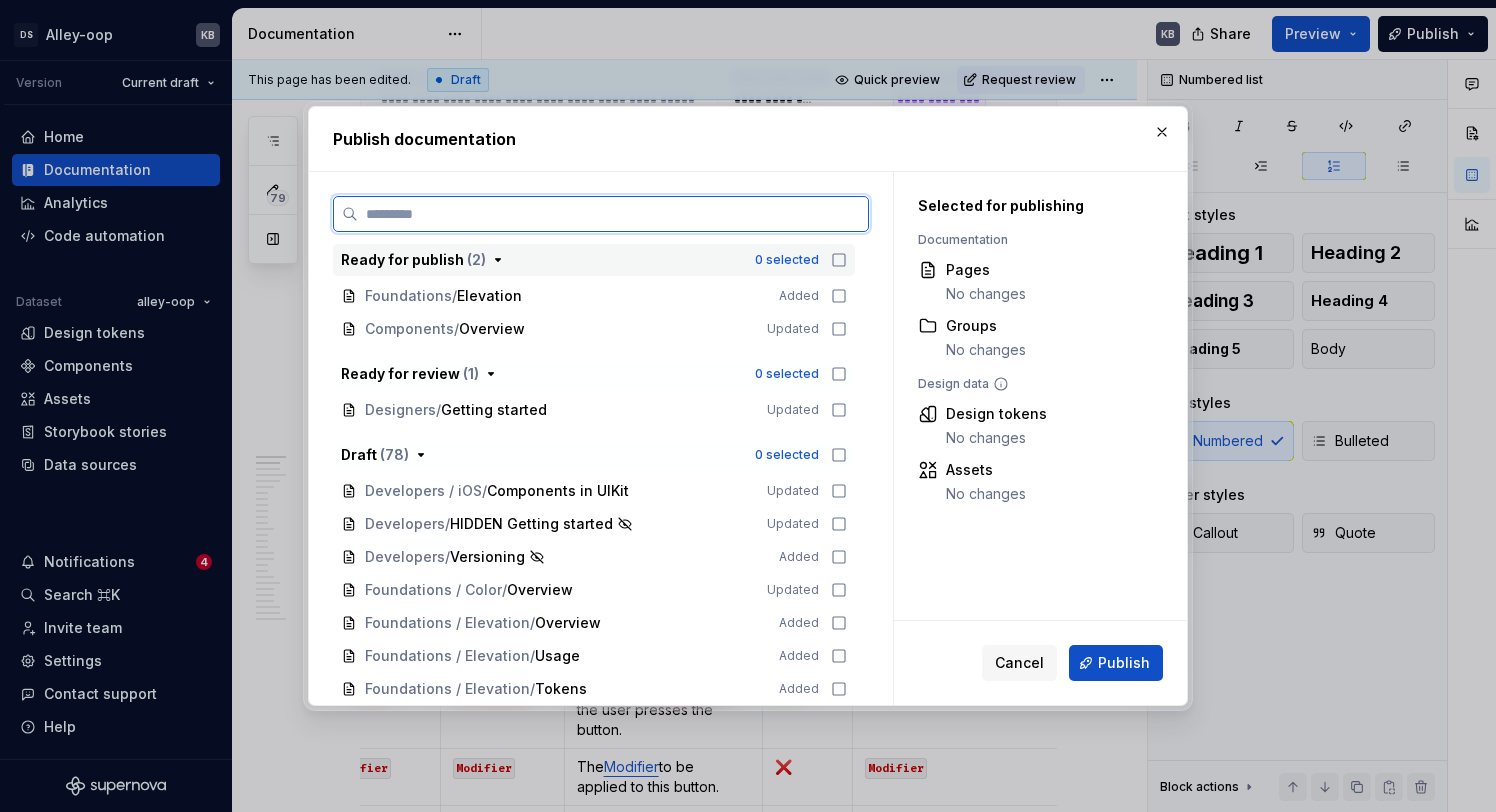 click at bounding box center (613, 214) 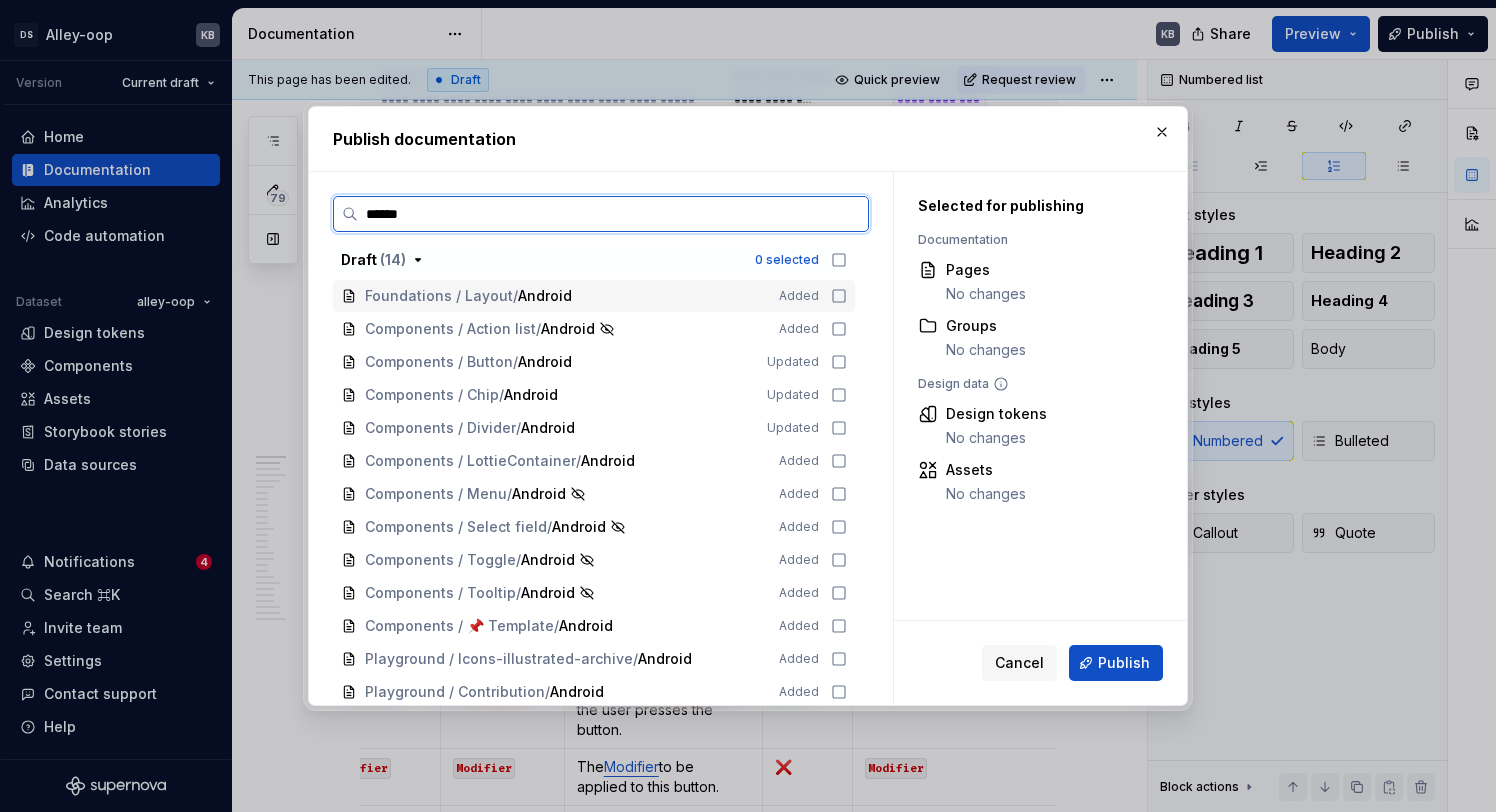 type on "*******" 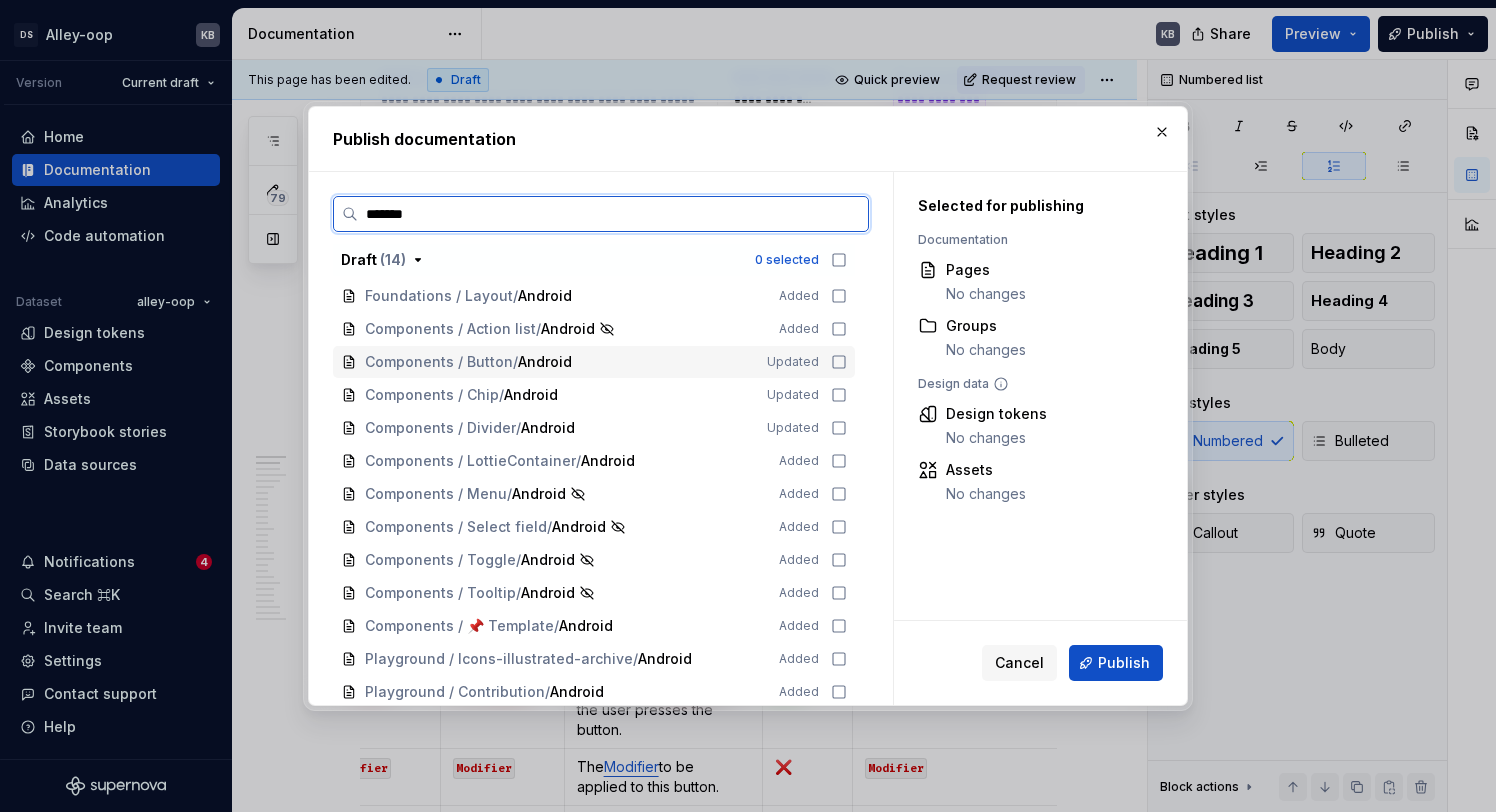 click 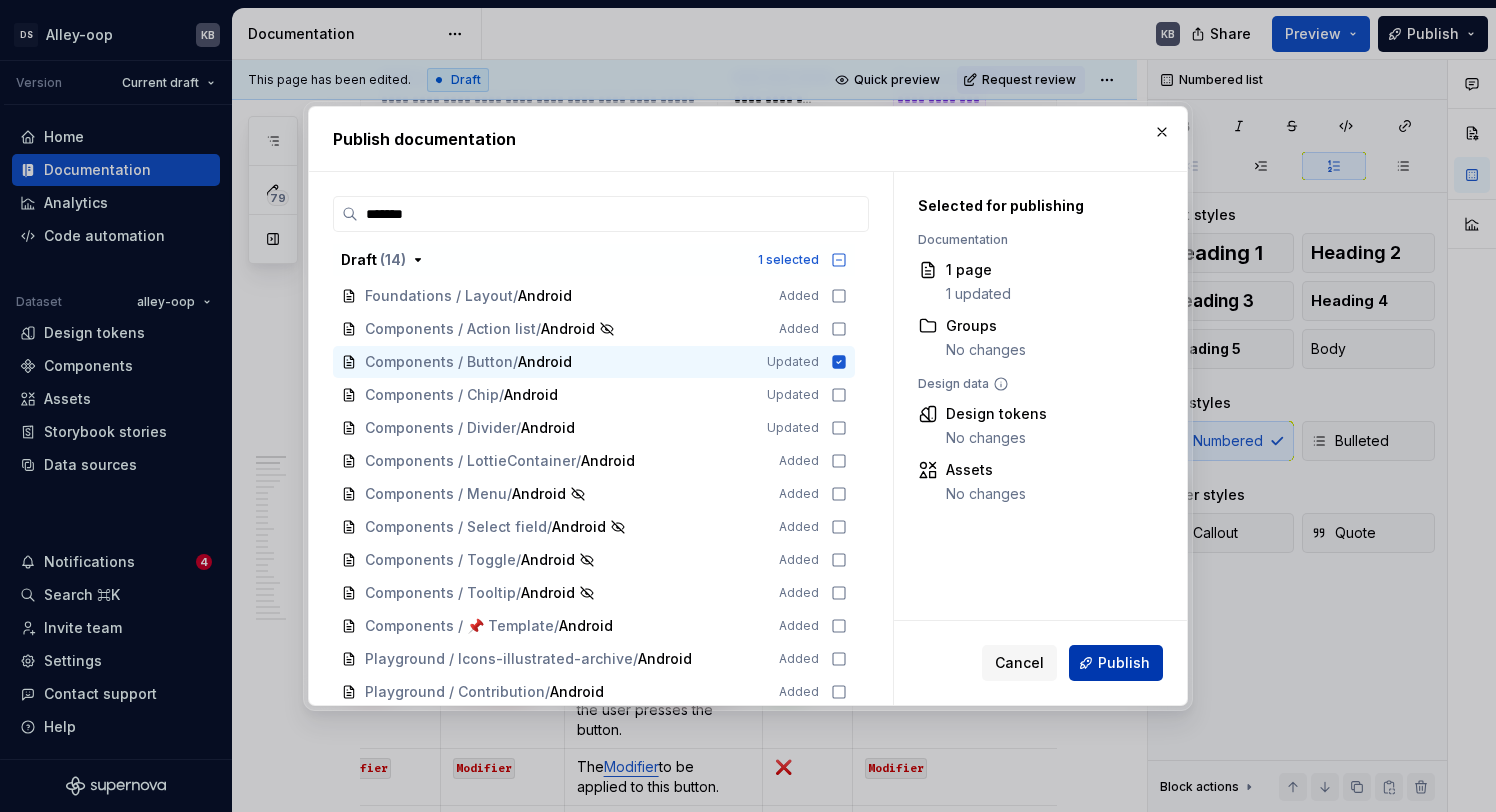 click on "Publish" at bounding box center (1124, 663) 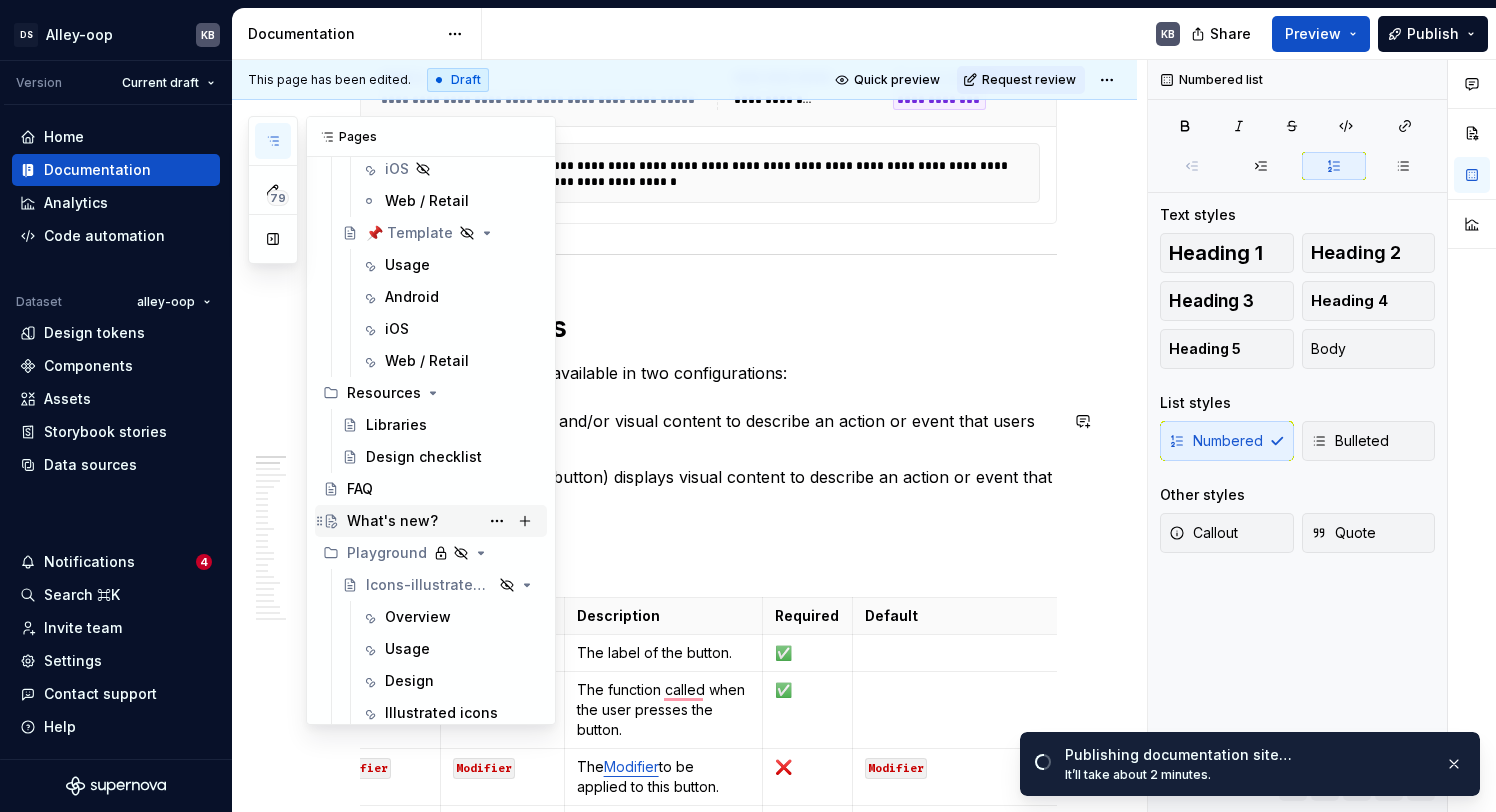 click on "What's new?" at bounding box center [392, 521] 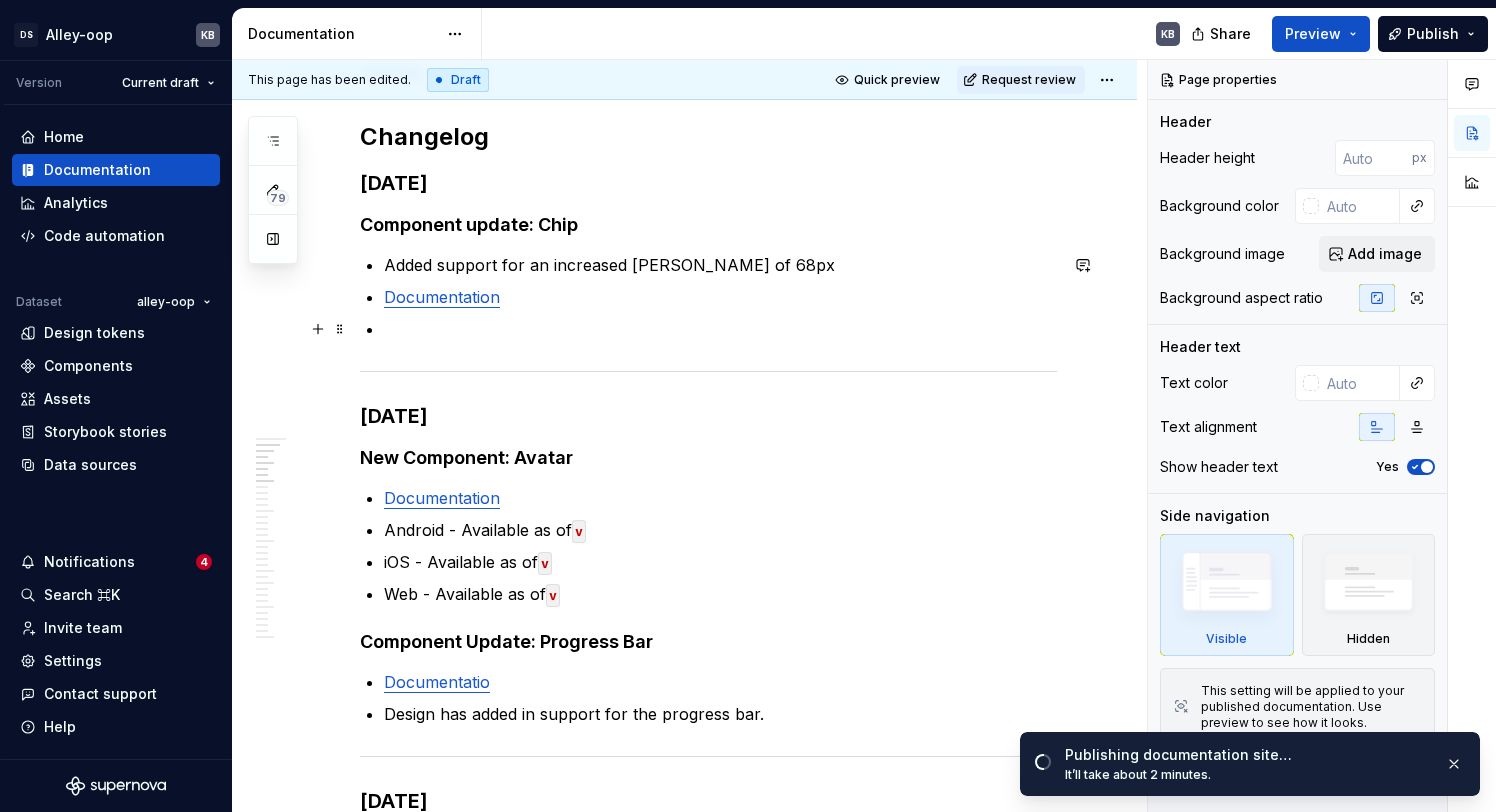 click at bounding box center (720, 329) 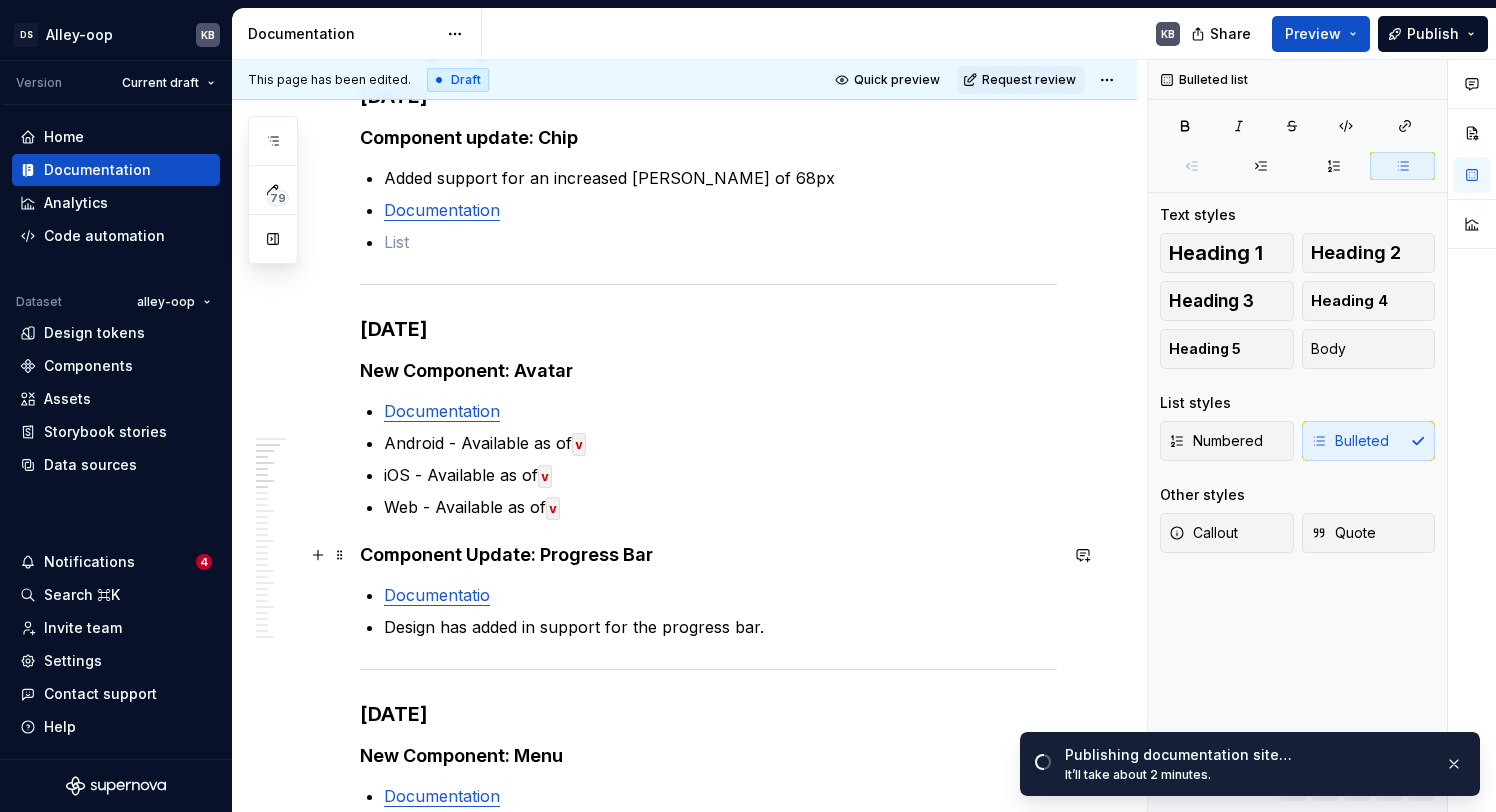 click on "Documentatio" at bounding box center (720, 595) 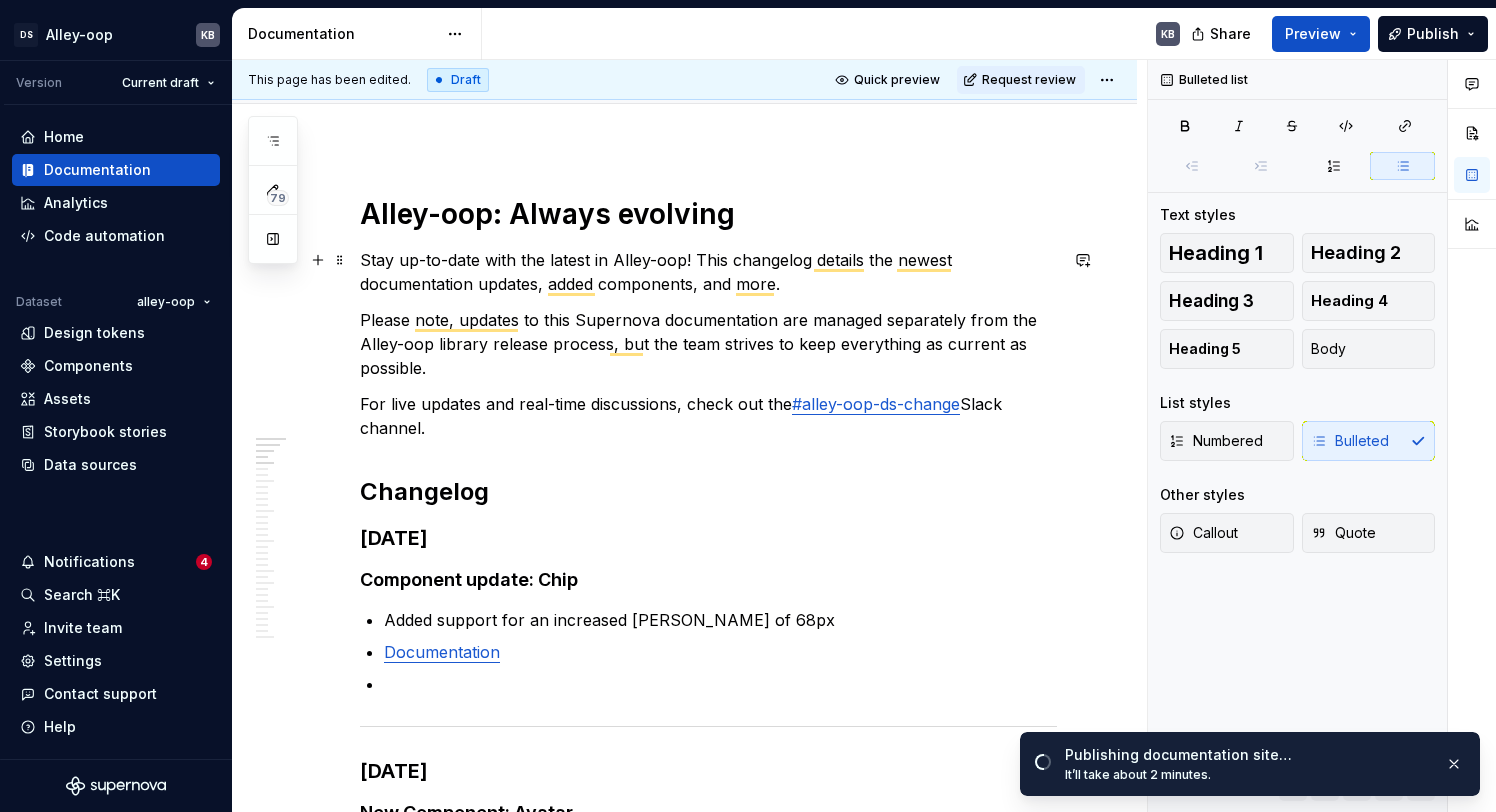 scroll, scrollTop: 179, scrollLeft: 0, axis: vertical 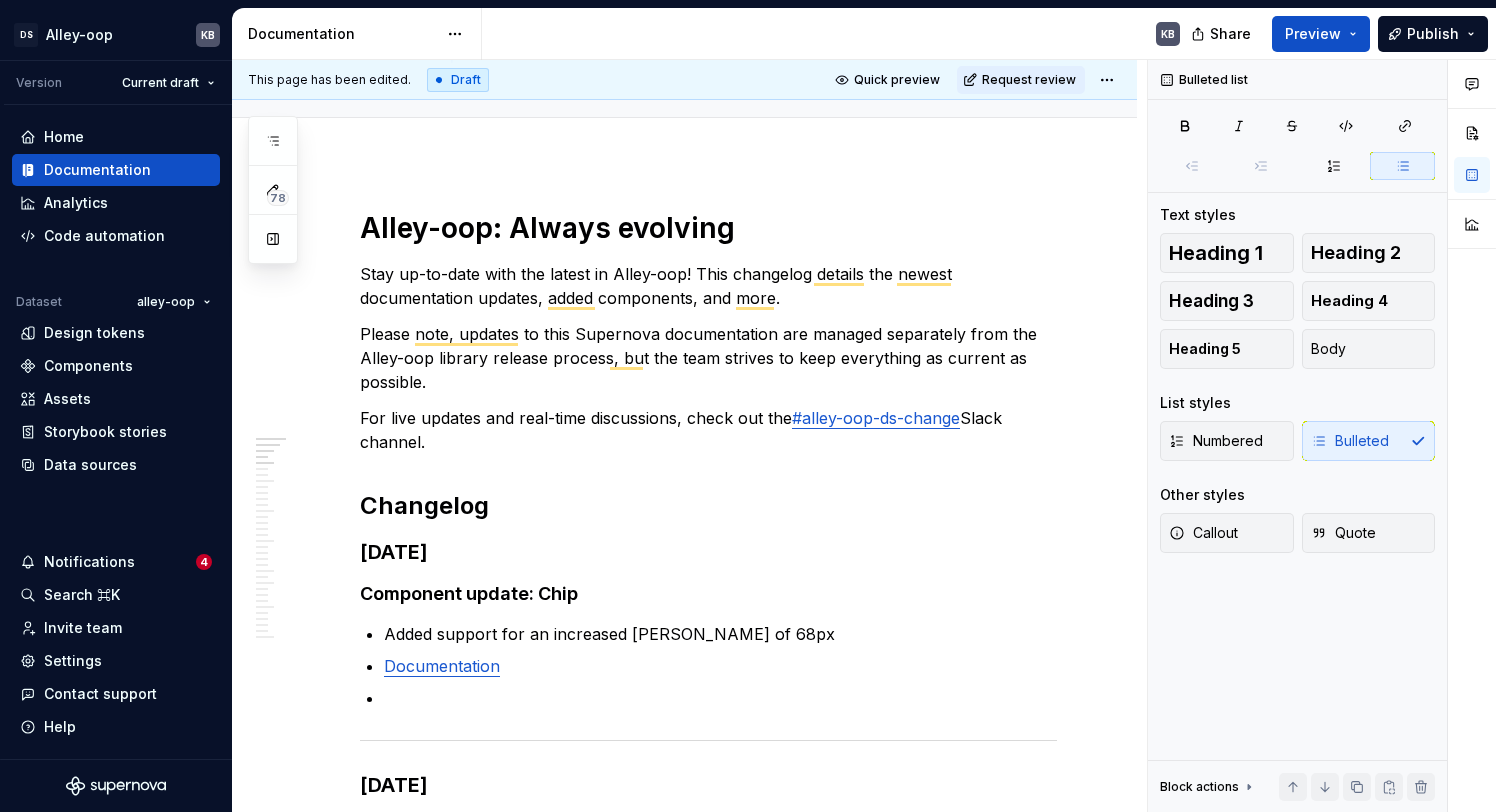 type on "*" 